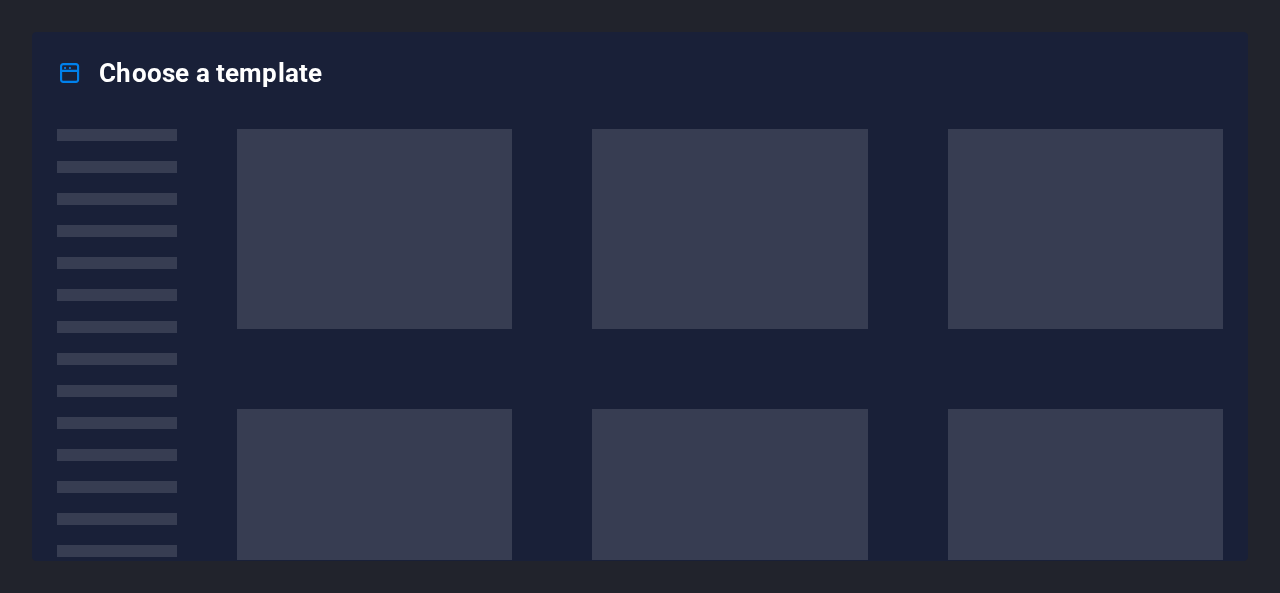 scroll, scrollTop: 0, scrollLeft: 0, axis: both 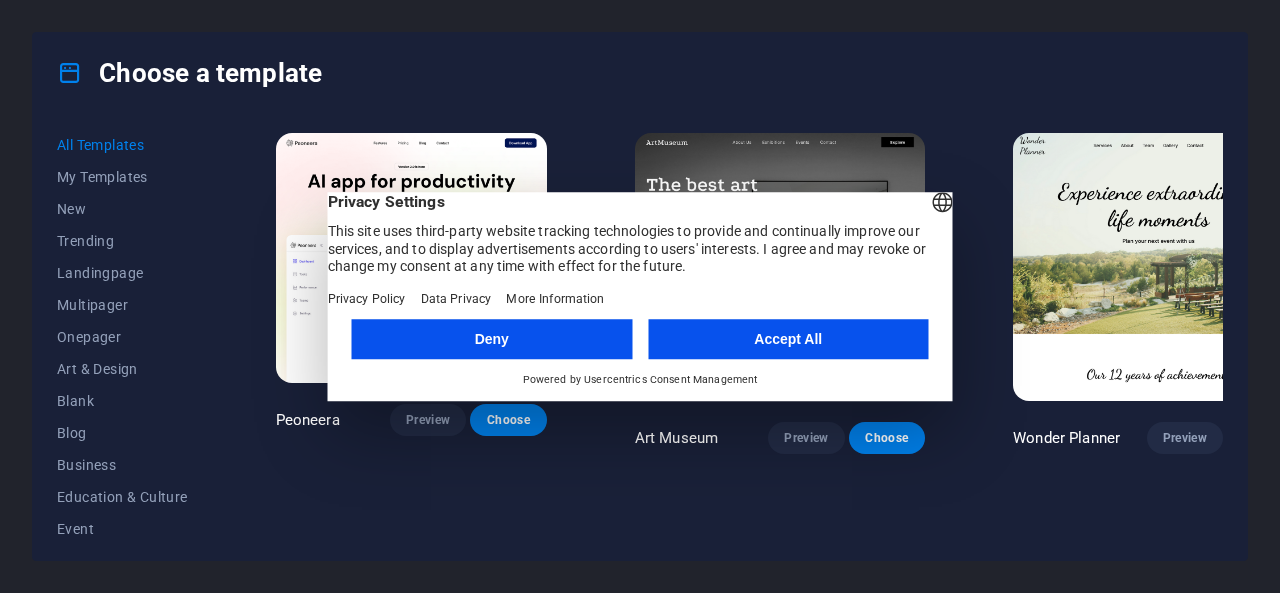 click on "Accept All" at bounding box center (788, 339) 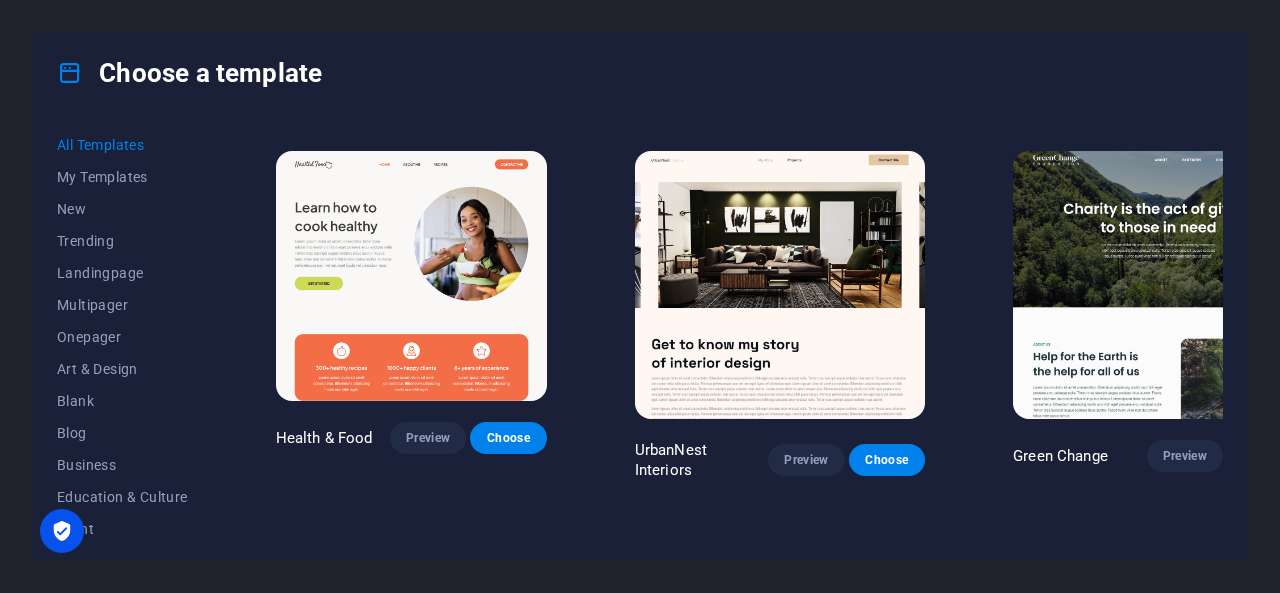 scroll, scrollTop: 1500, scrollLeft: 0, axis: vertical 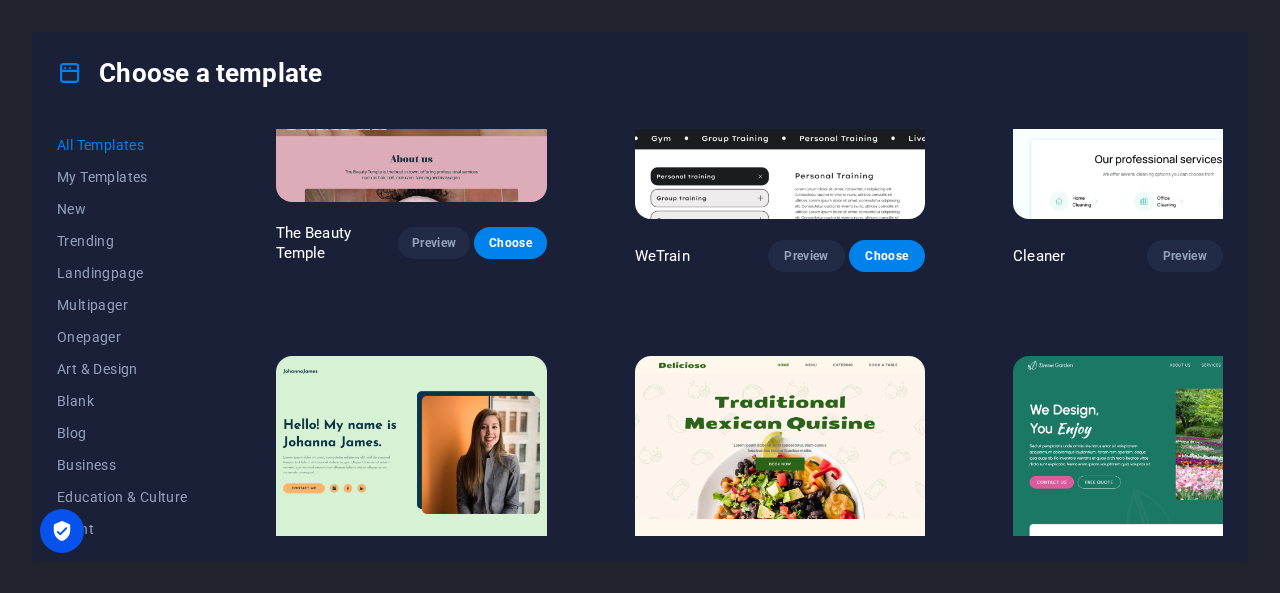 click on "Preview" at bounding box center [806, 661] 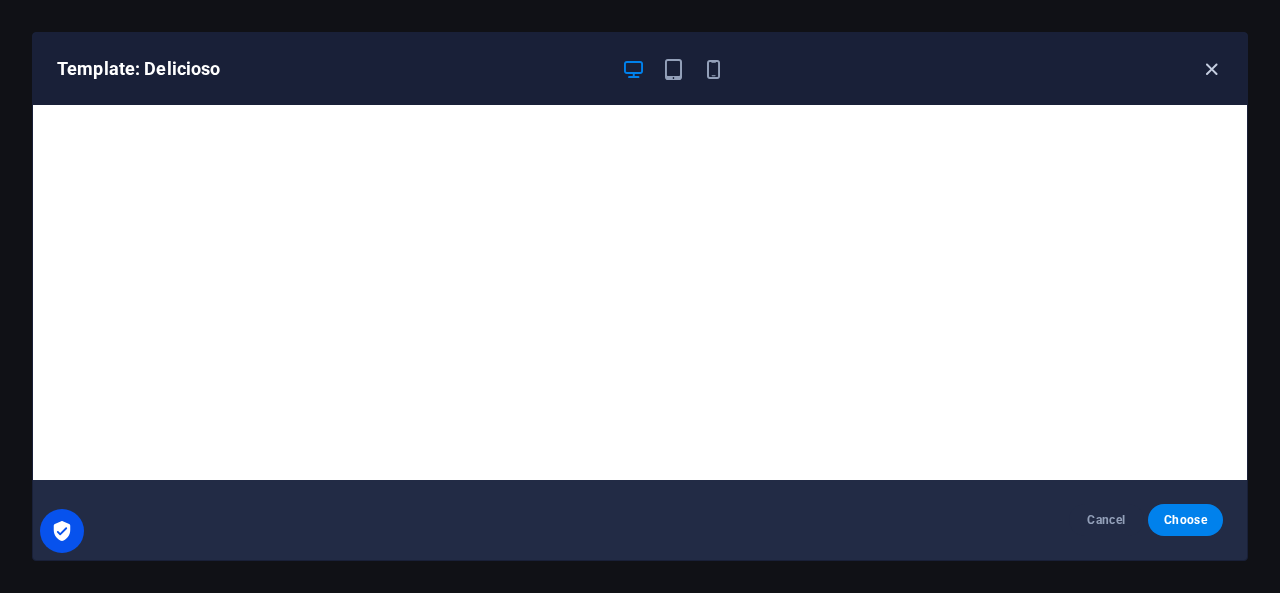 click at bounding box center (1211, 69) 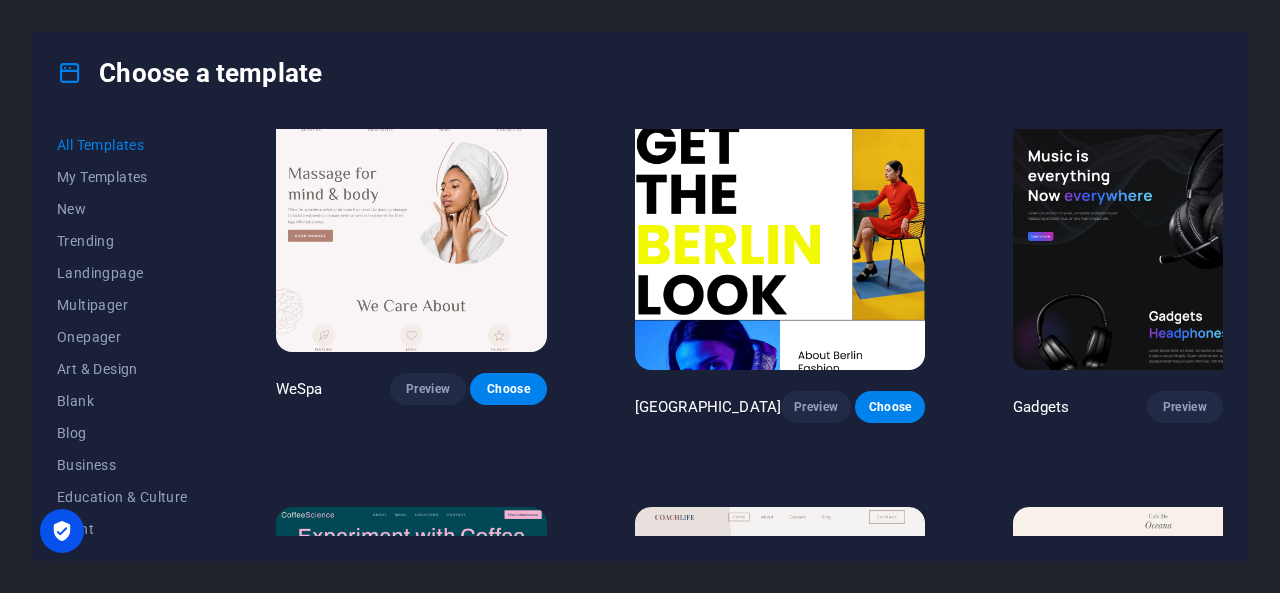 scroll, scrollTop: 4118, scrollLeft: 0, axis: vertical 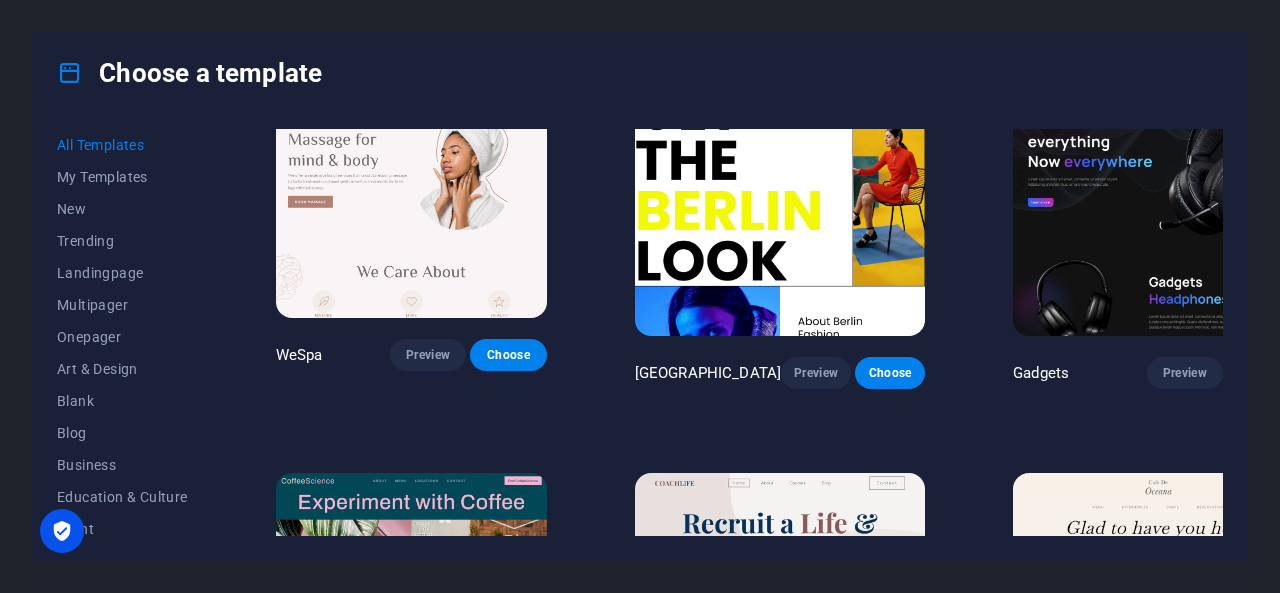 click on "Preview" at bounding box center [428, 760] 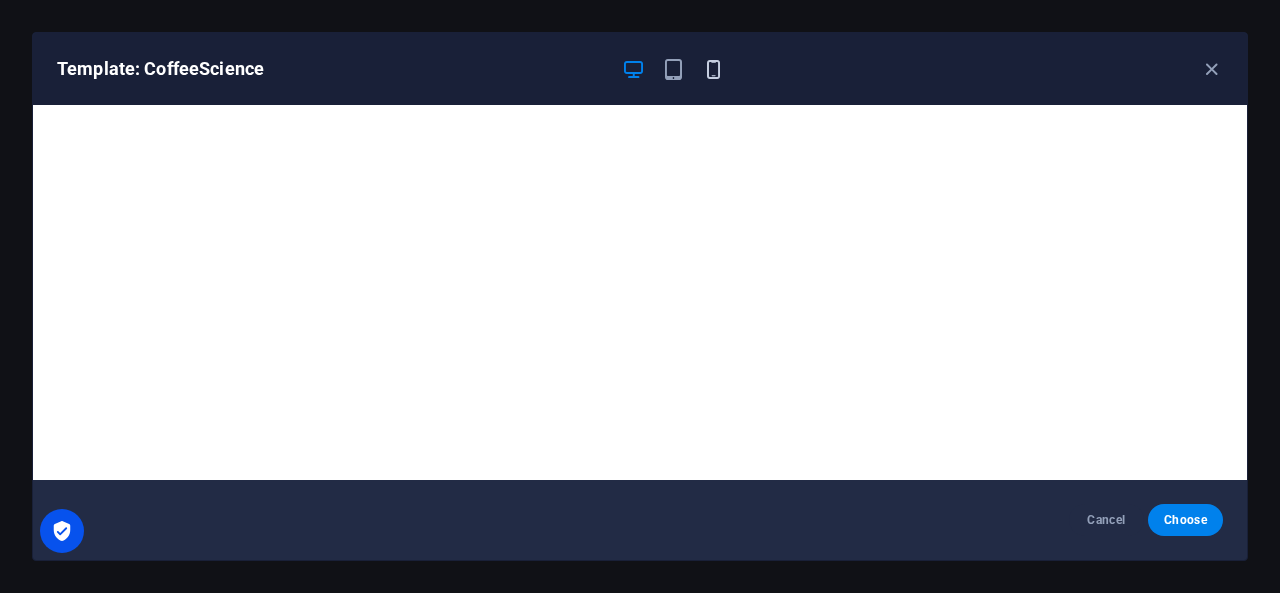 click at bounding box center [713, 69] 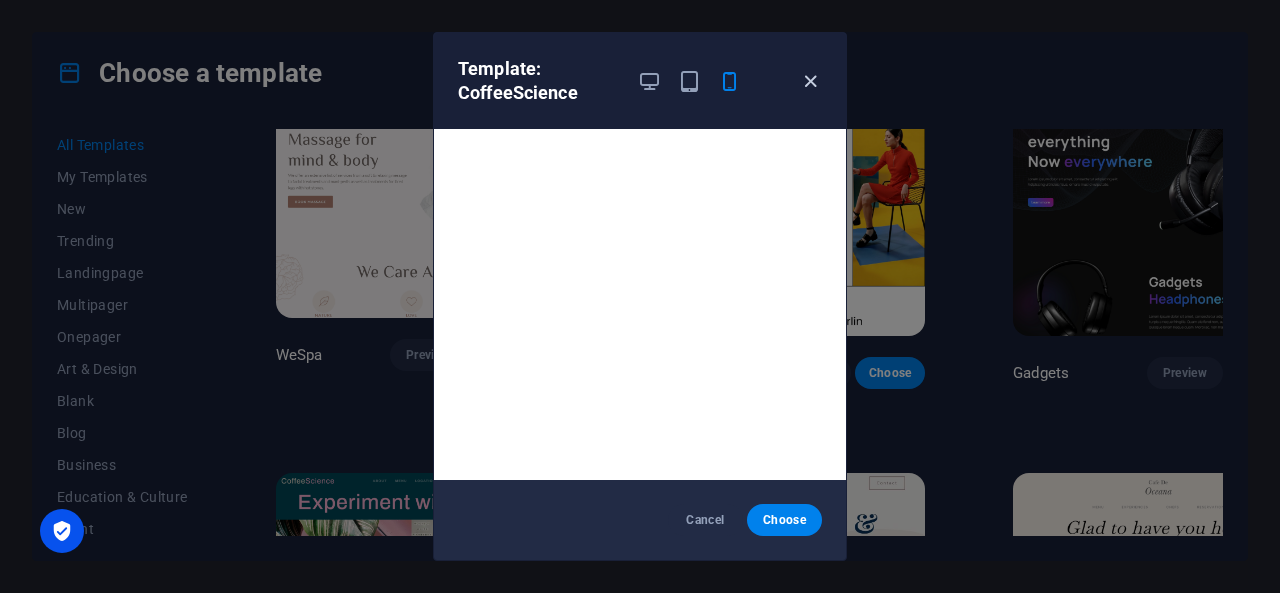 click at bounding box center [810, 81] 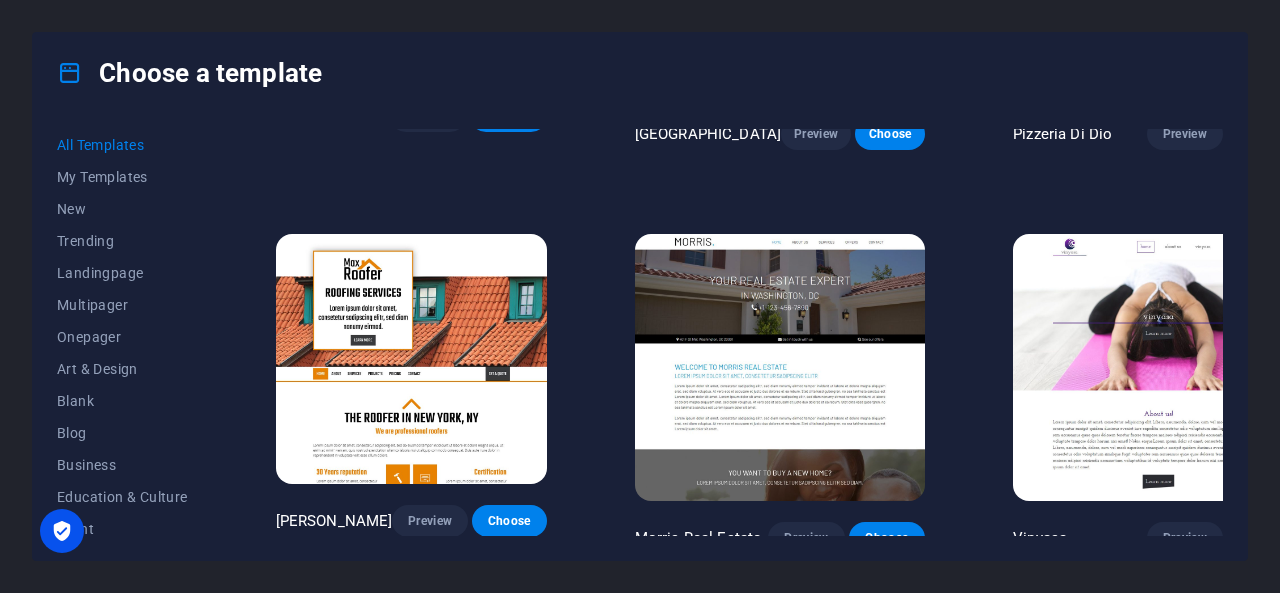 scroll, scrollTop: 8066, scrollLeft: 0, axis: vertical 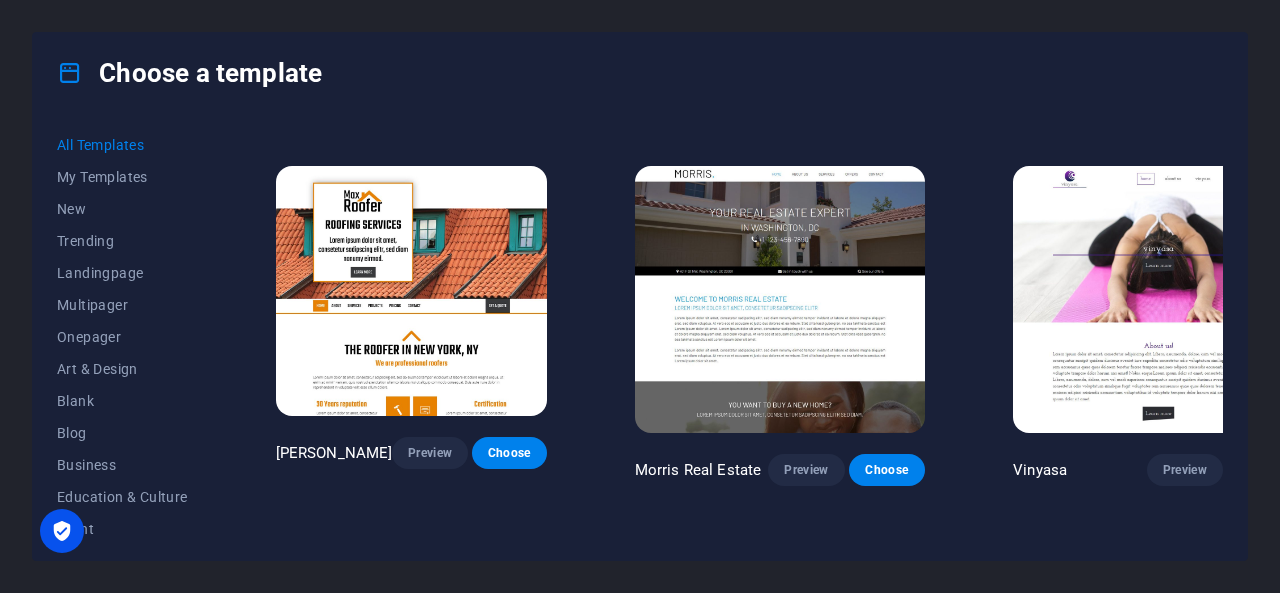 click on "Preview" at bounding box center (1195, 875) 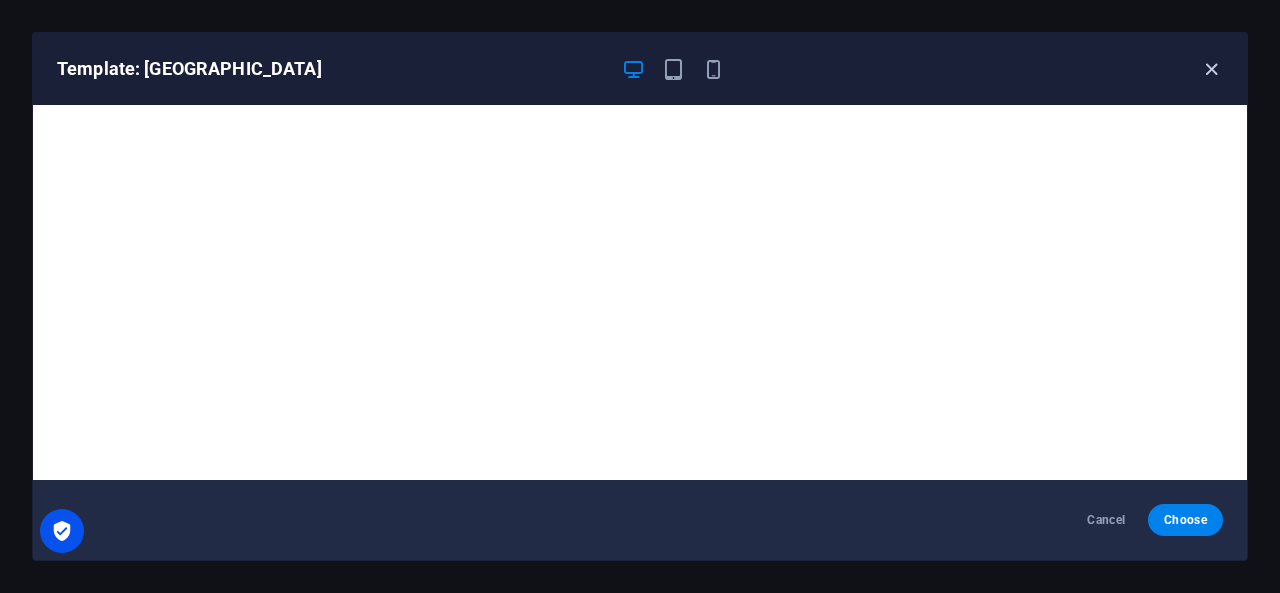 click at bounding box center [1211, 69] 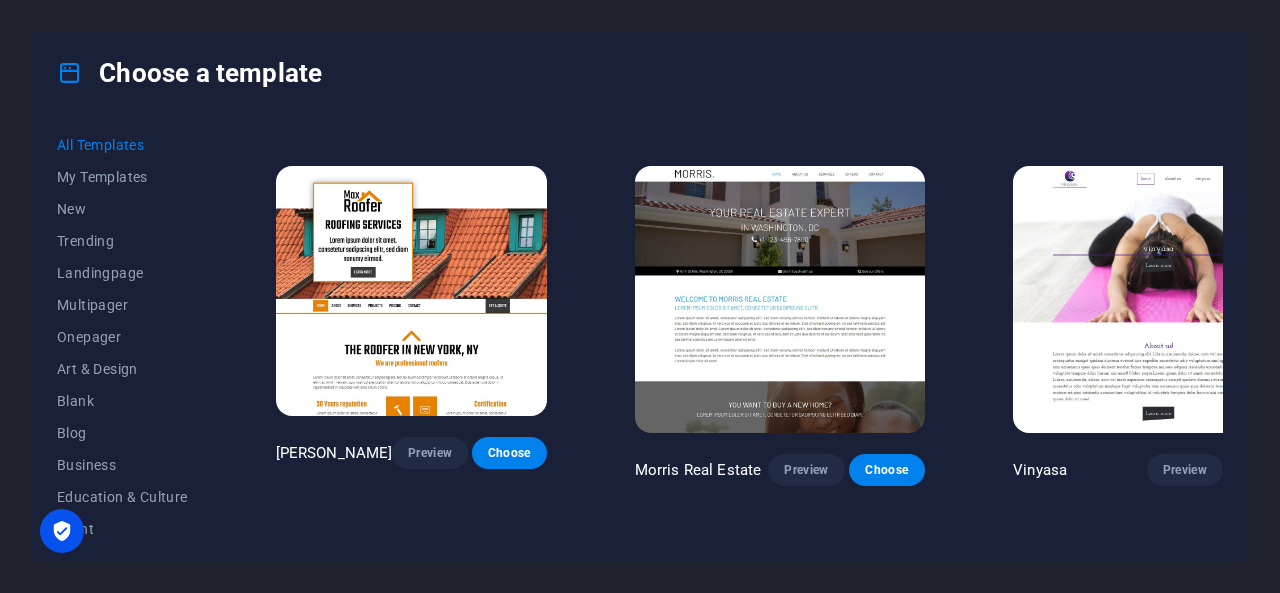 click on "Choose" at bounding box center (1269, 875) 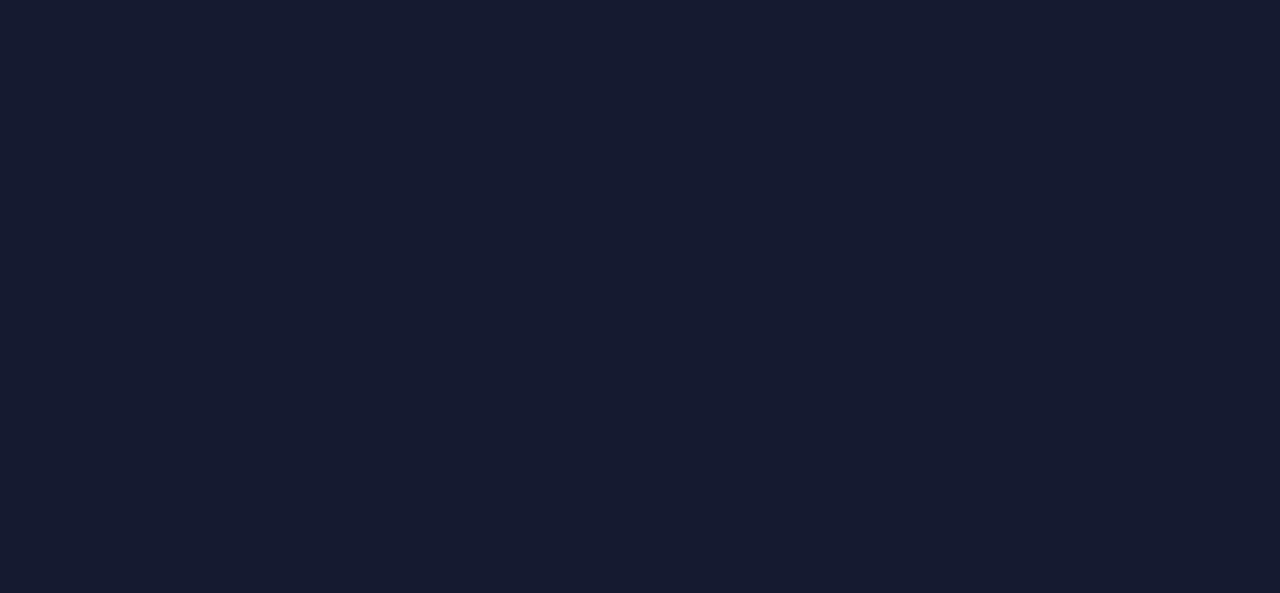 scroll, scrollTop: 0, scrollLeft: 0, axis: both 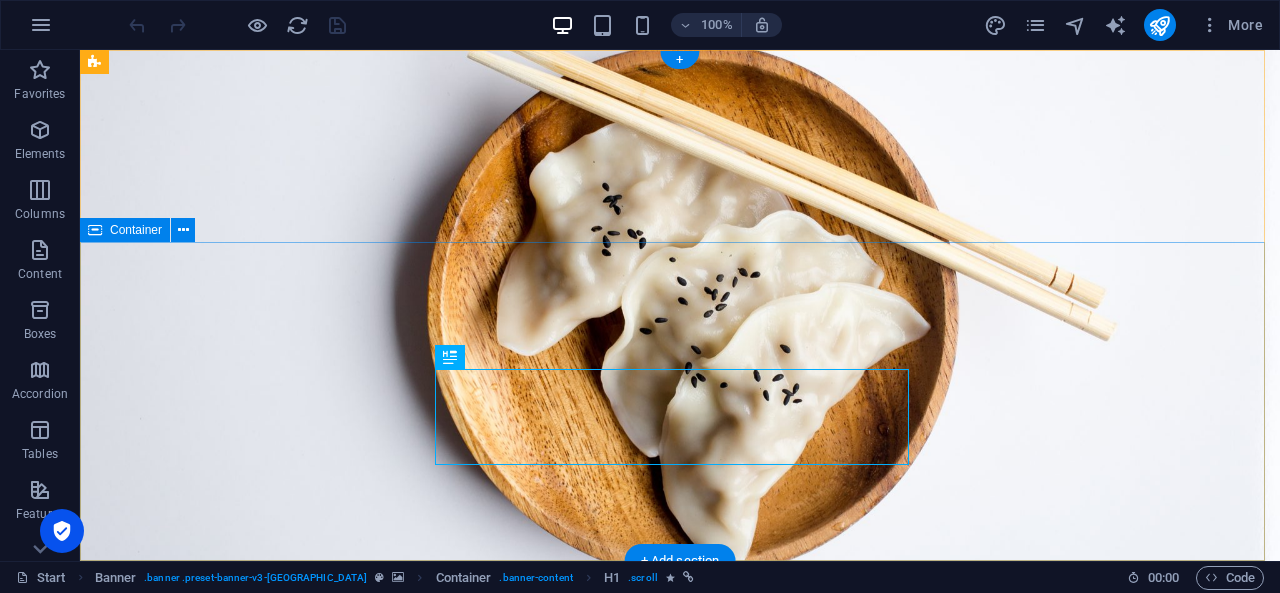 click on "taste of Asia" at bounding box center [680, 945] 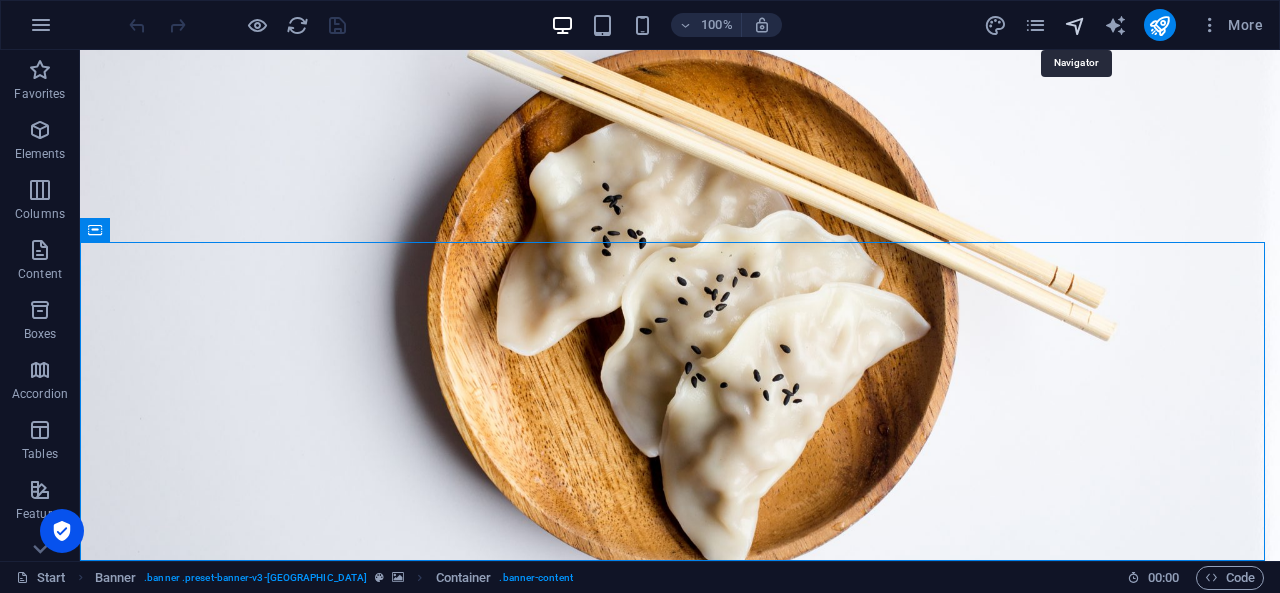 click at bounding box center (1075, 25) 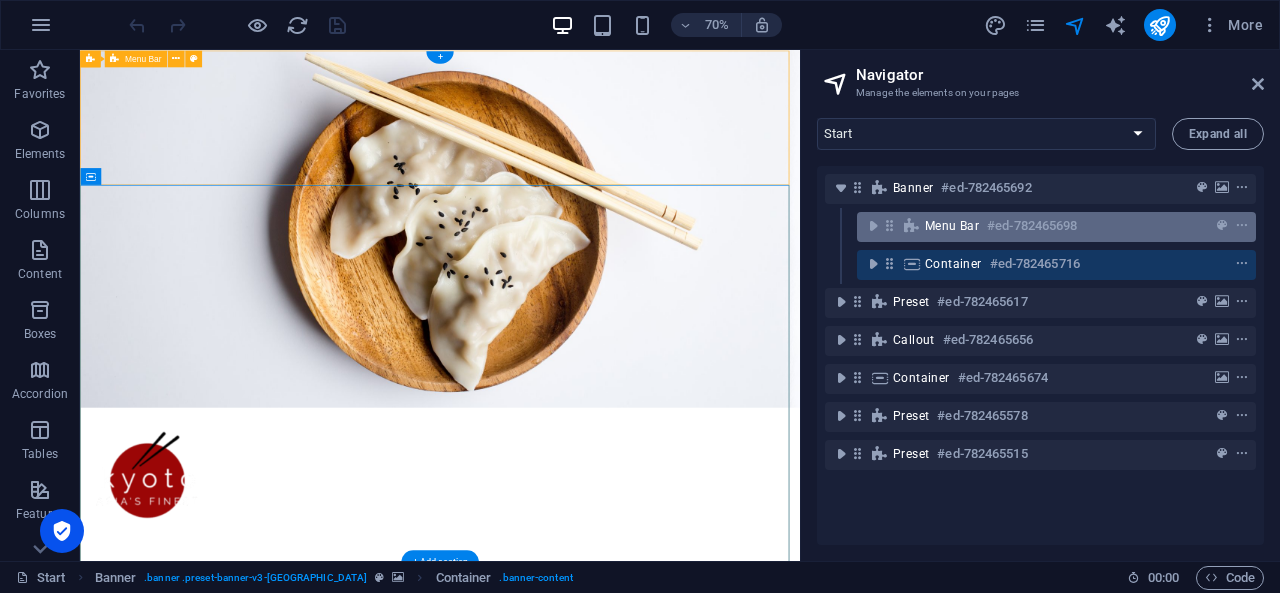 click on "#ed-782465698" at bounding box center (1032, 226) 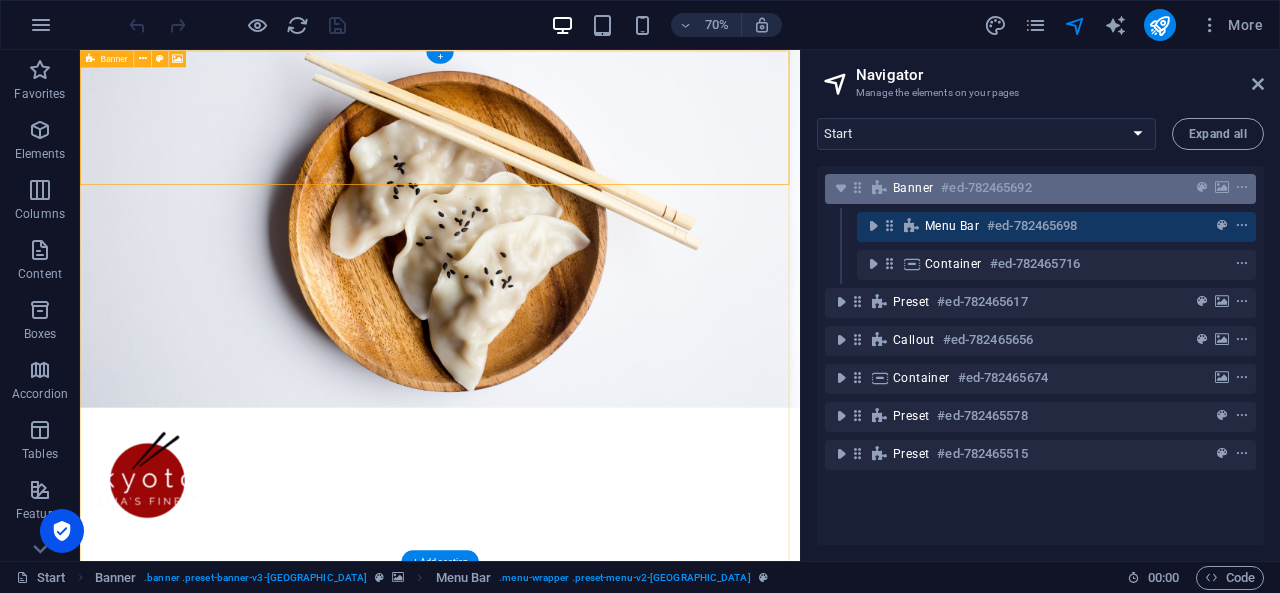 click on "Banner #ed-782465692" at bounding box center (1024, 188) 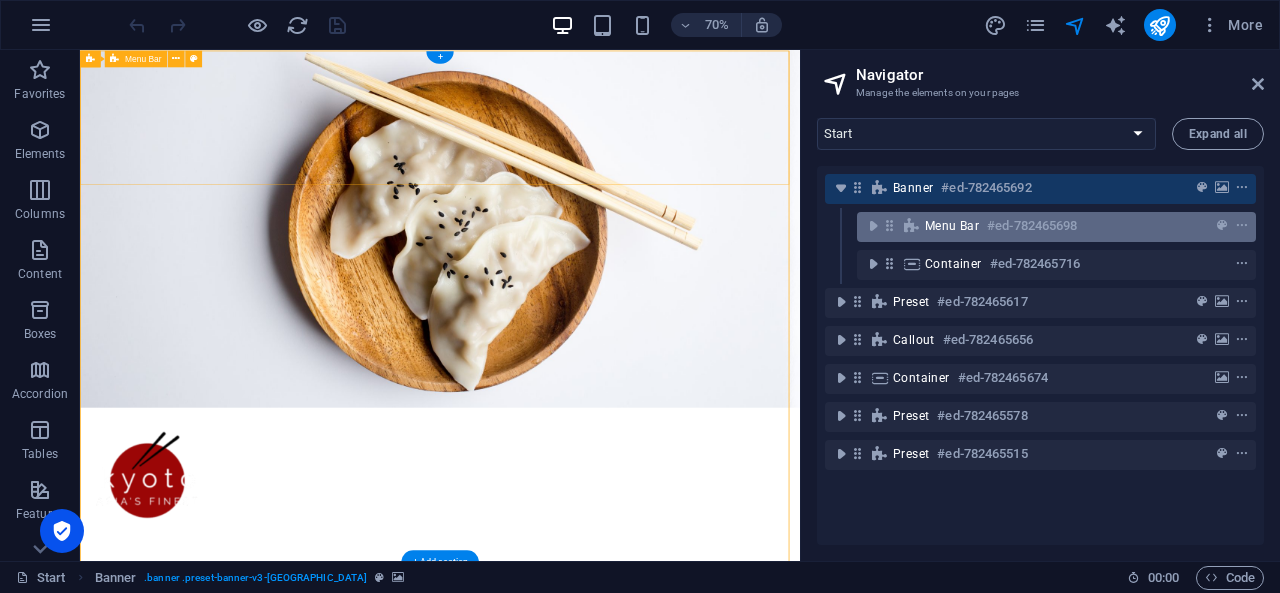 click on "#ed-782465698" at bounding box center [1032, 226] 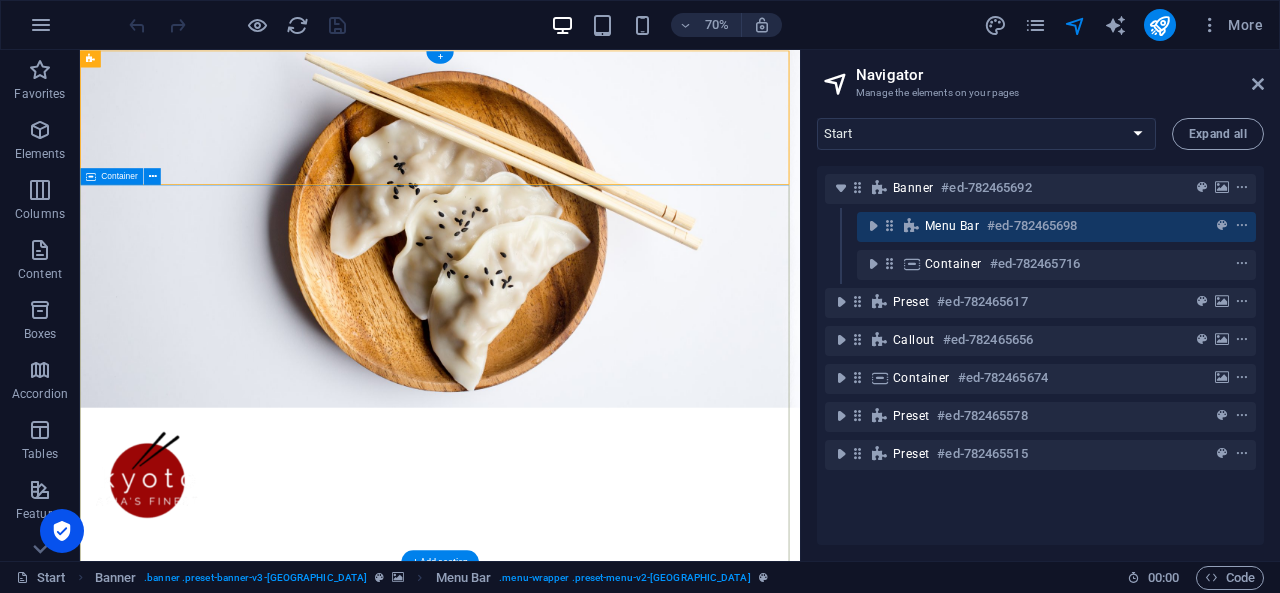 click on "taste of Asia" at bounding box center [594, 945] 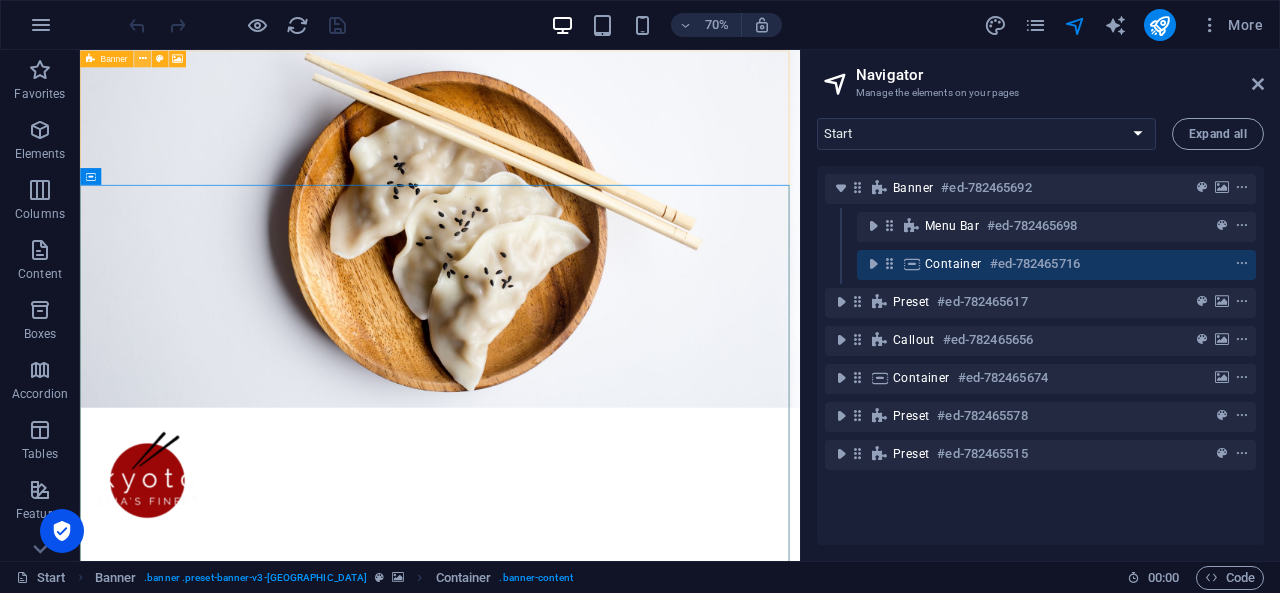 click at bounding box center [142, 58] 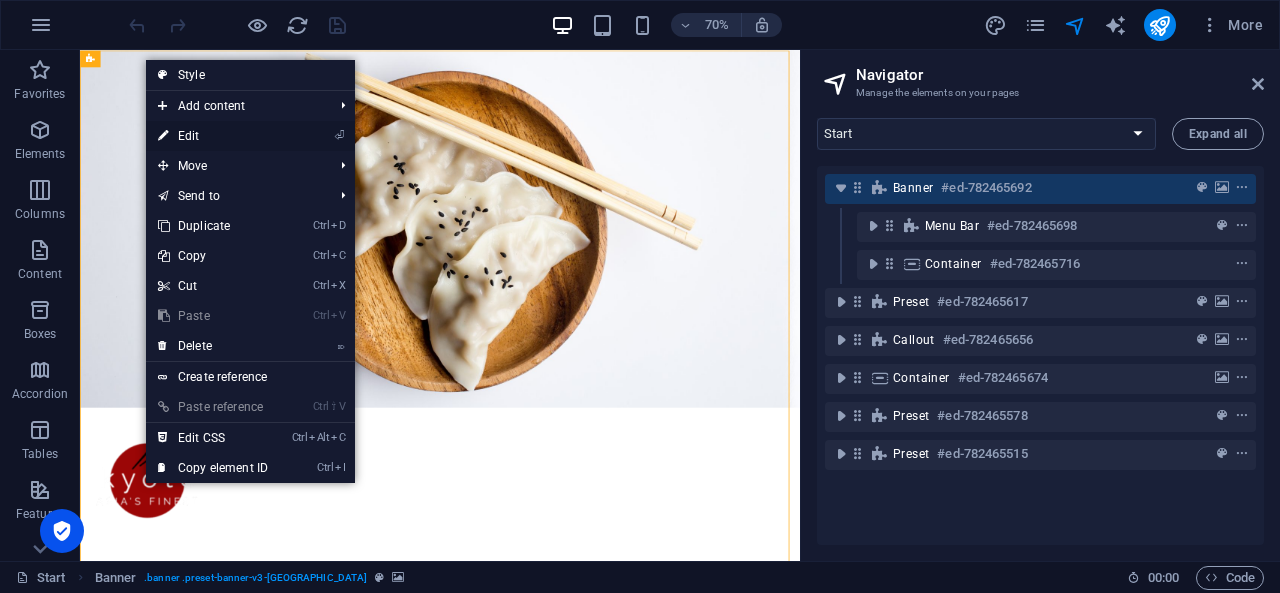click on "⏎  Edit" at bounding box center (213, 136) 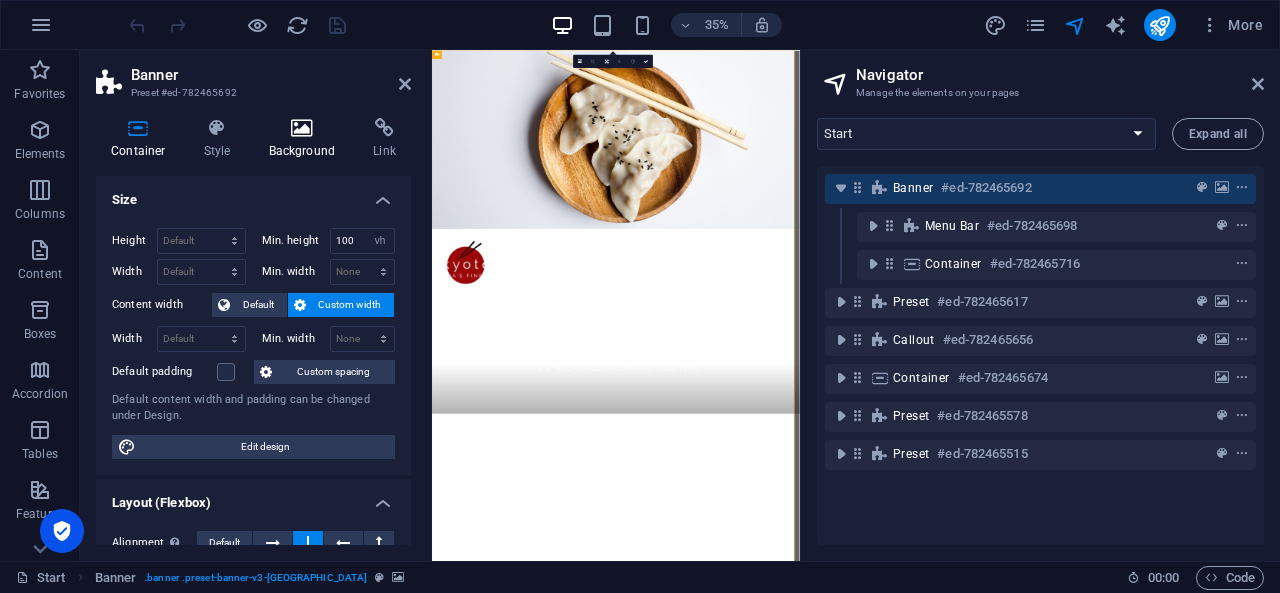 click on "Background" at bounding box center (306, 139) 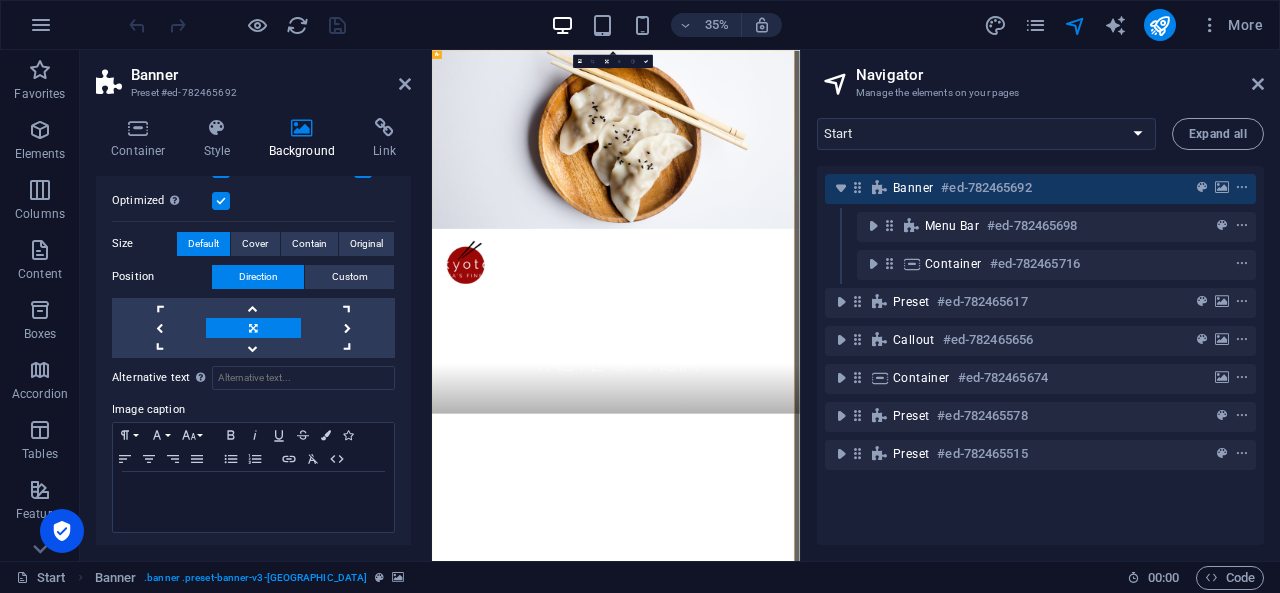 scroll, scrollTop: 96, scrollLeft: 0, axis: vertical 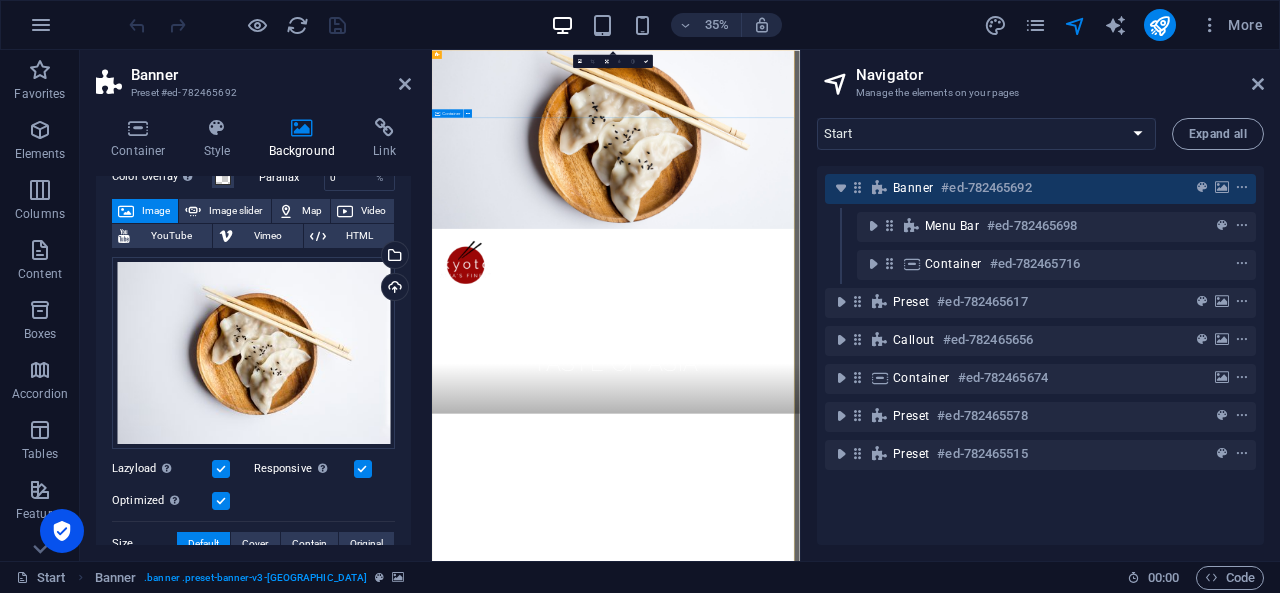 click on "taste of Asia" at bounding box center [957, 945] 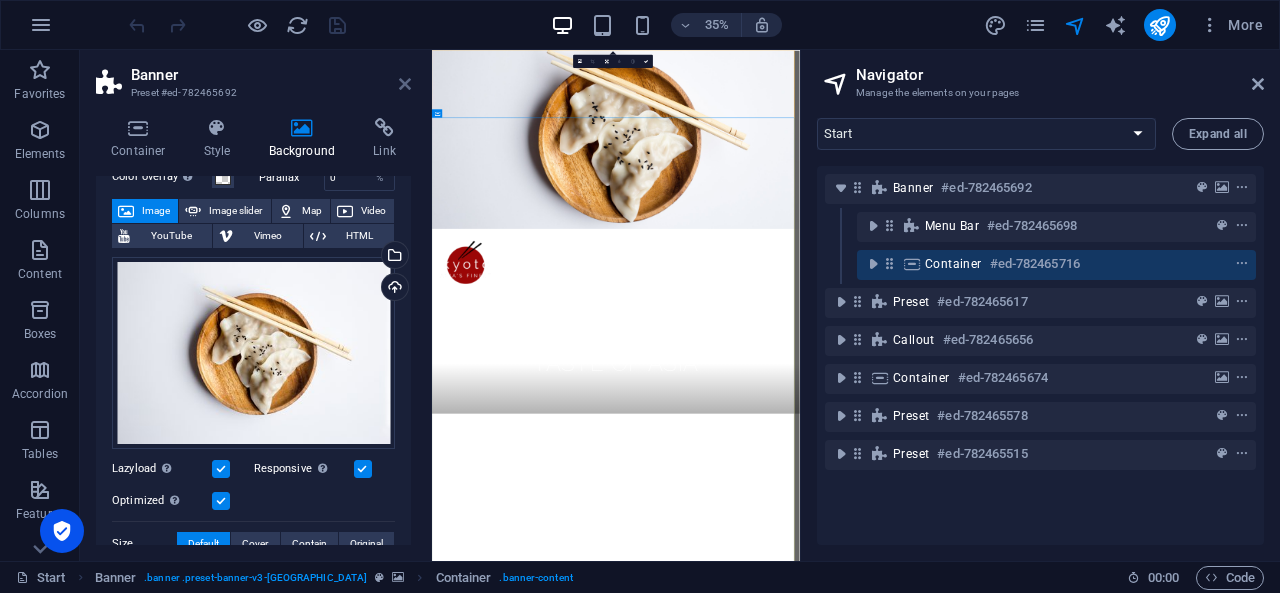 click at bounding box center [405, 84] 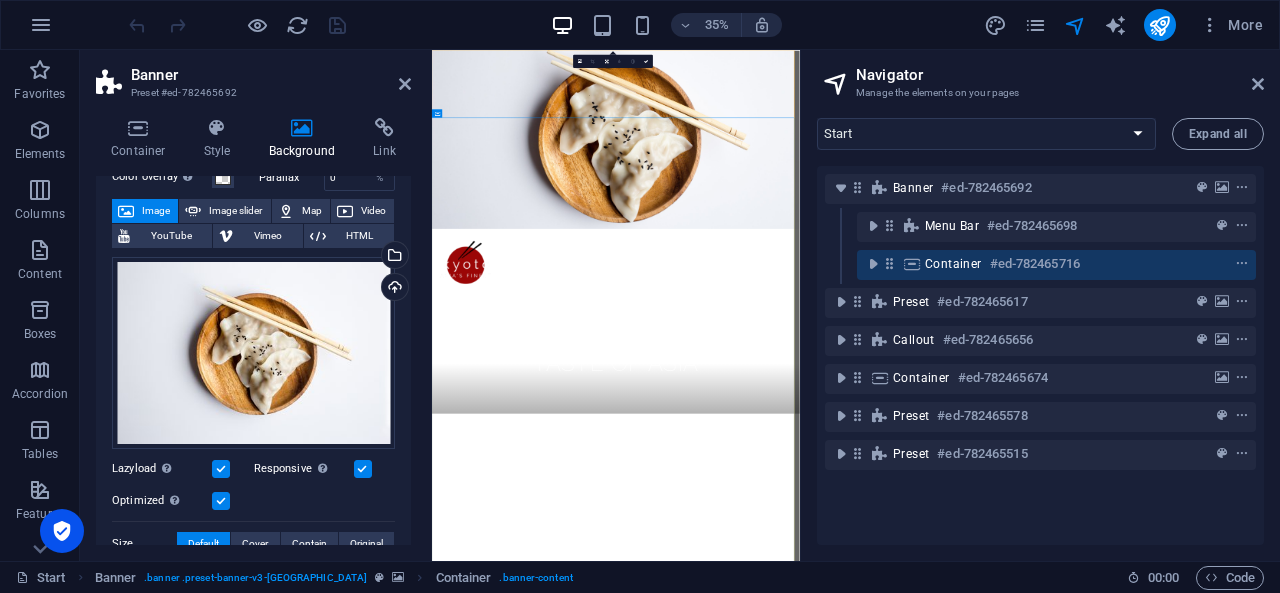 click on "Start About Services Menu Reservation Contact" at bounding box center [957, 681] 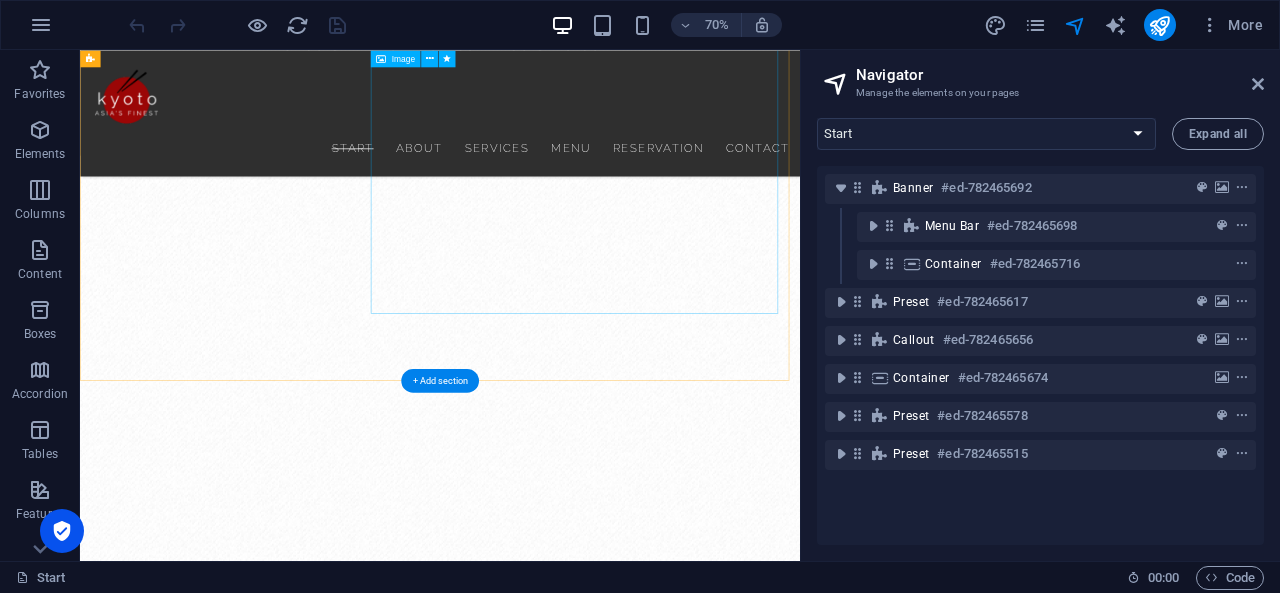 scroll, scrollTop: 900, scrollLeft: 0, axis: vertical 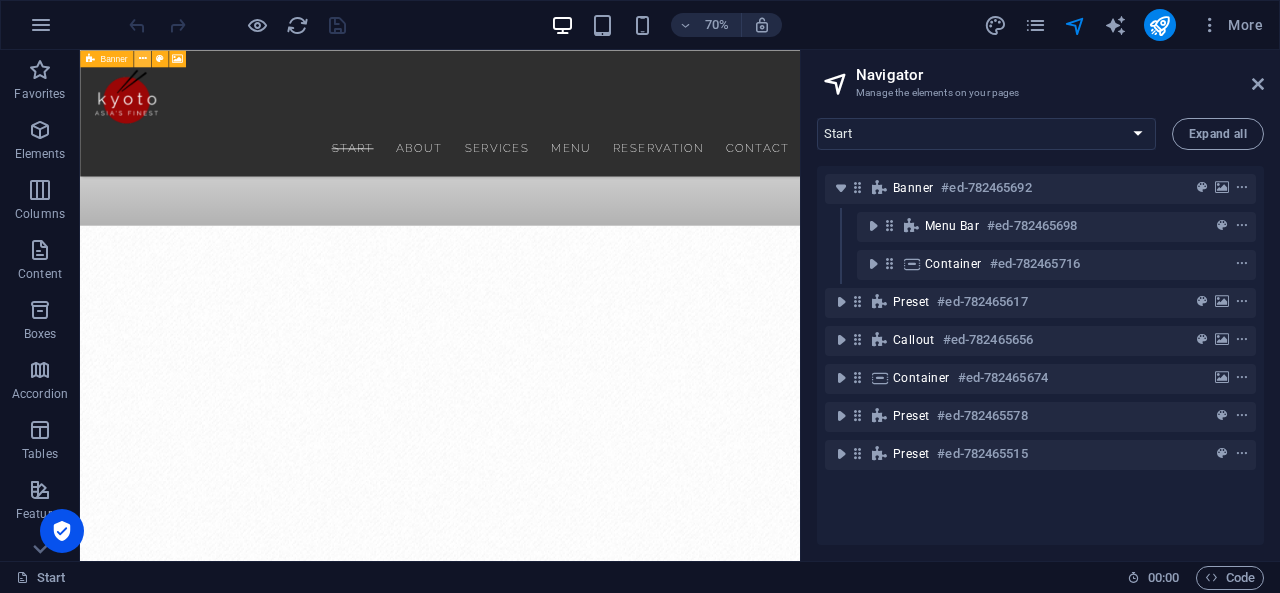 click at bounding box center (142, 58) 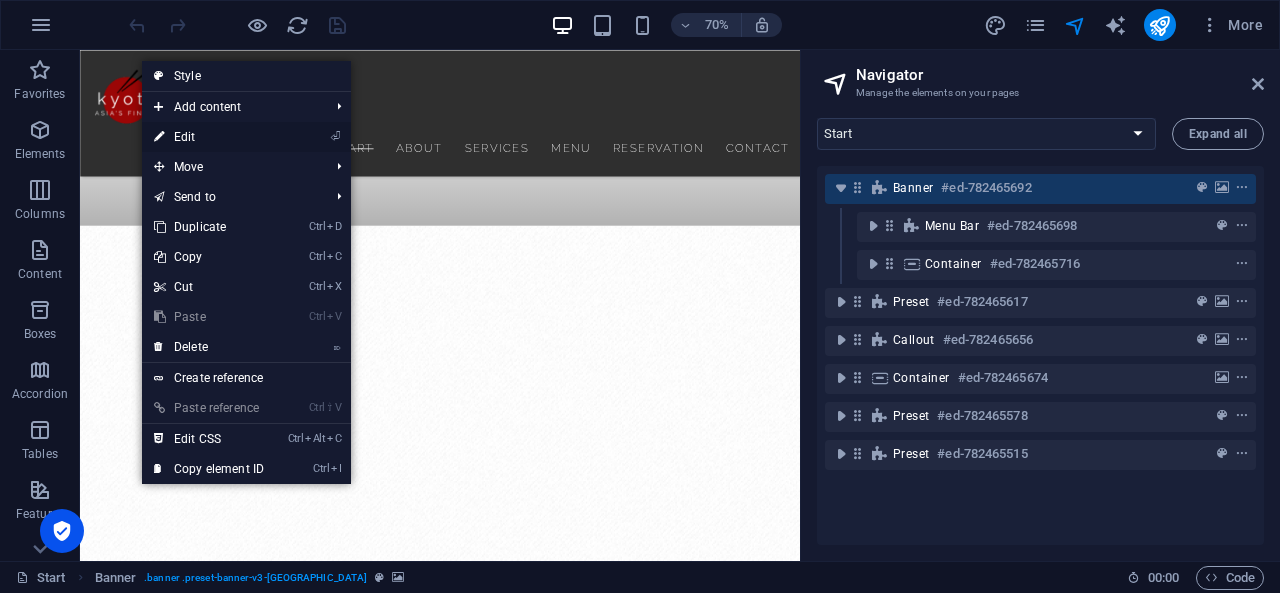 click on "⏎  Edit" at bounding box center (209, 137) 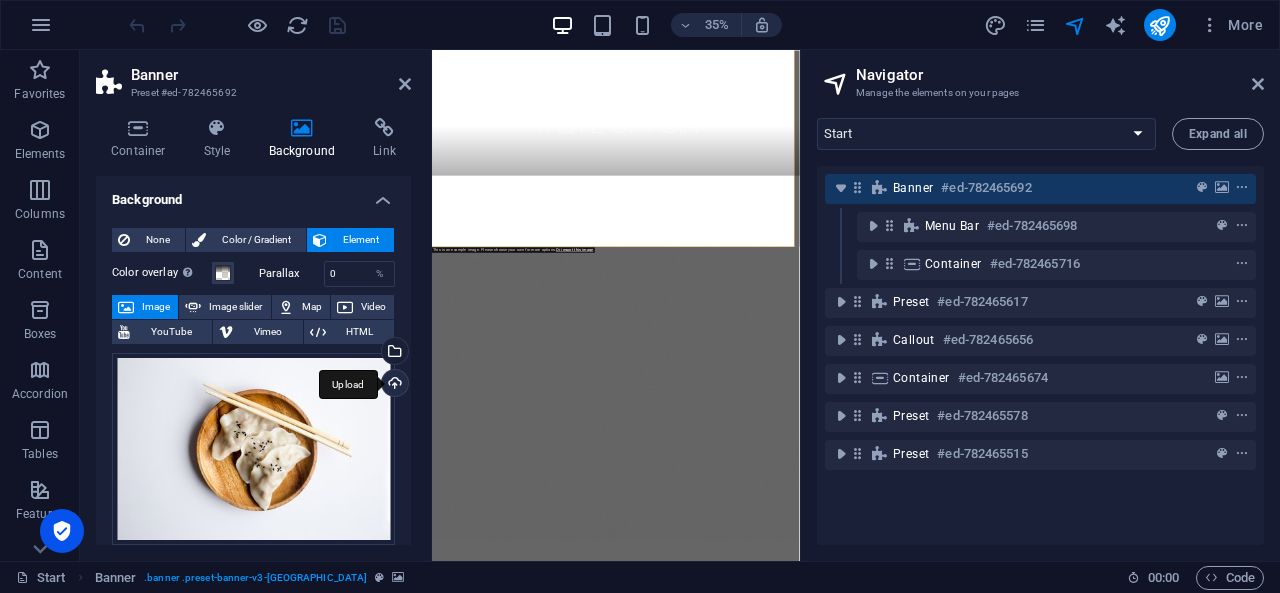 scroll, scrollTop: 100, scrollLeft: 0, axis: vertical 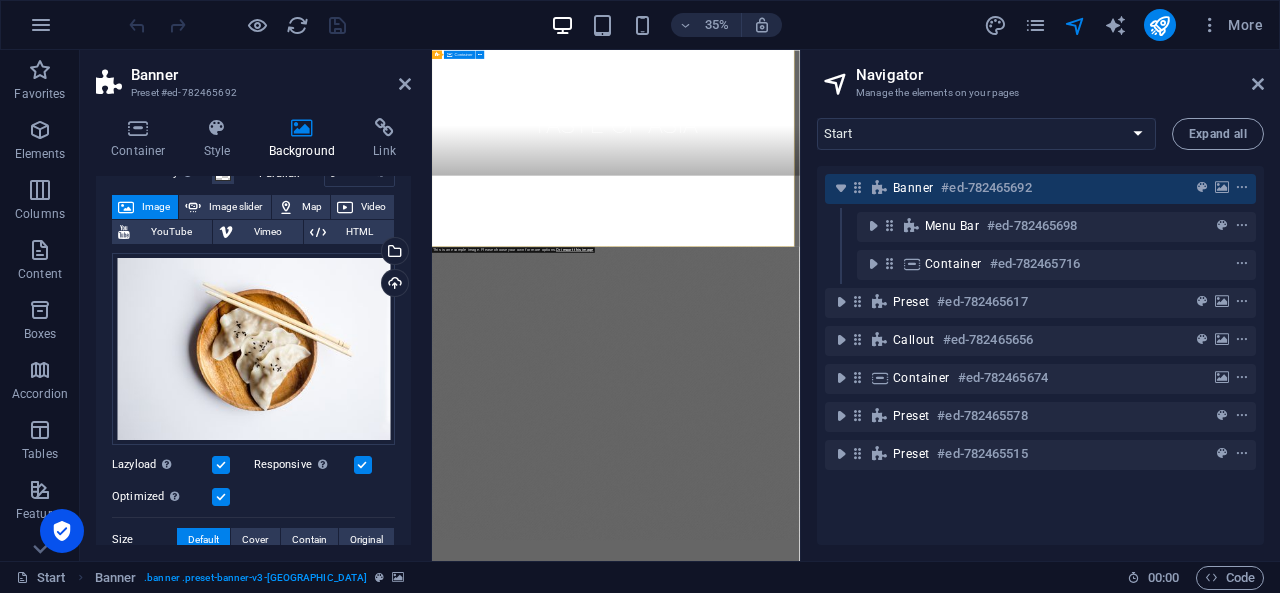 click on "taste of Asia" at bounding box center [957, 265] 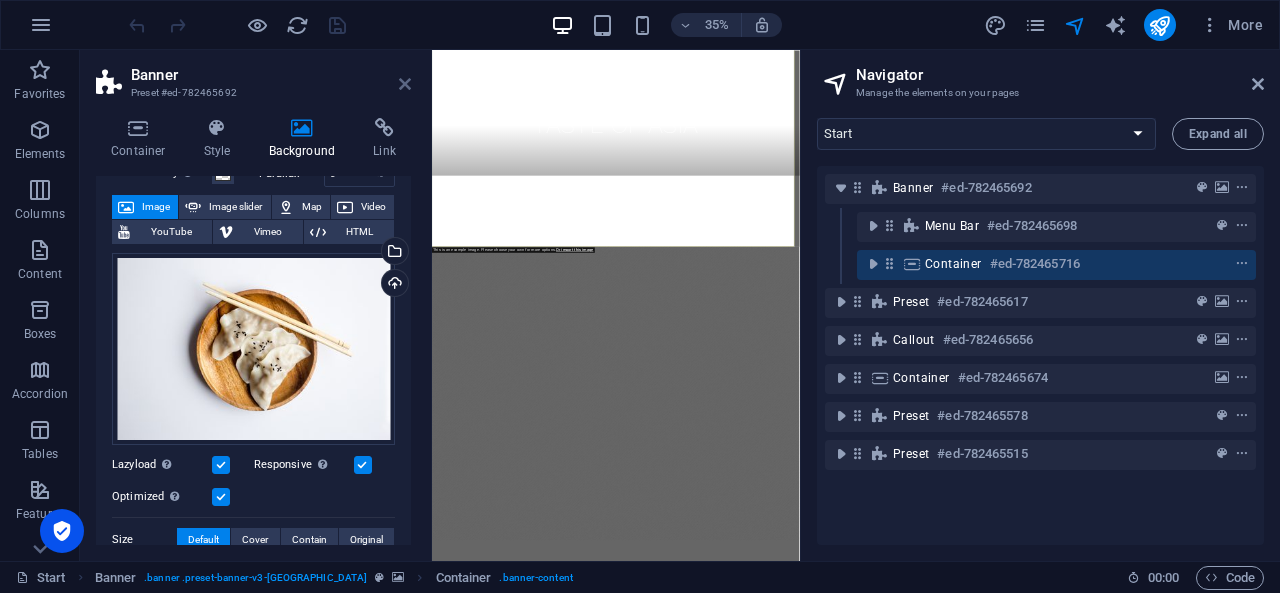 click at bounding box center (405, 84) 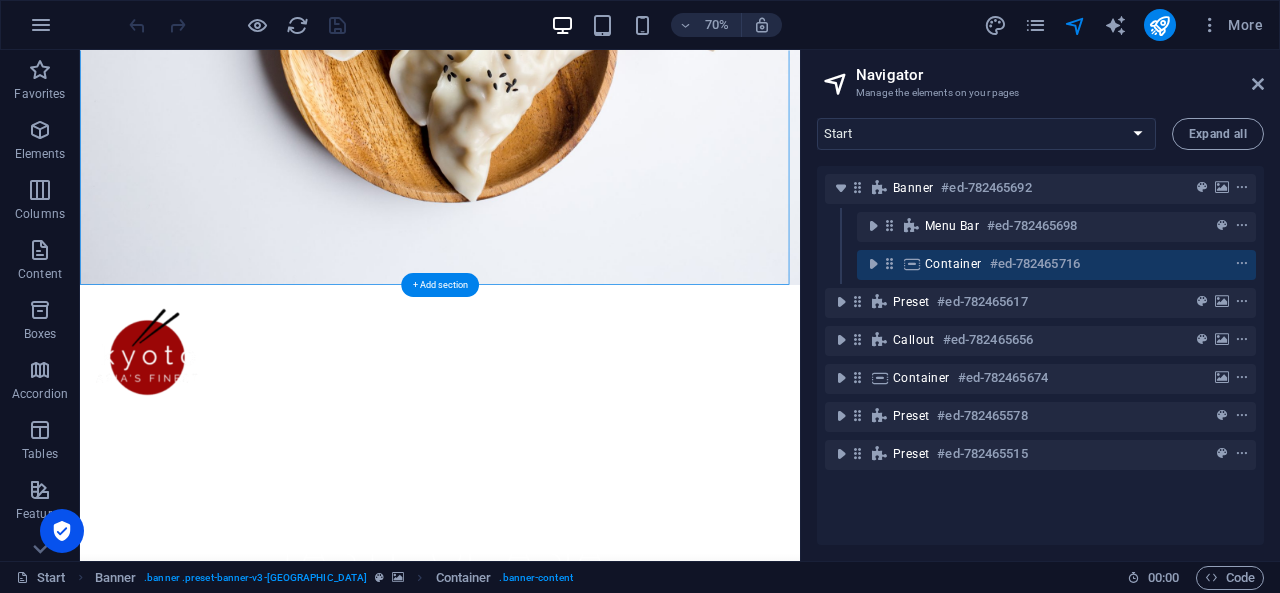 scroll, scrollTop: 596, scrollLeft: 0, axis: vertical 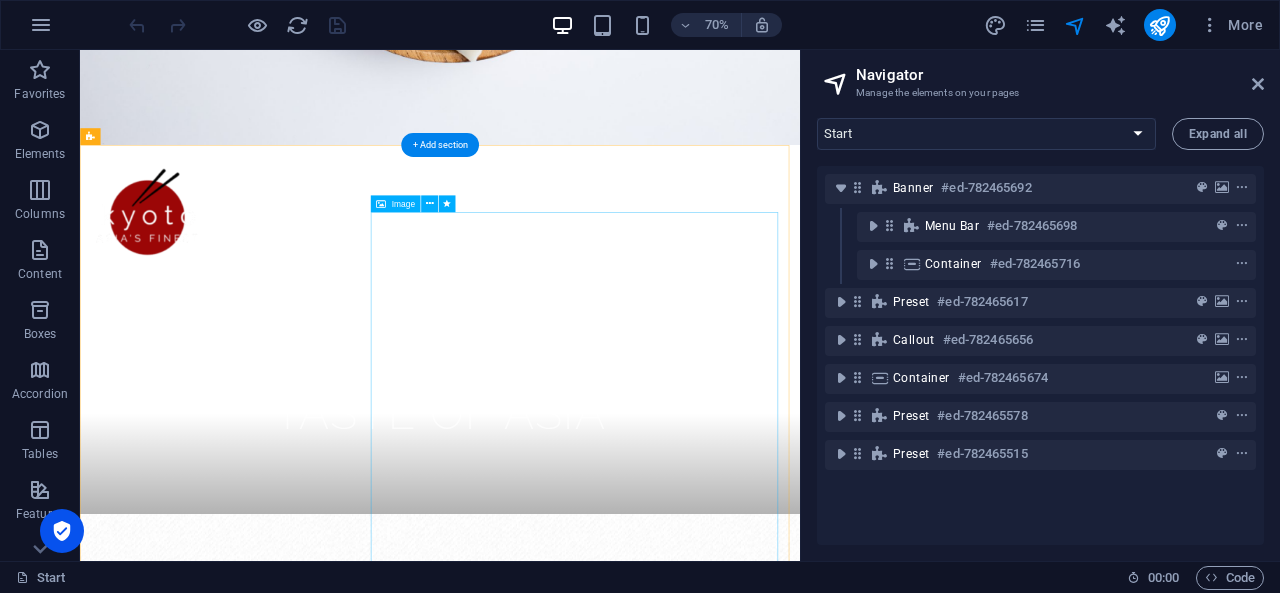 click at bounding box center (248, 2189) 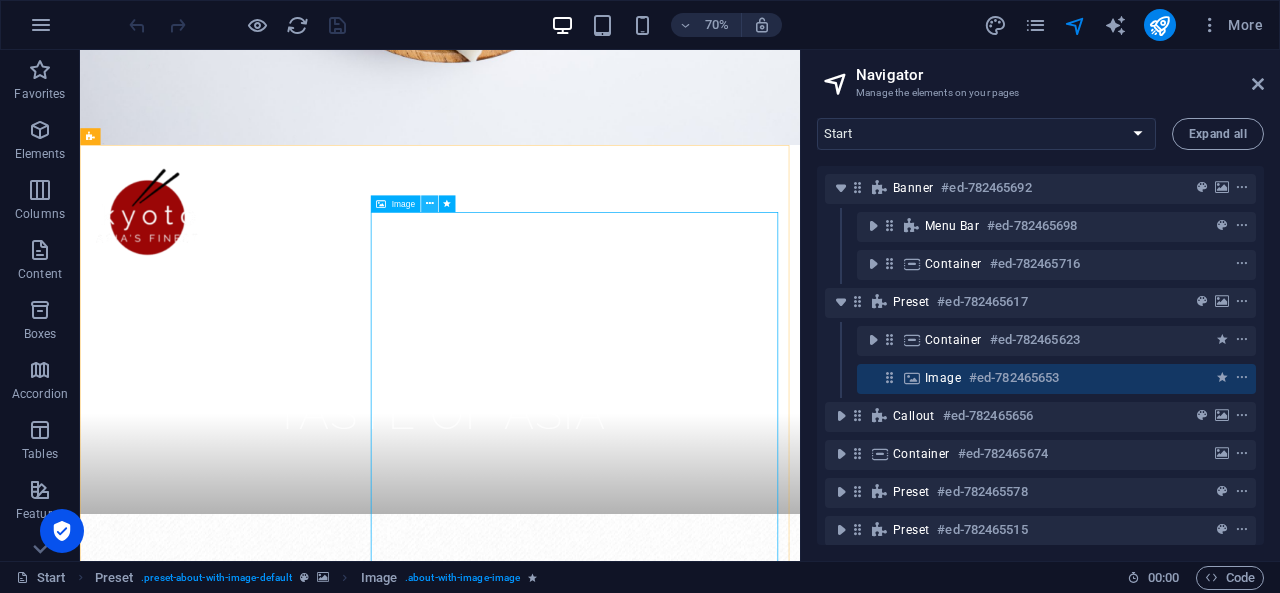 click at bounding box center (430, 203) 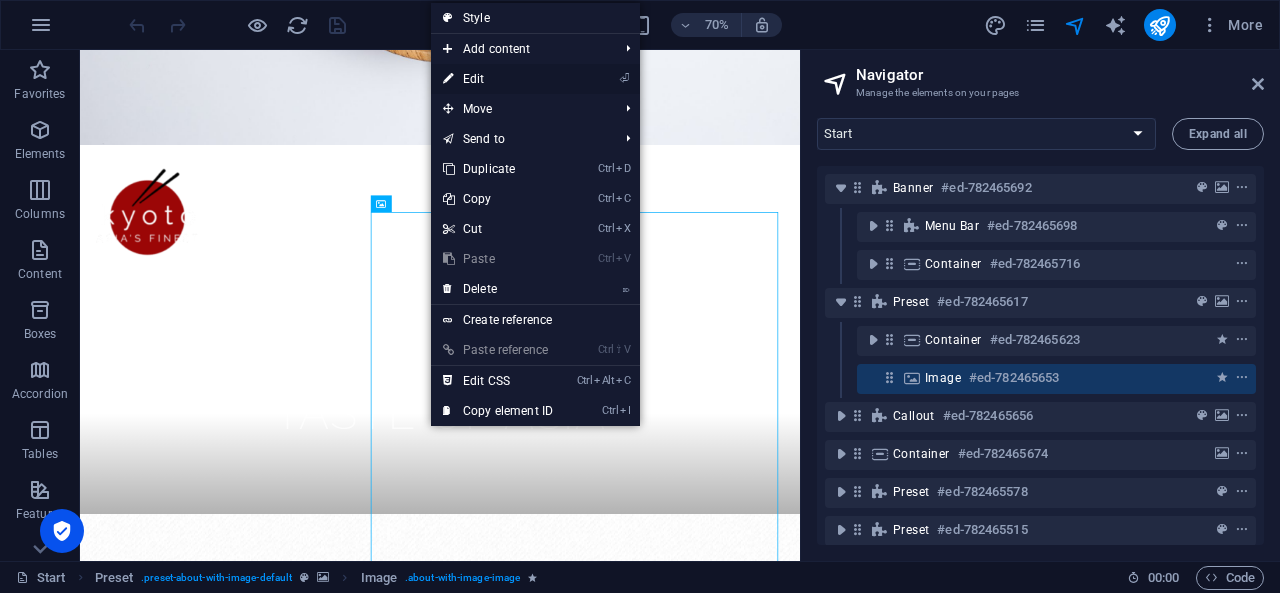 click on "⏎  Edit" at bounding box center [498, 79] 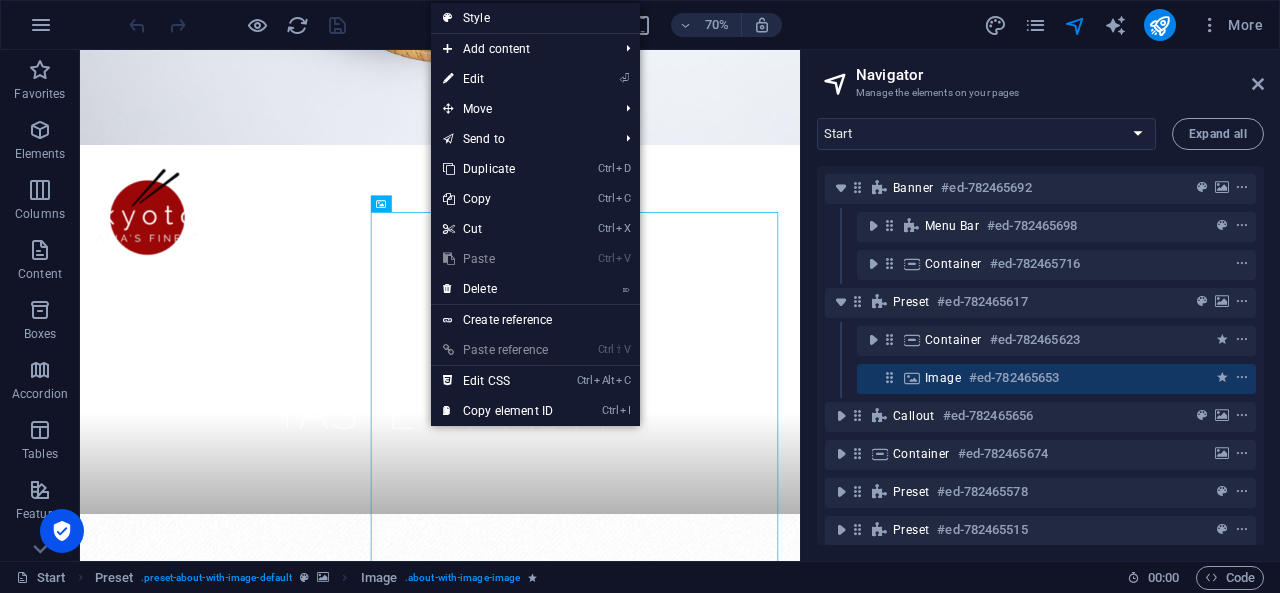 select on "%" 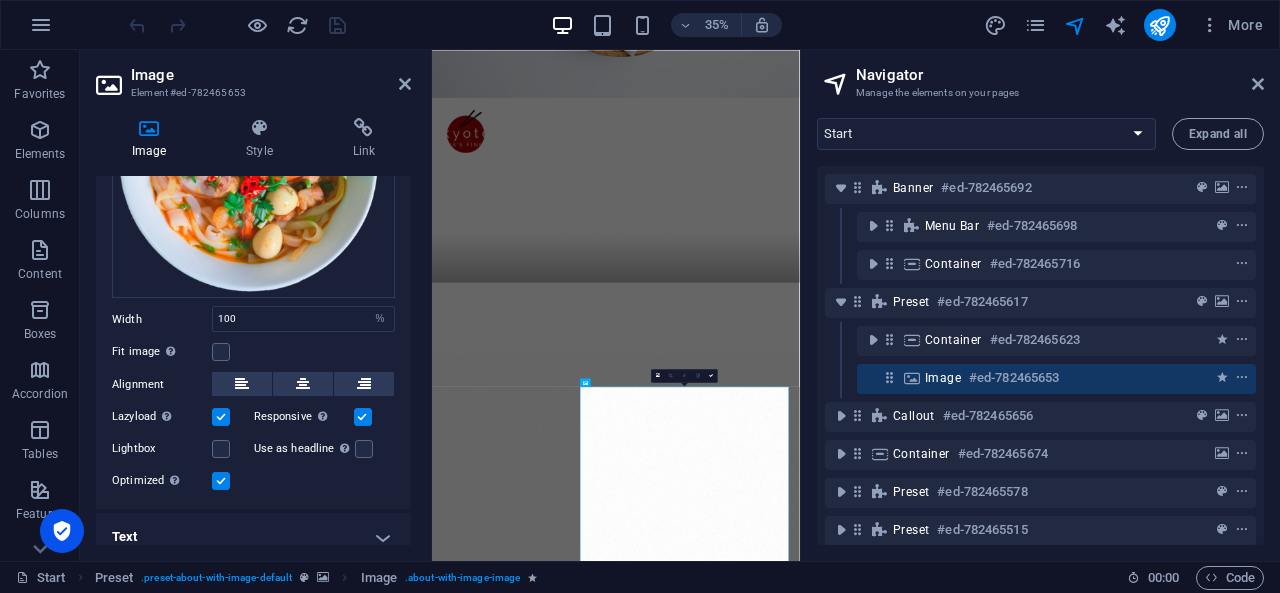 scroll, scrollTop: 0, scrollLeft: 0, axis: both 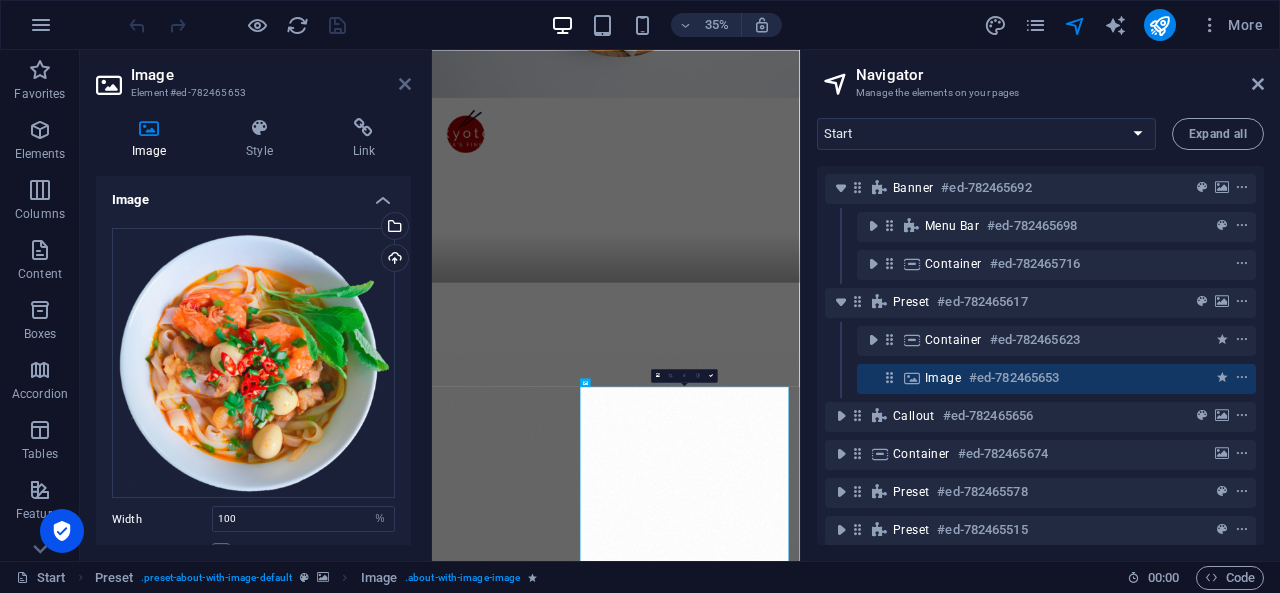 click at bounding box center (405, 84) 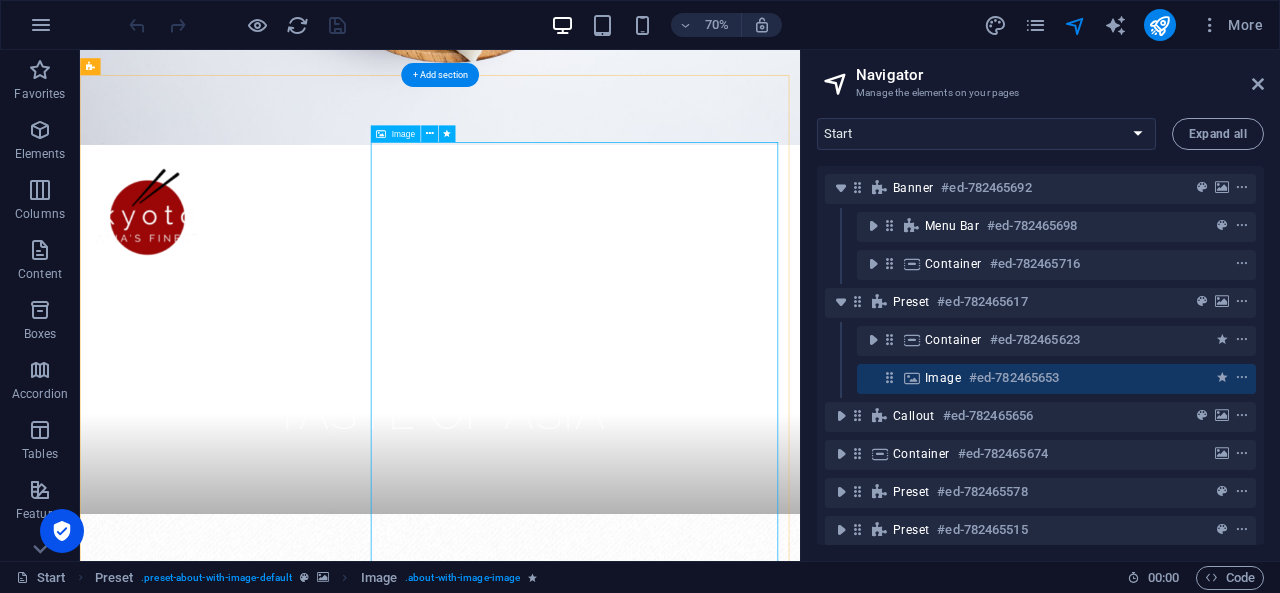 scroll, scrollTop: 696, scrollLeft: 0, axis: vertical 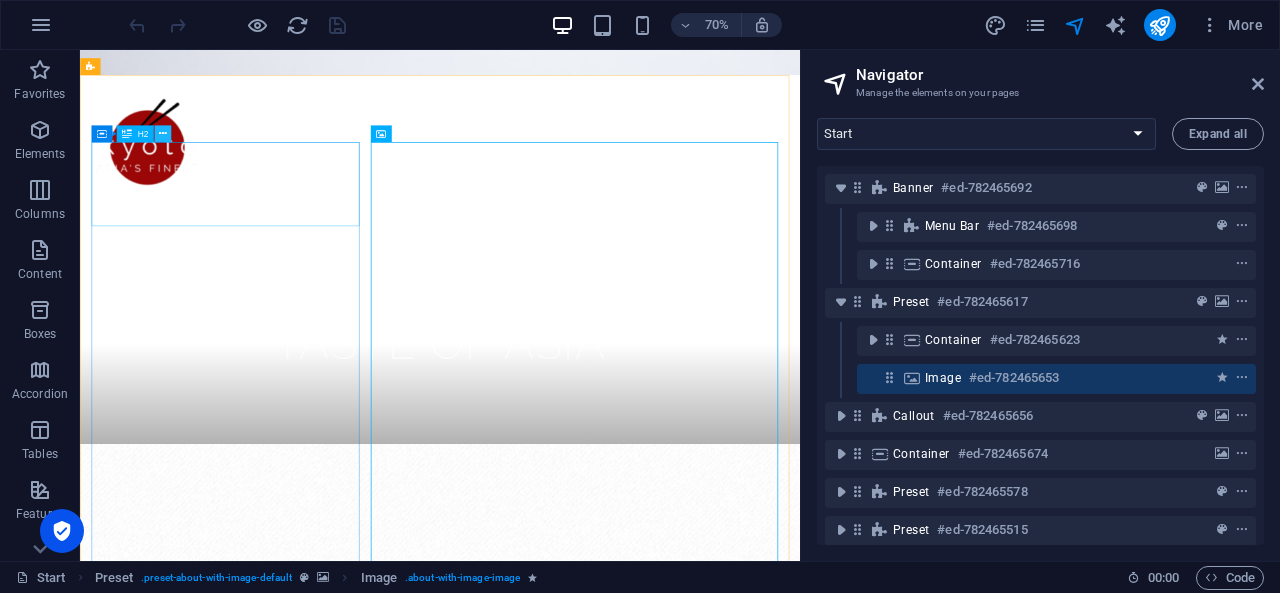 click at bounding box center [163, 133] 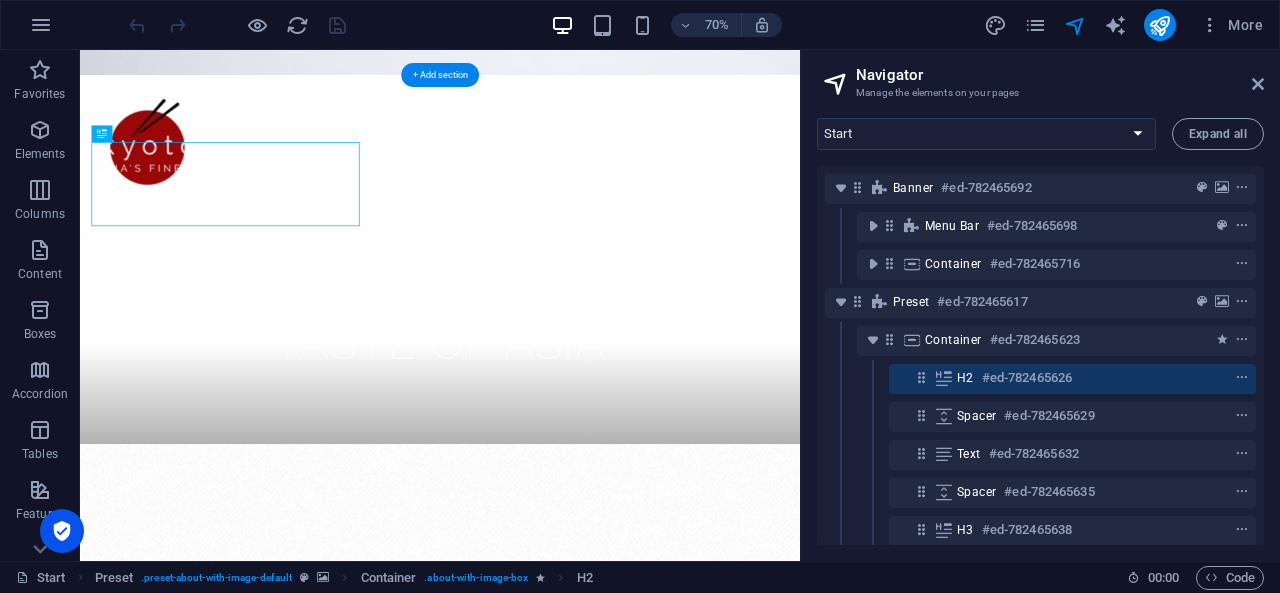click at bounding box center [594, 1033] 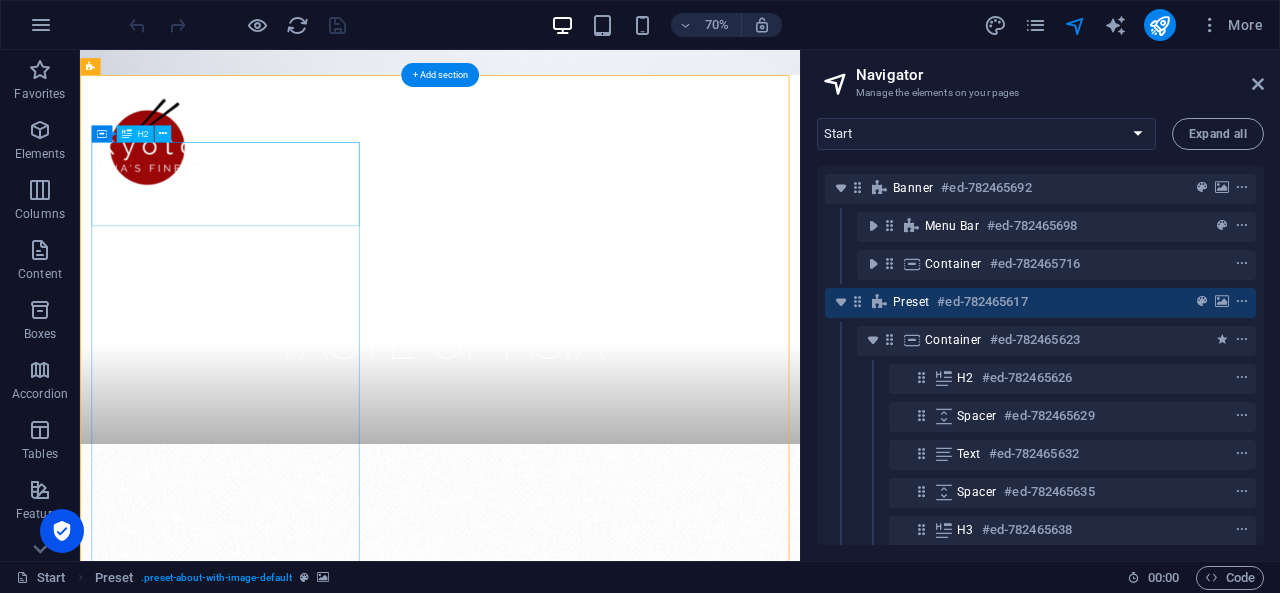 click on "tradition at its finest" at bounding box center (594, 1580) 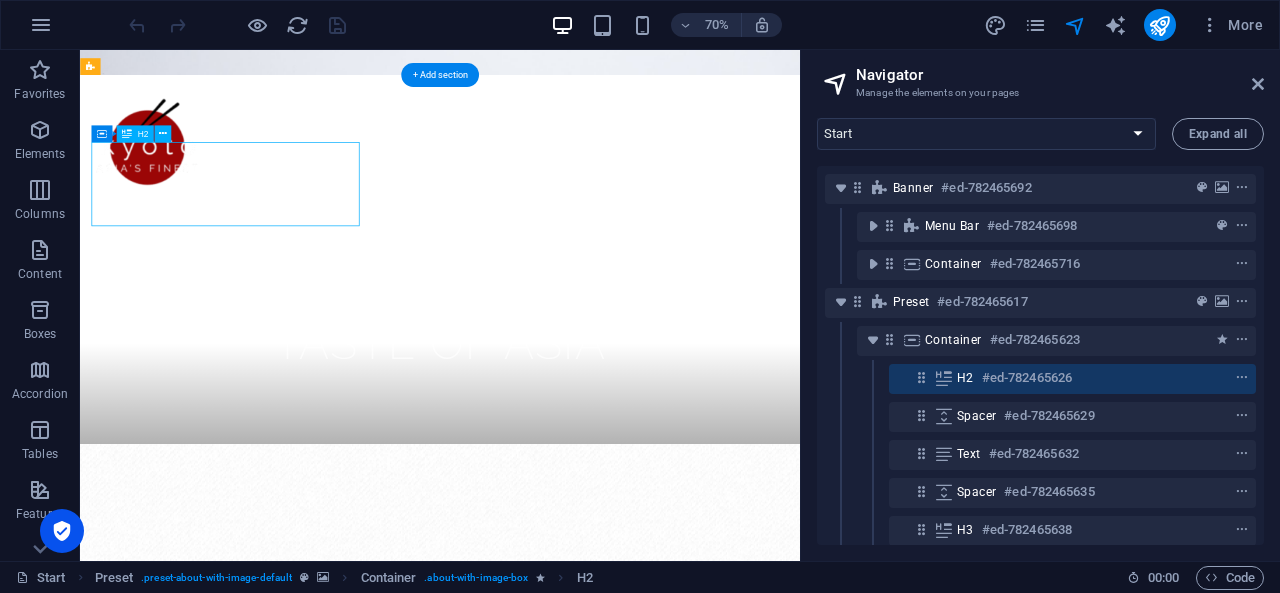 click on "tradition at its finest" at bounding box center (594, 1580) 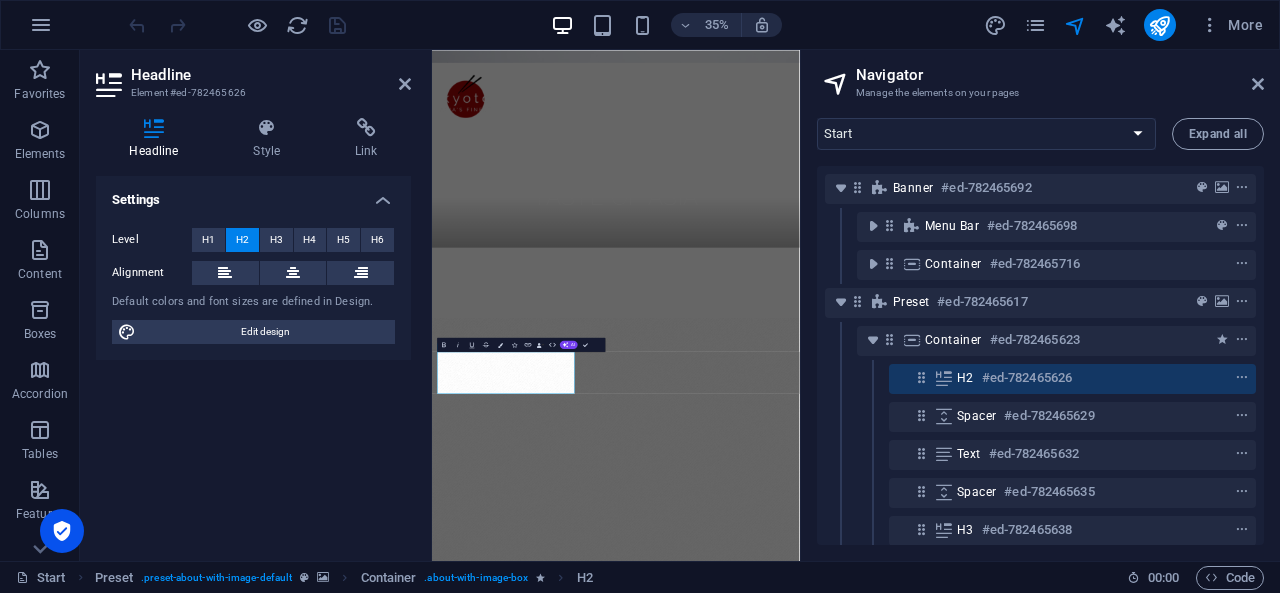 click on "tradition at its finest" at bounding box center [957, 1781] 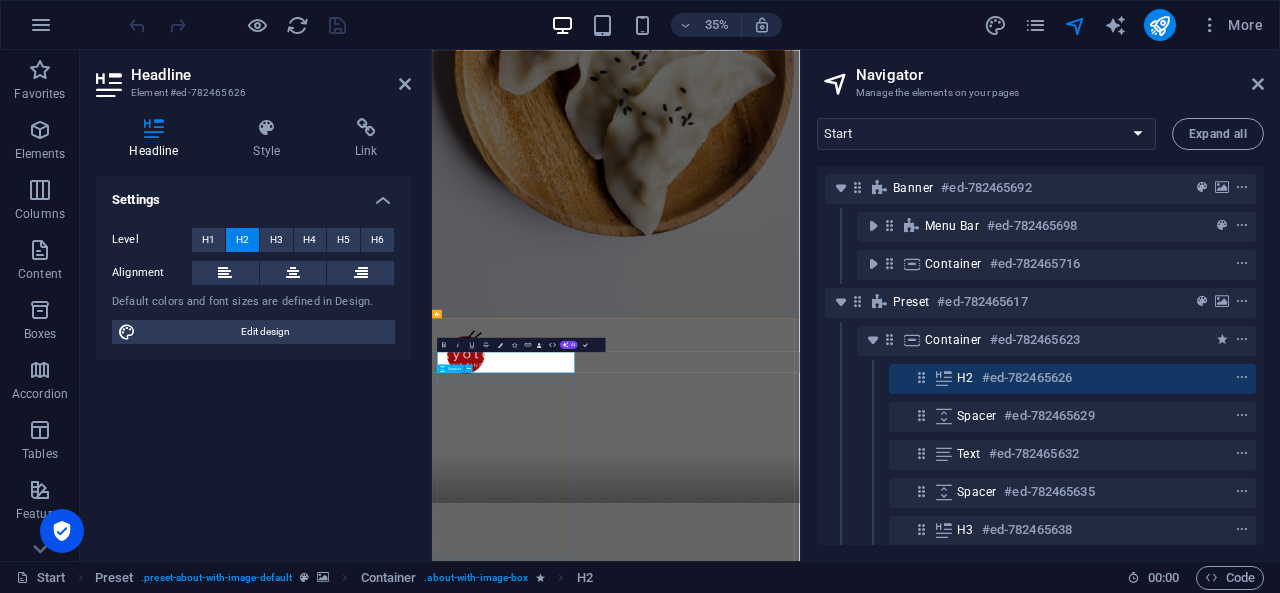 type 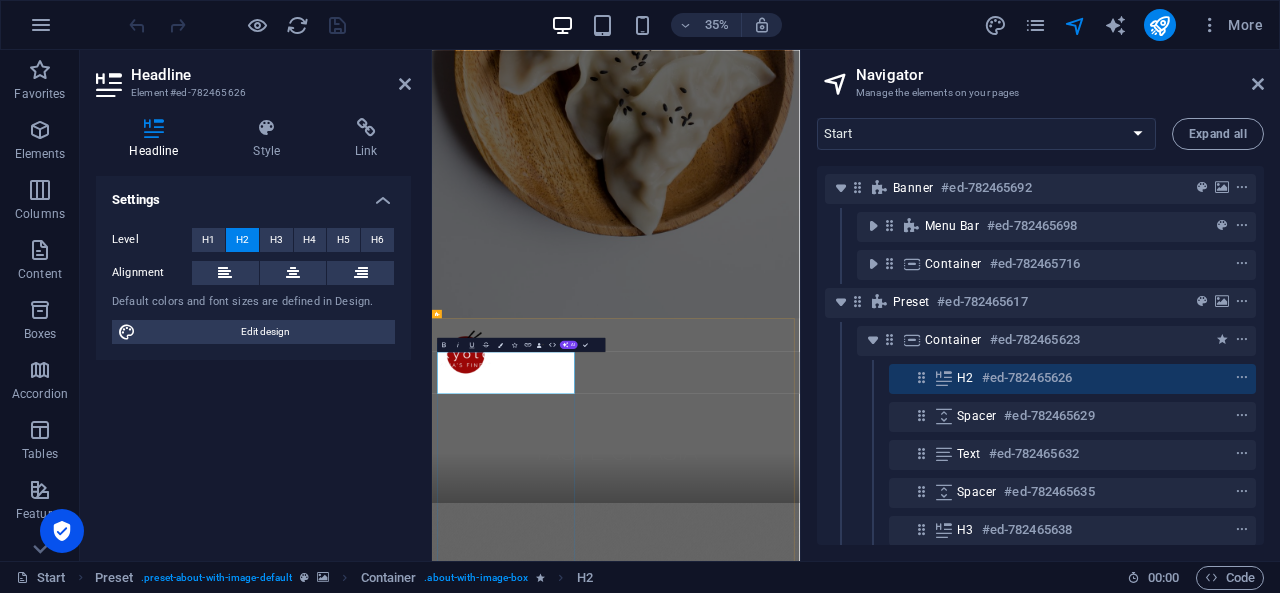 click on "​makaroni gurih enak rasanya" at bounding box center [957, 2310] 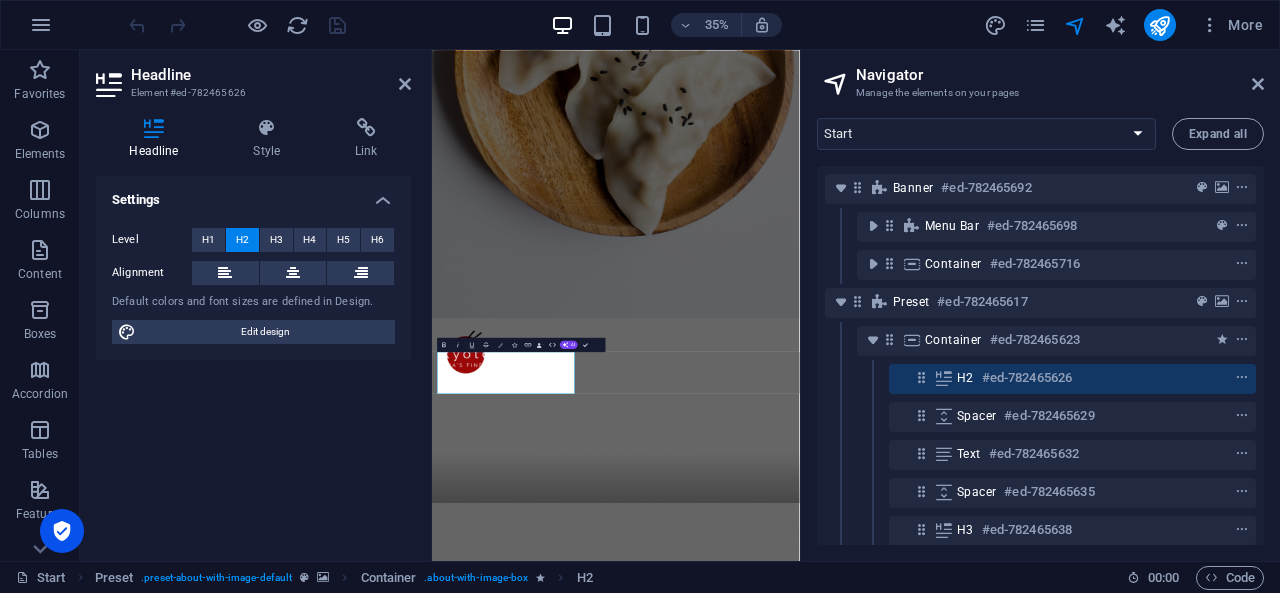 click on "Colors" at bounding box center [500, 344] 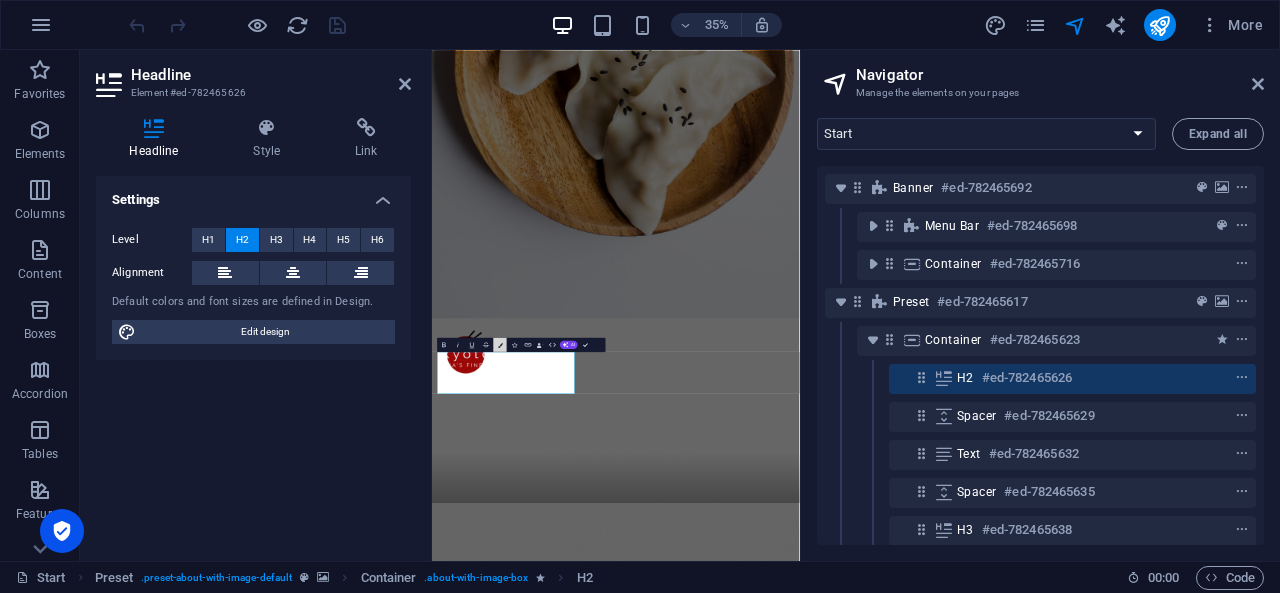 scroll, scrollTop: 14, scrollLeft: 0, axis: vertical 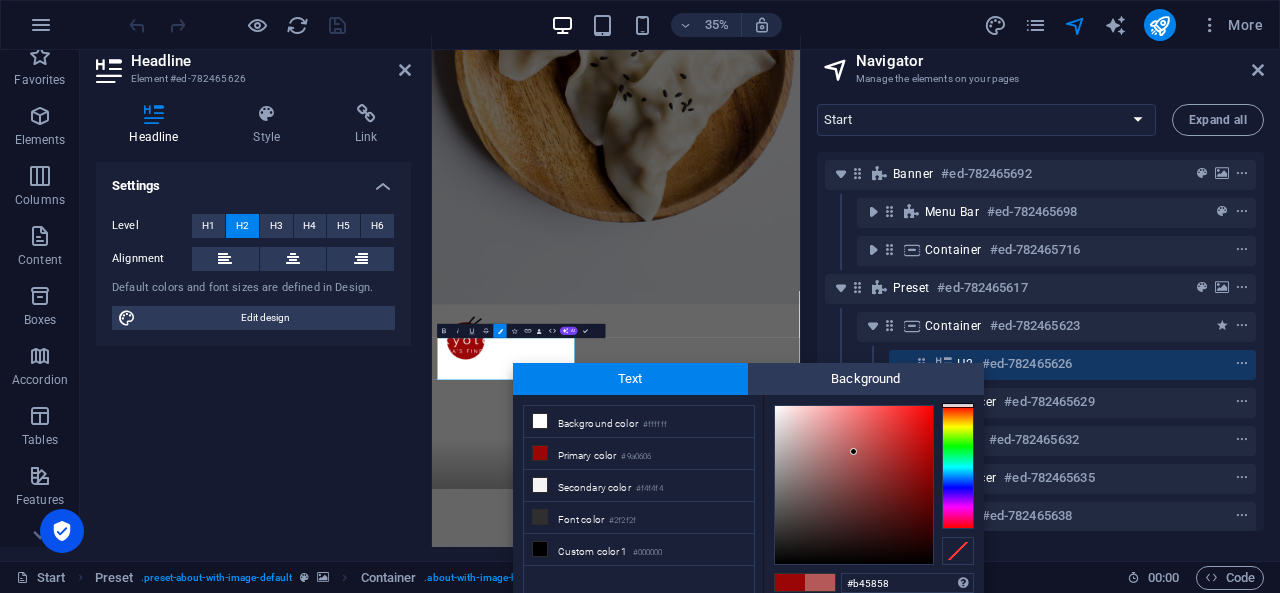 click at bounding box center (854, 485) 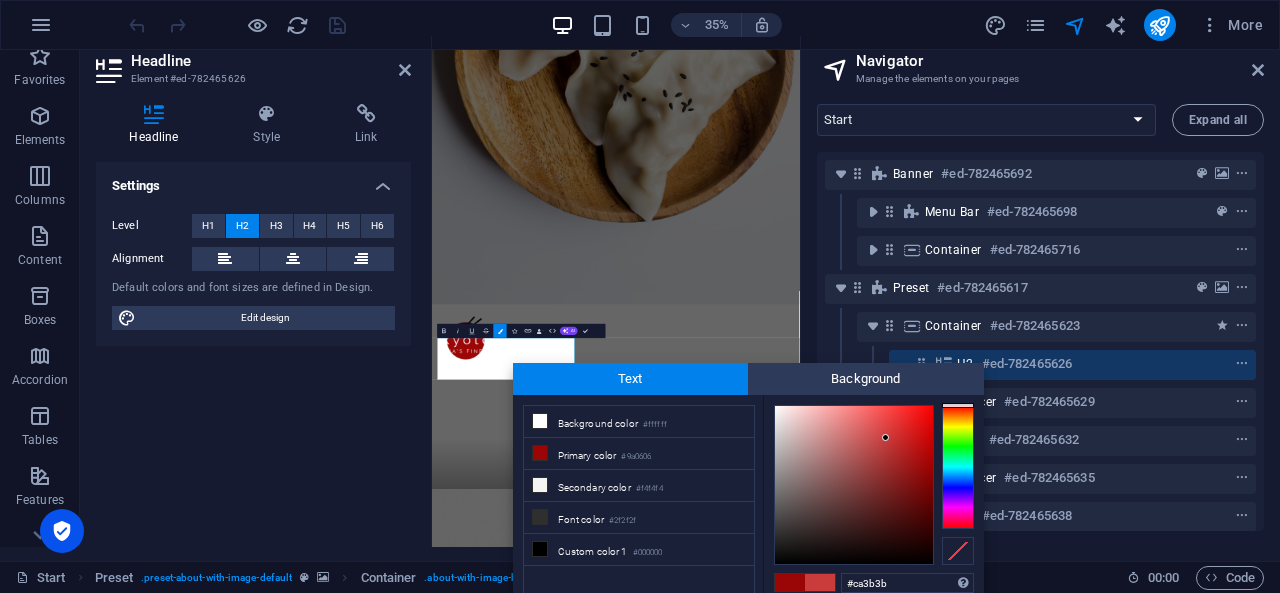 click at bounding box center [854, 485] 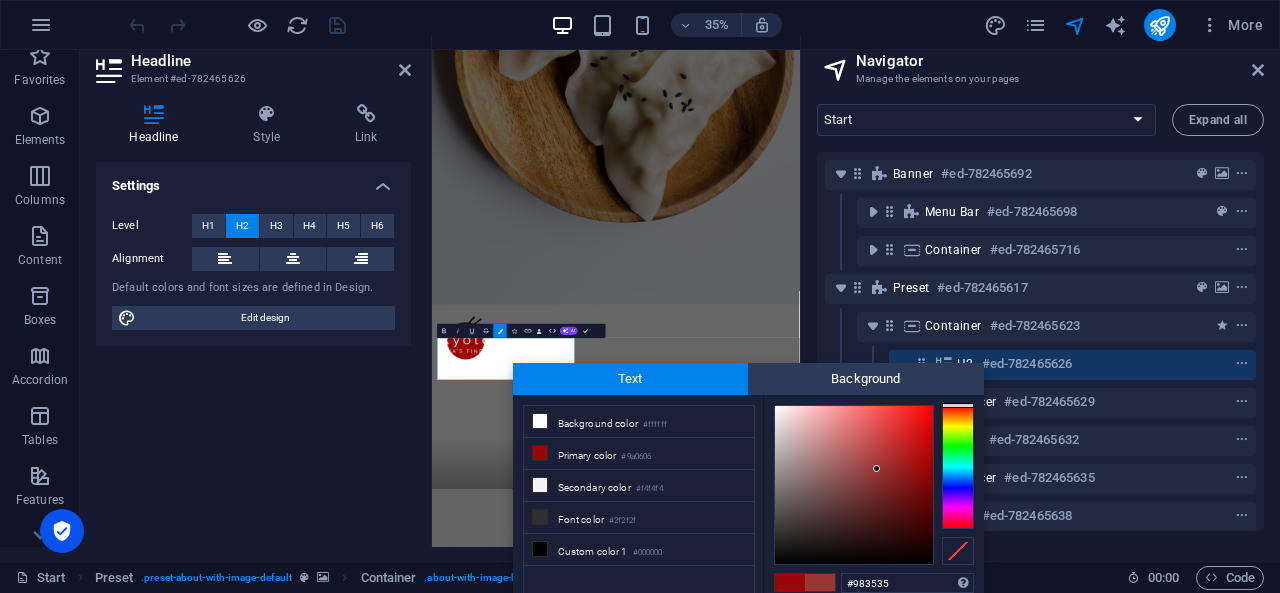 click at bounding box center [854, 485] 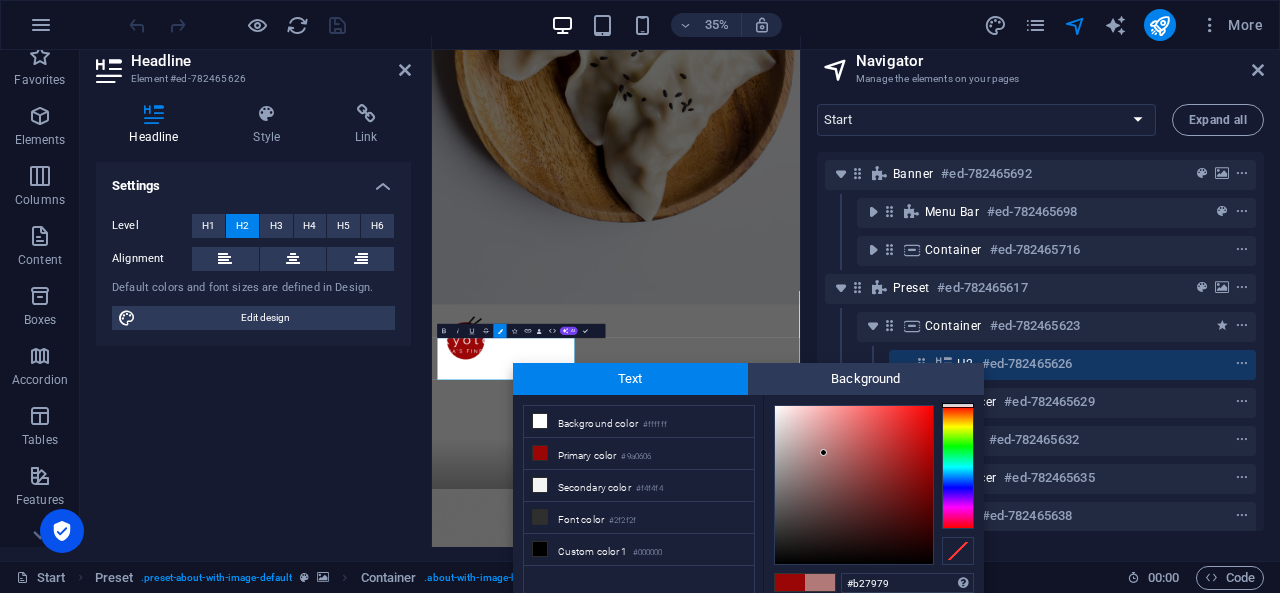 click at bounding box center [854, 485] 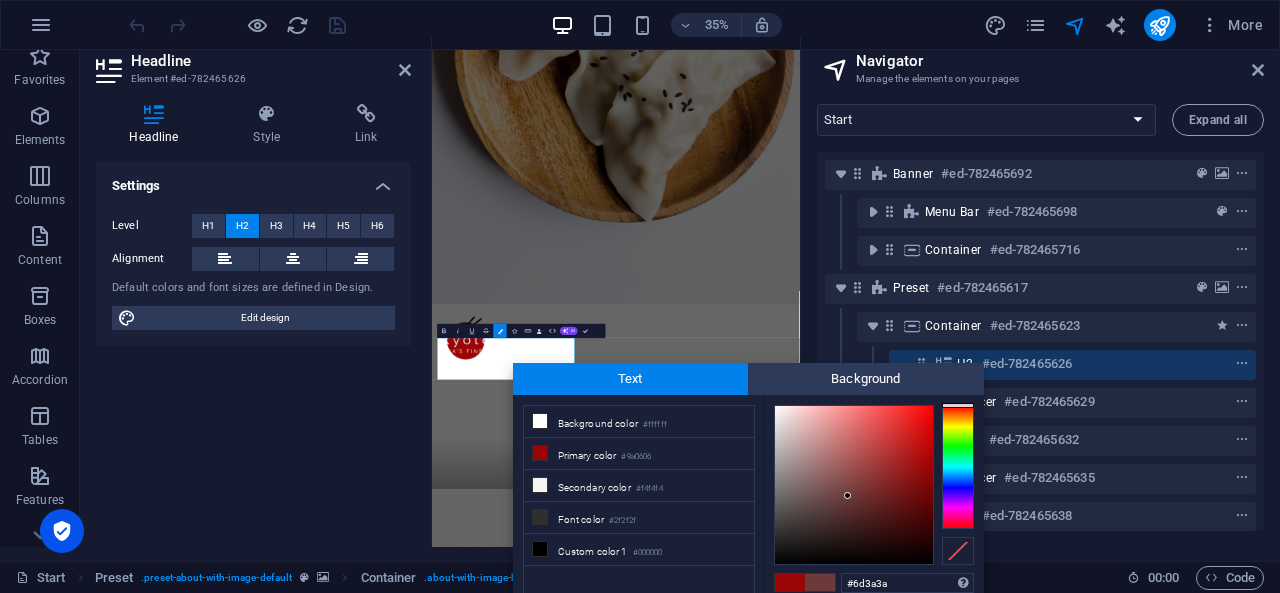 click at bounding box center [854, 485] 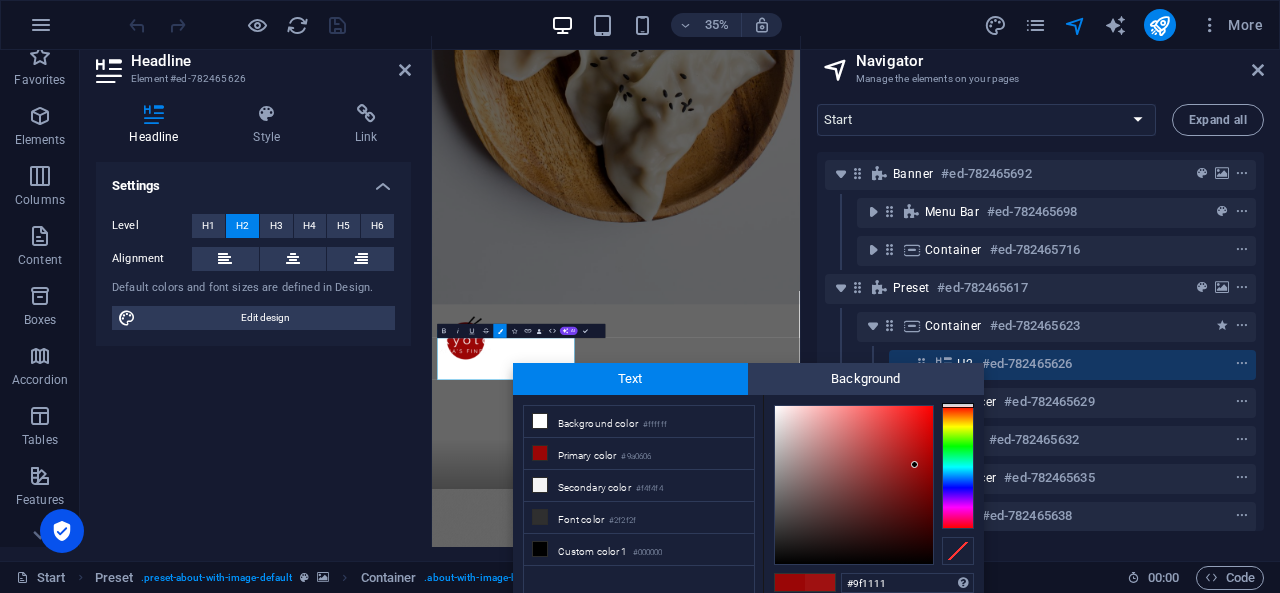 click at bounding box center [854, 485] 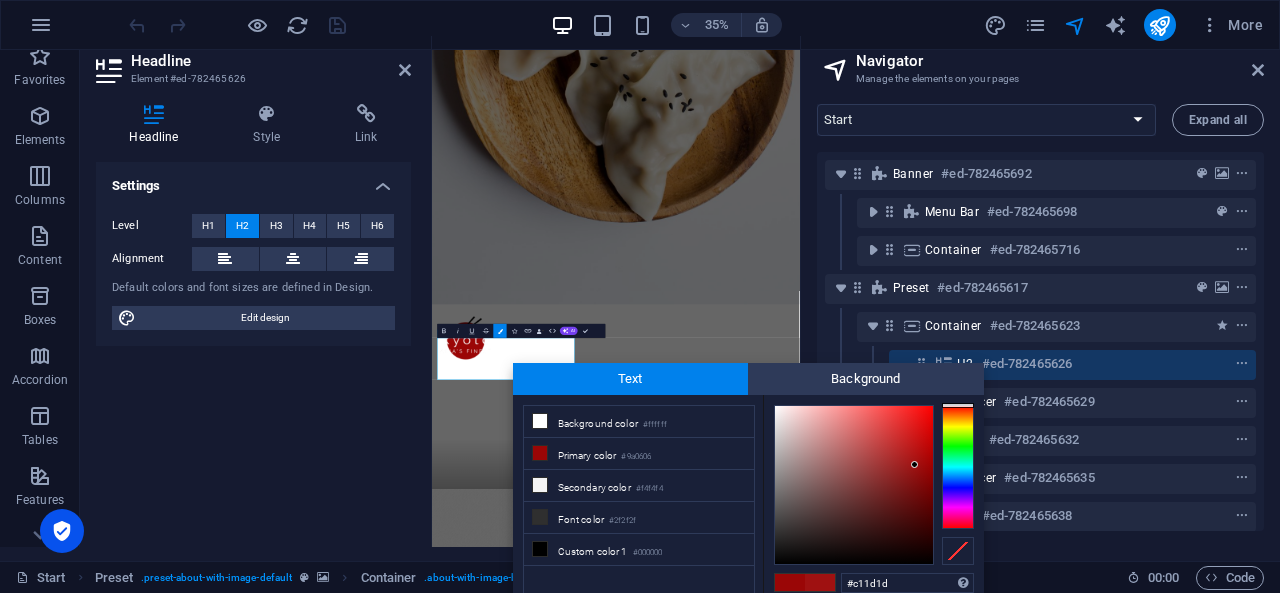 click at bounding box center [854, 485] 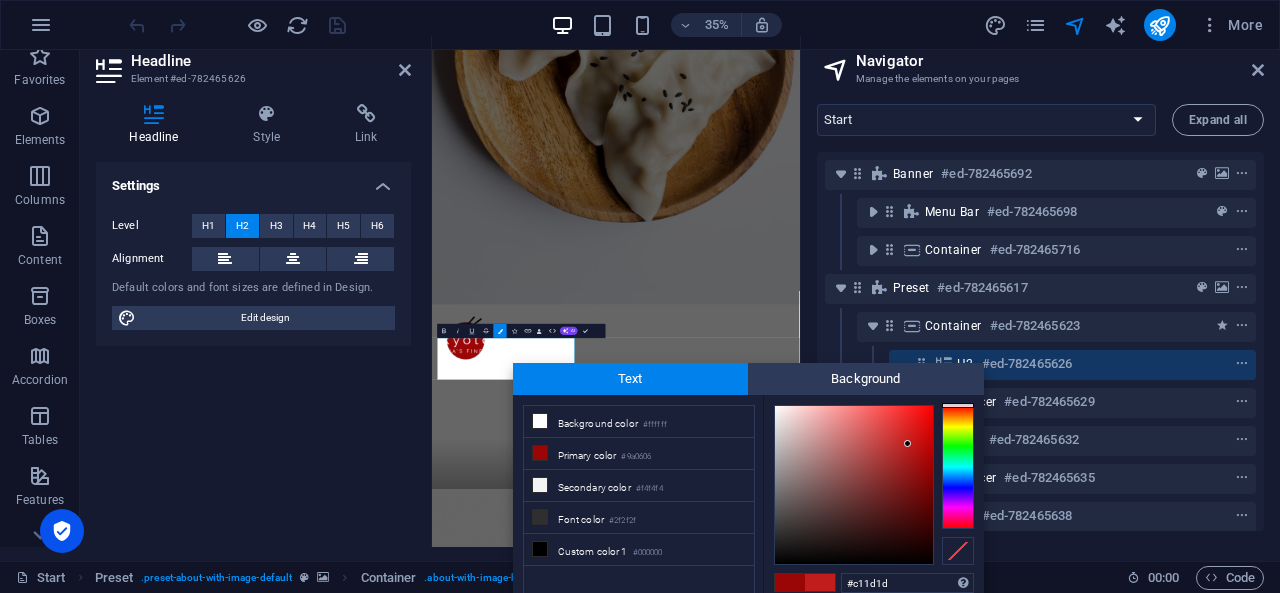 type on "#923b3b" 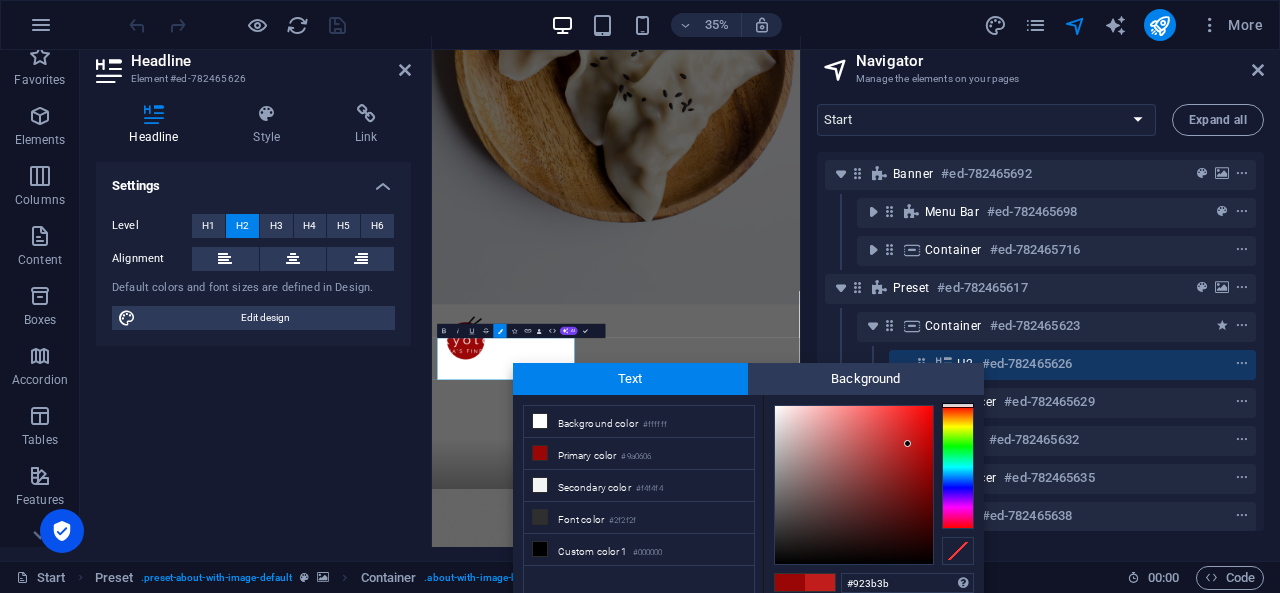 click at bounding box center (854, 485) 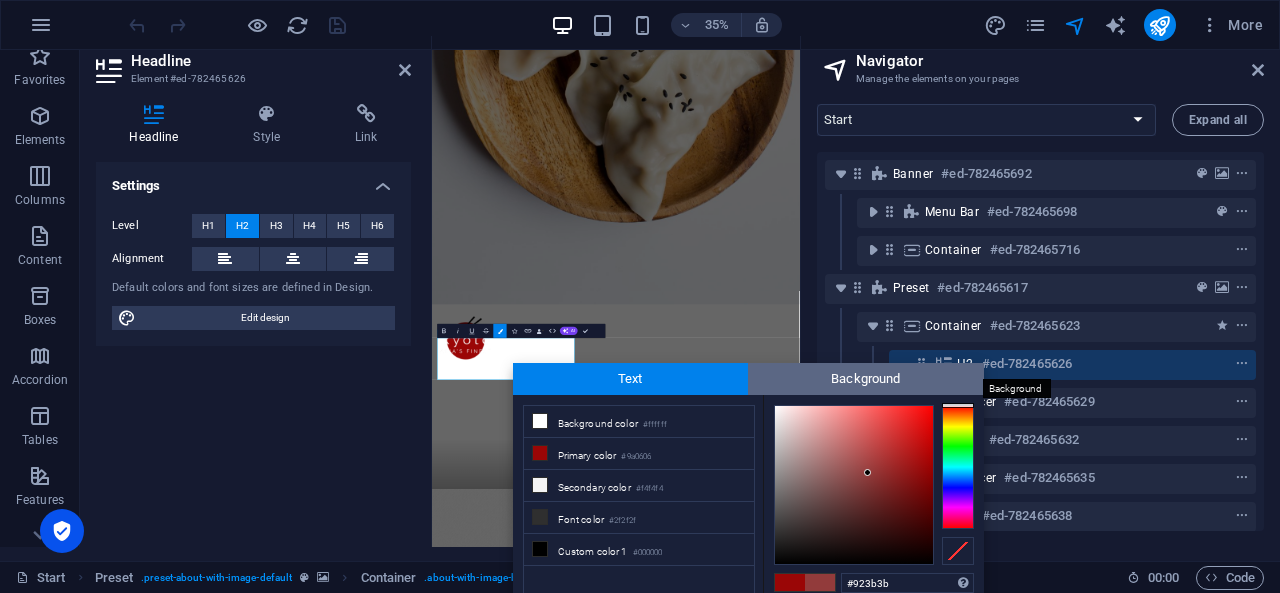 click on "Background" at bounding box center (866, 379) 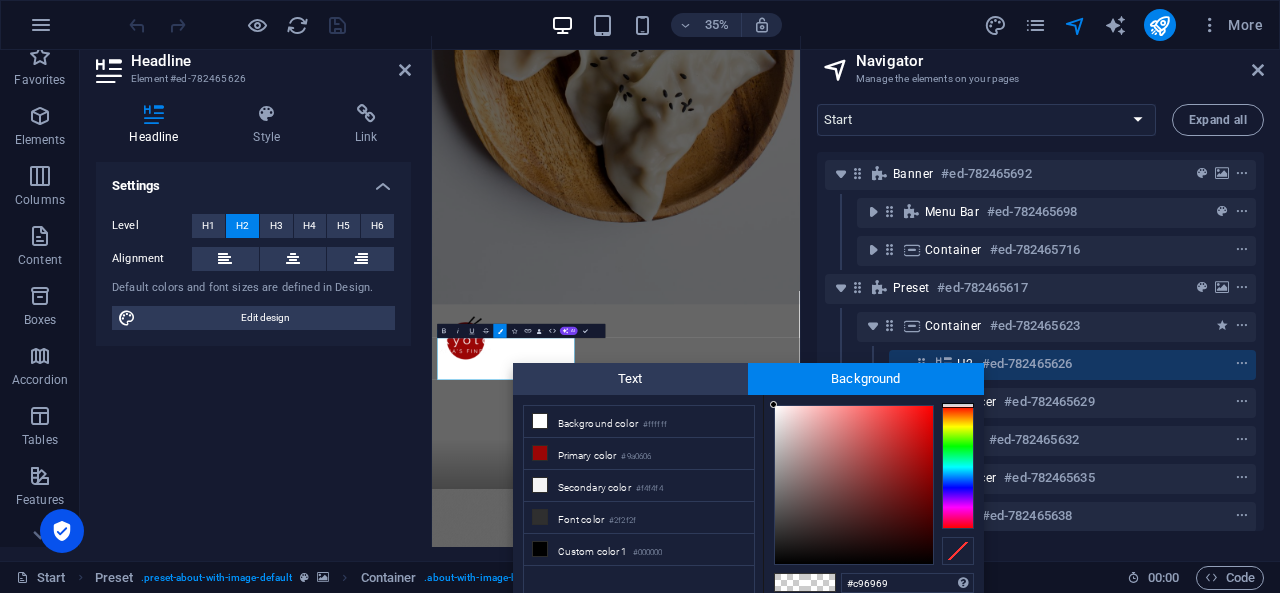 click at bounding box center [854, 485] 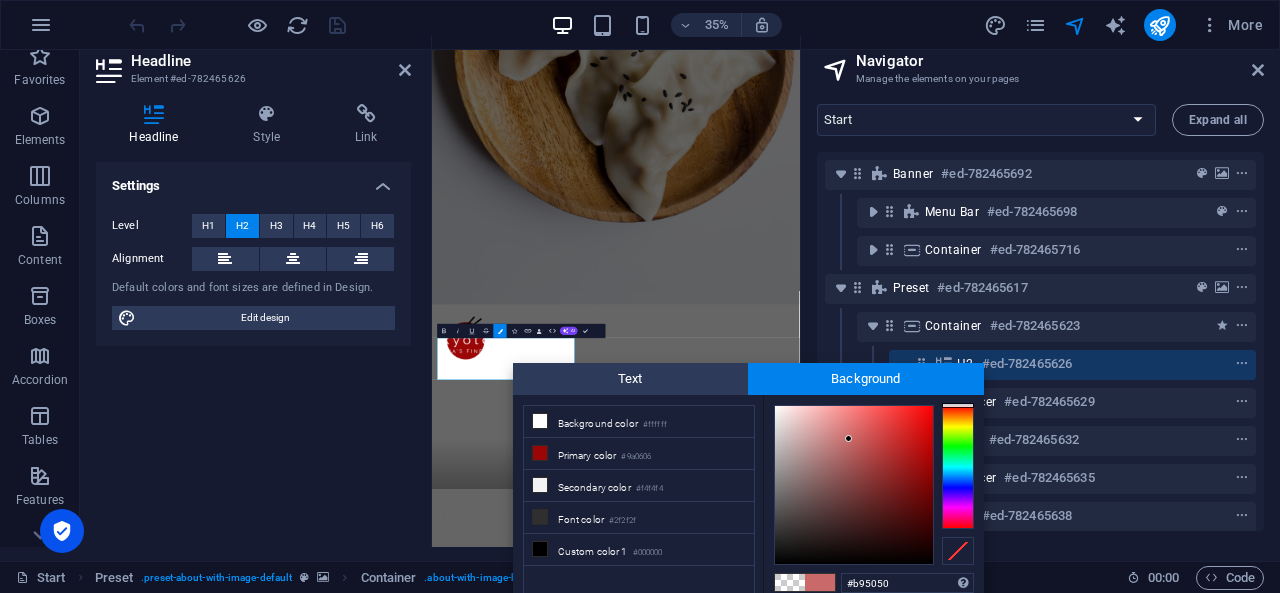 click at bounding box center (854, 485) 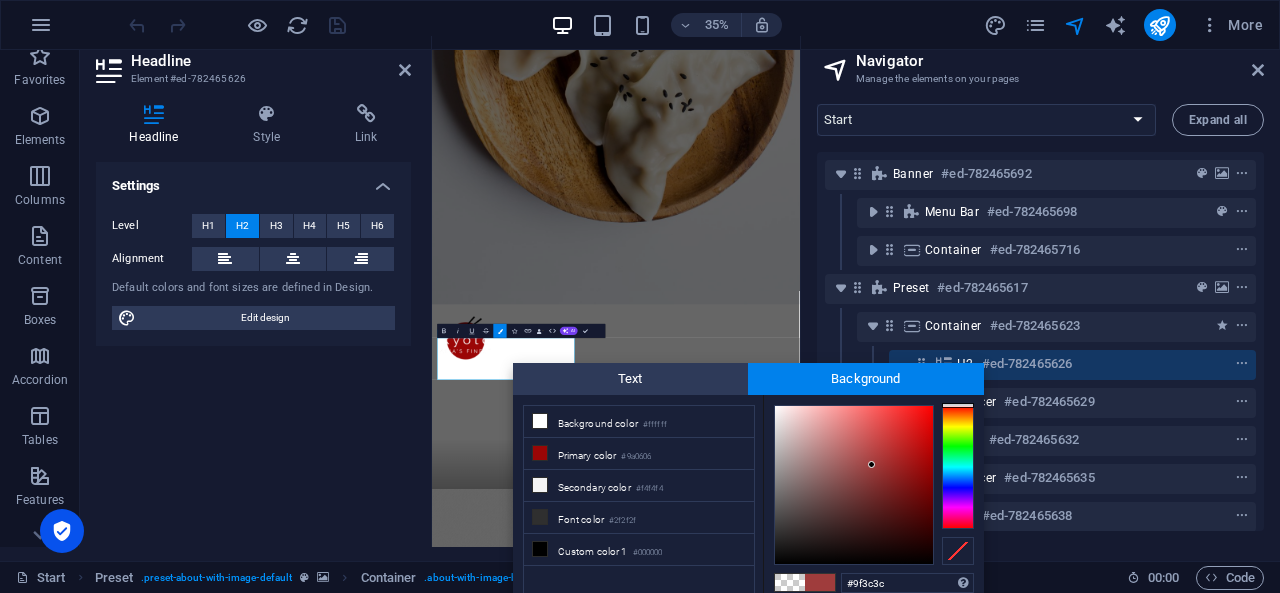 click at bounding box center (854, 485) 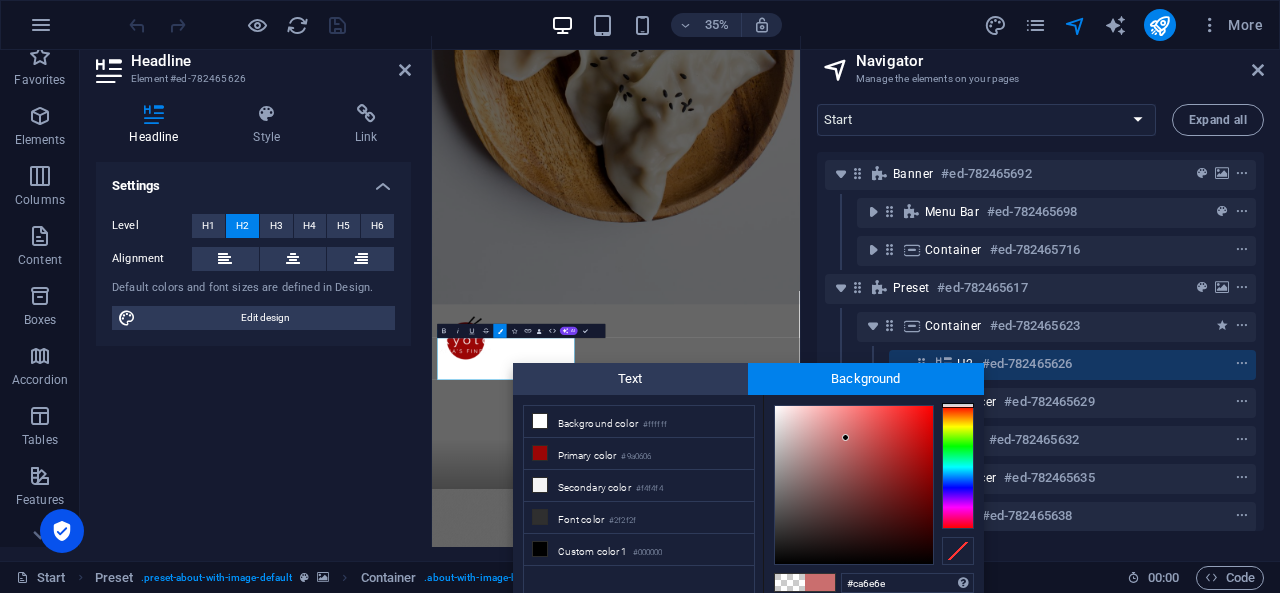 click at bounding box center (854, 485) 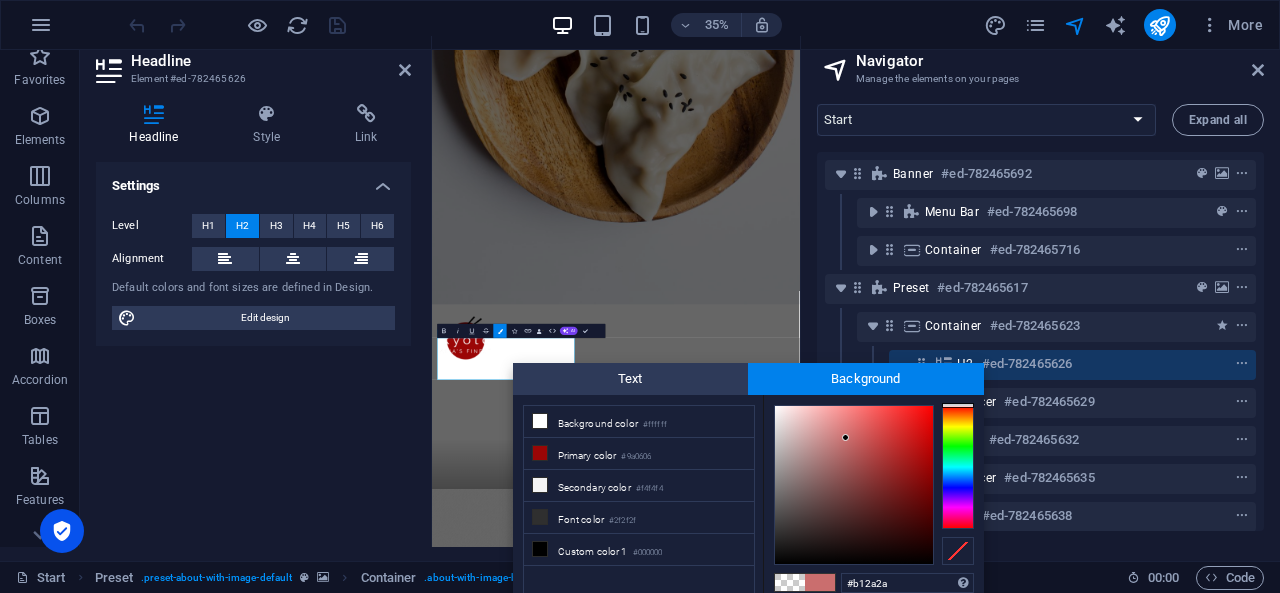 click at bounding box center (854, 485) 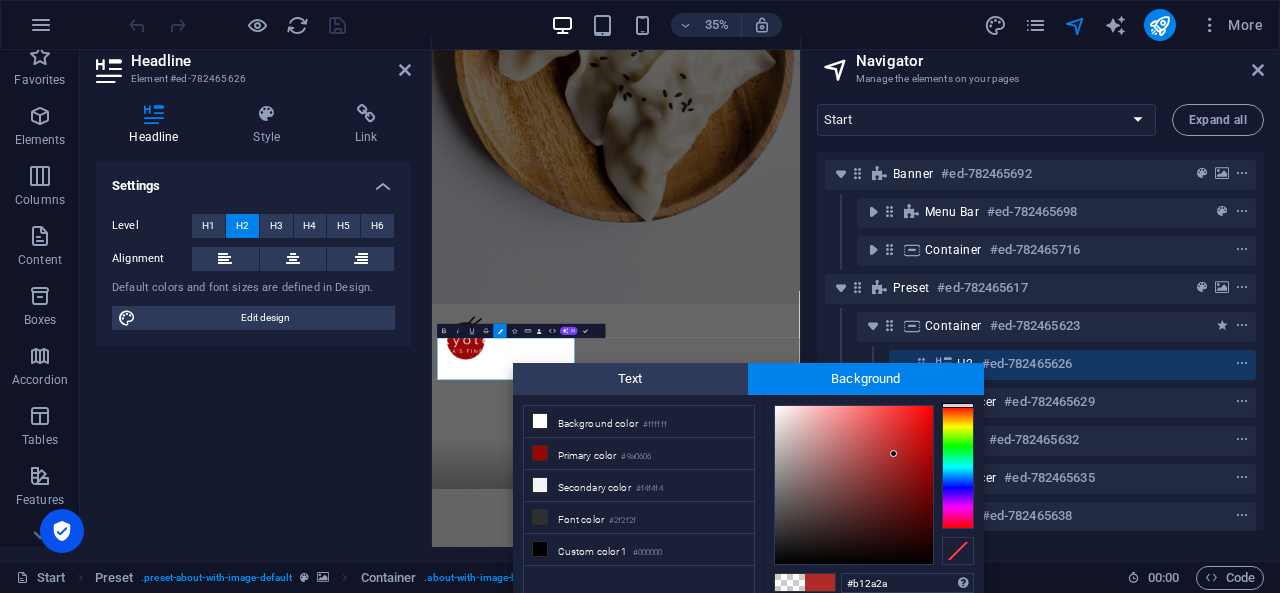 click at bounding box center [854, 485] 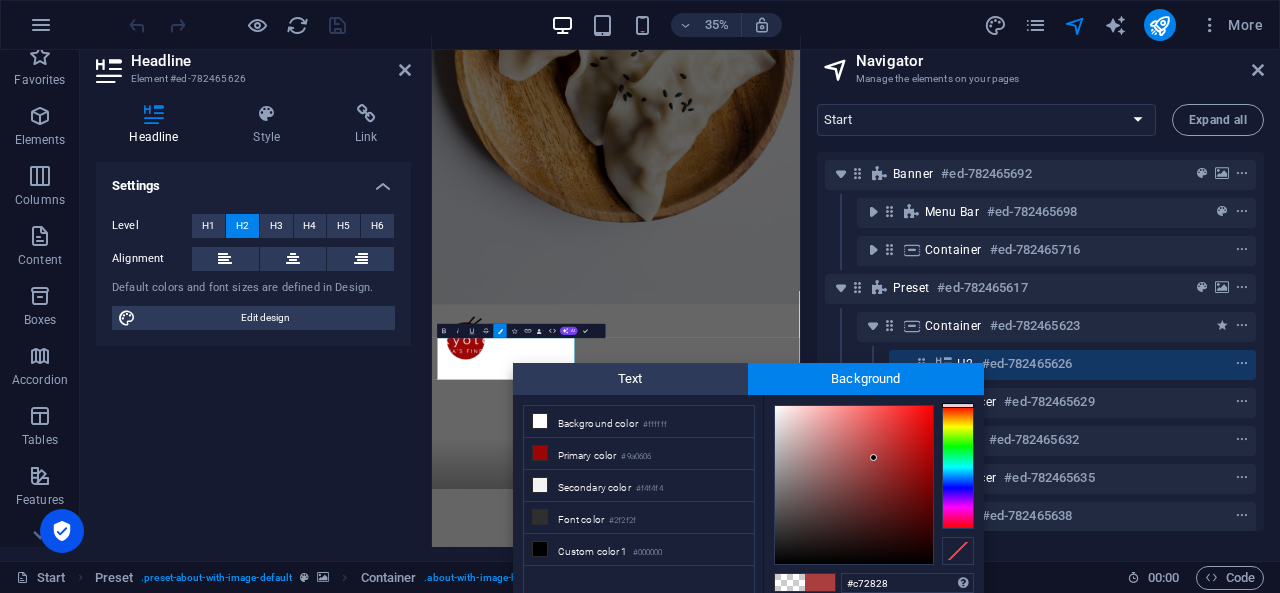 type on "#aa3e3e" 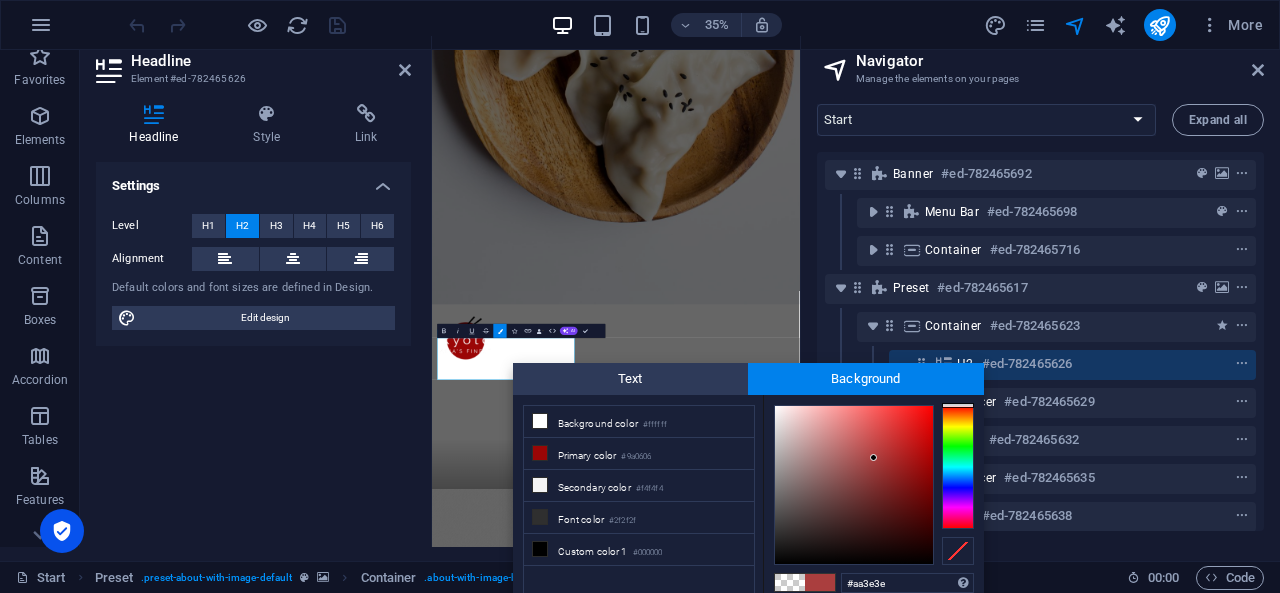 click at bounding box center (854, 485) 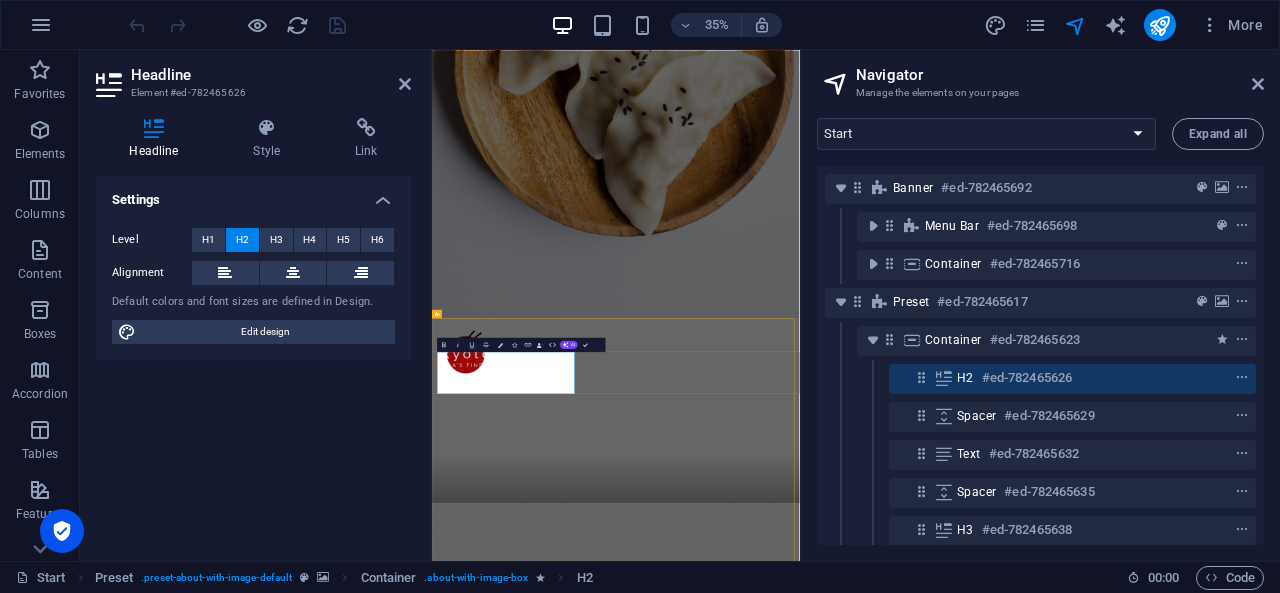scroll, scrollTop: 0, scrollLeft: 0, axis: both 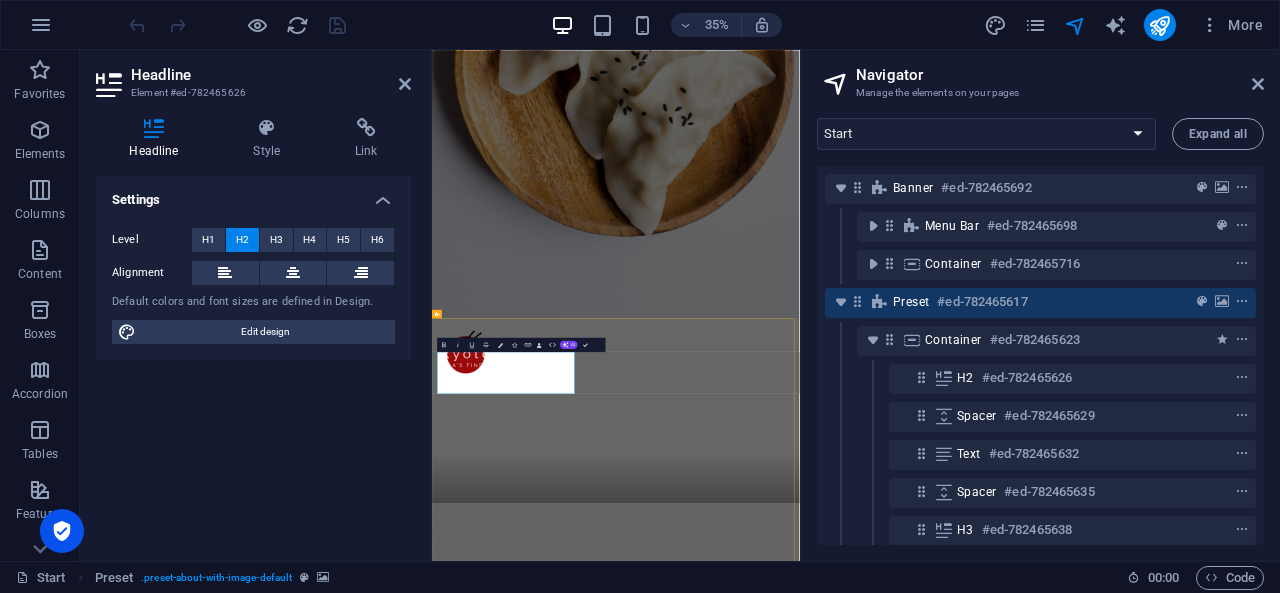 click at bounding box center [603, 2822] 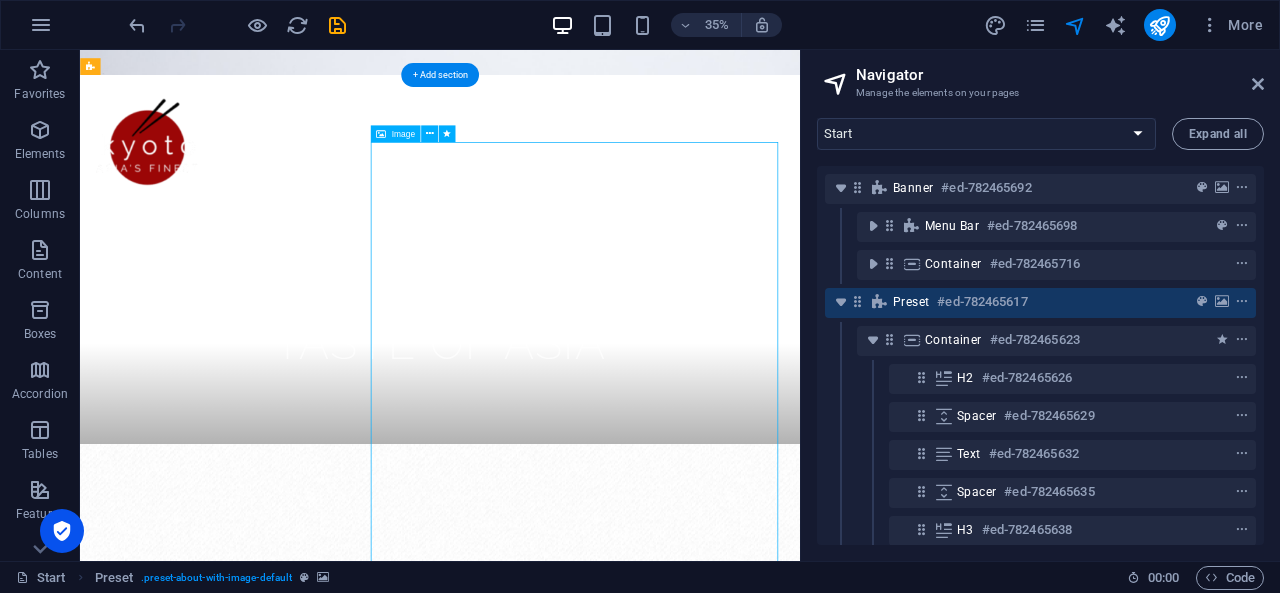 scroll, scrollTop: 366, scrollLeft: 0, axis: vertical 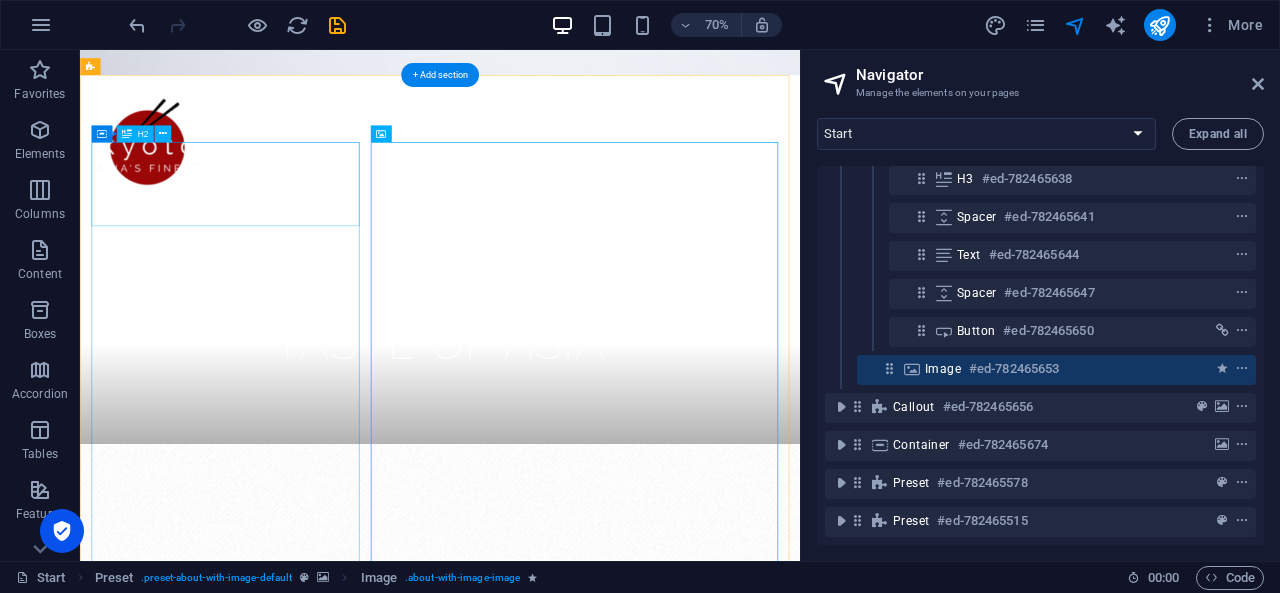 click on "[PERSON_NAME] enak rasanya" at bounding box center (594, 1580) 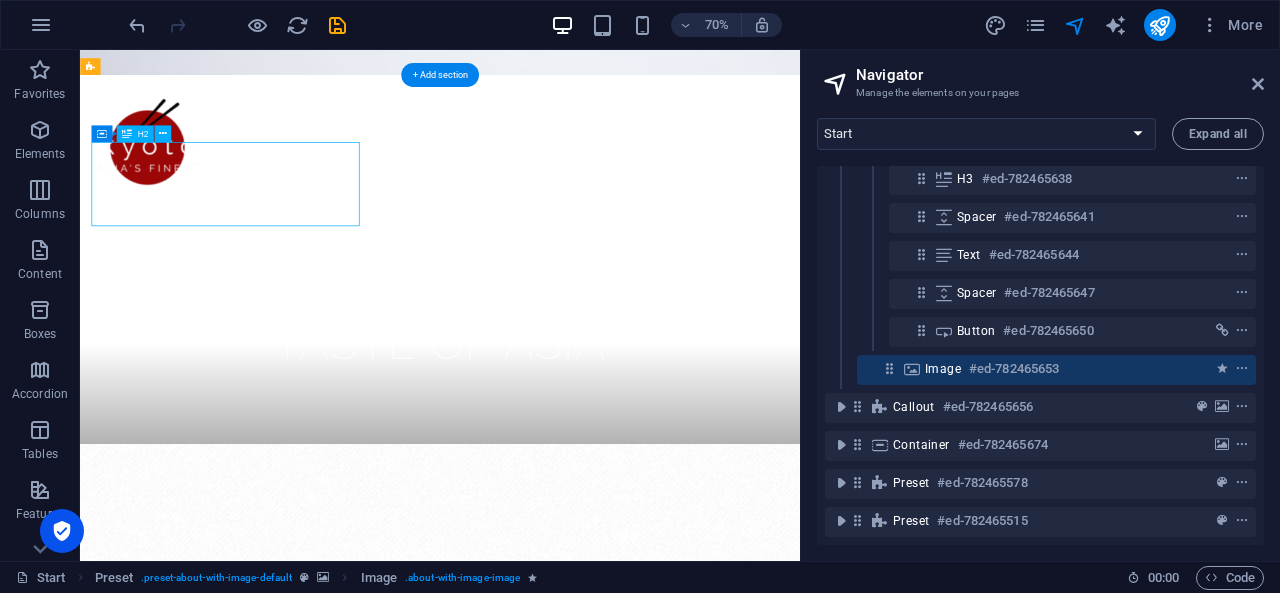 click on "[PERSON_NAME] enak rasanya" at bounding box center (594, 1580) 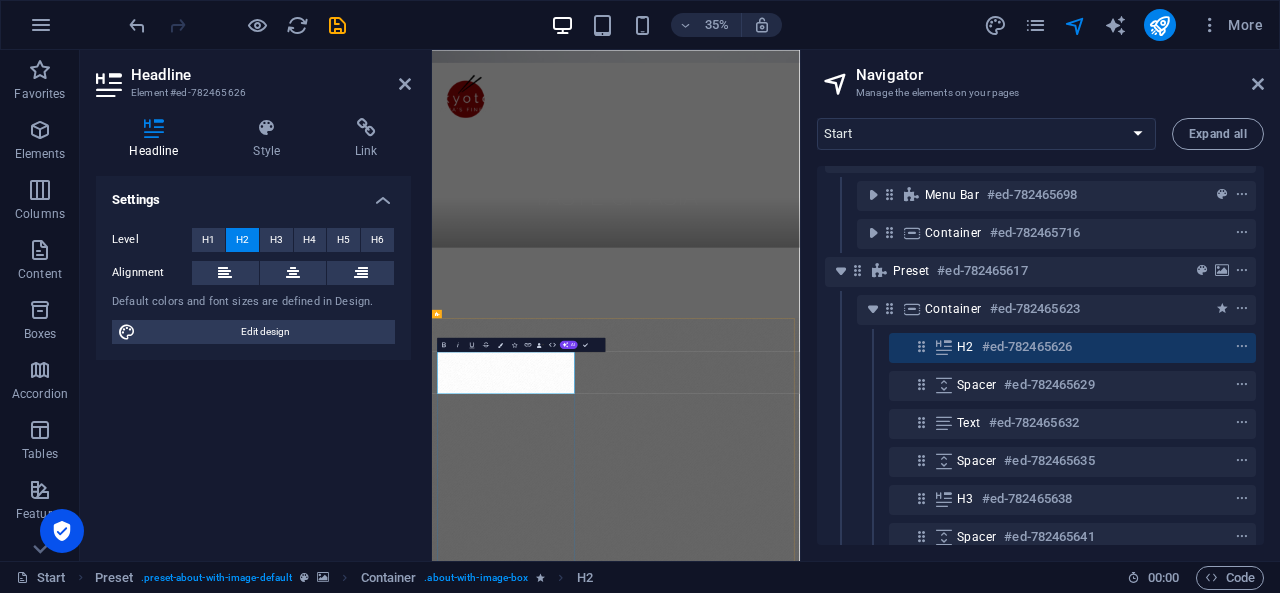 click on "[PERSON_NAME] enak rasanya" at bounding box center [957, 1781] 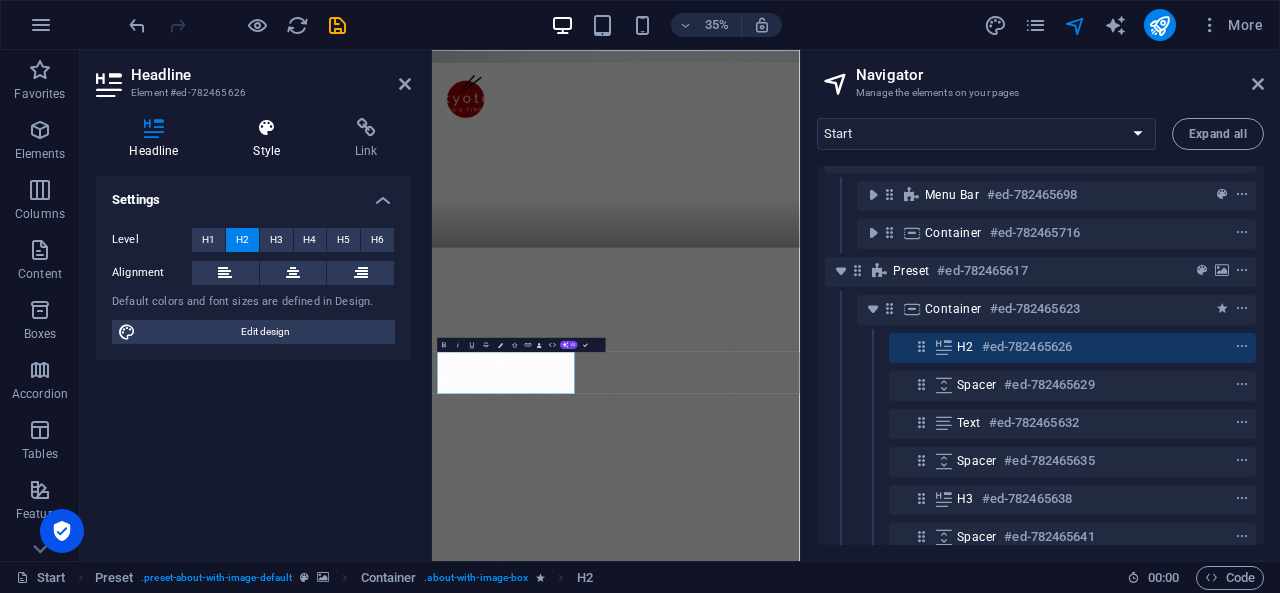 click on "Style" at bounding box center [271, 139] 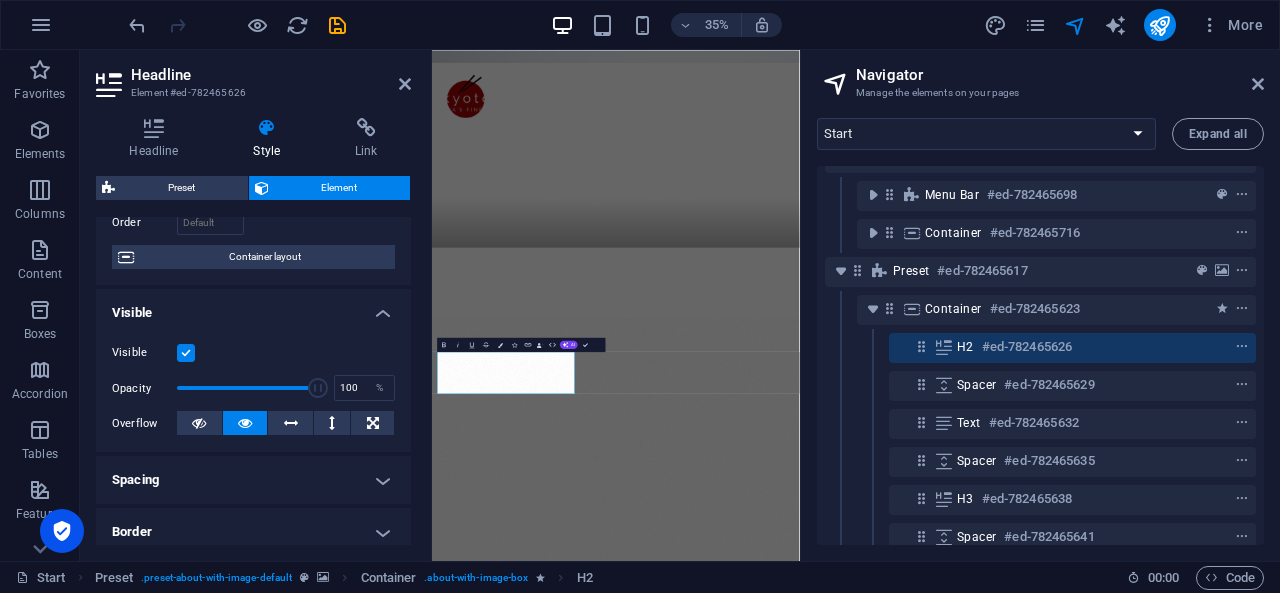 scroll, scrollTop: 140, scrollLeft: 0, axis: vertical 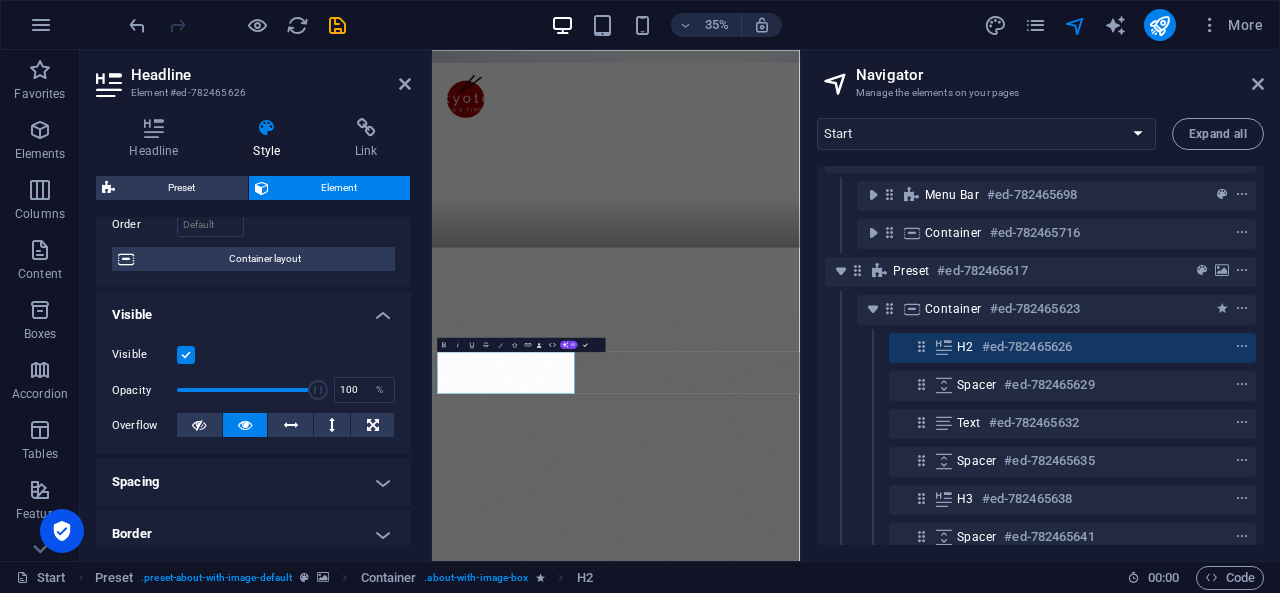 click at bounding box center (500, 344) 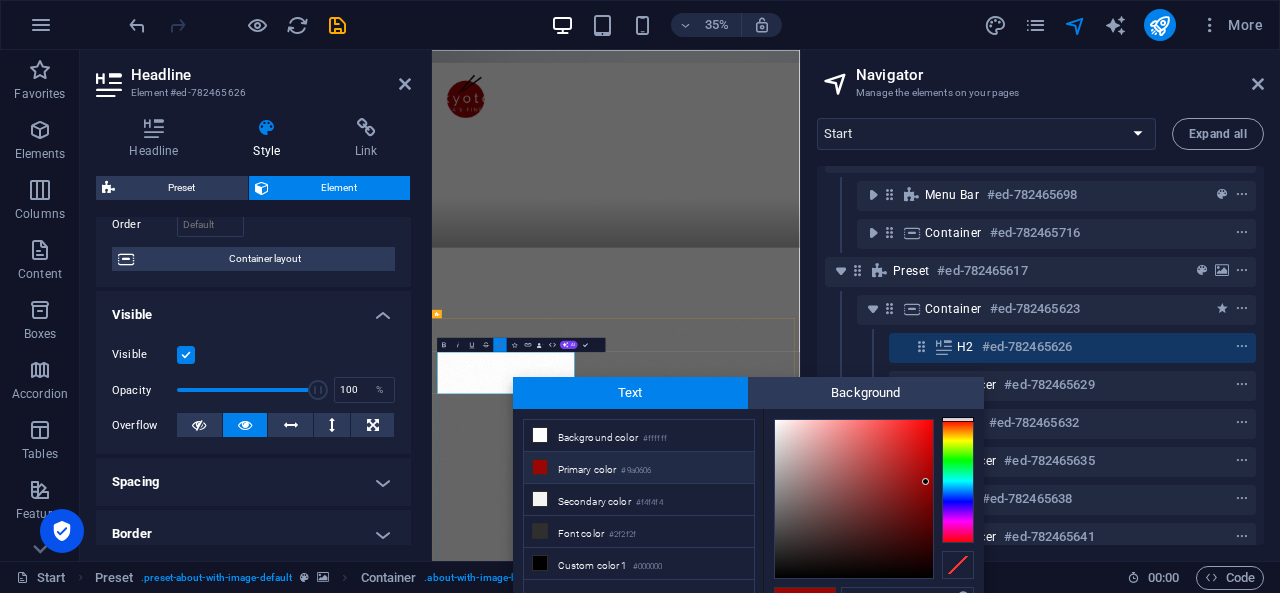 scroll, scrollTop: 14, scrollLeft: 0, axis: vertical 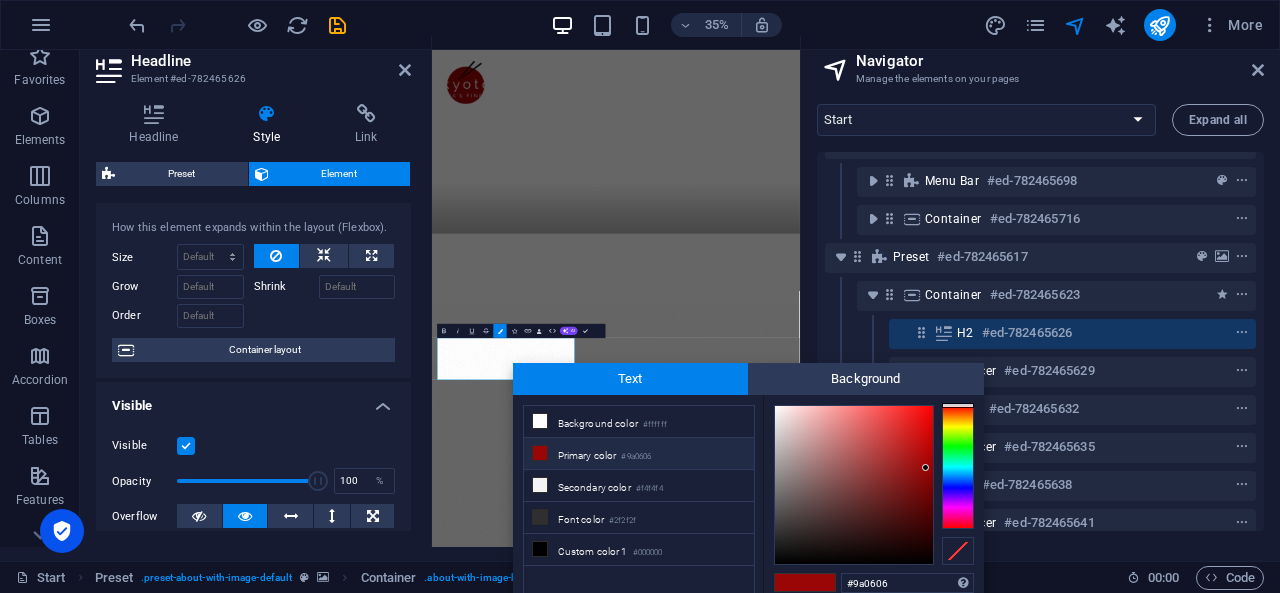 click on "Primary color
#9a0606" at bounding box center [639, 454] 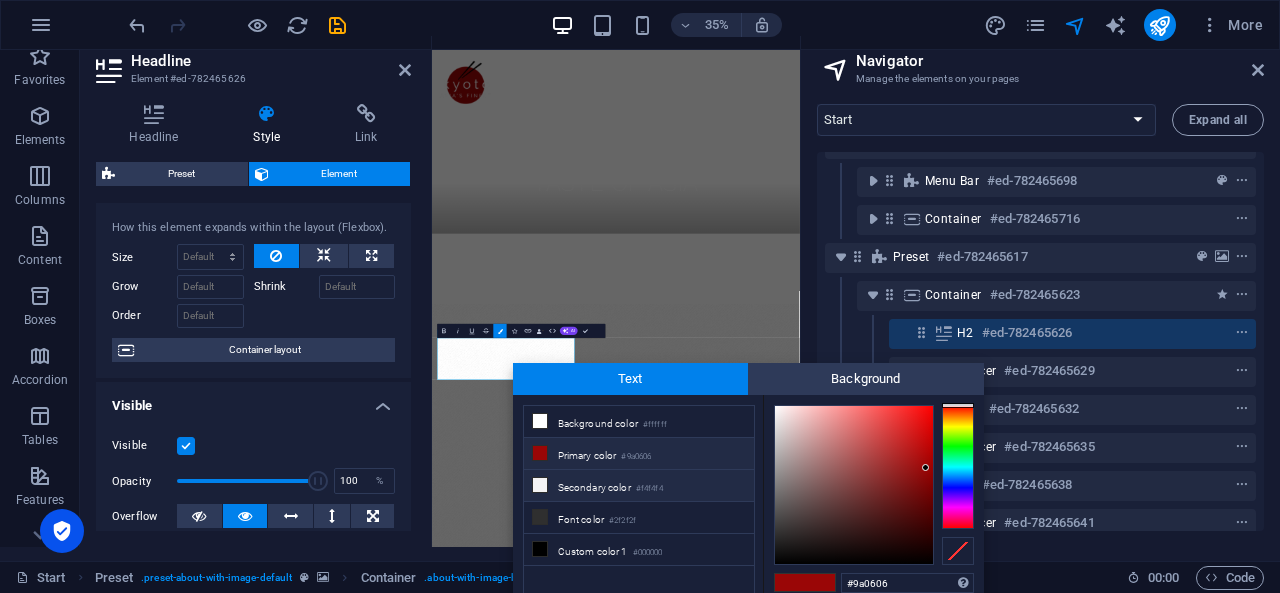 click on "Secondary color
#f4f4f4" at bounding box center [639, 486] 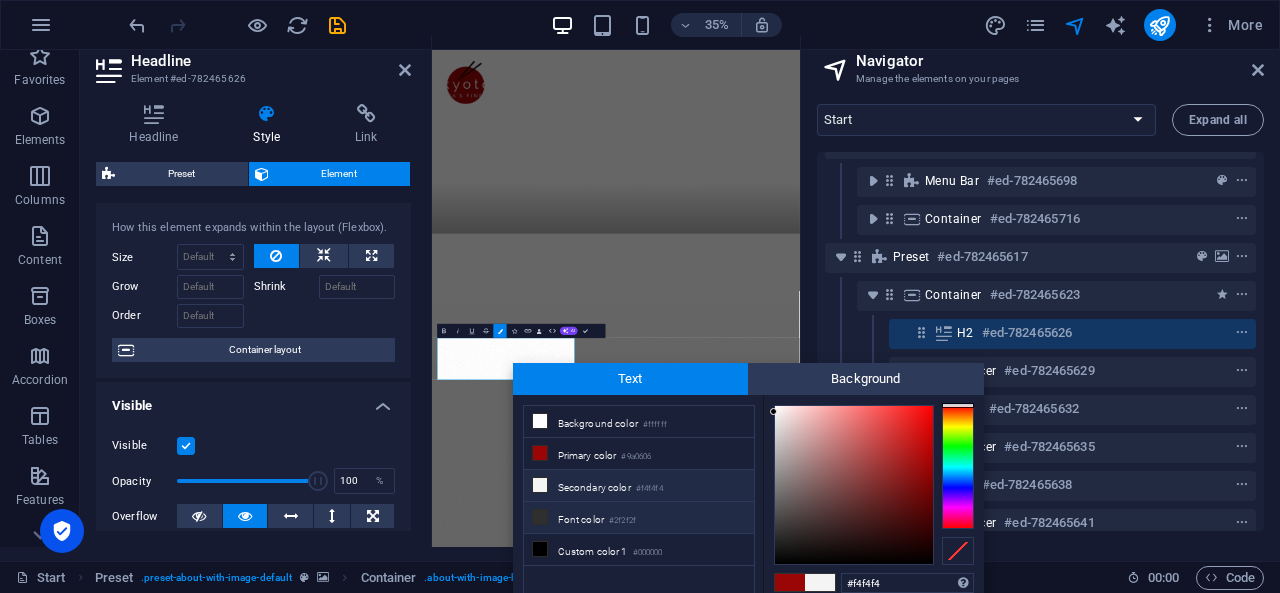 click on "Font color
#2f2f2f" at bounding box center [639, 518] 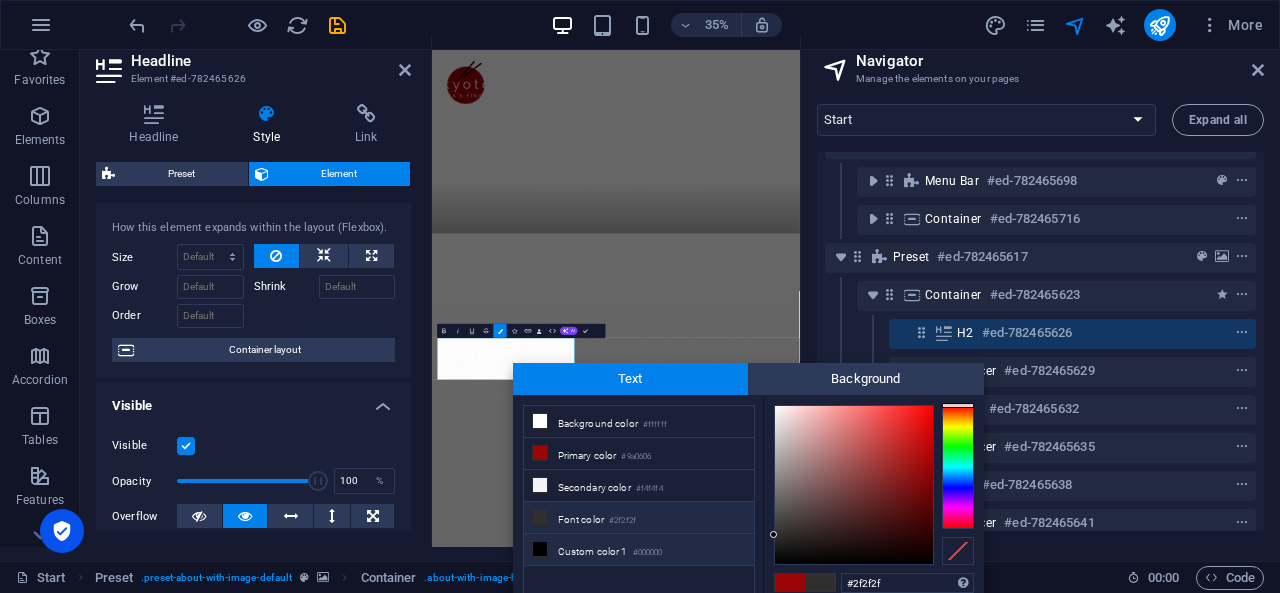 click on "Custom color 1
#000000" at bounding box center [639, 550] 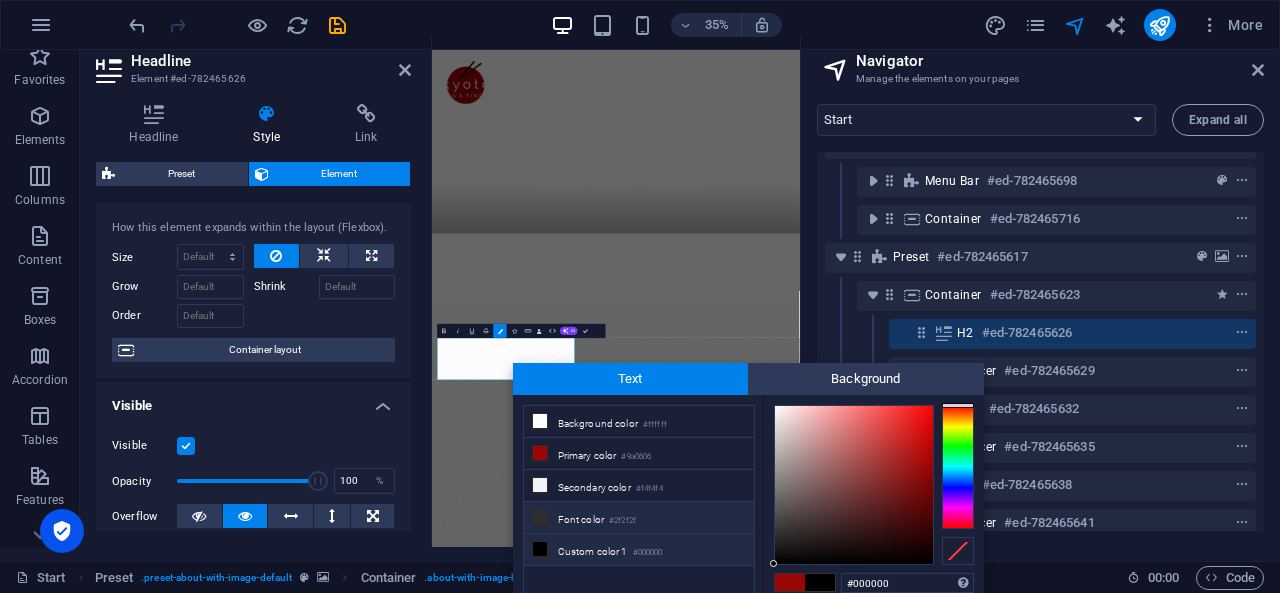 click on "Font color
#2f2f2f" at bounding box center [639, 518] 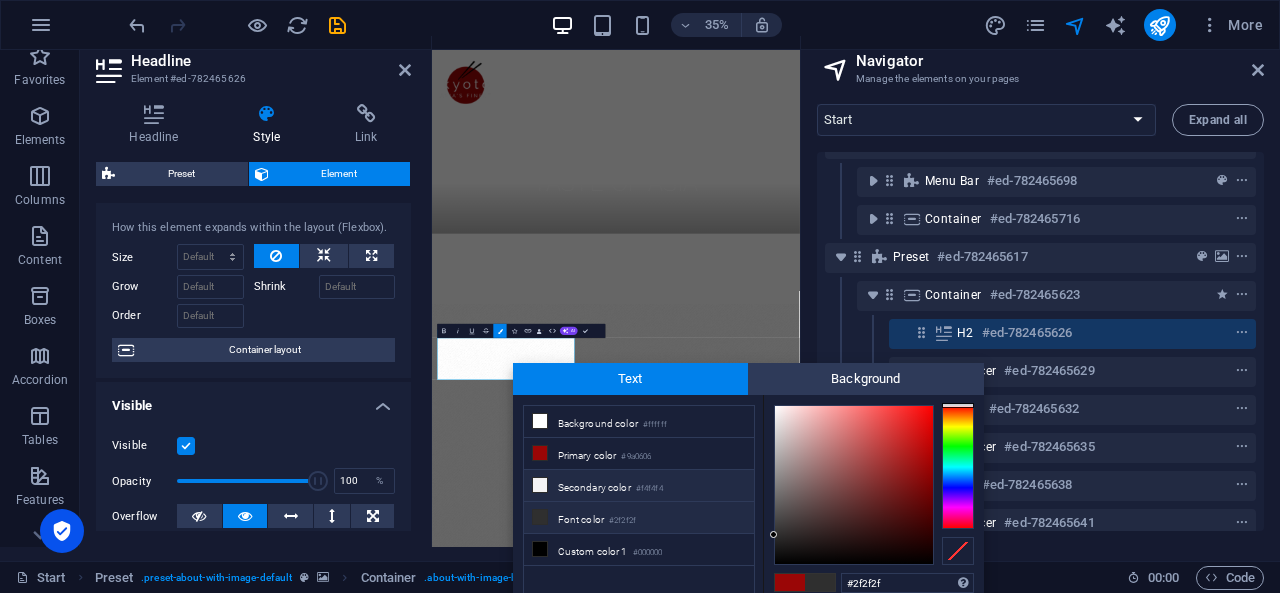 click on "Secondary color
#f4f4f4" at bounding box center (639, 486) 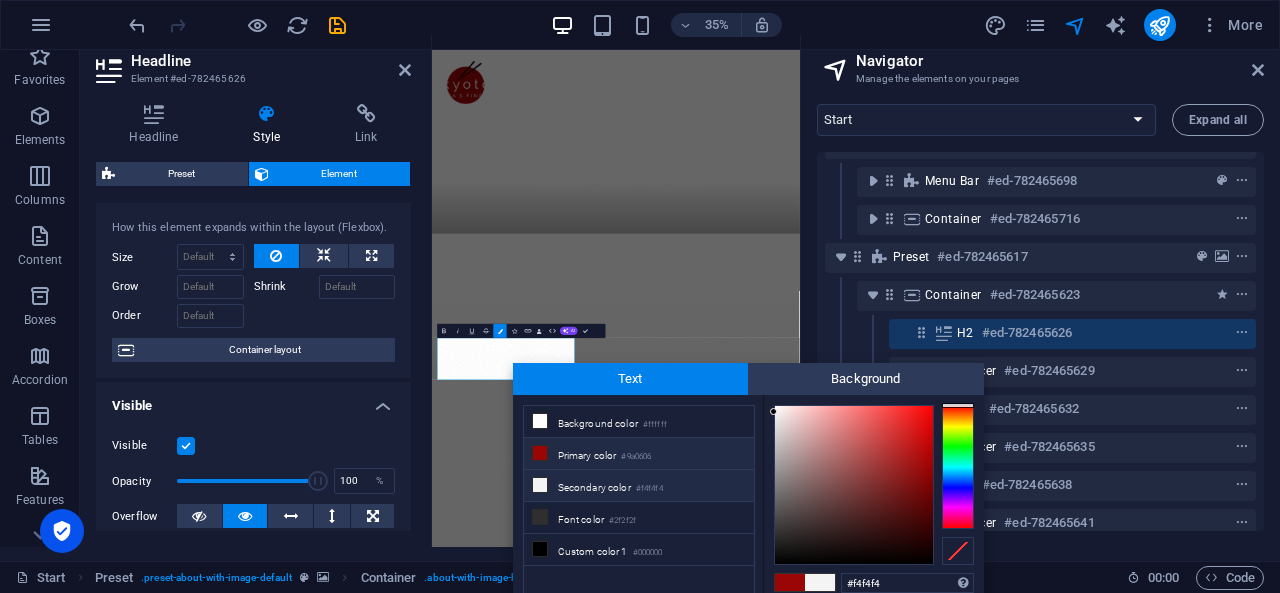click on "Primary color
#9a0606" at bounding box center (639, 454) 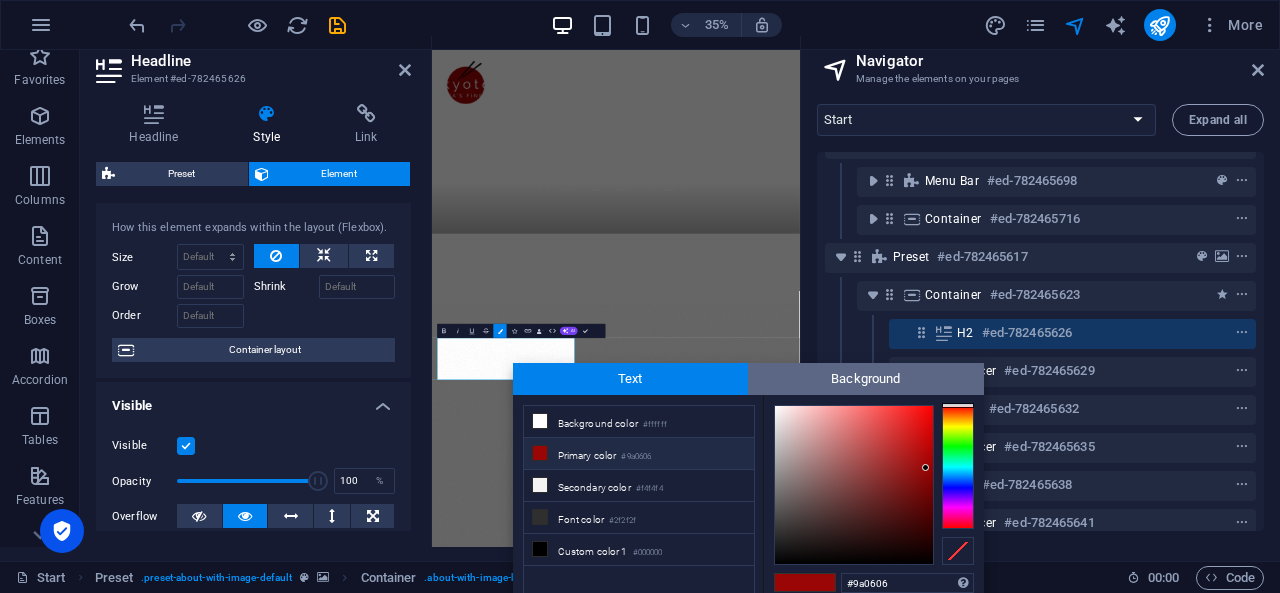 click on "Background" at bounding box center [866, 379] 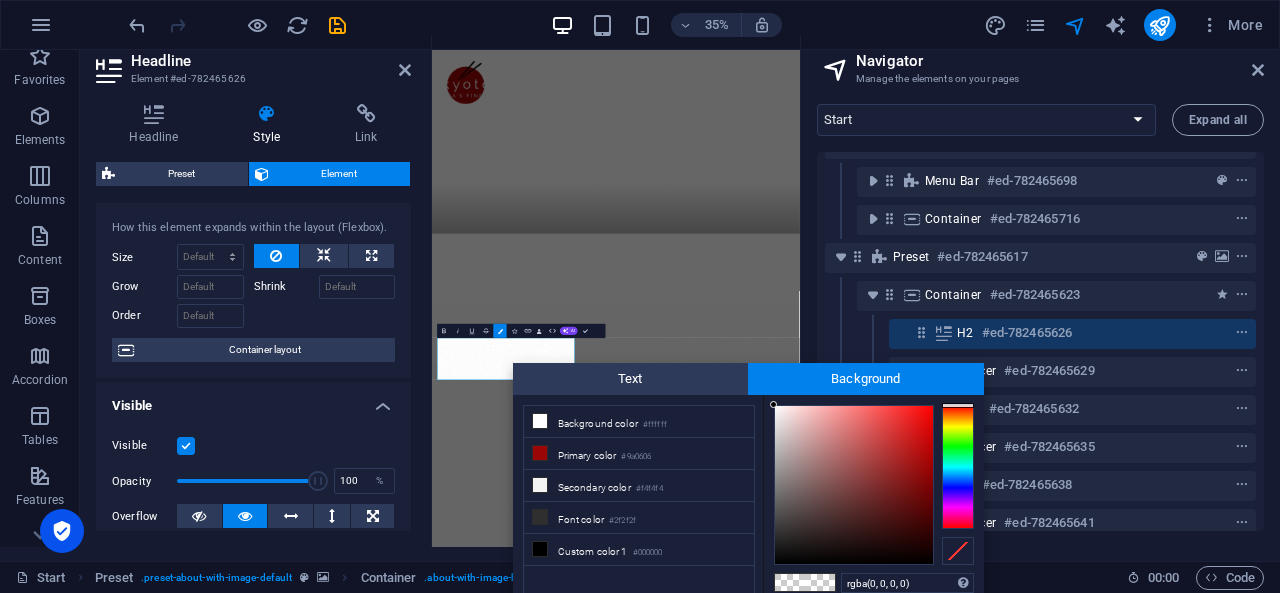 click at bounding box center [957, 1220] 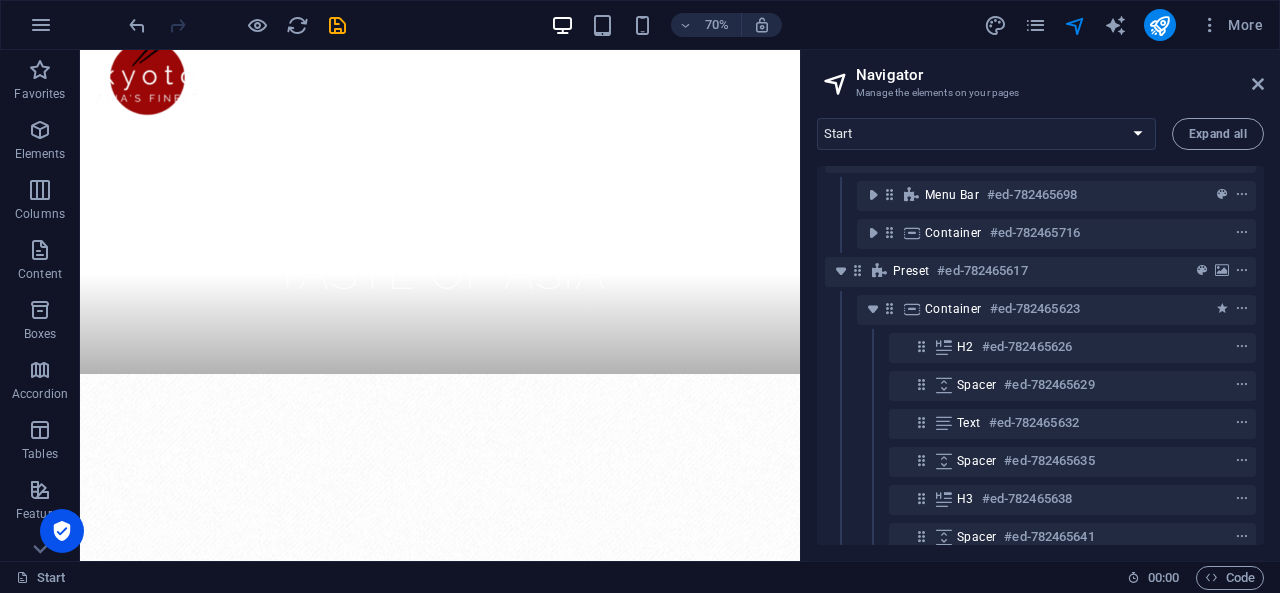 scroll, scrollTop: 596, scrollLeft: 0, axis: vertical 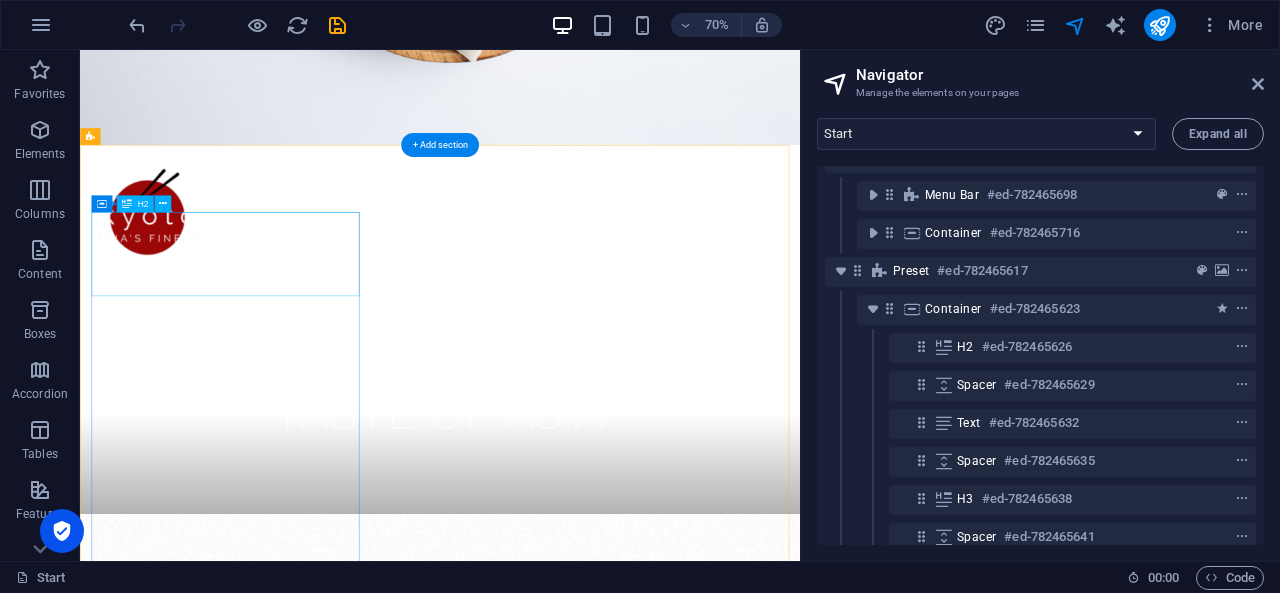 click on "[PERSON_NAME] enak rasanya" at bounding box center [594, 1680] 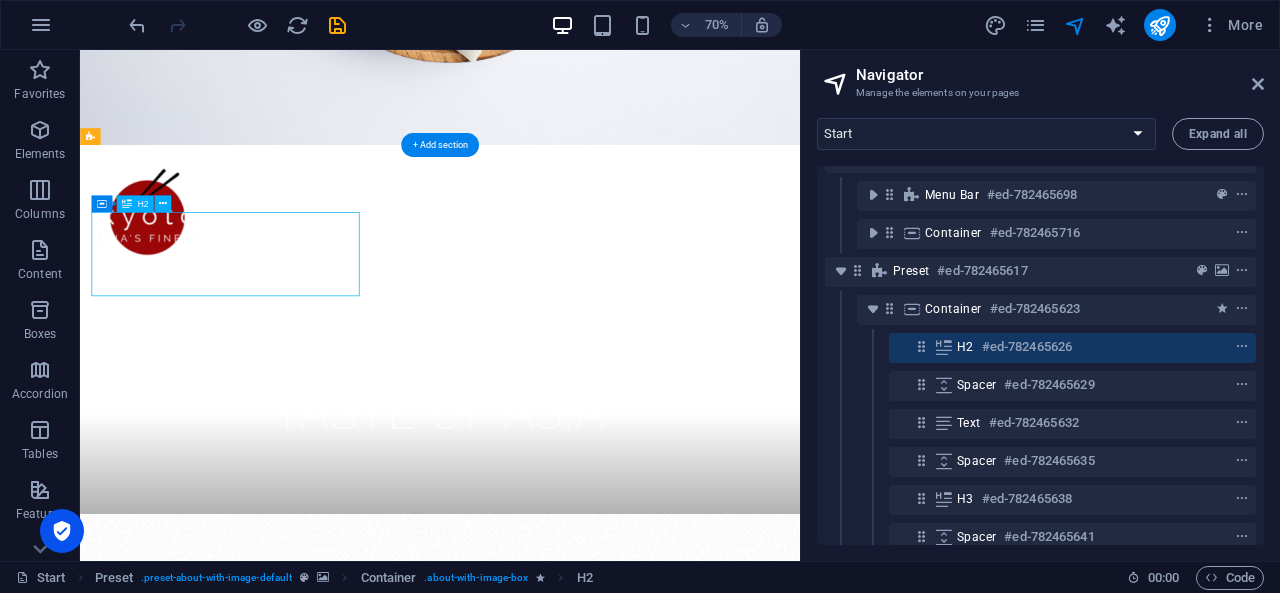 click on "[PERSON_NAME] enak rasanya" at bounding box center (594, 1680) 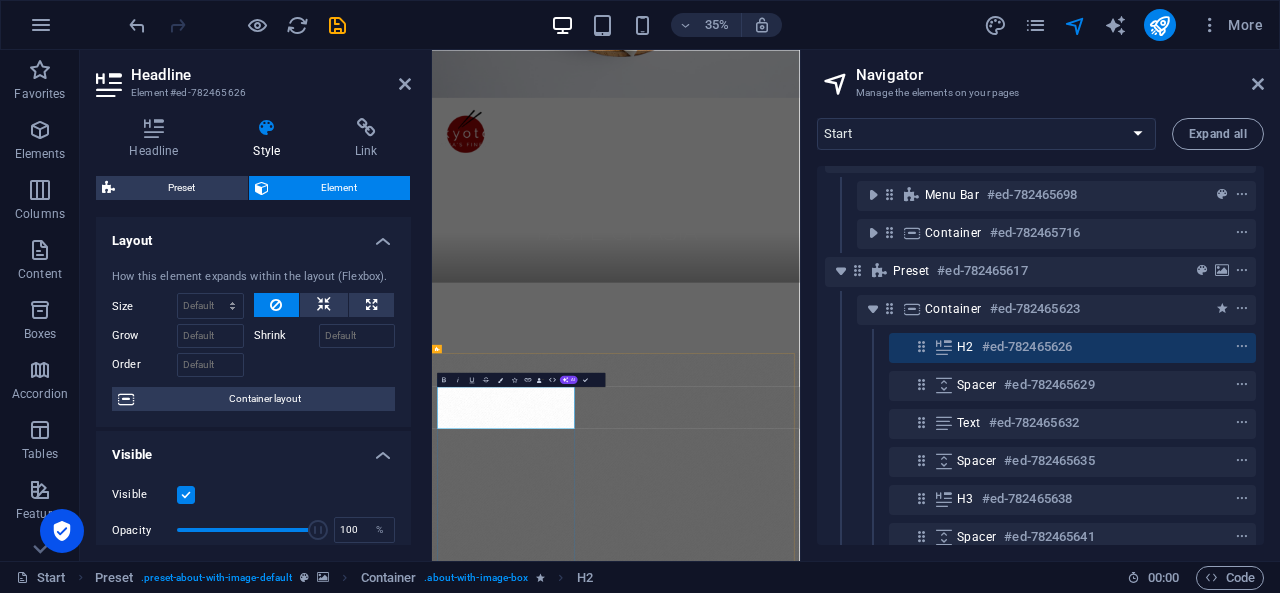 click on "[PERSON_NAME] enak rasanya" at bounding box center (957, 1881) 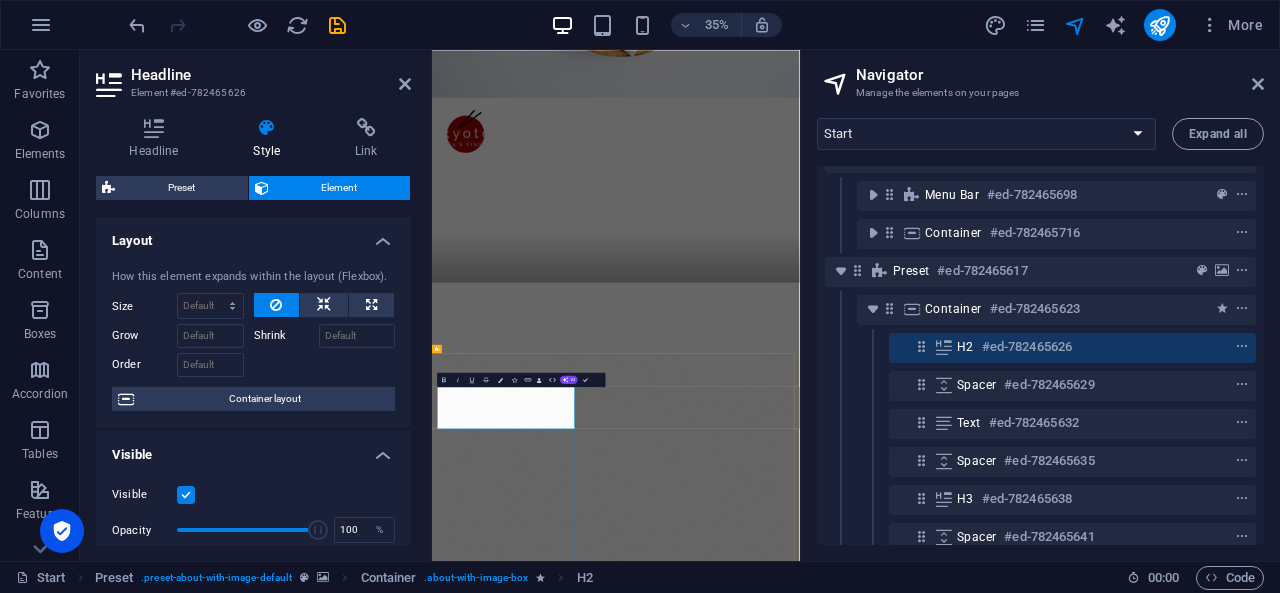 click on "[PERSON_NAME] enak rasanya" at bounding box center (957, 1881) 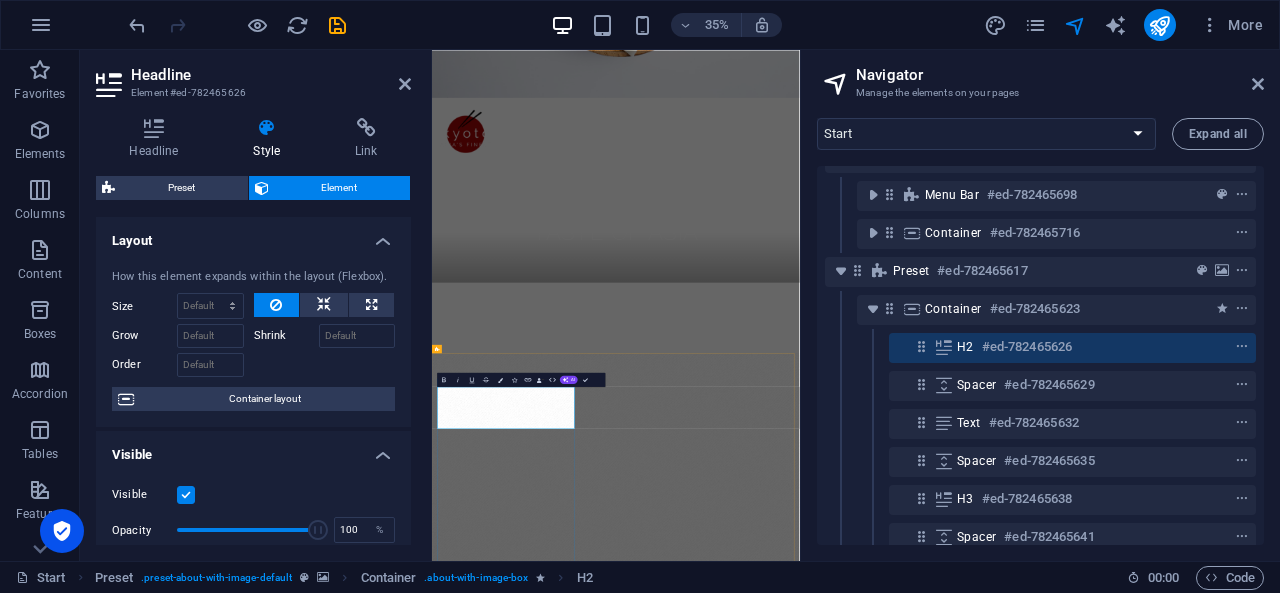 drag, startPoint x: 626, startPoint y: 1075, endPoint x: 1007, endPoint y: 82, distance: 1063.5836 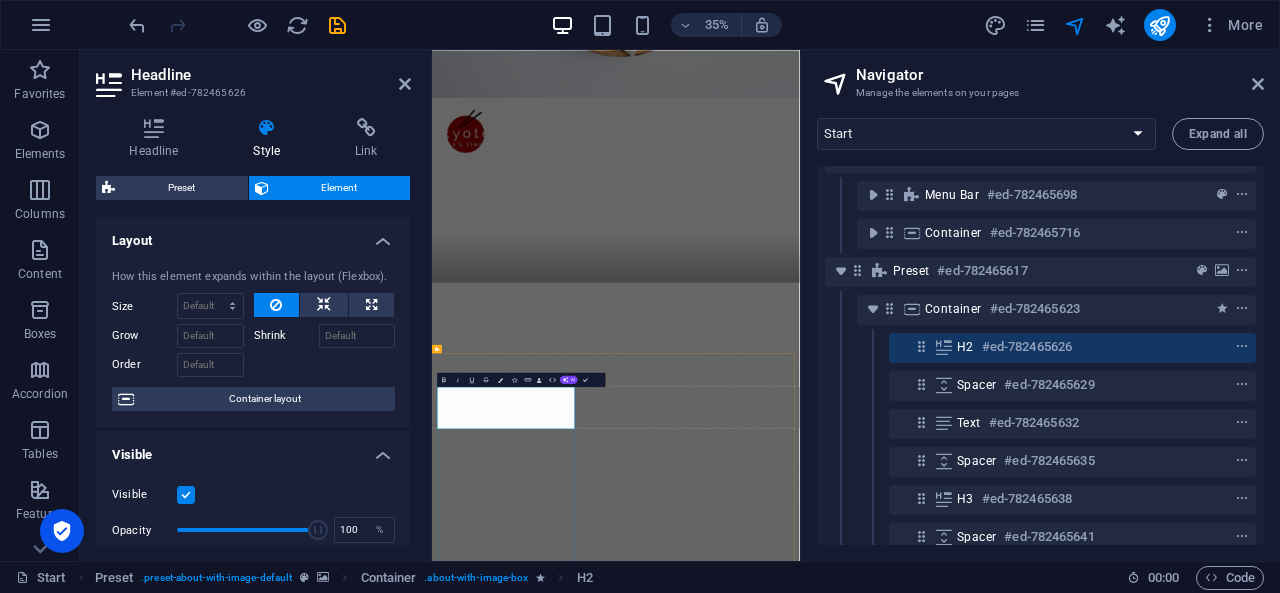 click on "Start About Services Menu Reservation Contact taste of Asia" at bounding box center [957, 449] 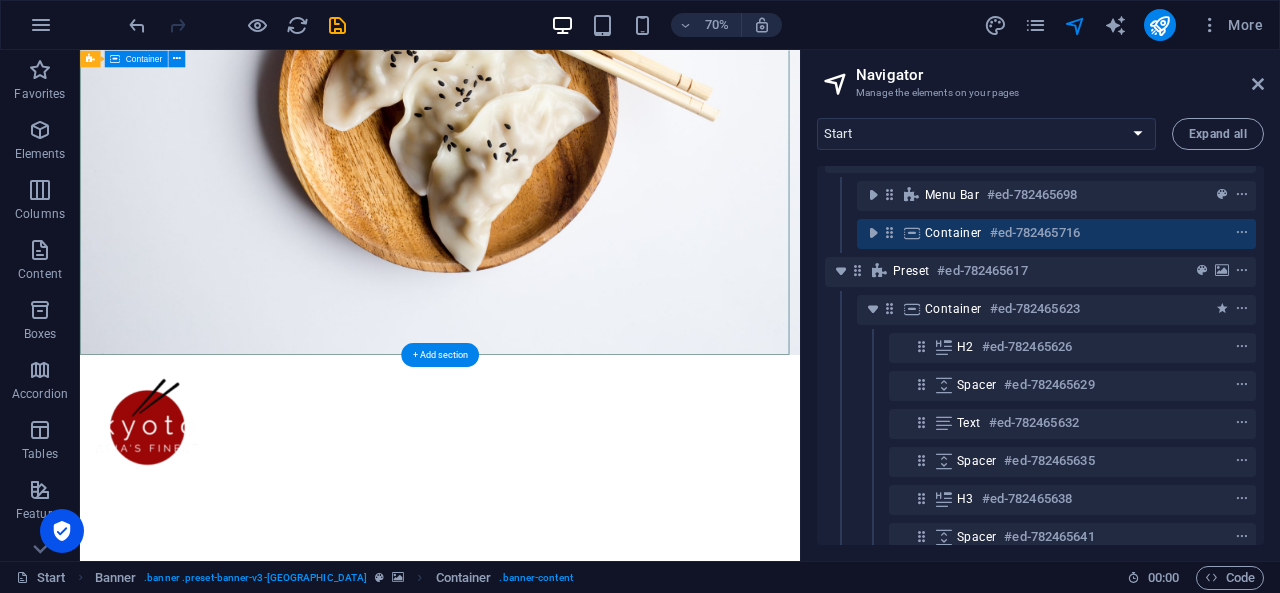 scroll, scrollTop: 496, scrollLeft: 0, axis: vertical 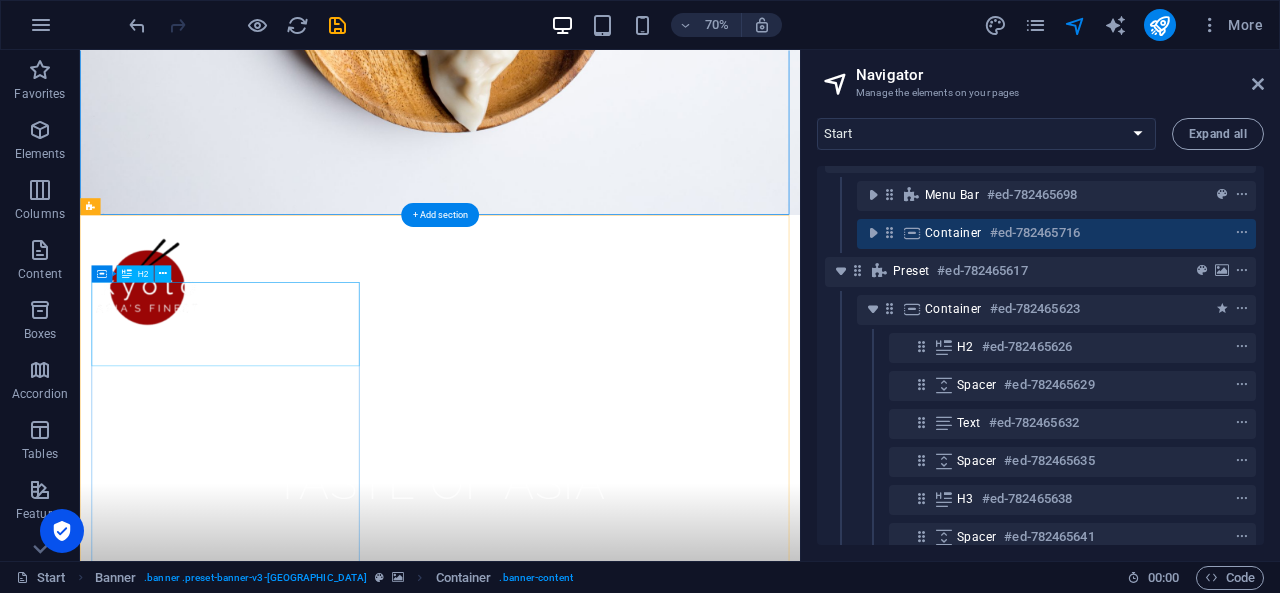 click on "[PERSON_NAME] enak rasanya" at bounding box center [594, 1780] 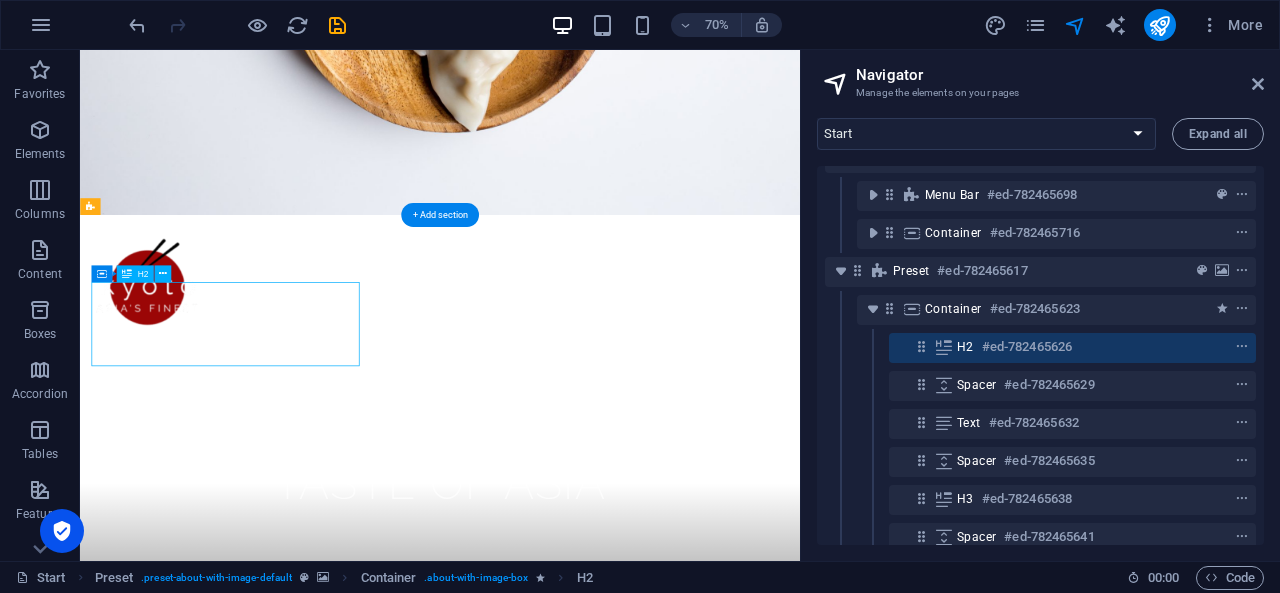 click on "[PERSON_NAME] enak rasanya" at bounding box center (594, 1780) 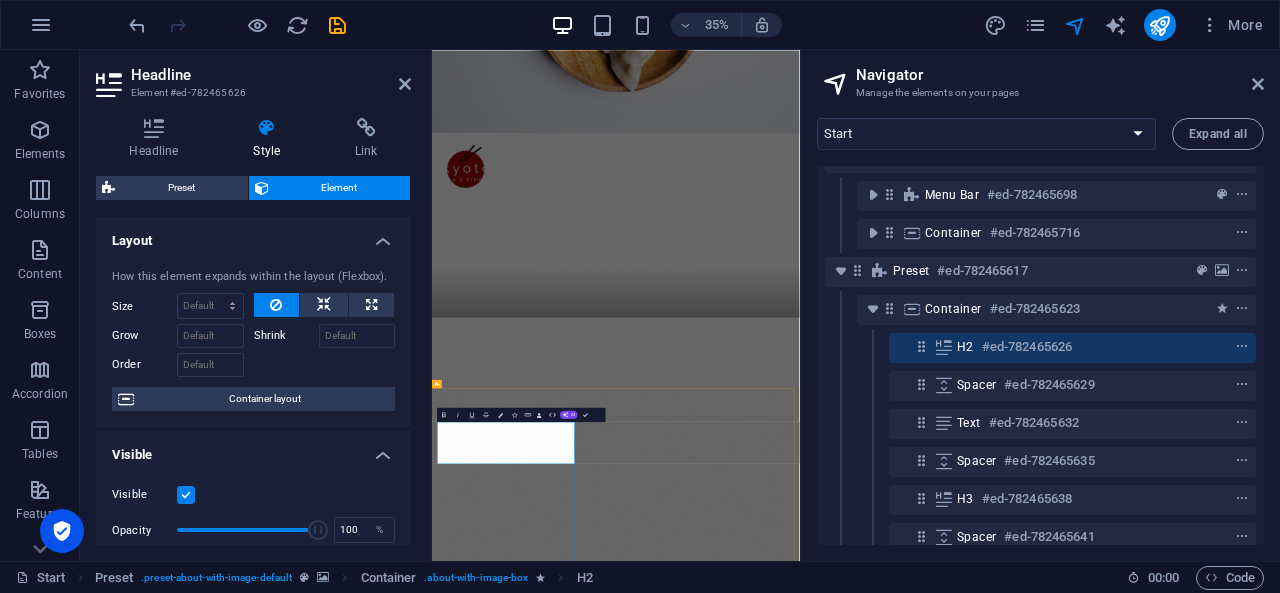 click on "[PERSON_NAME] enak rasanya" at bounding box center (957, 1981) 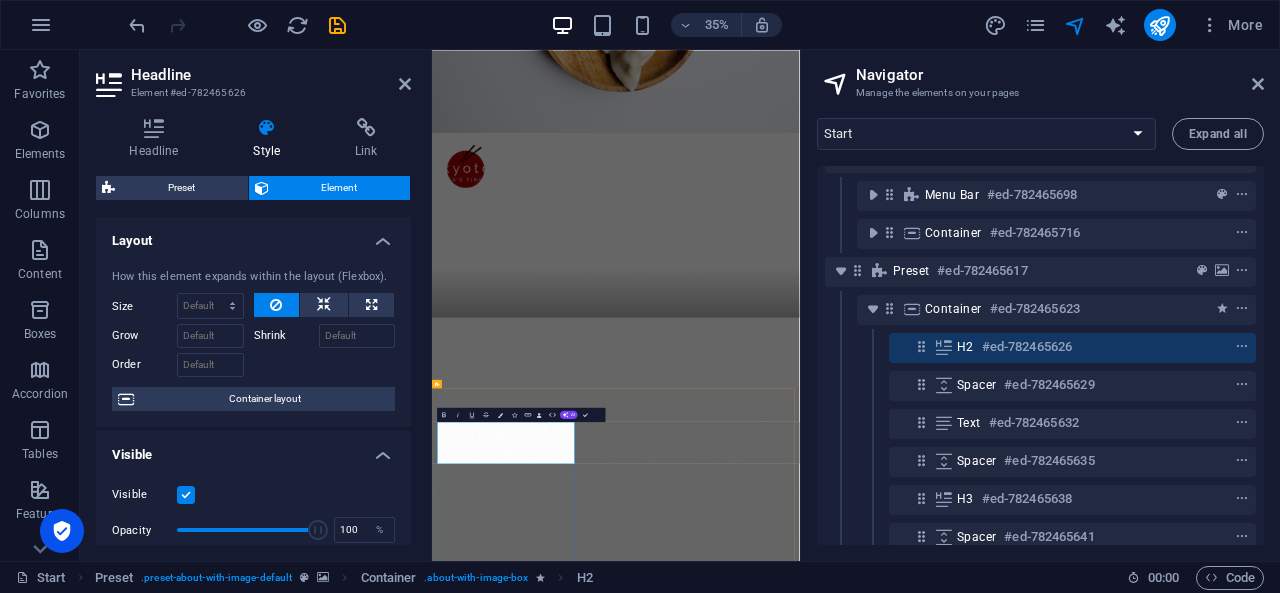 click on "[PERSON_NAME] enak rasanya" at bounding box center [957, 1981] 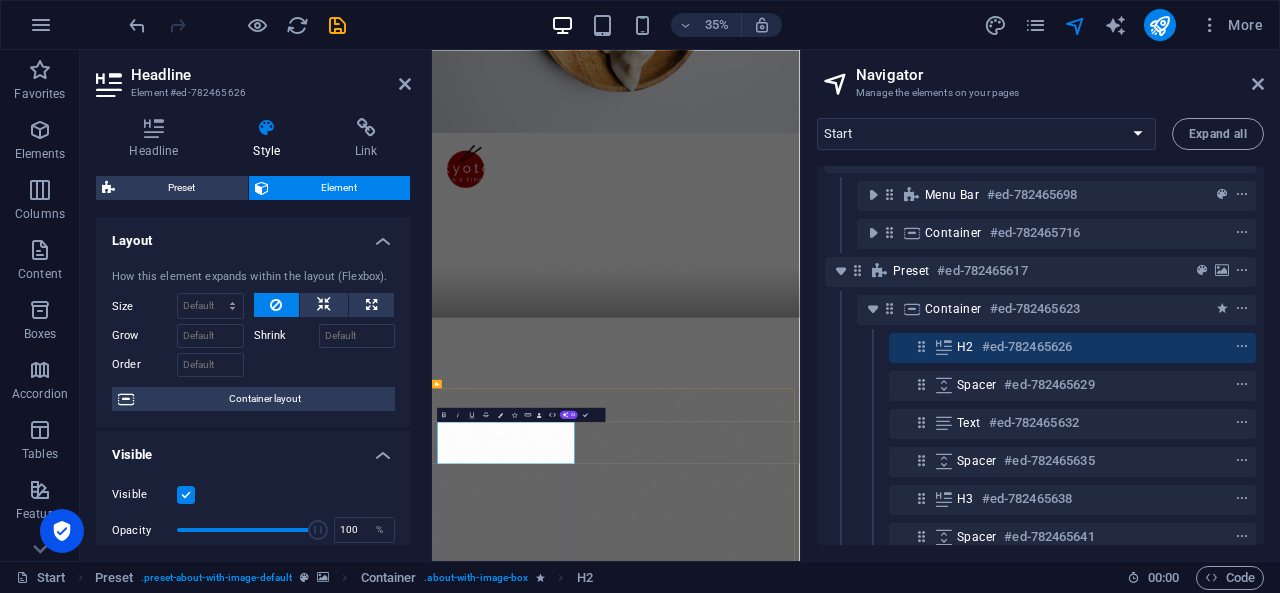 click on "[PERSON_NAME] enak rasanya" at bounding box center [957, 1981] 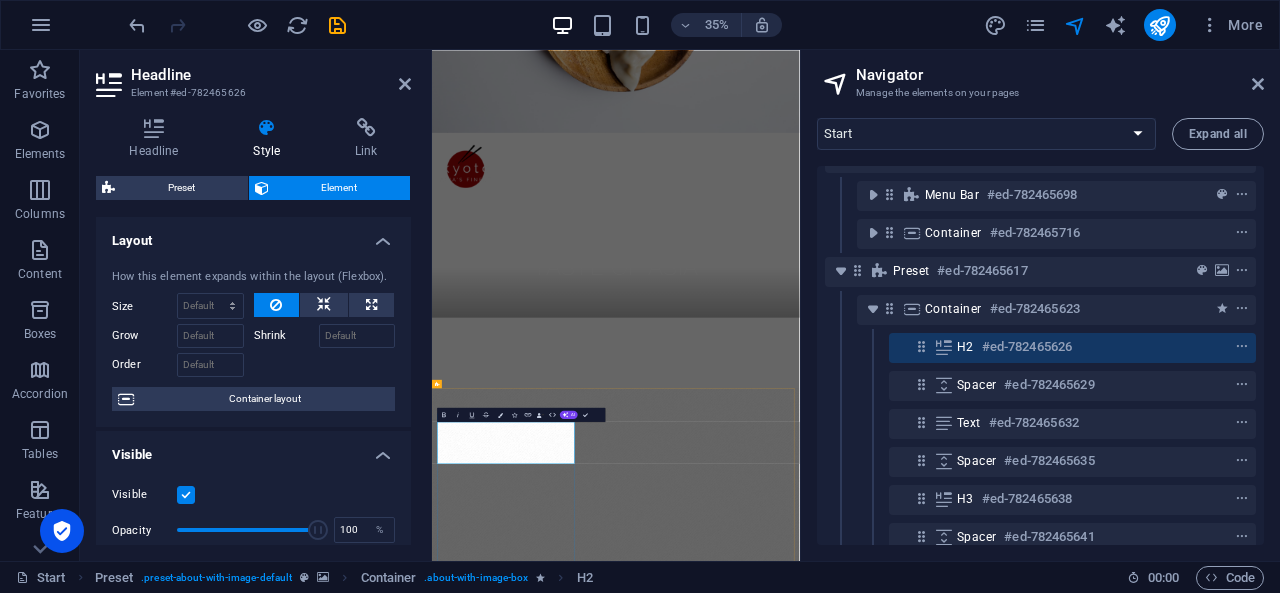 click on "[PERSON_NAME] enak rasanya" at bounding box center [957, 1981] 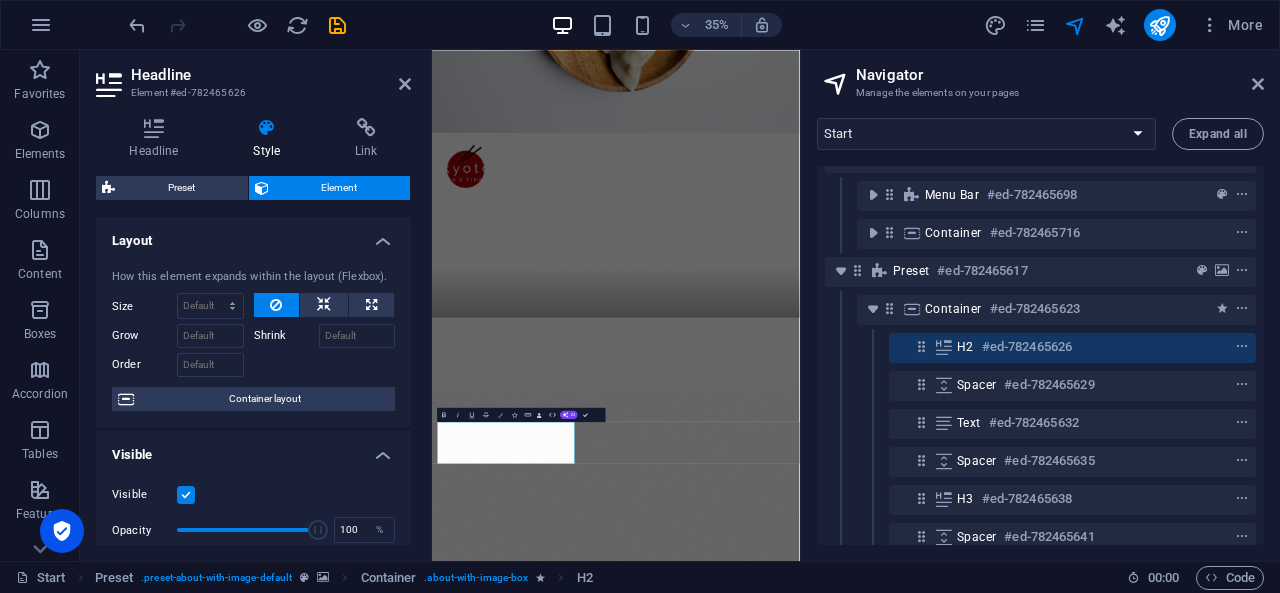 click at bounding box center (500, 414) 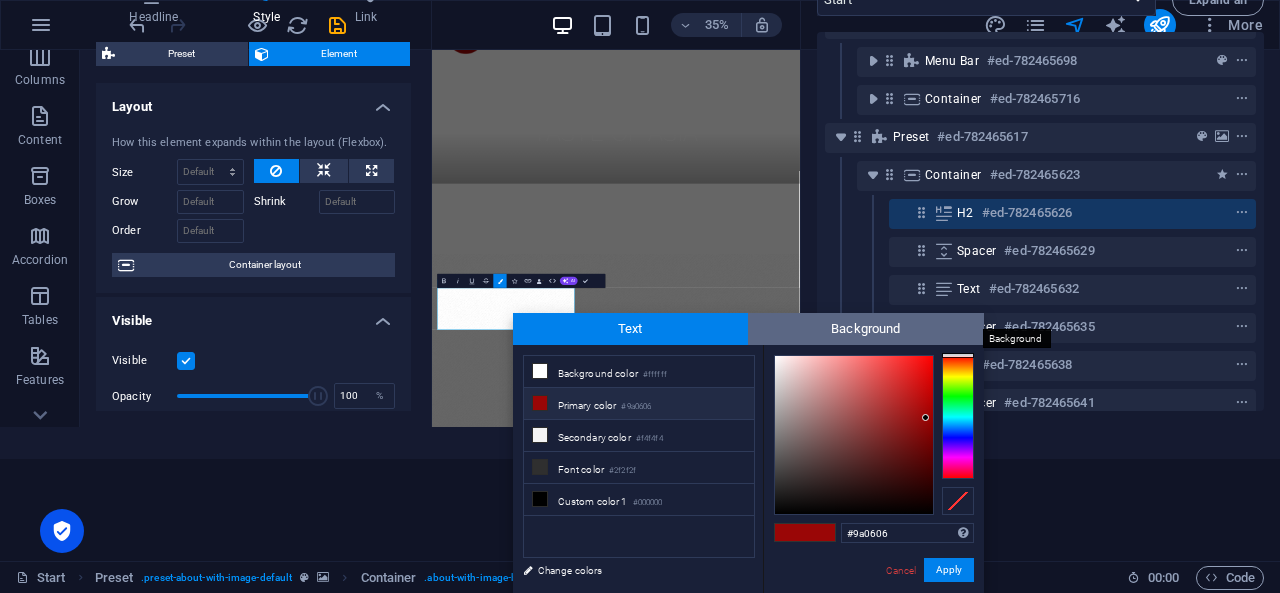 click on "Background" at bounding box center (866, 329) 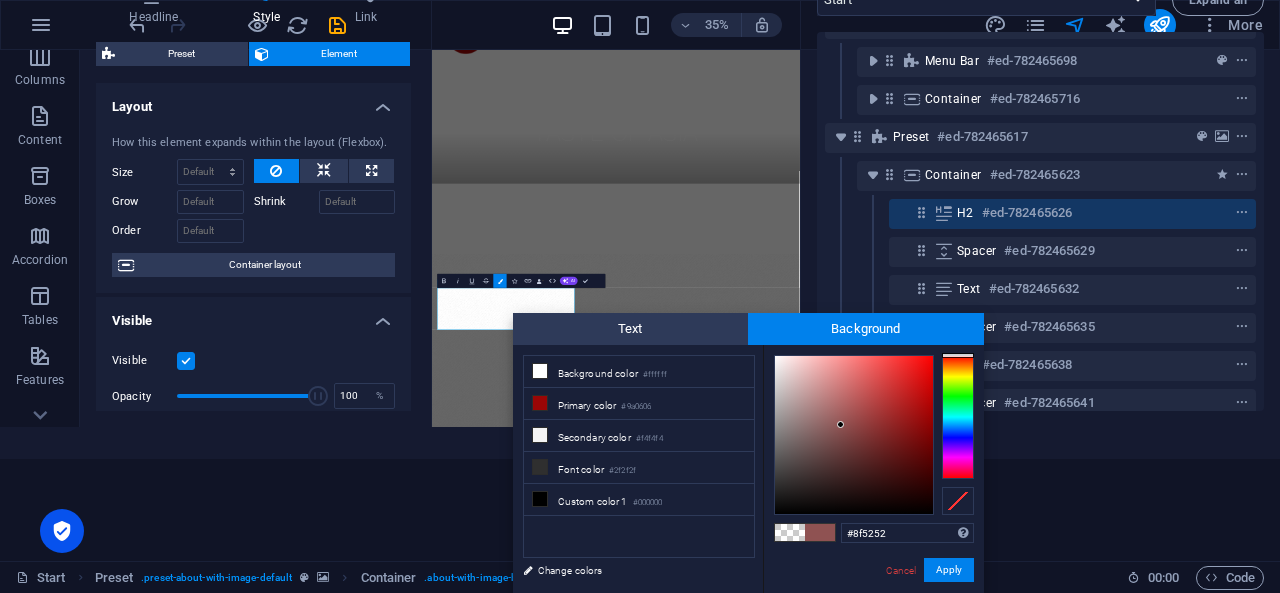 click at bounding box center (854, 435) 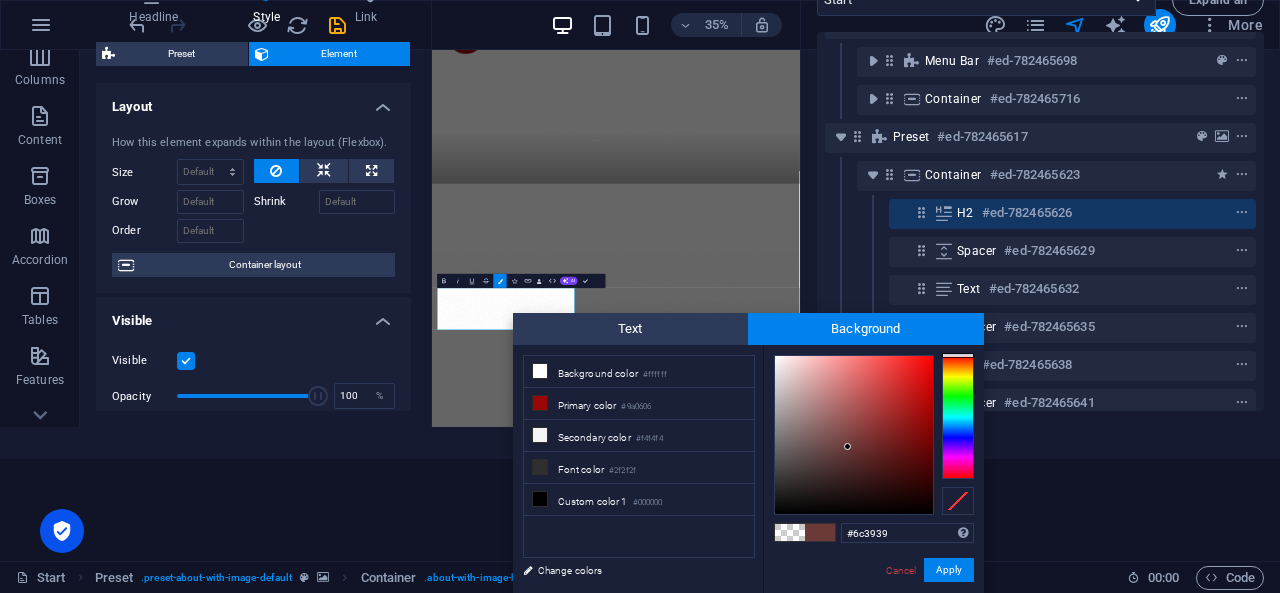click at bounding box center [854, 435] 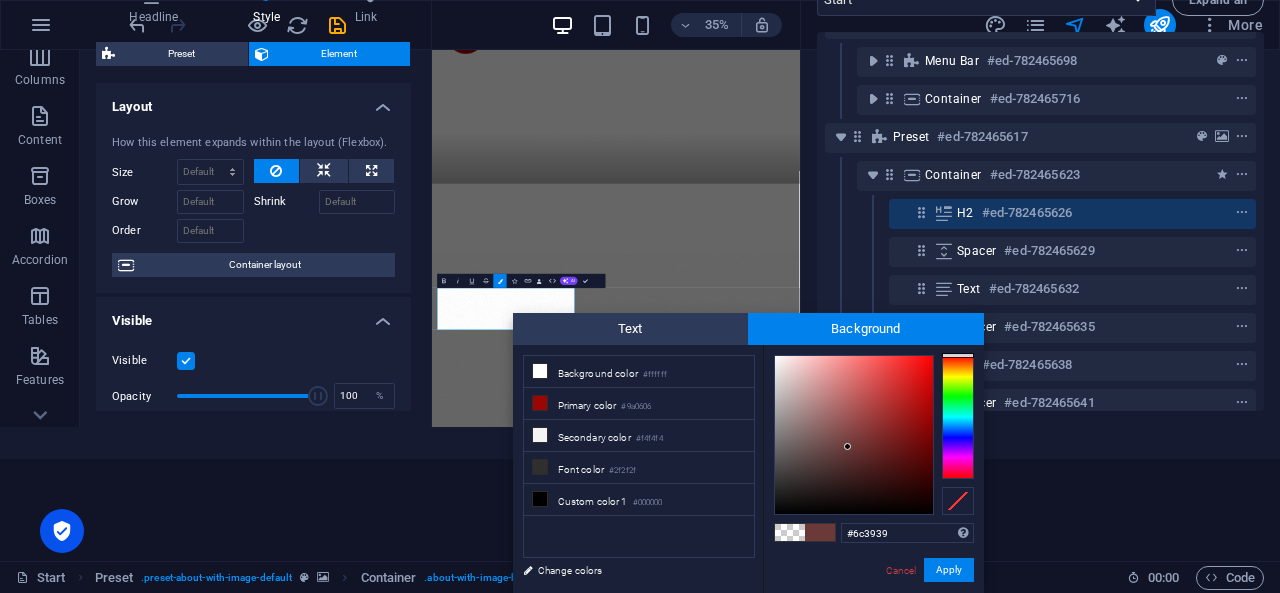 type on "#9a4242" 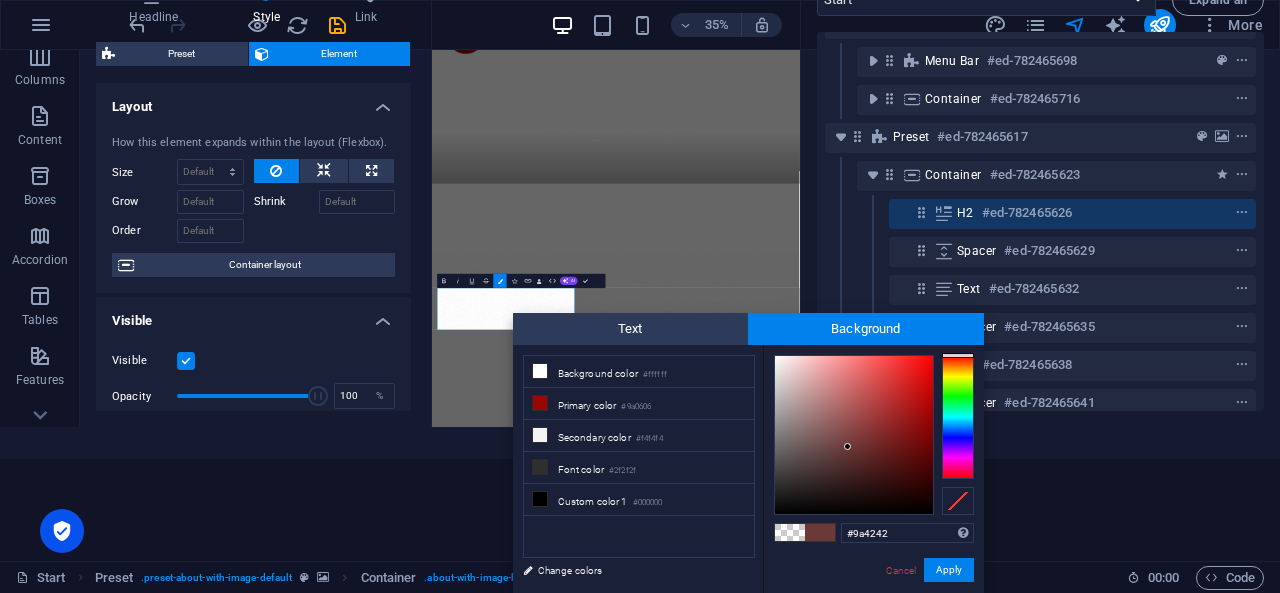 click at bounding box center (854, 435) 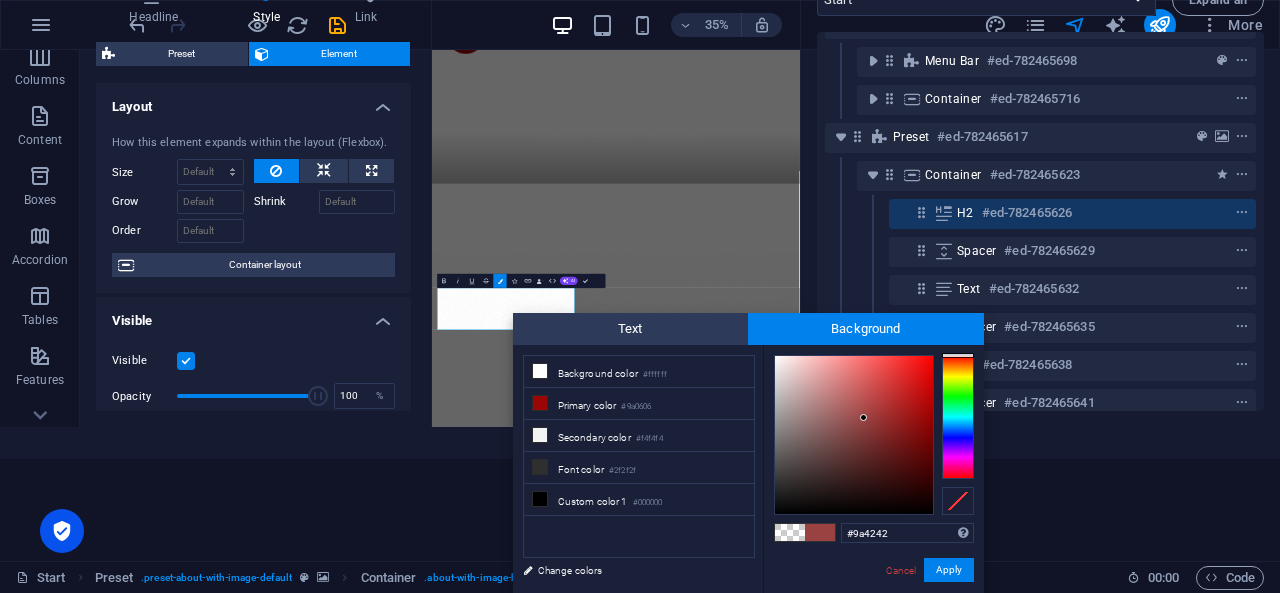 click at bounding box center (957, 1301) 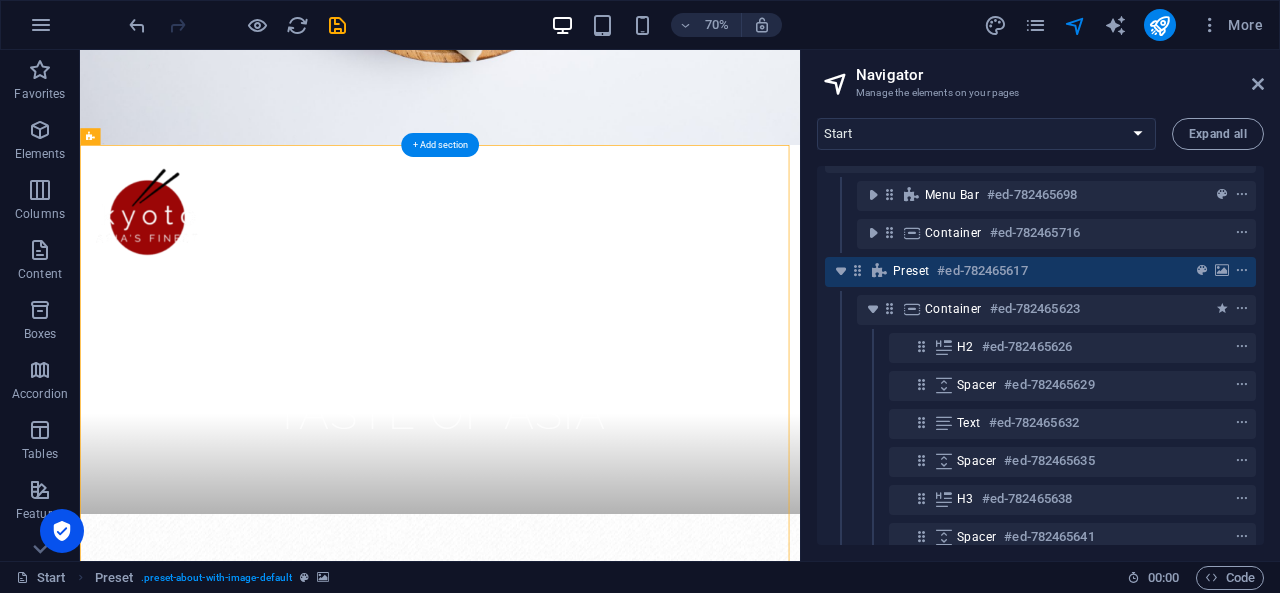 scroll, scrollTop: 296, scrollLeft: 0, axis: vertical 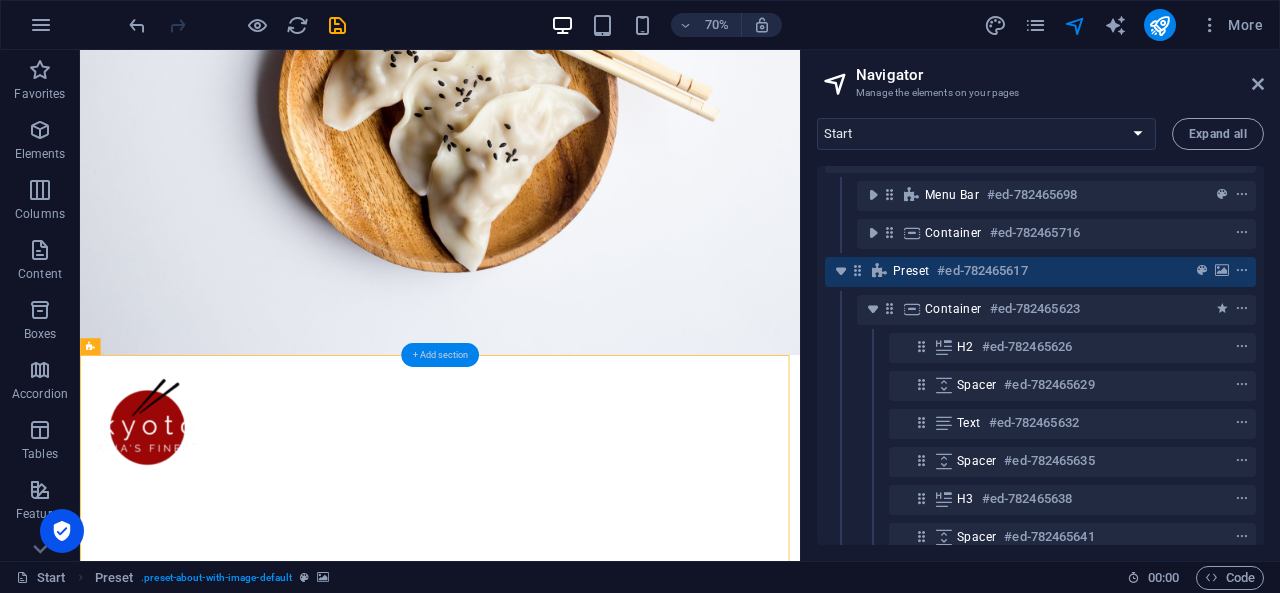 click on "+ Add section" at bounding box center (440, 354) 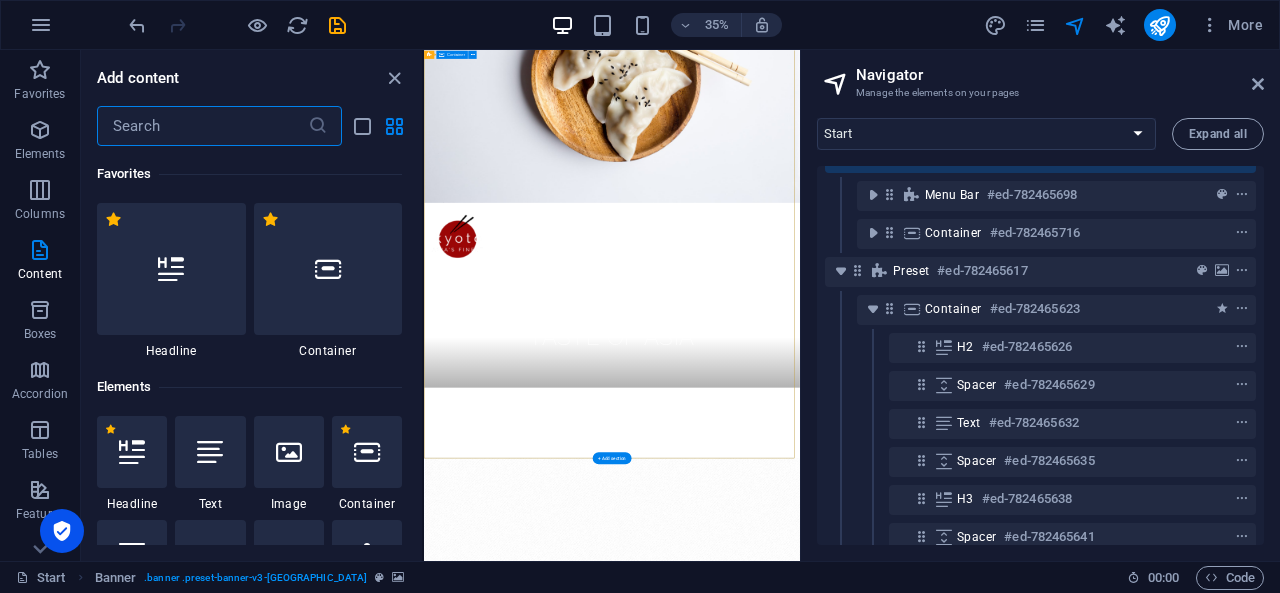 scroll, scrollTop: 0, scrollLeft: 0, axis: both 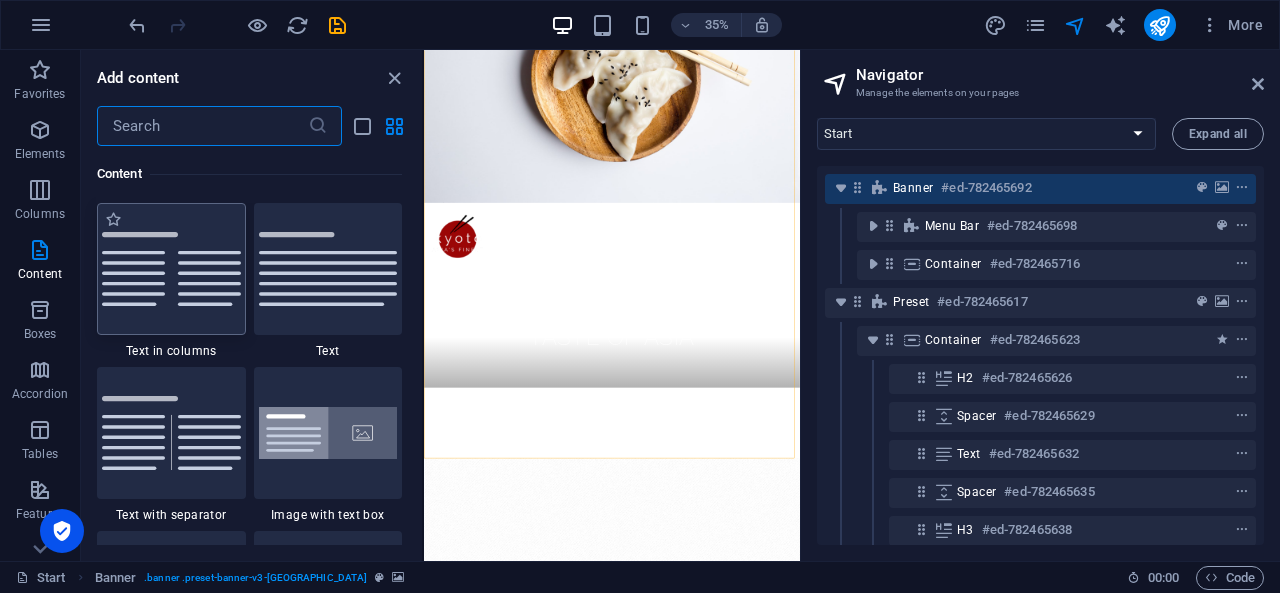 click at bounding box center [171, 269] 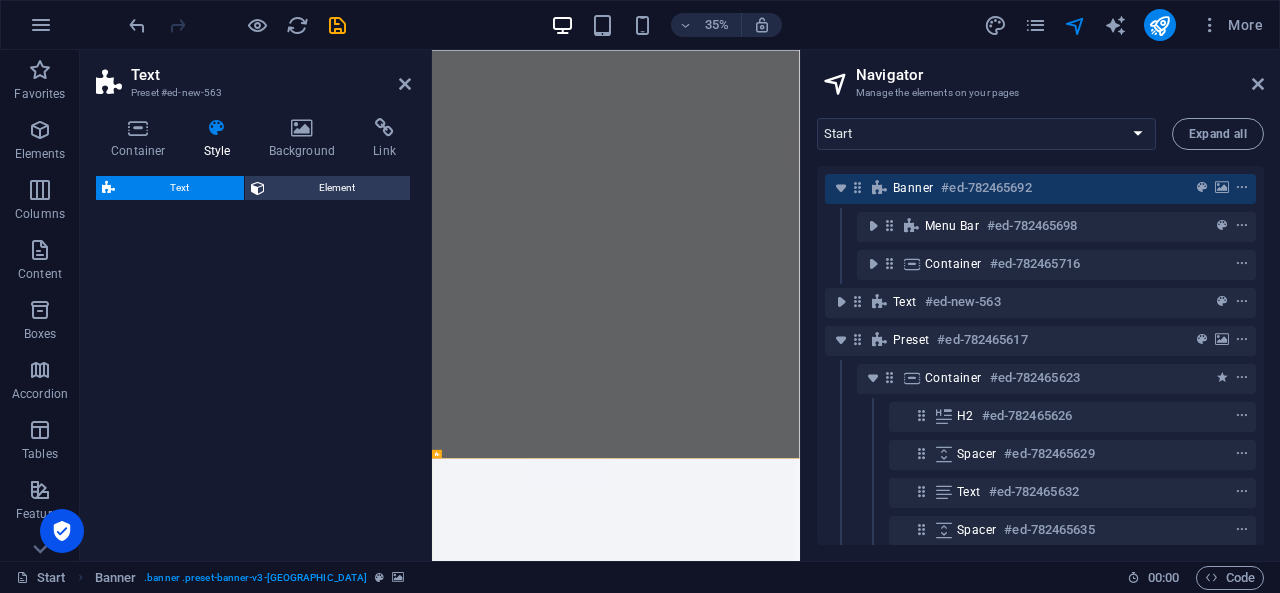select on "rem" 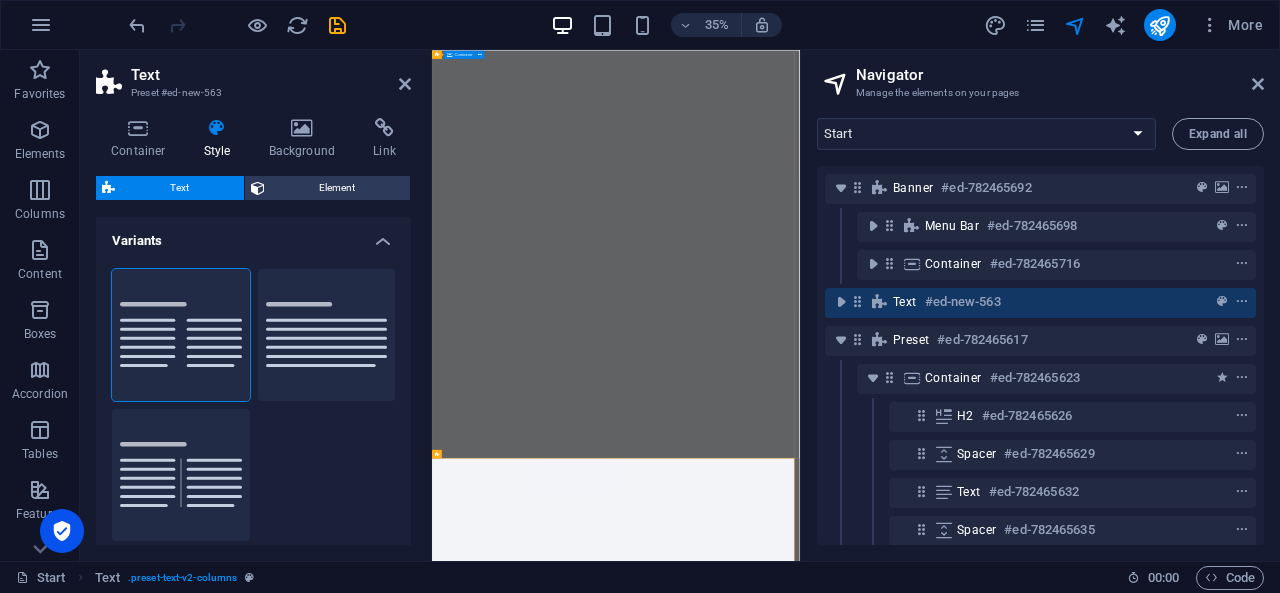 click on "taste of Asia" at bounding box center (957, 20932) 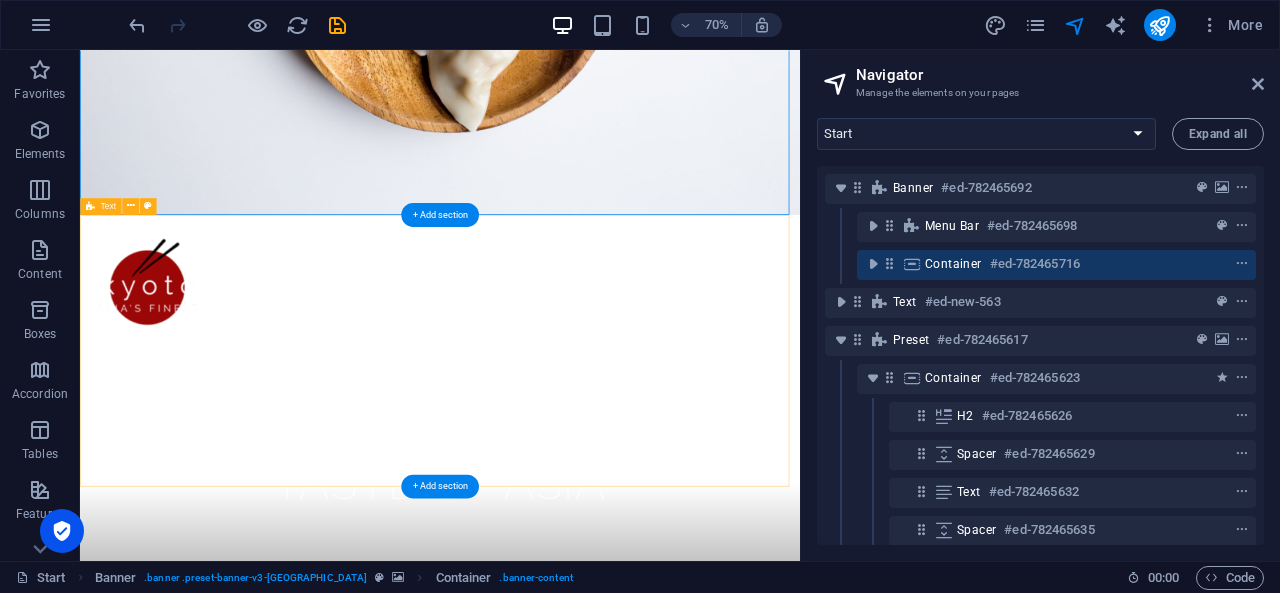 scroll, scrollTop: 296, scrollLeft: 0, axis: vertical 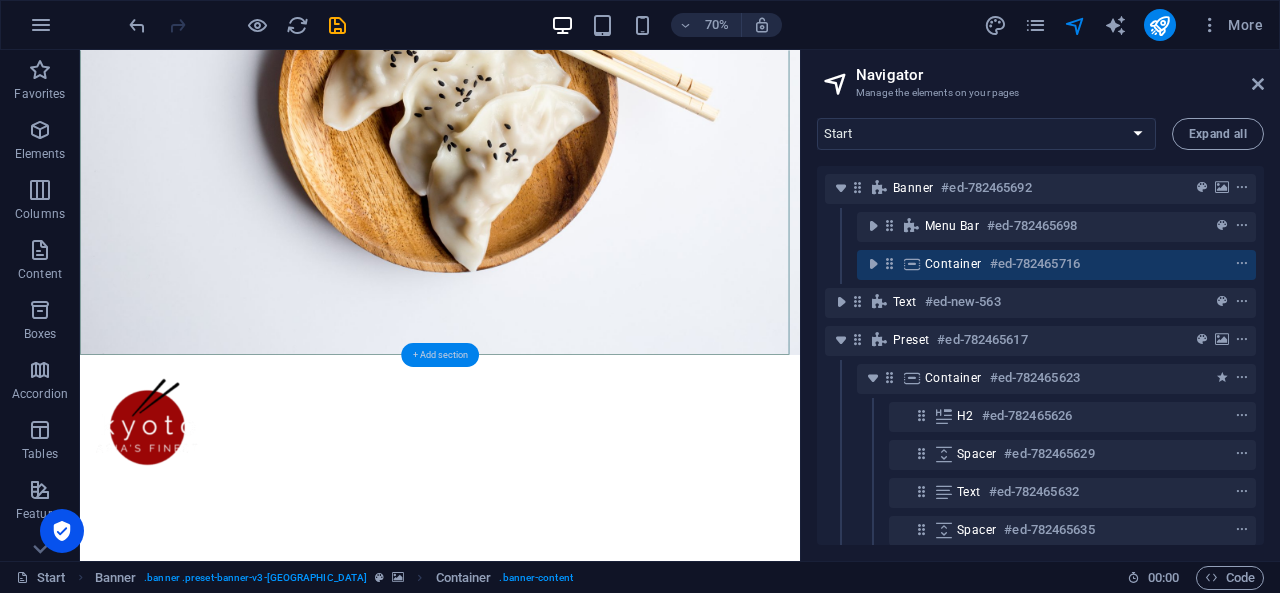 click on "+ Add section" at bounding box center [440, 355] 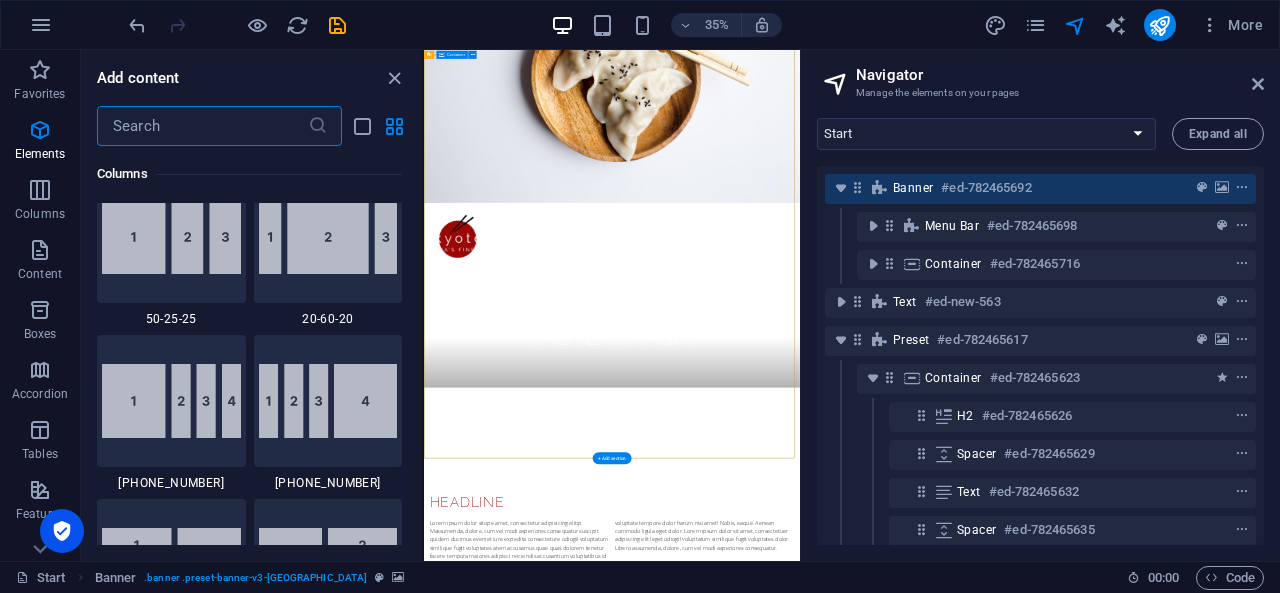 scroll, scrollTop: 3499, scrollLeft: 0, axis: vertical 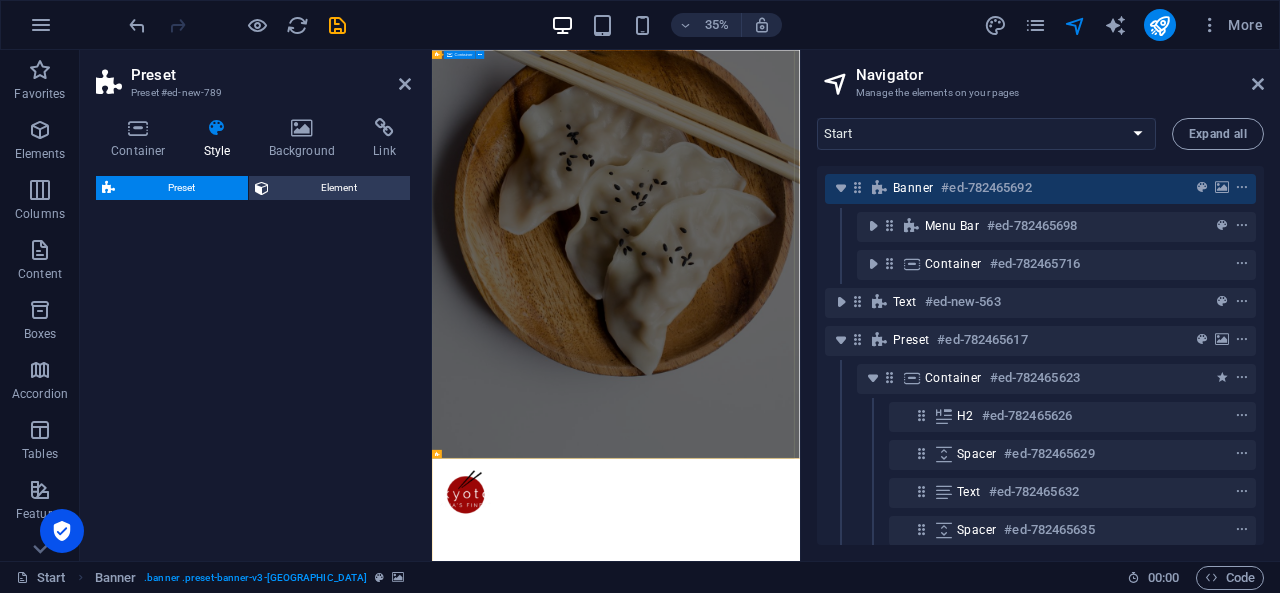 select on "rem" 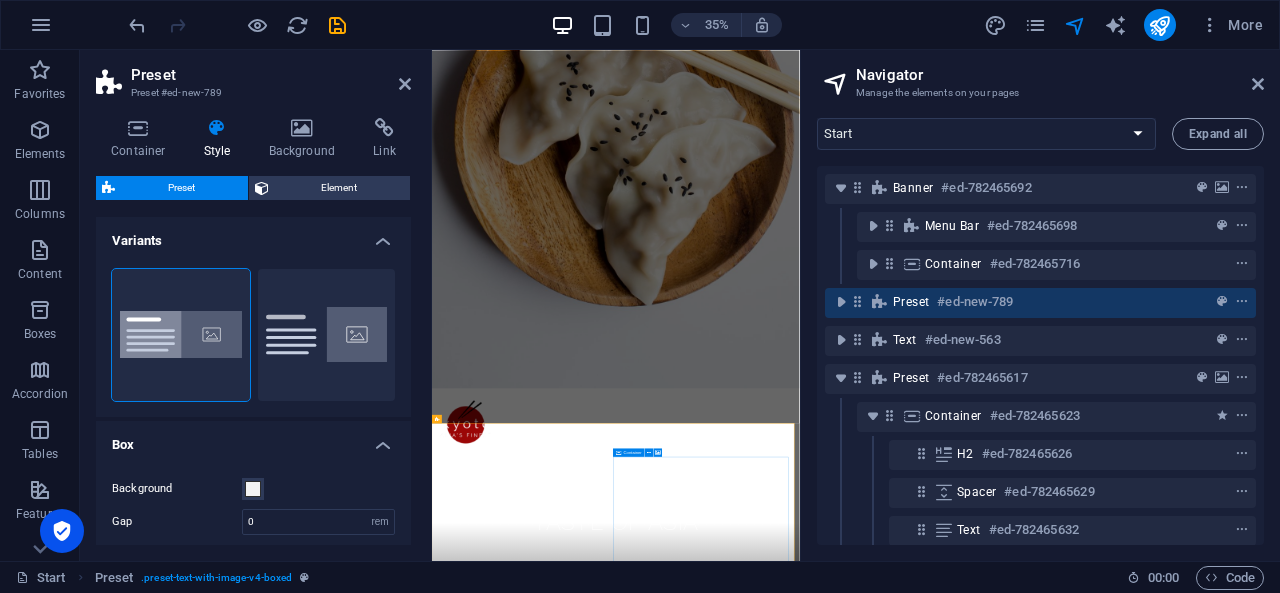 scroll, scrollTop: 396, scrollLeft: 0, axis: vertical 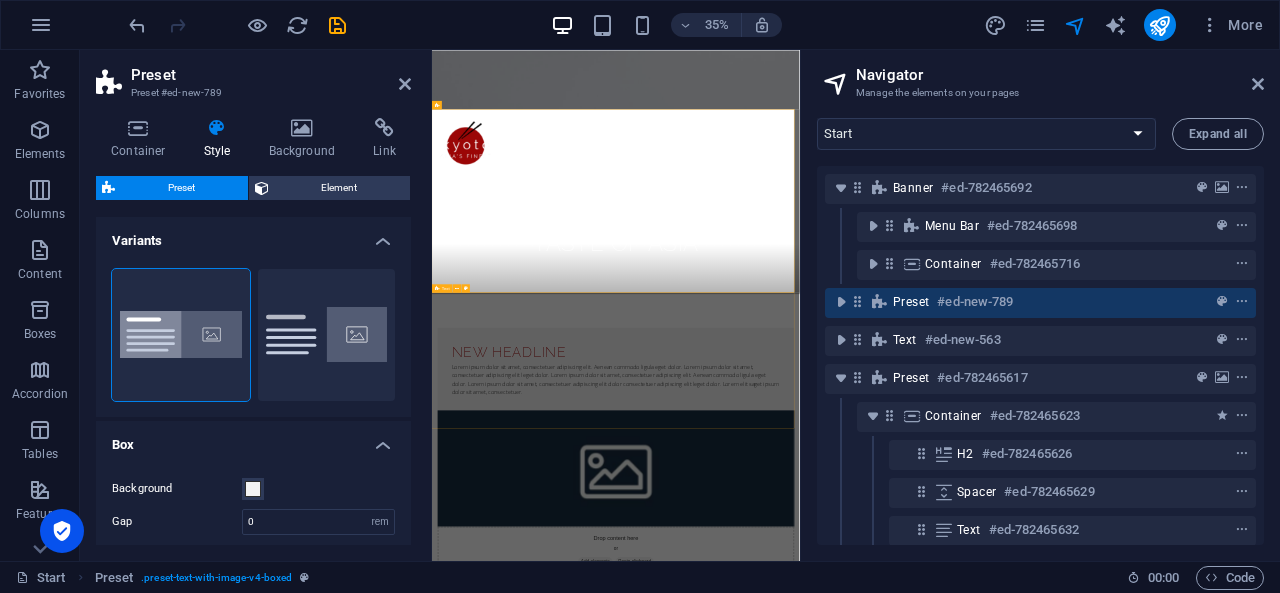 click on "Headline Lorem ipsum dolor sitope amet, consectetur adipisicing elitip. Massumenda, dolore, cum vel modi asperiores consequatur suscipit quidem ducimus eveniet iure expedita consecteture odiogil voluptatum similique fugit voluptates atem accusamus quae quas dolorem tenetur facere tempora maiores adipisci reiciendis accusantium voluptatibus id voluptate tempore dolor harum nisi amet! Nobis, eaque. Aenean commodo ligula eget dolor. Lorem ipsum dolor sit amet, consectetuer adipiscing elit leget odiogil voluptatum similique fugit voluptates dolor. Libero assumenda, dolore, cum vel modi asperiores consequatur." at bounding box center [957, 1843] 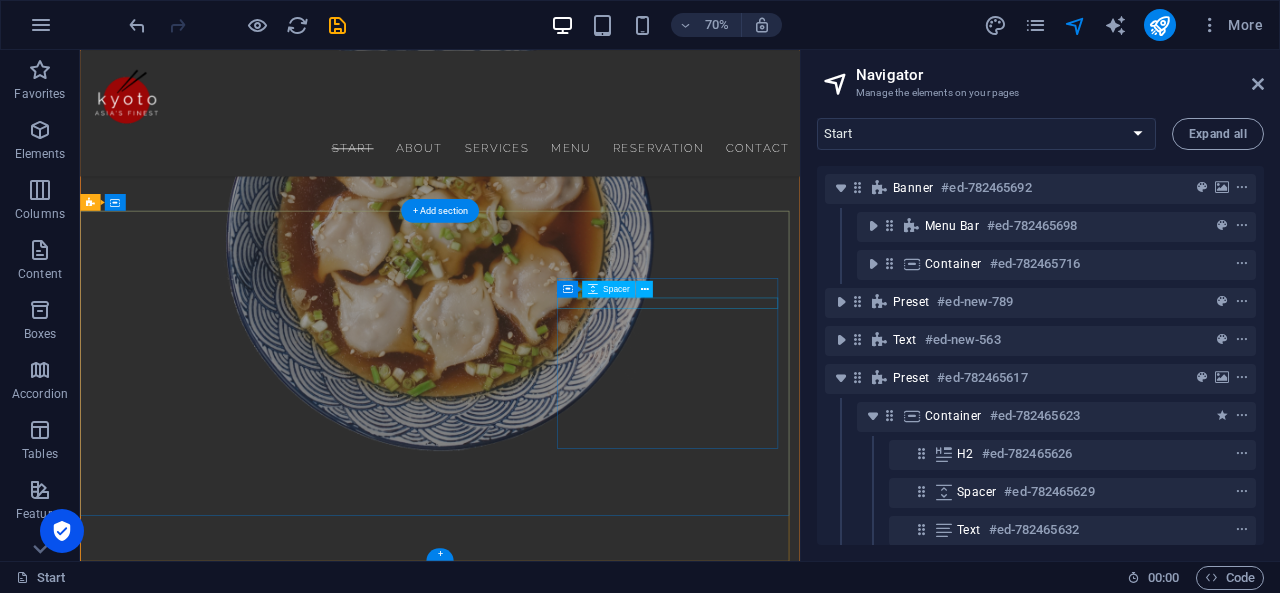 scroll, scrollTop: 7568, scrollLeft: 0, axis: vertical 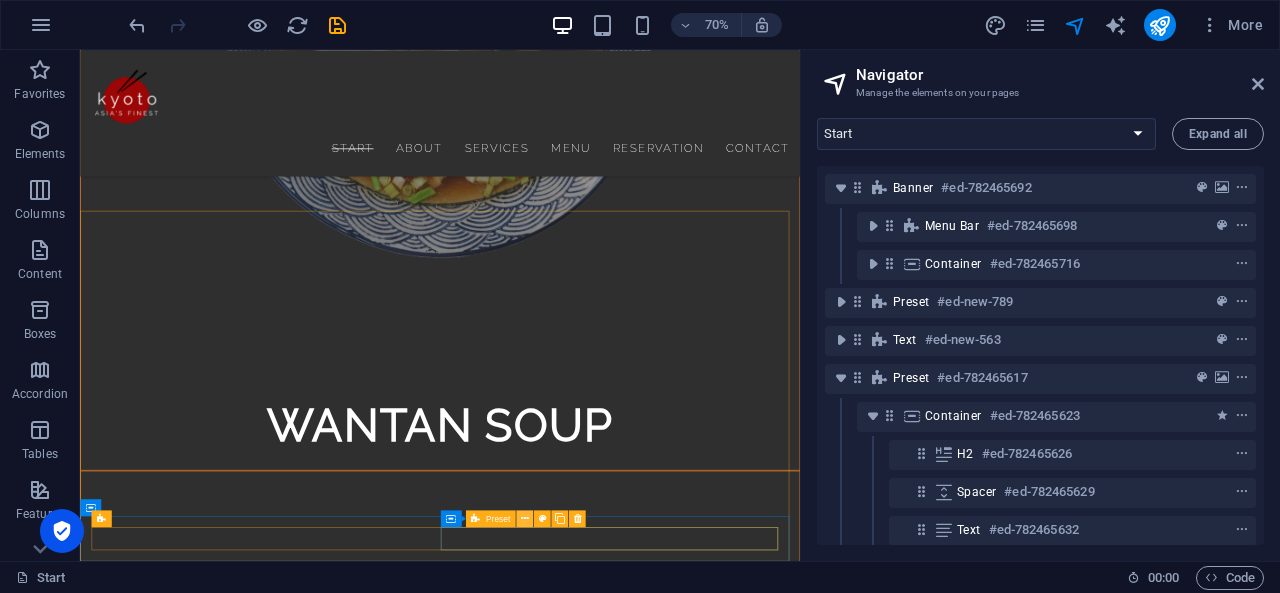 click at bounding box center (525, 518) 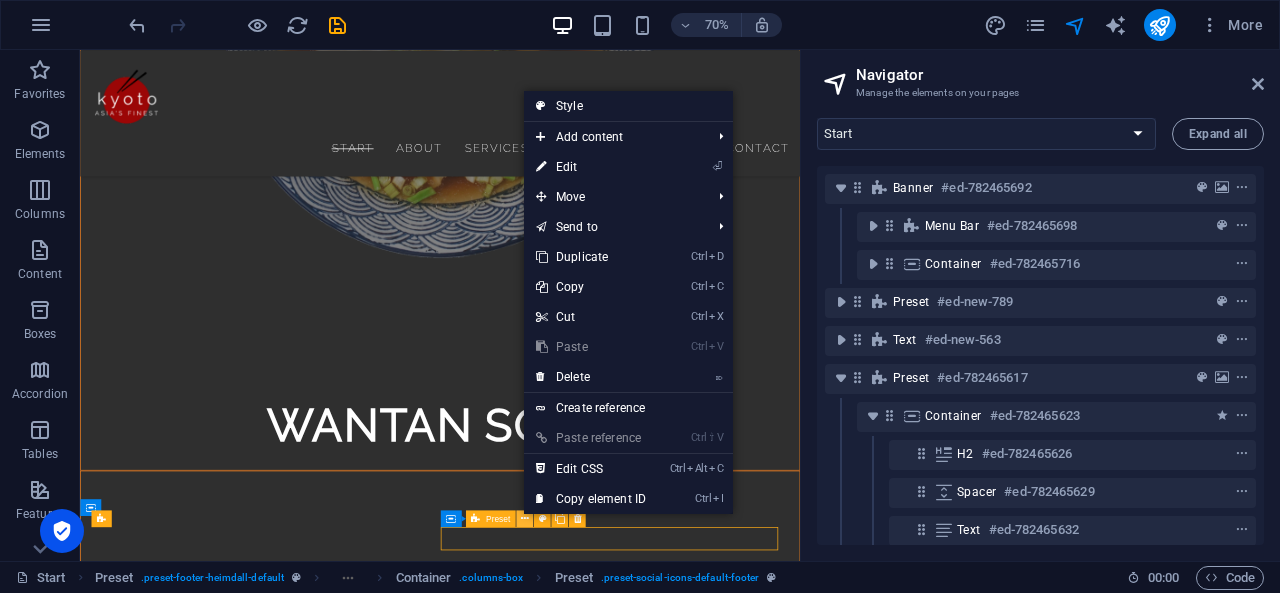 scroll, scrollTop: 670, scrollLeft: 4, axis: both 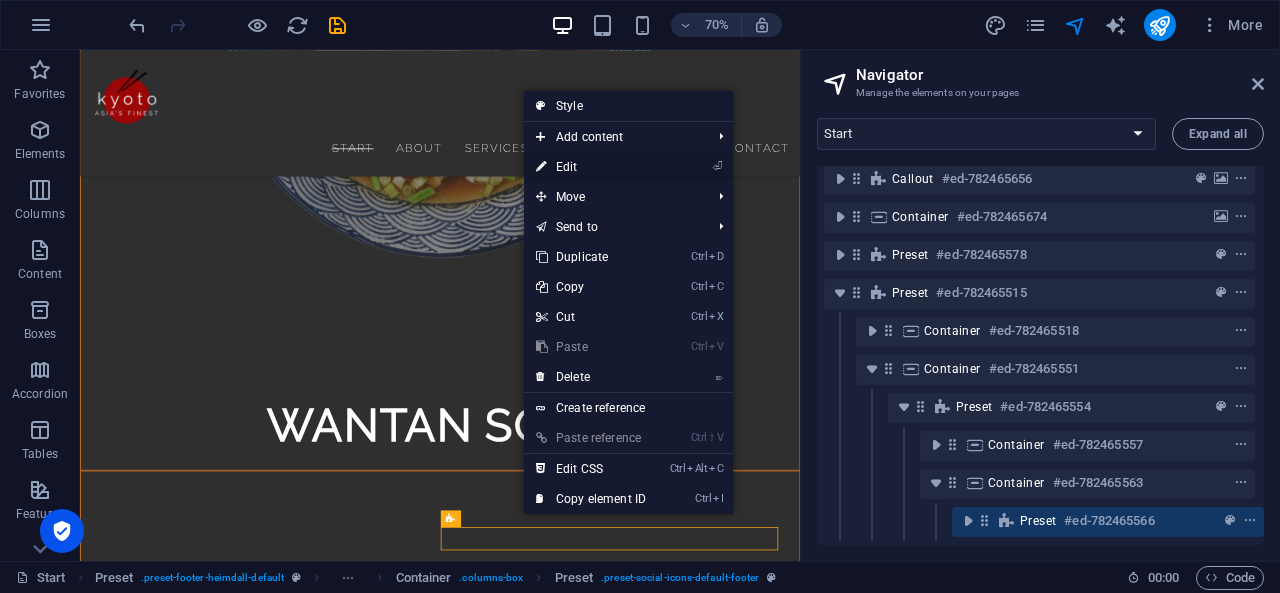click on "⏎  Edit" at bounding box center (591, 167) 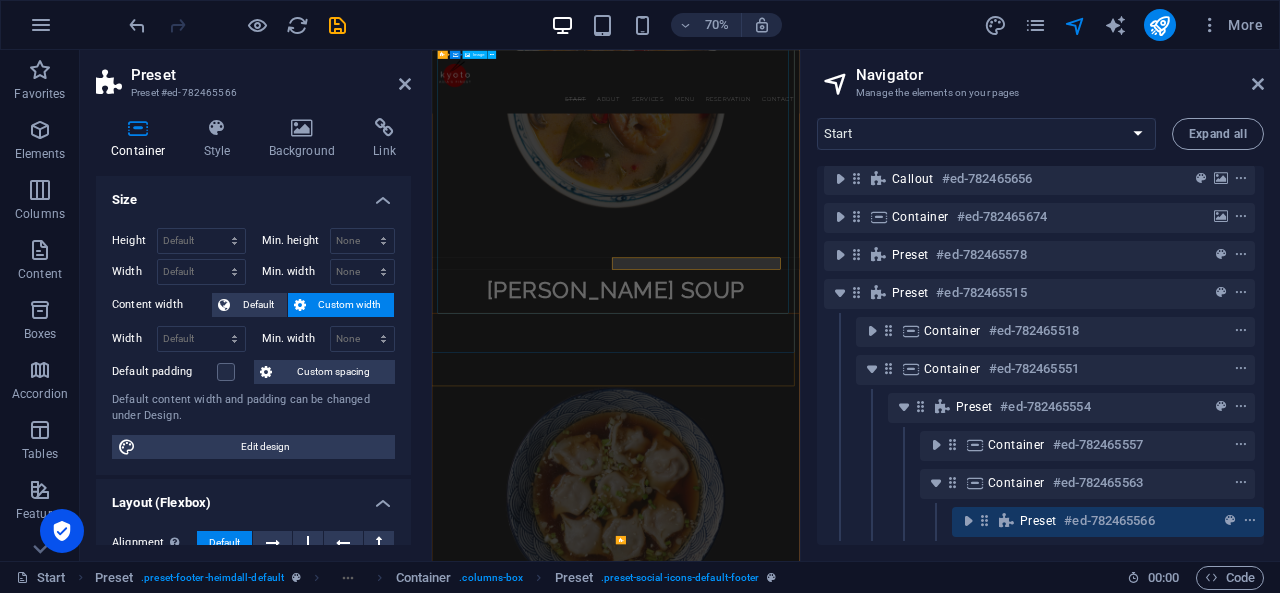 scroll, scrollTop: 7656, scrollLeft: 0, axis: vertical 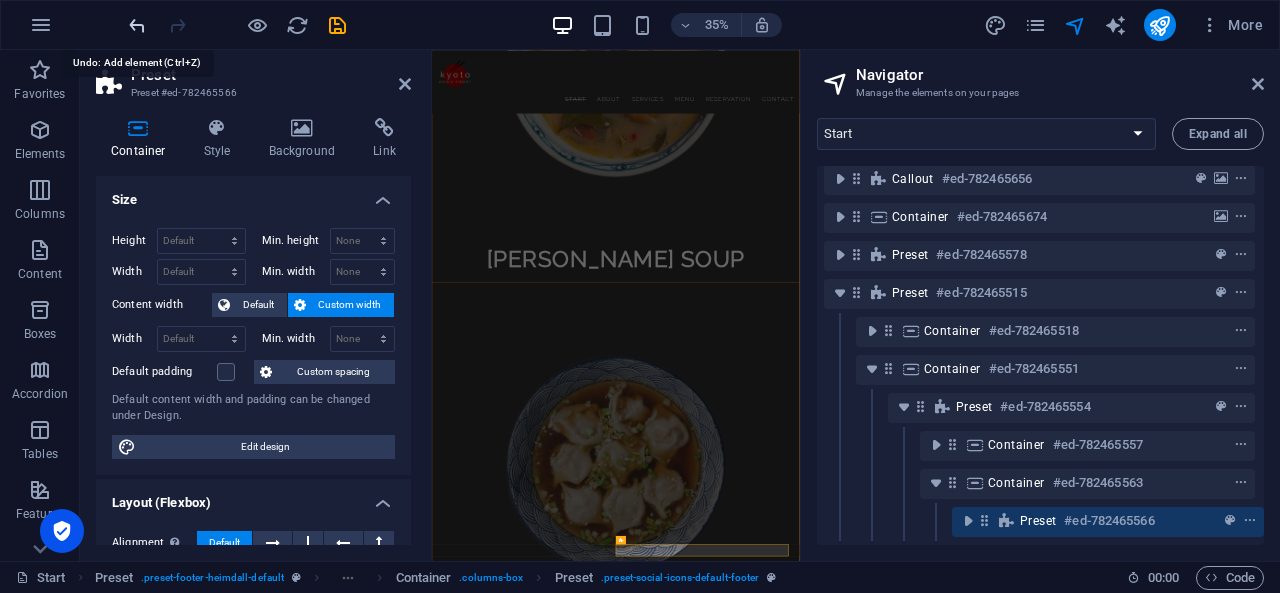 click at bounding box center (137, 25) 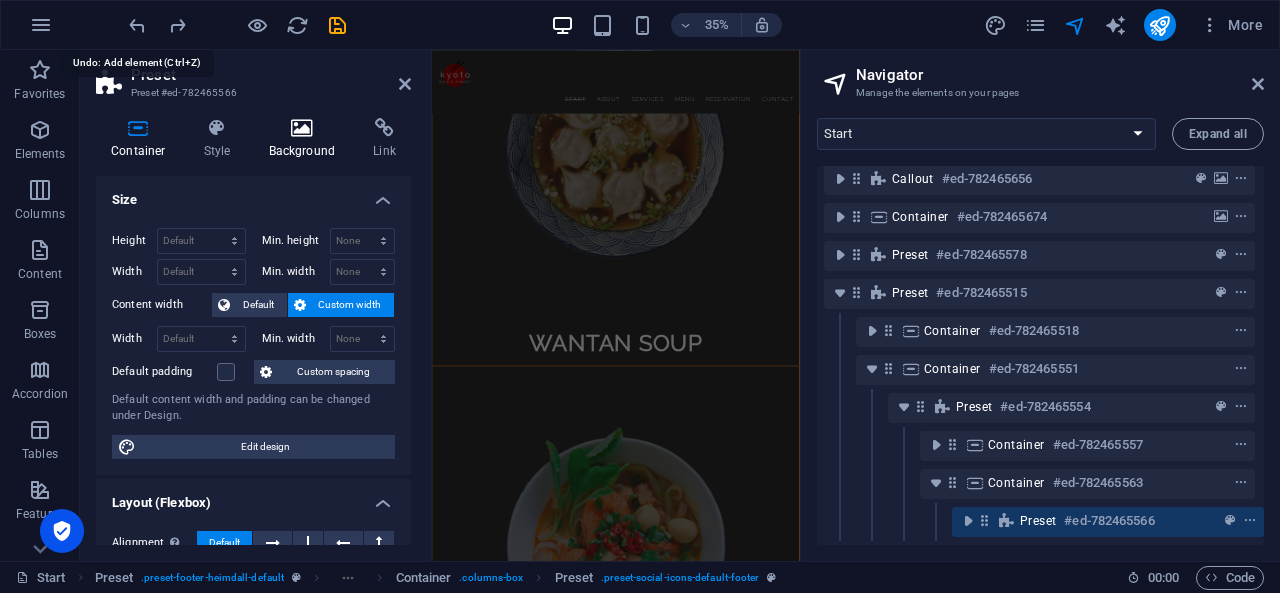 scroll, scrollTop: 992, scrollLeft: 0, axis: vertical 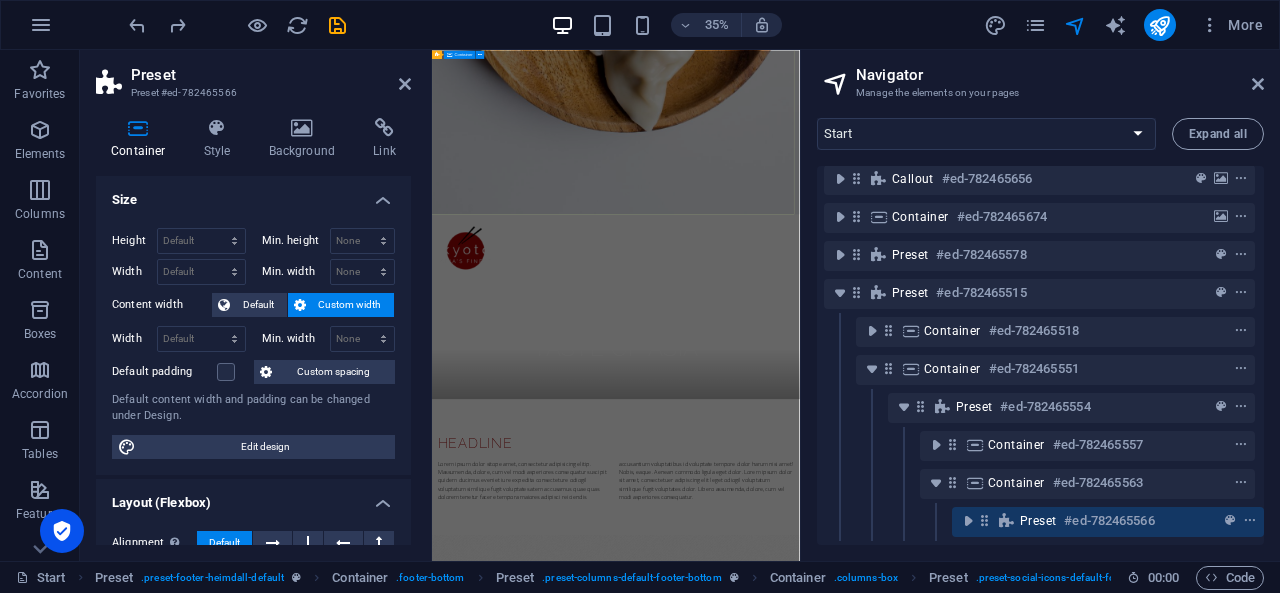 click on "taste of Asia" at bounding box center [957, 903] 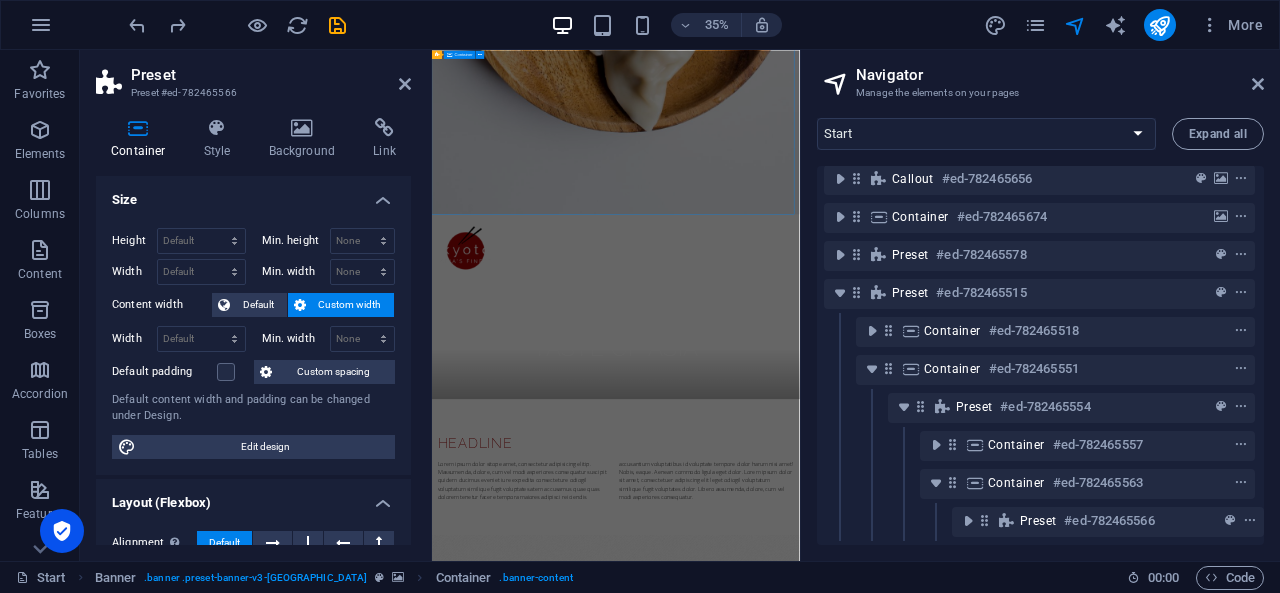 scroll, scrollTop: 0, scrollLeft: 4, axis: horizontal 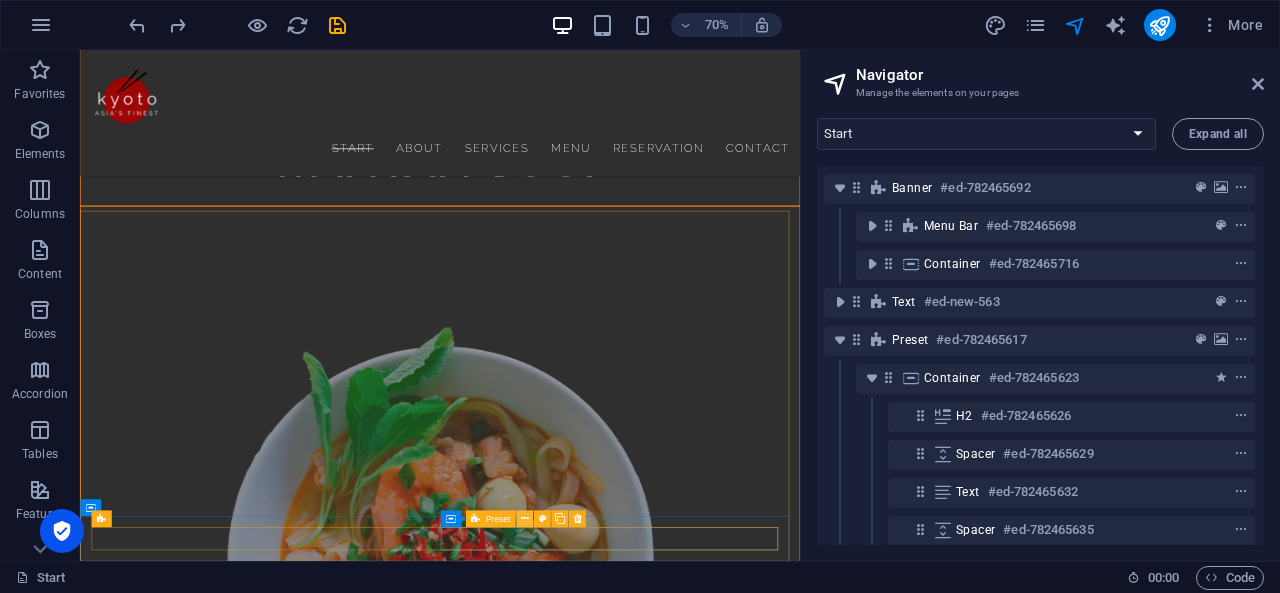 click at bounding box center (525, 518) 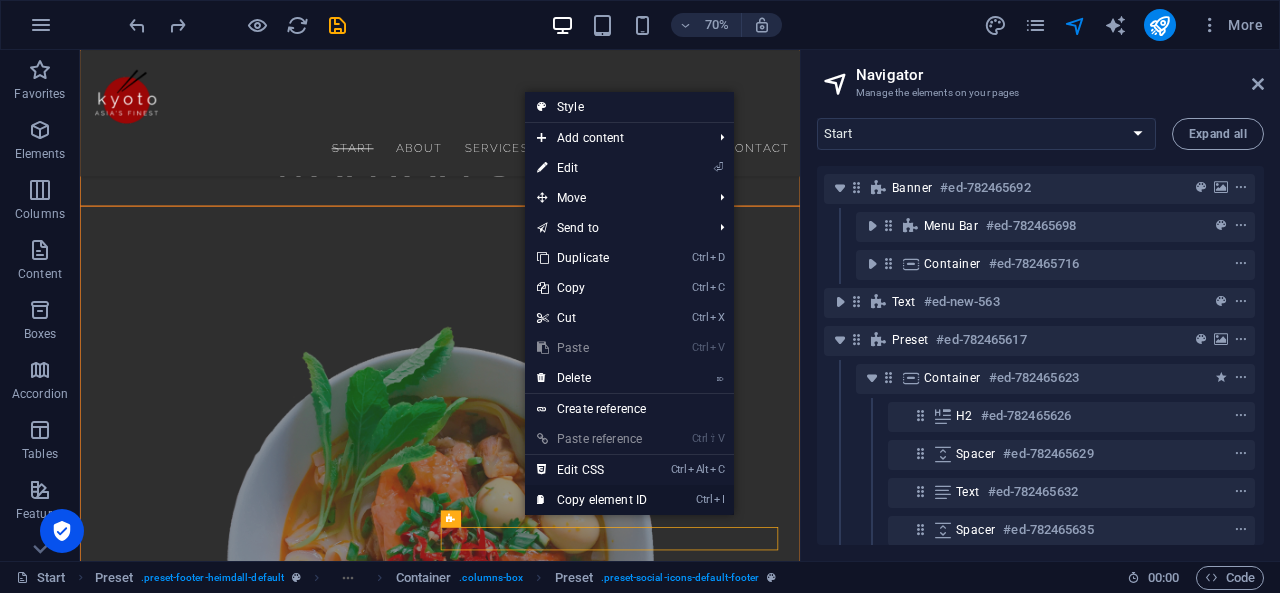 scroll, scrollTop: 632, scrollLeft: 4, axis: both 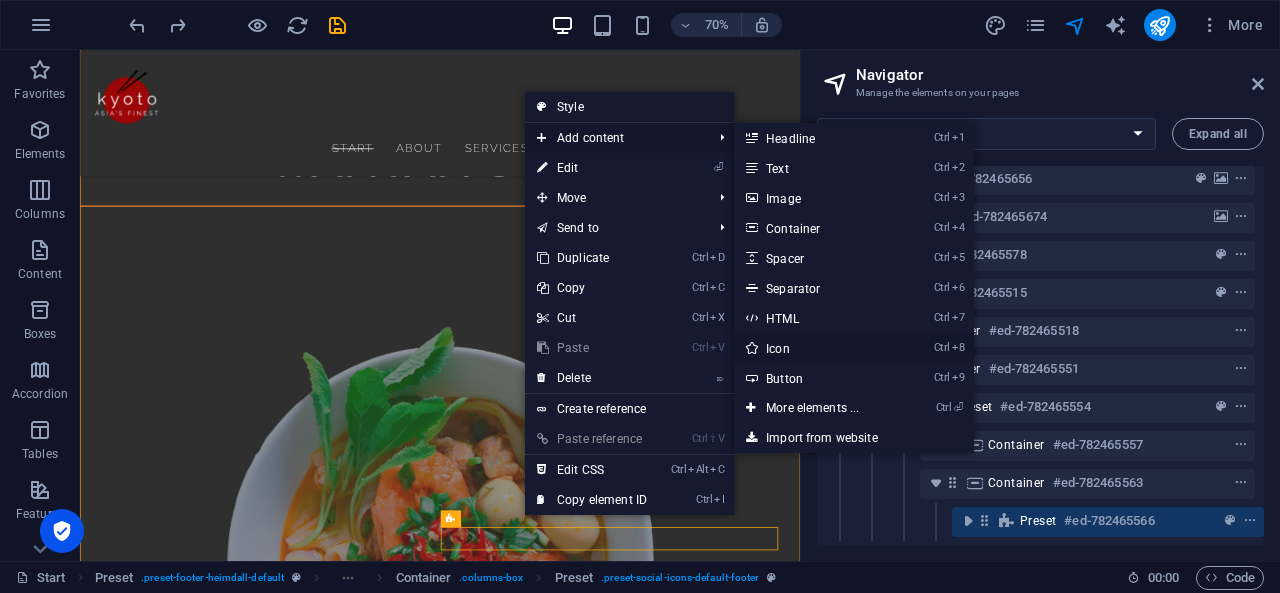 click on "Ctrl 8  Icon" at bounding box center [816, 348] 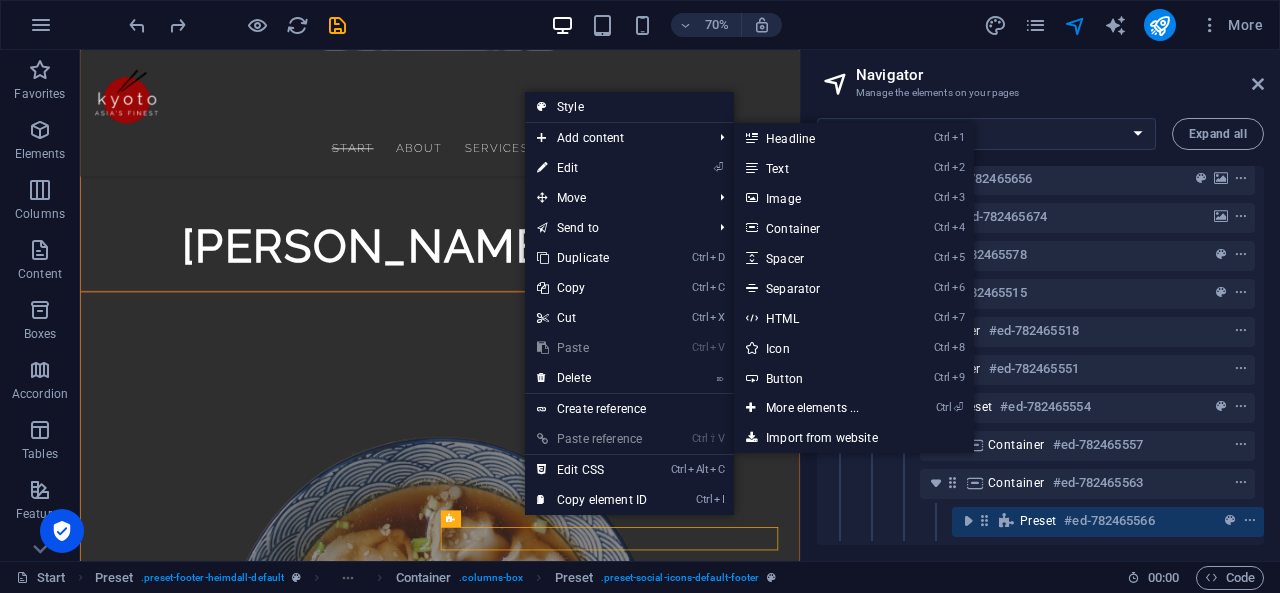 select on "xMidYMid" 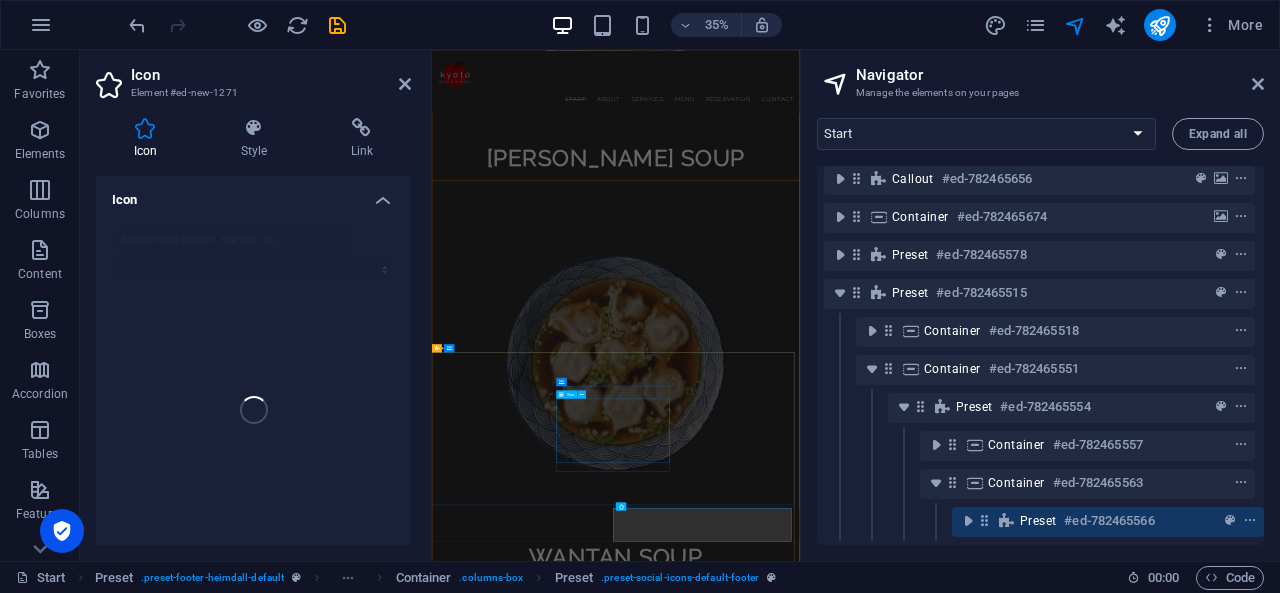 scroll, scrollTop: 7229, scrollLeft: 0, axis: vertical 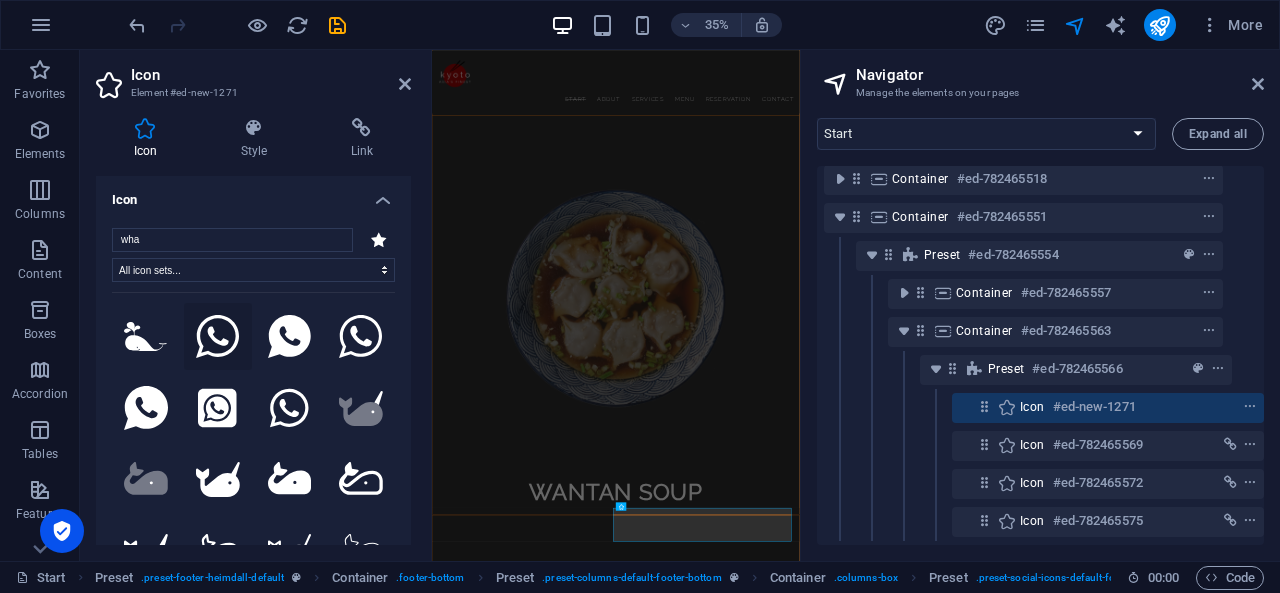 type on "wha" 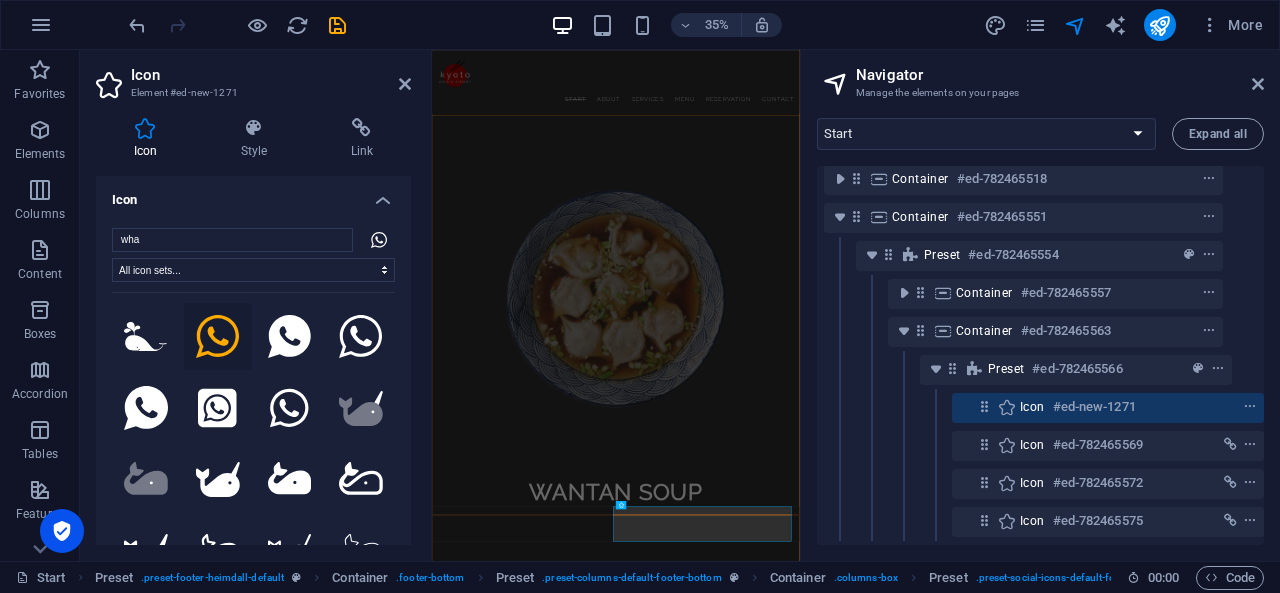 scroll, scrollTop: 7232, scrollLeft: 0, axis: vertical 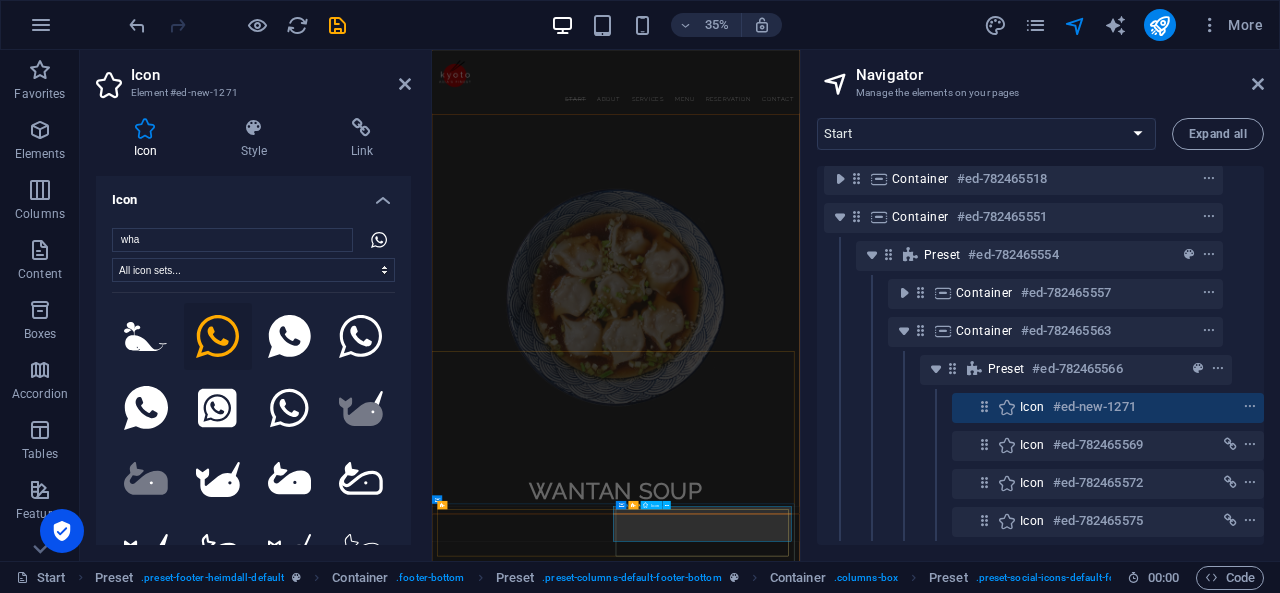 click at bounding box center [957, 4653] 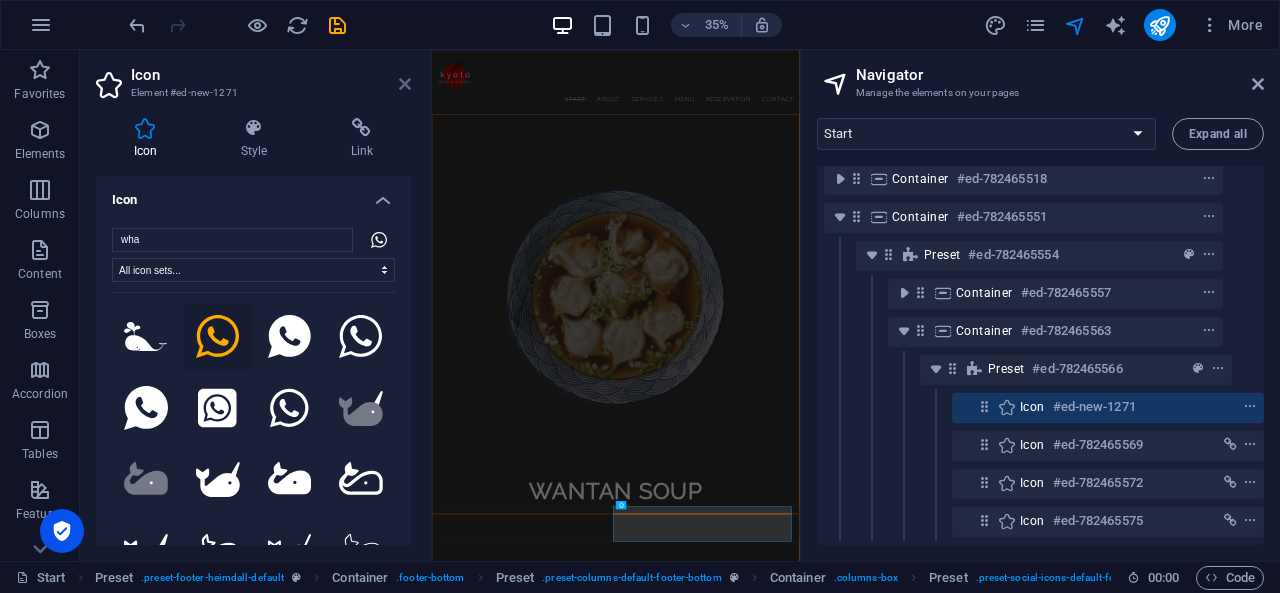 click at bounding box center [405, 84] 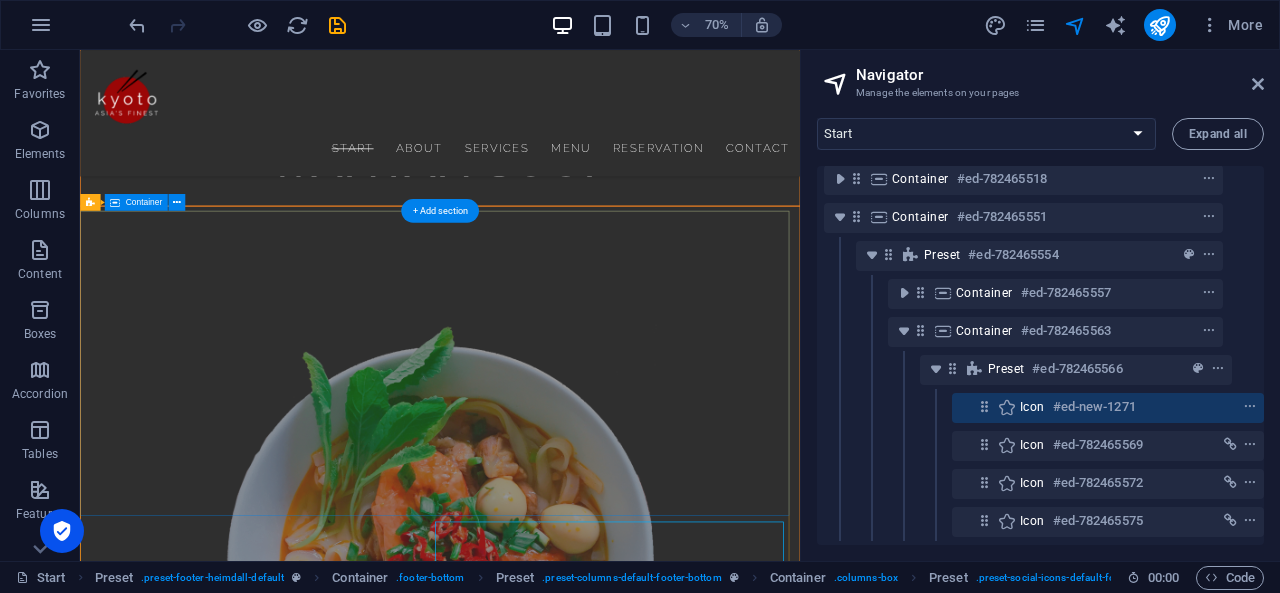 scroll, scrollTop: 7144, scrollLeft: 0, axis: vertical 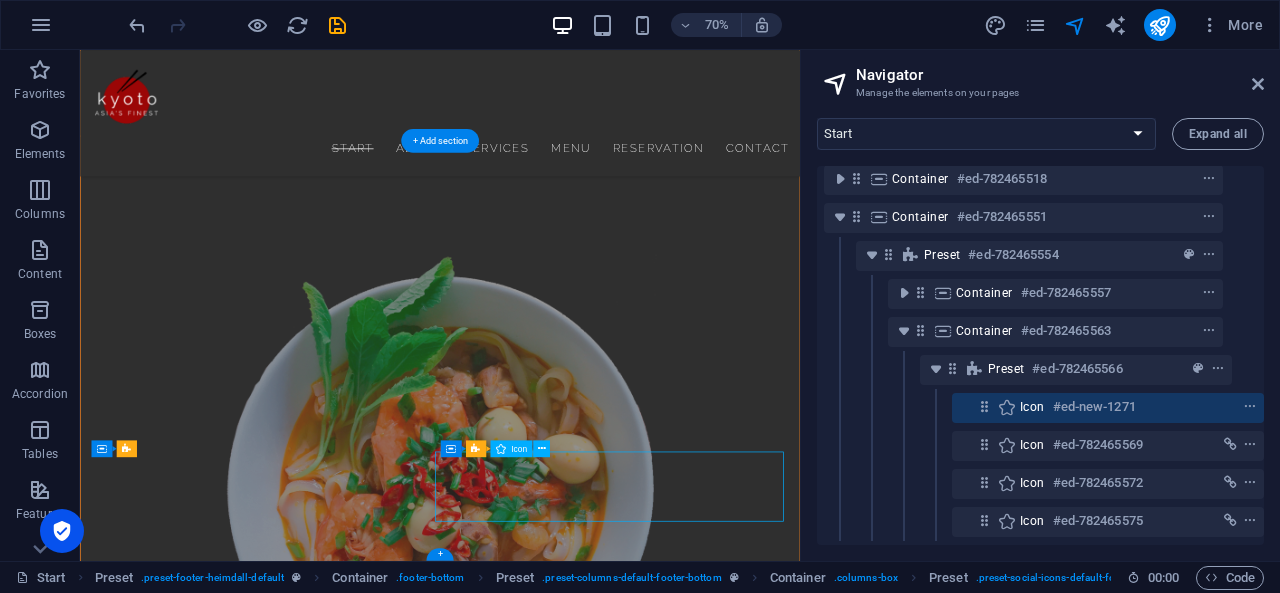 drag, startPoint x: 667, startPoint y: 655, endPoint x: 720, endPoint y: 673, distance: 55.97321 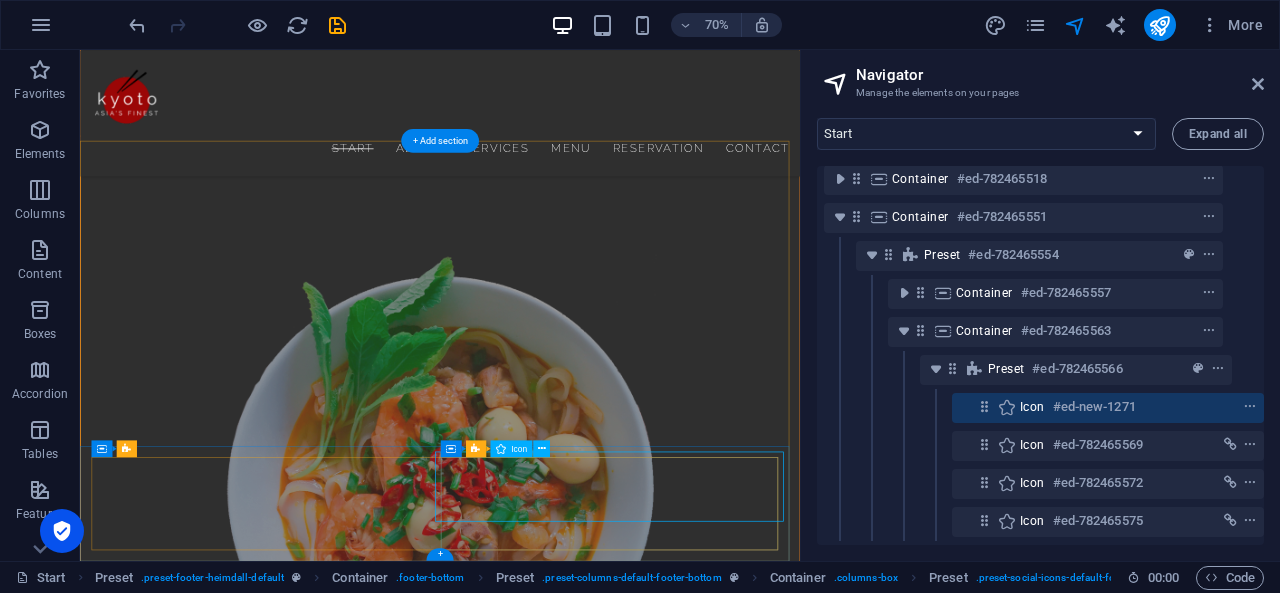 scroll, scrollTop: 7140, scrollLeft: 0, axis: vertical 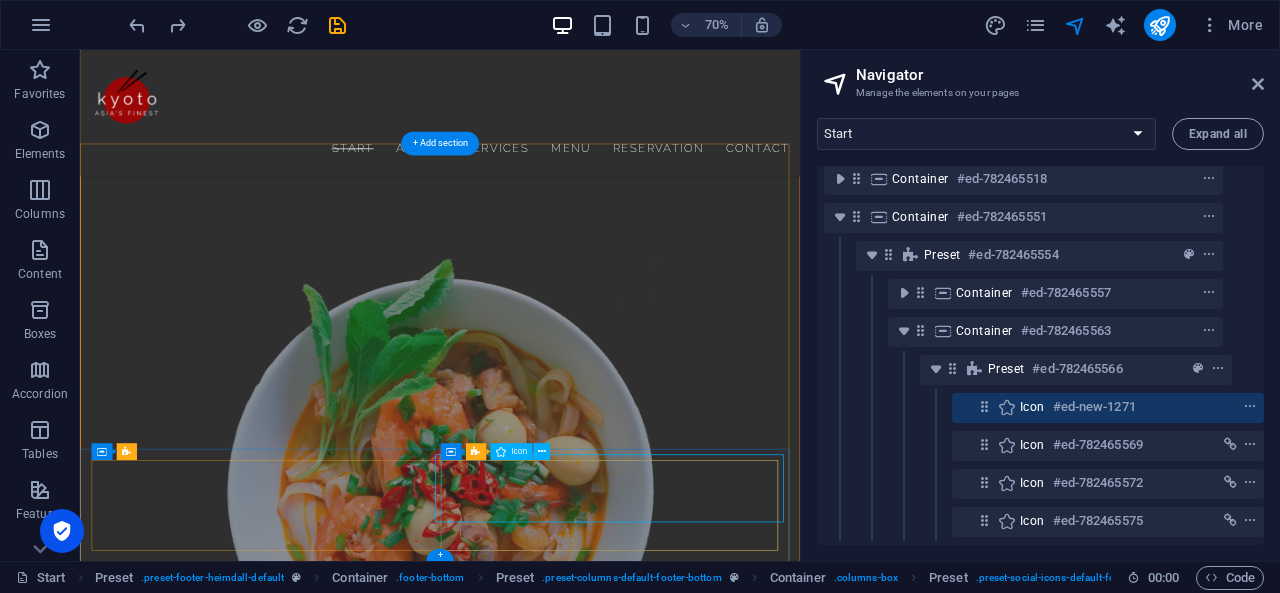 click at bounding box center (594, 3409) 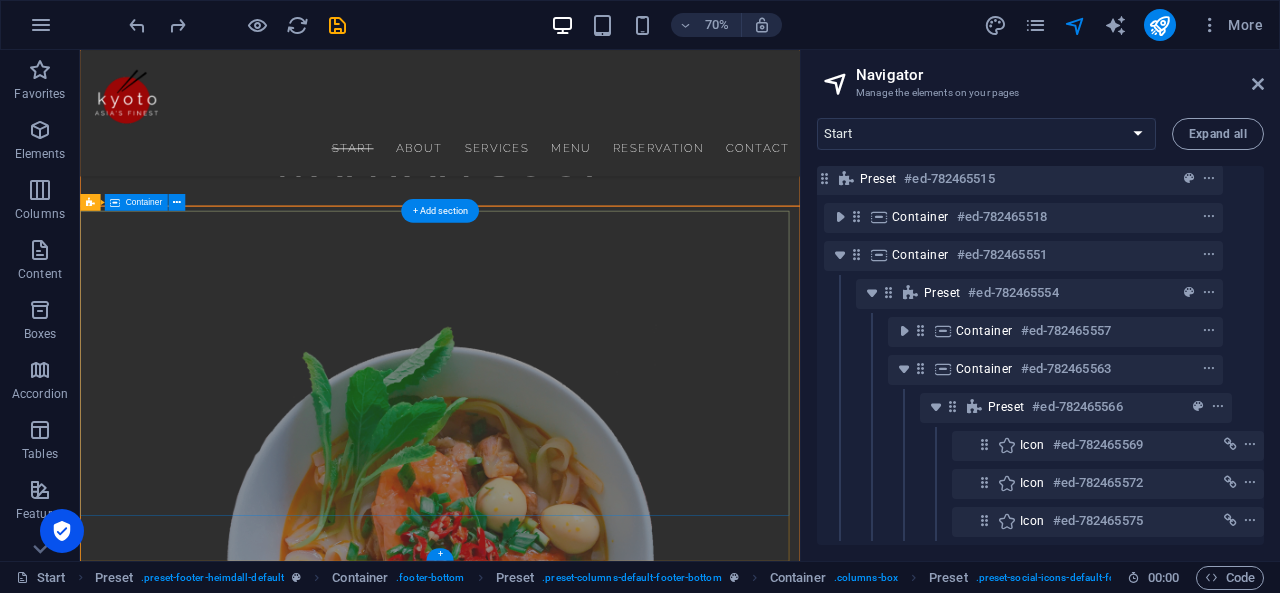 scroll, scrollTop: 746, scrollLeft: 36, axis: both 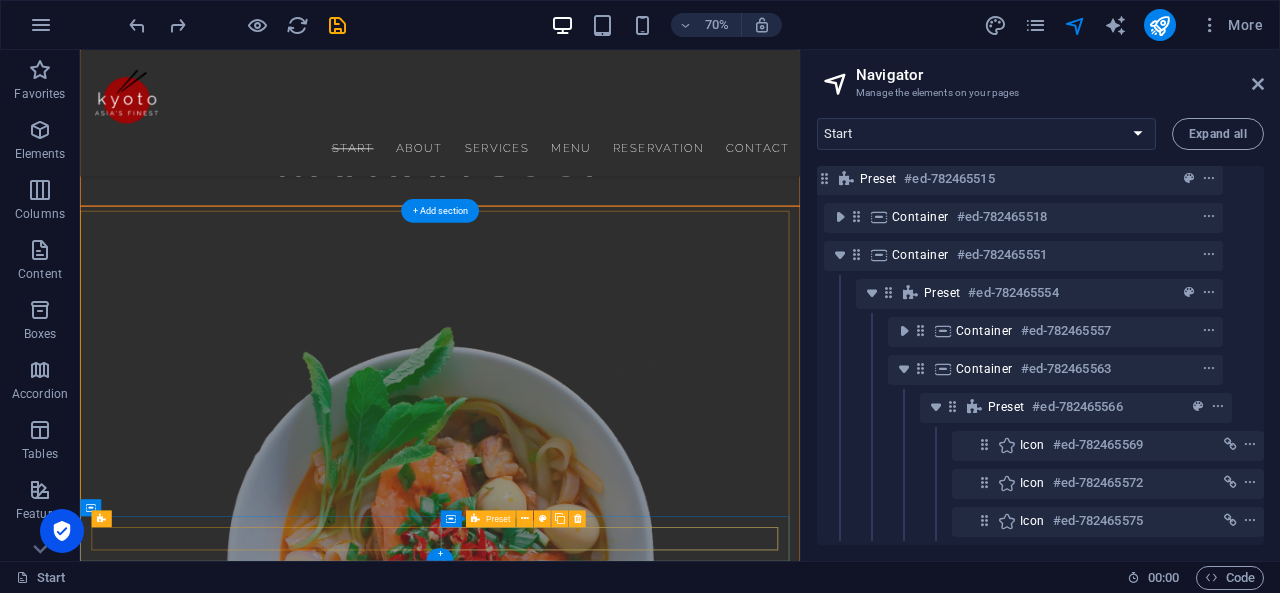 click at bounding box center (594, 3521) 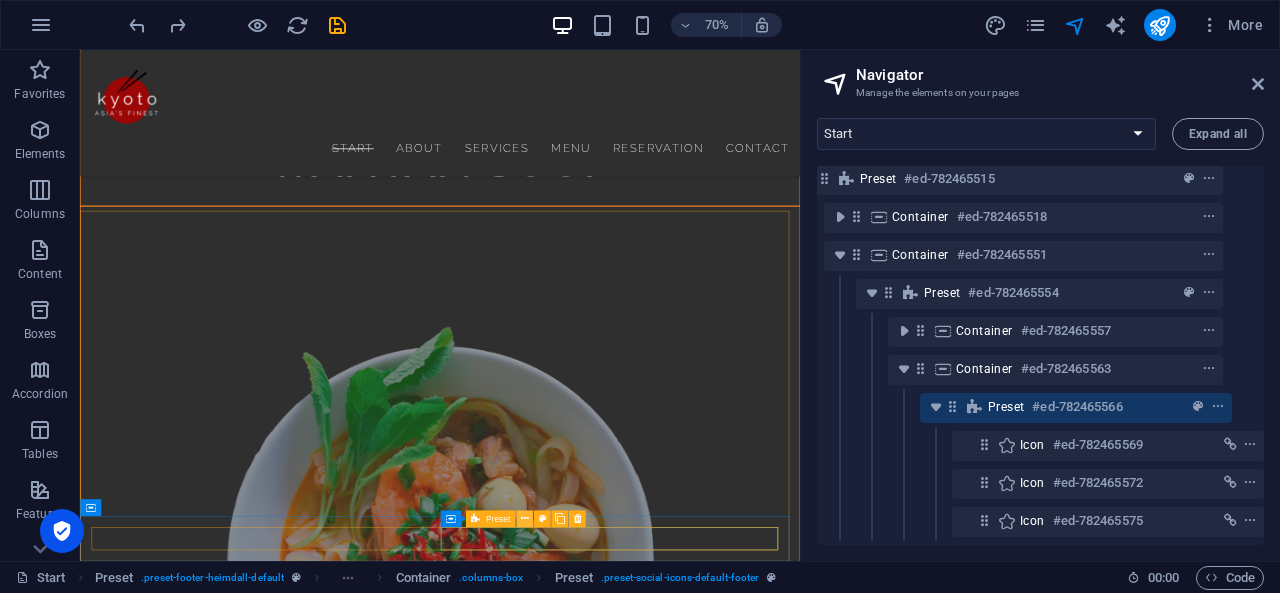 click at bounding box center (525, 518) 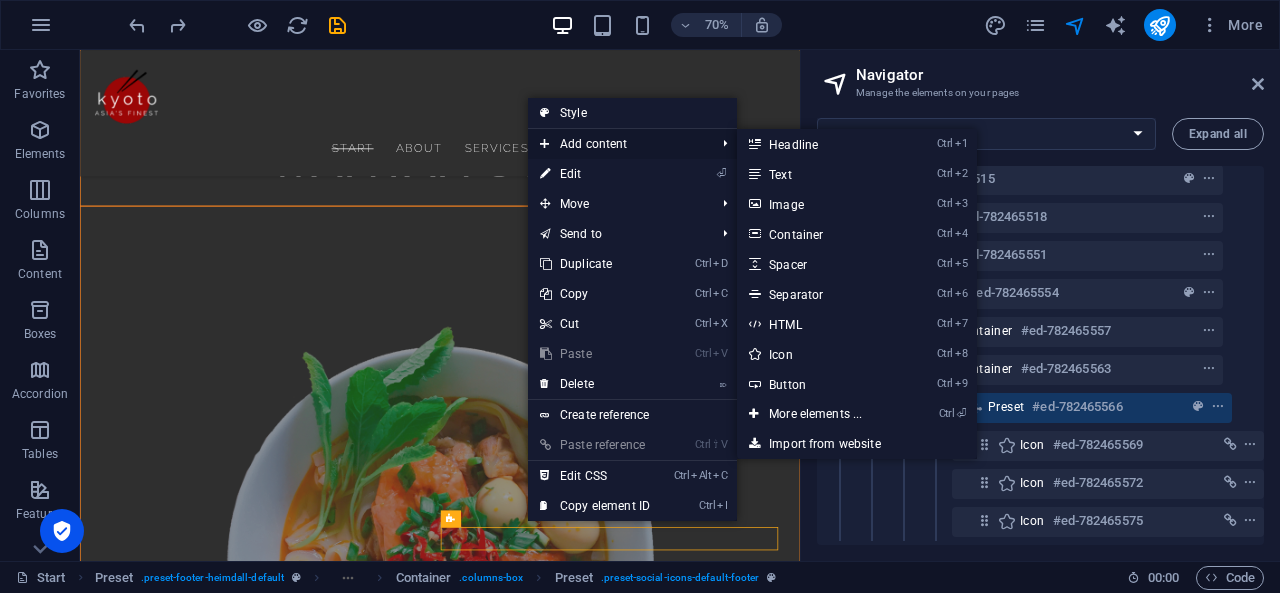 click on "Add content" at bounding box center [617, 144] 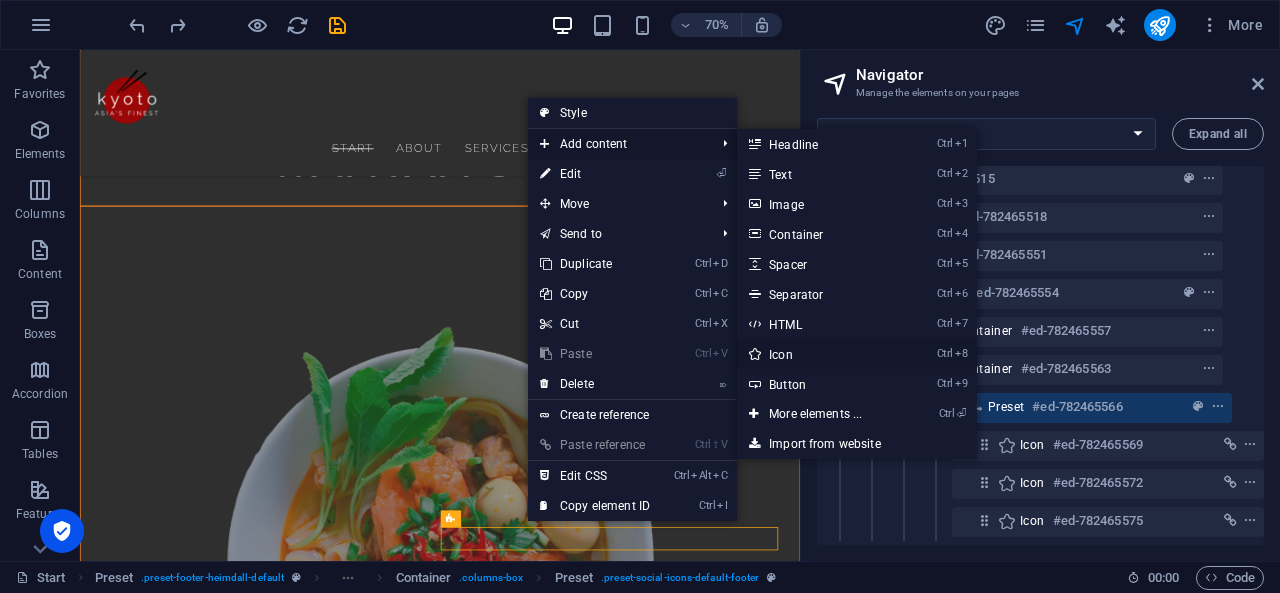 click on "Ctrl 8  Icon" at bounding box center (819, 354) 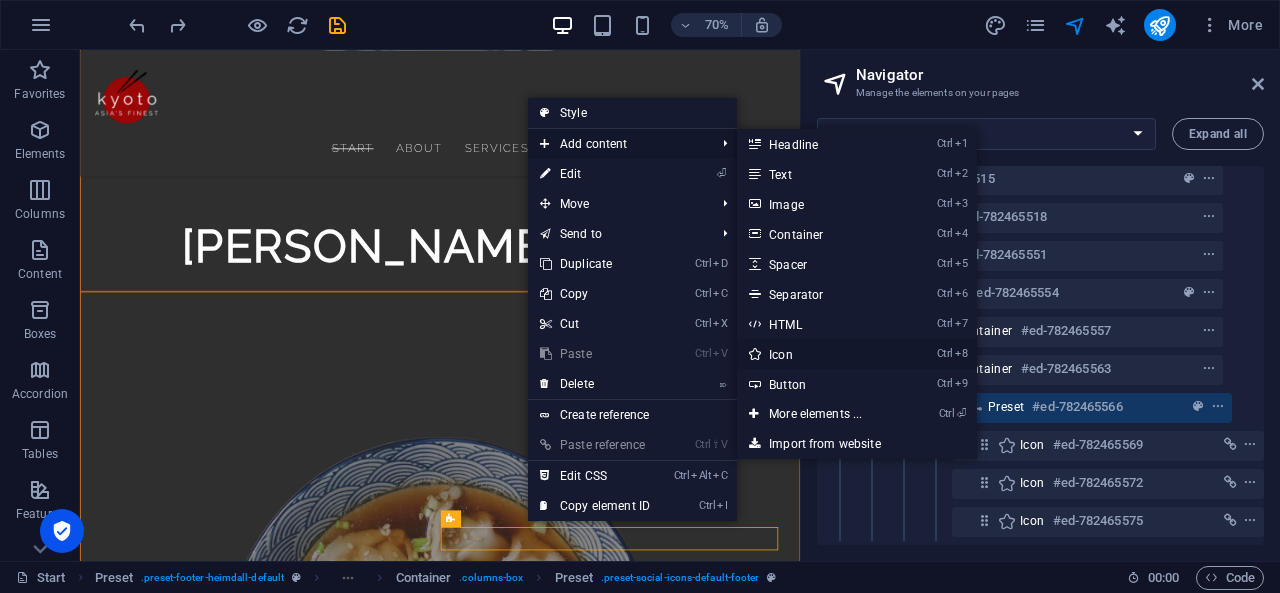scroll, scrollTop: 7229, scrollLeft: 0, axis: vertical 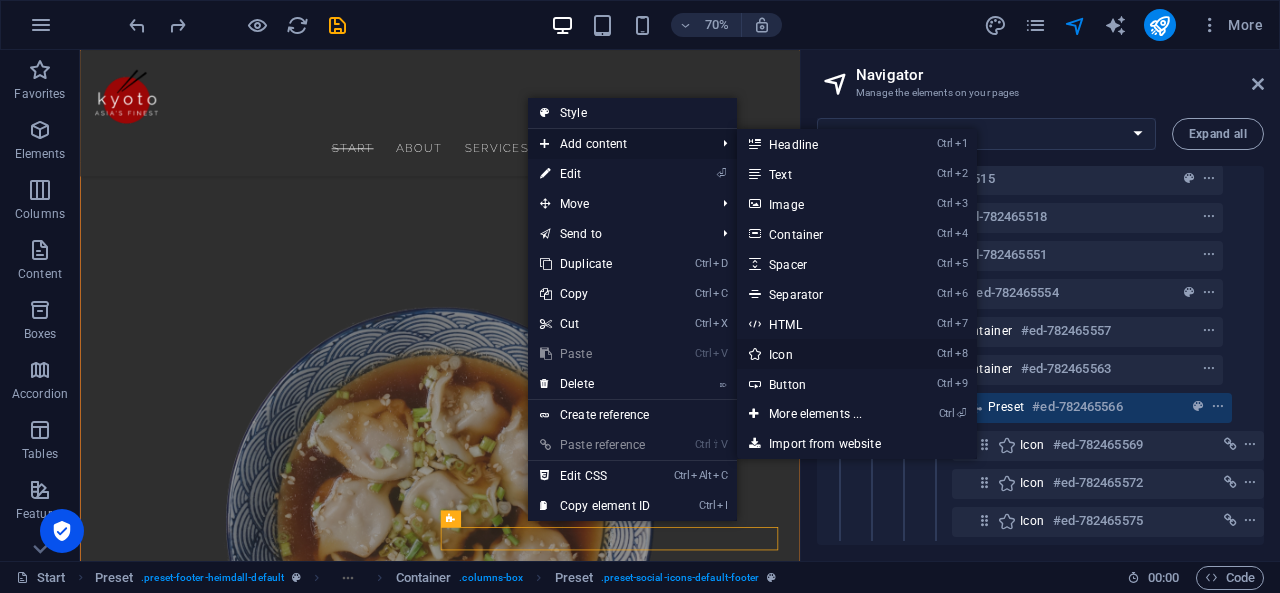 select on "xMidYMid" 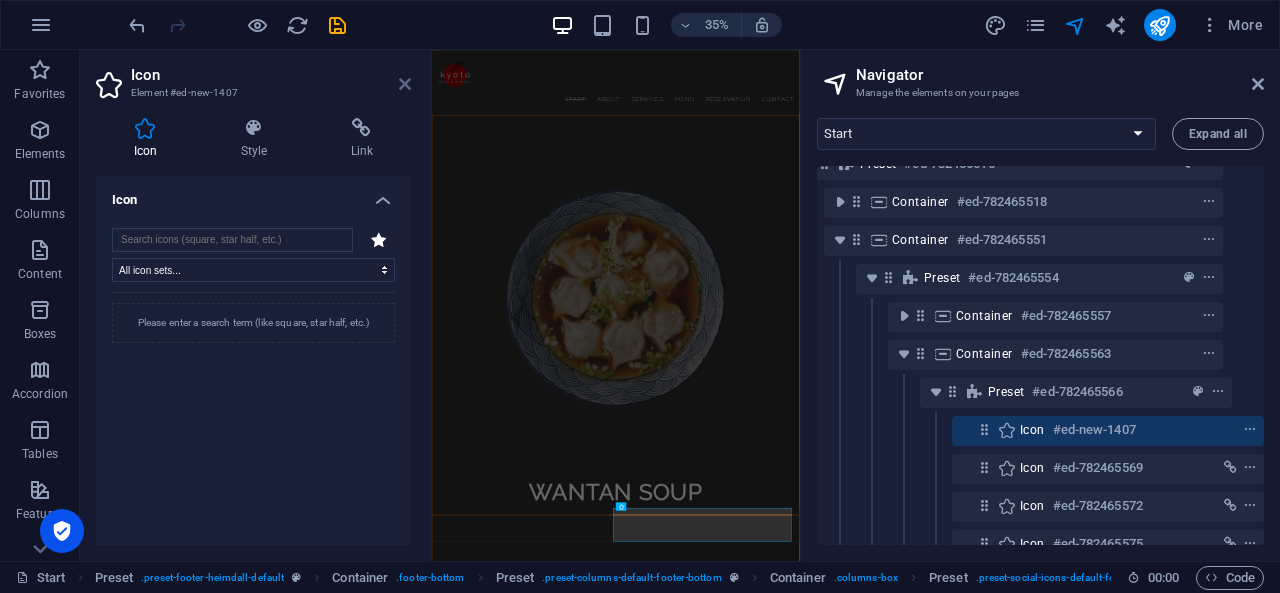 click at bounding box center [405, 84] 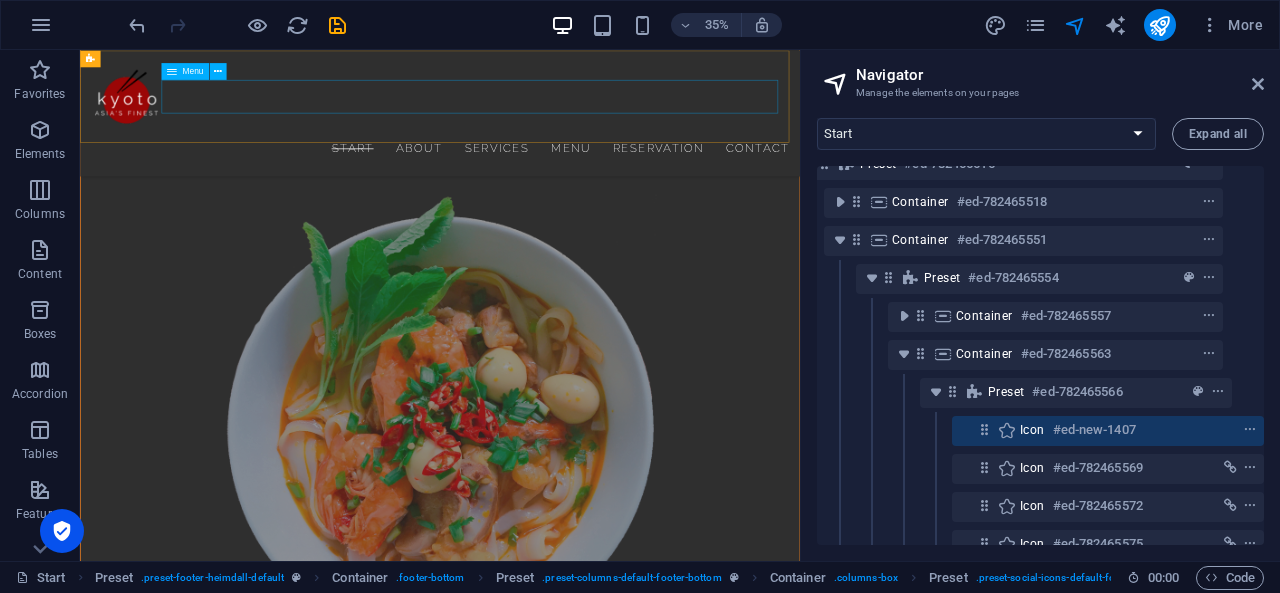 click on "Start About Services Menu Reservation Contact" at bounding box center [594, 190] 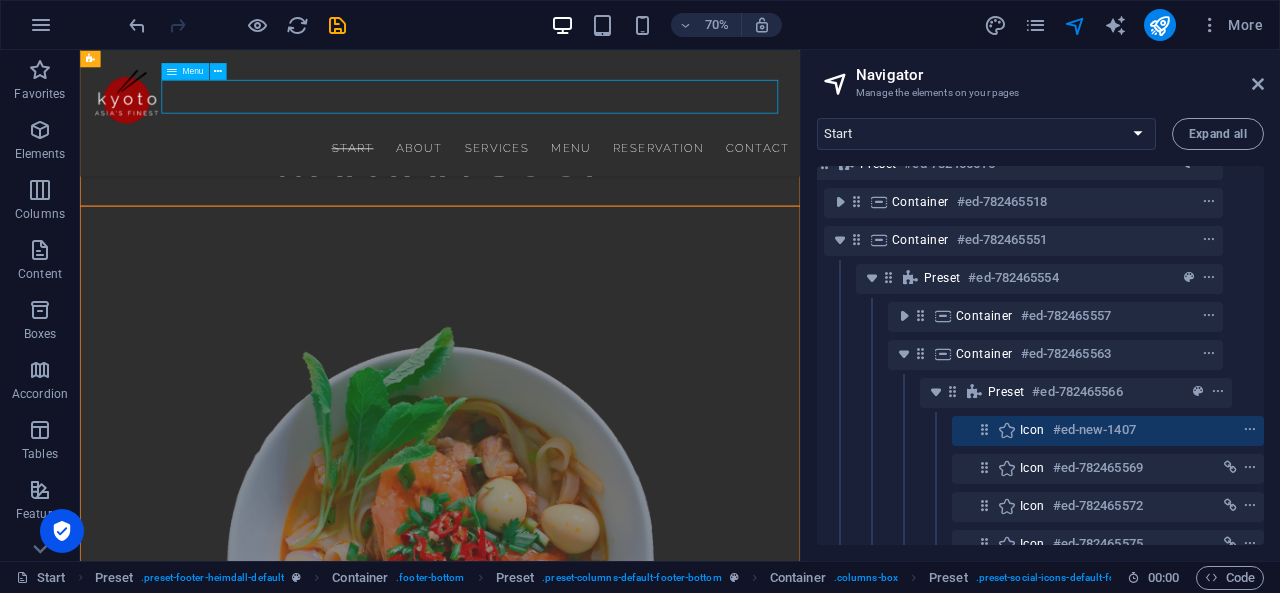 scroll, scrollTop: 0, scrollLeft: 36, axis: horizontal 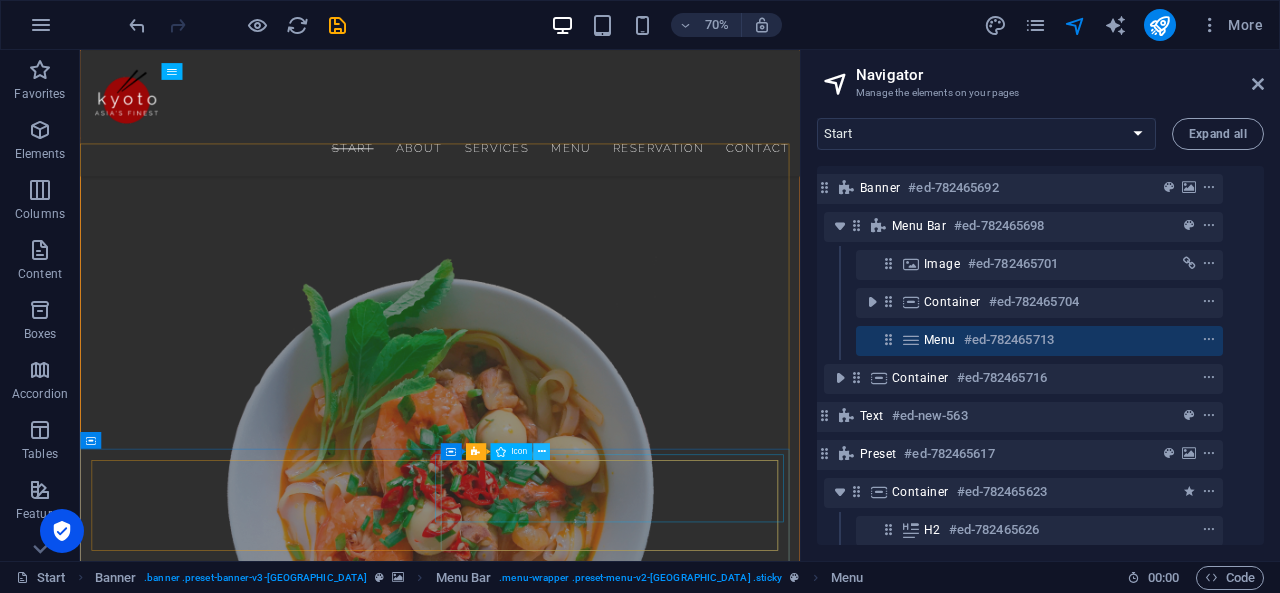 click at bounding box center (542, 451) 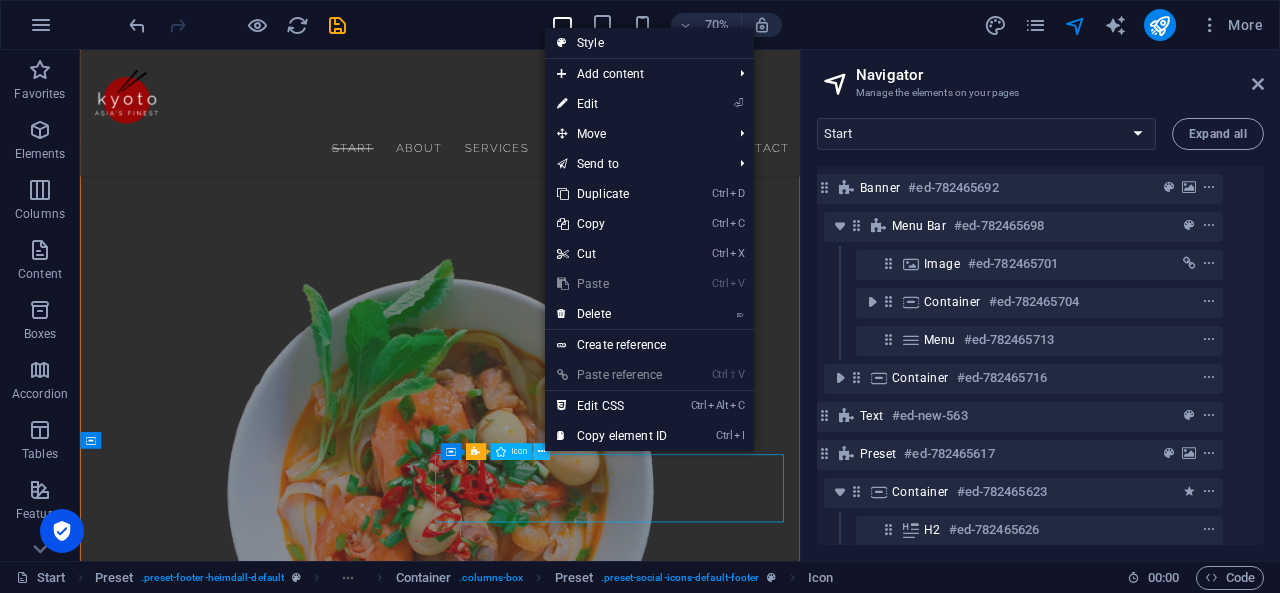 scroll, scrollTop: 898, scrollLeft: 36, axis: both 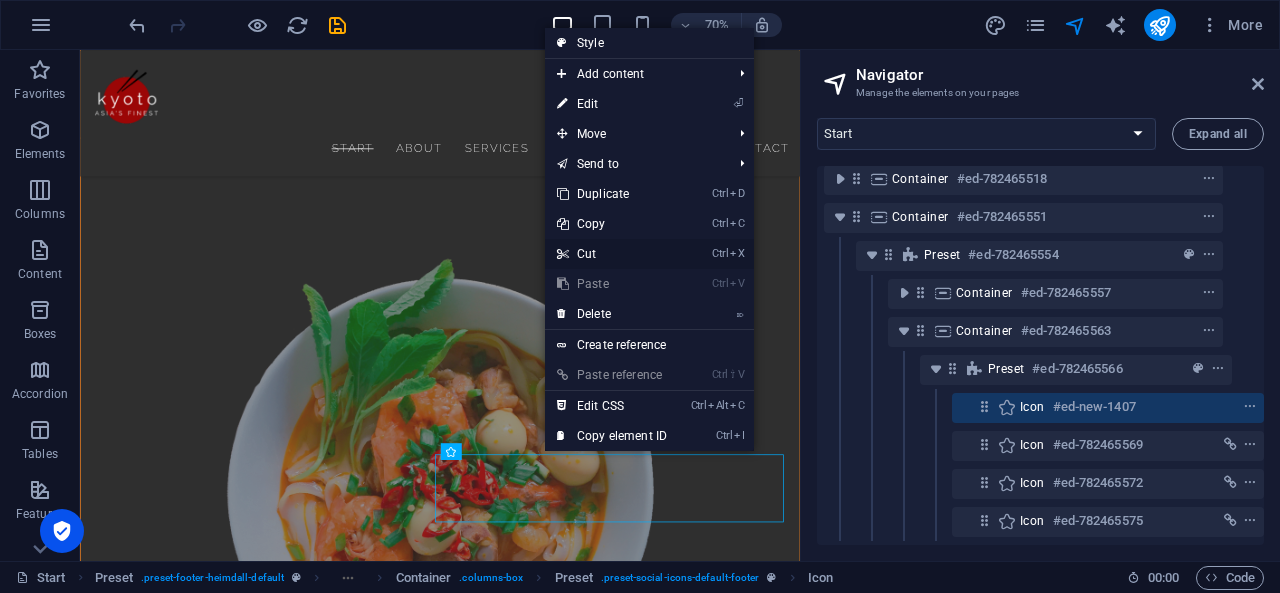 click on "Ctrl X  Cut" at bounding box center [612, 254] 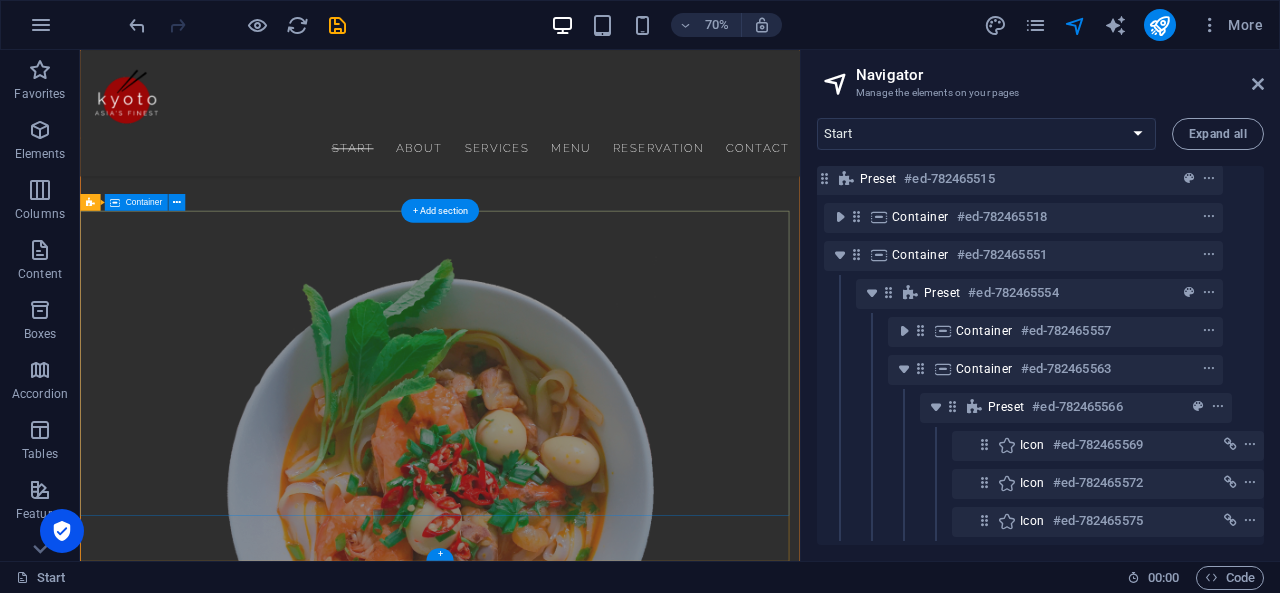 scroll, scrollTop: 7044, scrollLeft: 0, axis: vertical 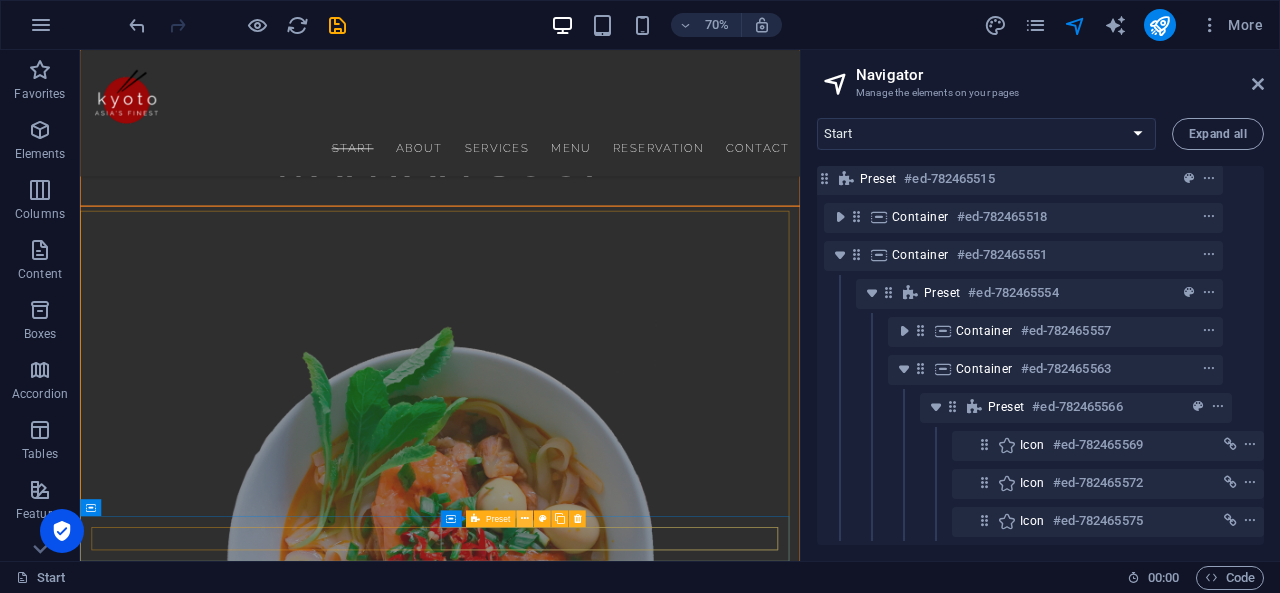 click at bounding box center (525, 518) 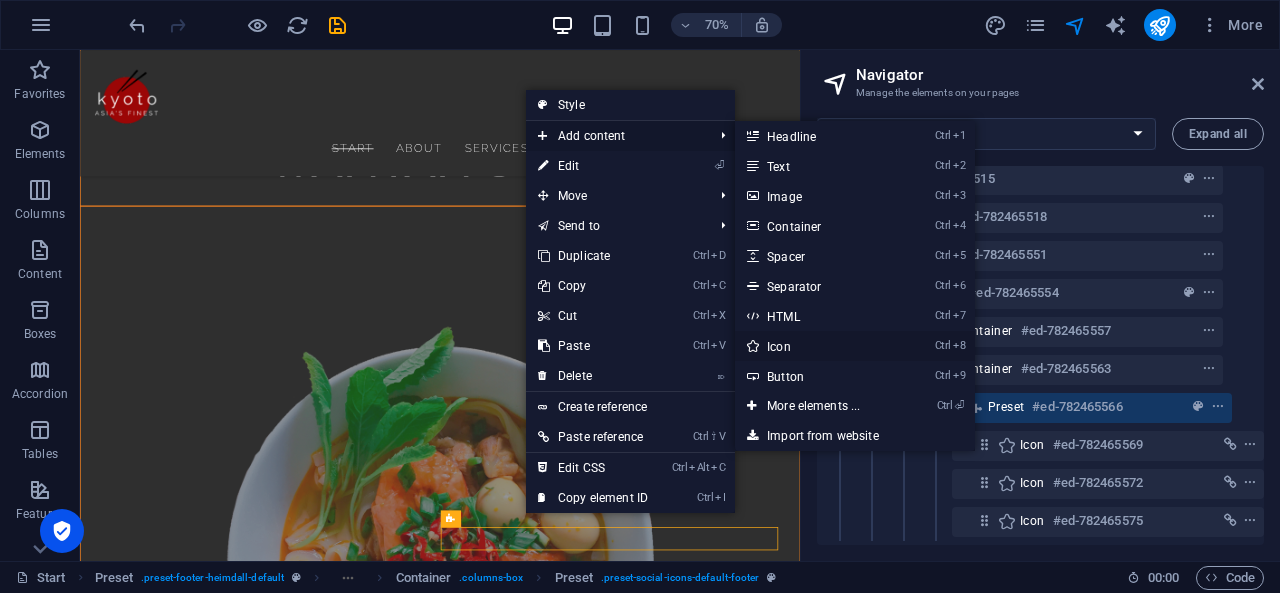 click on "Ctrl 8  Icon" at bounding box center (817, 346) 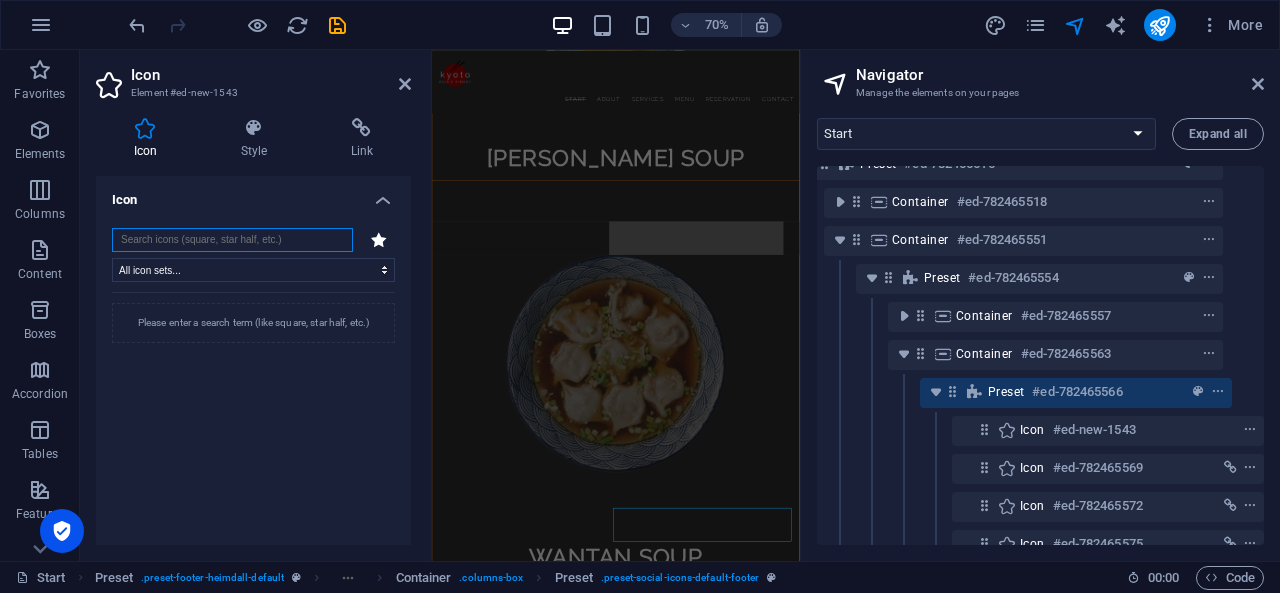 scroll, scrollTop: 7229, scrollLeft: 0, axis: vertical 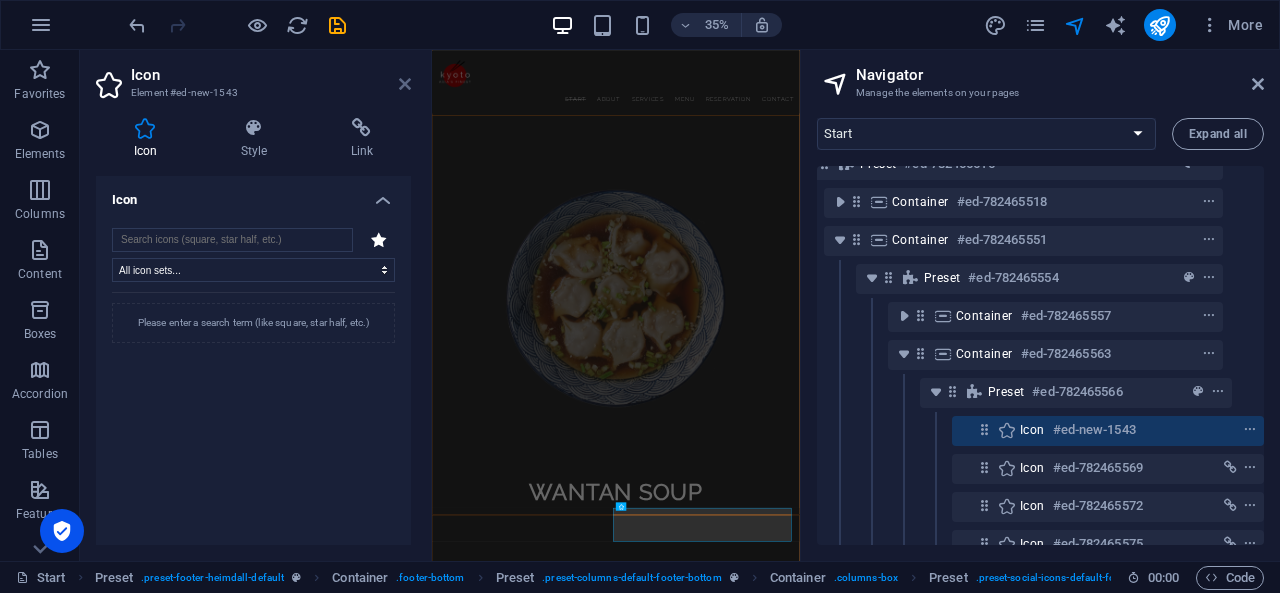 click at bounding box center [405, 84] 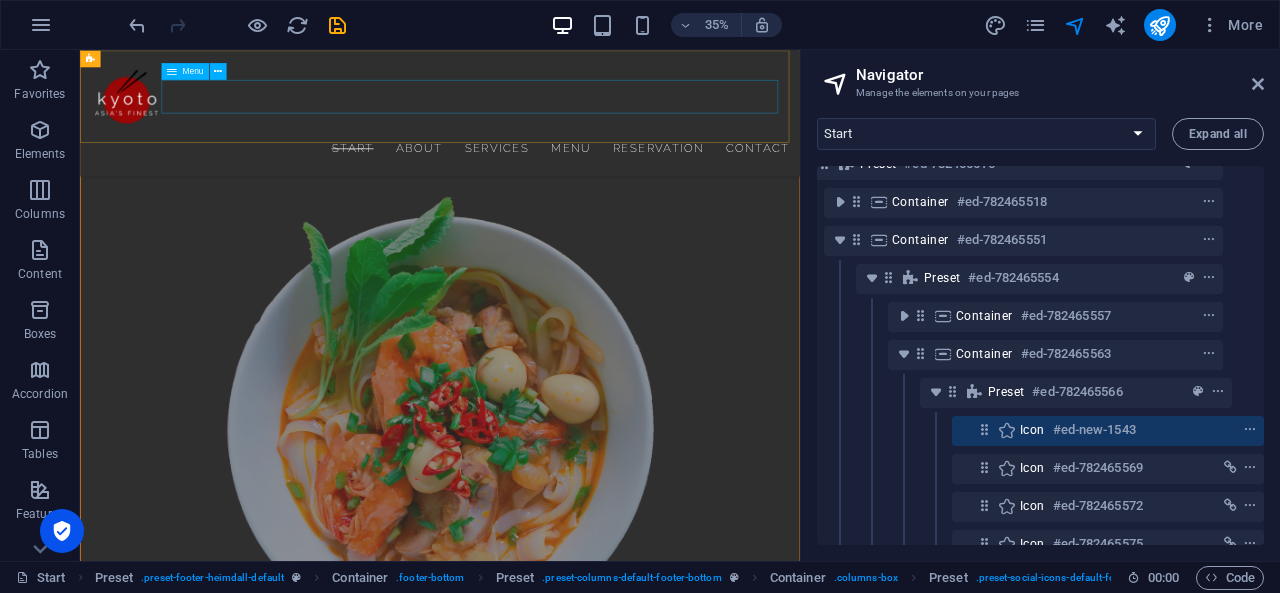 scroll, scrollTop: 7140, scrollLeft: 0, axis: vertical 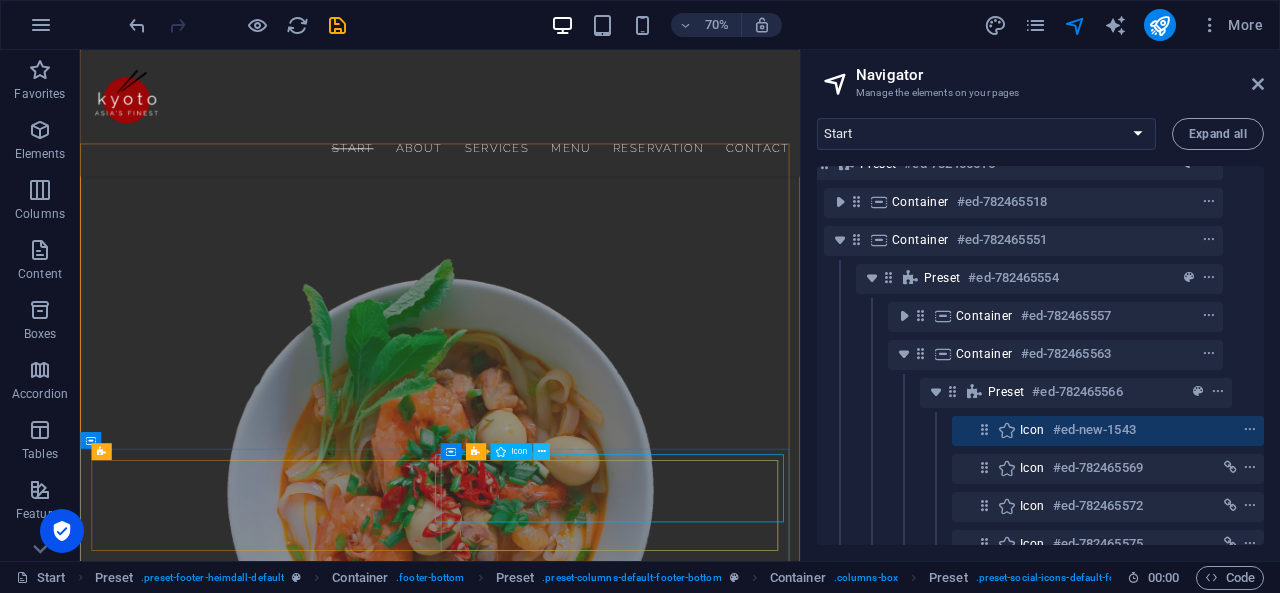 click at bounding box center [542, 451] 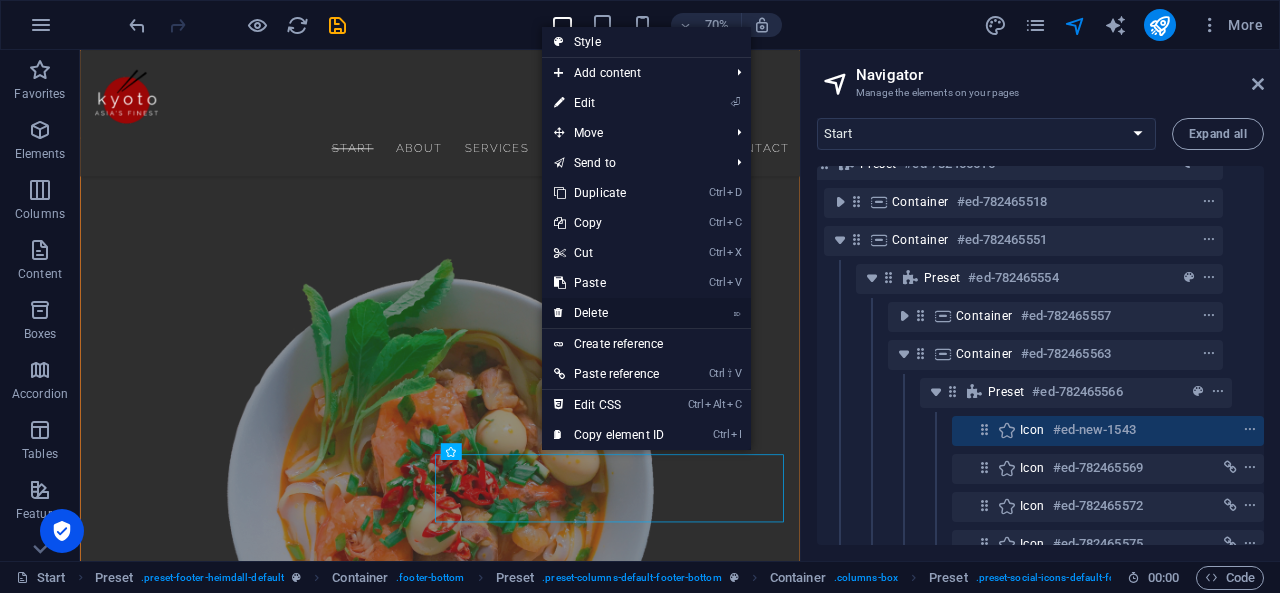 click on "⌦  Delete" at bounding box center [609, 313] 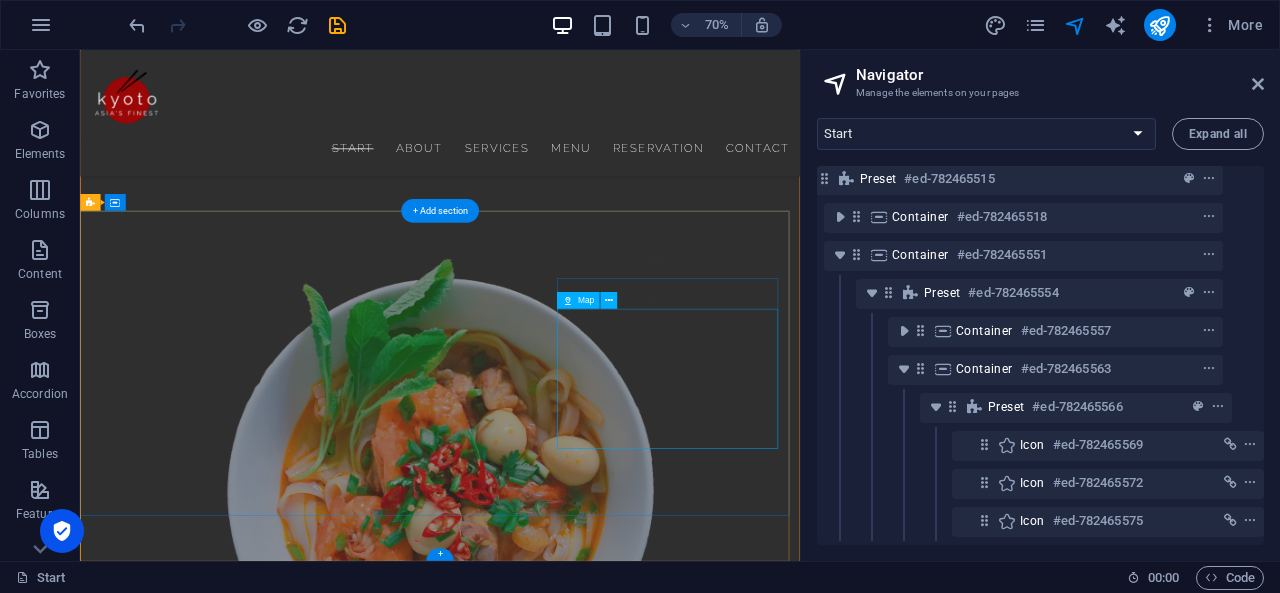 scroll, scrollTop: 7044, scrollLeft: 0, axis: vertical 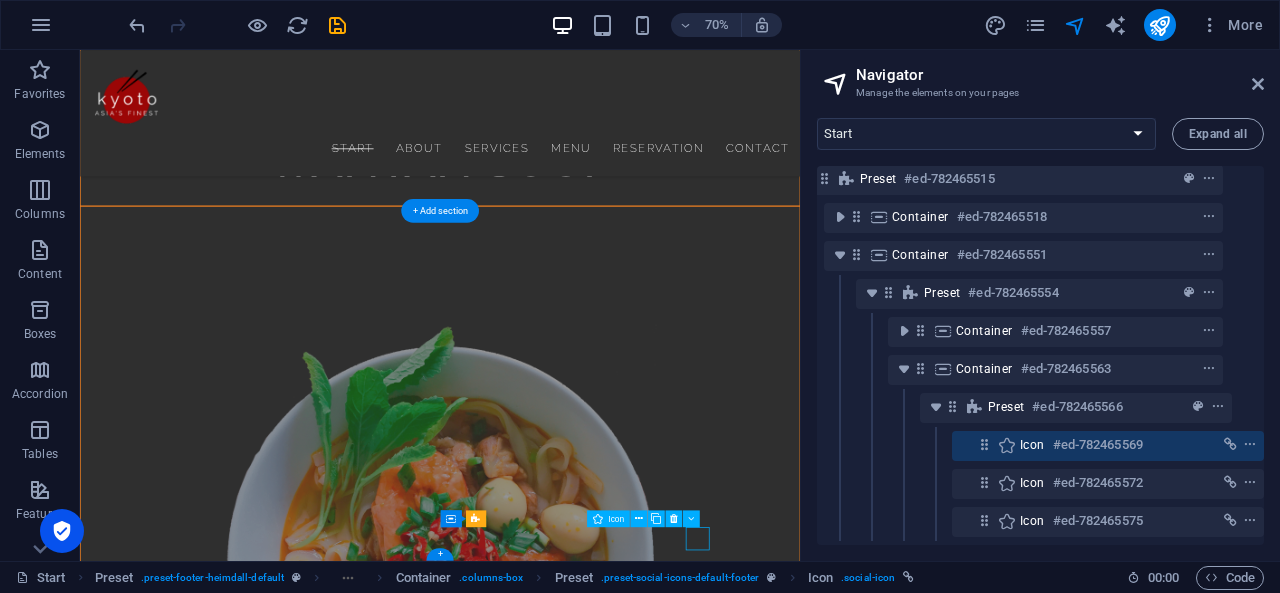 click at bounding box center [984, 444] 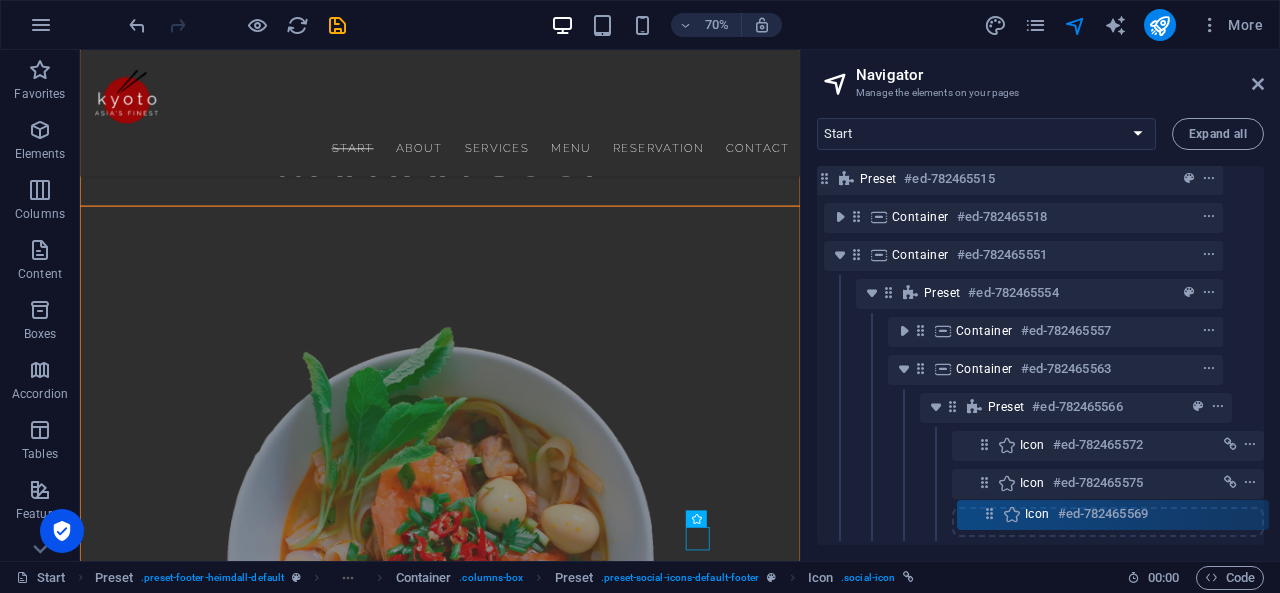 drag, startPoint x: 981, startPoint y: 431, endPoint x: 984, endPoint y: 514, distance: 83.0542 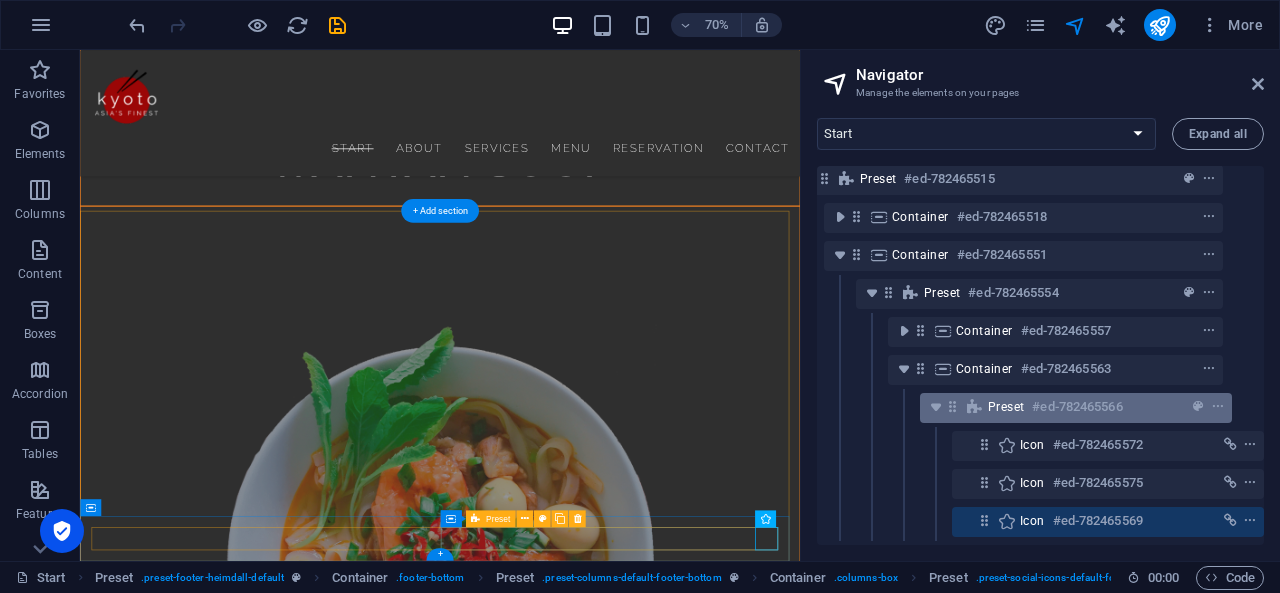 click on "Preset #ed-782465566" at bounding box center (1076, 408) 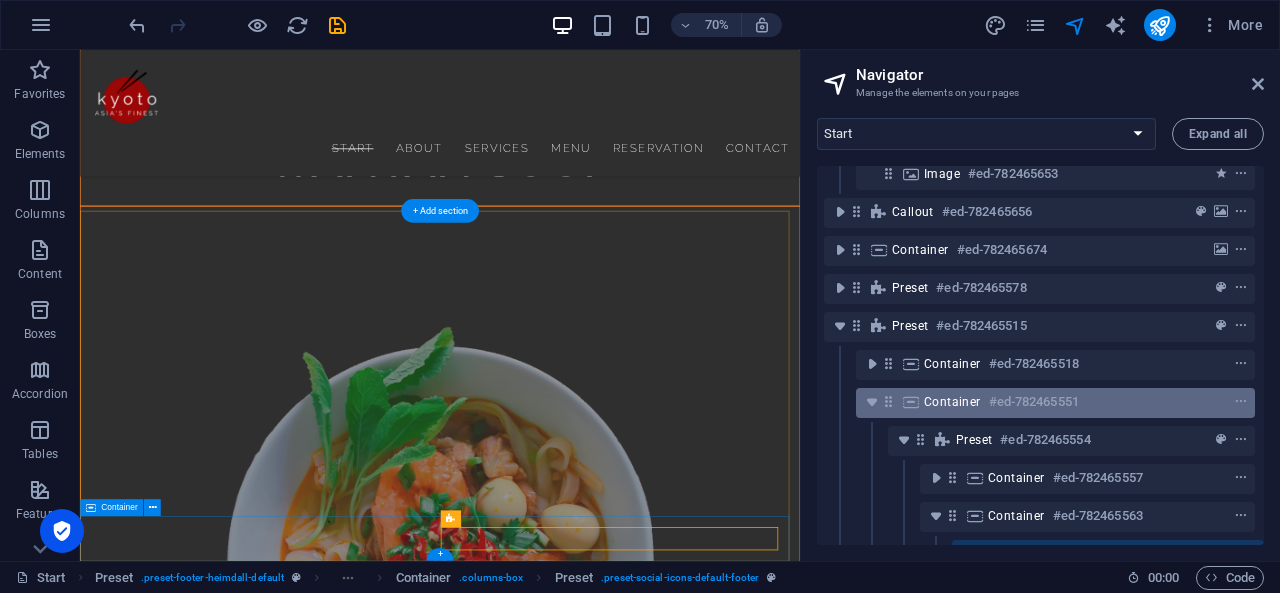 scroll, scrollTop: 898, scrollLeft: 4, axis: both 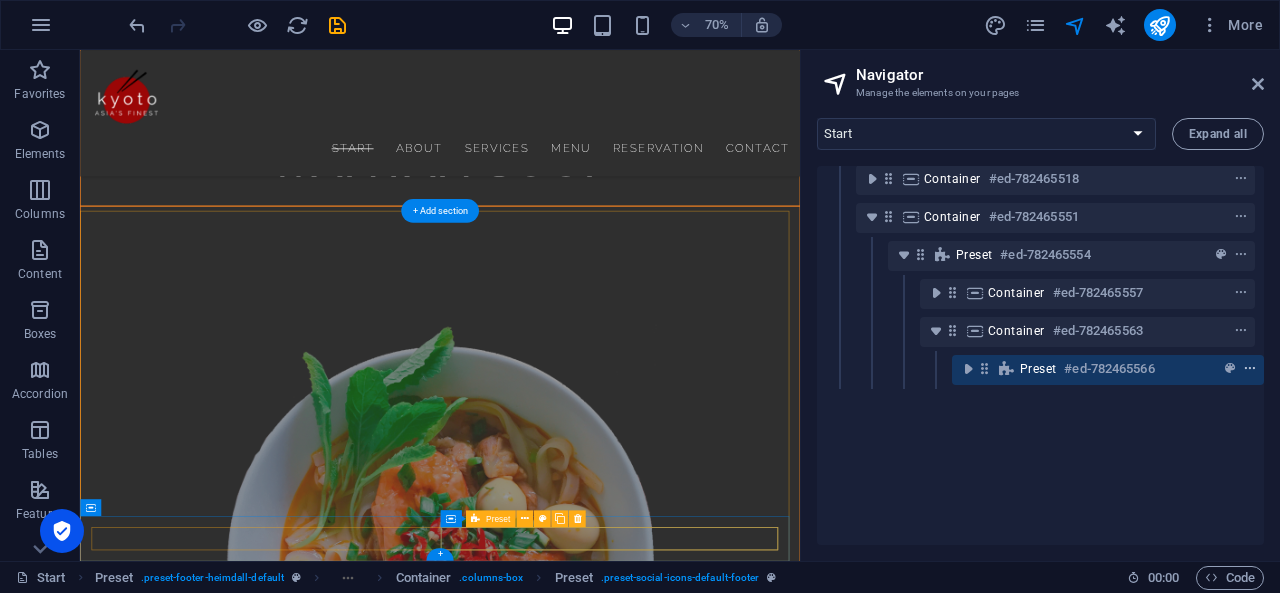click at bounding box center (1250, 369) 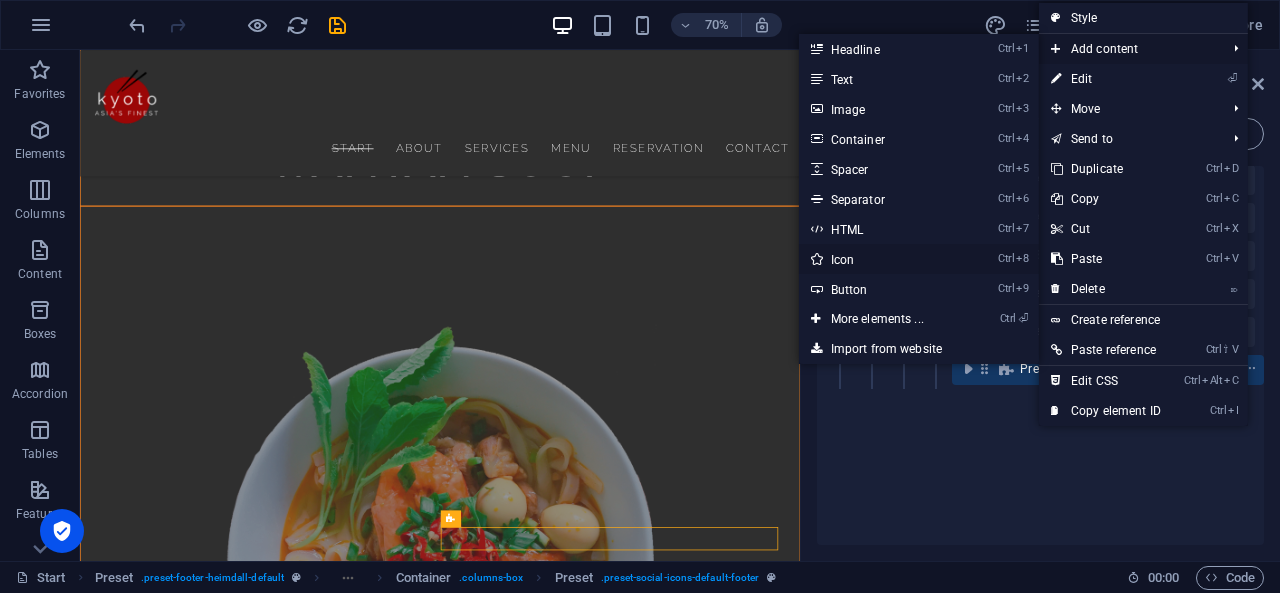 click on "Ctrl 8  Icon" at bounding box center (881, 259) 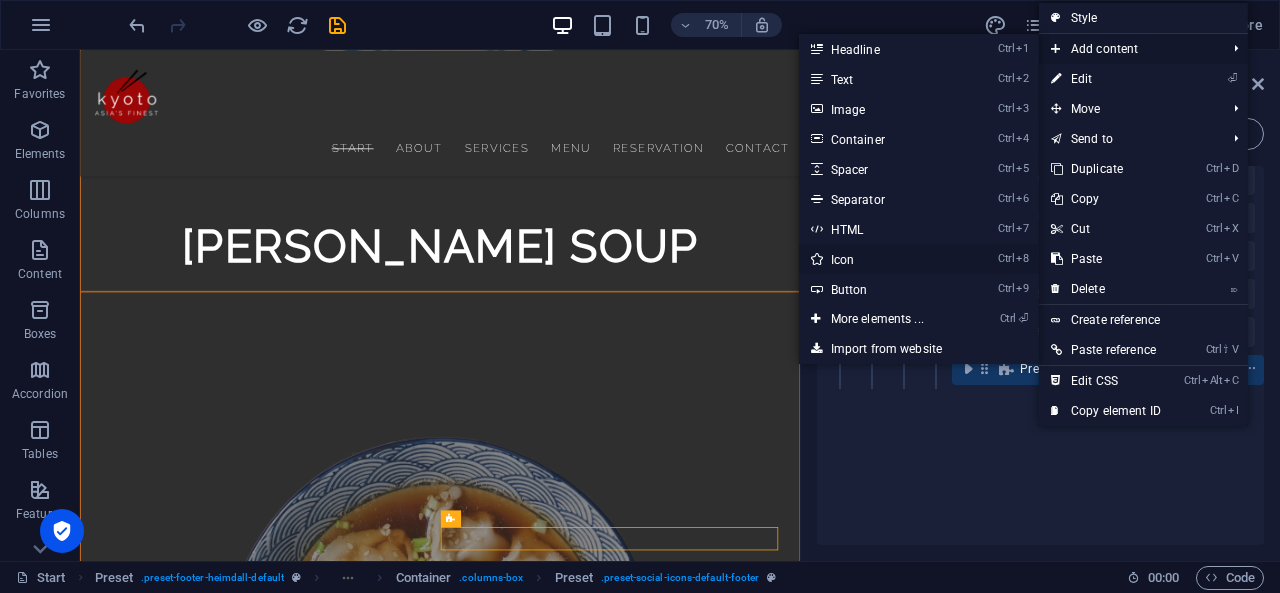 select on "xMidYMid" 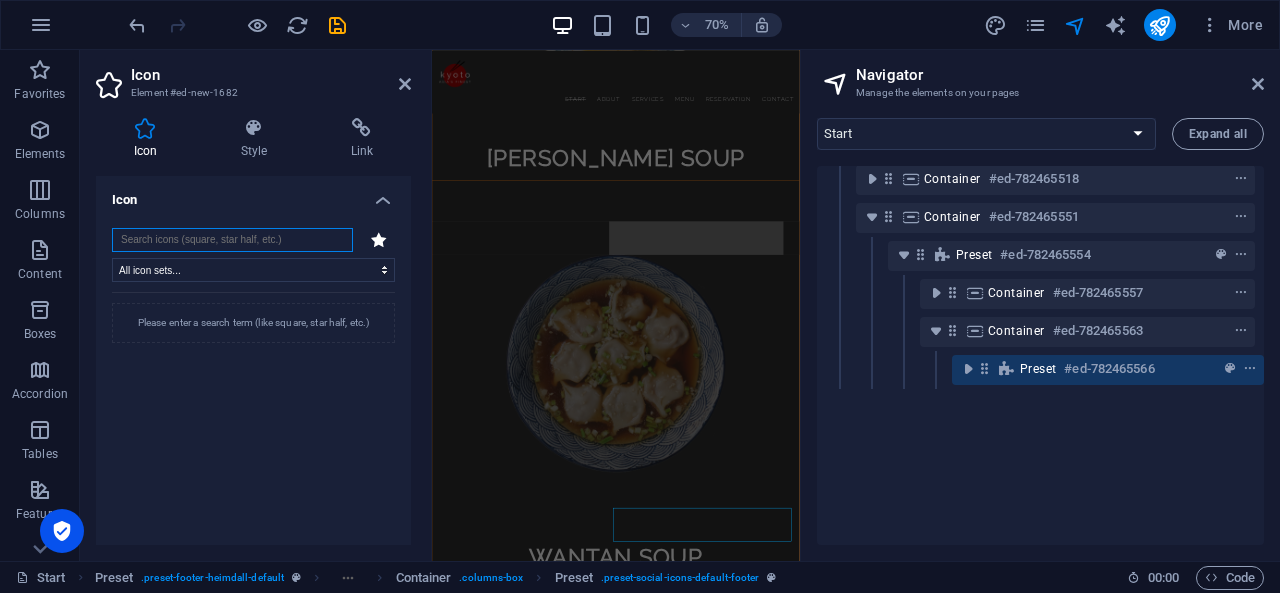 scroll, scrollTop: 7229, scrollLeft: 0, axis: vertical 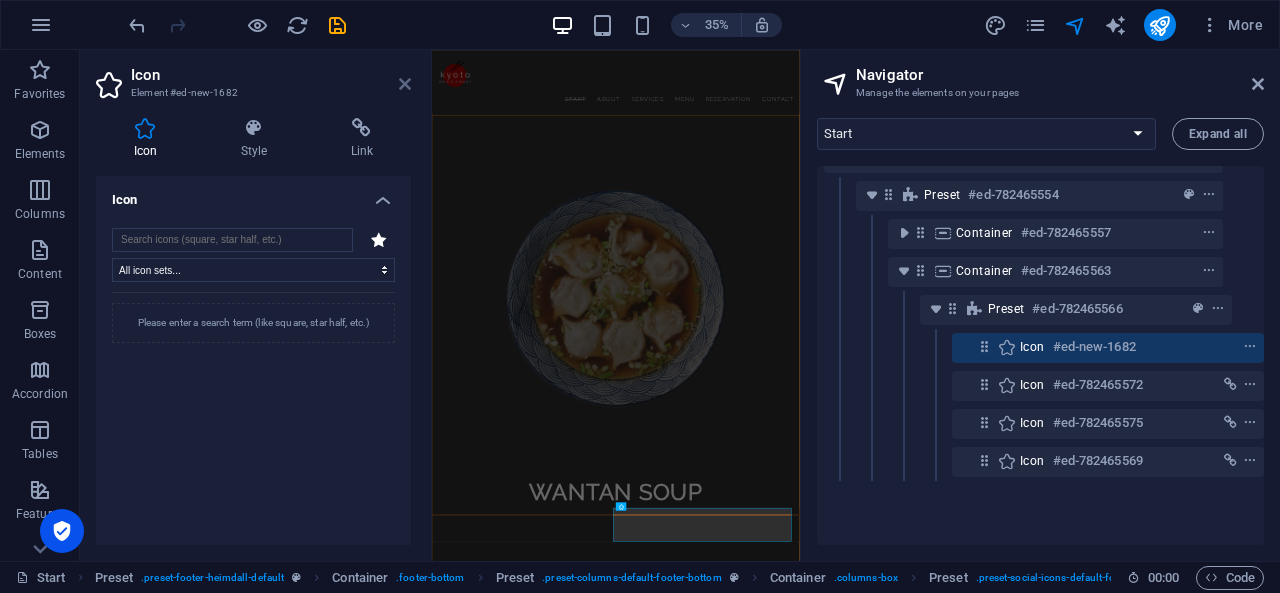 click at bounding box center (405, 84) 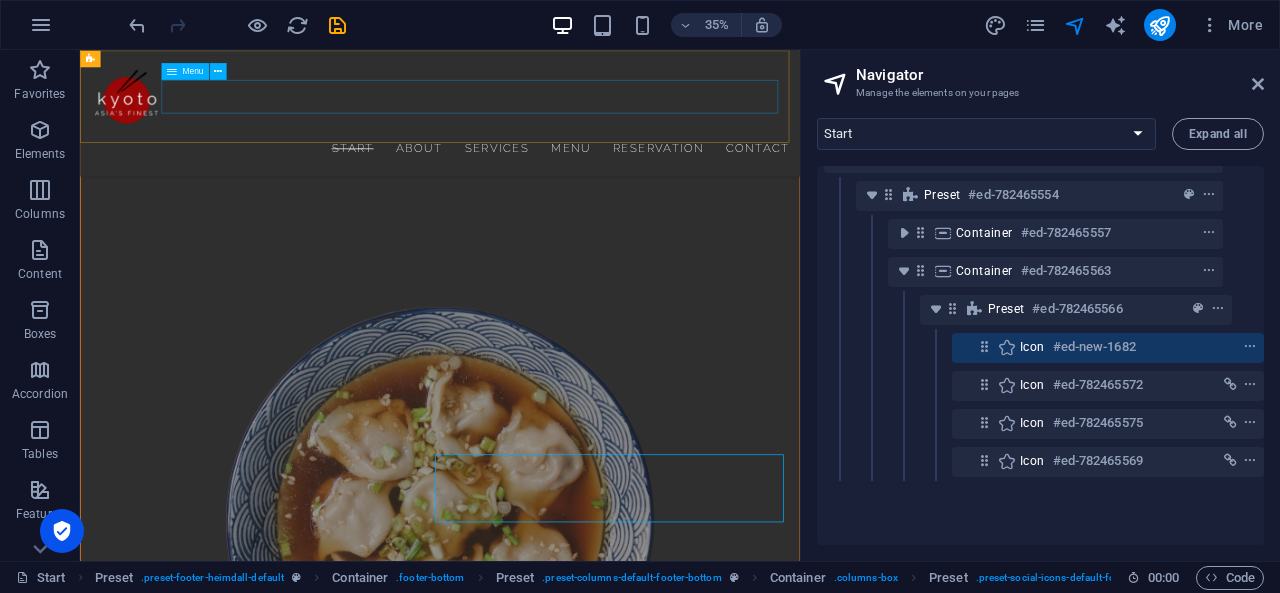 scroll, scrollTop: 7140, scrollLeft: 0, axis: vertical 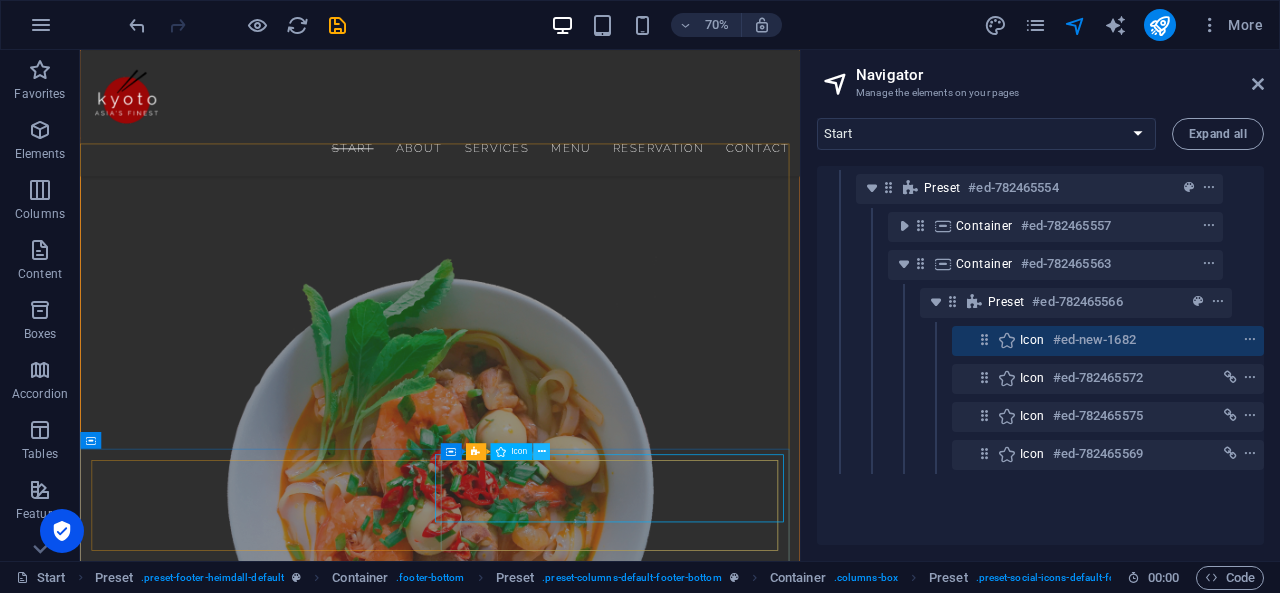 click at bounding box center (541, 451) 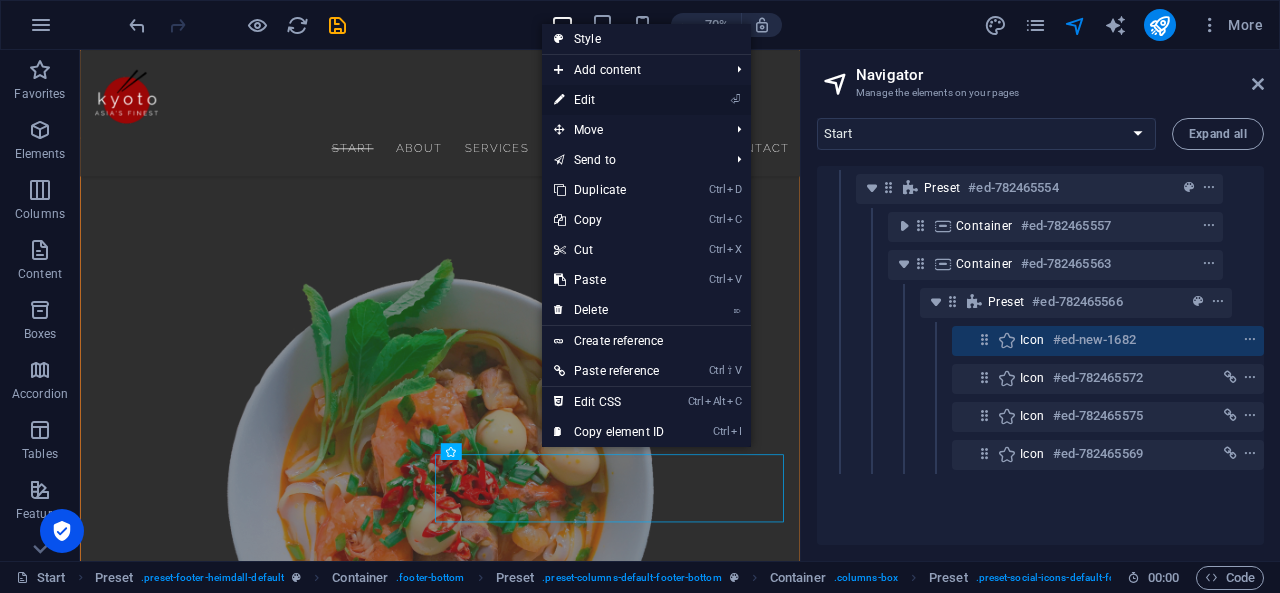 click on "⏎  Edit" at bounding box center [609, 100] 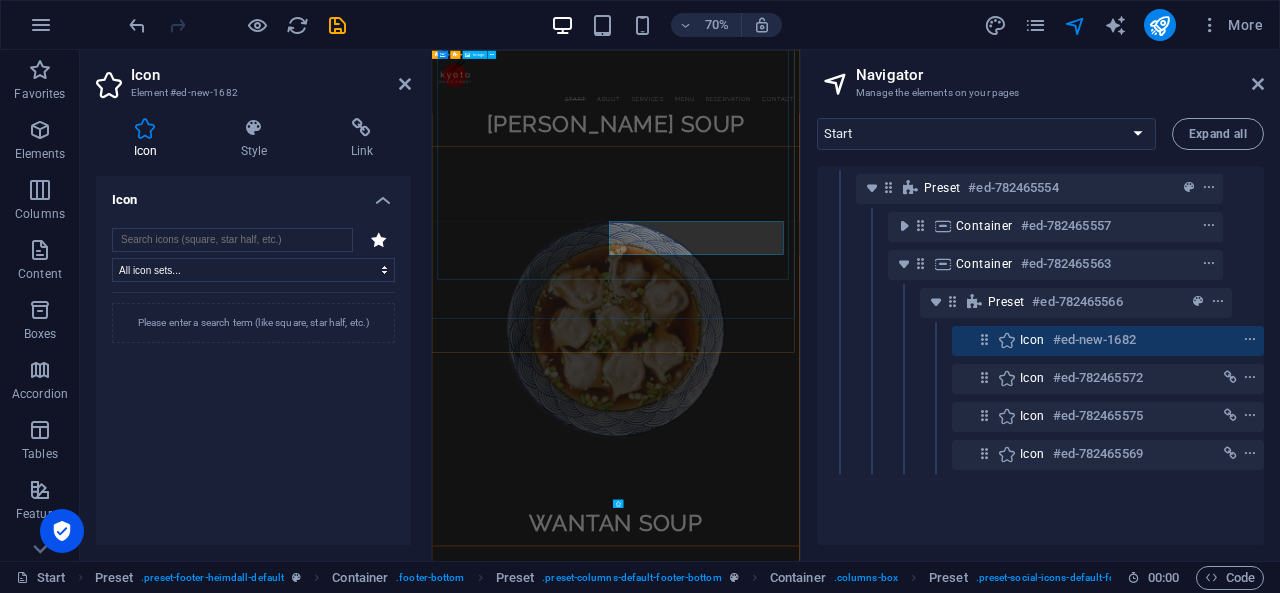 scroll, scrollTop: 7229, scrollLeft: 0, axis: vertical 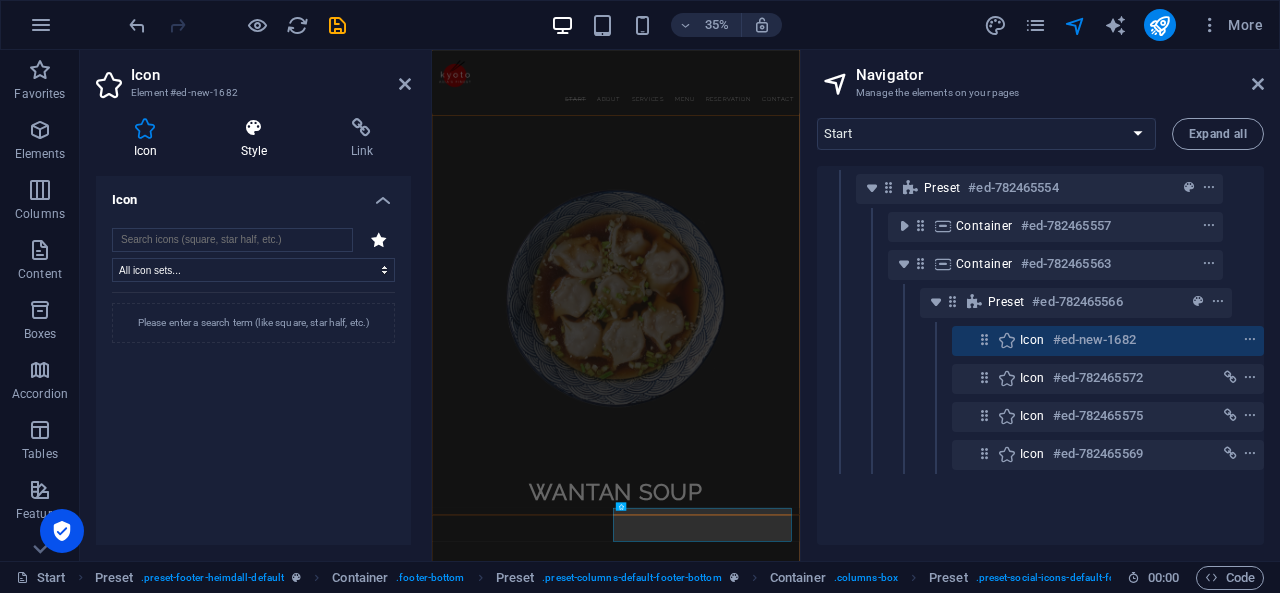 click at bounding box center (254, 128) 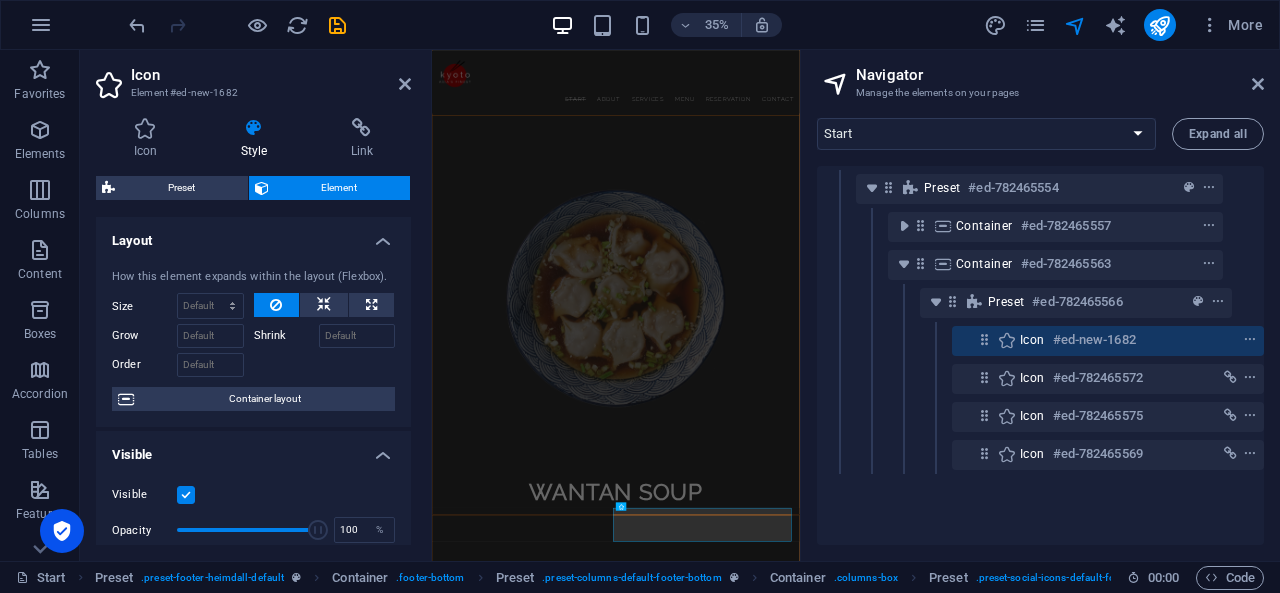scroll, scrollTop: 0, scrollLeft: 0, axis: both 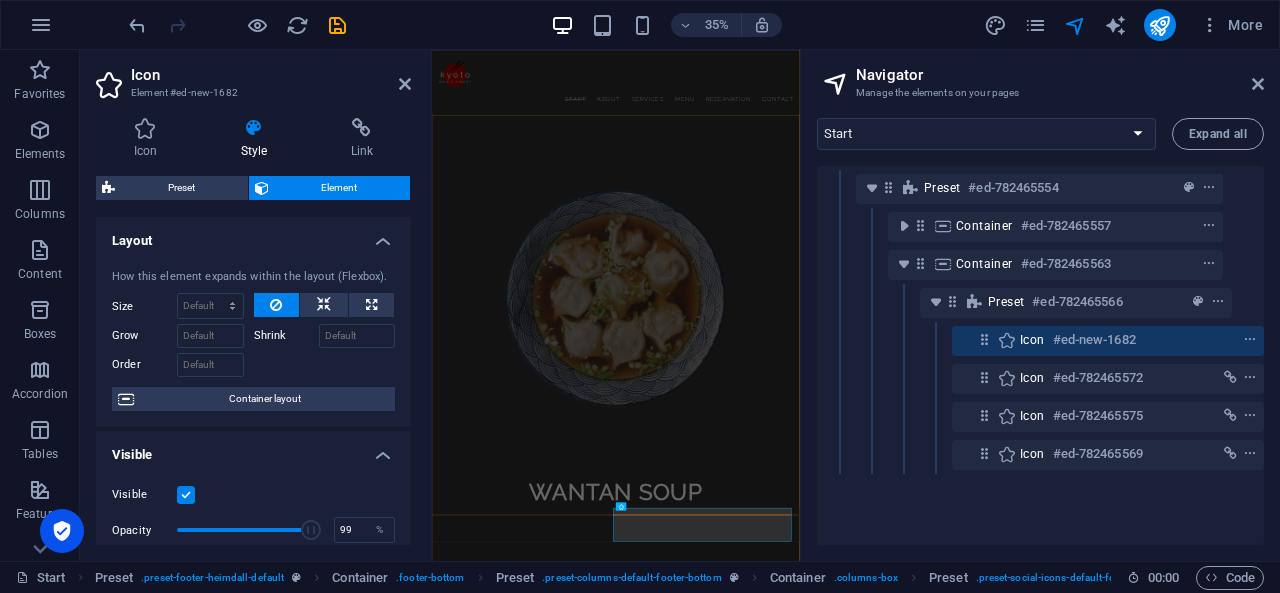 type on "100" 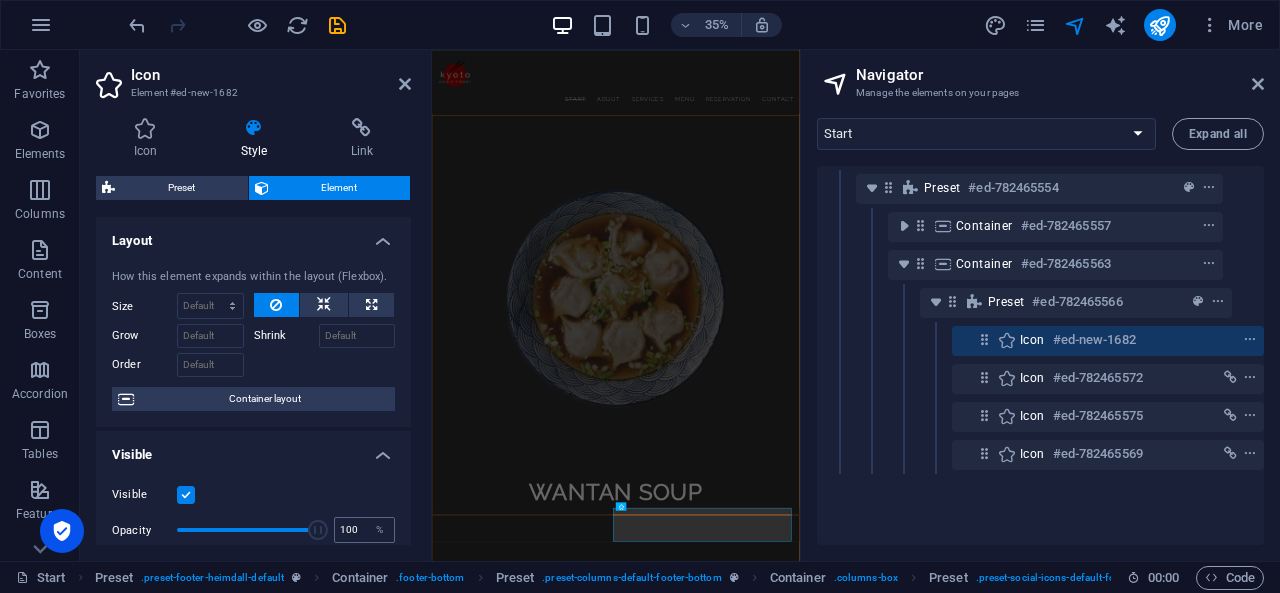 drag, startPoint x: 314, startPoint y: 530, endPoint x: 330, endPoint y: 538, distance: 17.888544 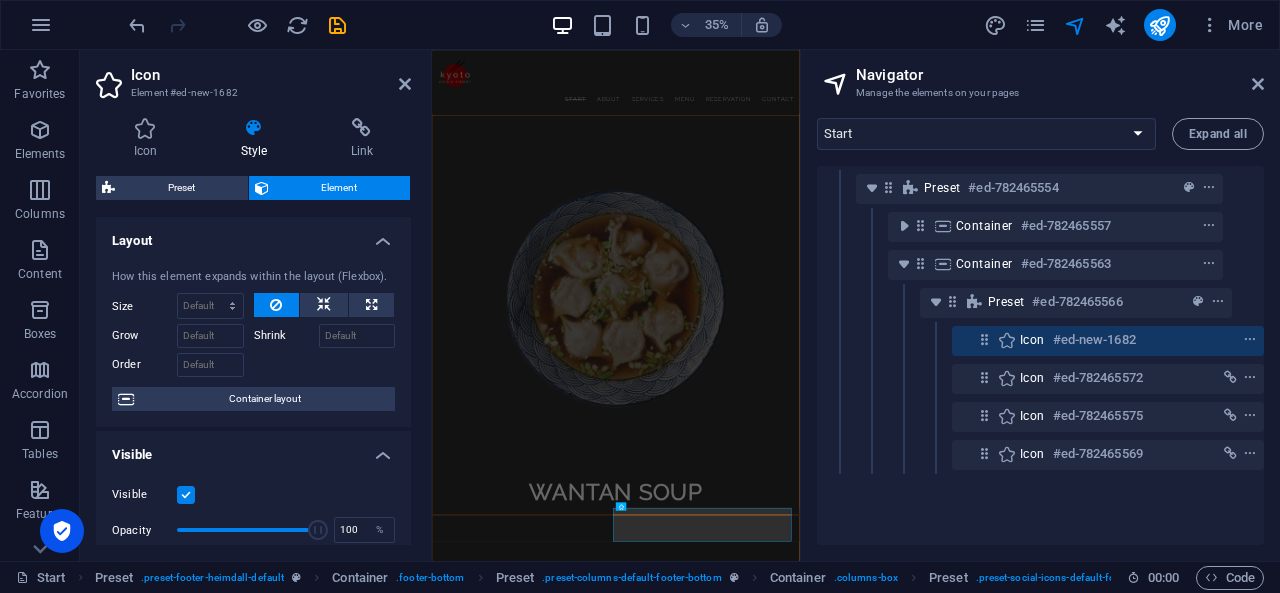 scroll, scrollTop: 200, scrollLeft: 0, axis: vertical 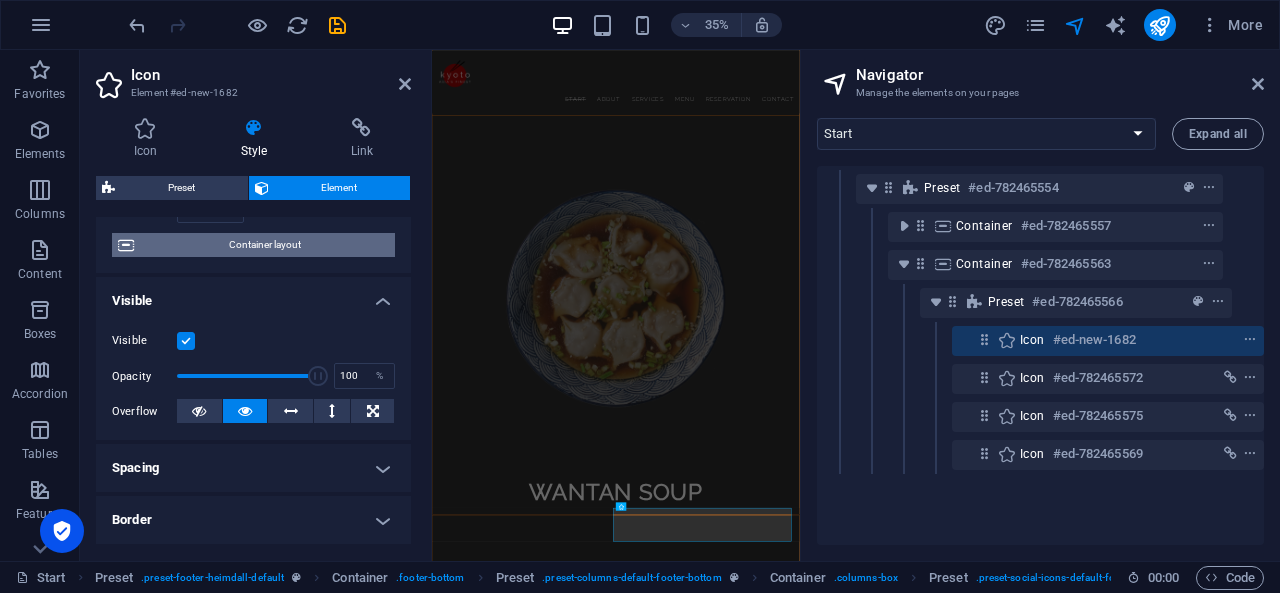 click on "Container layout" at bounding box center [264, 245] 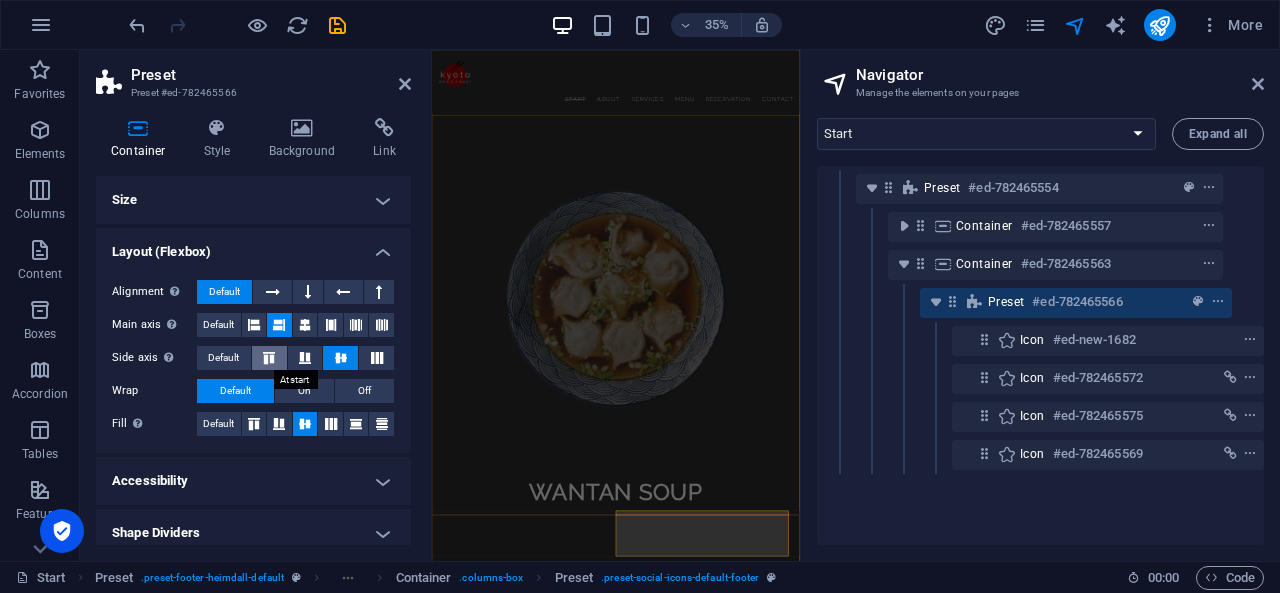 scroll, scrollTop: 11, scrollLeft: 0, axis: vertical 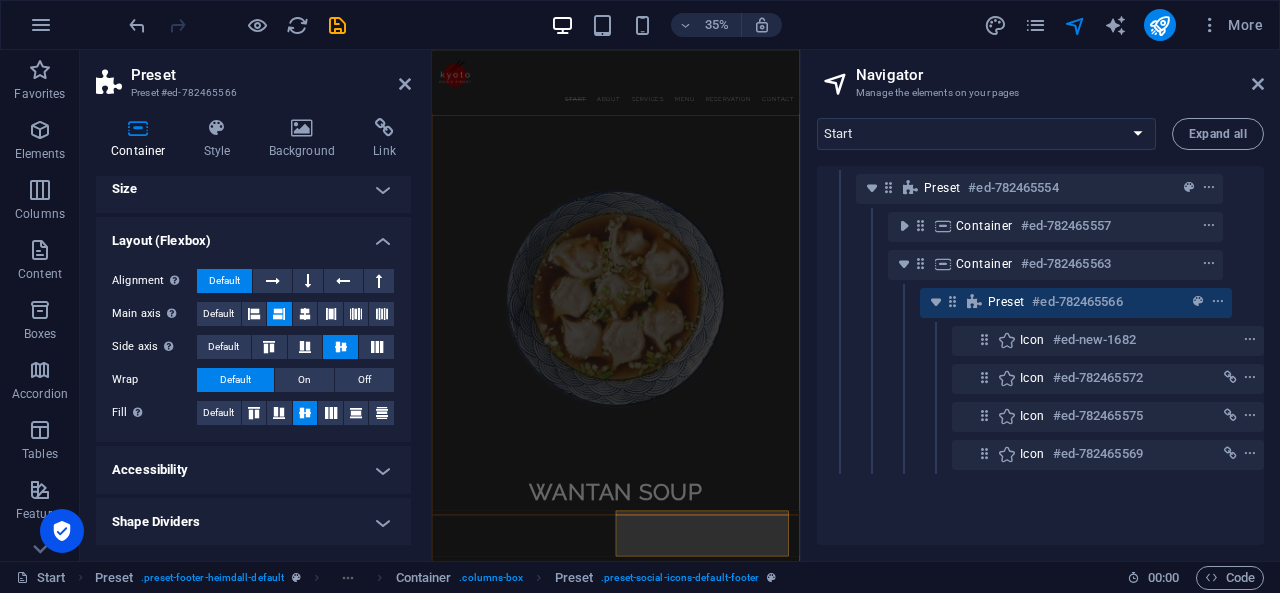 click on "Size" at bounding box center [253, 189] 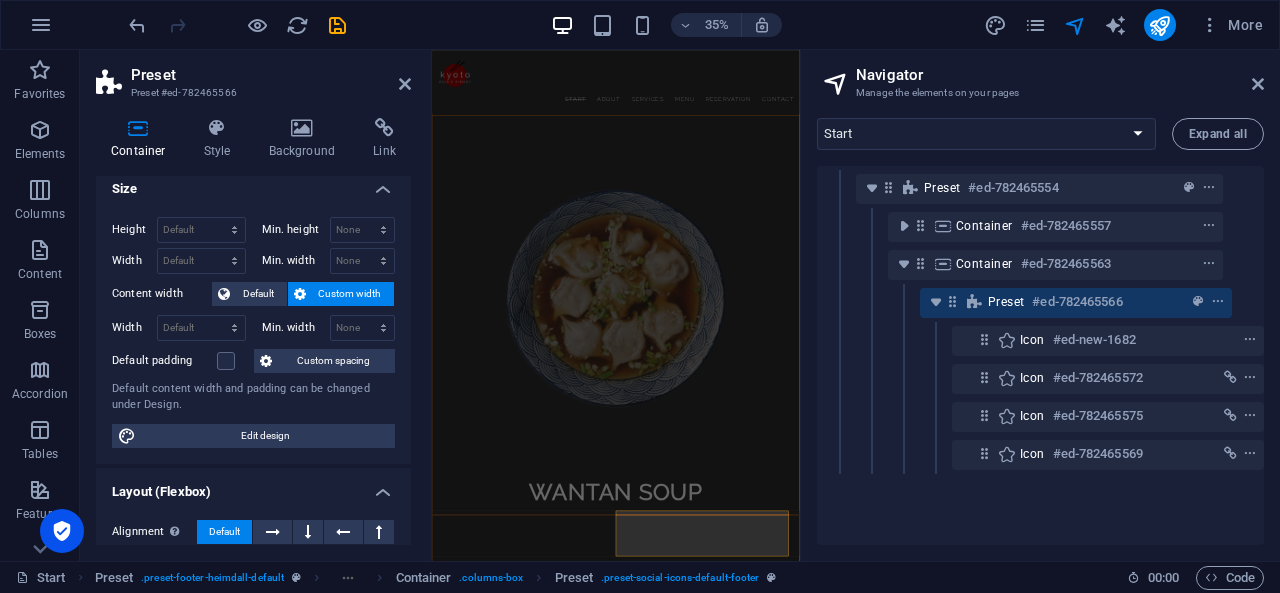 click on "Custom width" at bounding box center (350, 294) 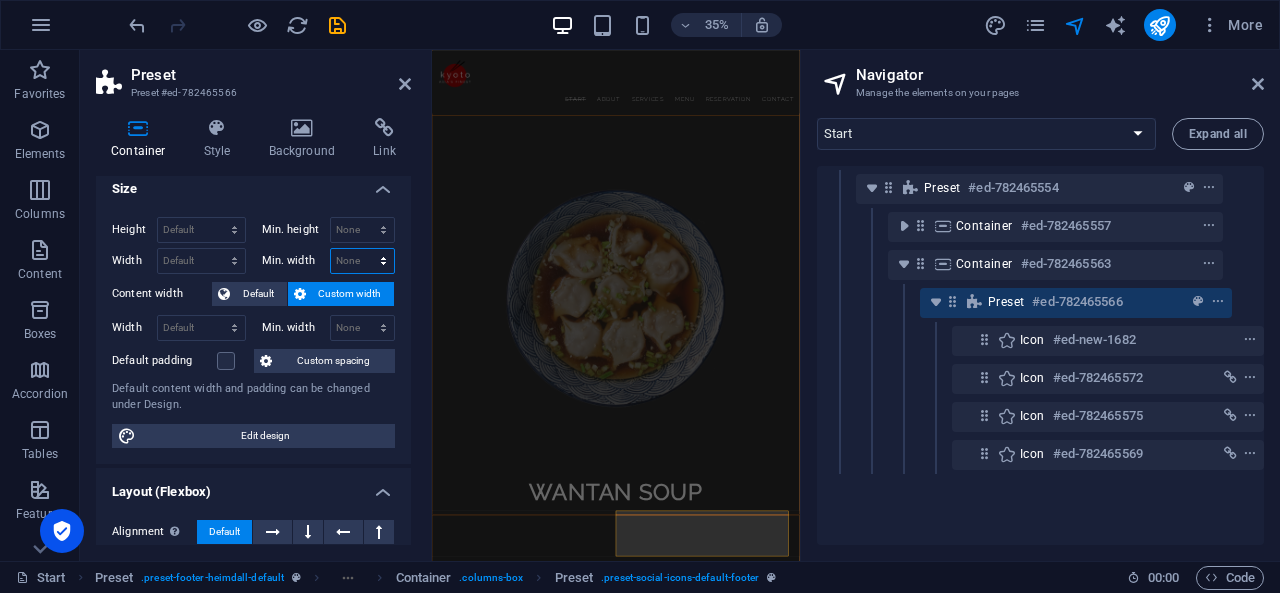 click on "None px rem % vh vw" at bounding box center (363, 261) 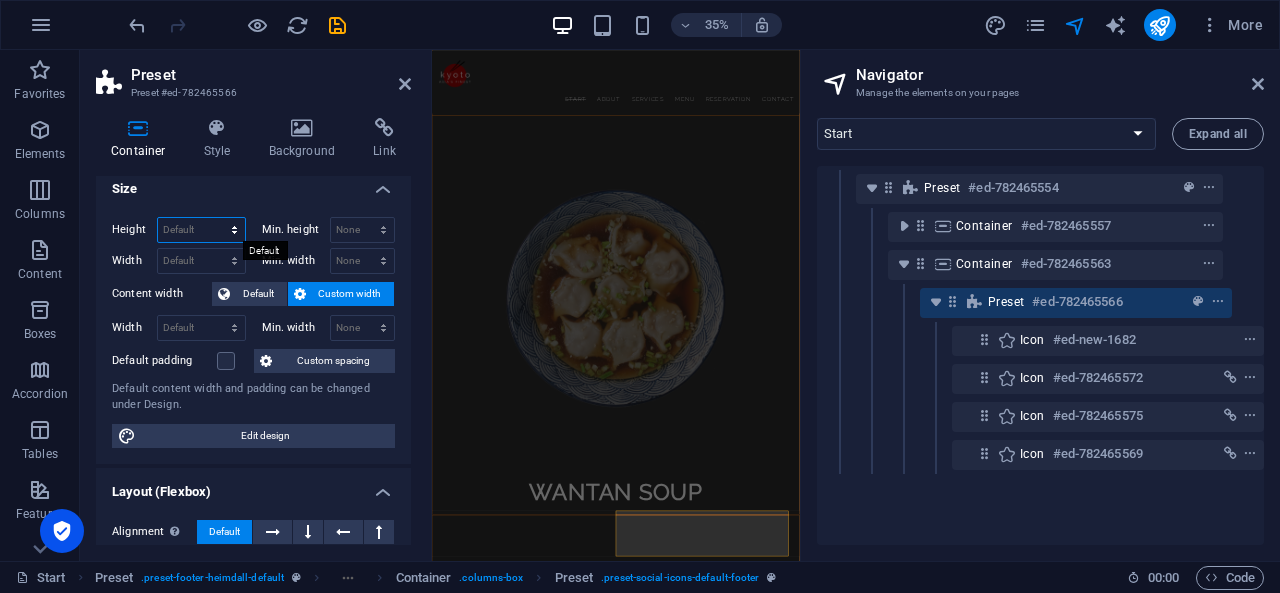 click on "Default px rem % vh vw" at bounding box center [201, 230] 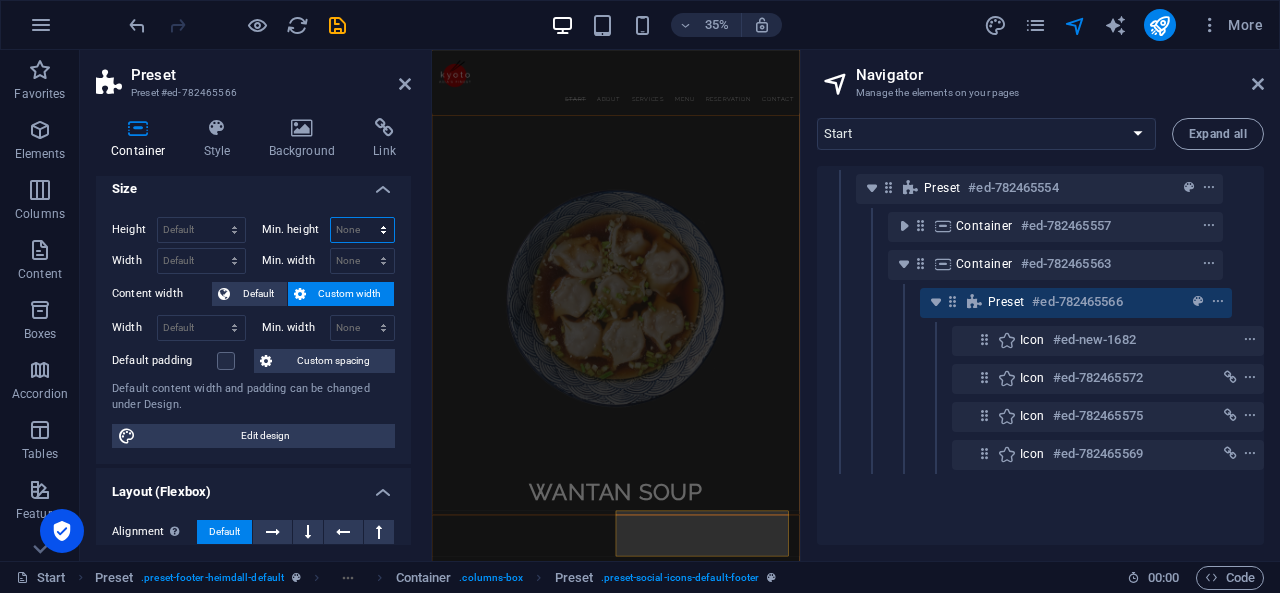 click on "None px rem % vh vw" at bounding box center [363, 230] 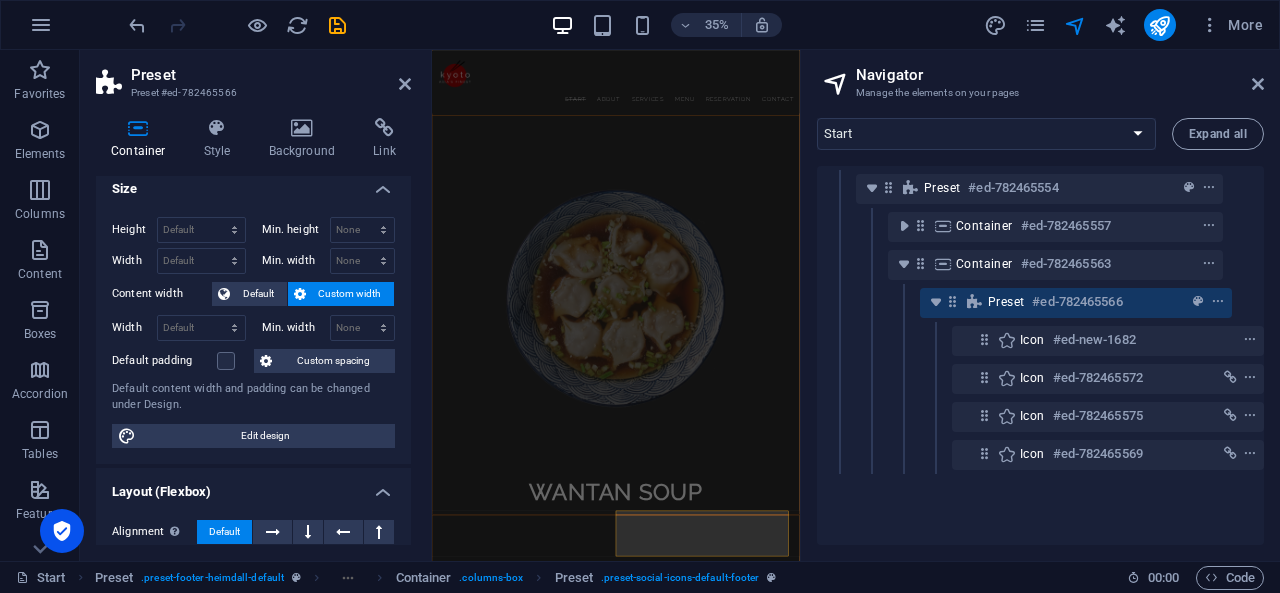 click on "Min. width" at bounding box center (296, 327) 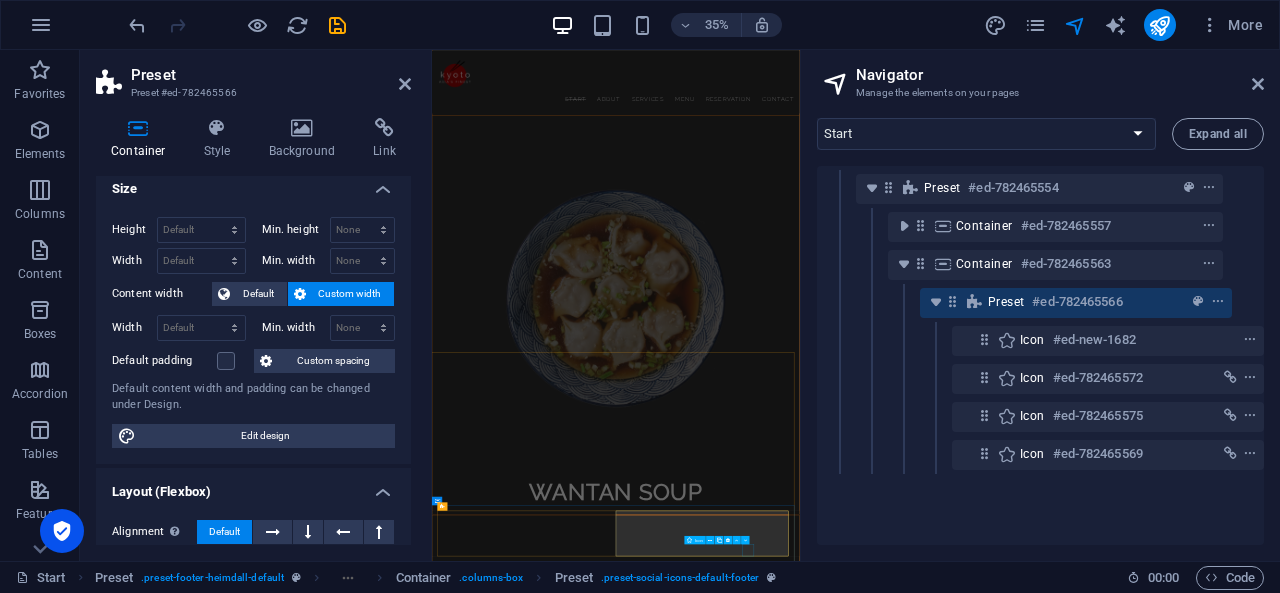 click at bounding box center (957, 4730) 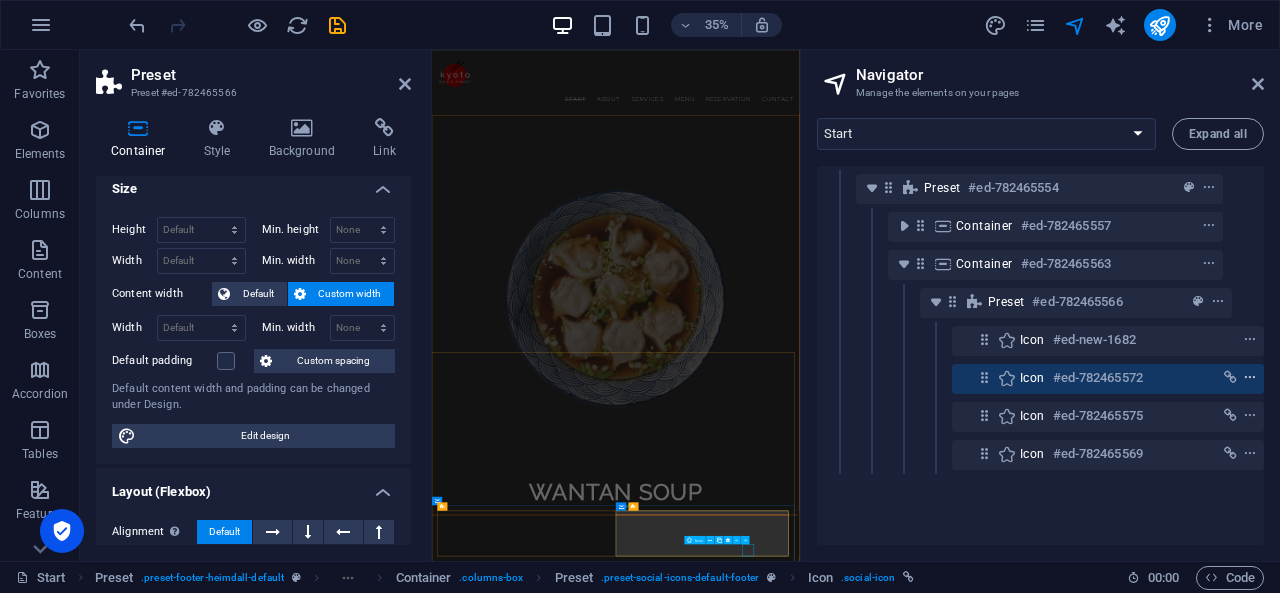 click at bounding box center (1250, 378) 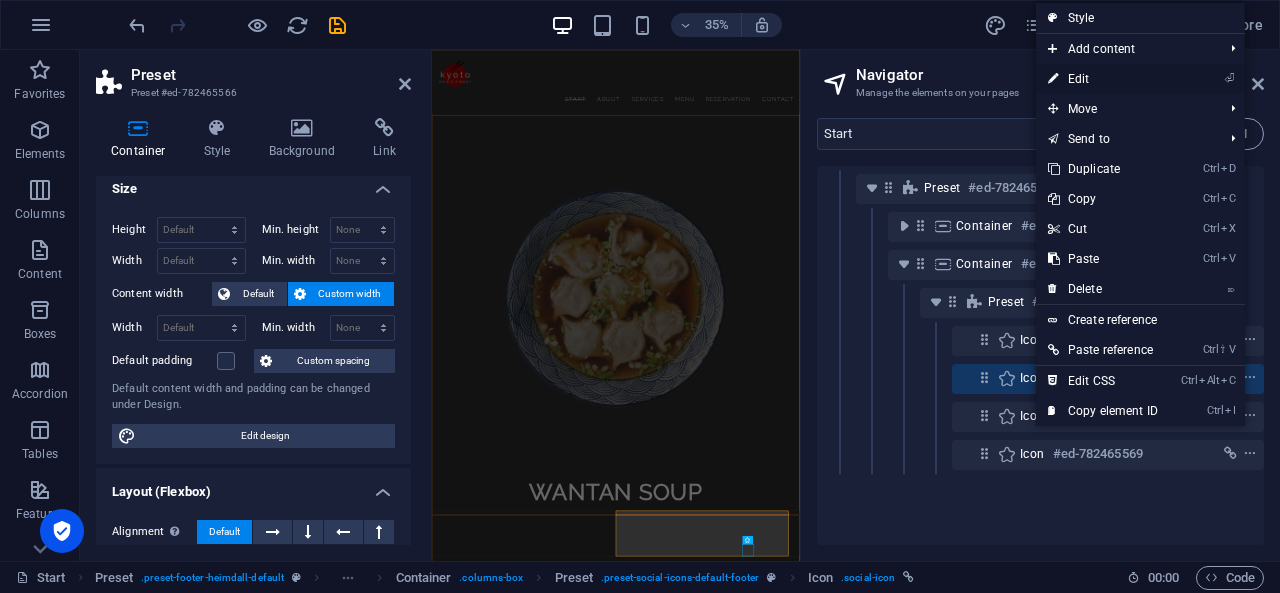 click on "⏎  Edit" at bounding box center [1103, 79] 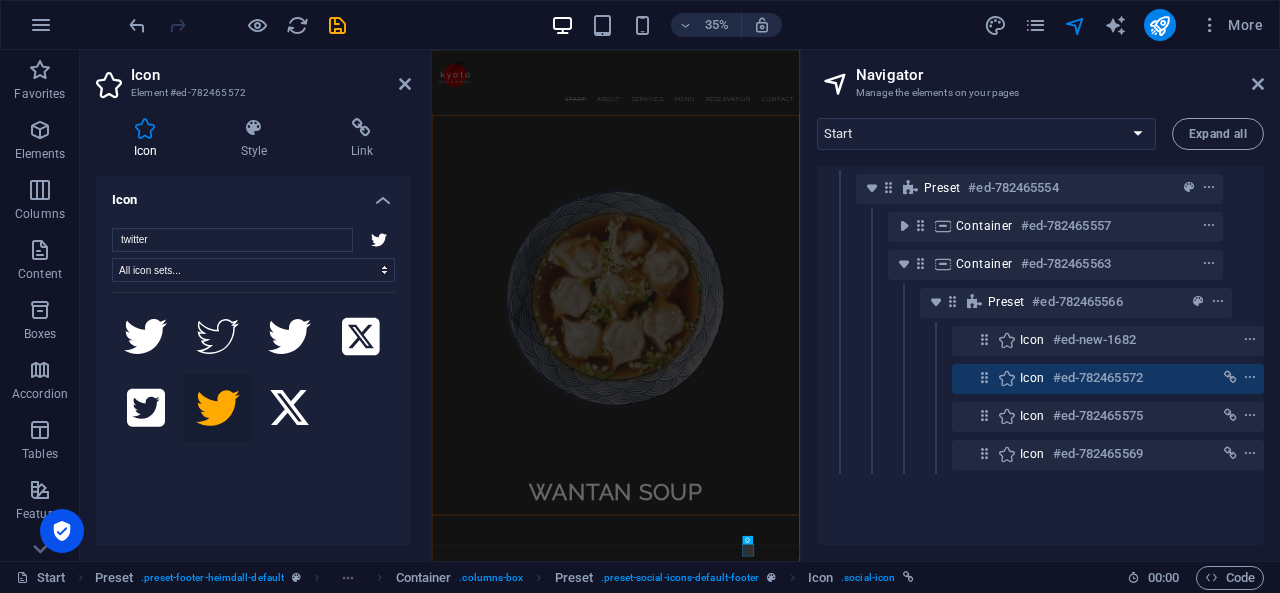 click at bounding box center (253, 437) 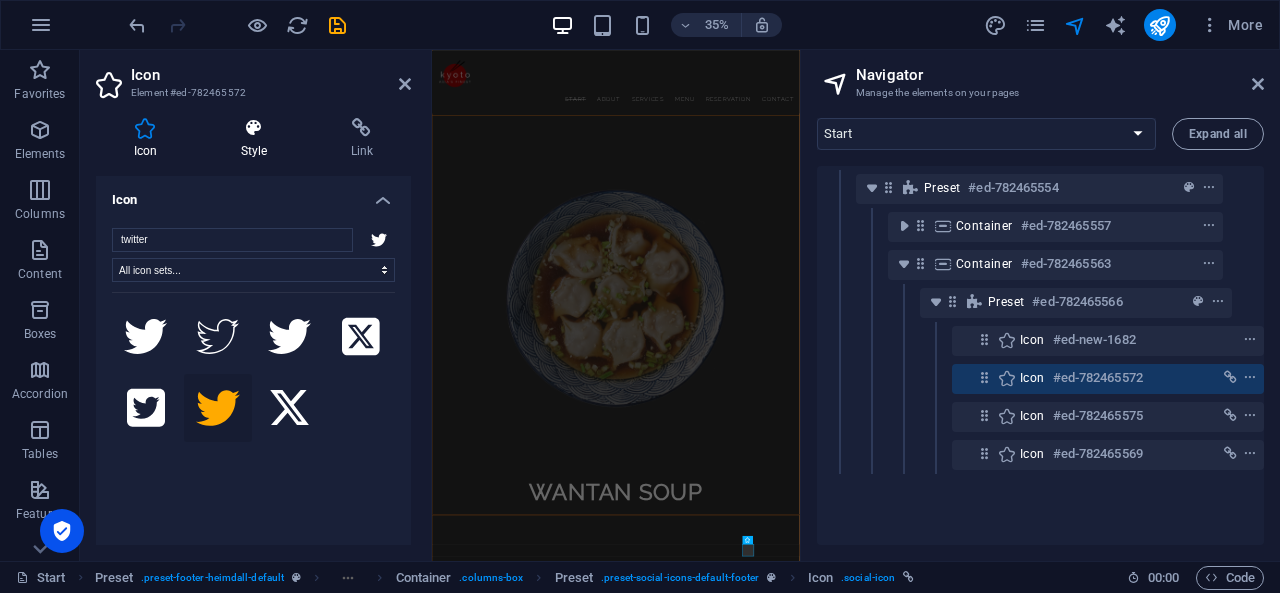 click on "Style" at bounding box center (258, 139) 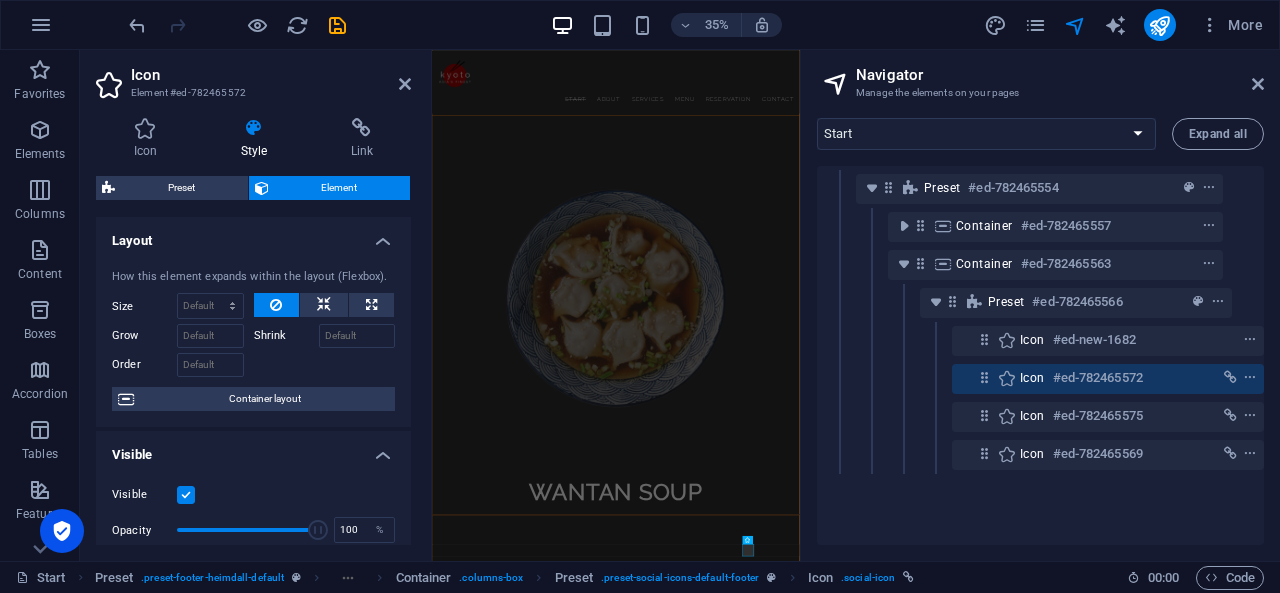 click on "Layout" at bounding box center (253, 235) 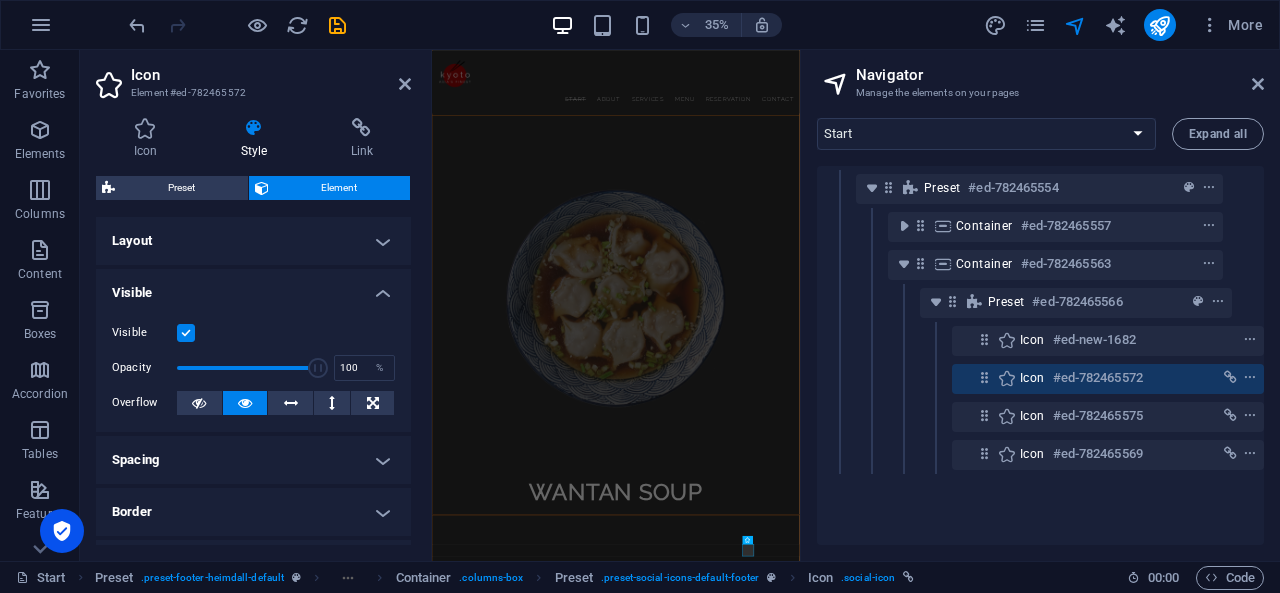 click on "Layout" at bounding box center (253, 241) 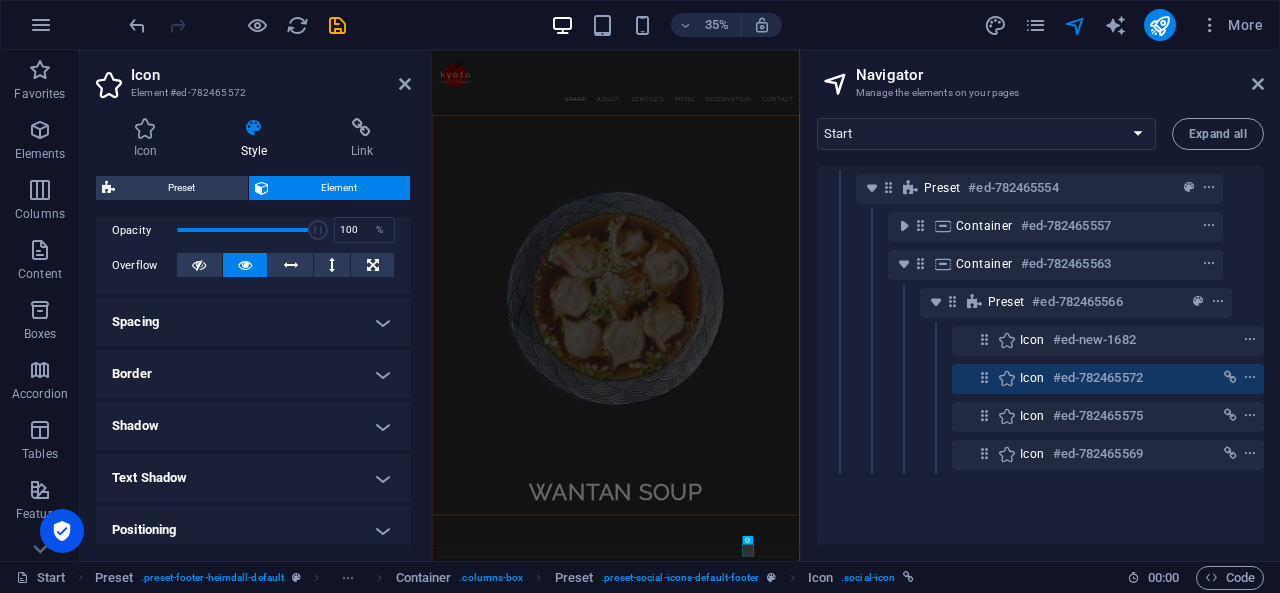 scroll, scrollTop: 0, scrollLeft: 0, axis: both 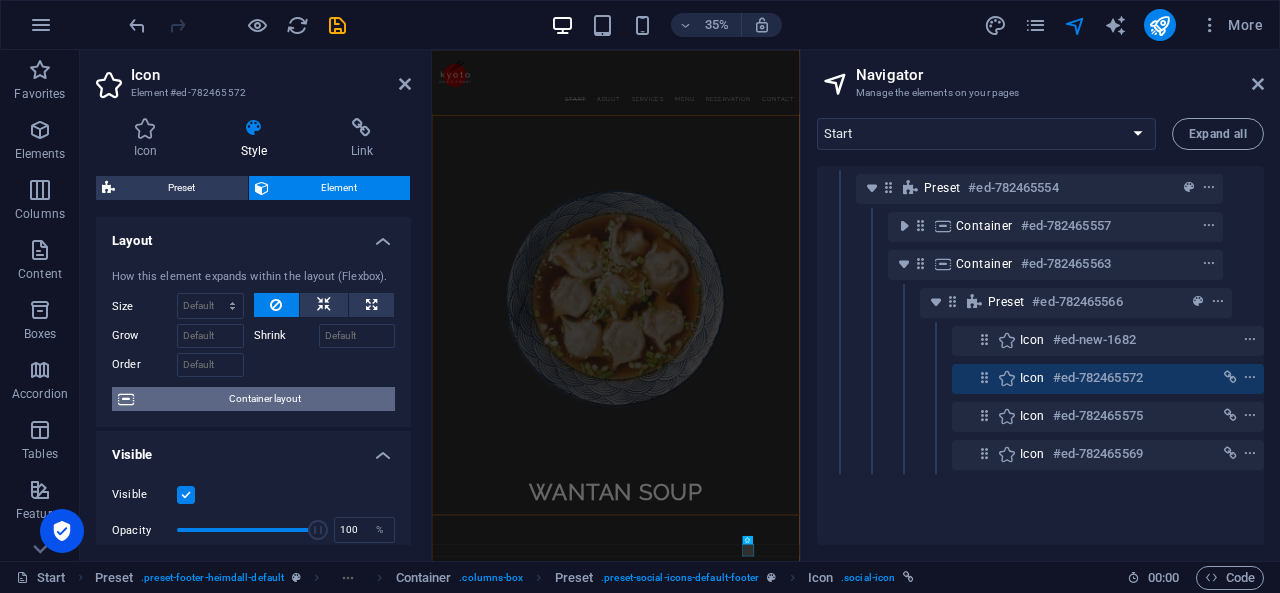 click on "Container layout" at bounding box center [264, 399] 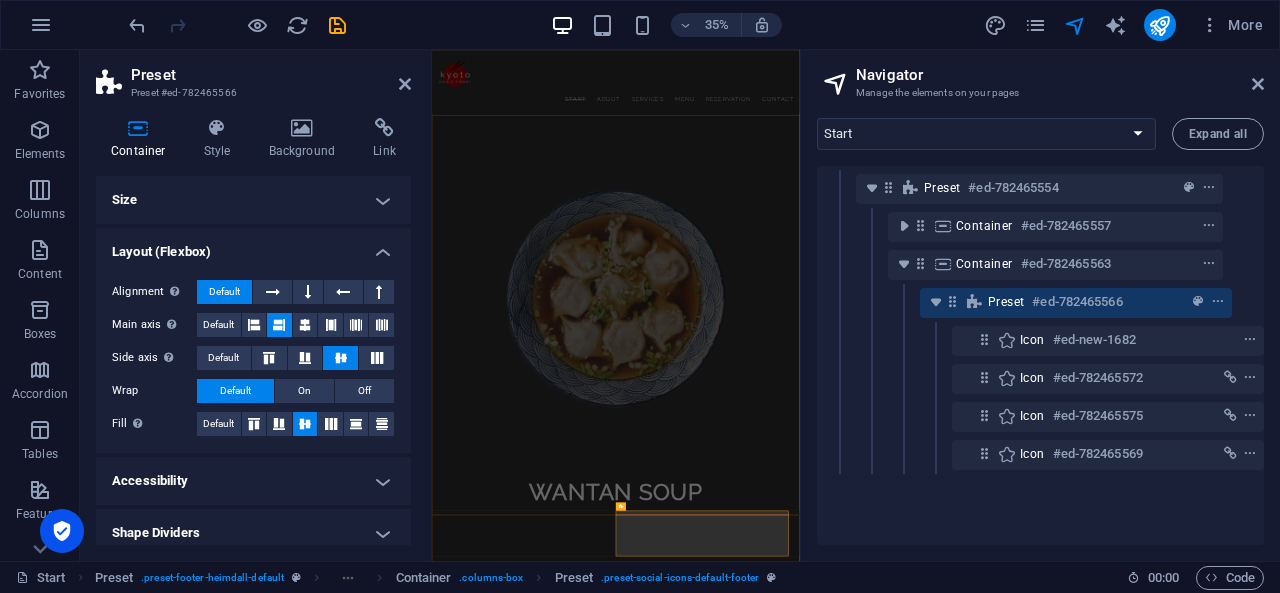 click on "Size" at bounding box center [253, 200] 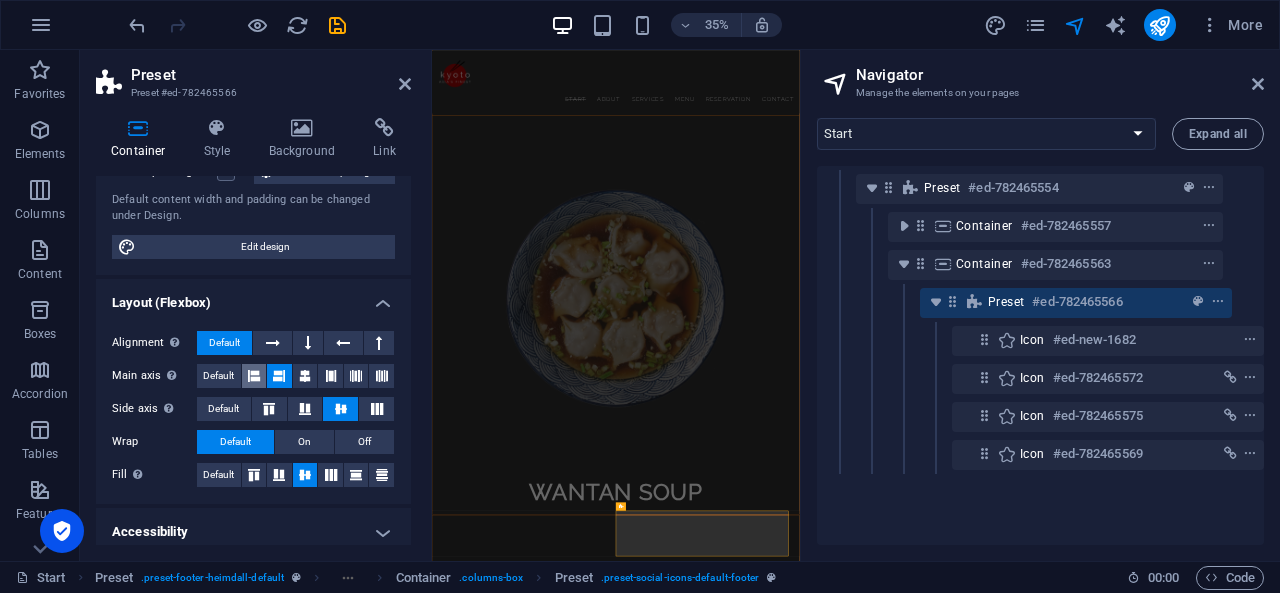 scroll, scrollTop: 260, scrollLeft: 0, axis: vertical 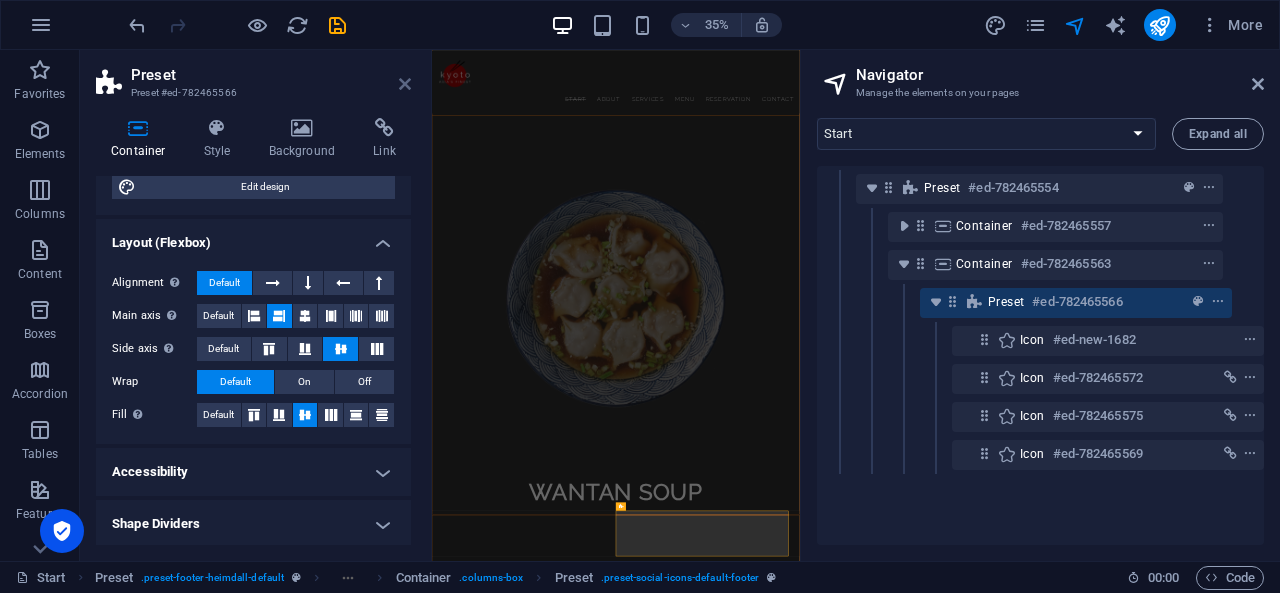 click at bounding box center (405, 84) 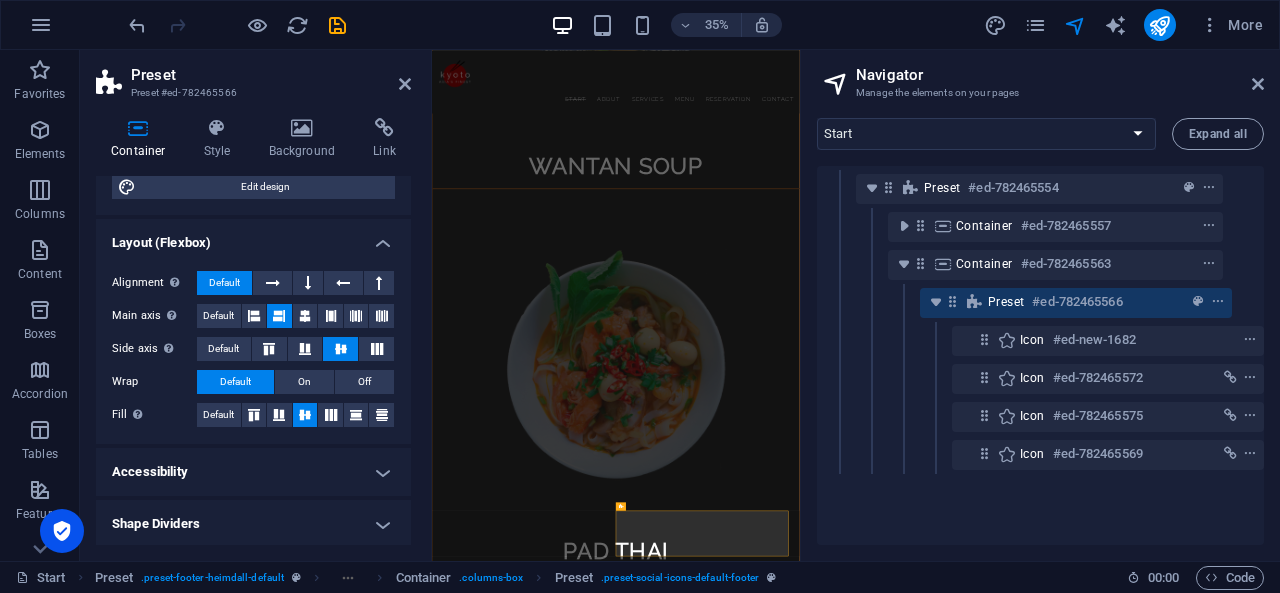 scroll, scrollTop: 7140, scrollLeft: 0, axis: vertical 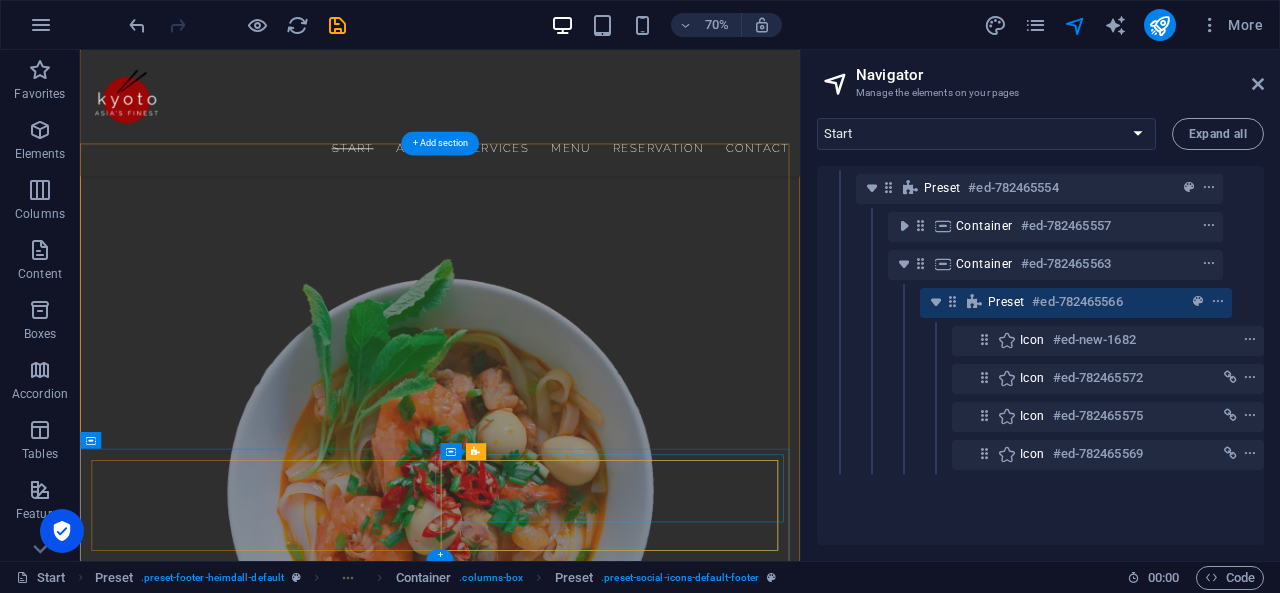 click at bounding box center [594, 3409] 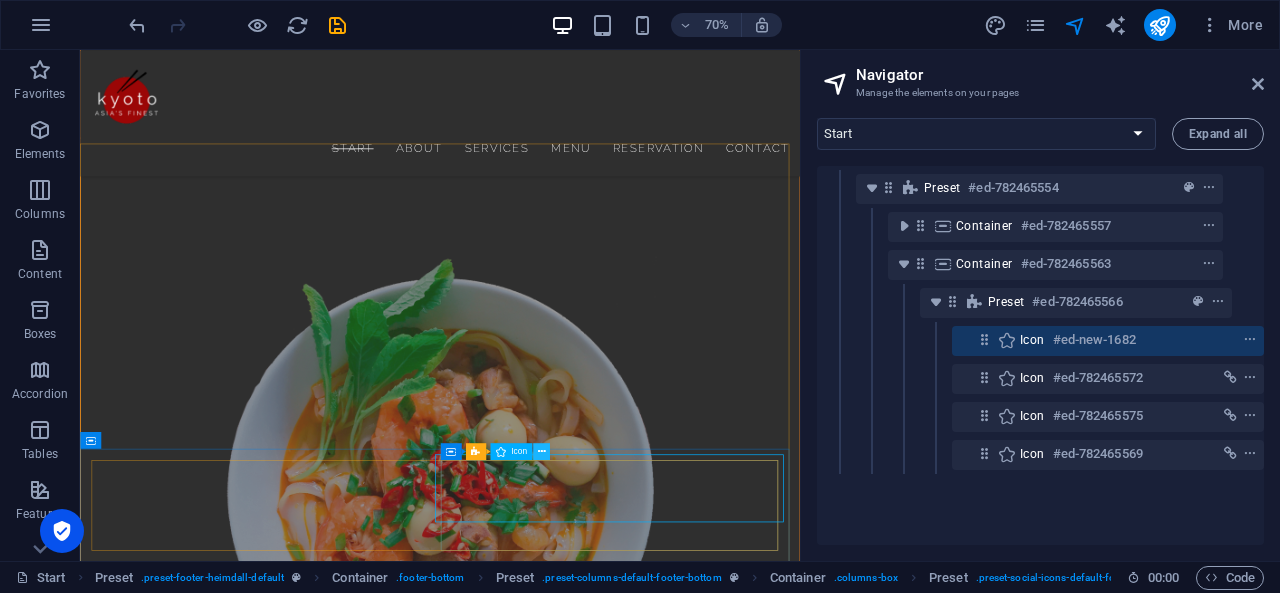 click at bounding box center (542, 451) 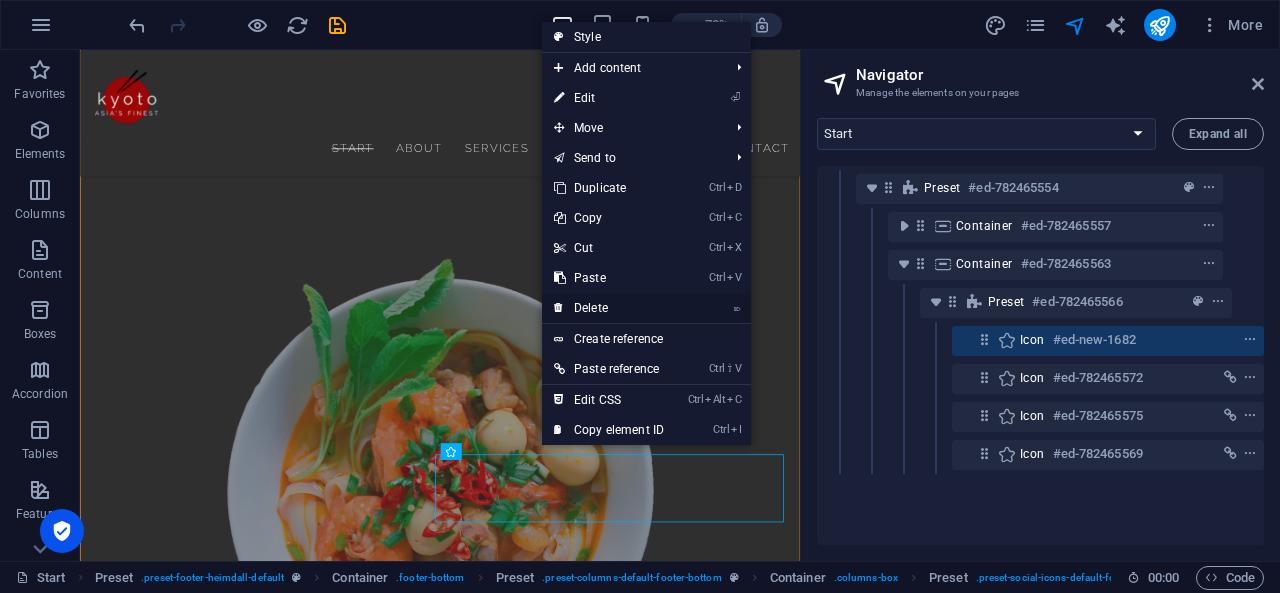 click on "⌦  Delete" at bounding box center [646, 308] 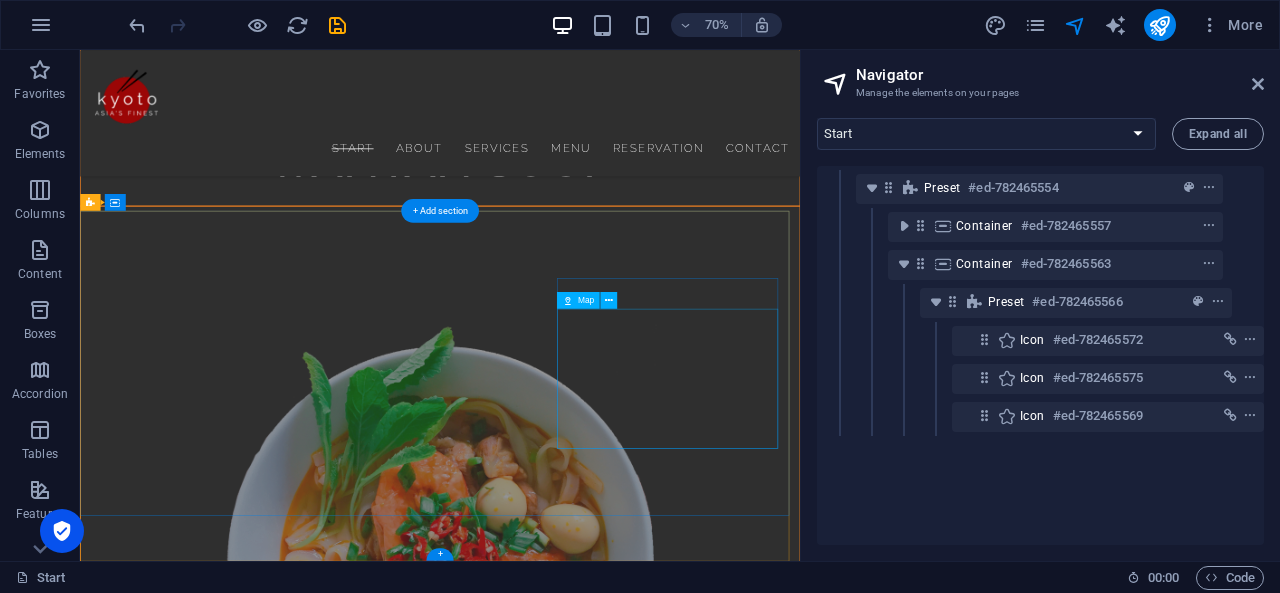 scroll, scrollTop: 6944, scrollLeft: 0, axis: vertical 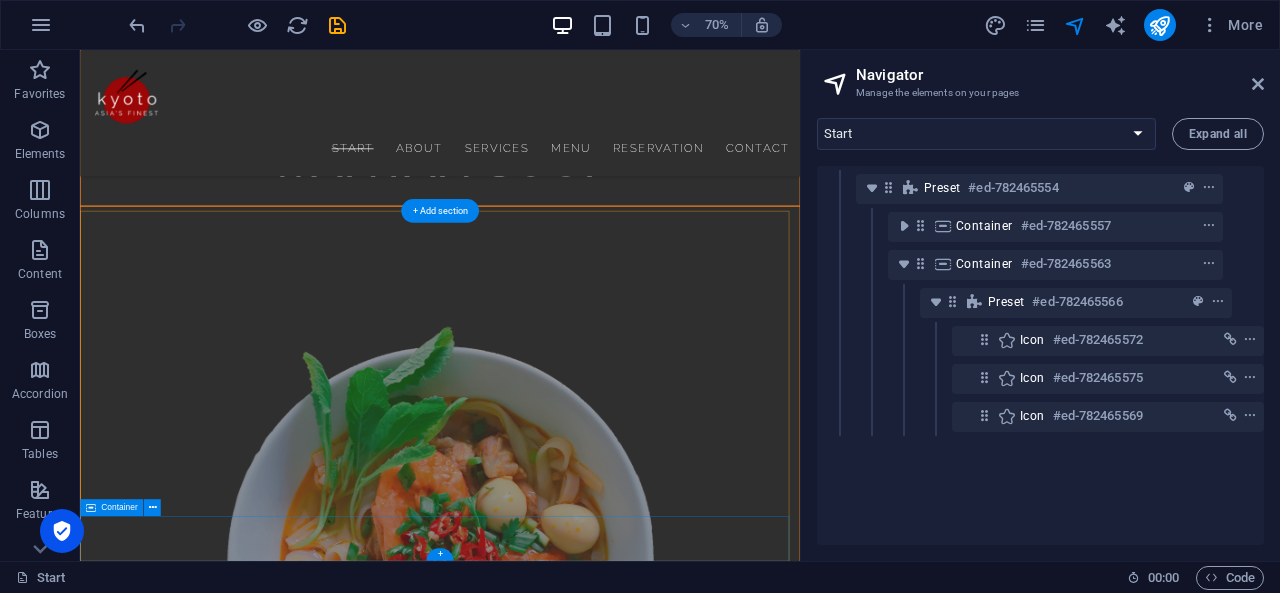 click on "Legal Notice  |  Privacy" at bounding box center [594, 3505] 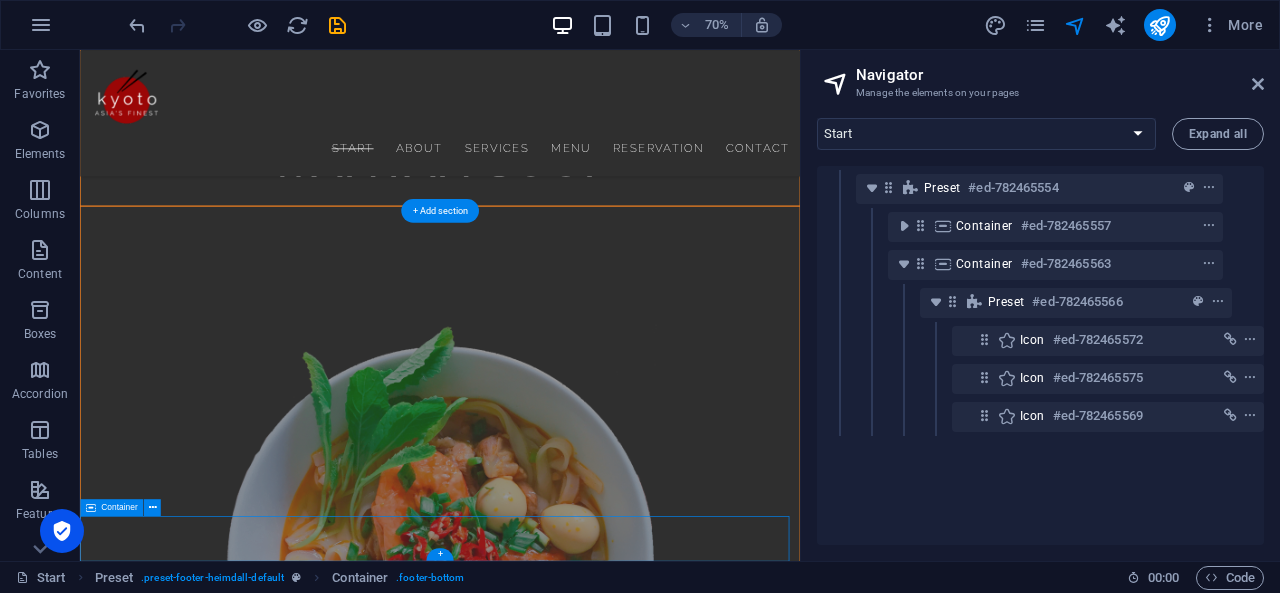 scroll, scrollTop: 753, scrollLeft: 36, axis: both 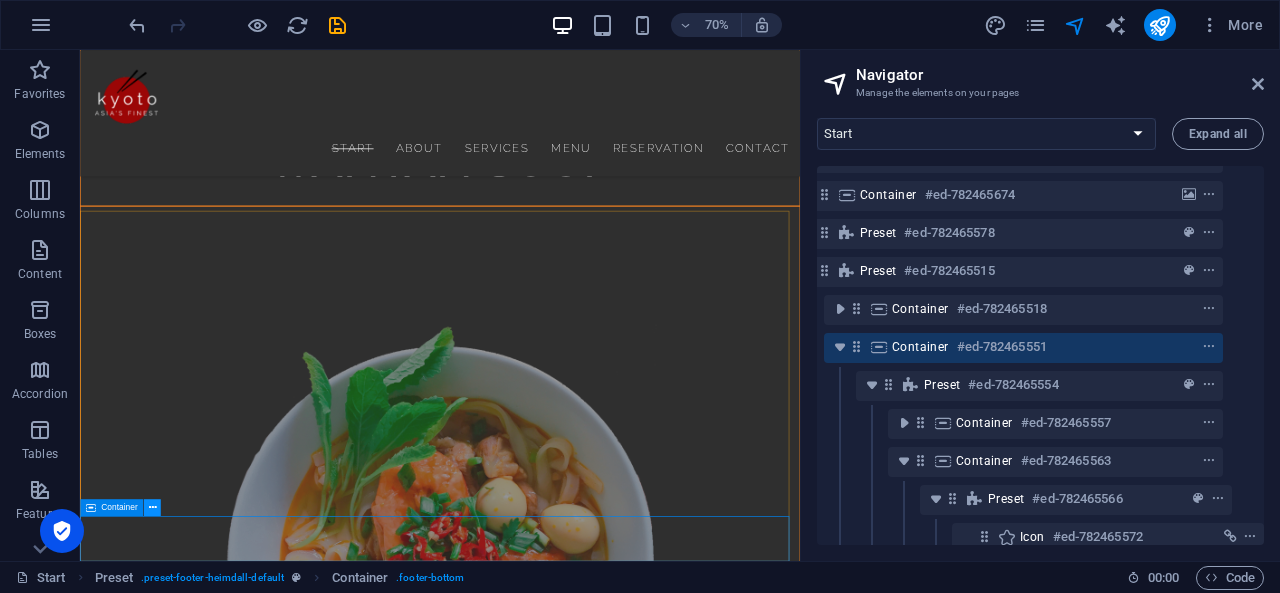 click at bounding box center (152, 507) 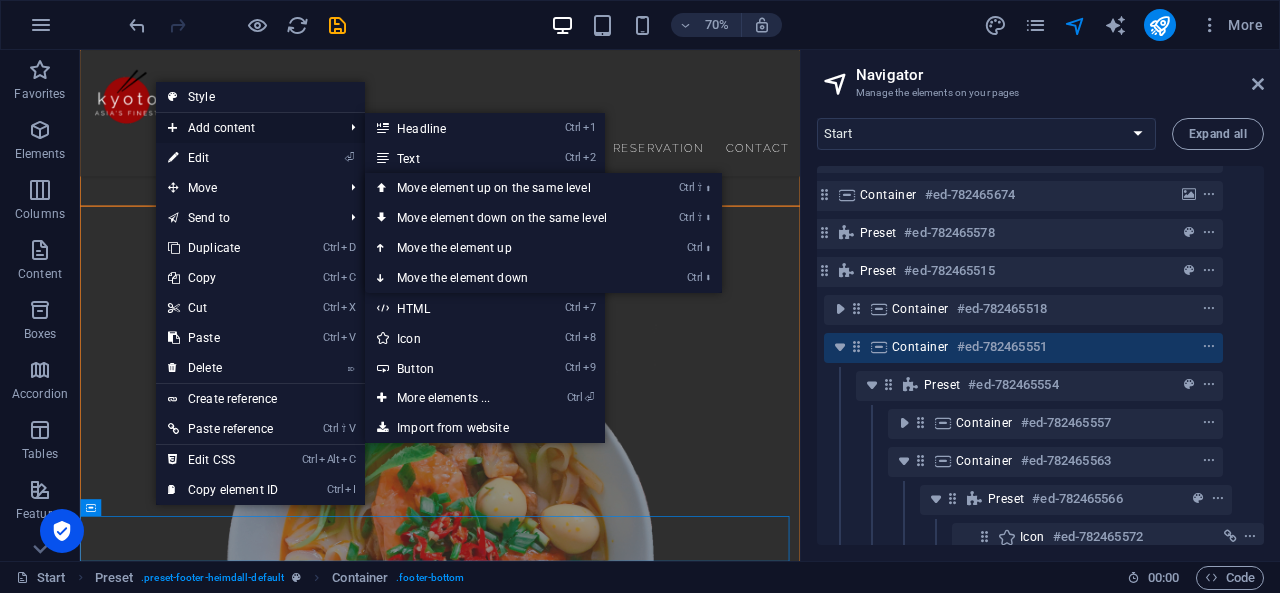 click on "Add content" at bounding box center [245, 128] 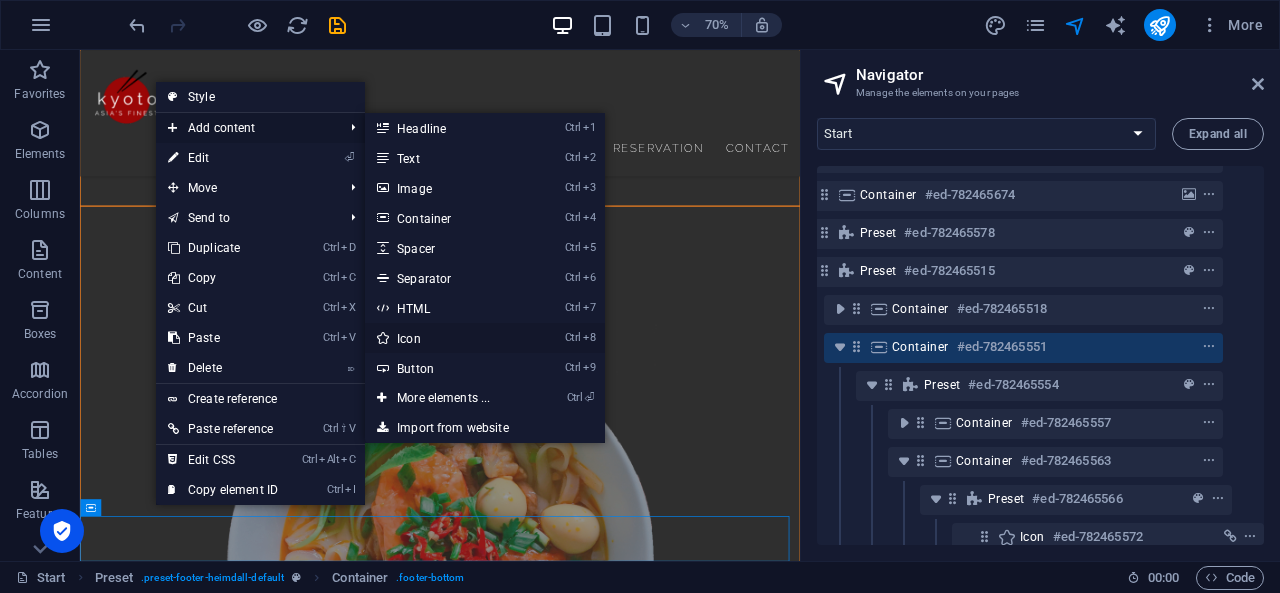 click on "Ctrl 8  Icon" at bounding box center [447, 338] 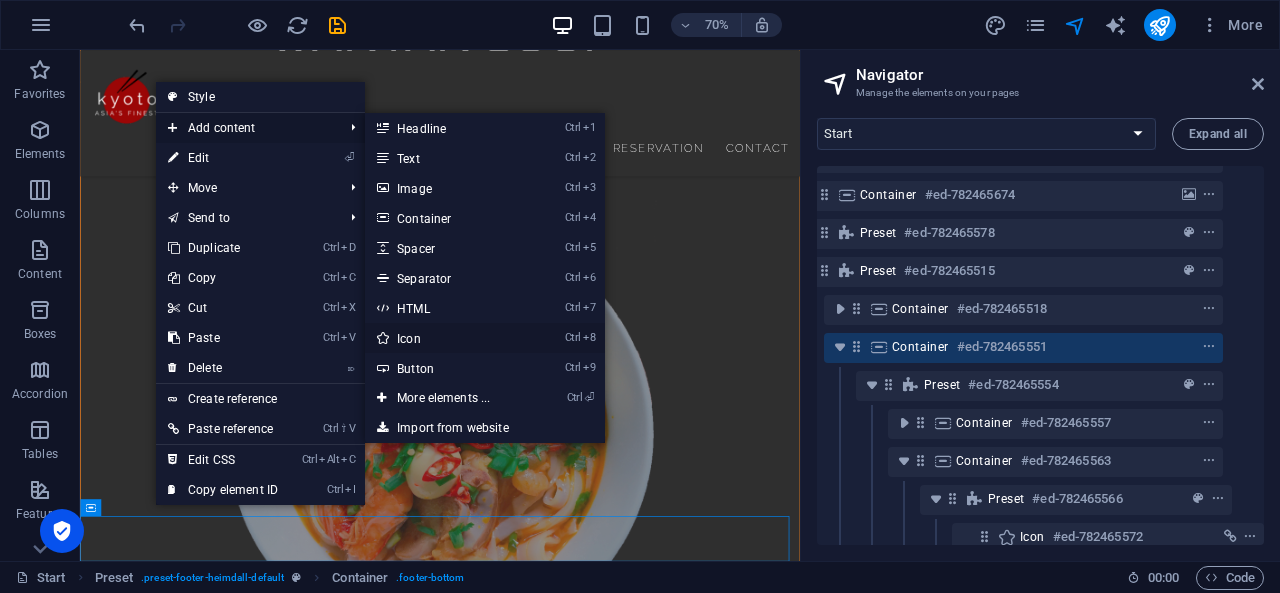 select on "xMidYMid" 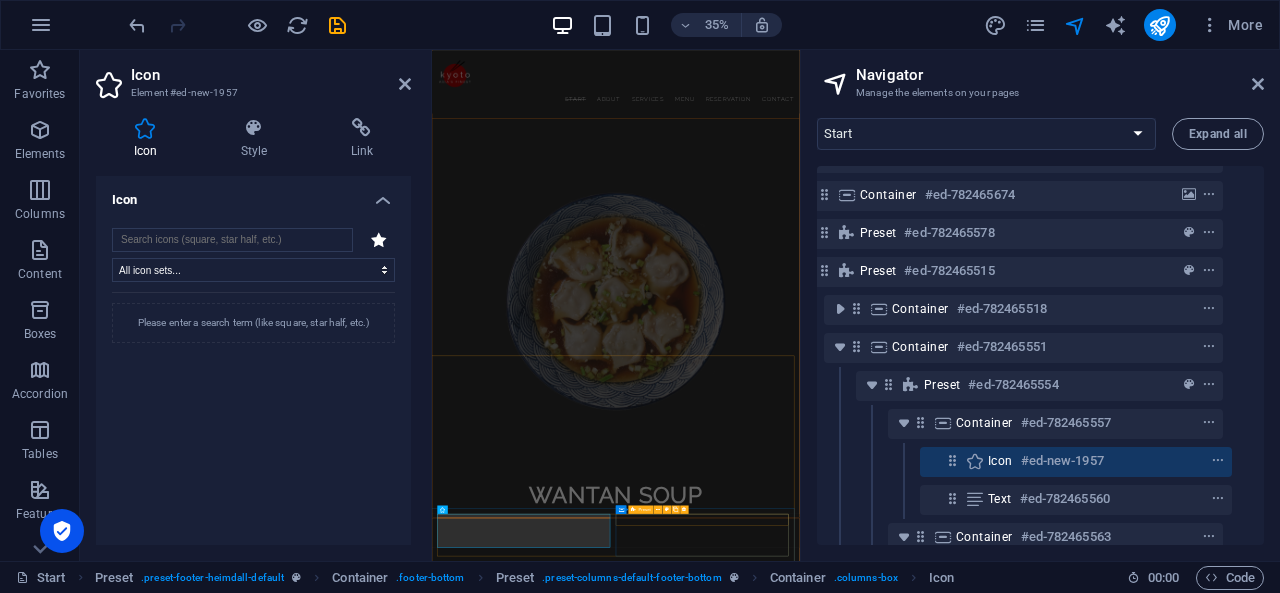 click at bounding box center [957, 4781] 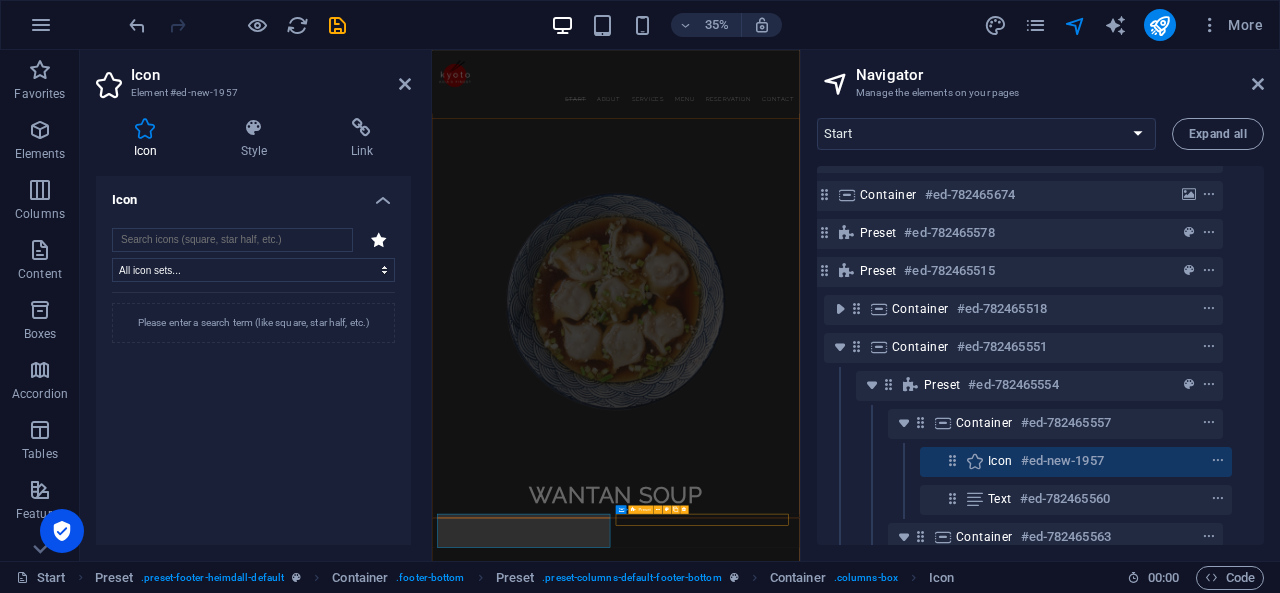 scroll, scrollTop: 981, scrollLeft: 36, axis: both 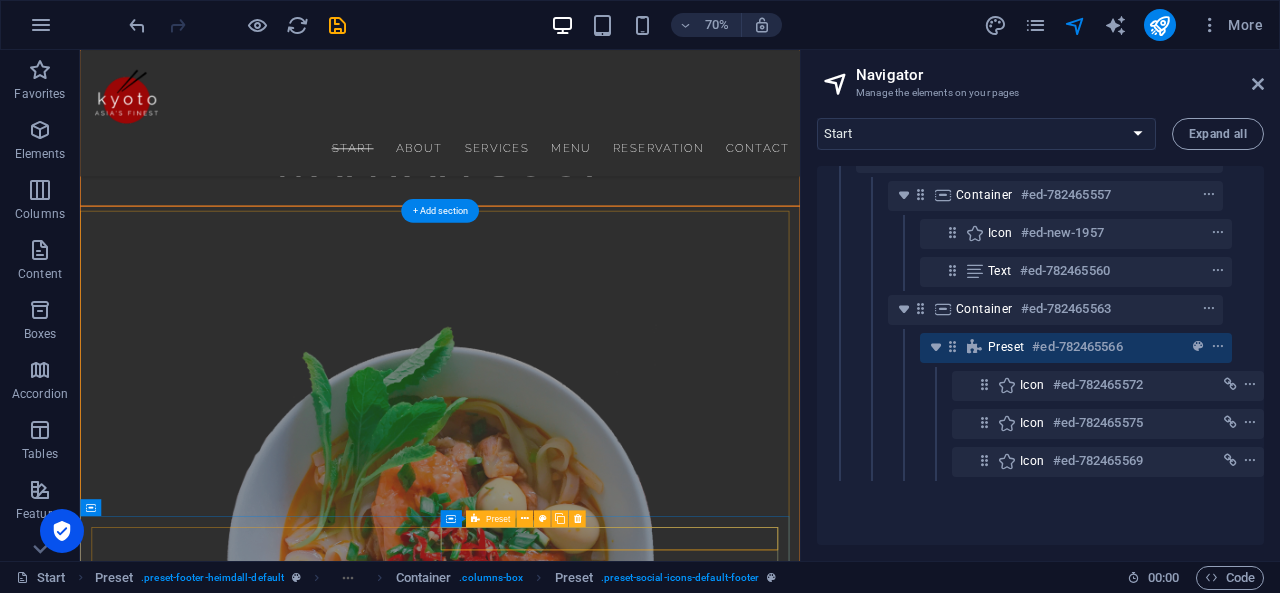 click at bounding box center (594, 3623) 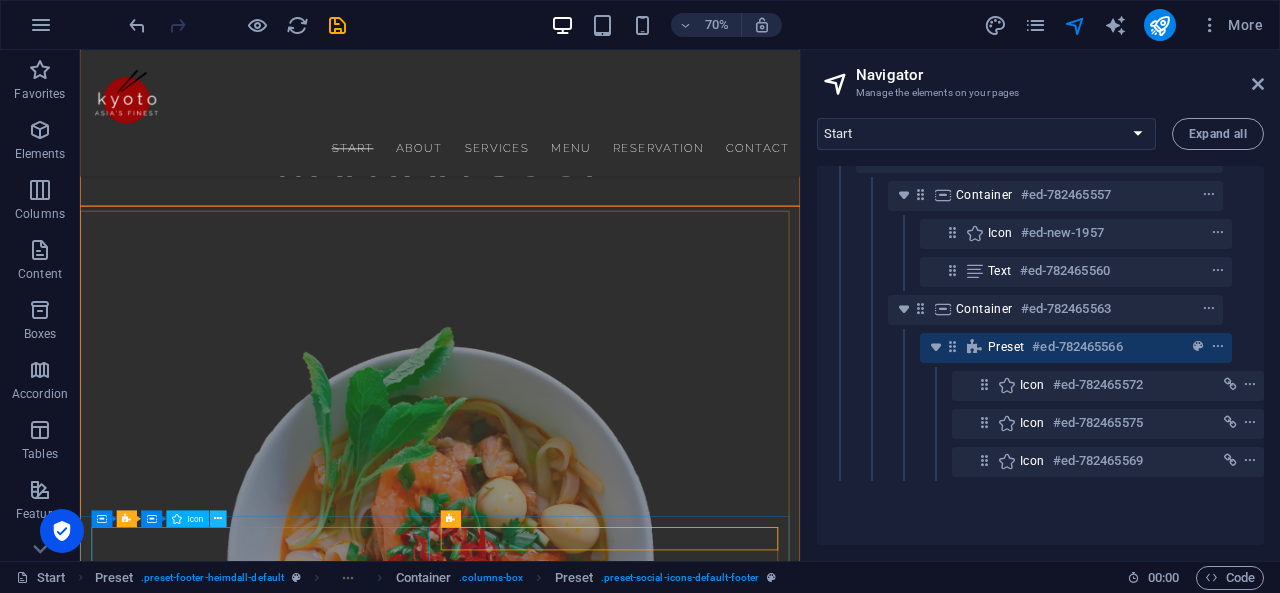 click at bounding box center [218, 518] 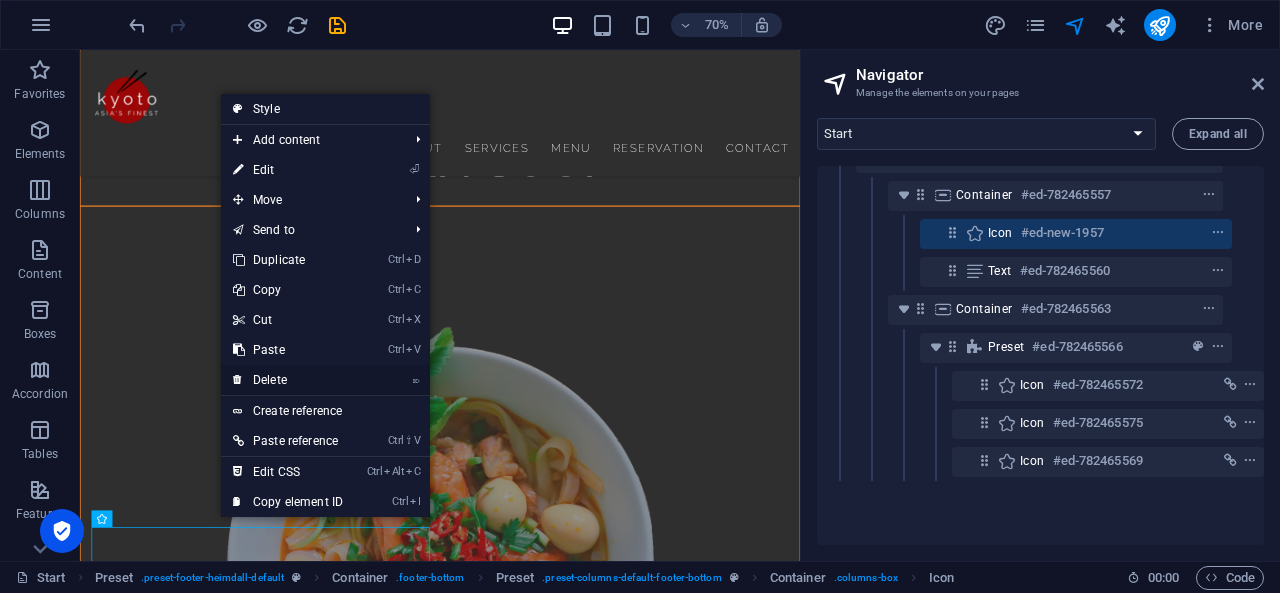 click on "⌦  Delete" at bounding box center [288, 380] 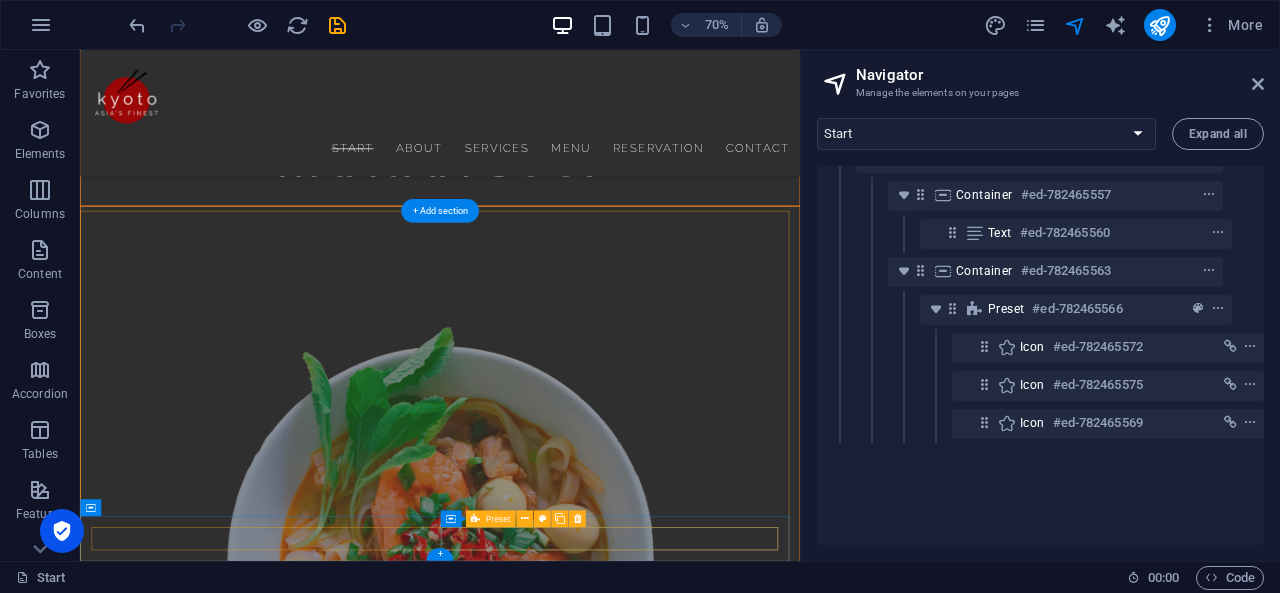 click at bounding box center (594, 3521) 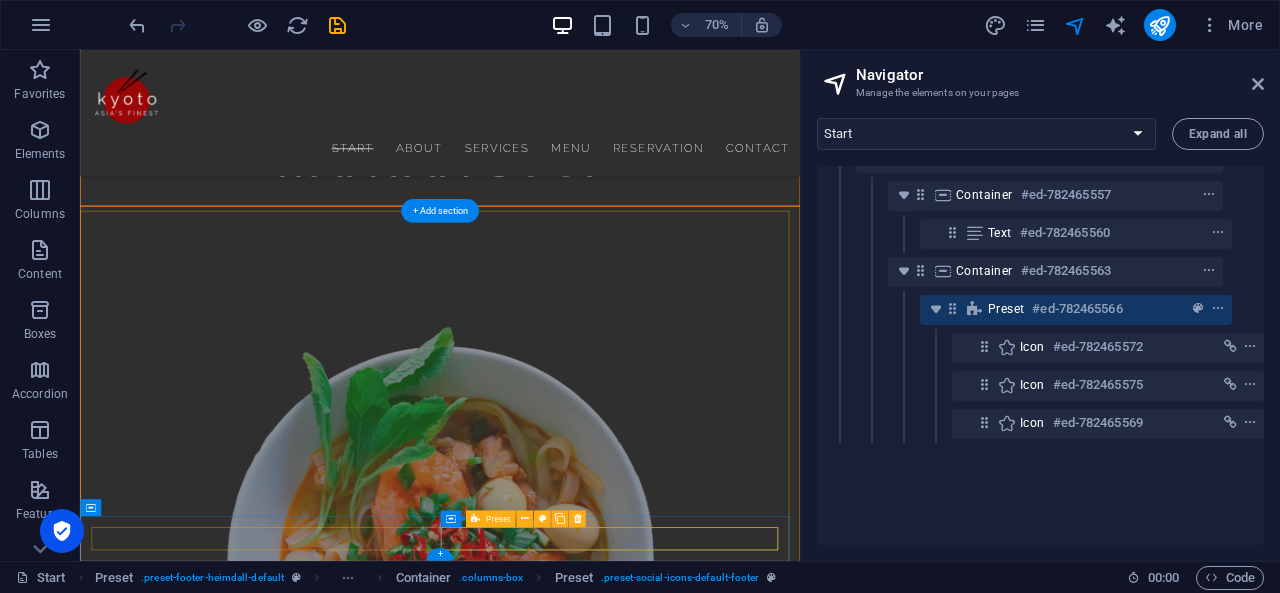 click at bounding box center (594, 3521) 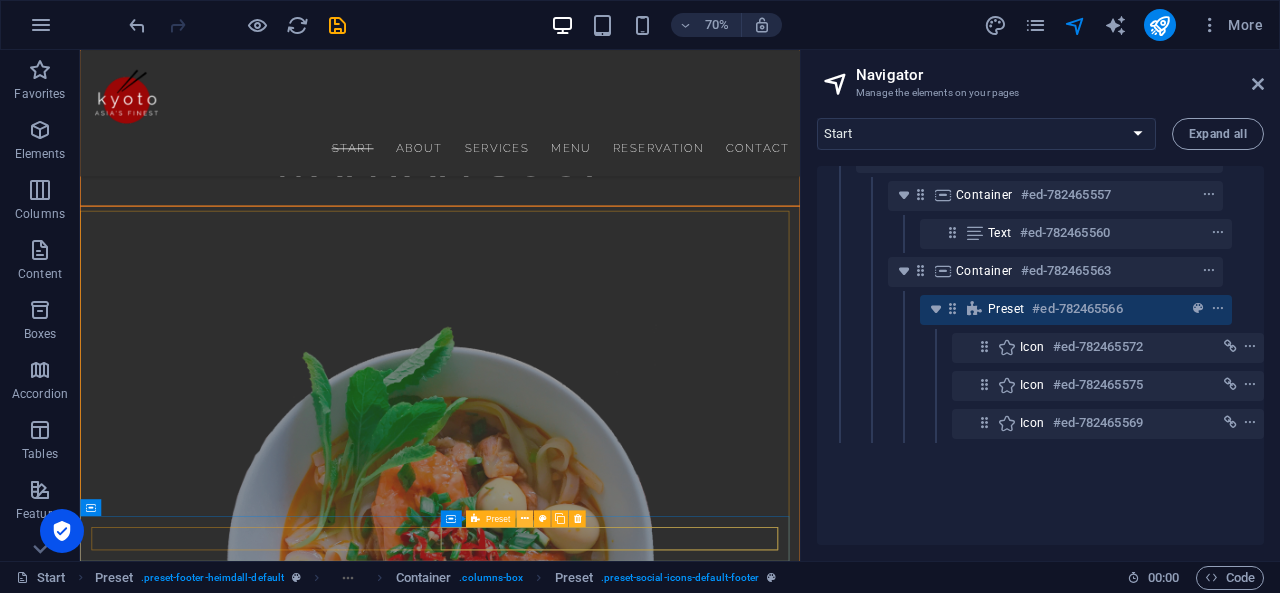 click at bounding box center [525, 518] 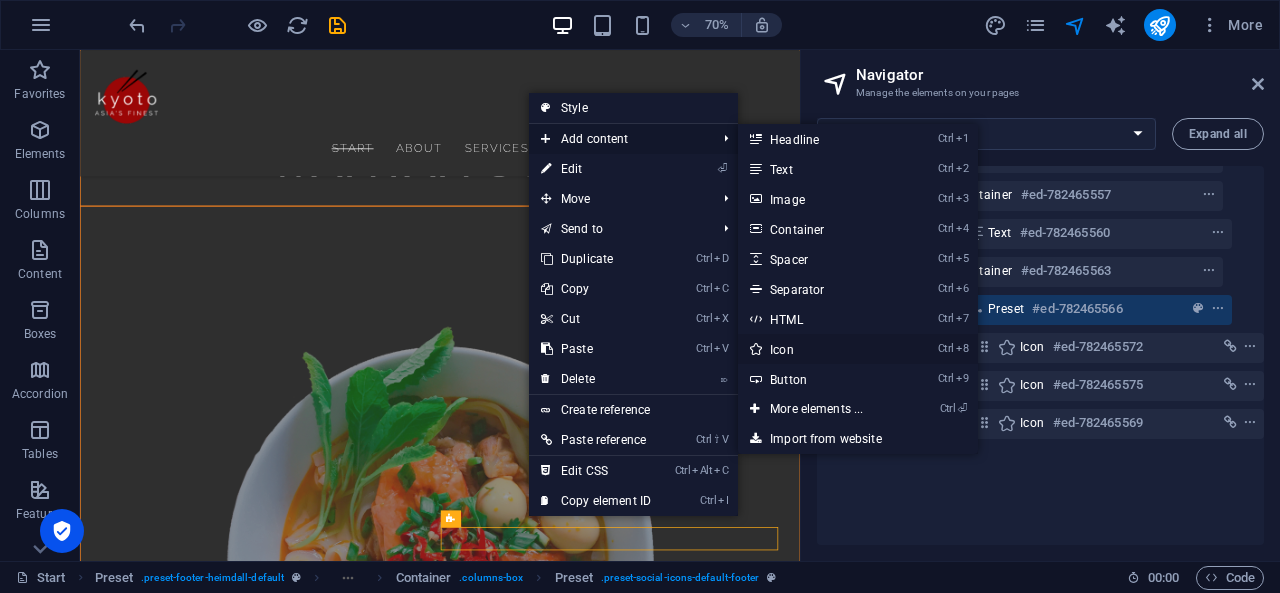 click on "Ctrl 8  Icon" at bounding box center [820, 349] 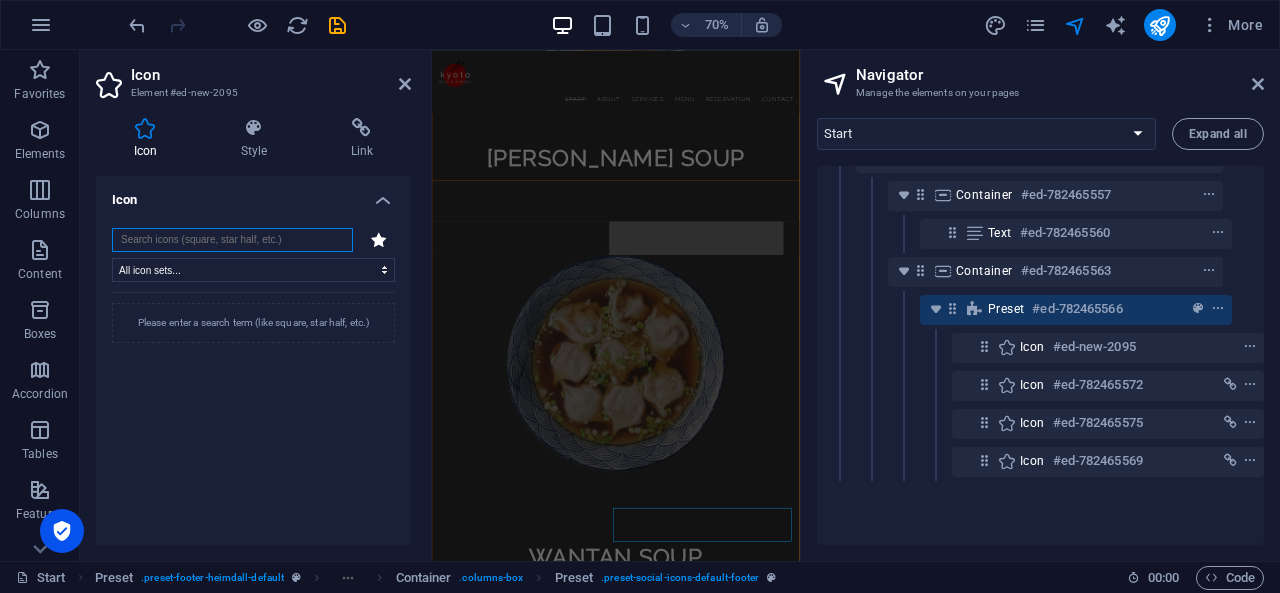 scroll, scrollTop: 7229, scrollLeft: 0, axis: vertical 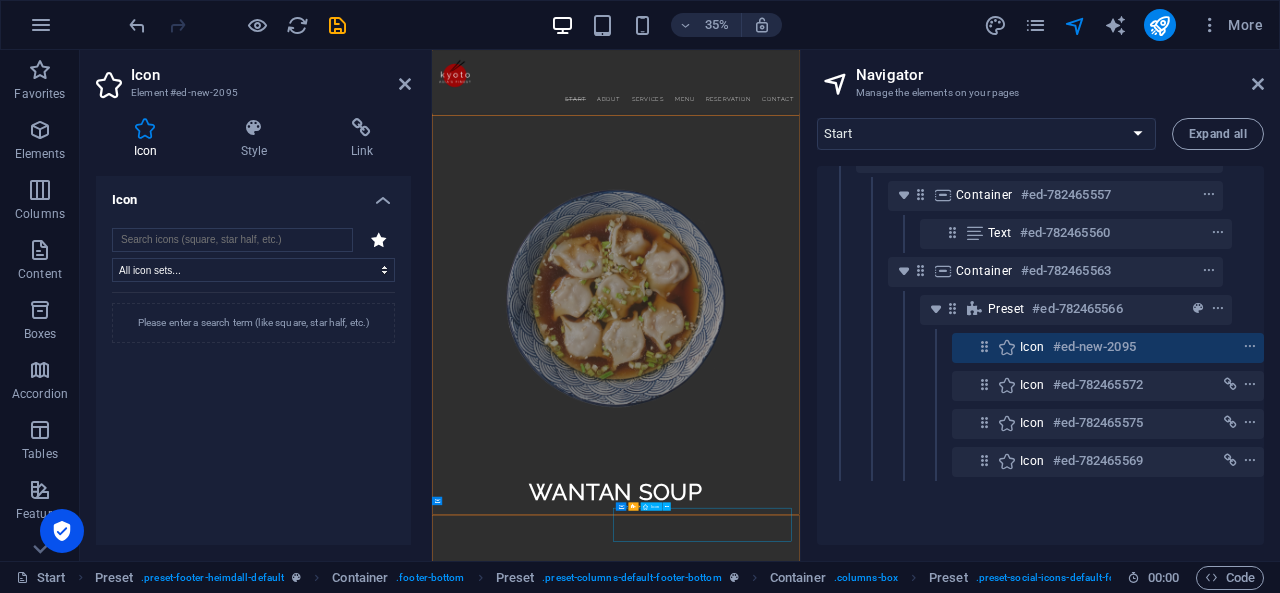 drag, startPoint x: 1052, startPoint y: 1388, endPoint x: 1054, endPoint y: 1431, distance: 43.046486 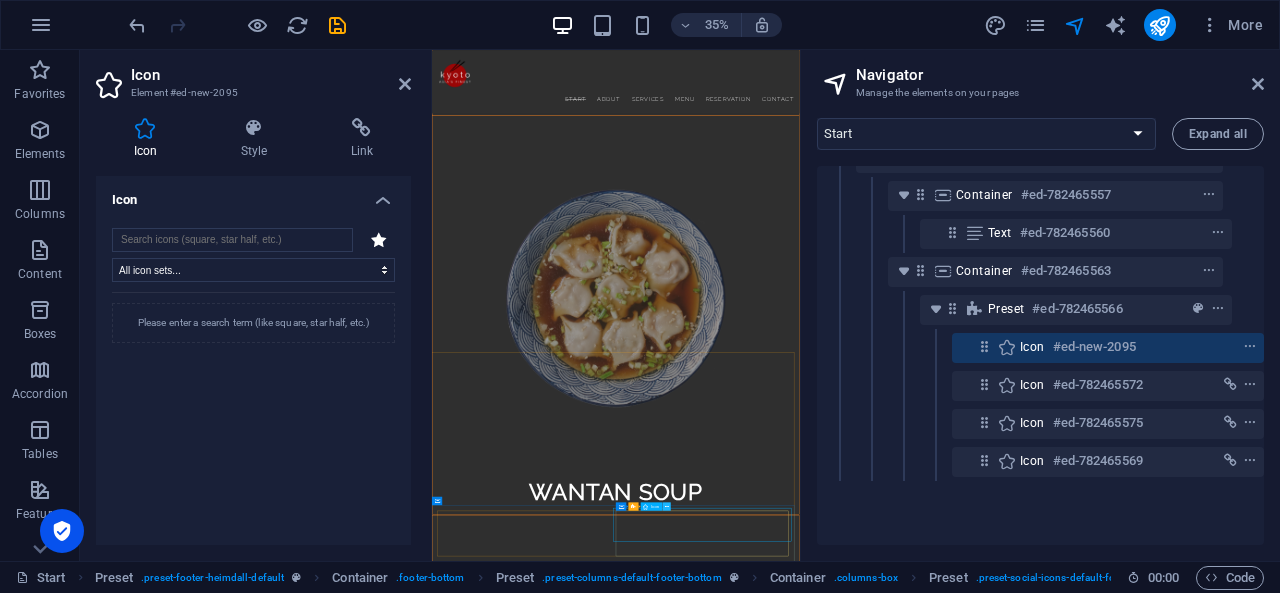 click at bounding box center [667, 506] 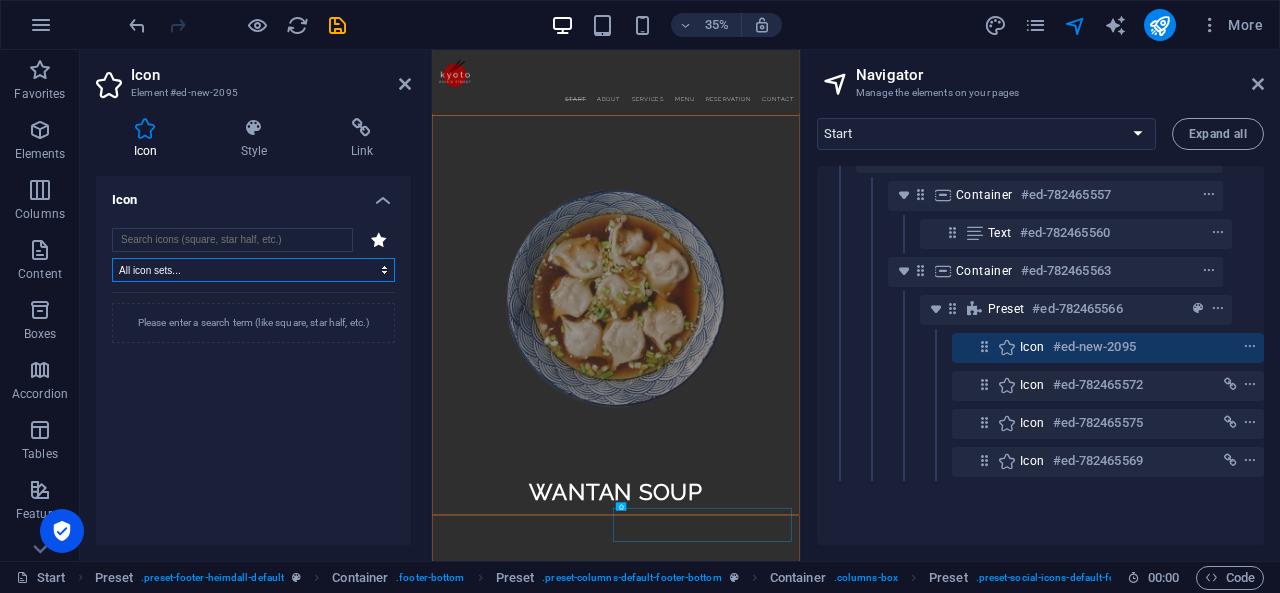 click on "All icon sets... IcoFont Ionicons FontAwesome Brands FontAwesome Duotone FontAwesome Solid FontAwesome Regular FontAwesome Light FontAwesome Thin FontAwesome Sharp Solid FontAwesome Sharp Regular FontAwesome Sharp Light FontAwesome Sharp Thin" at bounding box center [253, 270] 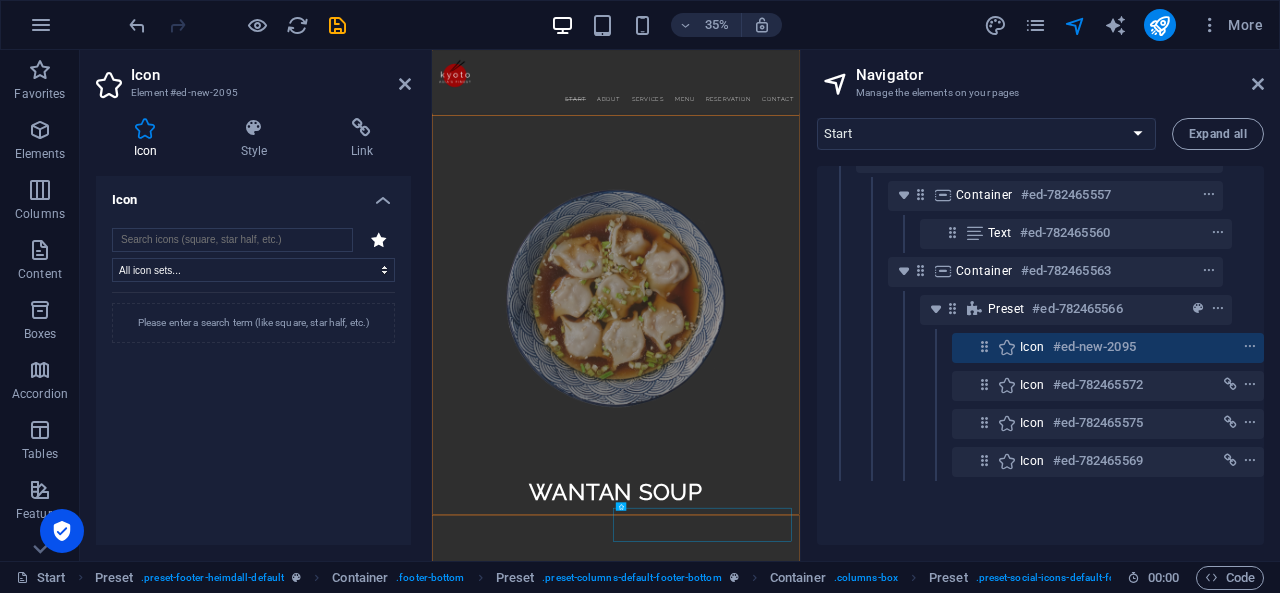 click on "Please enter a search term (like square, star half, etc.)" at bounding box center (253, 437) 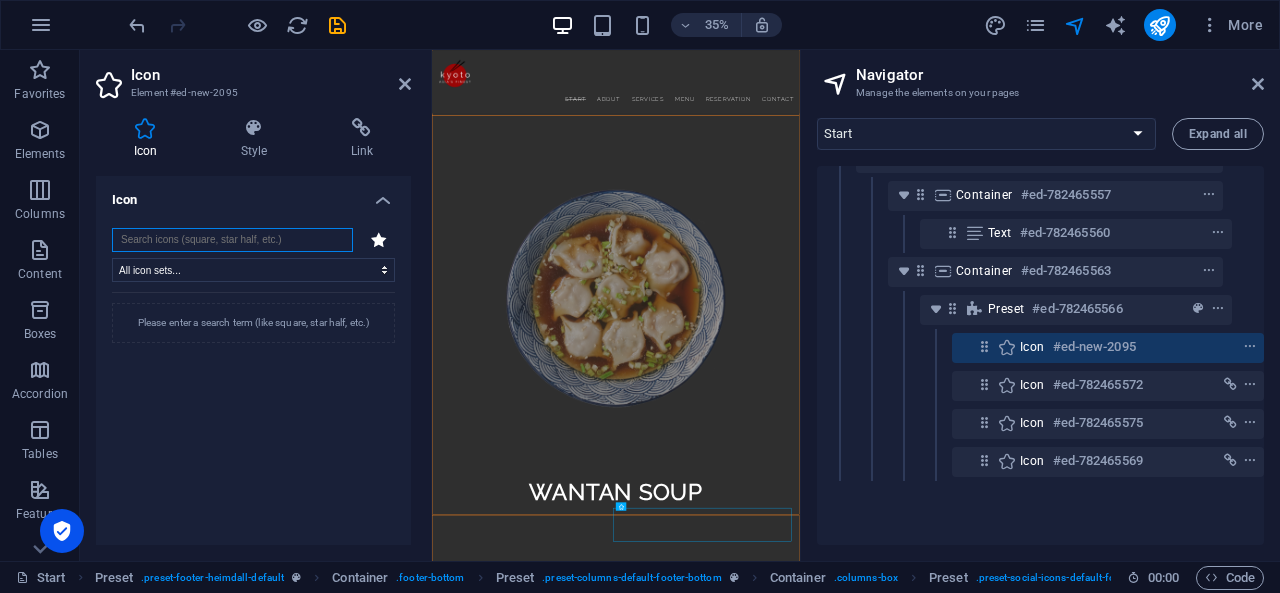 click at bounding box center (232, 240) 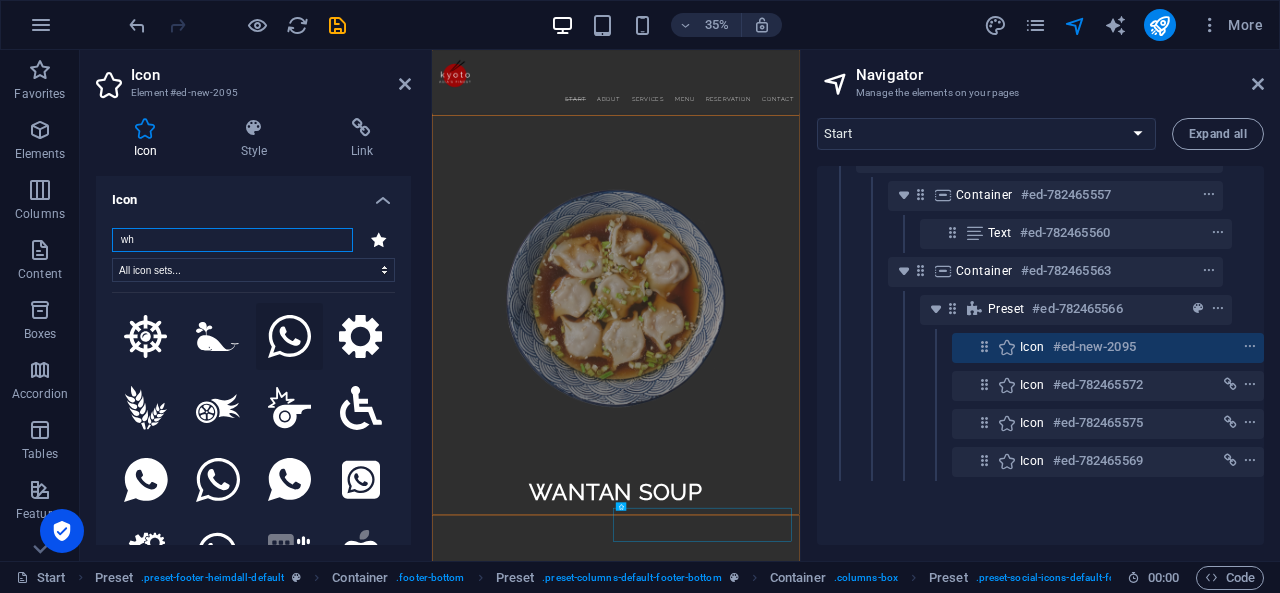 type on "wh" 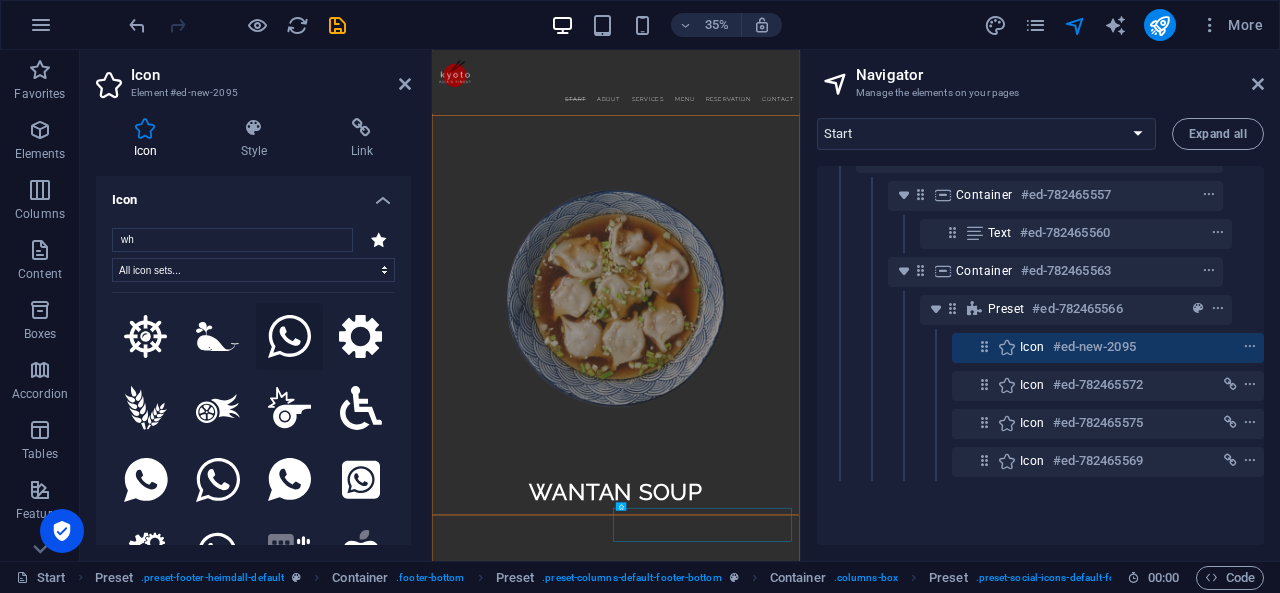 click 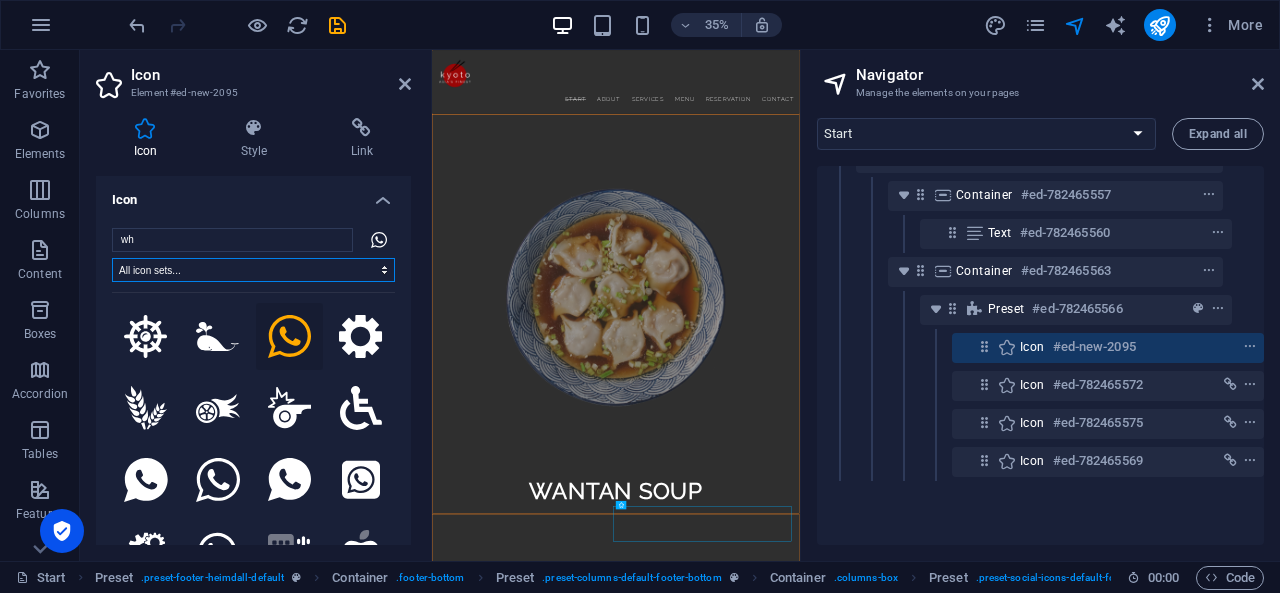 click on "All icon sets... IcoFont Ionicons FontAwesome Brands FontAwesome Duotone FontAwesome Solid FontAwesome Regular FontAwesome Light FontAwesome Thin FontAwesome Sharp Solid FontAwesome Sharp Regular FontAwesome Sharp Light FontAwesome Sharp Thin" at bounding box center [253, 270] 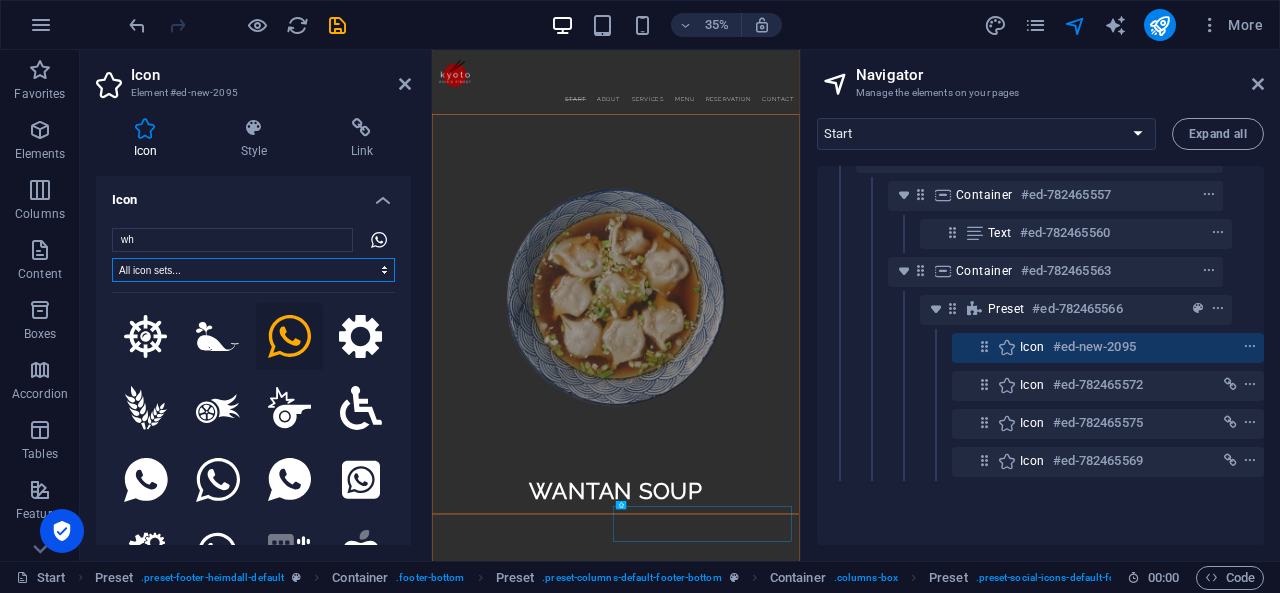 click at bounding box center [429, 305] 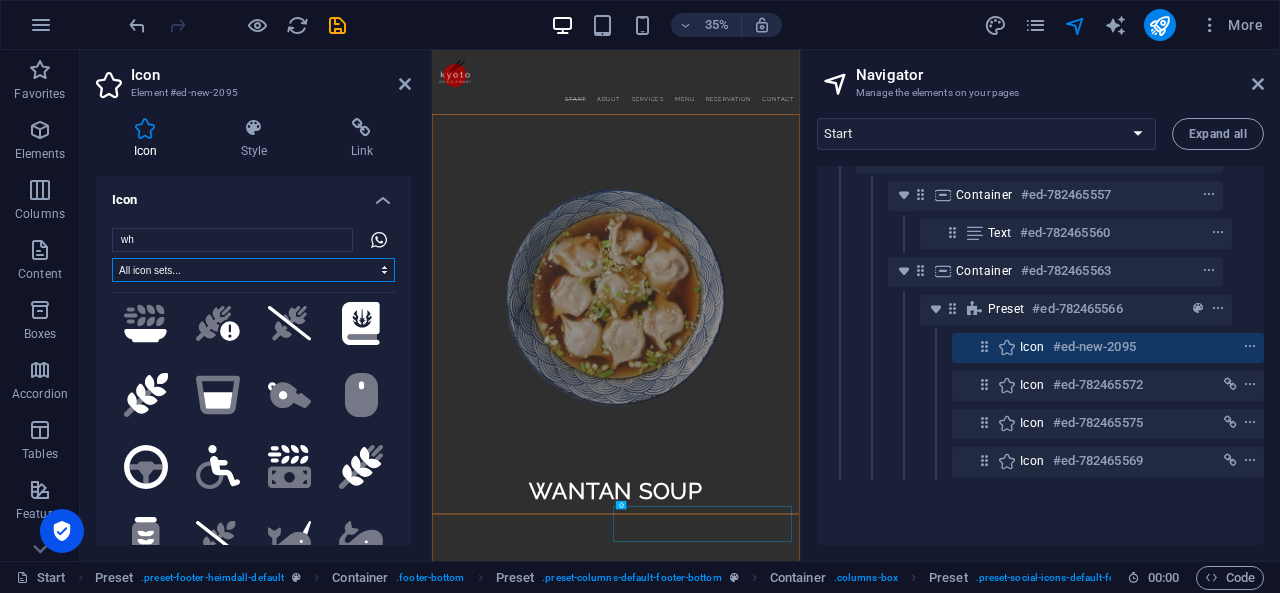 scroll, scrollTop: 0, scrollLeft: 0, axis: both 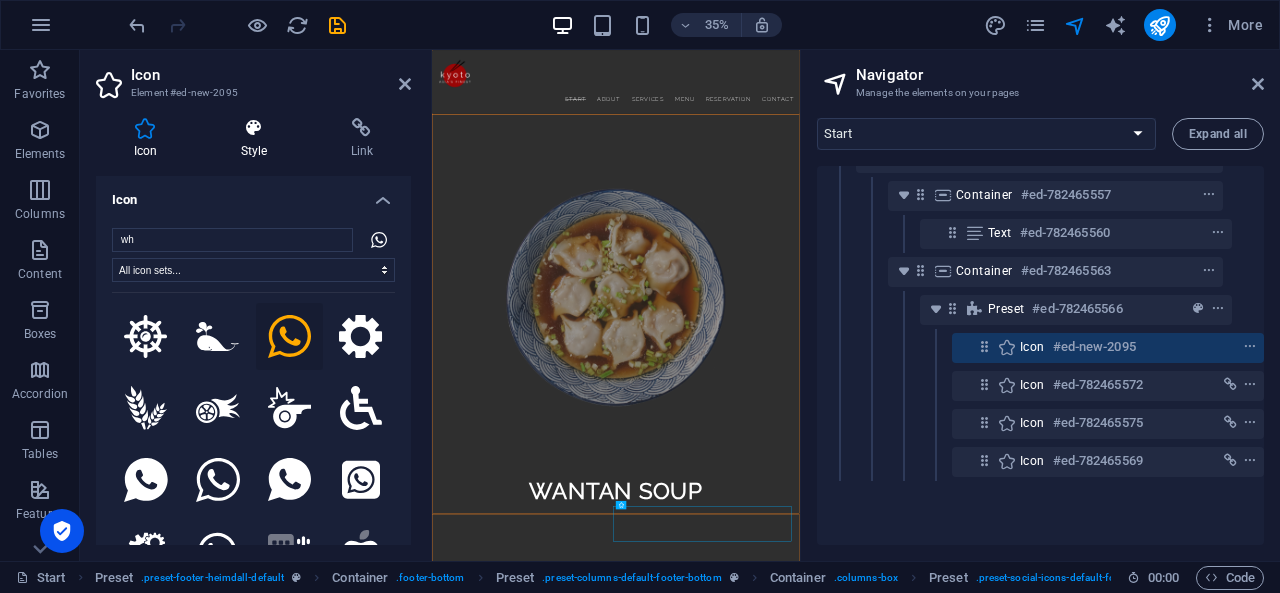 click on "Style" at bounding box center [258, 139] 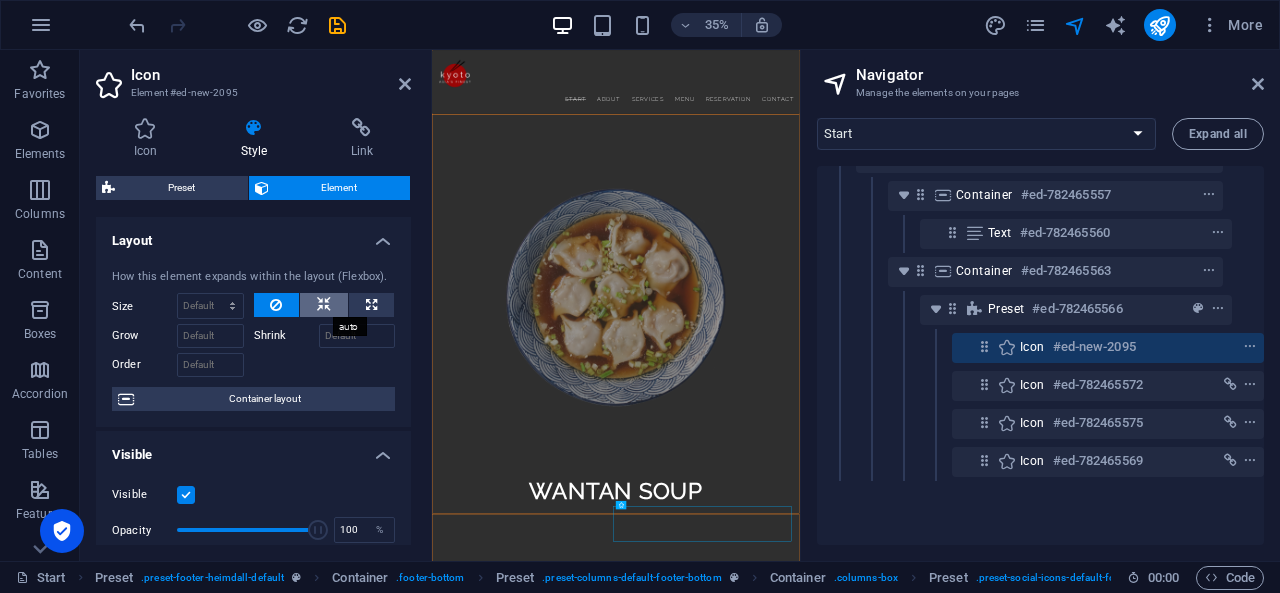 click at bounding box center (324, 305) 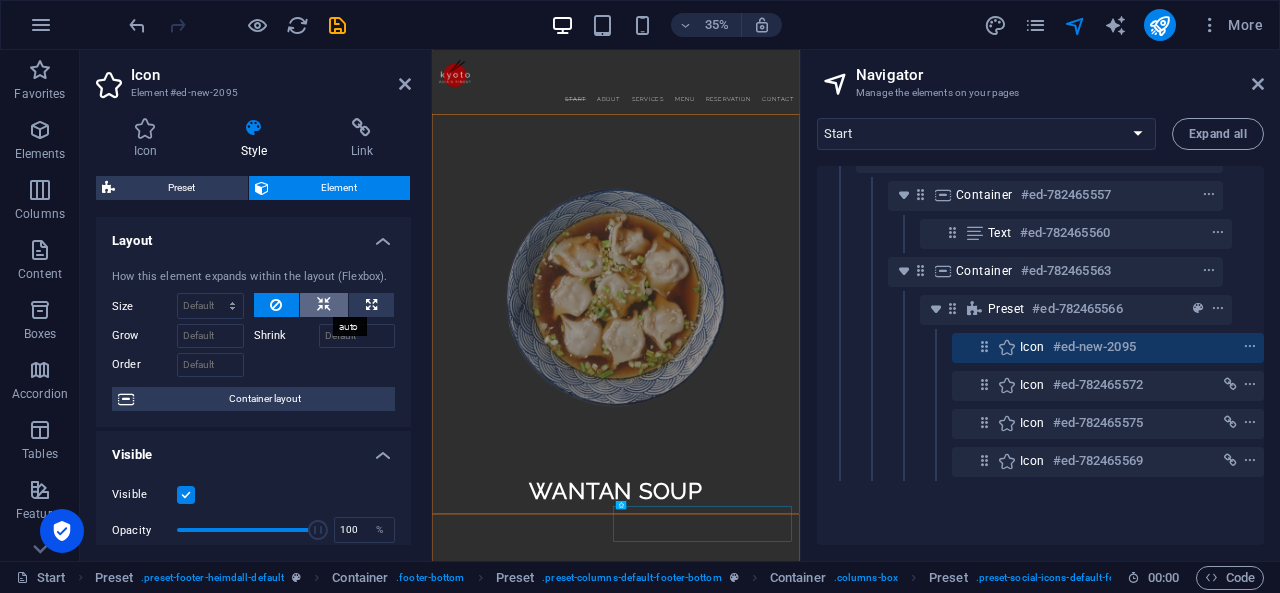 scroll, scrollTop: 7183, scrollLeft: 0, axis: vertical 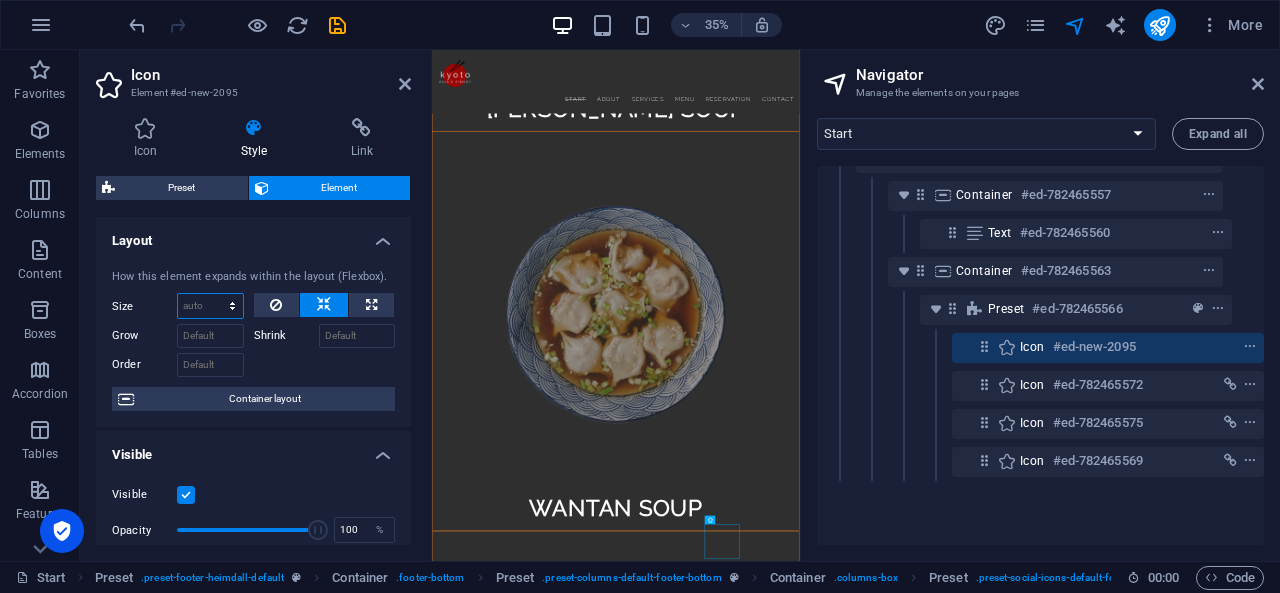 click on "Default auto px % 1/1 1/2 1/3 1/4 1/5 1/6 1/7 1/8 1/9 1/10" at bounding box center (210, 306) 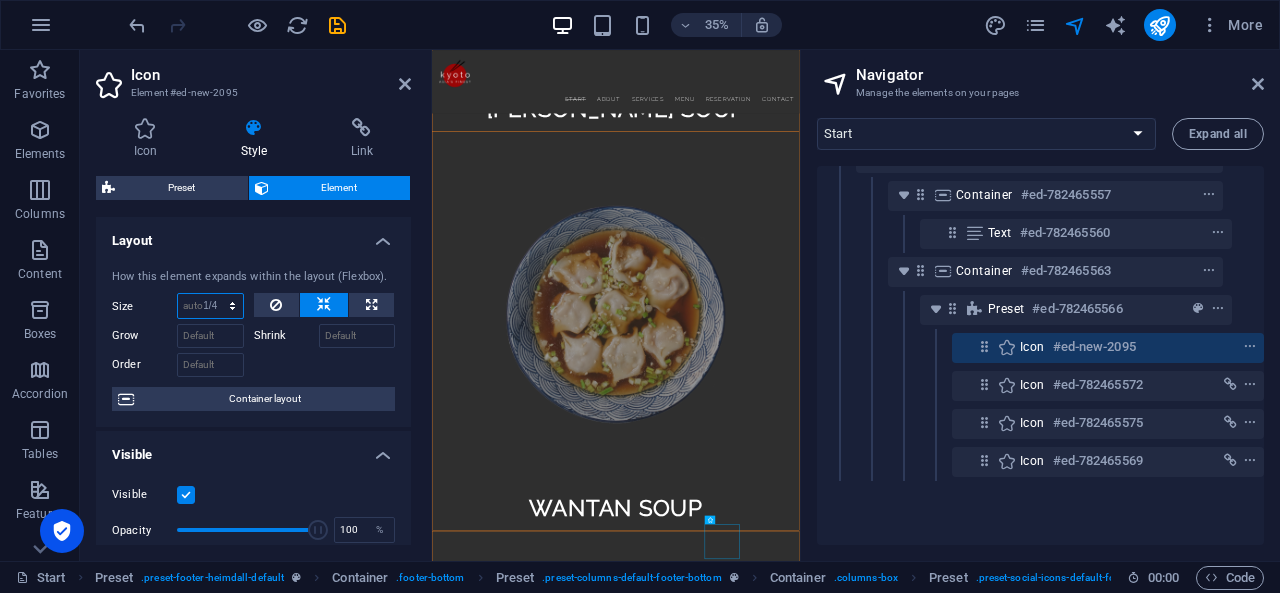 click on "Default auto px % 1/1 1/2 1/3 1/4 1/5 1/6 1/7 1/8 1/9 1/10" at bounding box center [210, 306] 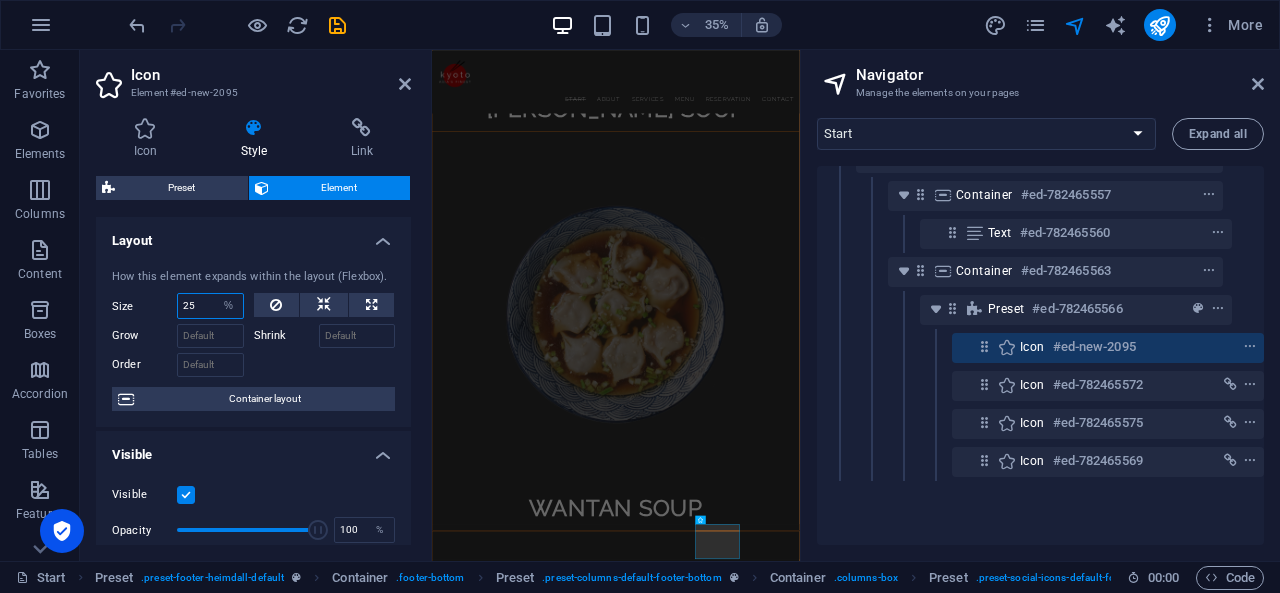 click on "25" at bounding box center (210, 306) 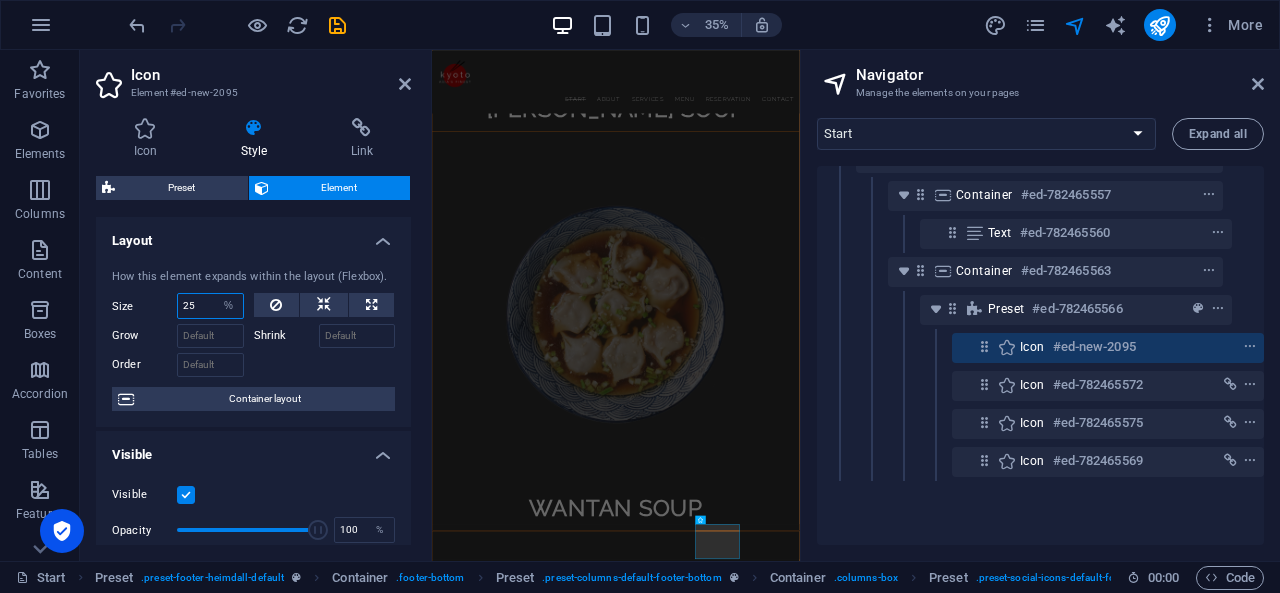 click on "25" at bounding box center (210, 306) 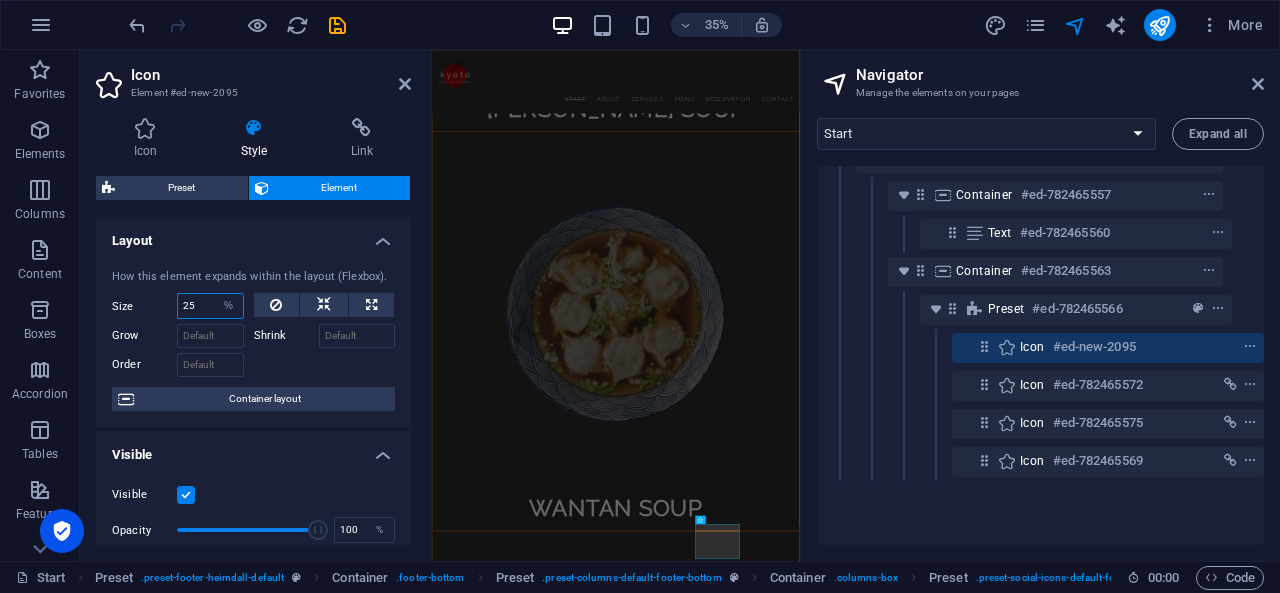 click on "25" at bounding box center [210, 306] 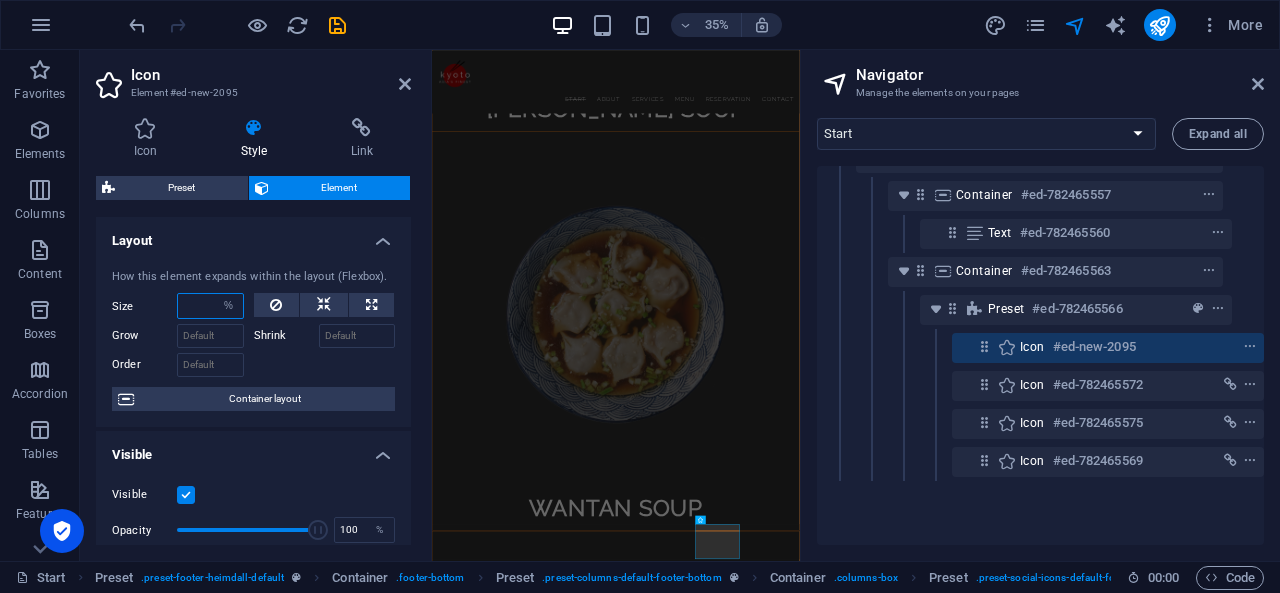 type on "1" 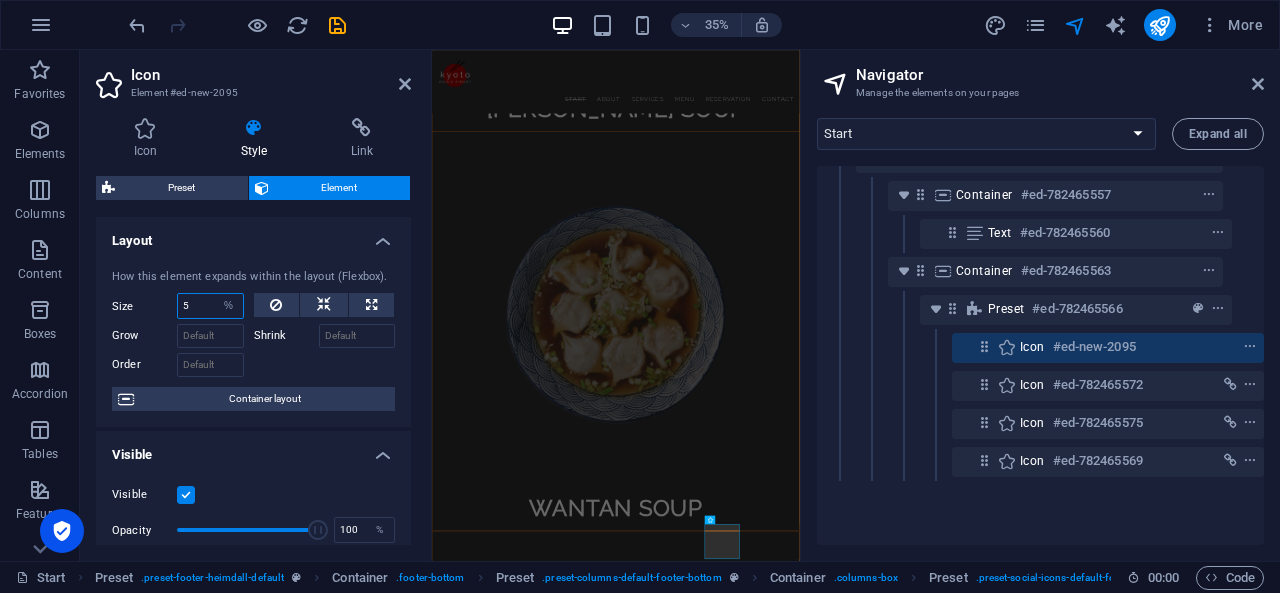 type on "5" 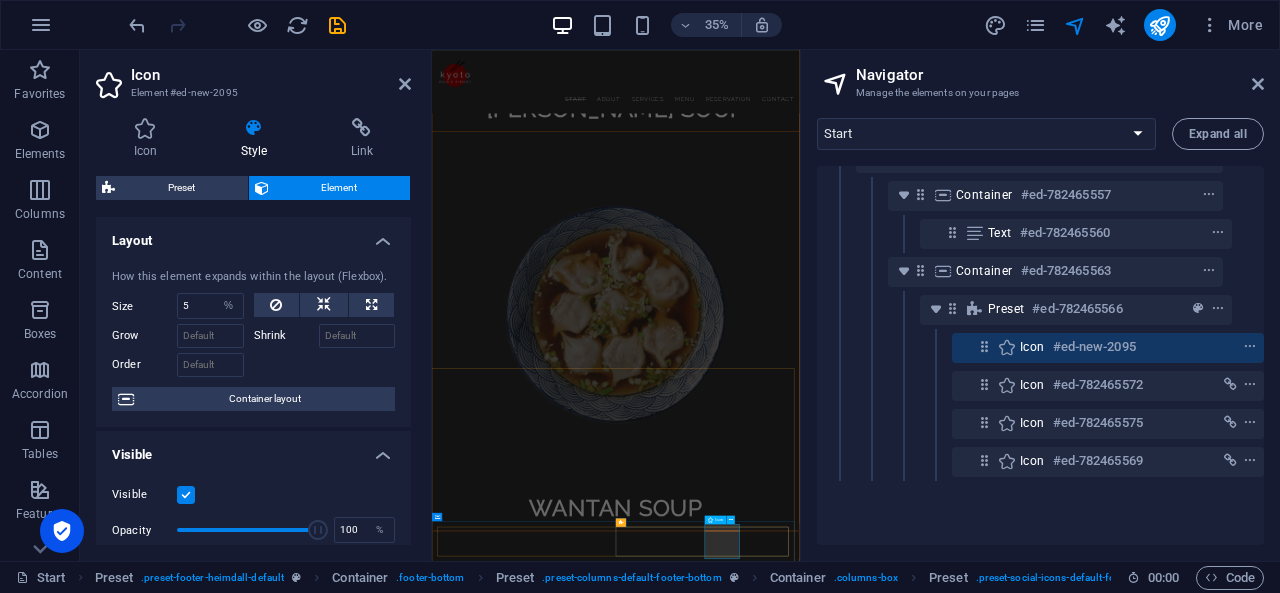 click at bounding box center [957, 4702] 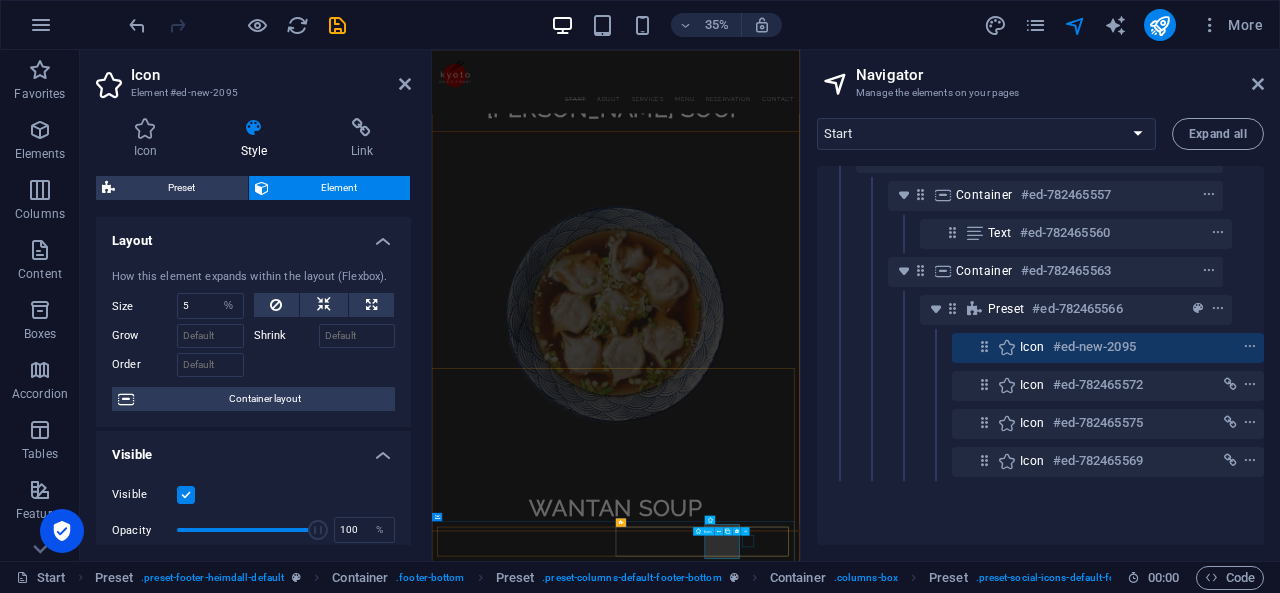 click at bounding box center [957, 4780] 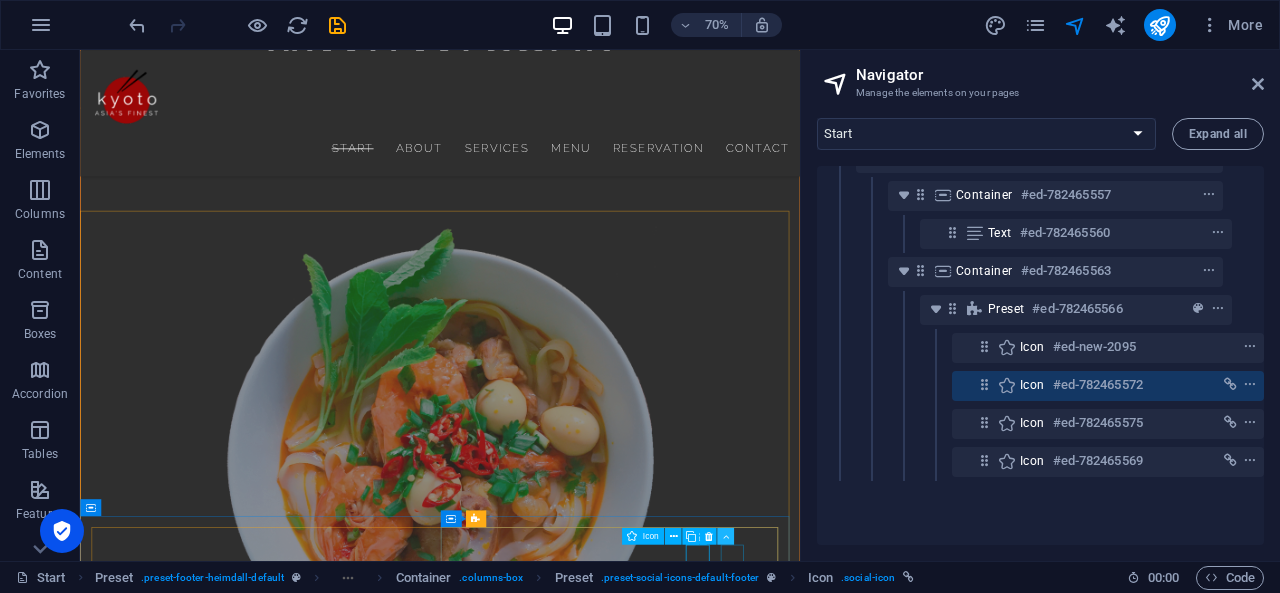 scroll, scrollTop: 7044, scrollLeft: 0, axis: vertical 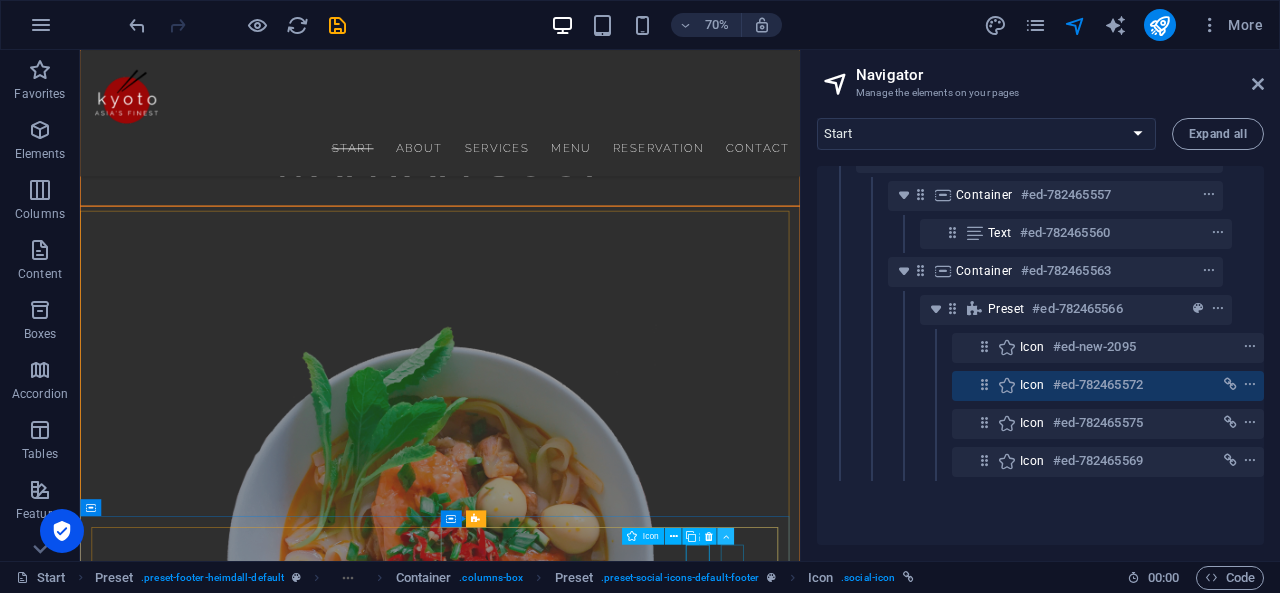 click at bounding box center (725, 536) 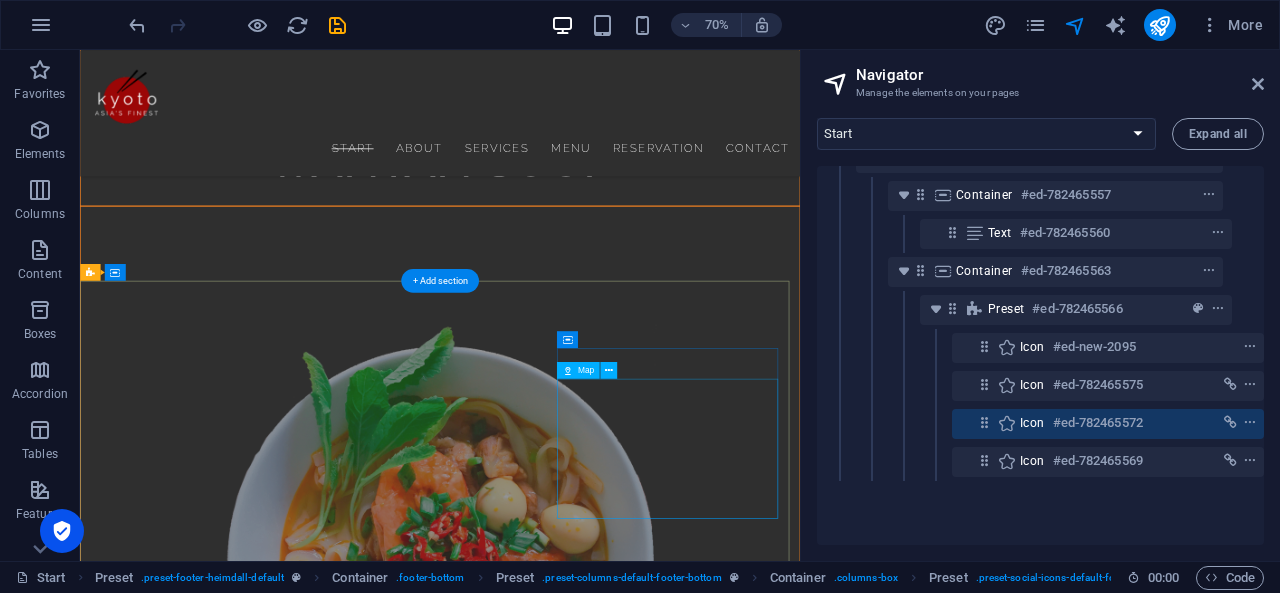 scroll, scrollTop: 7094, scrollLeft: 0, axis: vertical 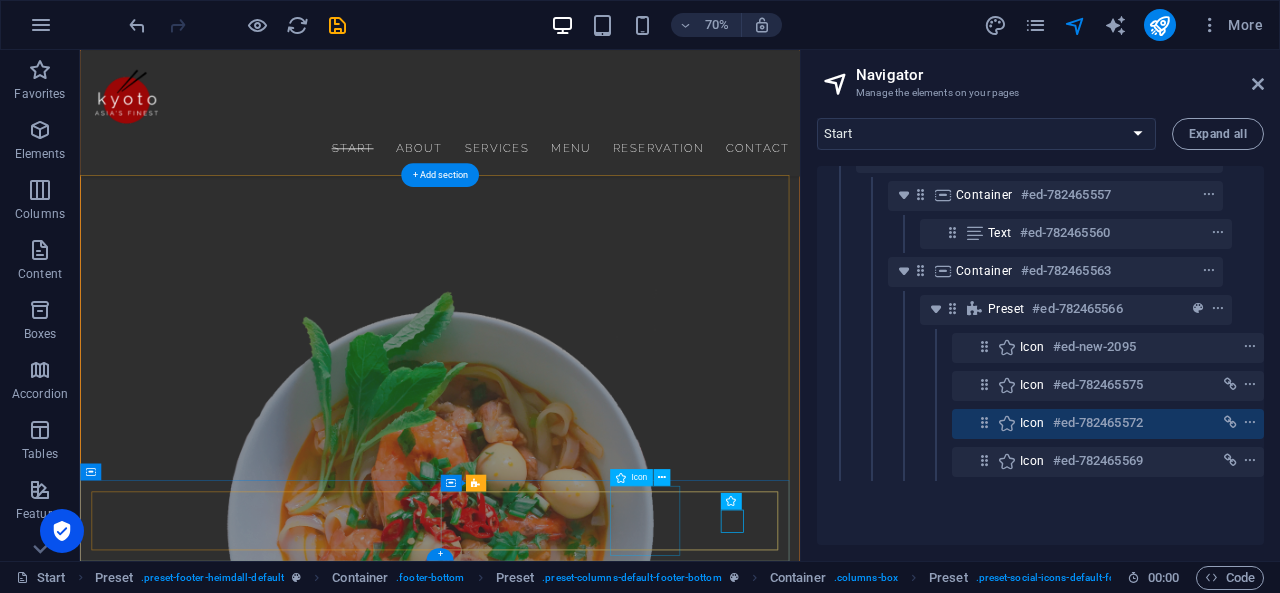 click at bounding box center [594, 3457] 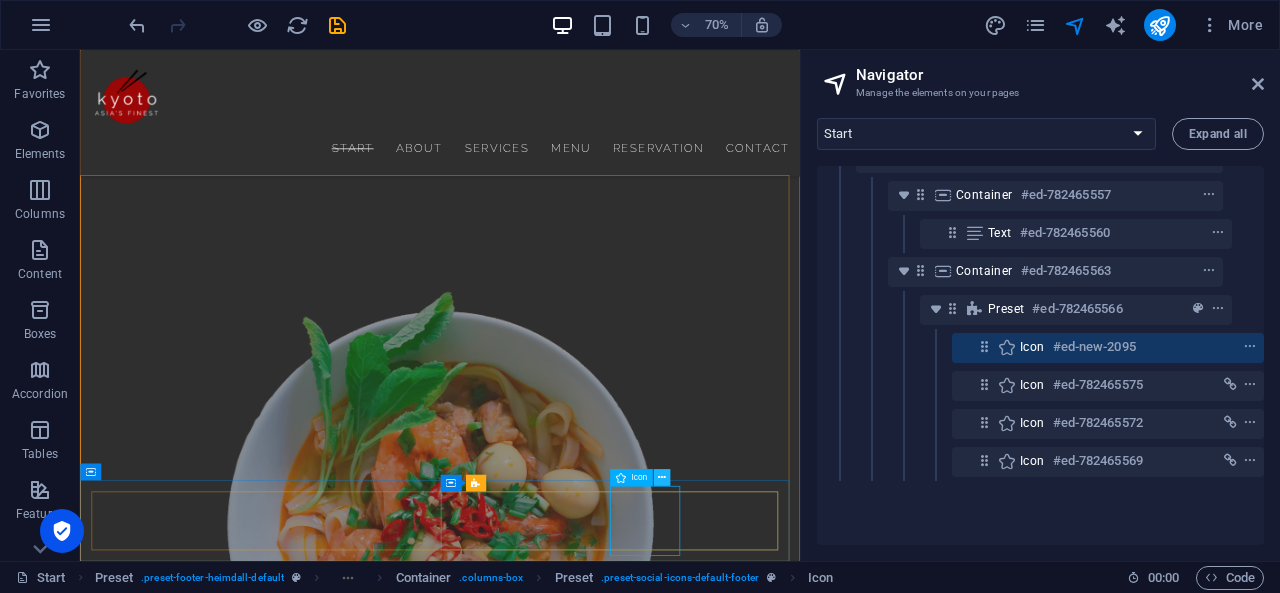 click at bounding box center (662, 477) 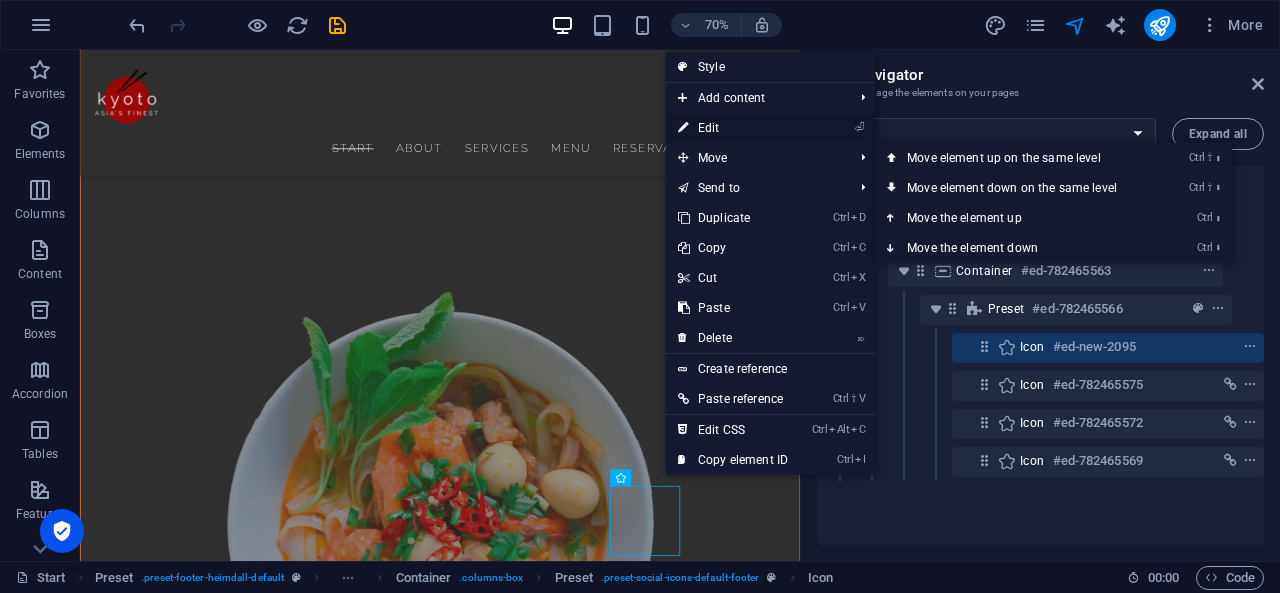 click on "⏎  Edit" at bounding box center (733, 128) 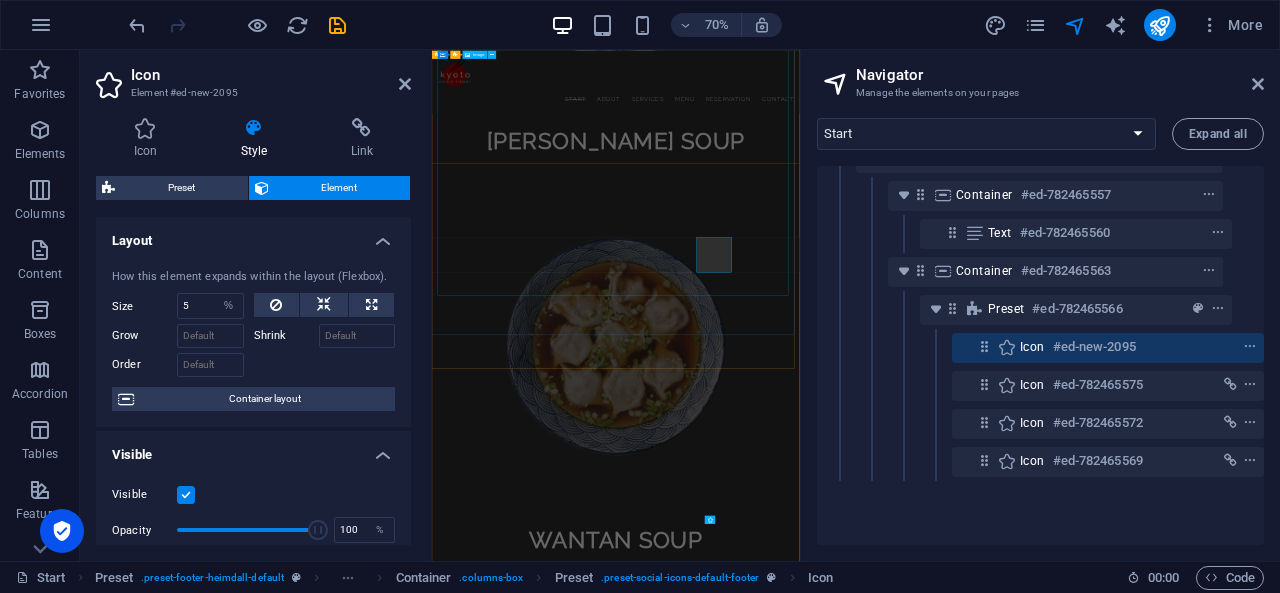 scroll, scrollTop: 7183, scrollLeft: 0, axis: vertical 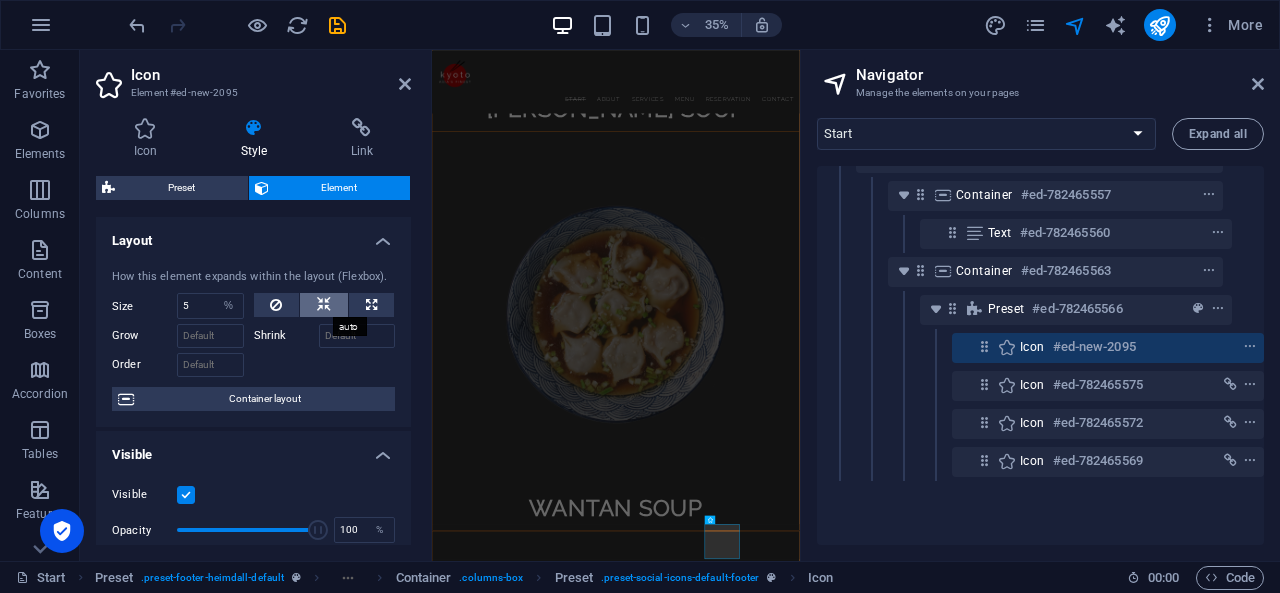 click at bounding box center (324, 305) 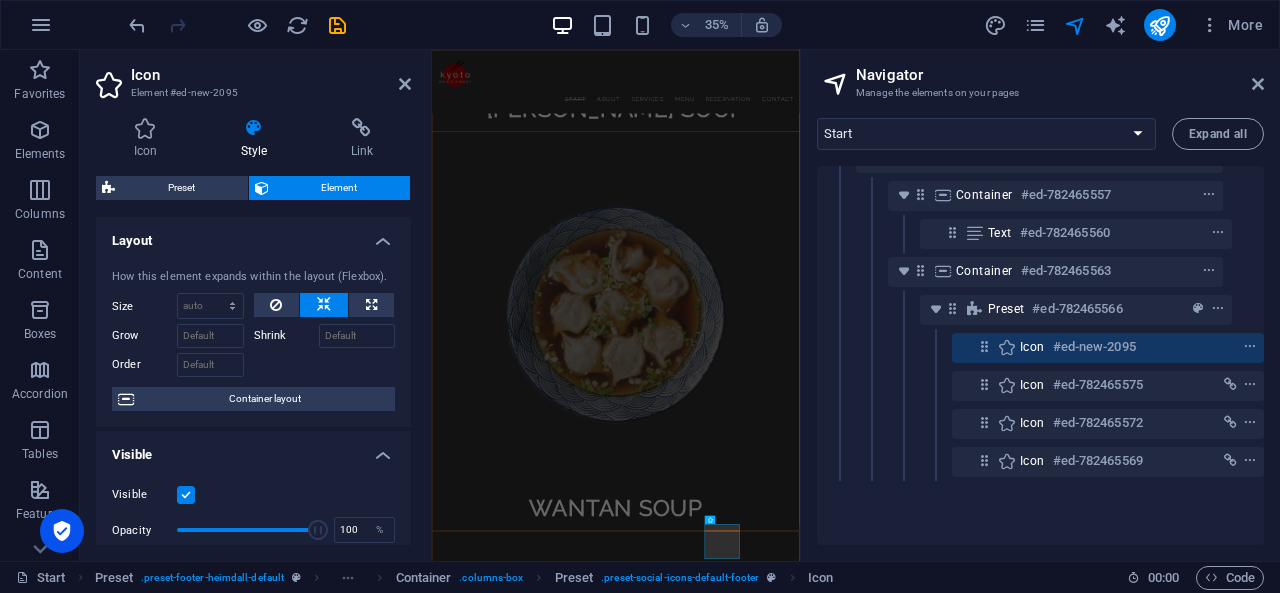 click at bounding box center (324, 305) 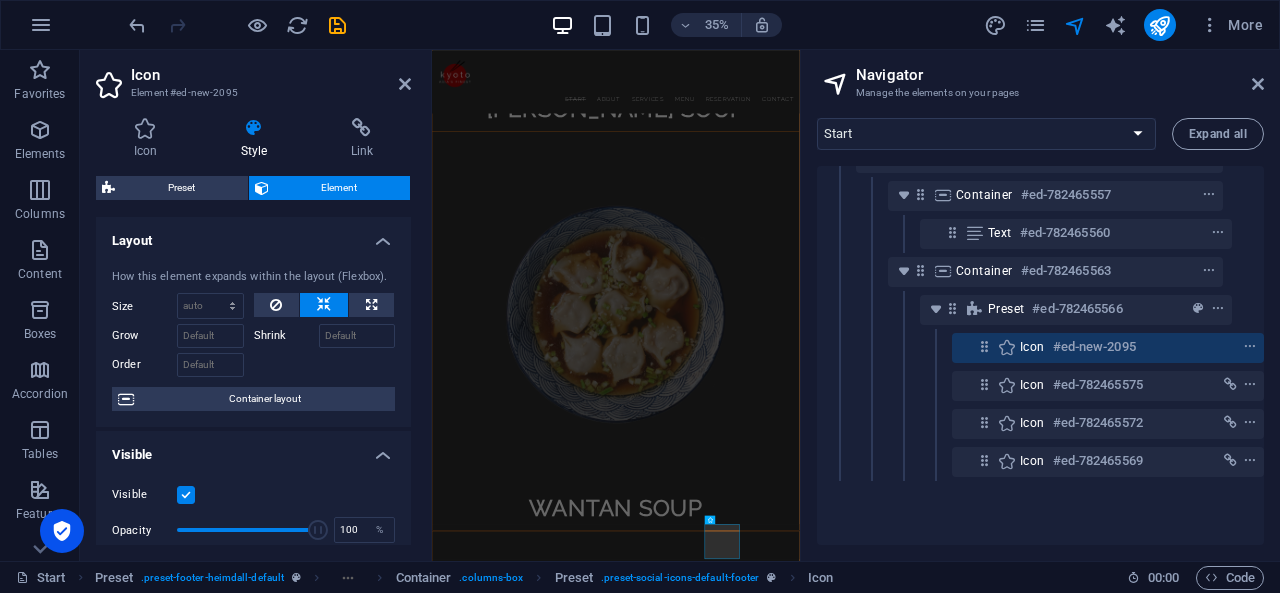 click at bounding box center (324, 305) 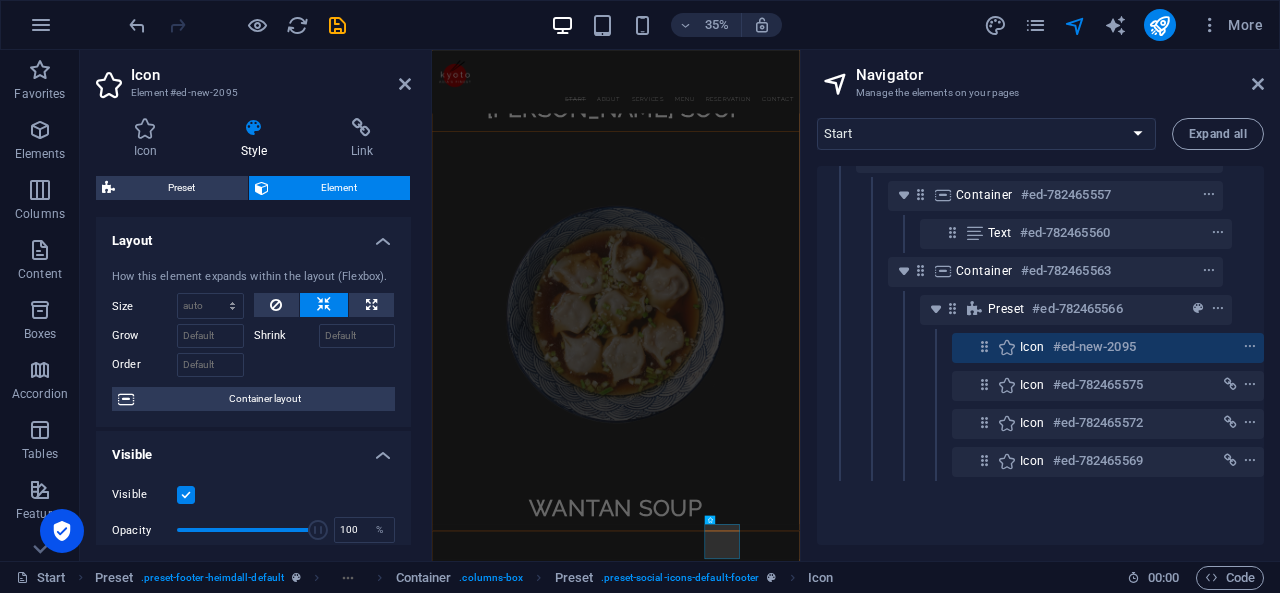 click at bounding box center (324, 305) 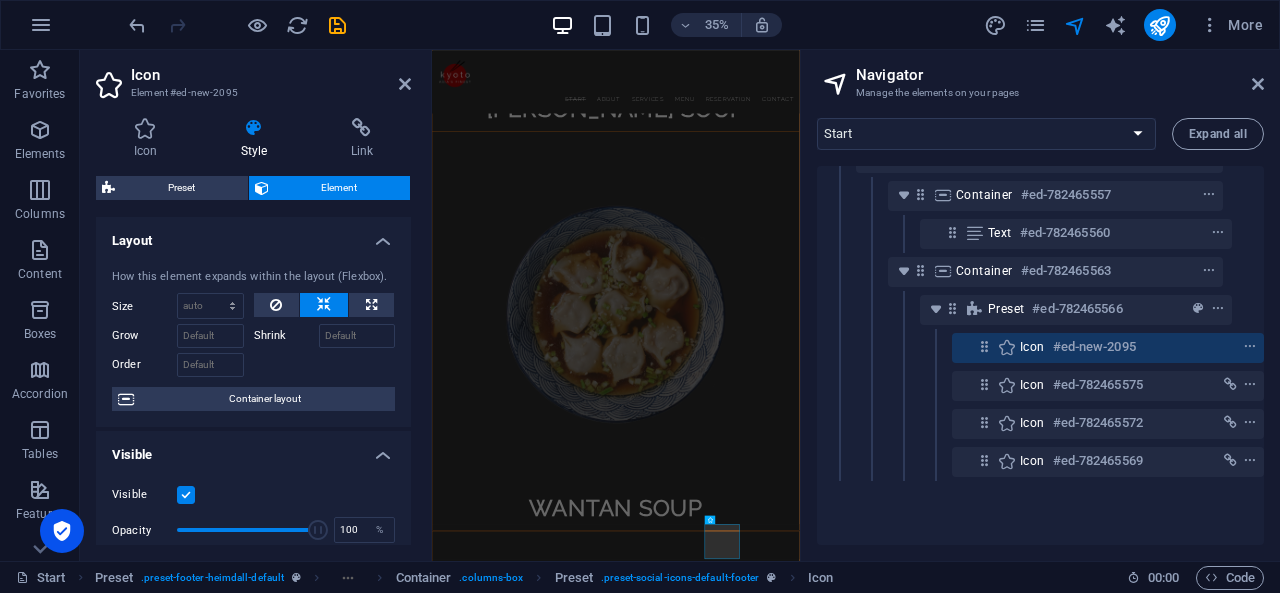 click at bounding box center [324, 305] 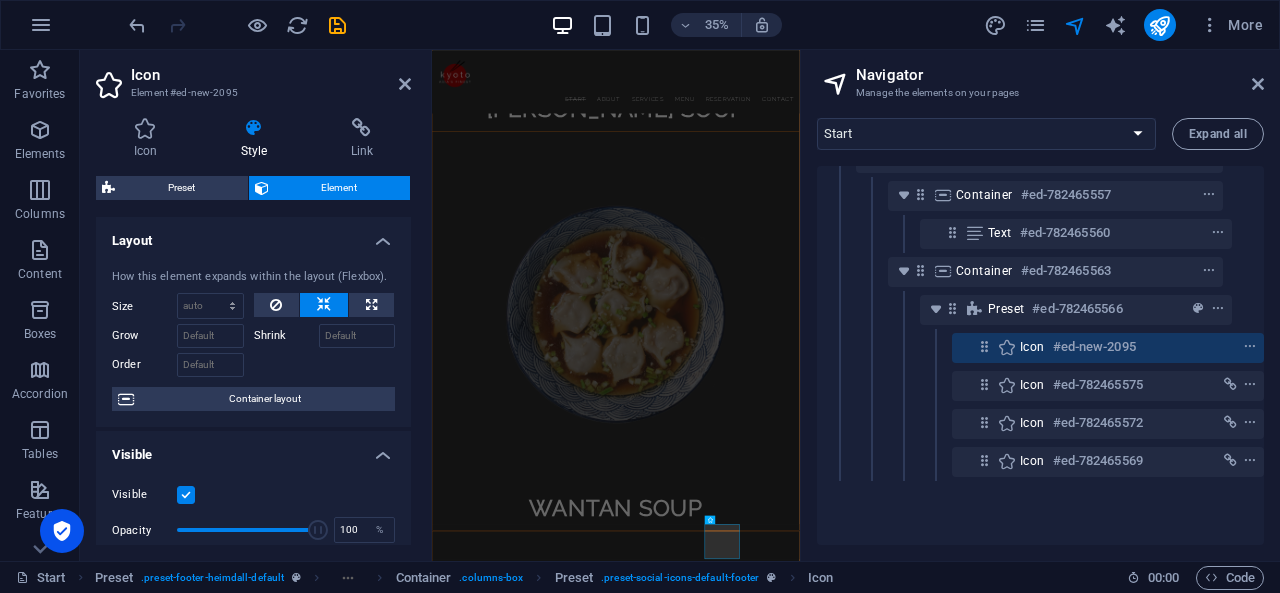 click at bounding box center [324, 305] 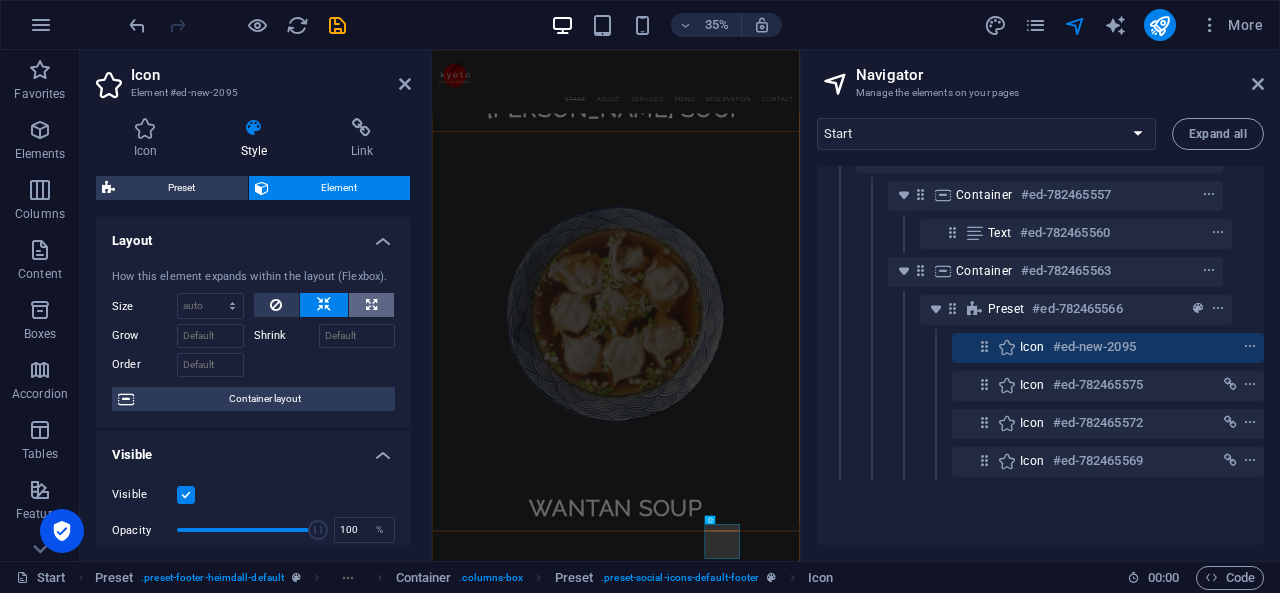 click at bounding box center (371, 305) 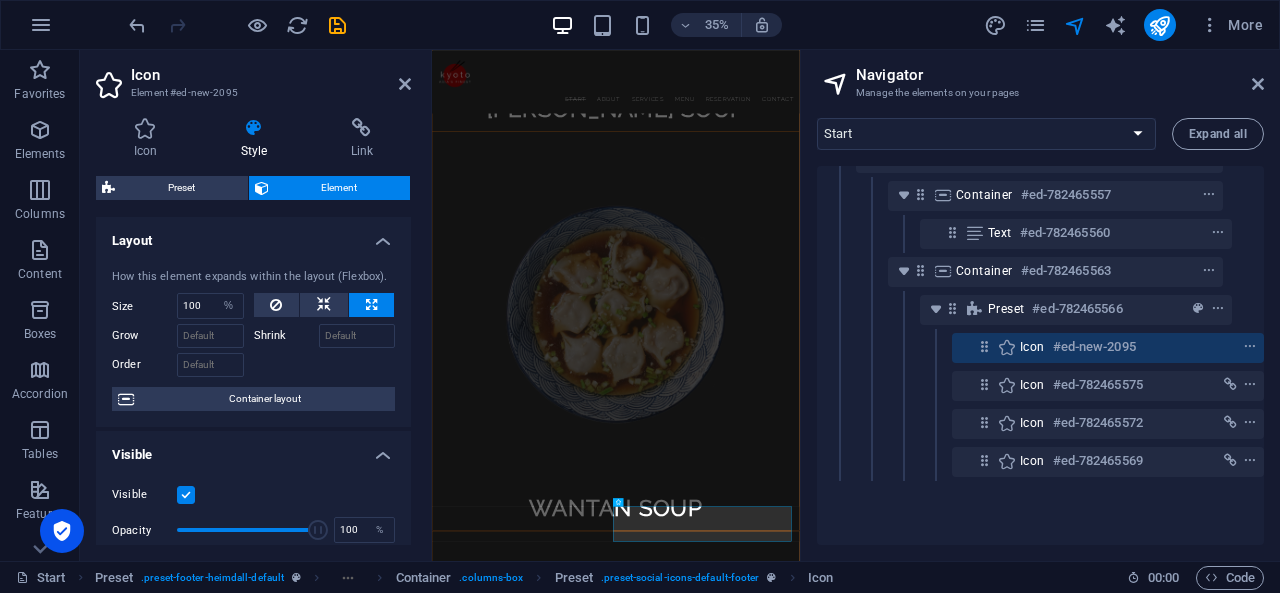 scroll, scrollTop: 7232, scrollLeft: 0, axis: vertical 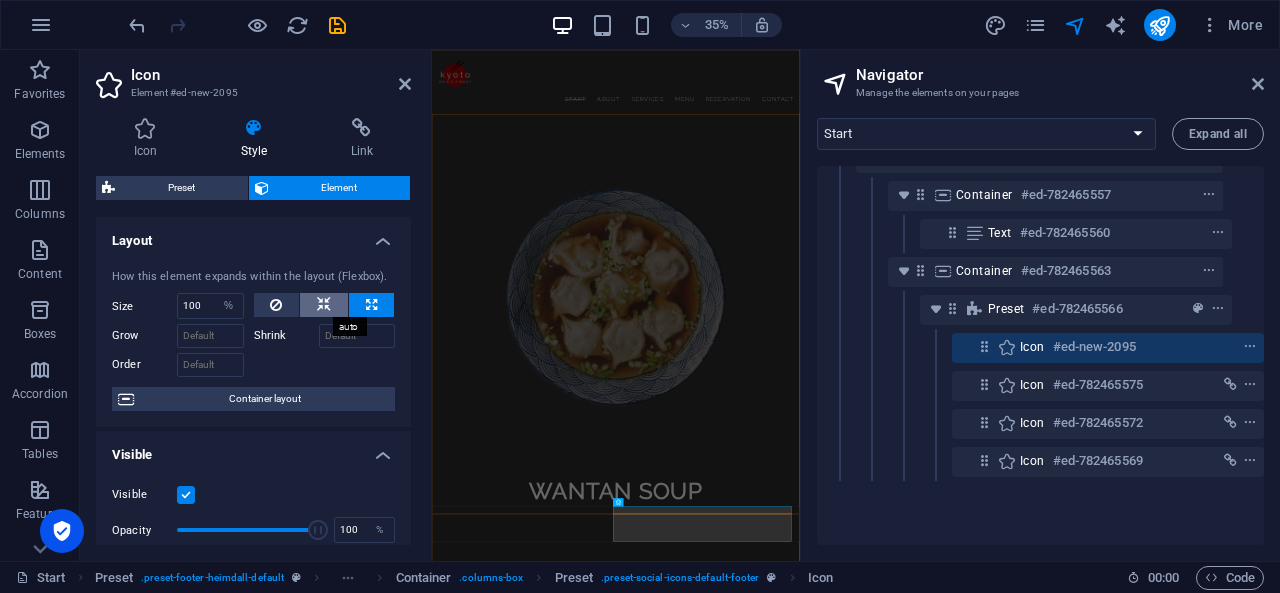 click at bounding box center [324, 305] 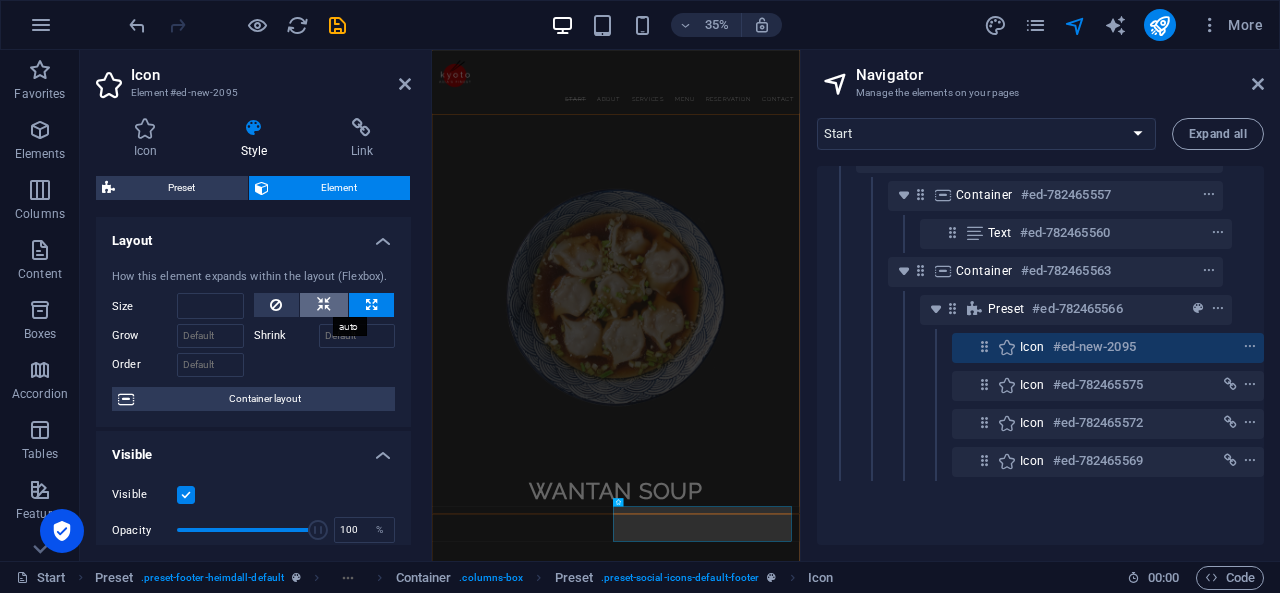 scroll, scrollTop: 7183, scrollLeft: 0, axis: vertical 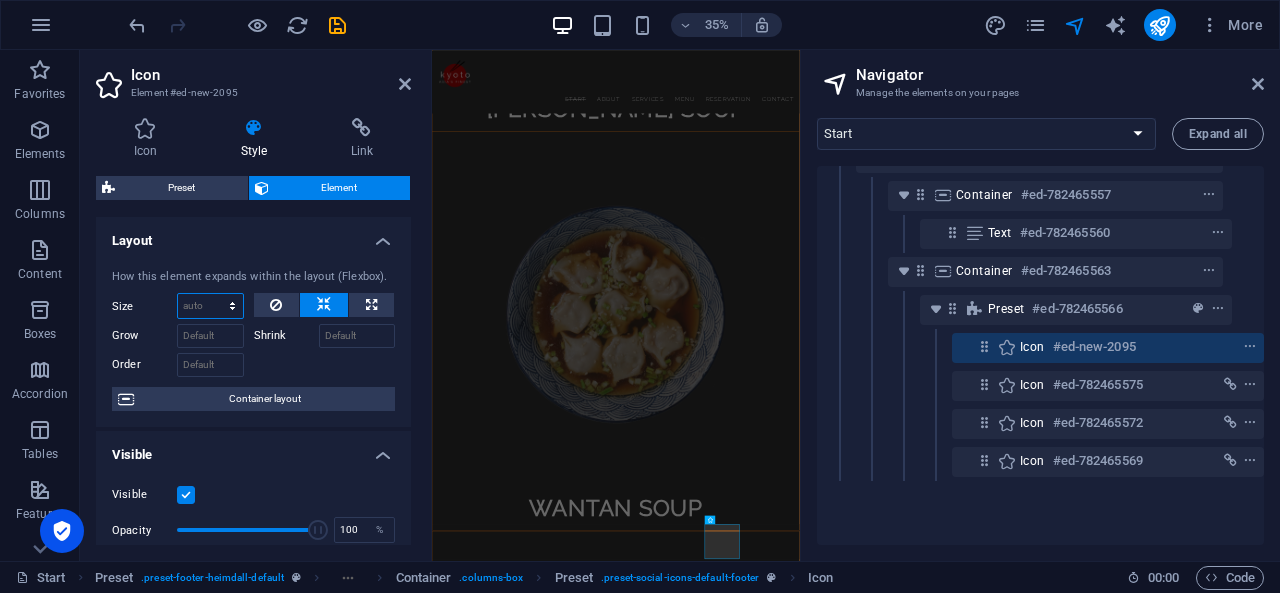 click on "Default auto px % 1/1 1/2 1/3 1/4 1/5 1/6 1/7 1/8 1/9 1/10" at bounding box center [210, 306] 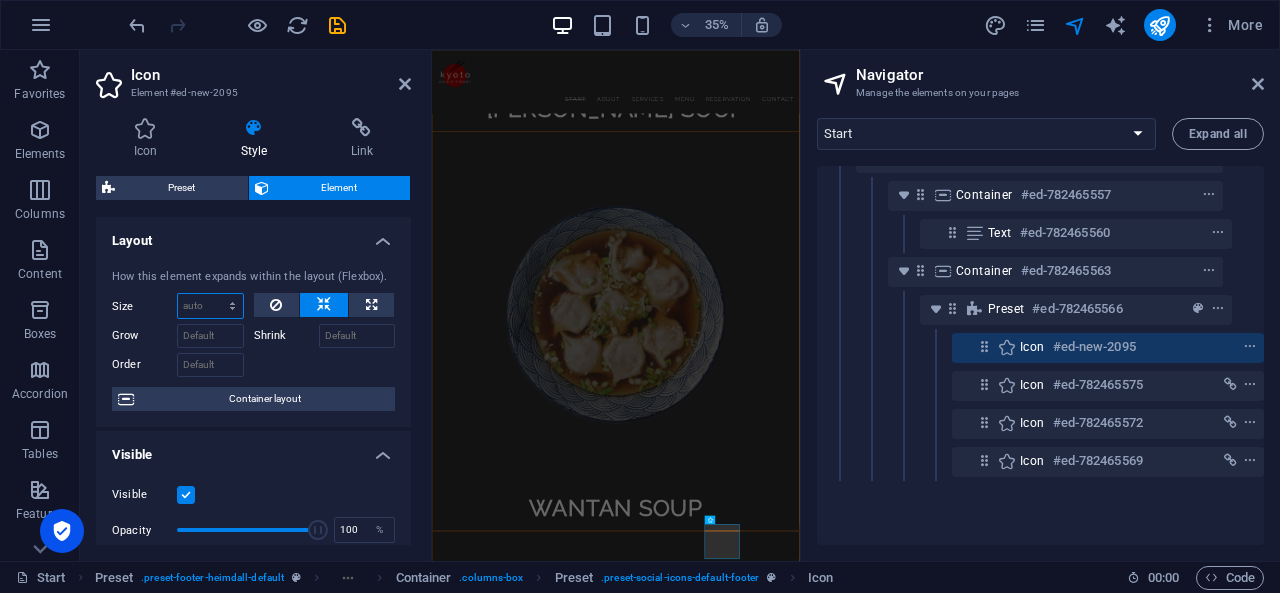 select on "1/1" 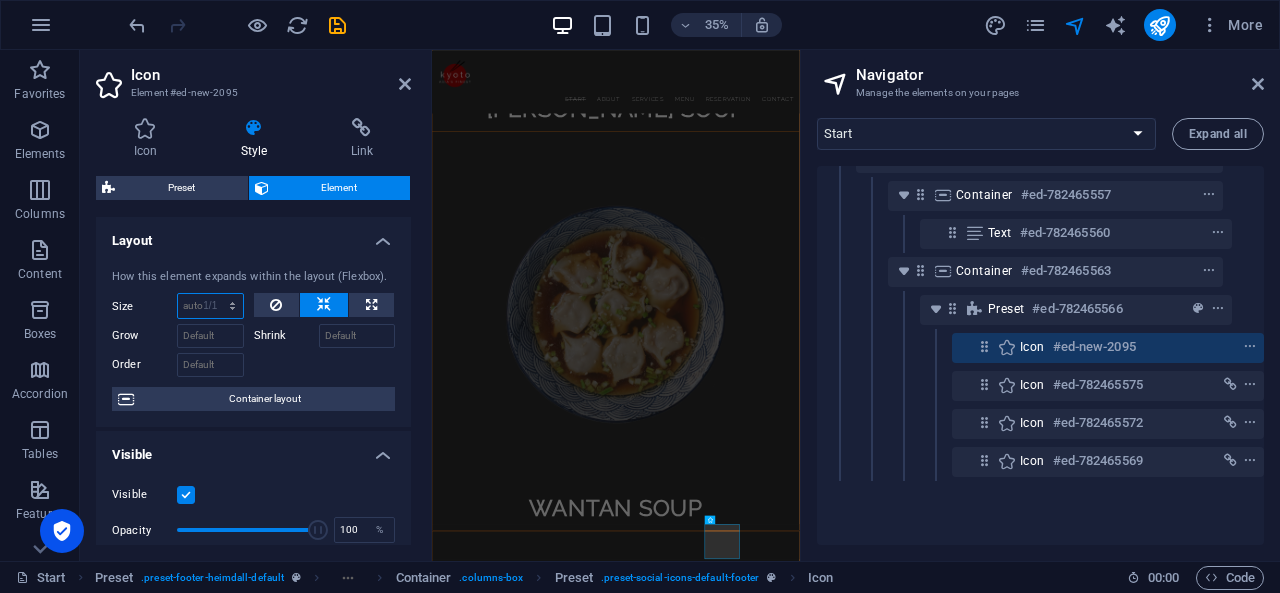 click on "Default auto px % 1/1 1/2 1/3 1/4 1/5 1/6 1/7 1/8 1/9 1/10" at bounding box center (210, 306) 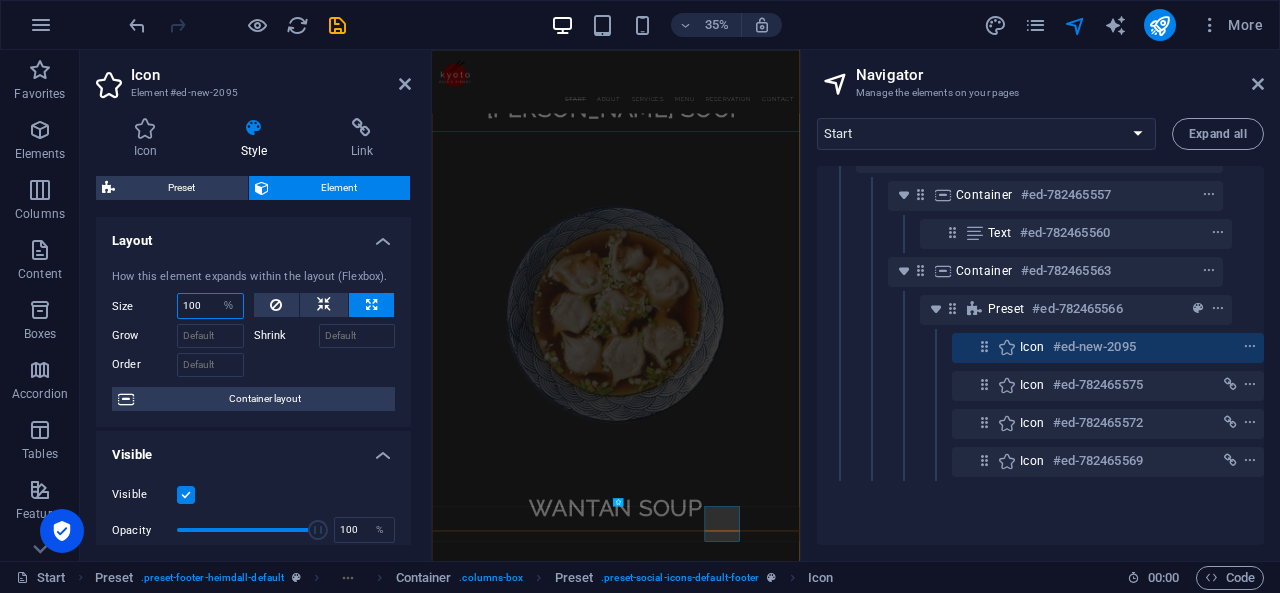 scroll, scrollTop: 7232, scrollLeft: 0, axis: vertical 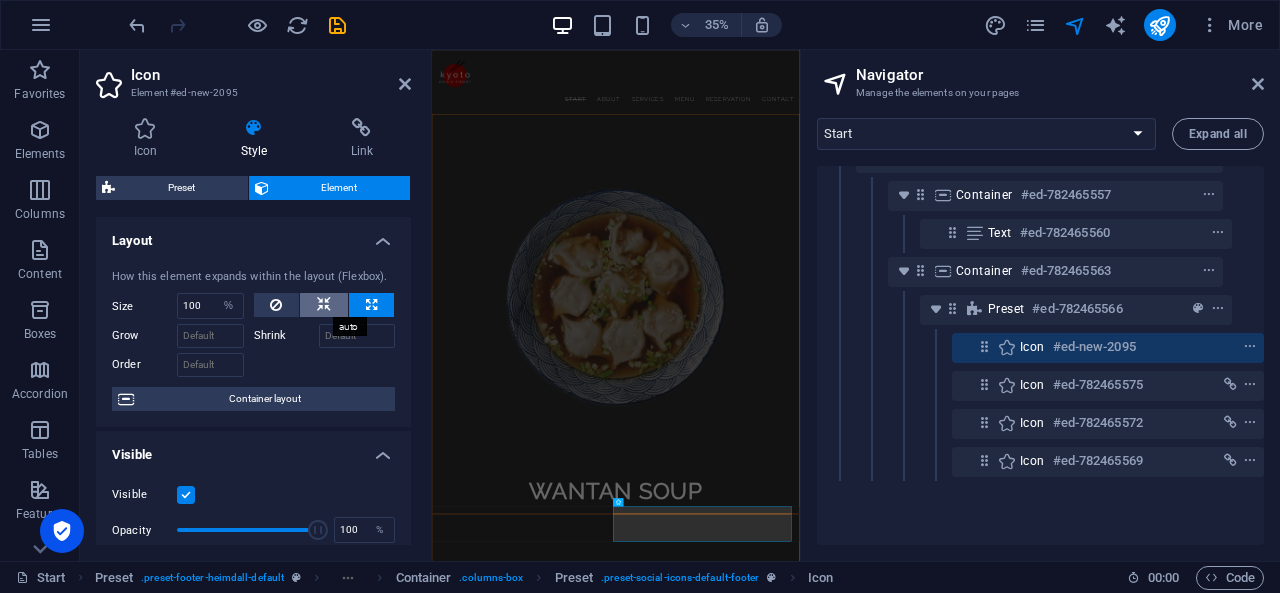 click at bounding box center (324, 305) 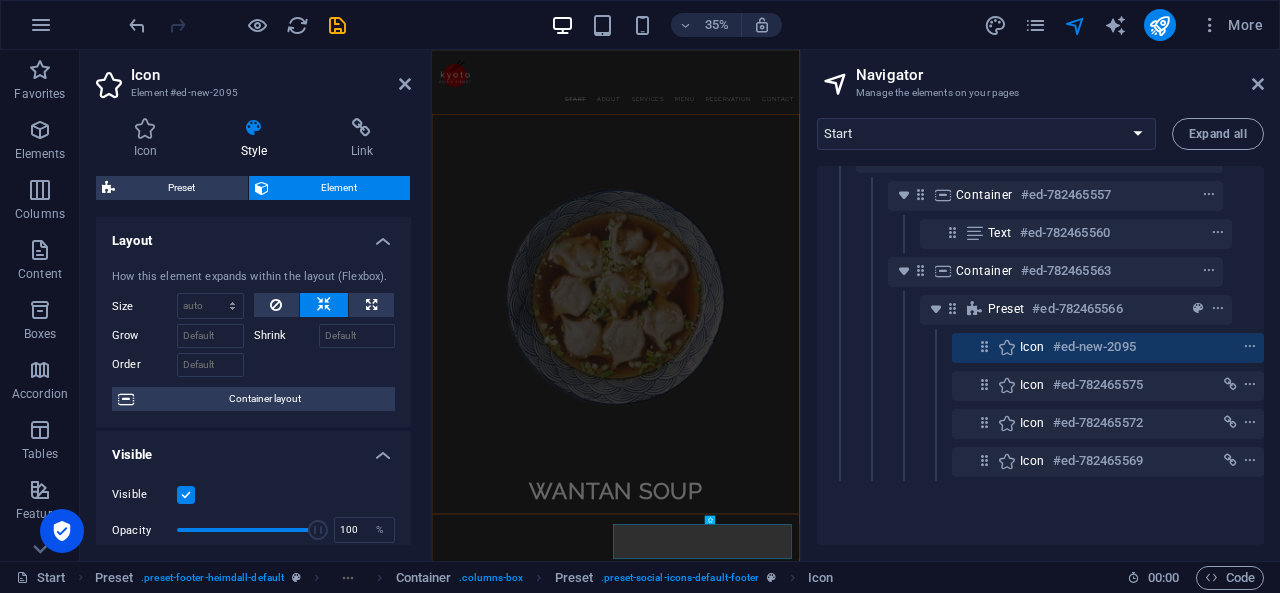 scroll, scrollTop: 7183, scrollLeft: 0, axis: vertical 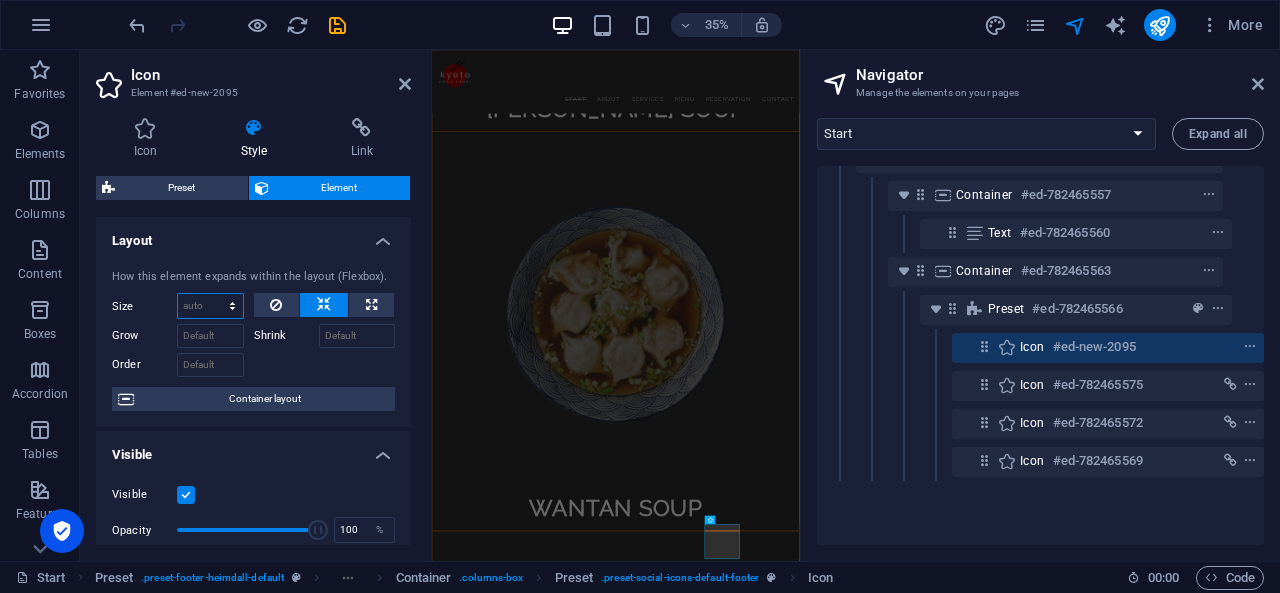 click on "Default auto px % 1/1 1/2 1/3 1/4 1/5 1/6 1/7 1/8 1/9 1/10" at bounding box center (210, 306) 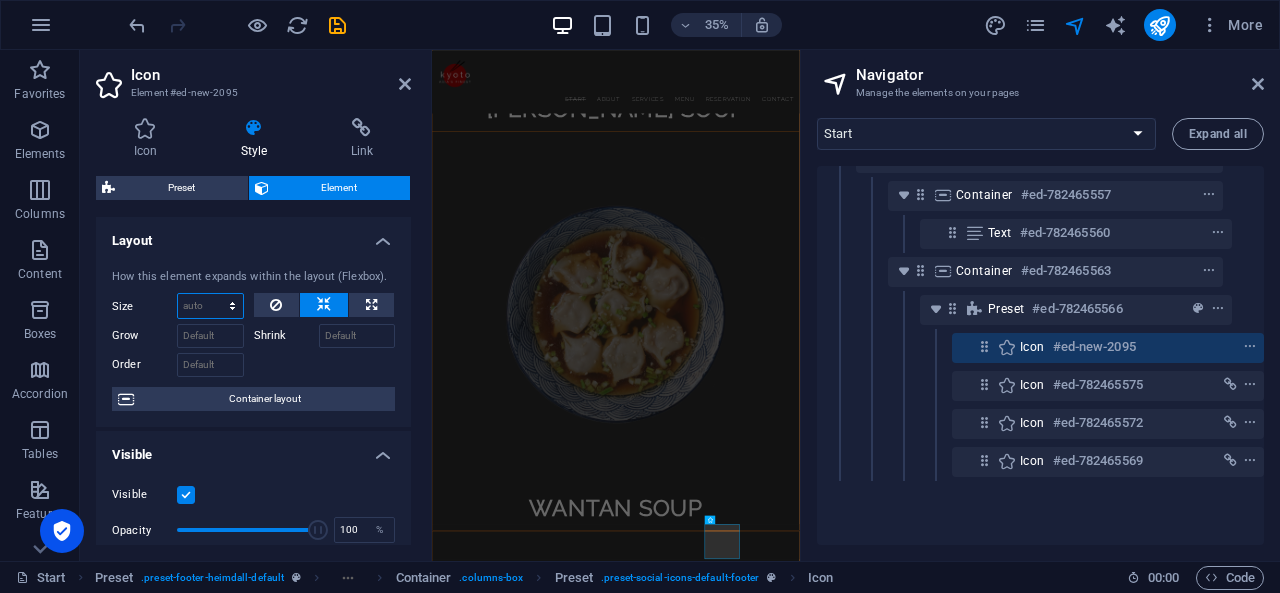 select on "1/10" 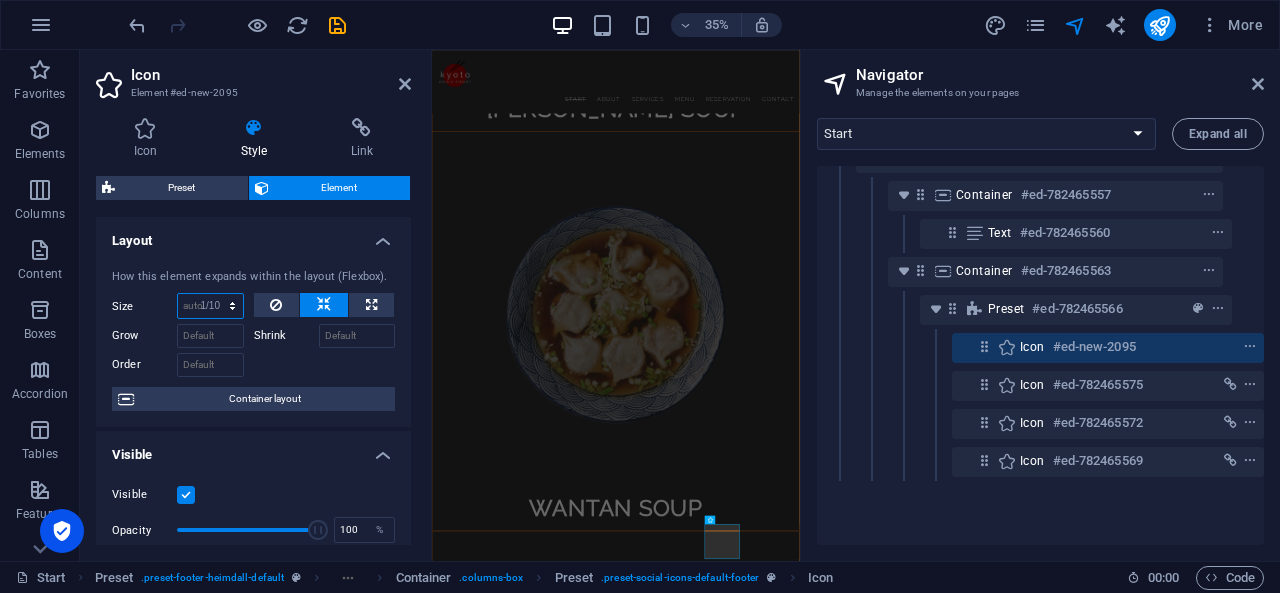 click on "Default auto px % 1/1 1/2 1/3 1/4 1/5 1/6 1/7 1/8 1/9 1/10" at bounding box center (210, 306) 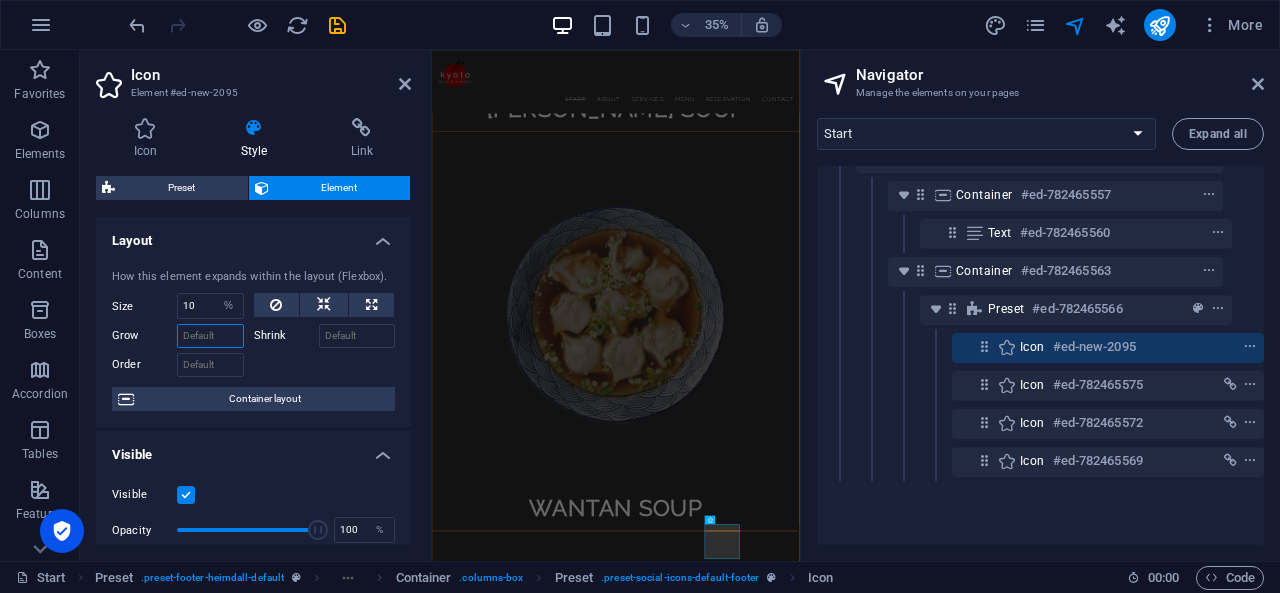 click on "Grow" at bounding box center (210, 336) 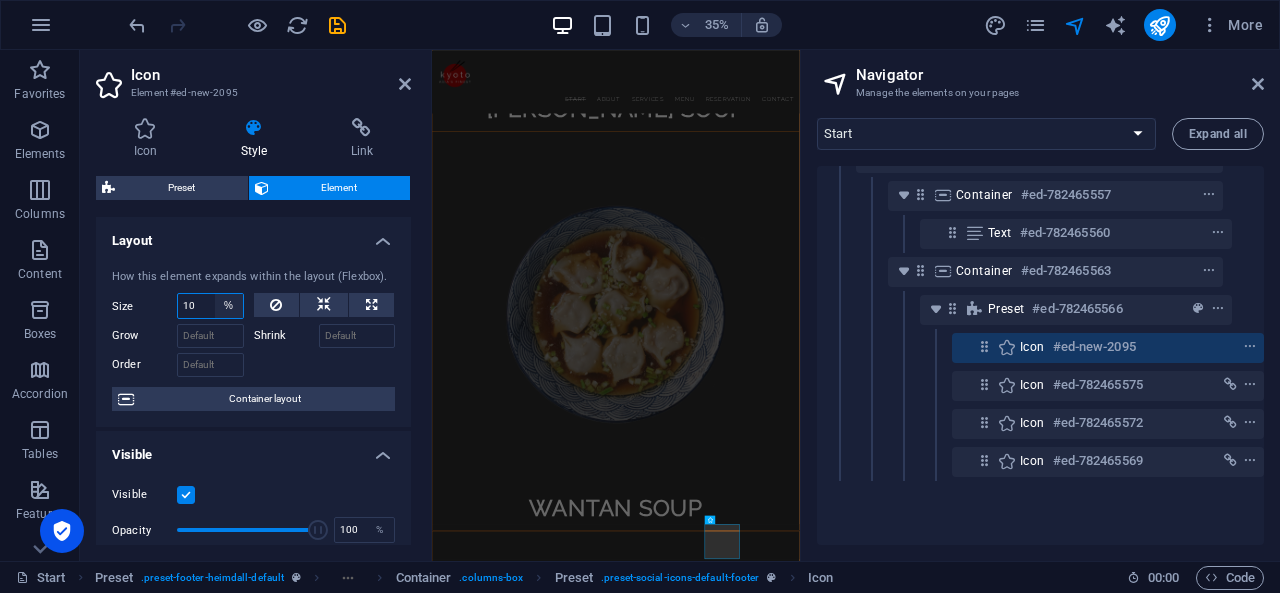 click on "Default auto px % 1/1 1/2 1/3 1/4 1/5 1/6 1/7 1/8 1/9 1/10" at bounding box center [229, 306] 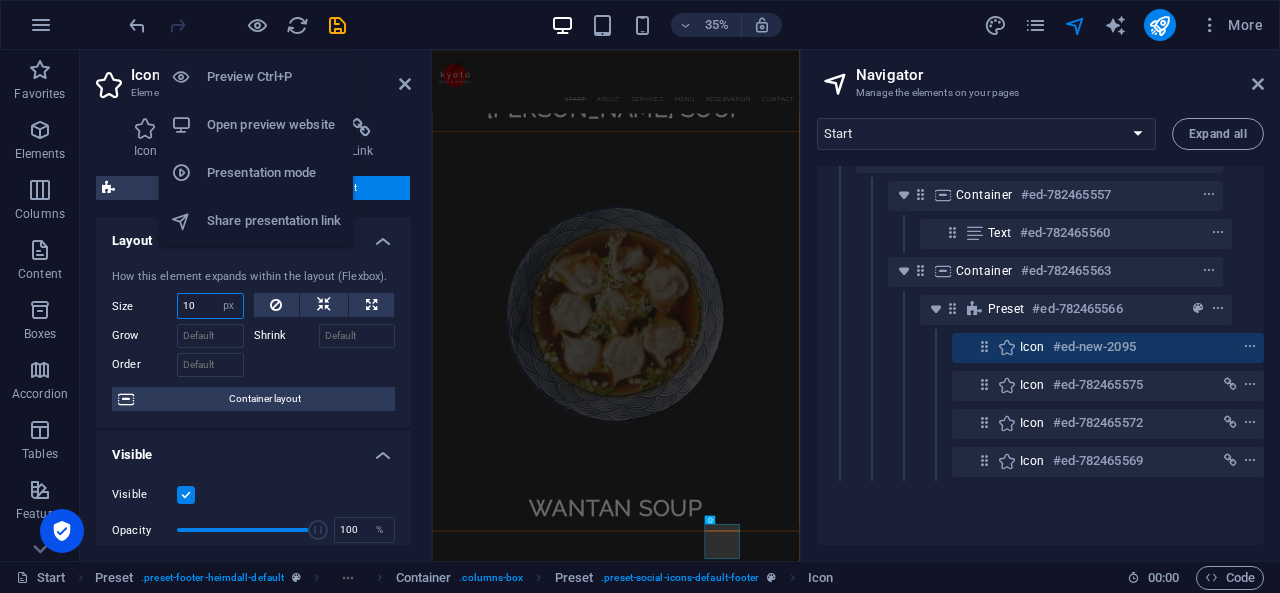 click on "Default auto px % 1/1 1/2 1/3 1/4 1/5 1/6 1/7 1/8 1/9 1/10" at bounding box center (229, 306) 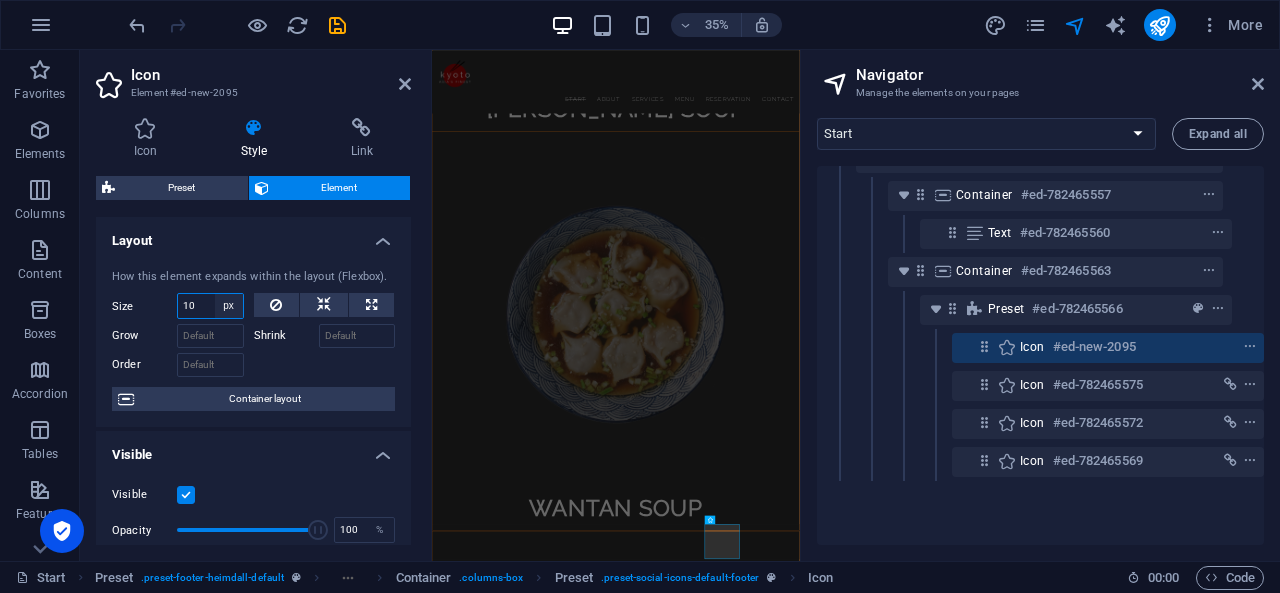 click on "Default auto px % 1/1 1/2 1/3 1/4 1/5 1/6 1/7 1/8 1/9 1/10" at bounding box center [229, 306] 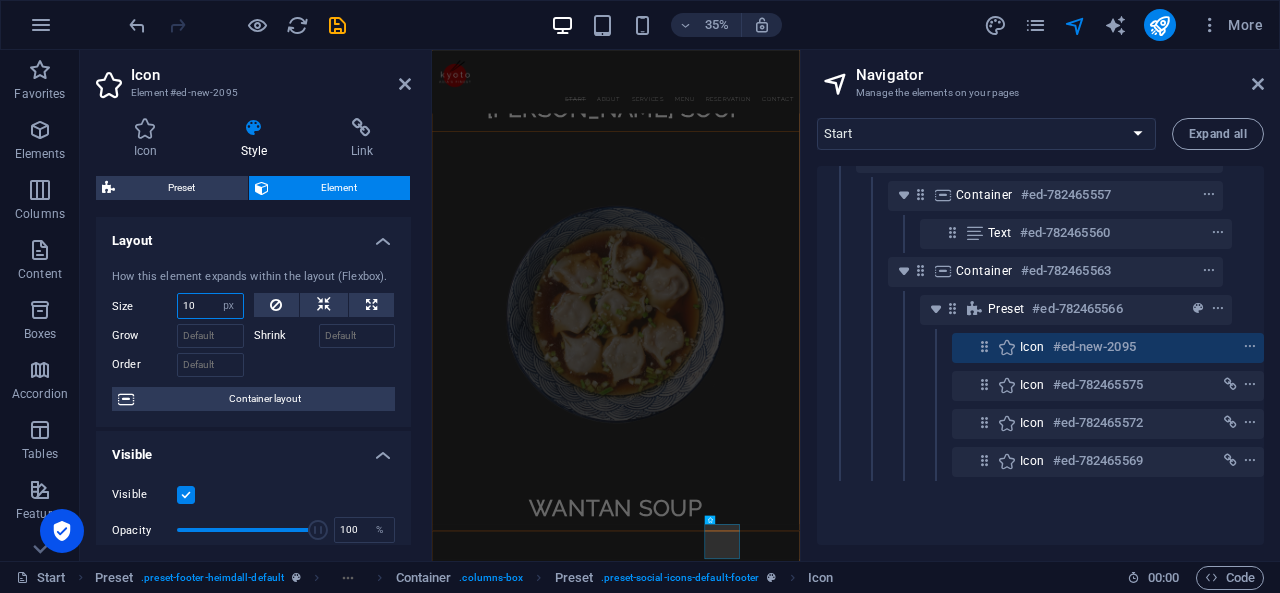 select on "auto" 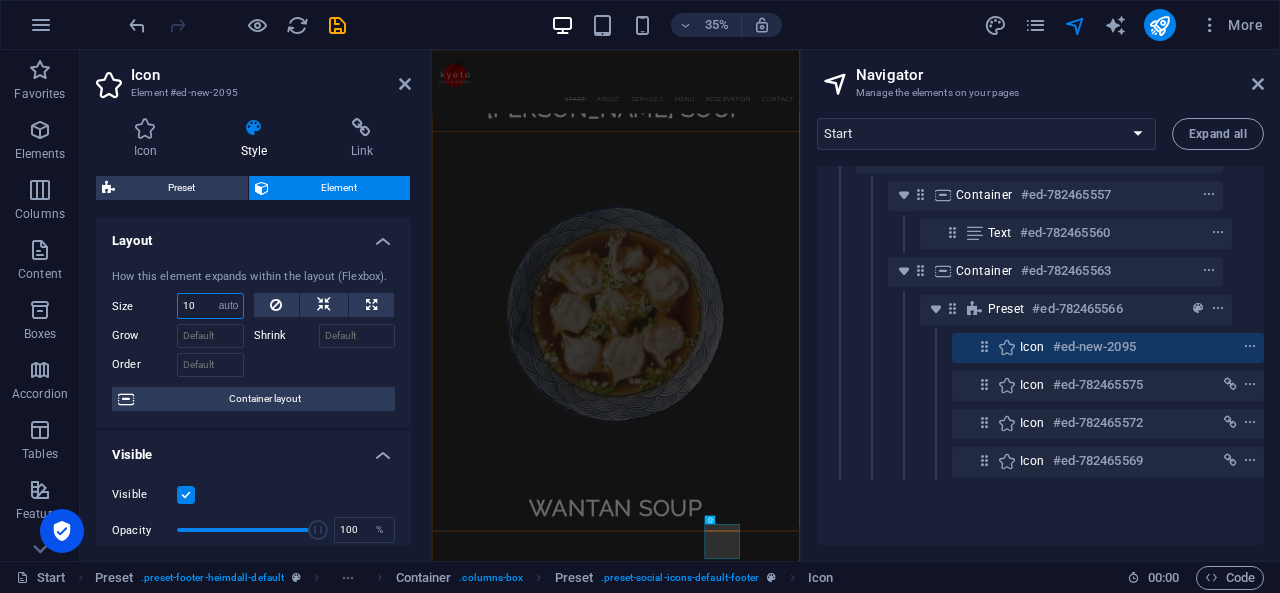 click on "Default auto px % 1/1 1/2 1/3 1/4 1/5 1/6 1/7 1/8 1/9 1/10" at bounding box center (229, 306) 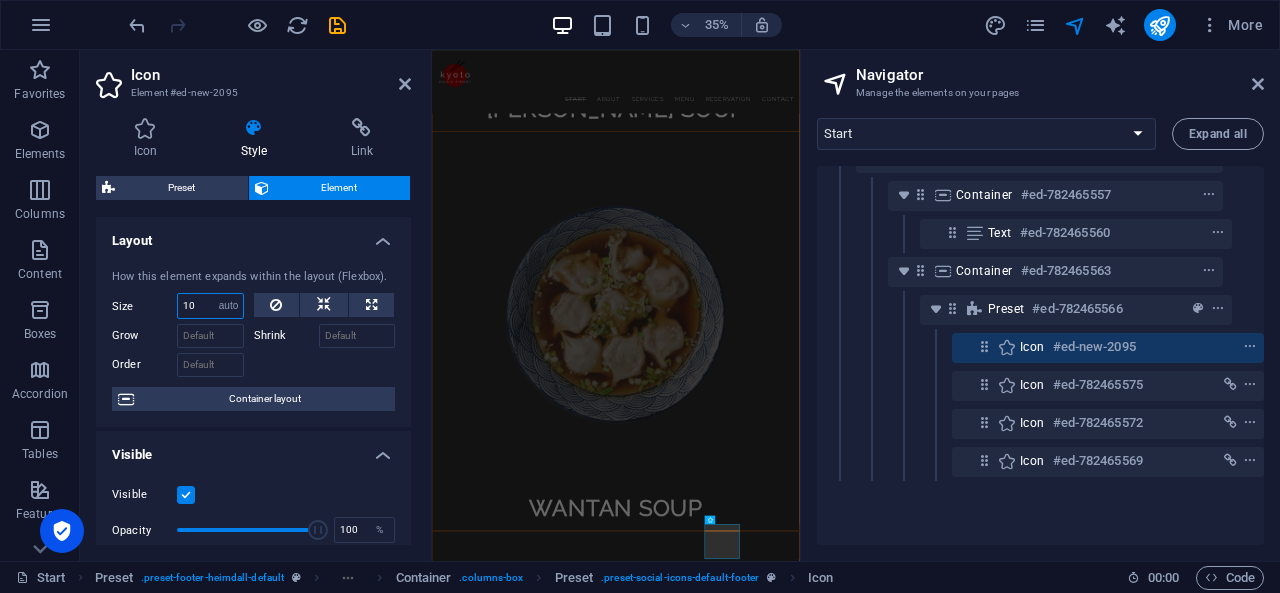 type 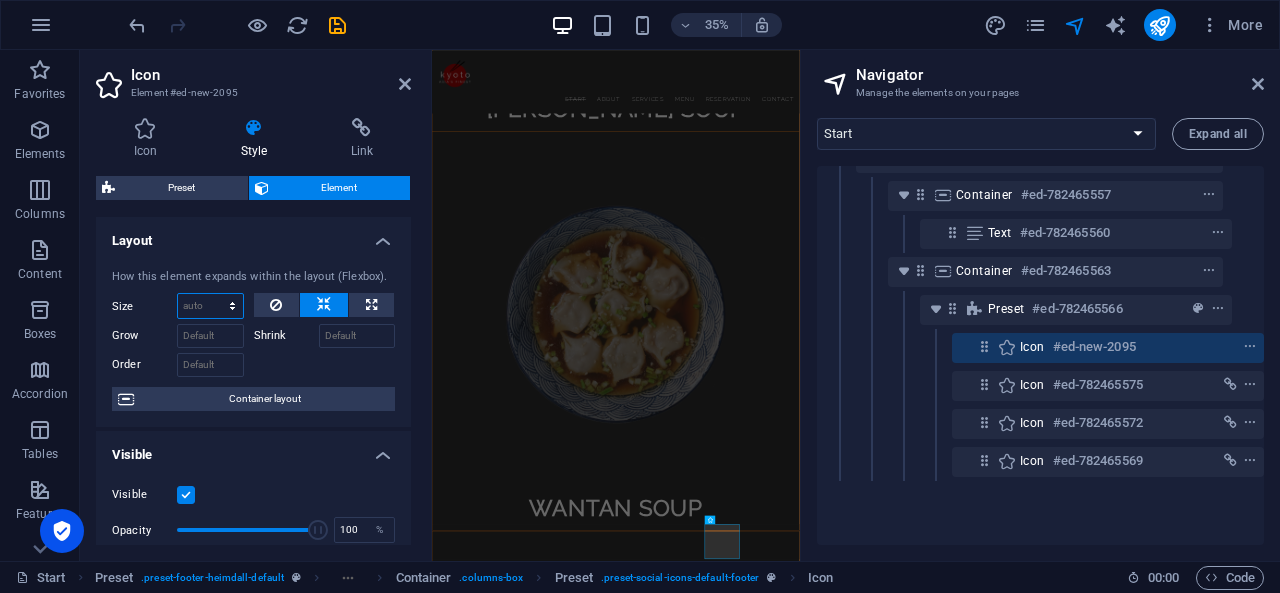 click on "Default auto px % 1/1 1/2 1/3 1/4 1/5 1/6 1/7 1/8 1/9 1/10" at bounding box center (210, 306) 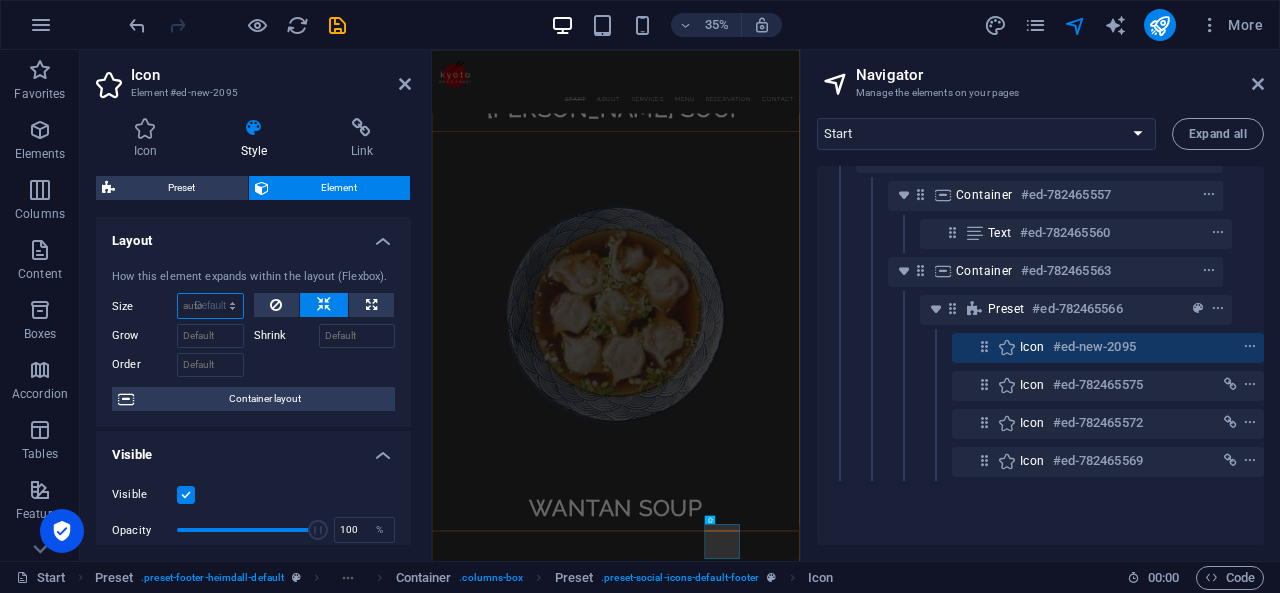 click on "Default auto px % 1/1 1/2 1/3 1/4 1/5 1/6 1/7 1/8 1/9 1/10" at bounding box center (210, 306) 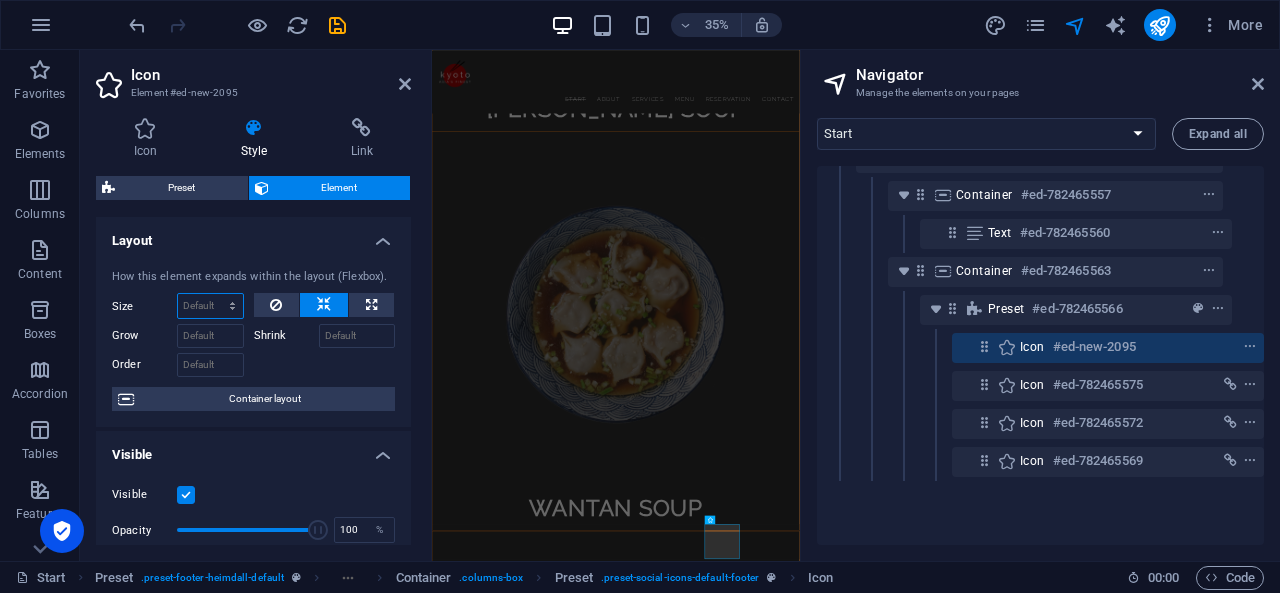 scroll, scrollTop: 100, scrollLeft: 0, axis: vertical 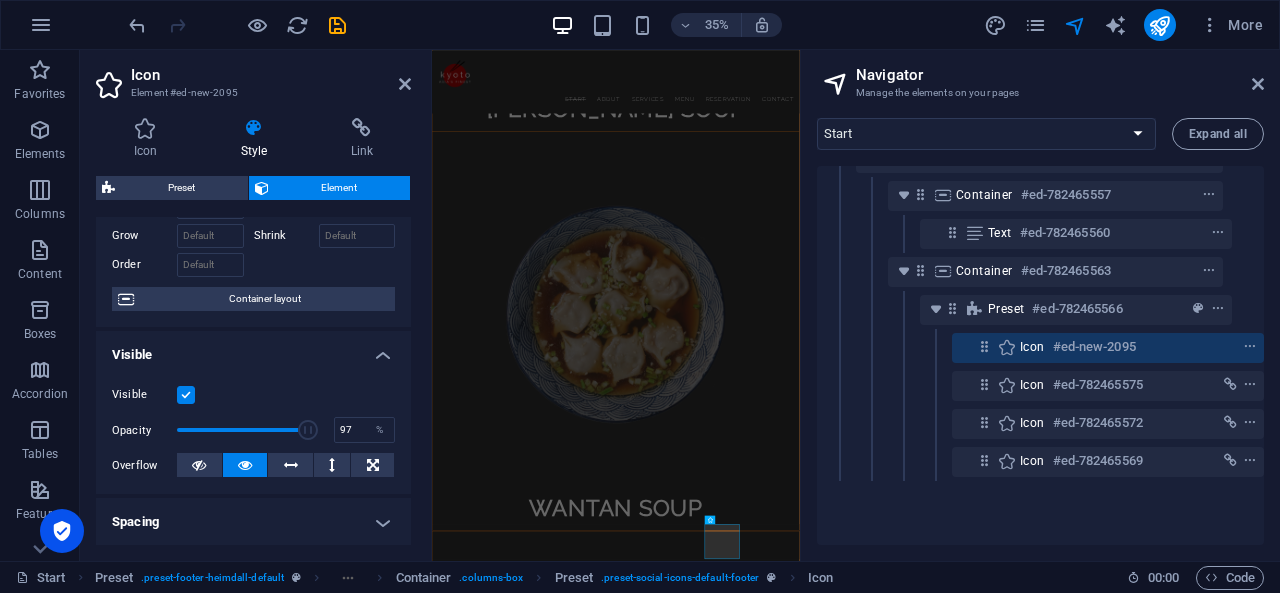 type on "100" 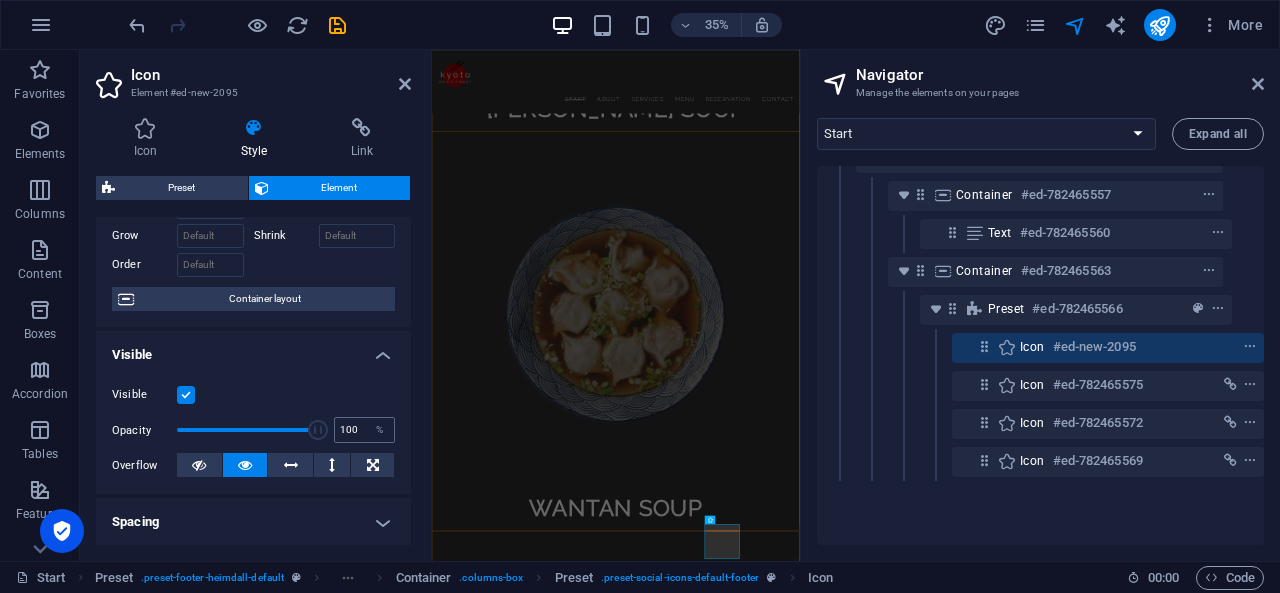 drag, startPoint x: 314, startPoint y: 426, endPoint x: 341, endPoint y: 433, distance: 27.89265 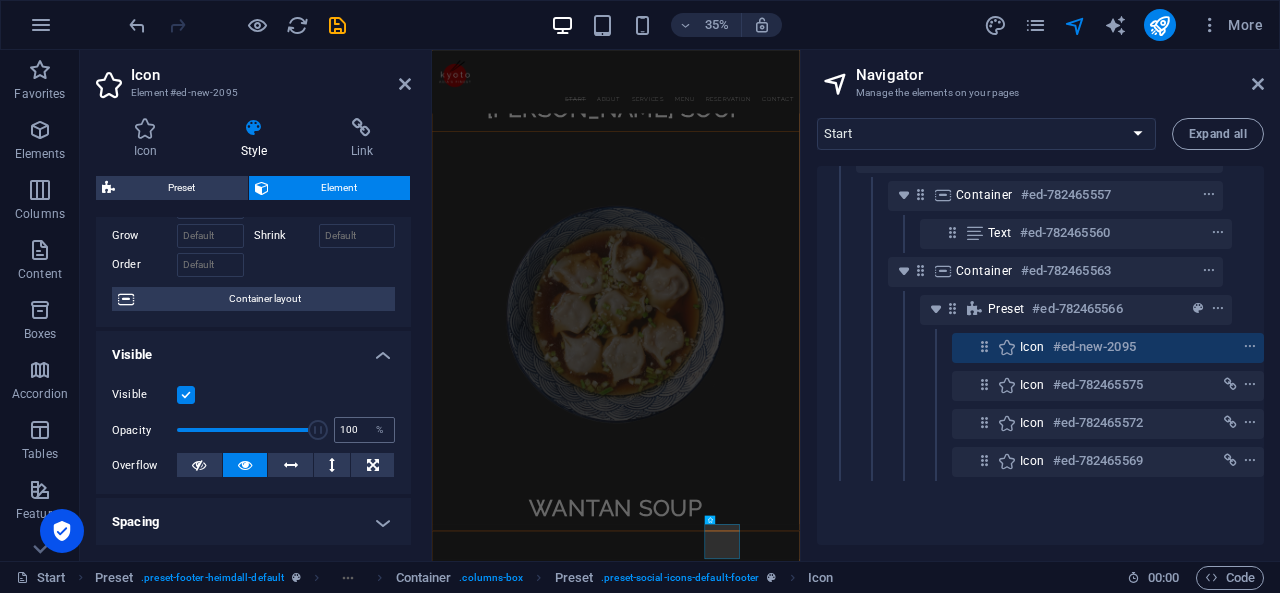 click on "Opacity 100 %" at bounding box center (253, 430) 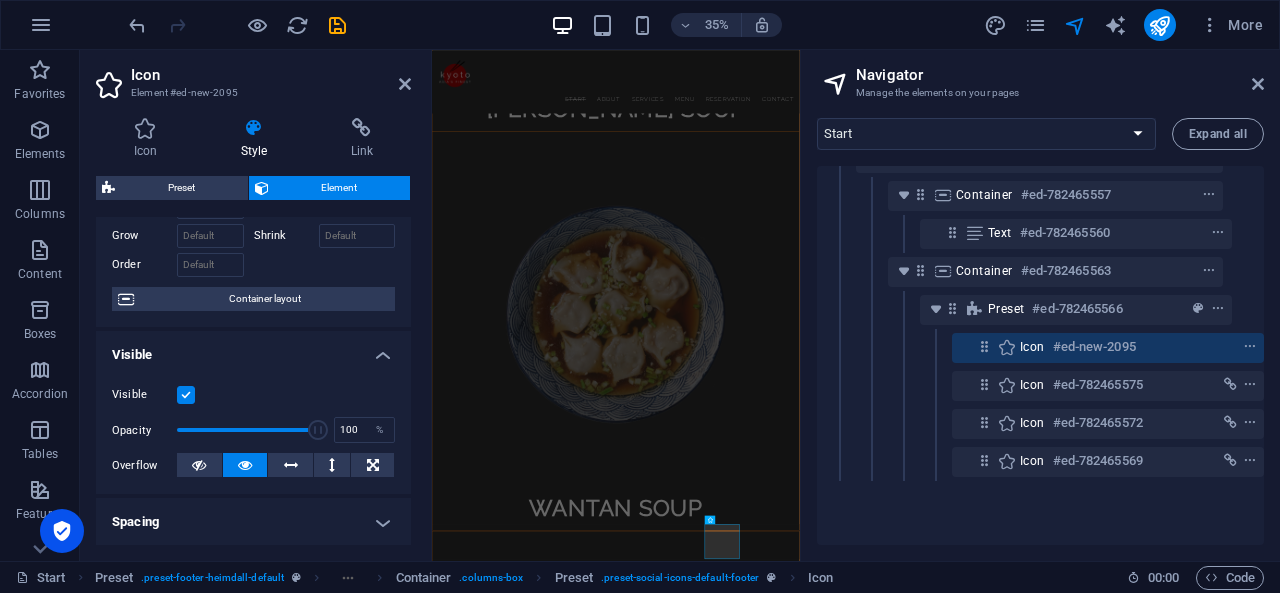 scroll, scrollTop: 0, scrollLeft: 0, axis: both 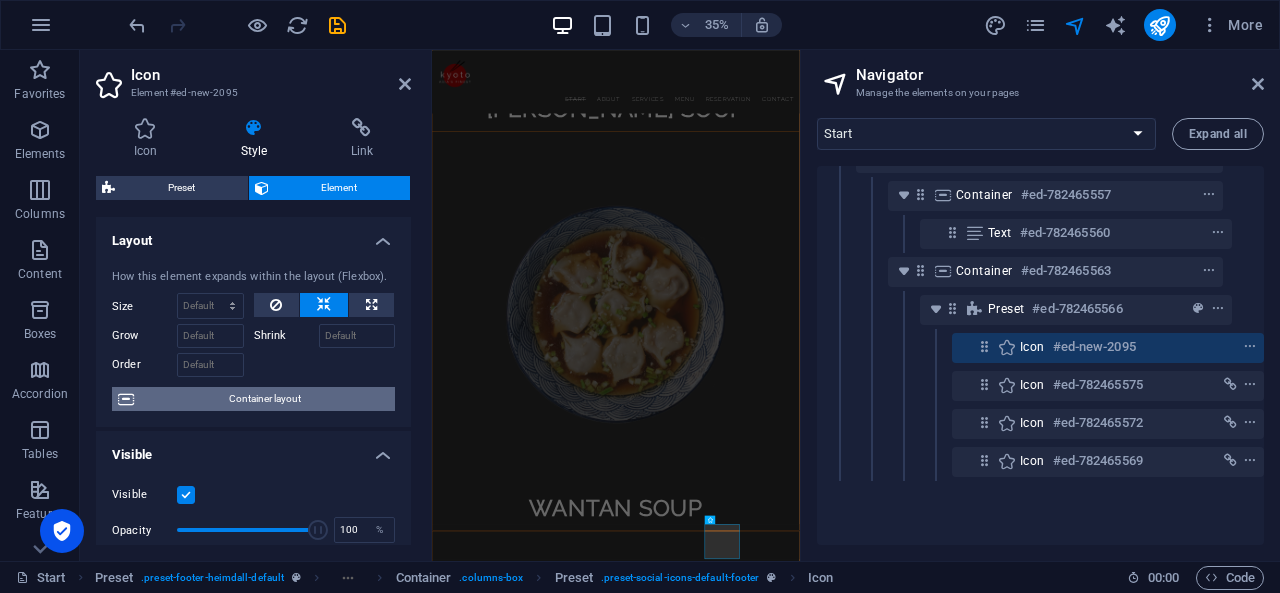click on "Container layout" at bounding box center [264, 399] 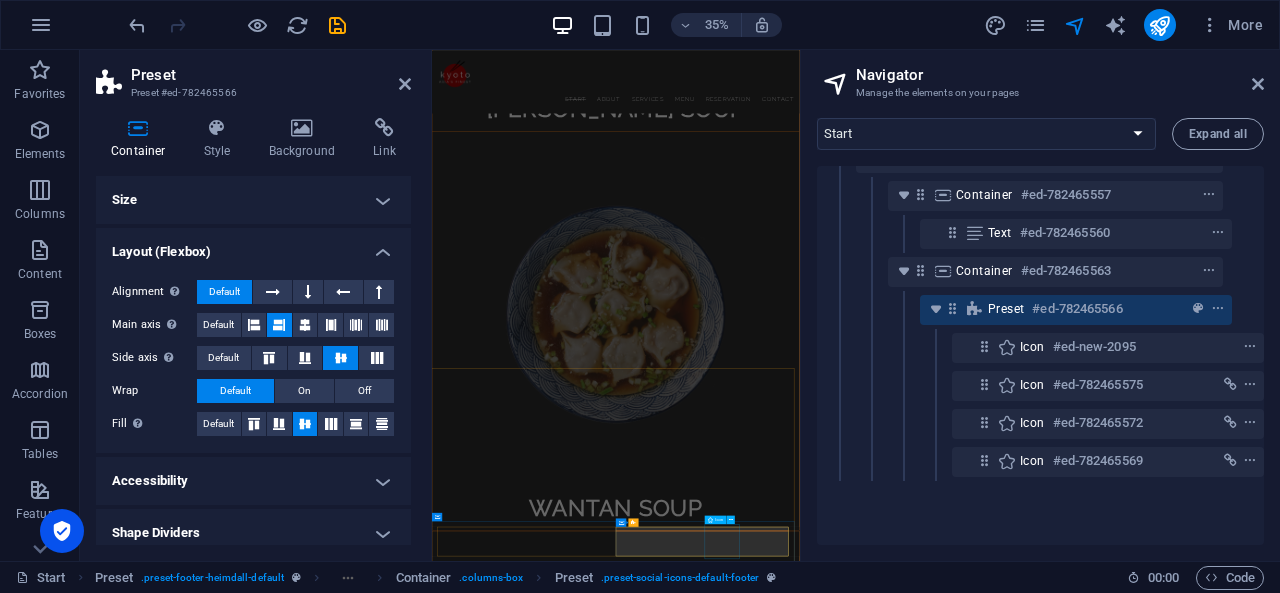 click at bounding box center (957, 4702) 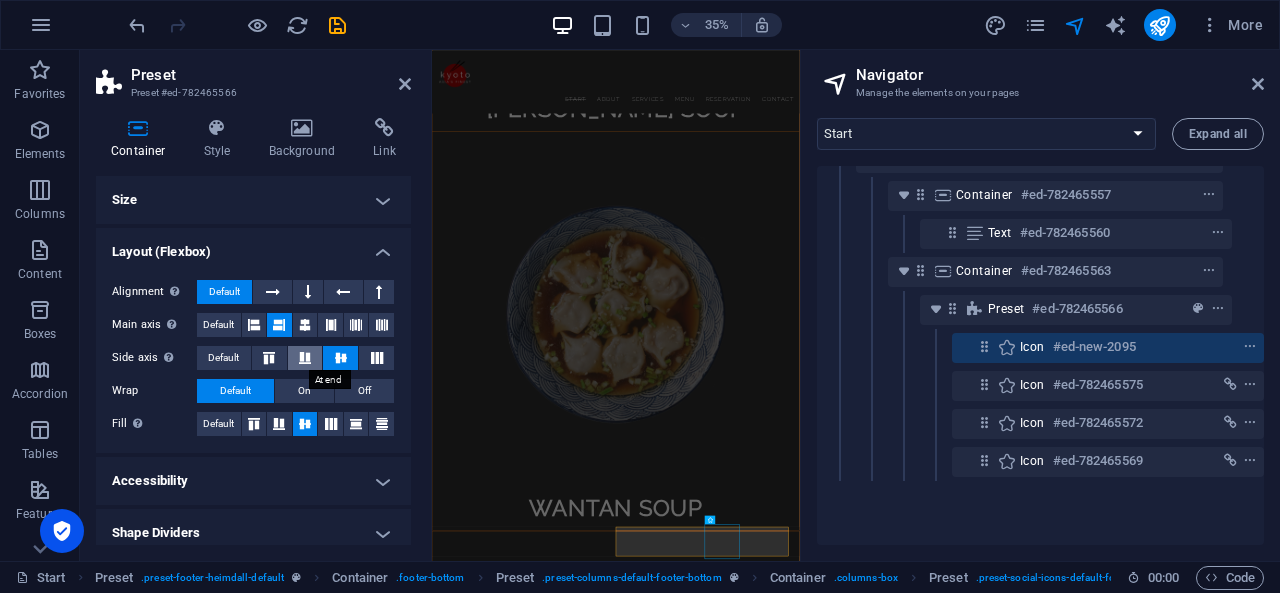click at bounding box center (305, 358) 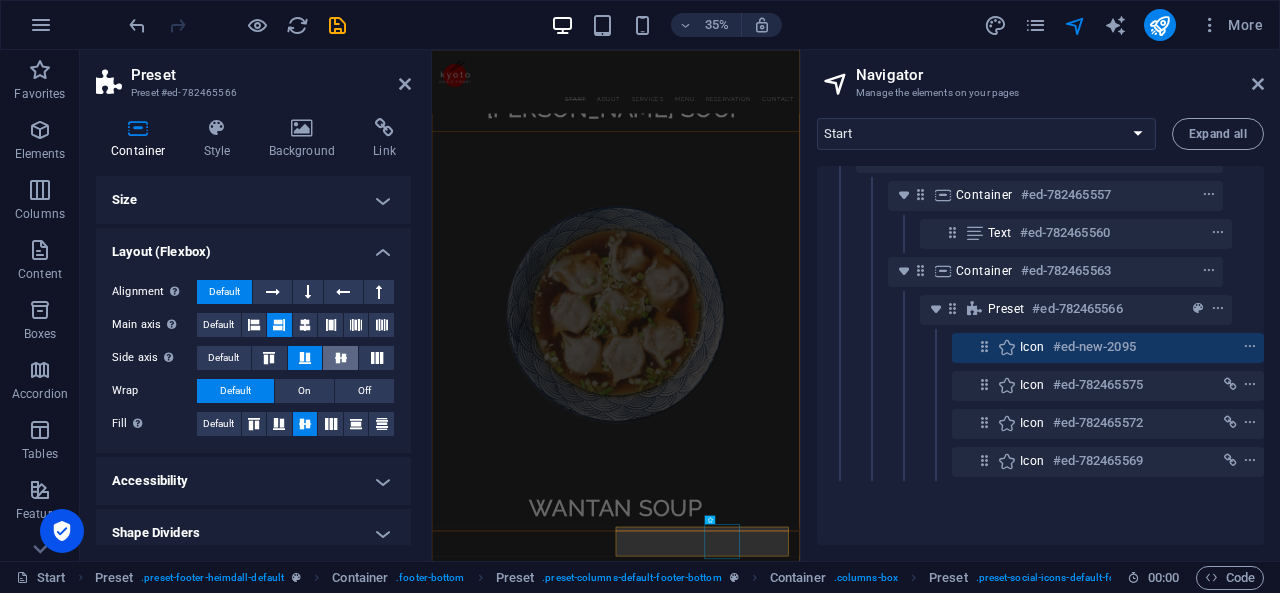click at bounding box center [341, 358] 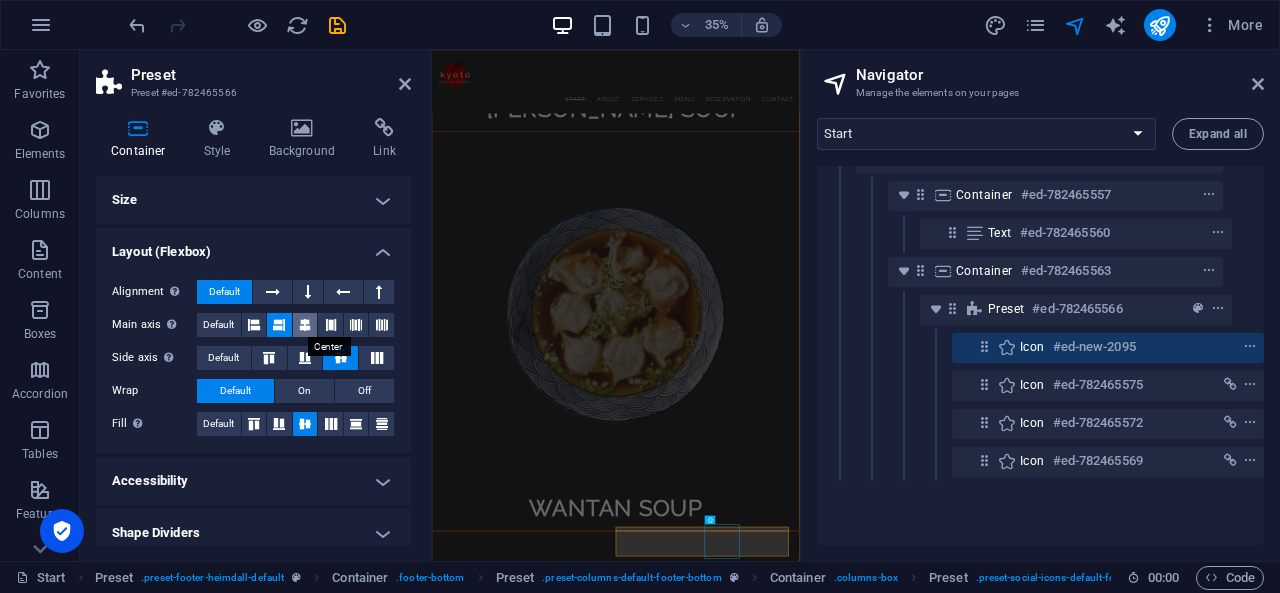 click at bounding box center [305, 325] 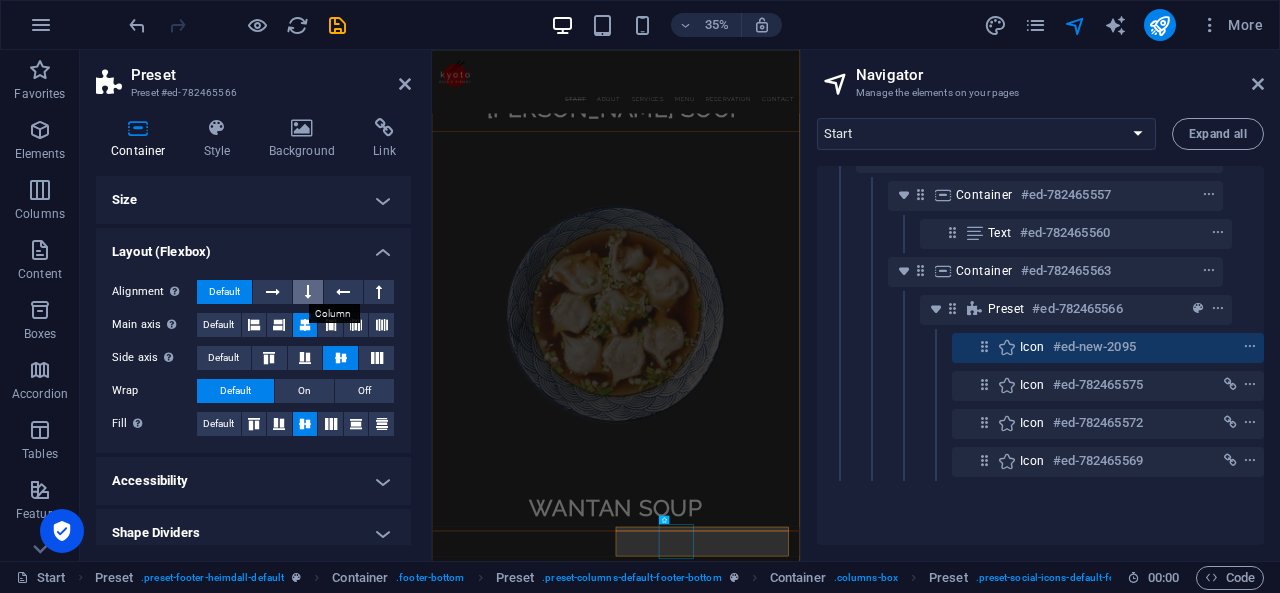 click at bounding box center [308, 292] 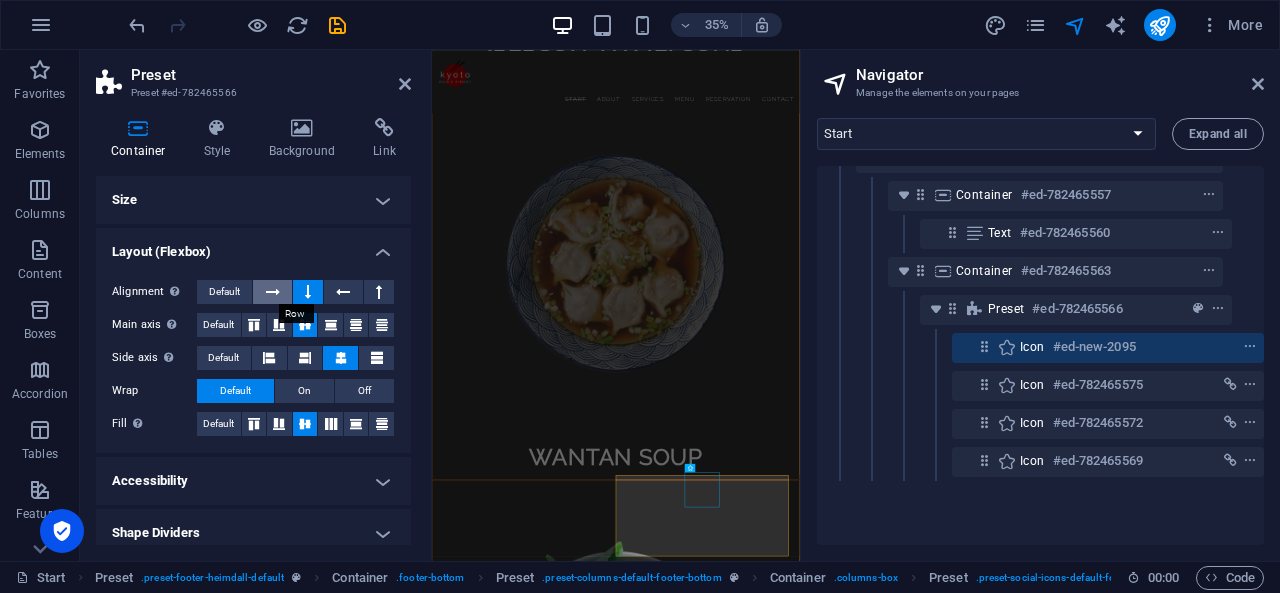click at bounding box center [273, 292] 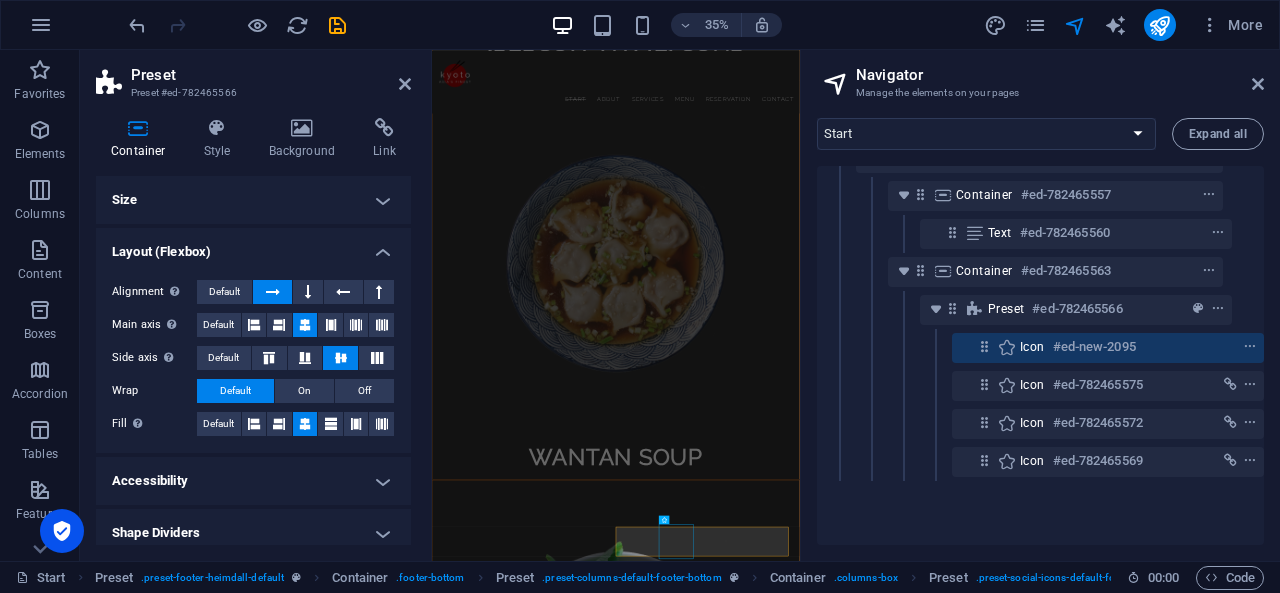 scroll, scrollTop: 7183, scrollLeft: 0, axis: vertical 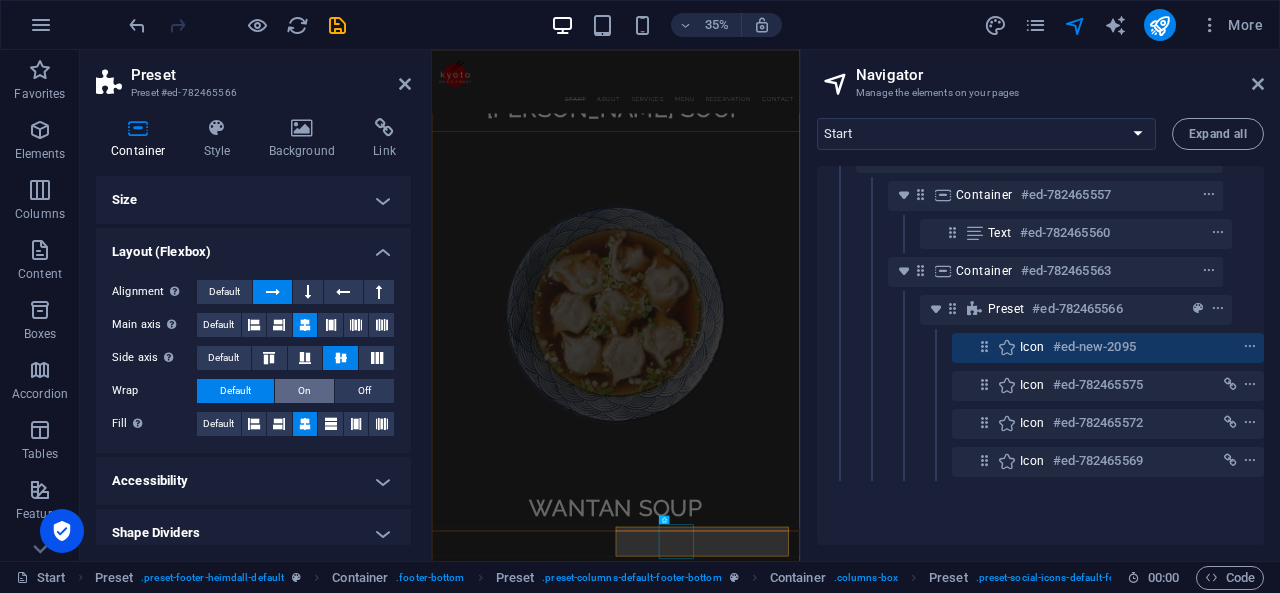 click on "On" at bounding box center (304, 391) 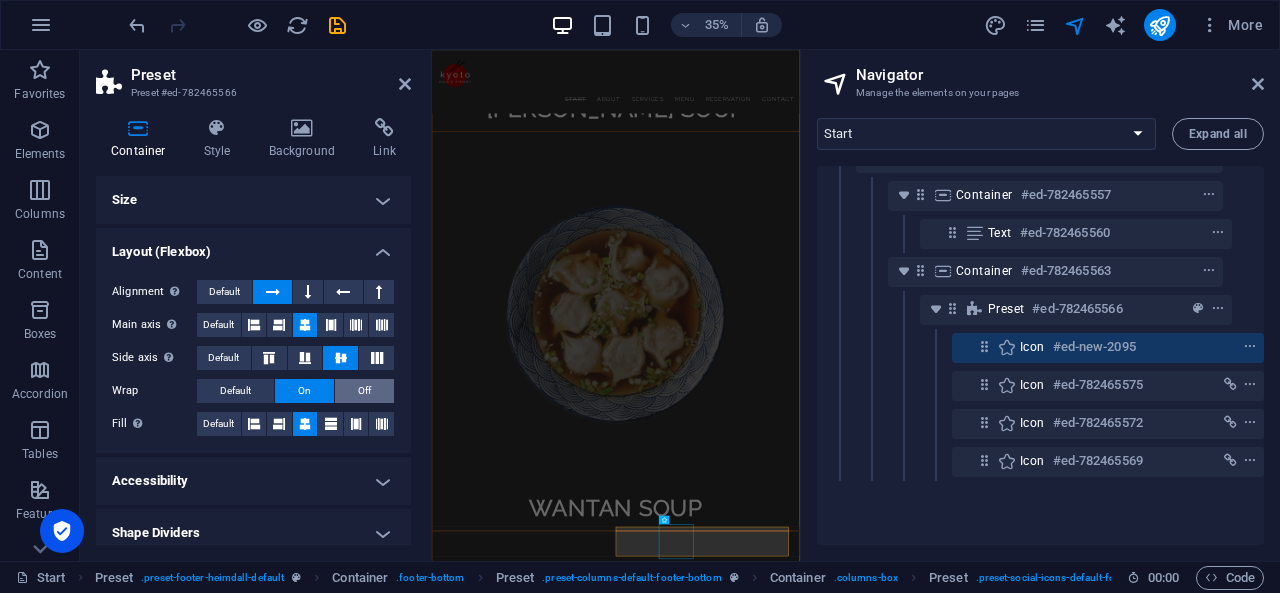 click on "Off" at bounding box center [364, 391] 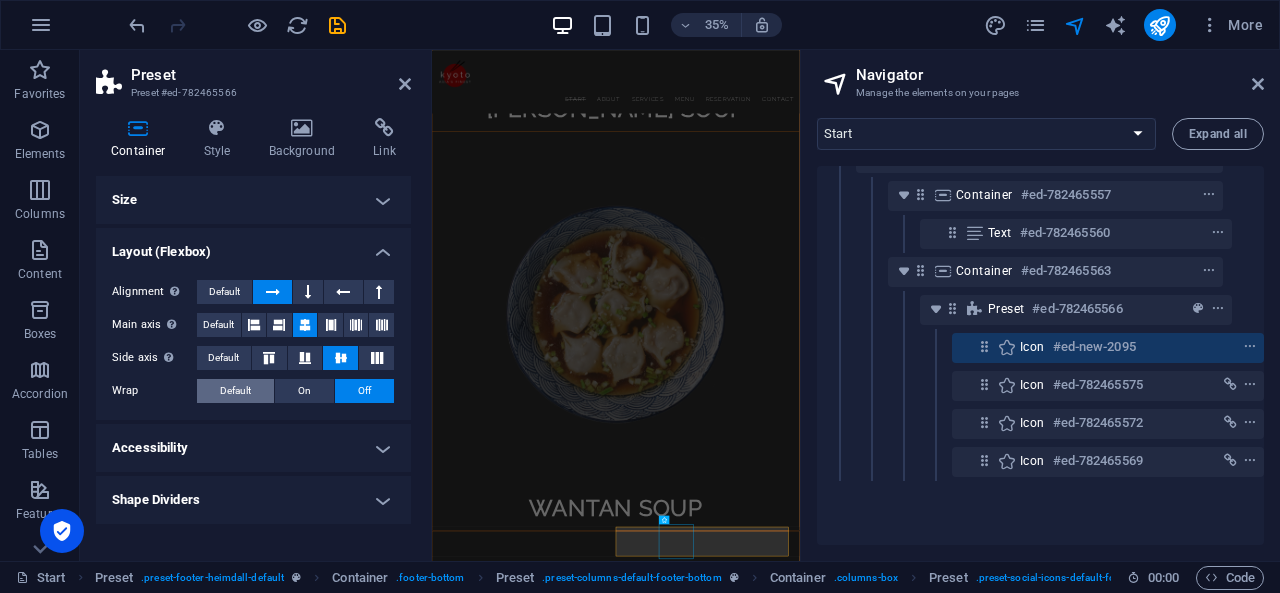 click on "Default" at bounding box center [235, 391] 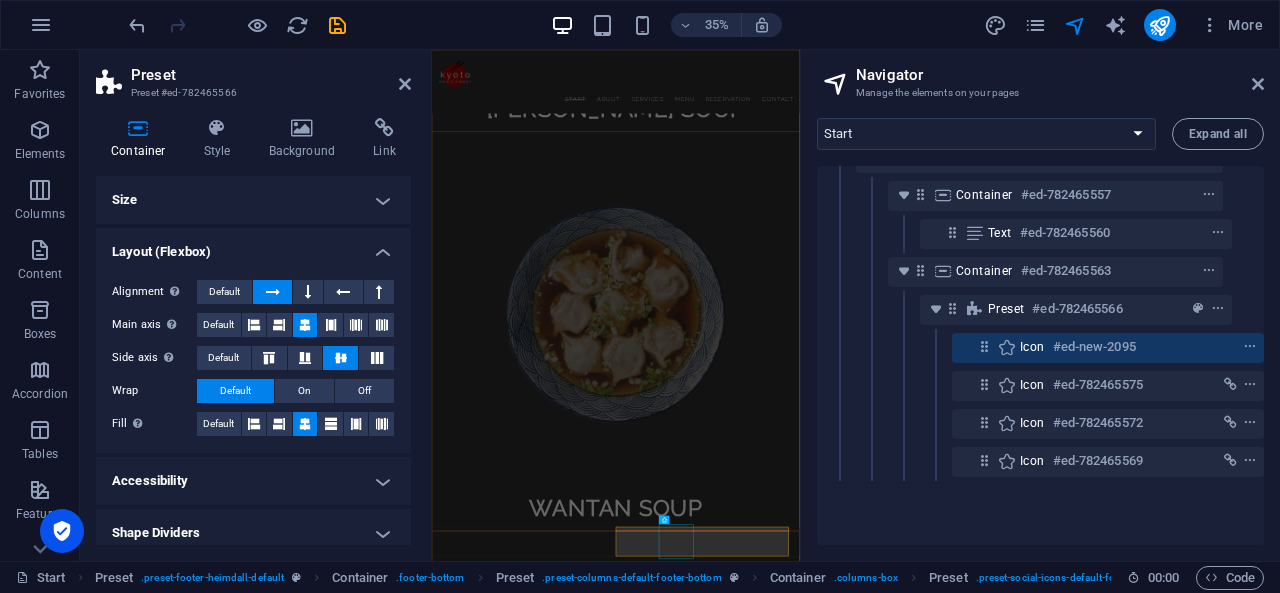 click on "Size" at bounding box center (253, 200) 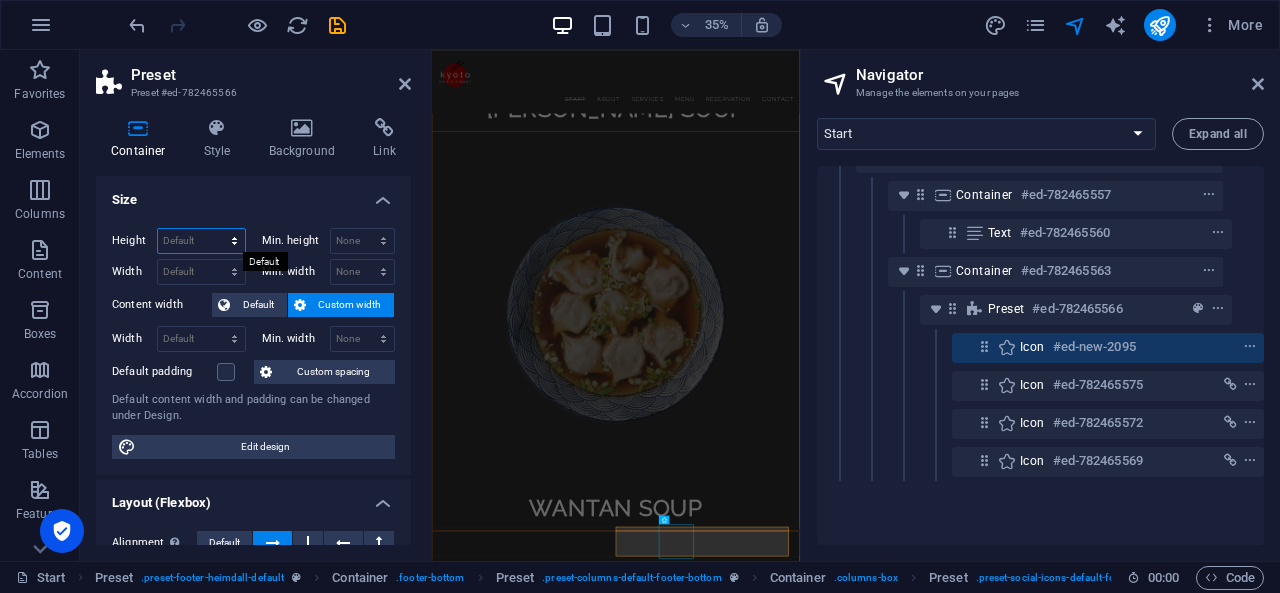 click on "Default px rem % vh vw" at bounding box center [201, 241] 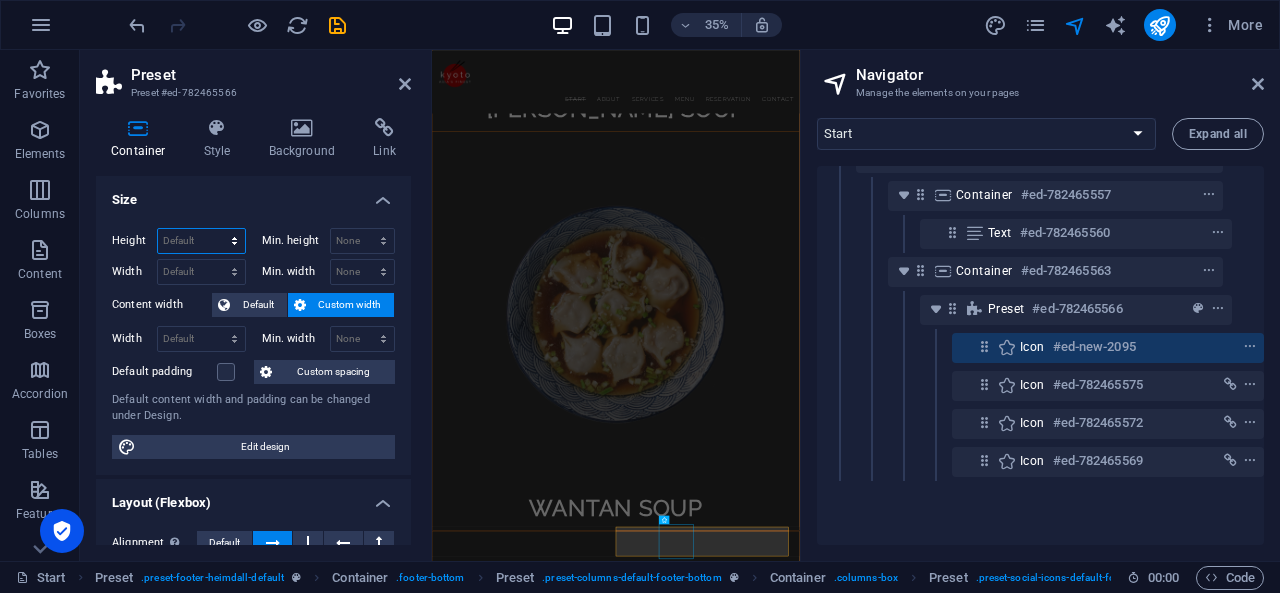 select on "%" 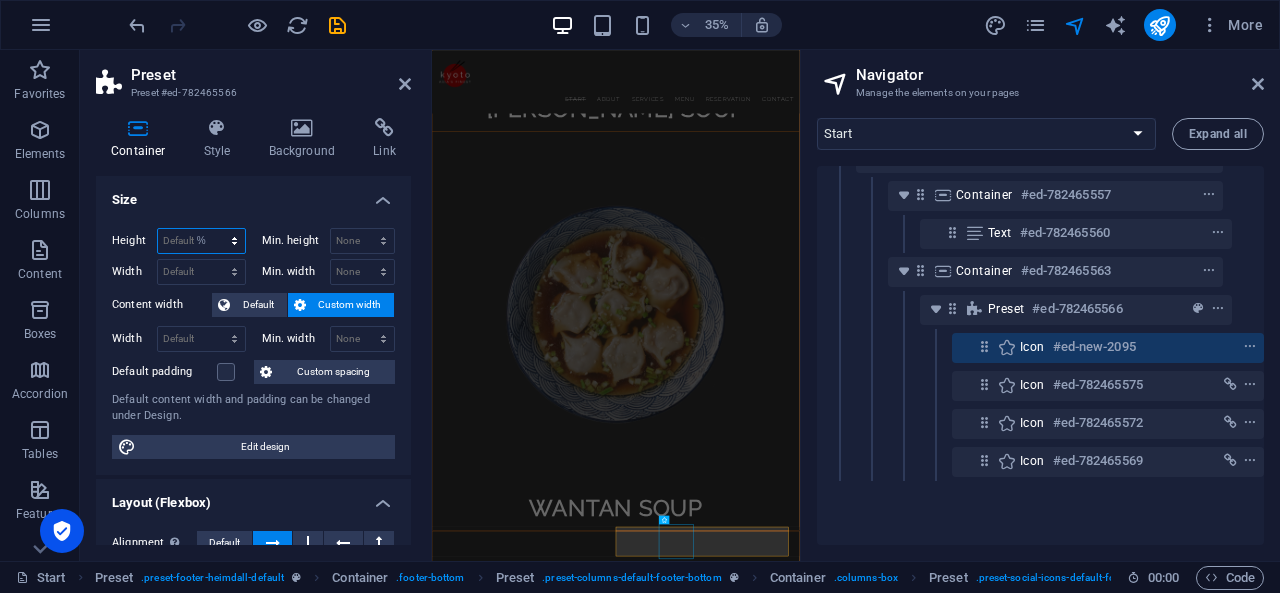 click on "Default px rem % vh vw" at bounding box center [201, 241] 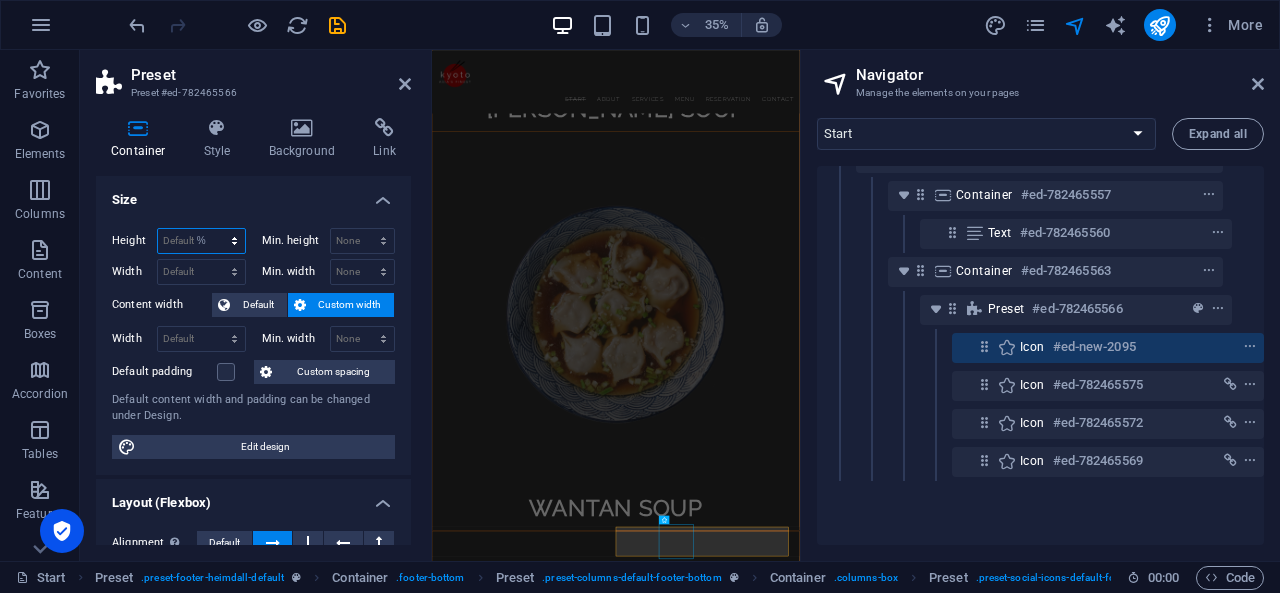 type on "119.05" 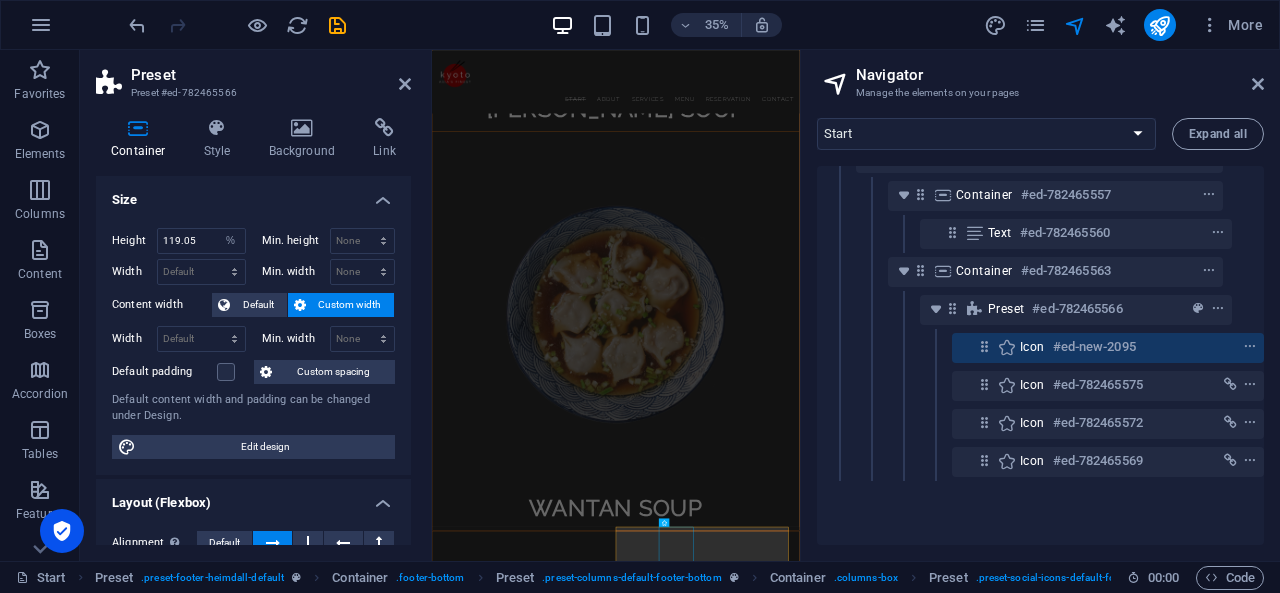 click on "Preset Preset #ed-782465566
Container Style Background Link Size Height 119.05 Default px rem % vh vw Min. height None px rem % vh vw Width Default px rem % em vh vw Min. width None px rem % vh vw Content width Default Custom width Width Default px rem % em vh vw Min. width None px rem % vh vw Default padding Custom spacing Default content width and padding can be changed under Design. Edit design Layout (Flexbox) Alignment Determines the flex direction. Default Main axis Determine how elements should behave along the main axis inside this container (justify content). Default Side axis Control the vertical direction of the element inside of the container (align items). Default Wrap Default On Off Fill Controls the distances and direction of elements on the y-axis across several lines (align content). Default Accessibility ARIA helps assistive technologies (like screen readers) to understand the role, state, and behavior of web elements Role The ARIA role defines the purpose of an element.  %" at bounding box center [256, 305] 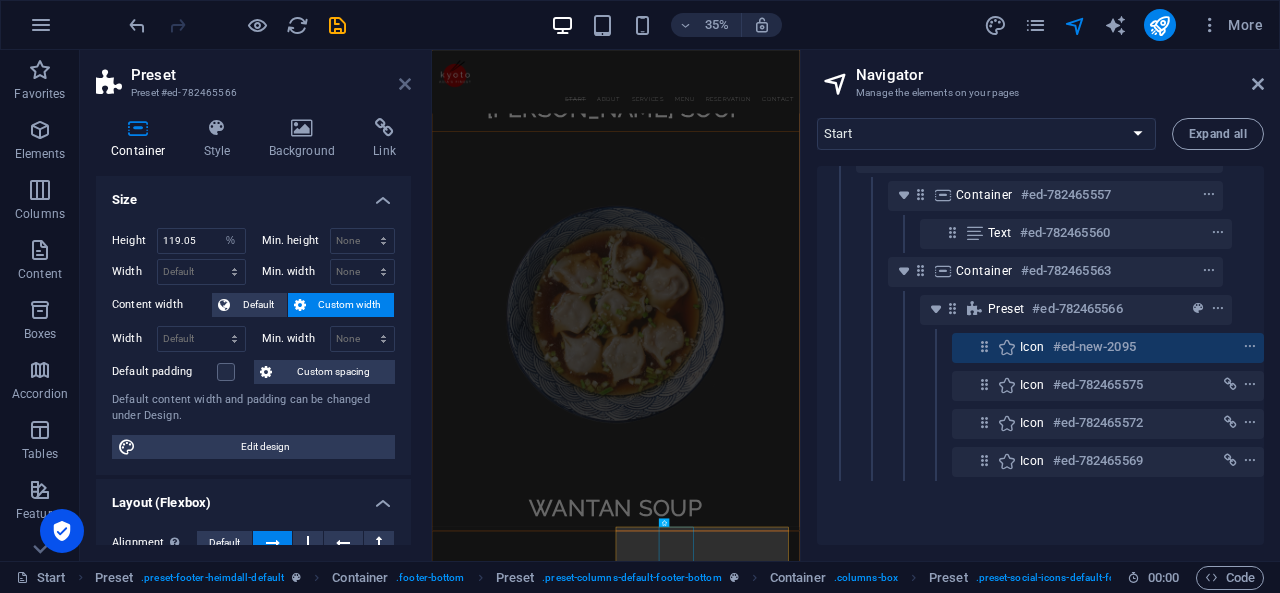 click at bounding box center [405, 84] 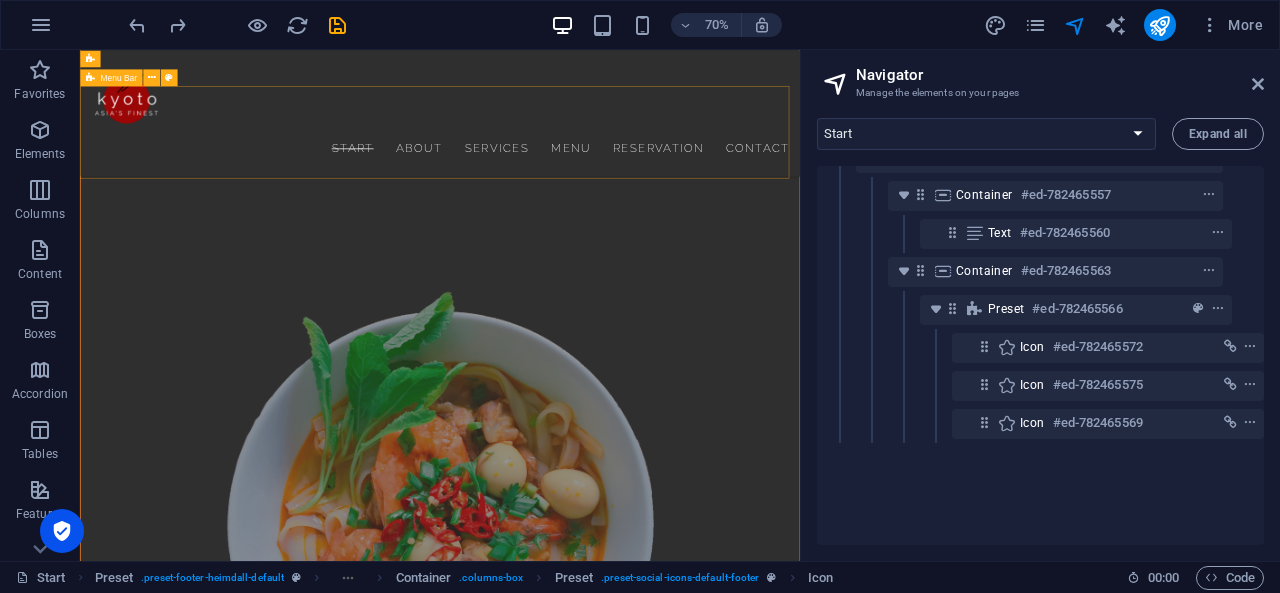 scroll, scrollTop: 7044, scrollLeft: 0, axis: vertical 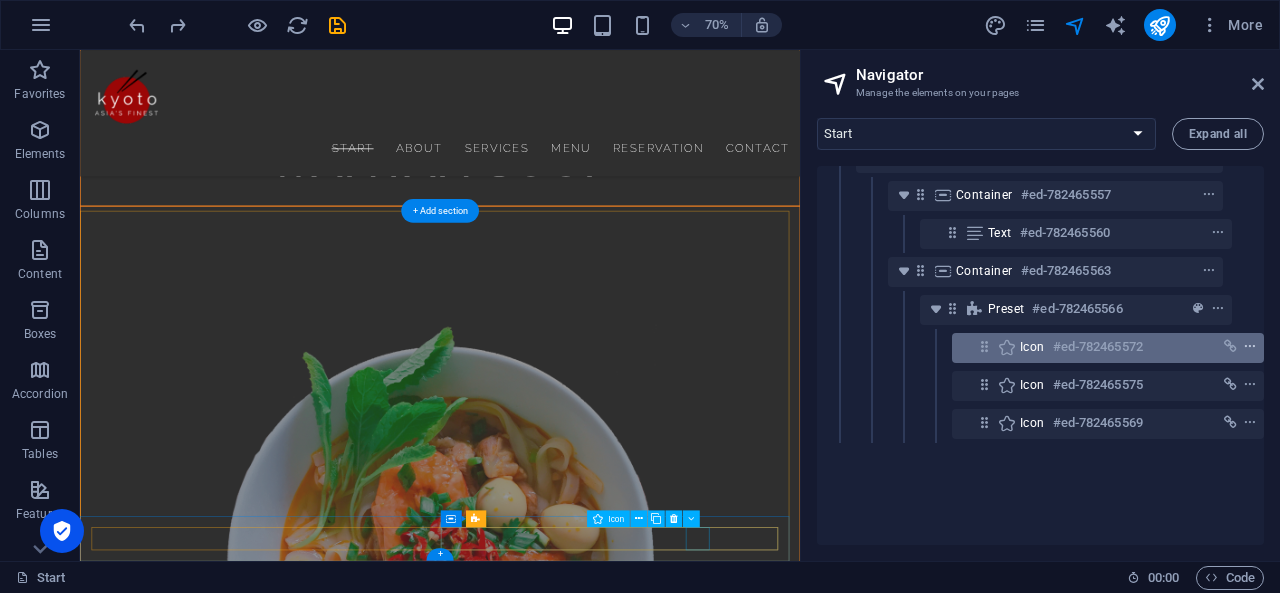 click at bounding box center [1250, 347] 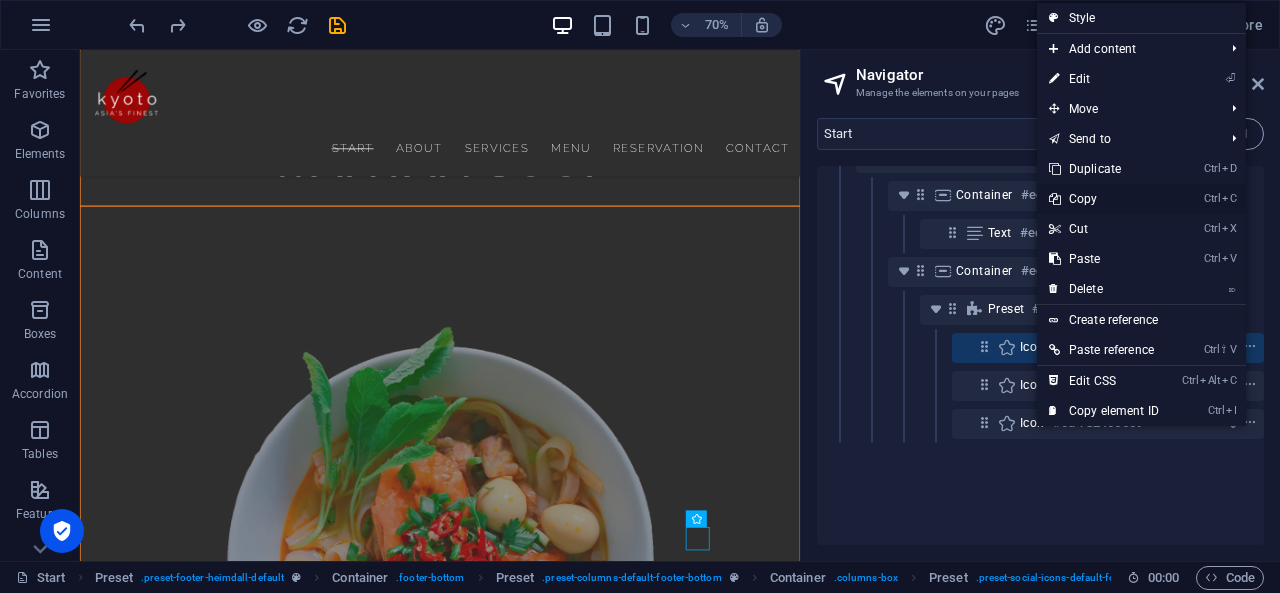 click on "Ctrl C  Copy" at bounding box center (1104, 199) 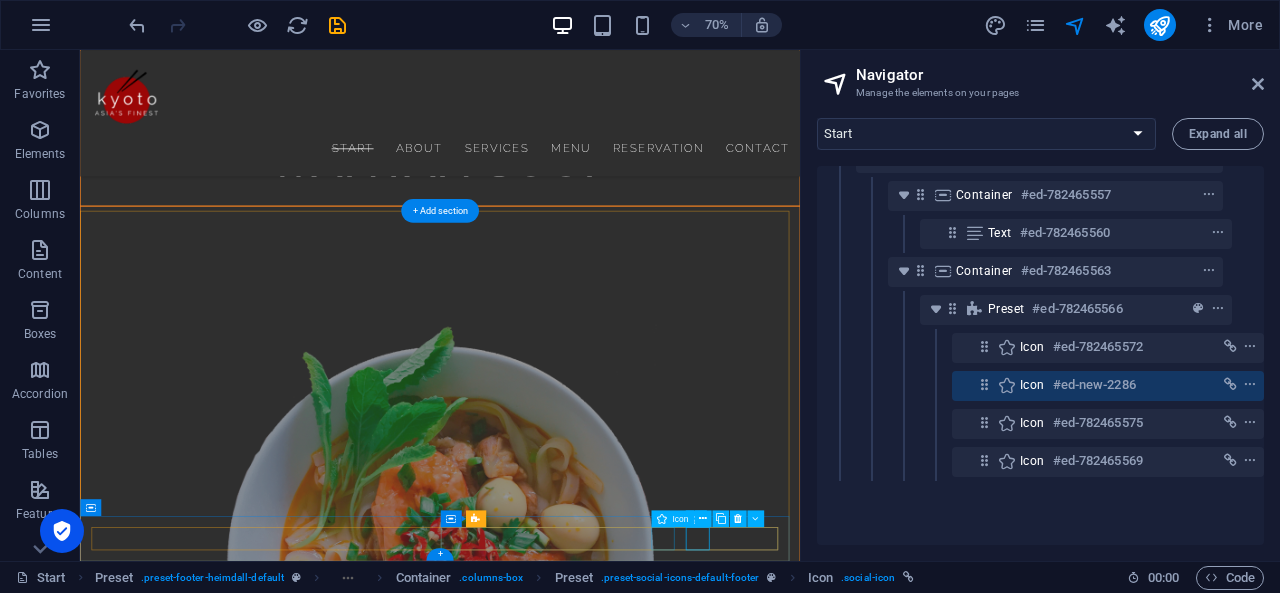 click at bounding box center (594, 3479) 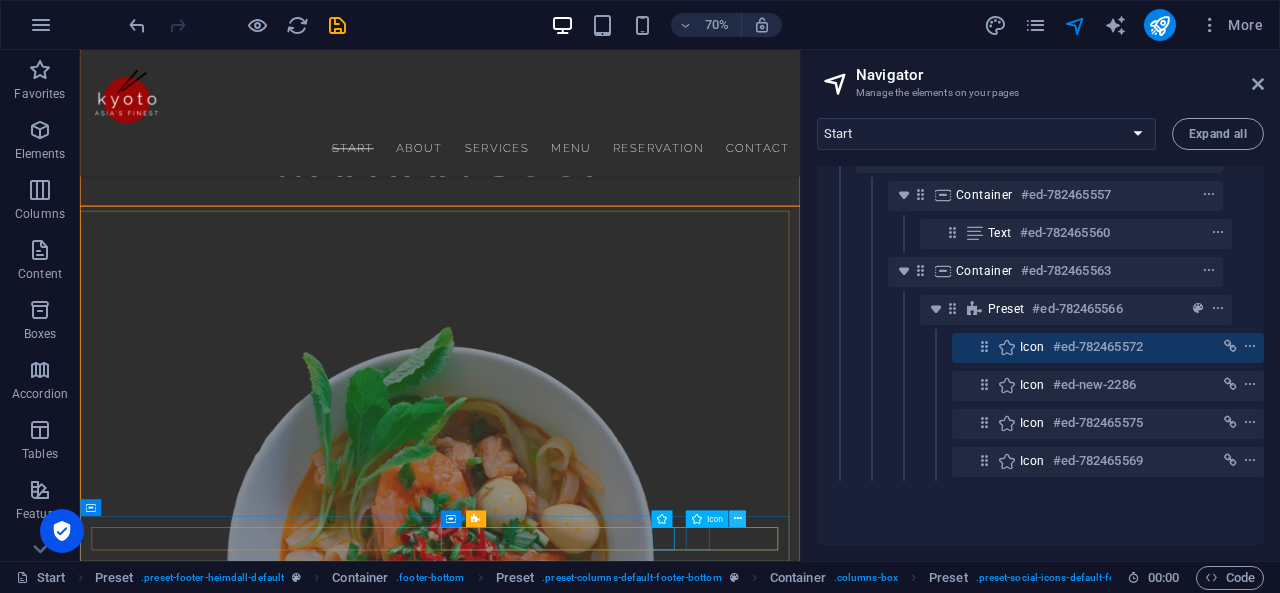 click at bounding box center [737, 518] 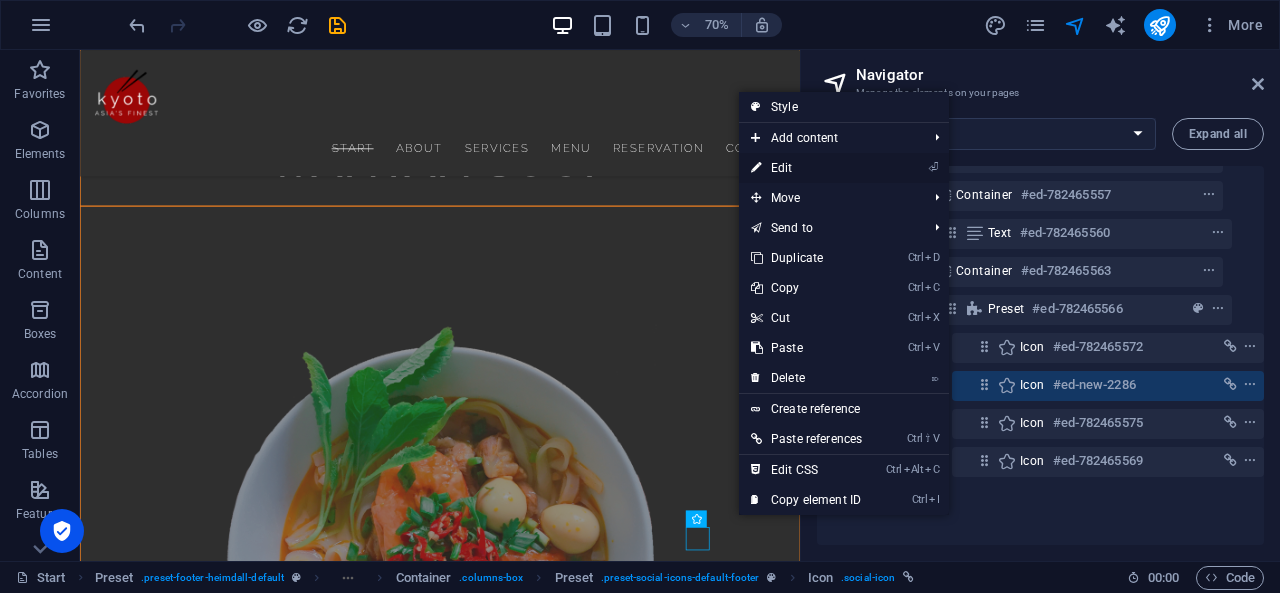 click on "⏎  Edit" at bounding box center (806, 168) 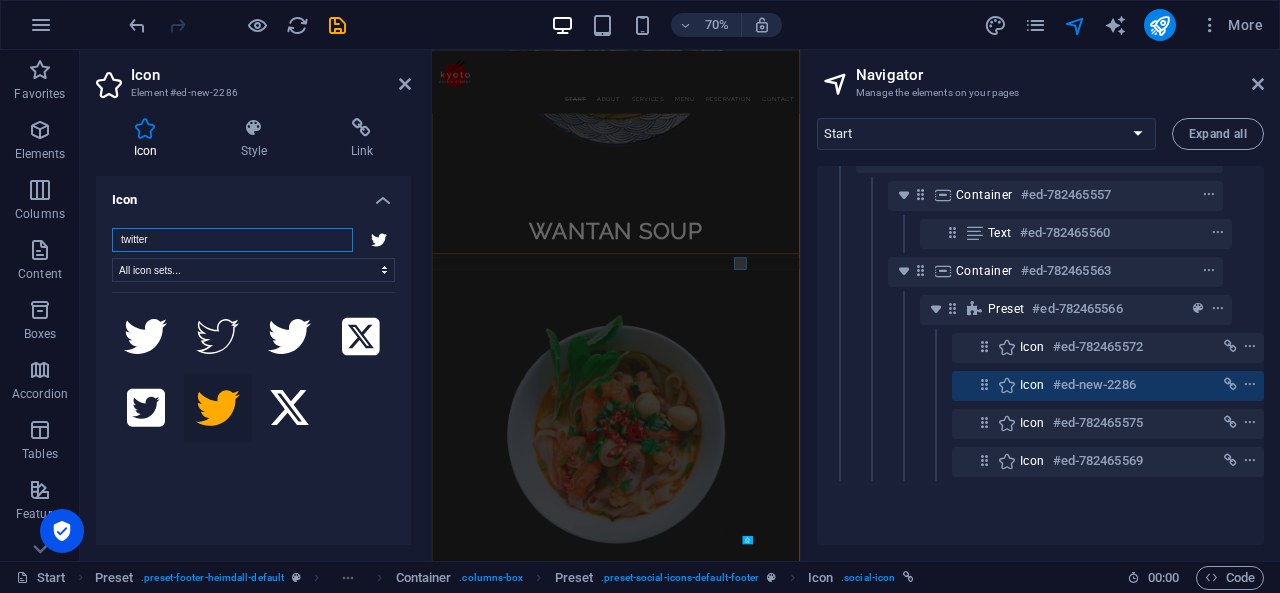 click on "twitter" at bounding box center (232, 240) 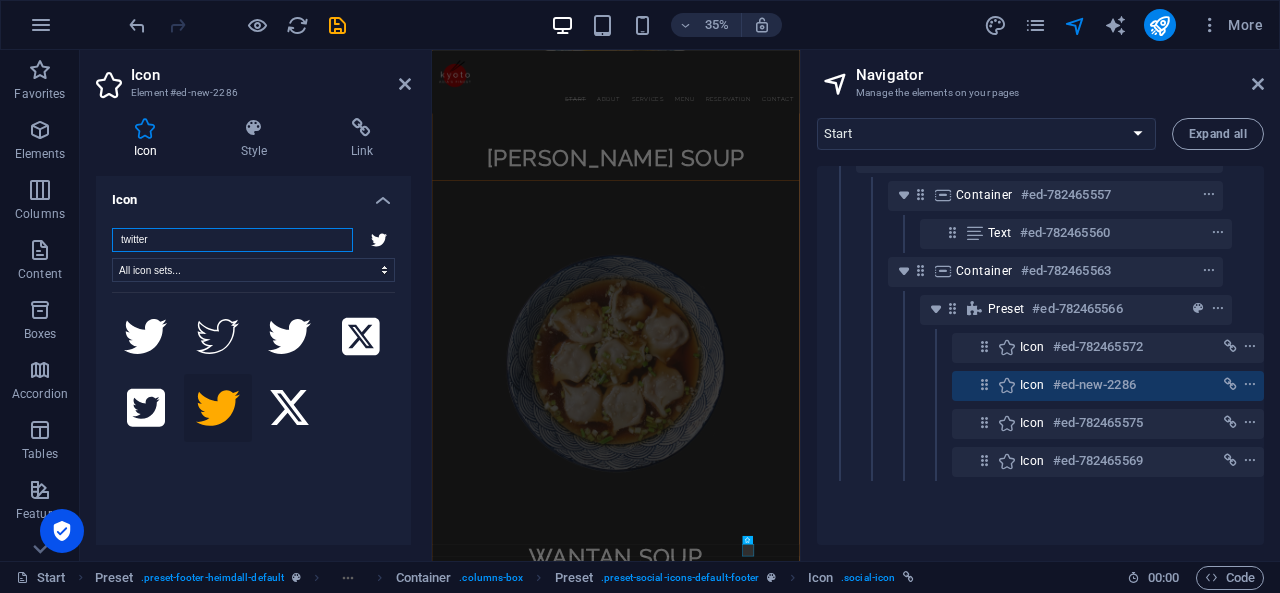 scroll, scrollTop: 7132, scrollLeft: 0, axis: vertical 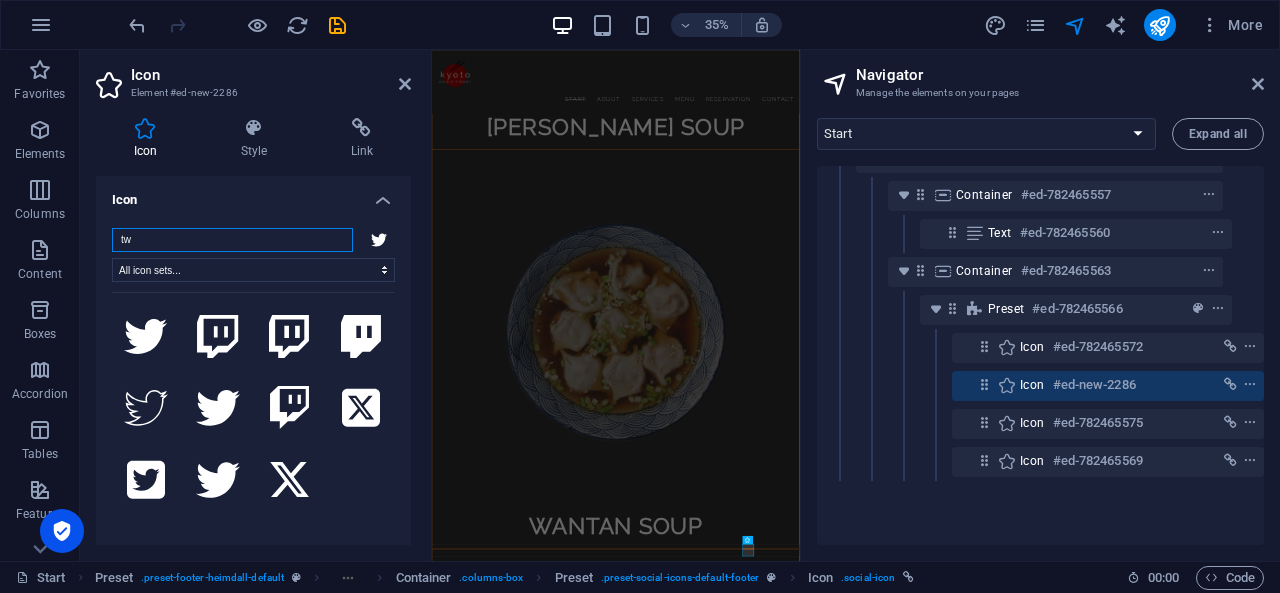 type on "t" 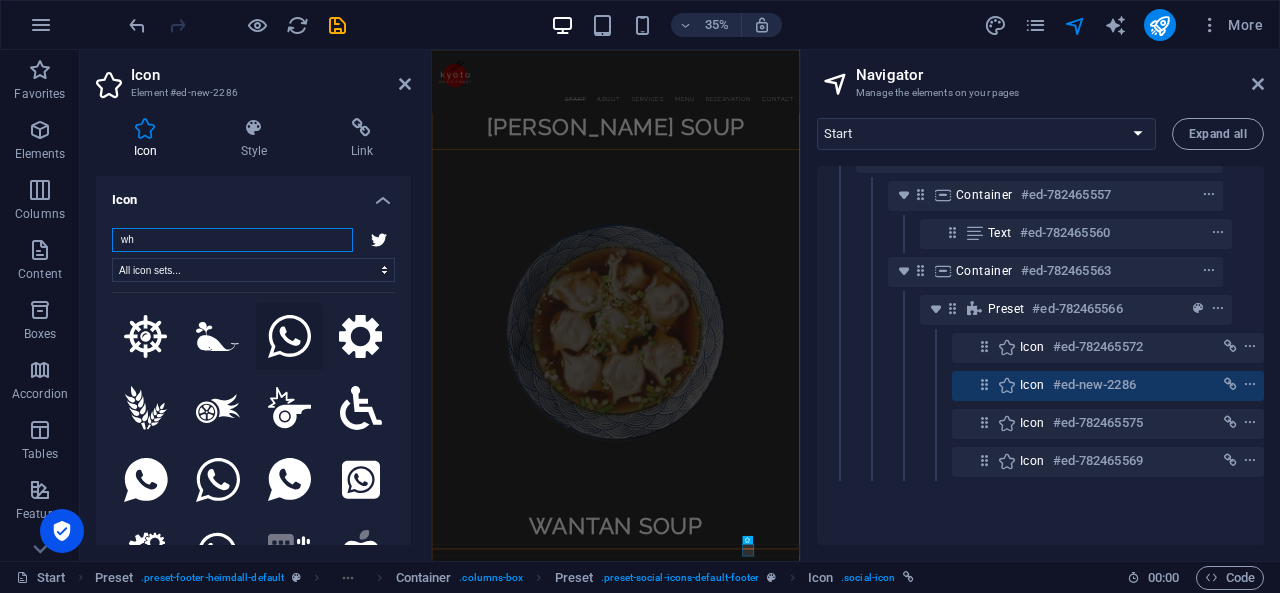 type on "wh" 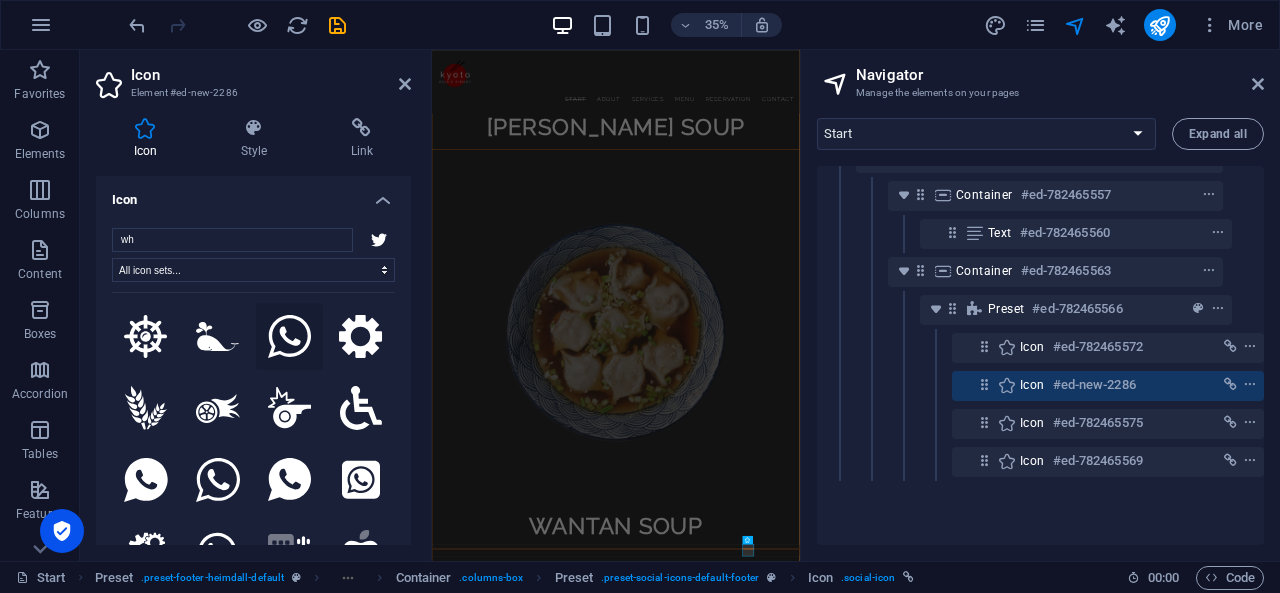 click 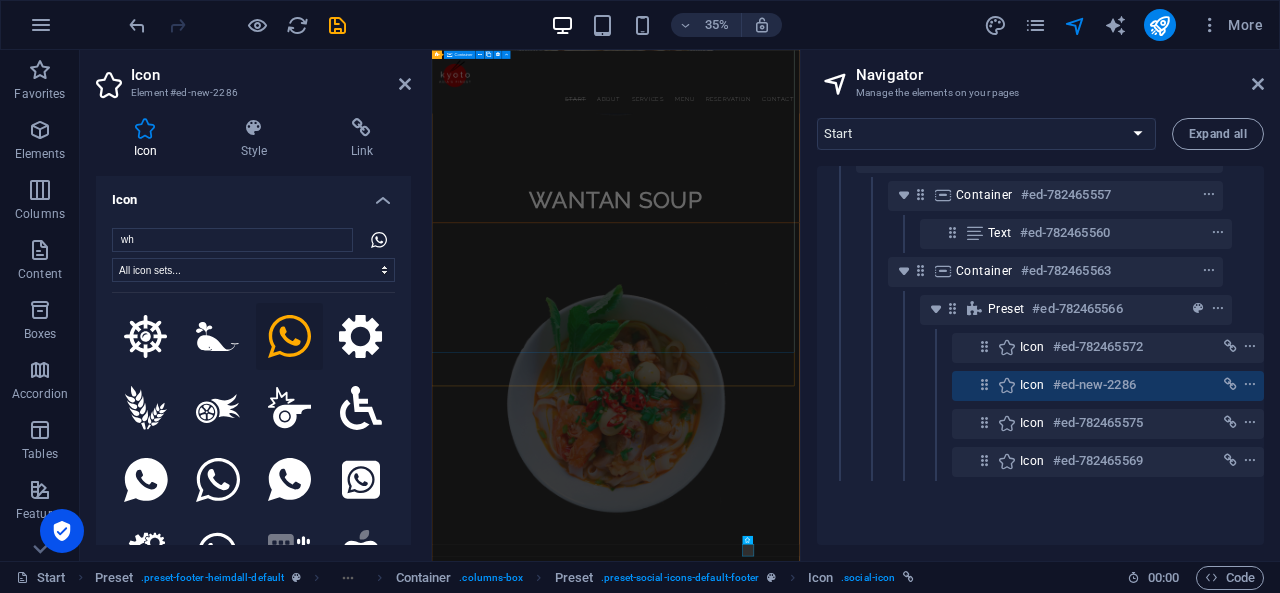 scroll, scrollTop: 7044, scrollLeft: 0, axis: vertical 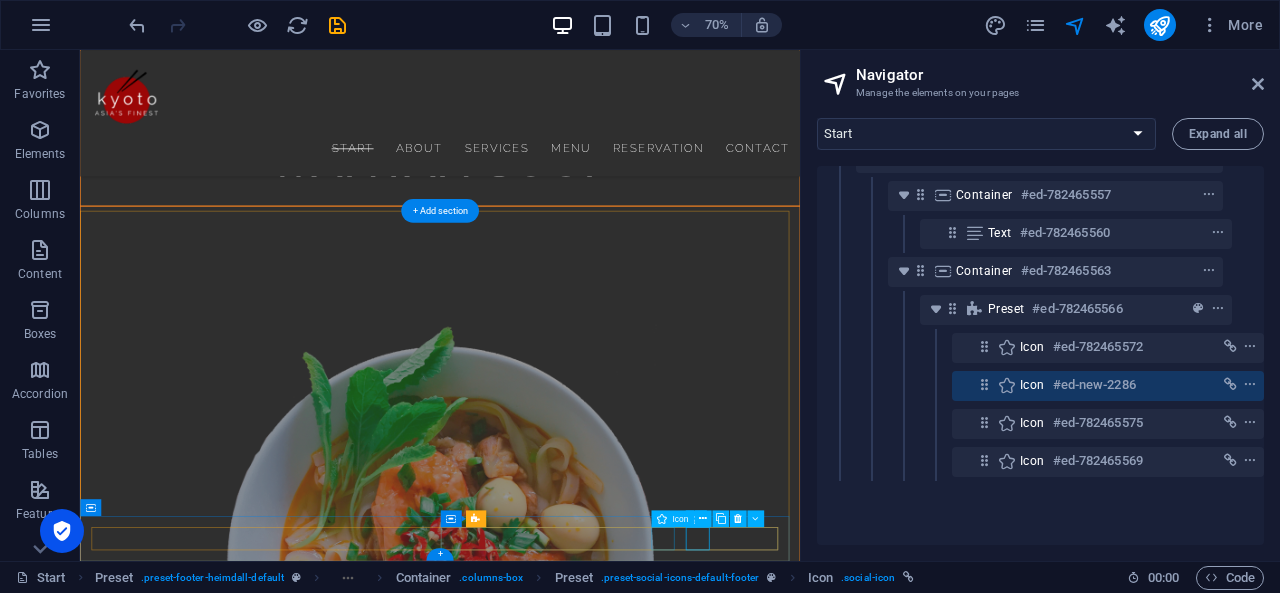 click at bounding box center (594, 3479) 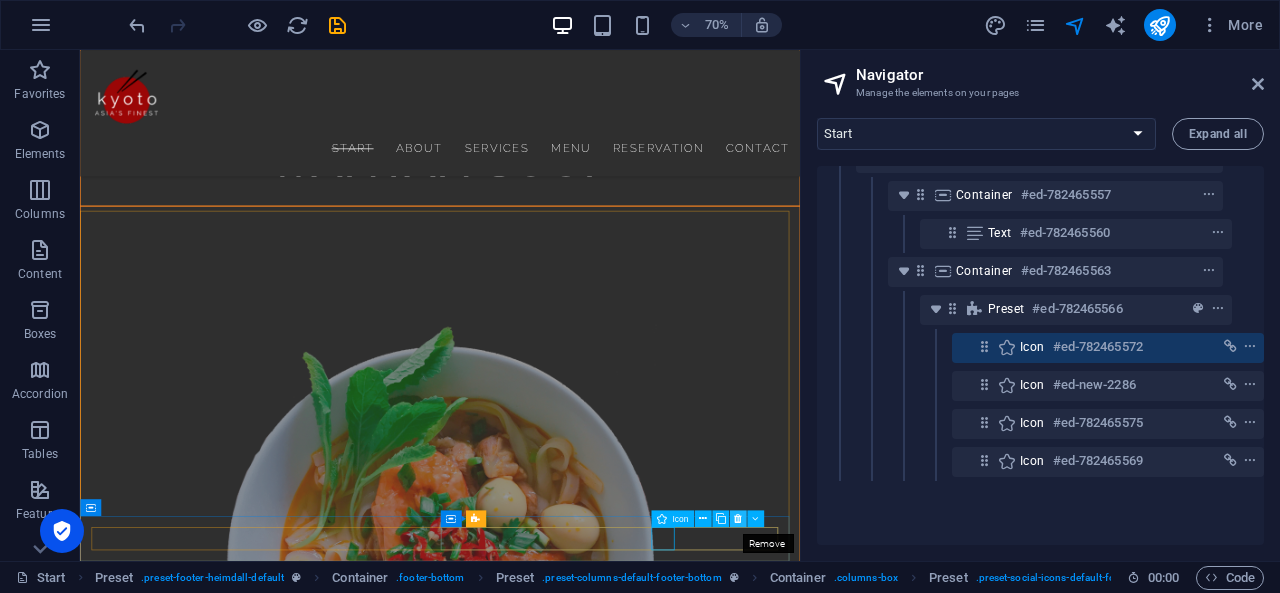 click at bounding box center (738, 518) 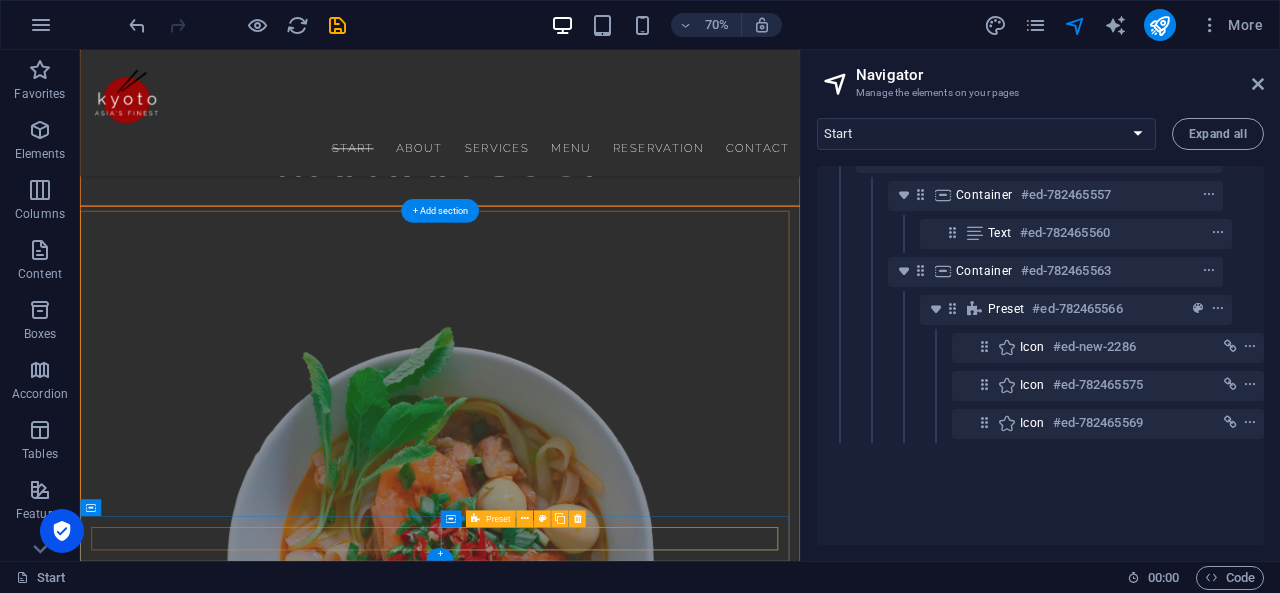 click at bounding box center (594, 3479) 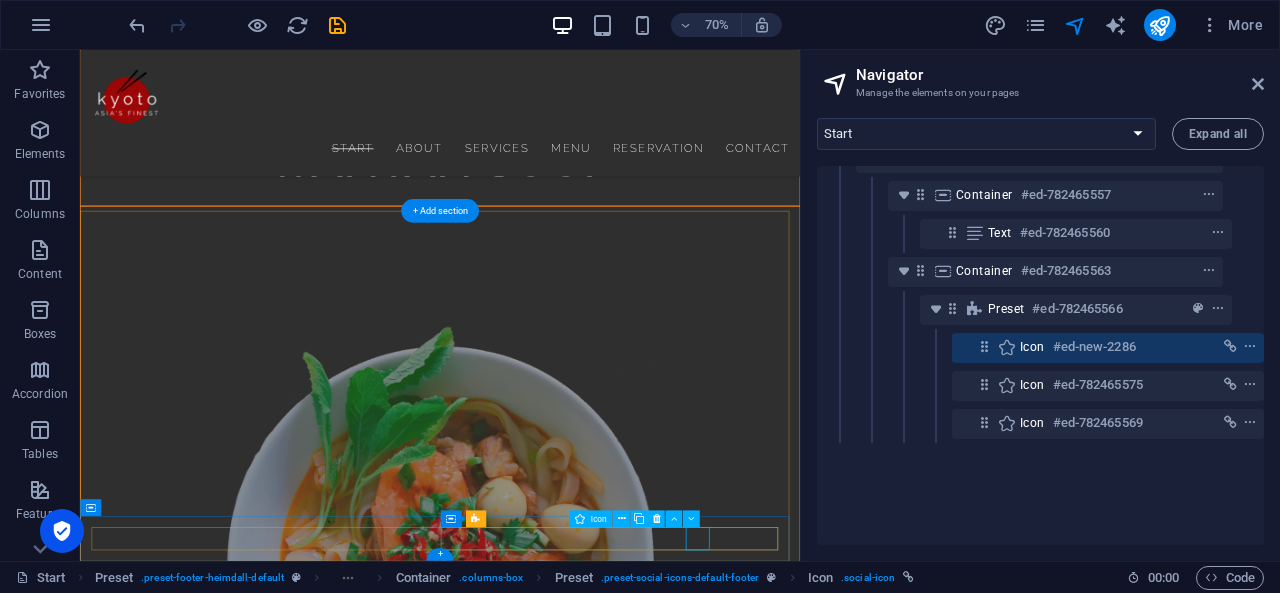 click at bounding box center [594, 3479] 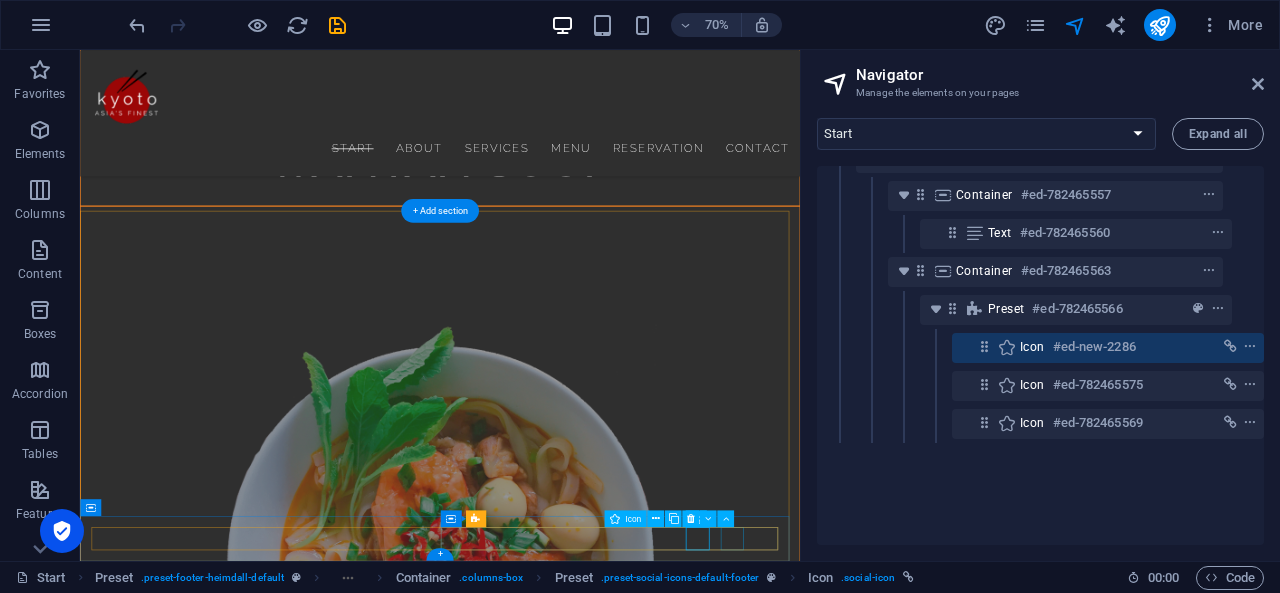 click at bounding box center [594, 3521] 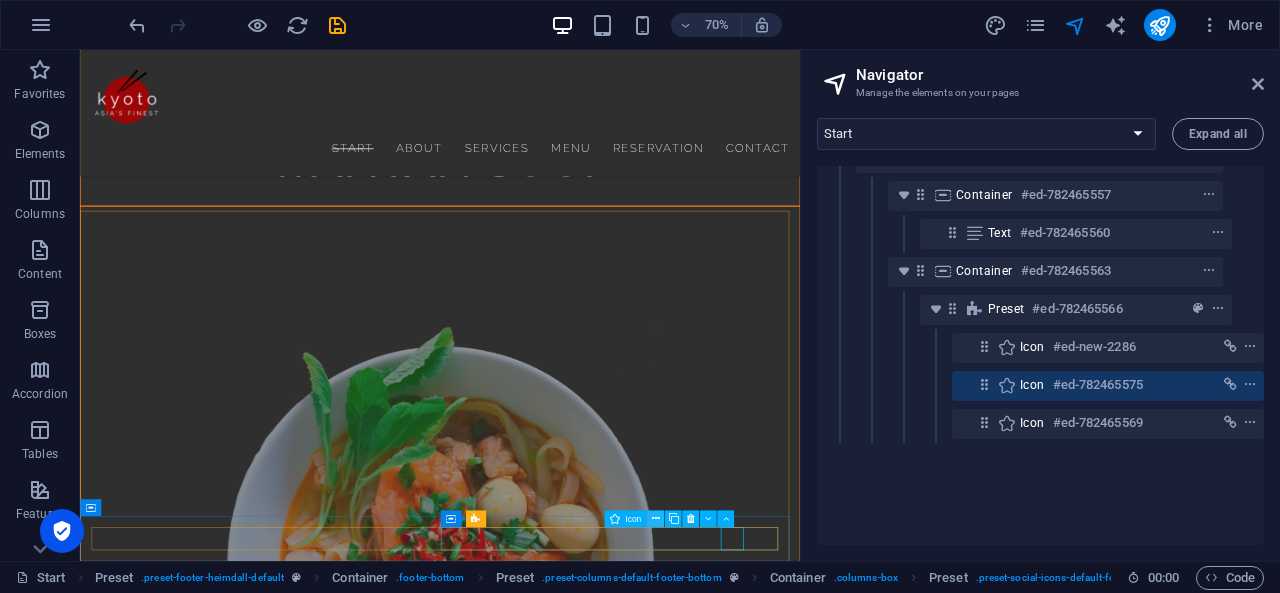 click at bounding box center (656, 518) 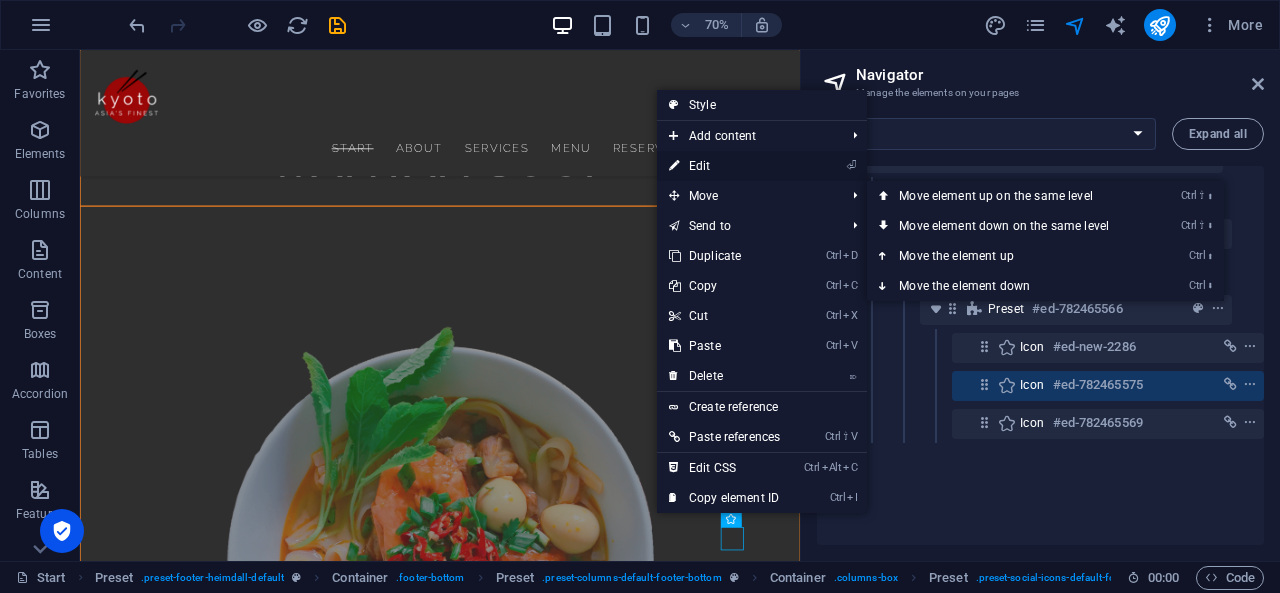 click on "⏎  Edit" at bounding box center (724, 166) 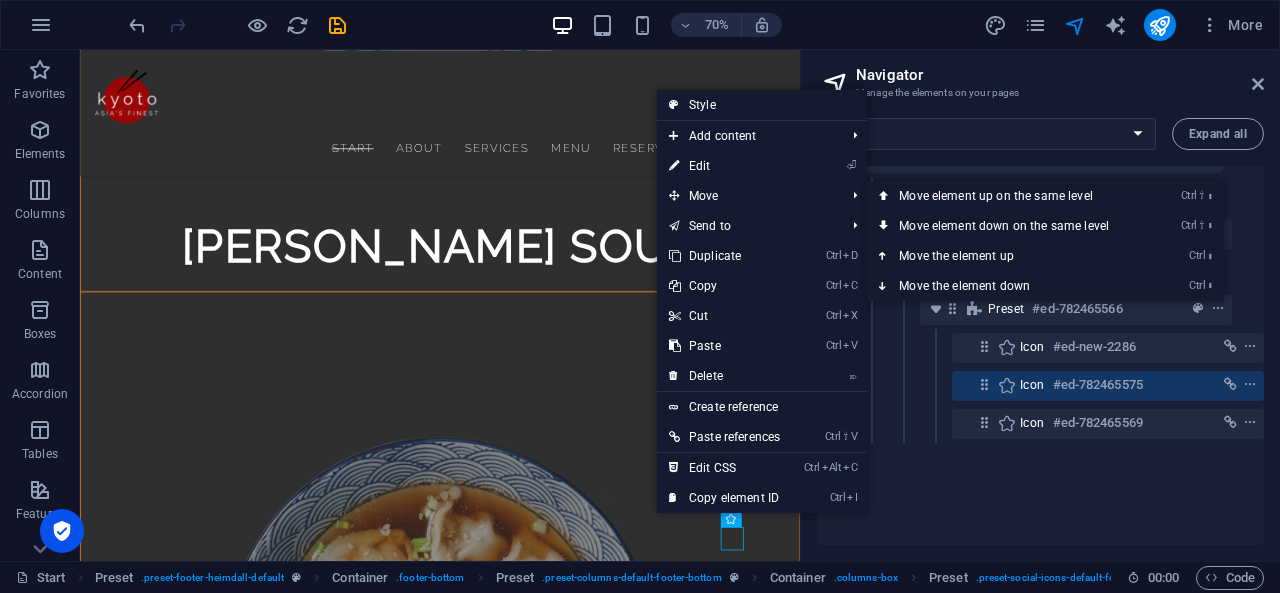 select on "xMidYMid" 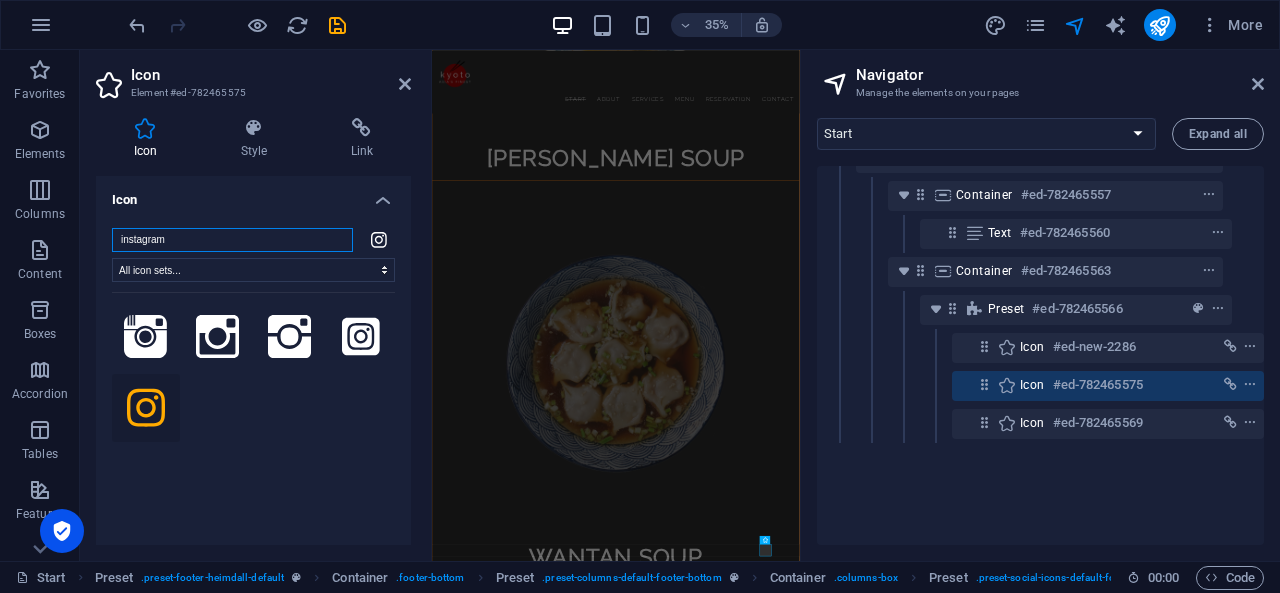 scroll, scrollTop: 7132, scrollLeft: 0, axis: vertical 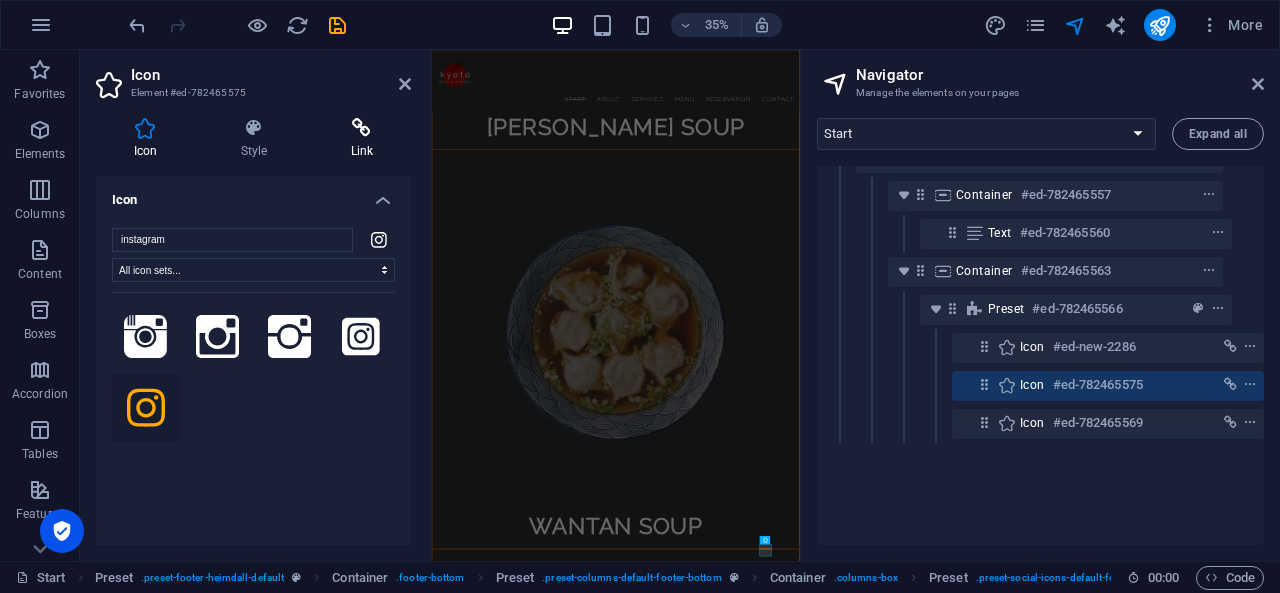 click at bounding box center (362, 128) 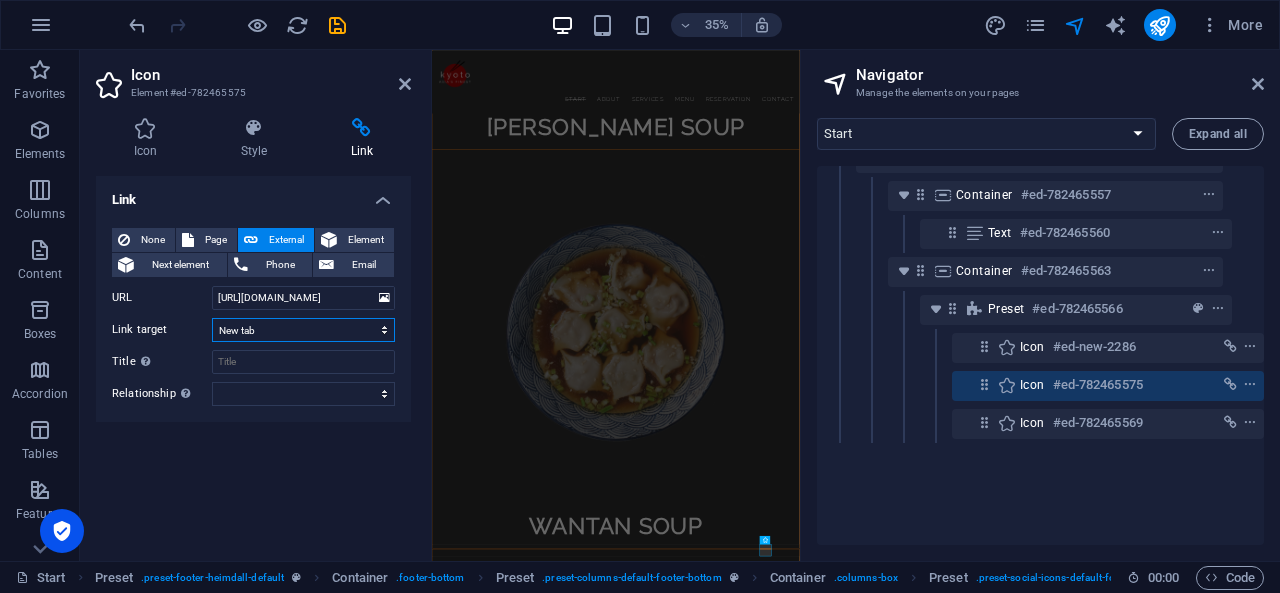 click on "New tab Same tab Overlay" at bounding box center [303, 330] 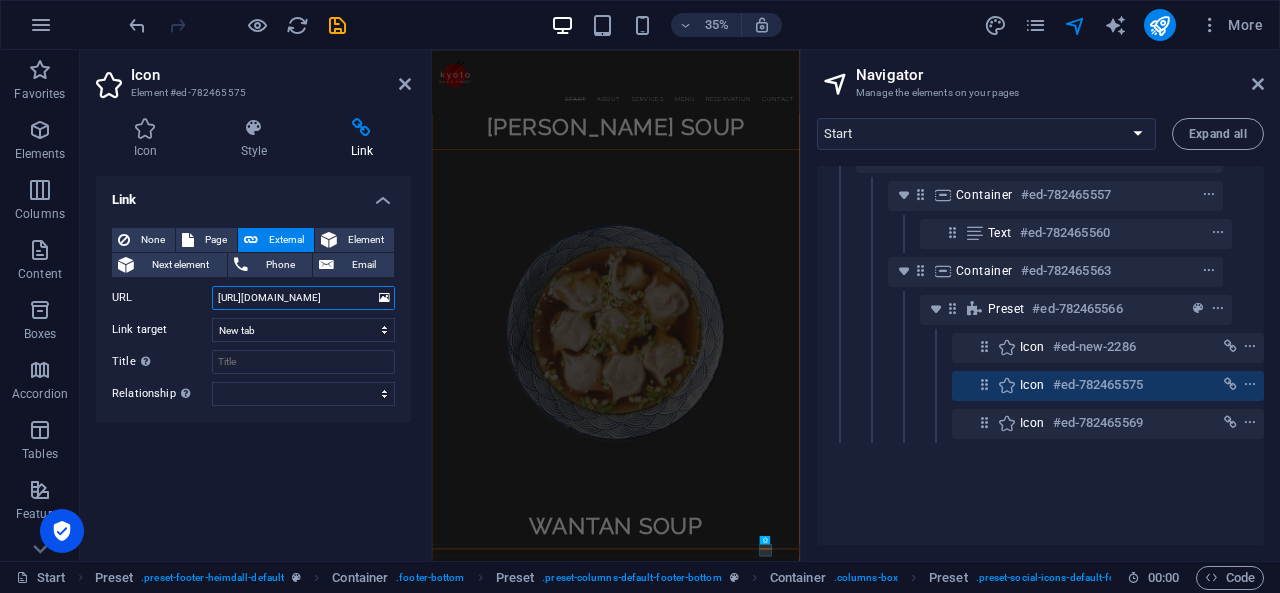 drag, startPoint x: 352, startPoint y: 299, endPoint x: 211, endPoint y: 297, distance: 141.01419 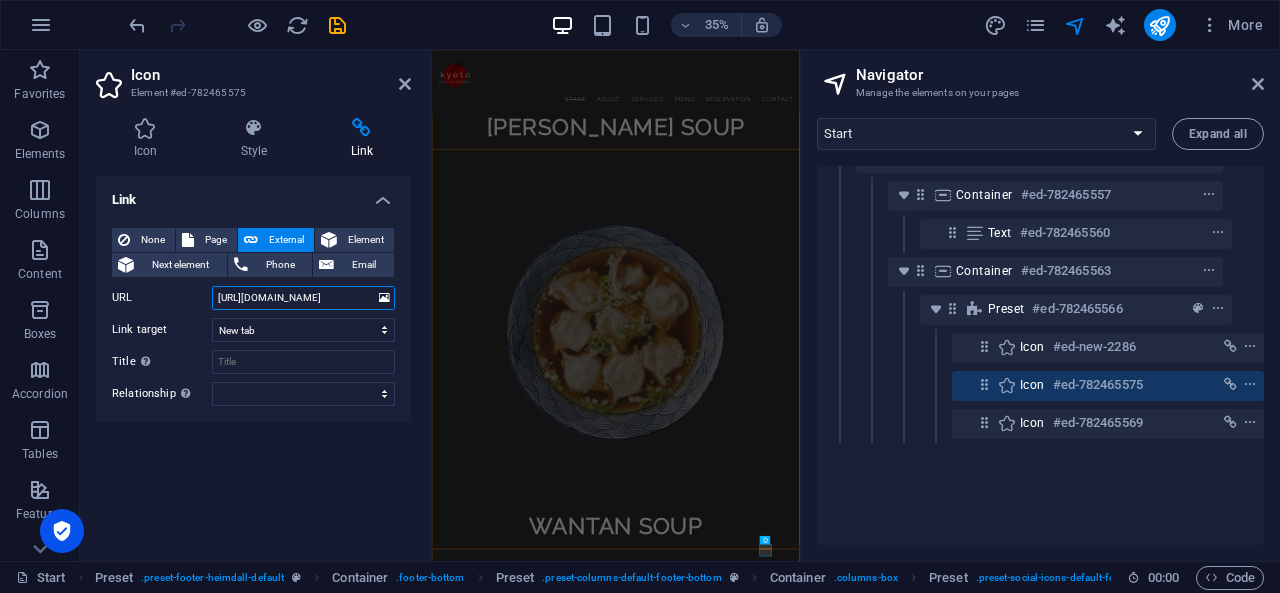 paste on "gd_lanrf/" 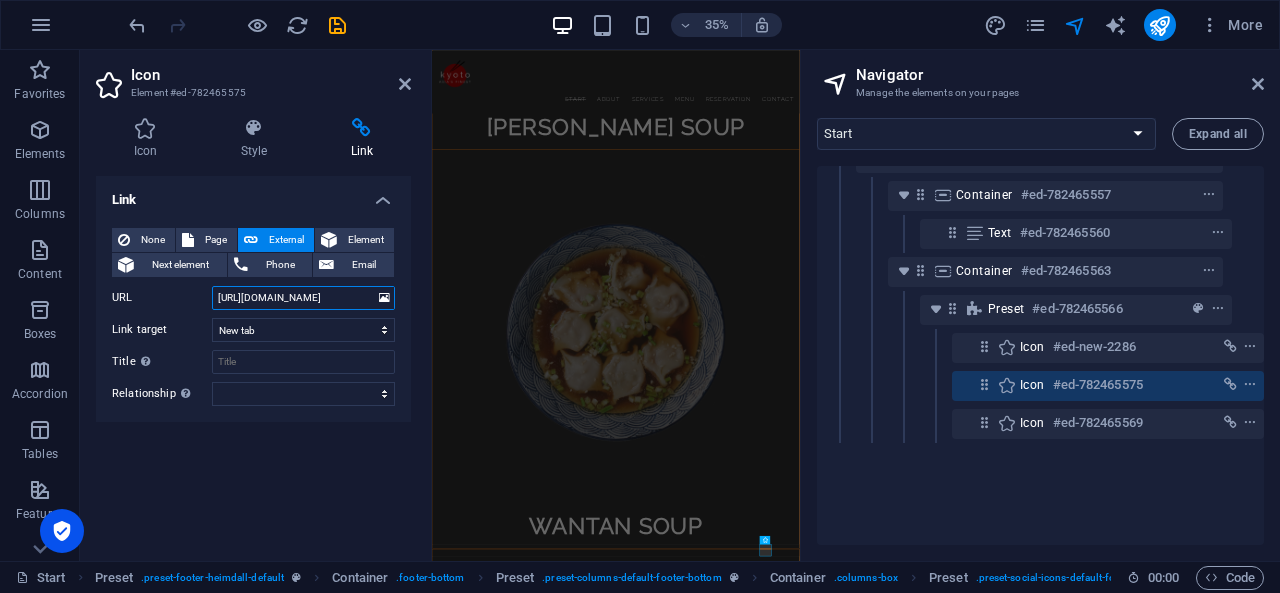 scroll, scrollTop: 0, scrollLeft: 0, axis: both 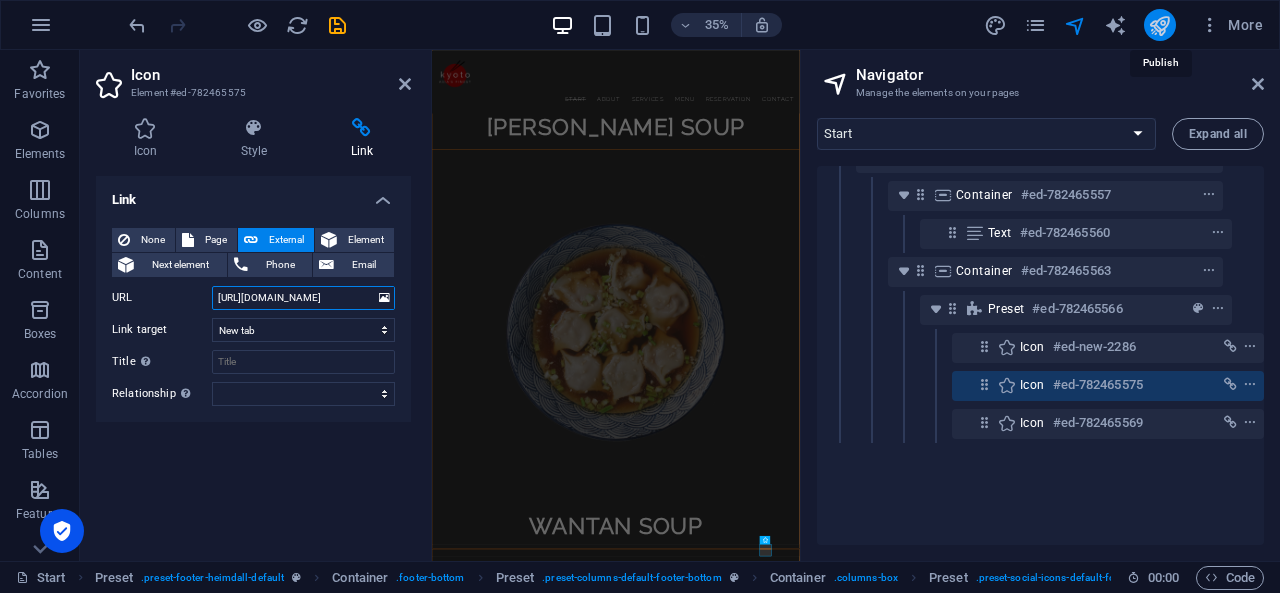 type on "[URL][DOMAIN_NAME]" 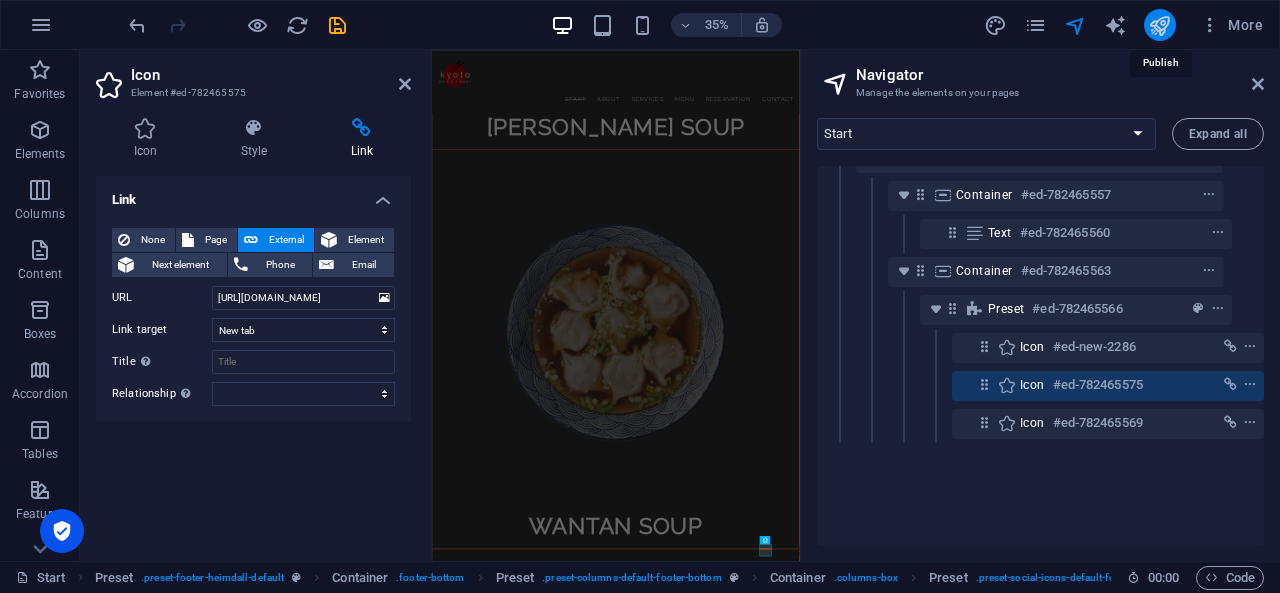 click at bounding box center [1159, 25] 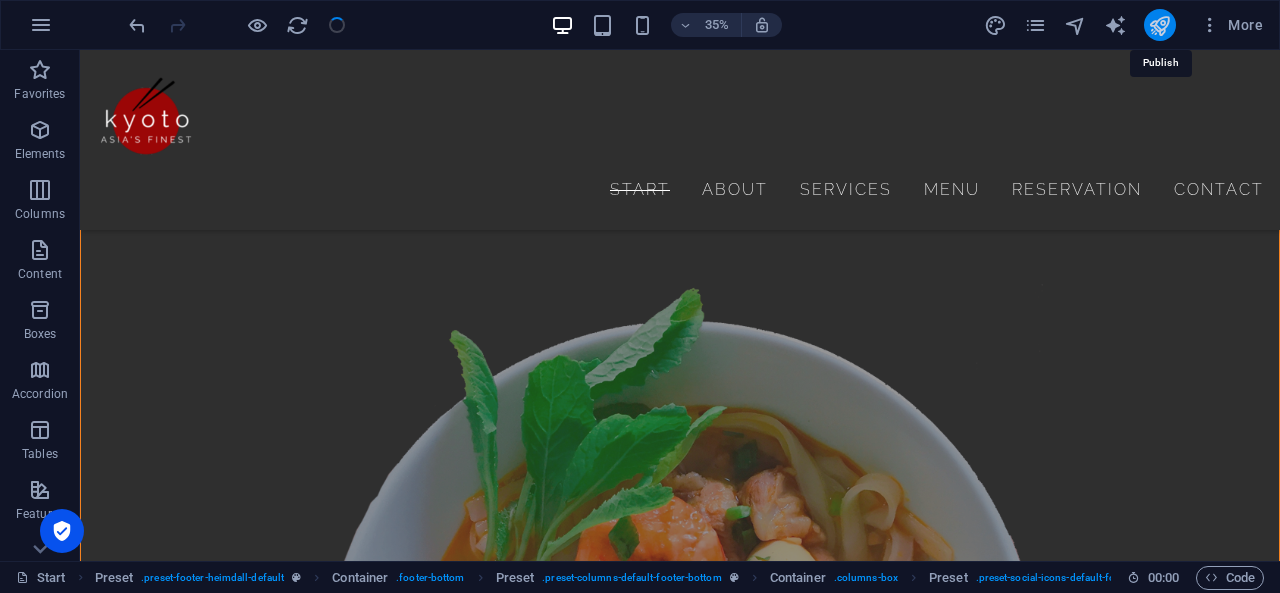 scroll, scrollTop: 7529, scrollLeft: 0, axis: vertical 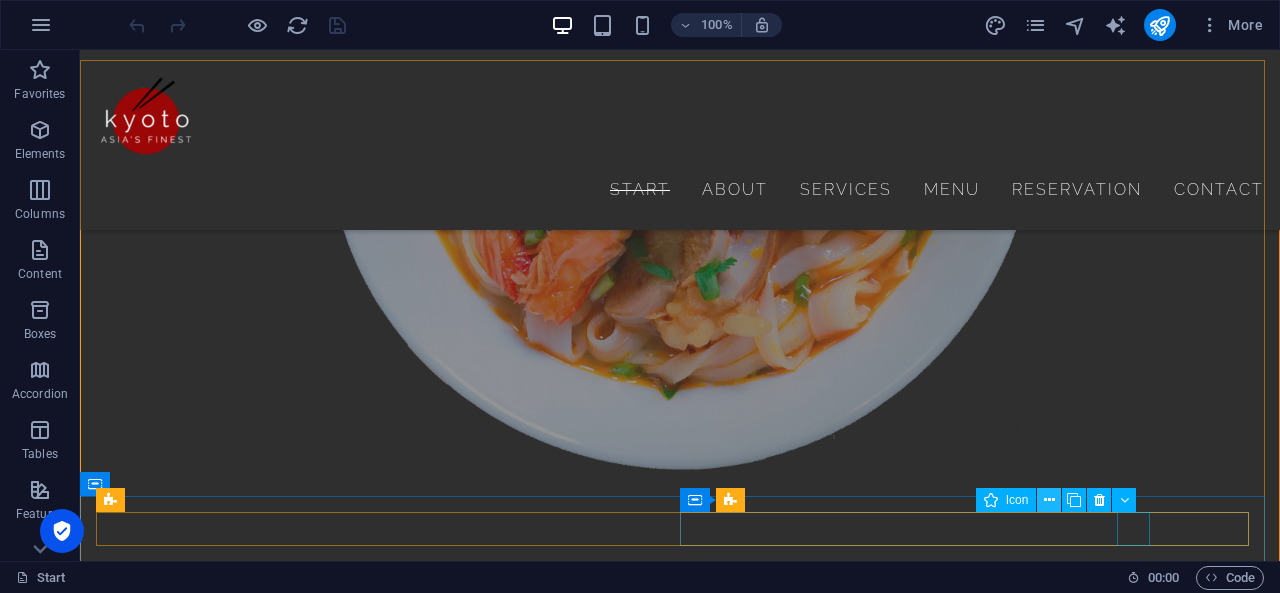 click at bounding box center (1049, 500) 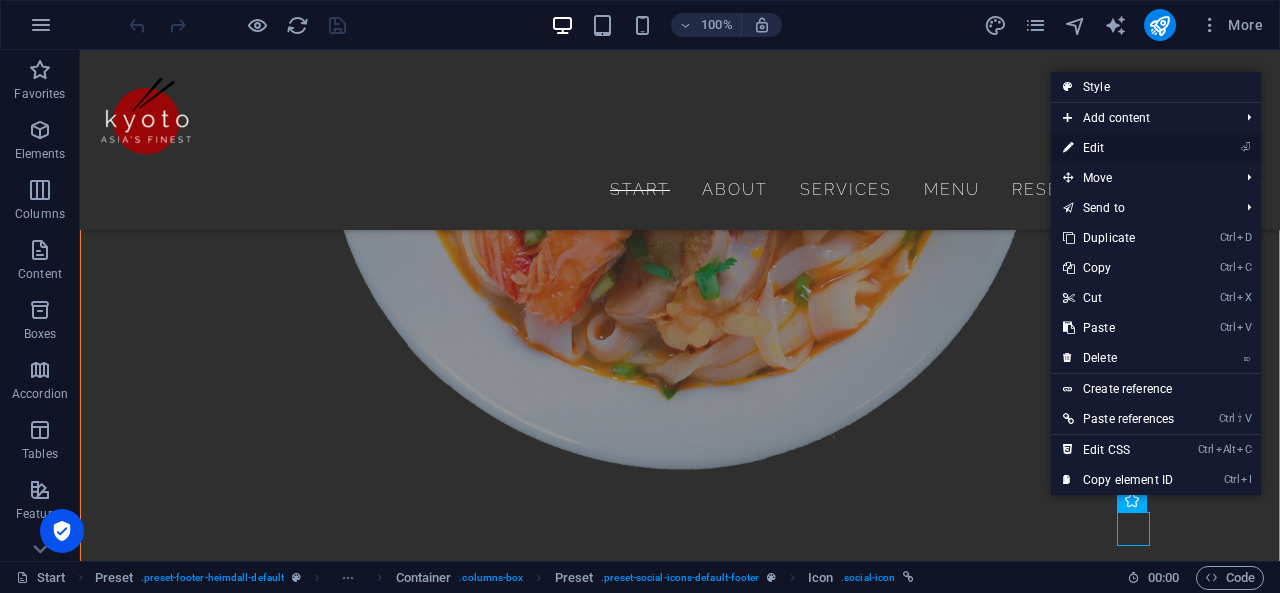 click on "⏎  Edit" at bounding box center [1118, 148] 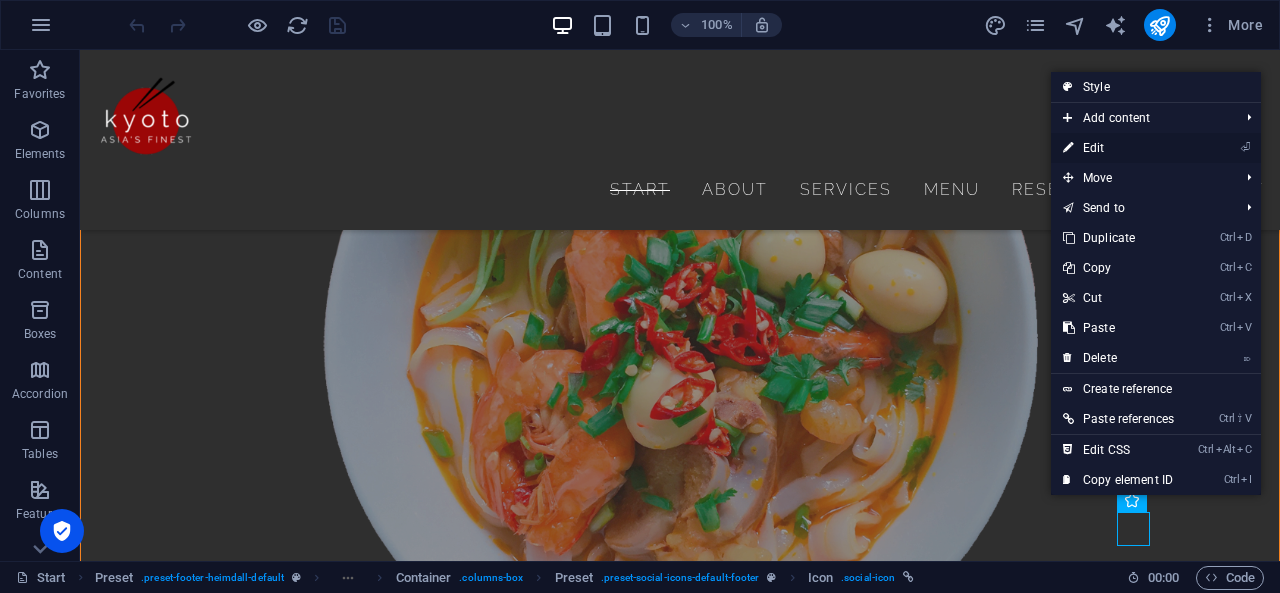 select on "xMidYMid" 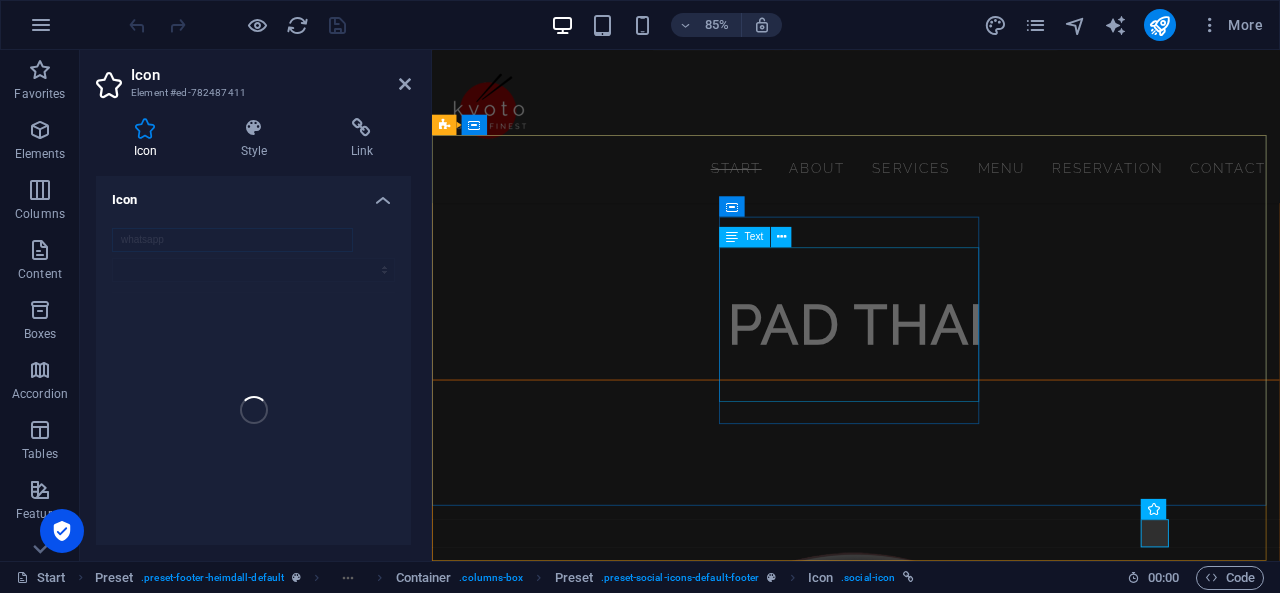 scroll, scrollTop: 6980, scrollLeft: 0, axis: vertical 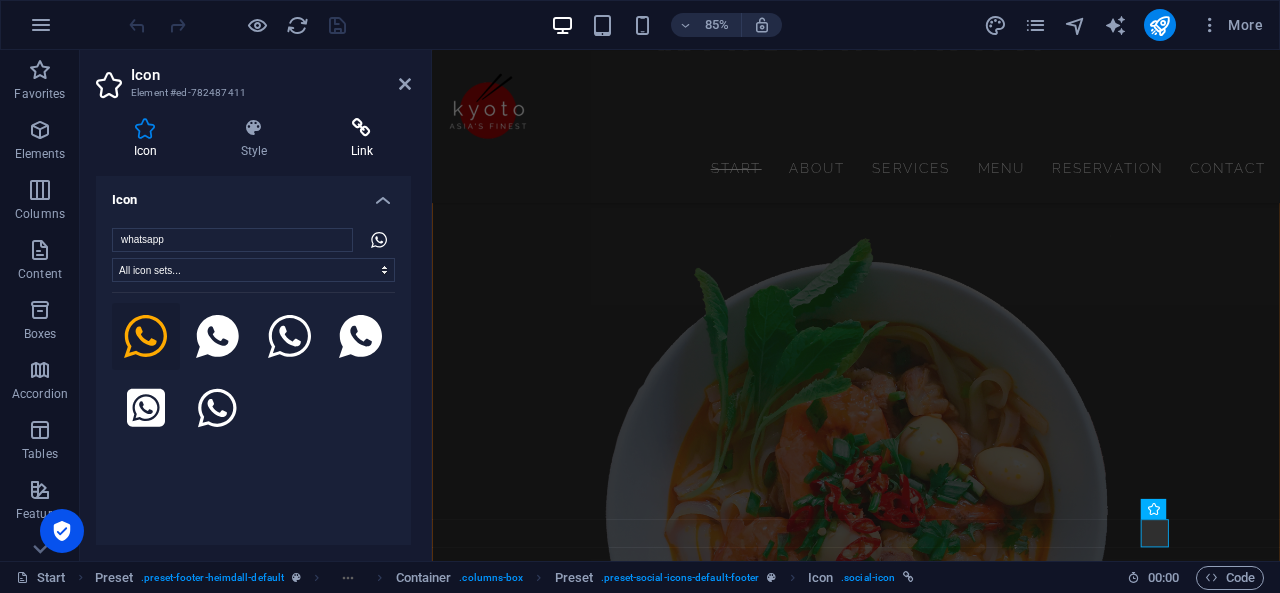 click at bounding box center (362, 128) 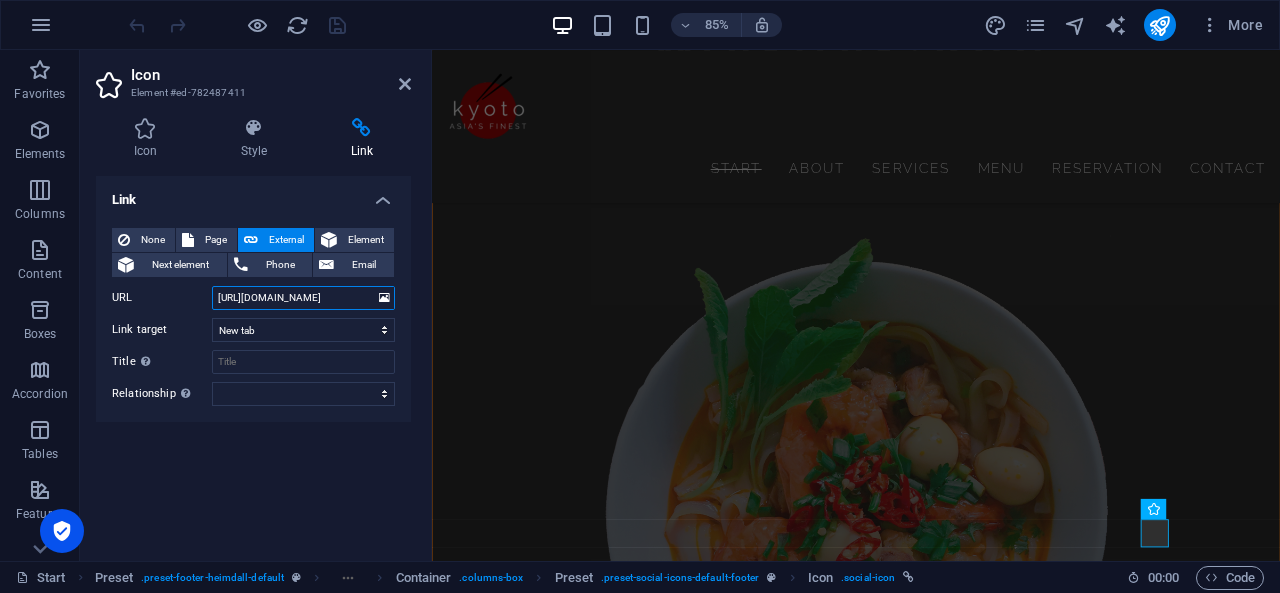 click on "https://twitter.com/" at bounding box center [303, 298] 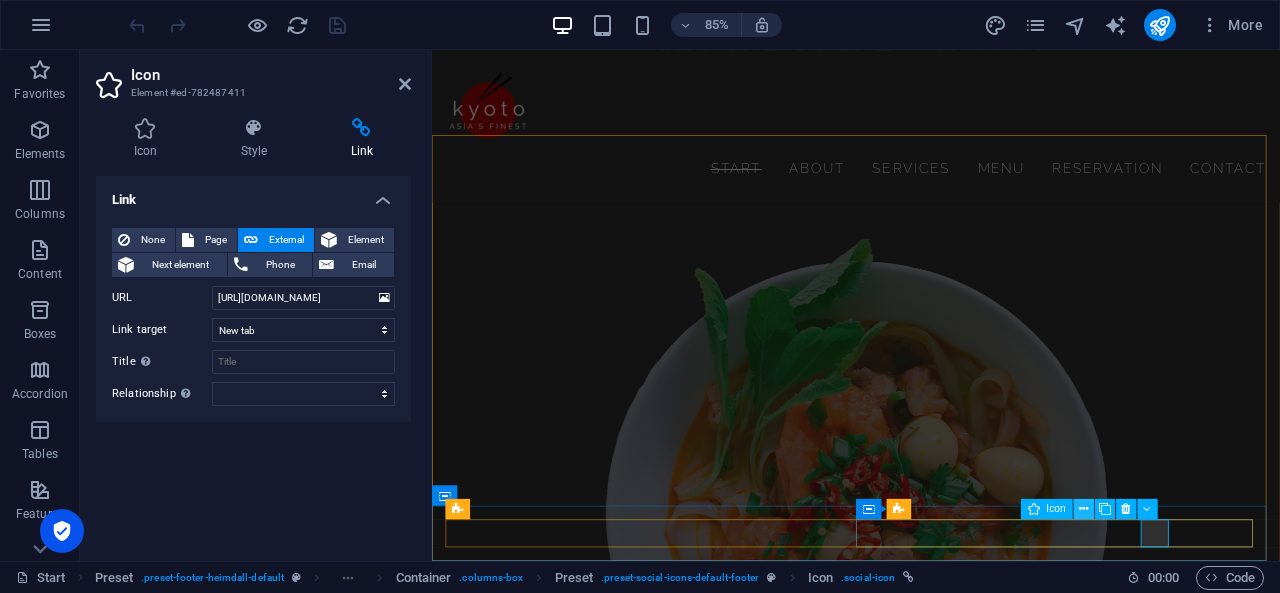 click at bounding box center [1083, 509] 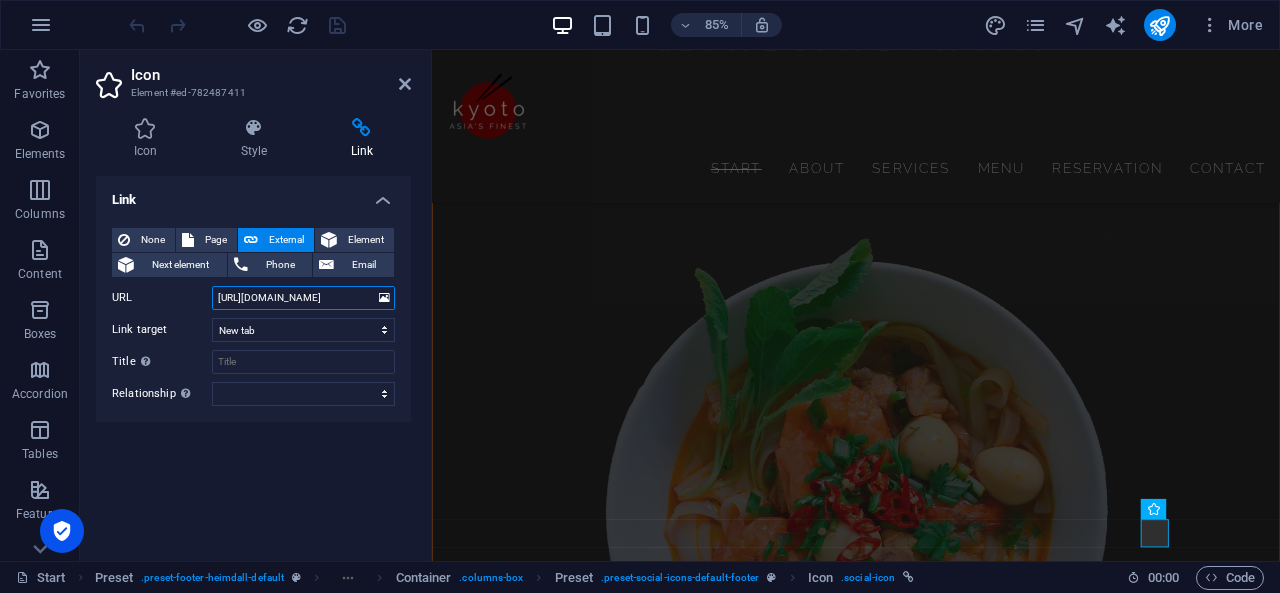 click on "https://twitter.com/" at bounding box center (303, 298) 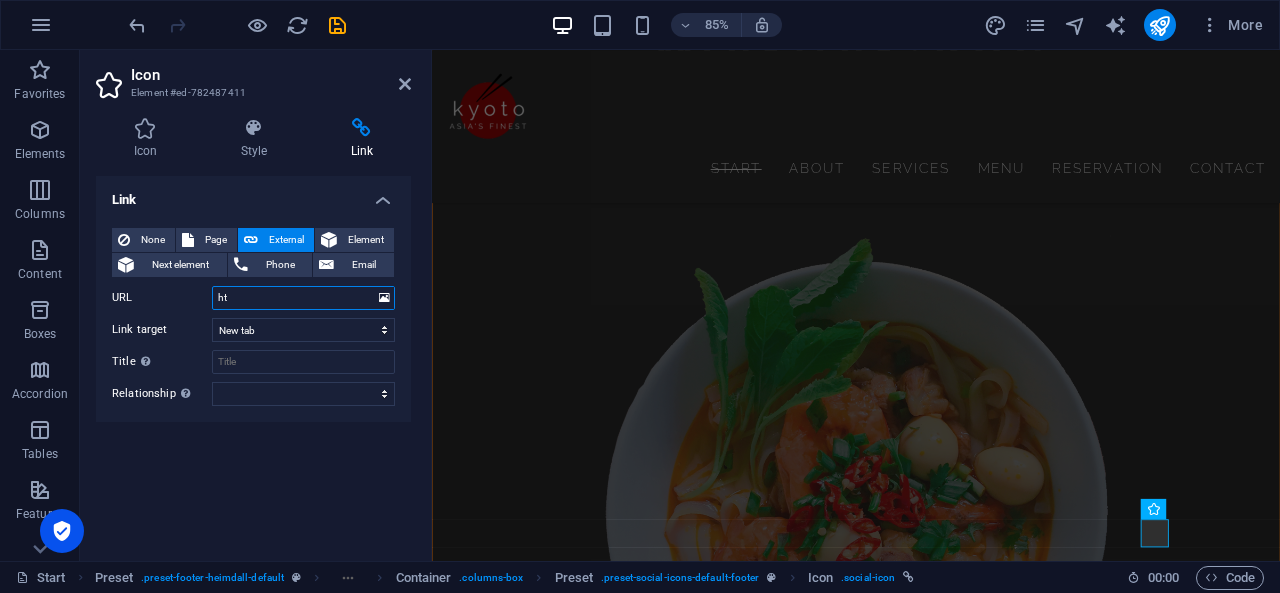 type on "h" 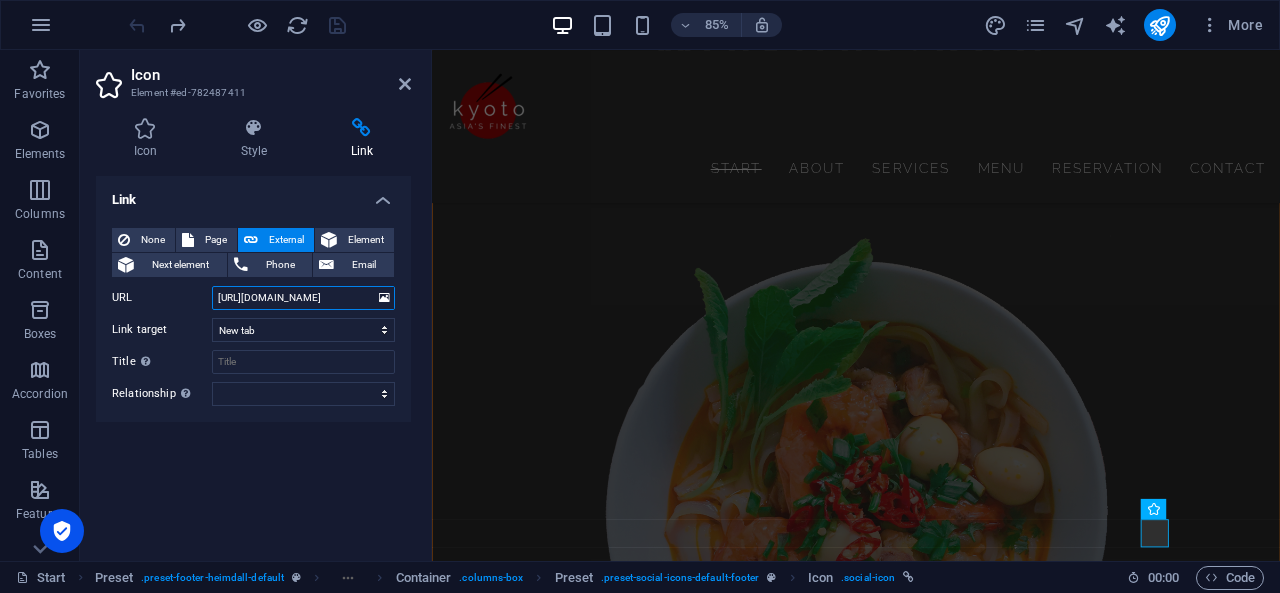 click on "https://twitter.com/" at bounding box center [303, 298] 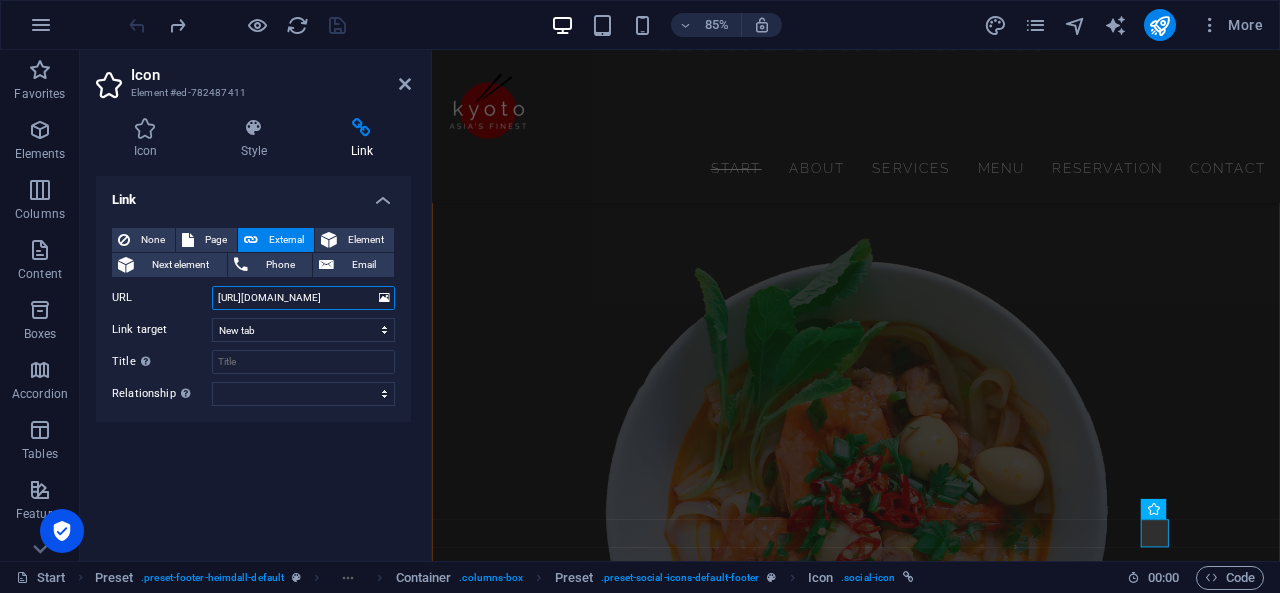 drag, startPoint x: 278, startPoint y: 297, endPoint x: 242, endPoint y: 288, distance: 37.107952 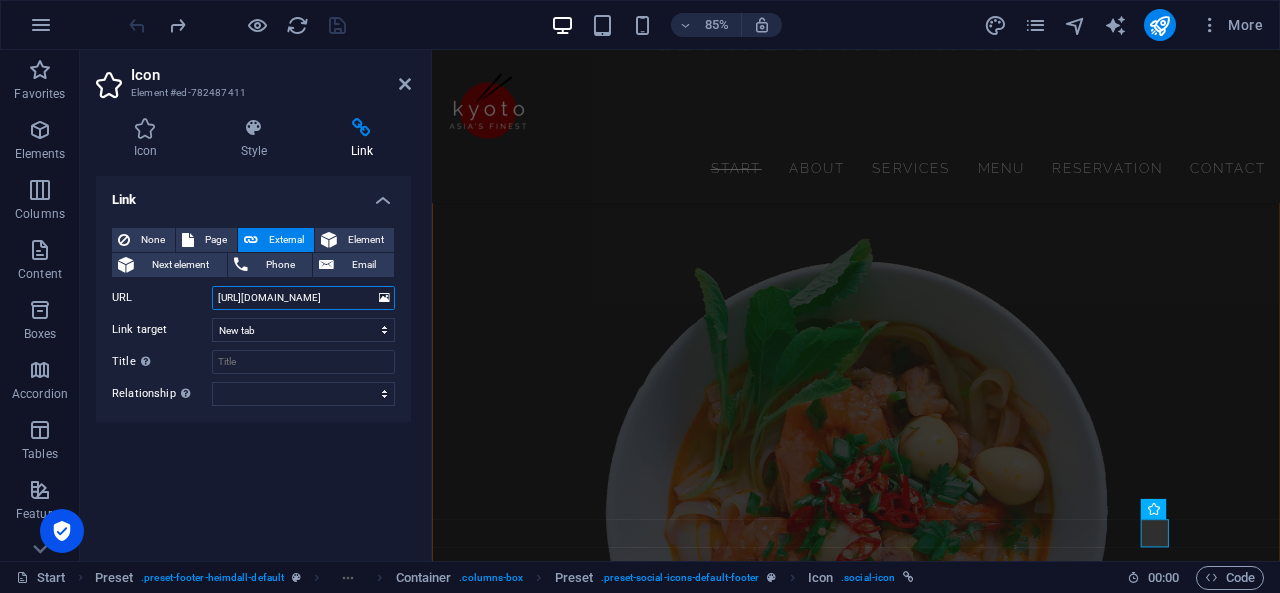 drag, startPoint x: 277, startPoint y: 293, endPoint x: 251, endPoint y: 293, distance: 26 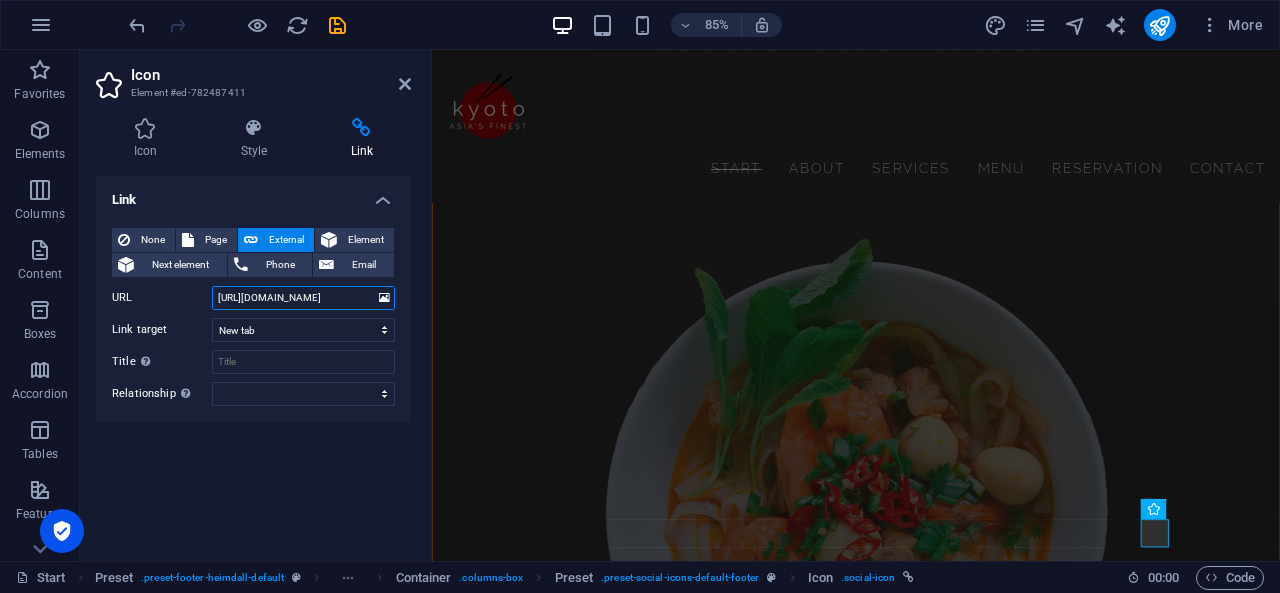 click on "[URL][DOMAIN_NAME]" at bounding box center [303, 298] 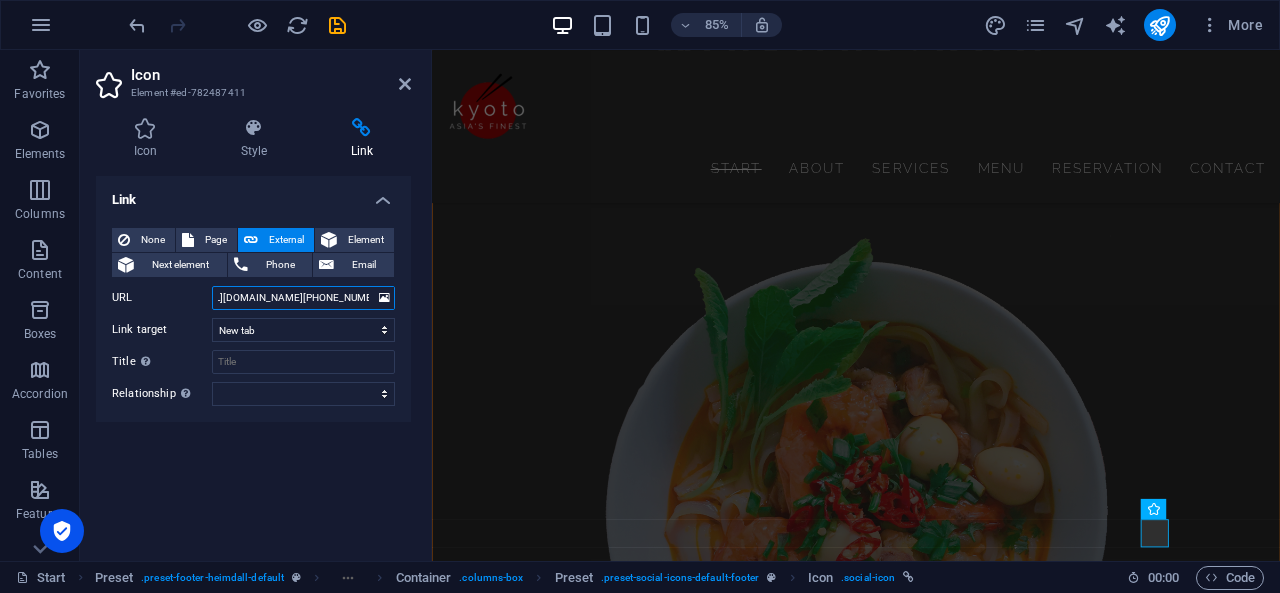 scroll, scrollTop: 0, scrollLeft: 23, axis: horizontal 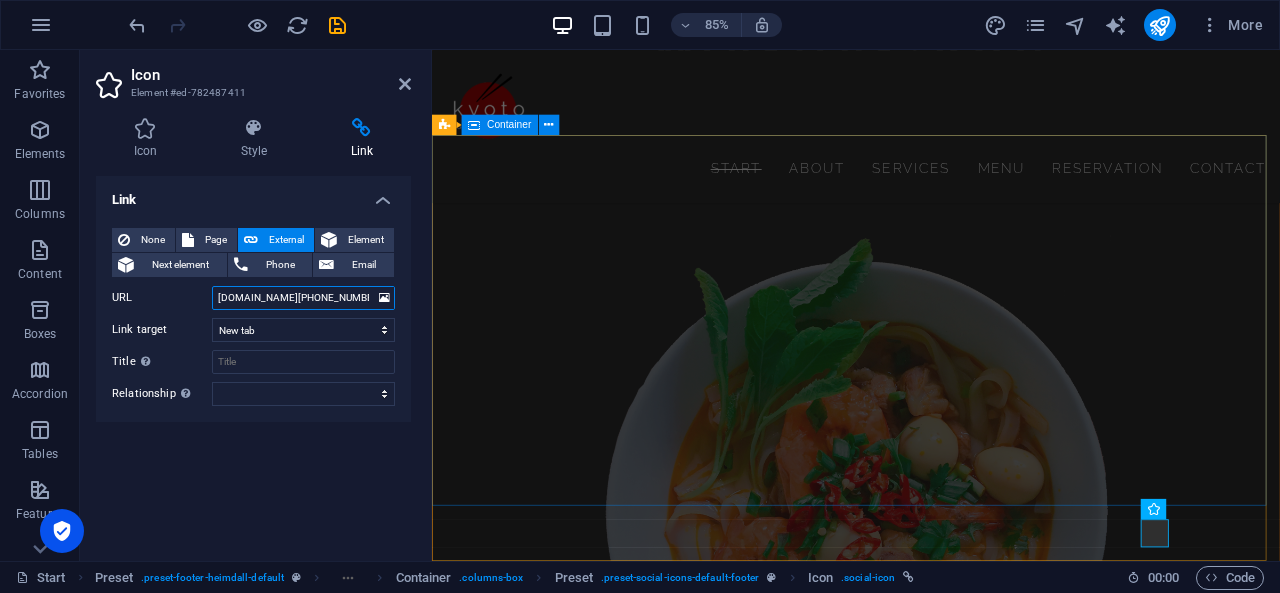 type on "[URL][DOMAIN_NAME][PHONE_NUMBER]" 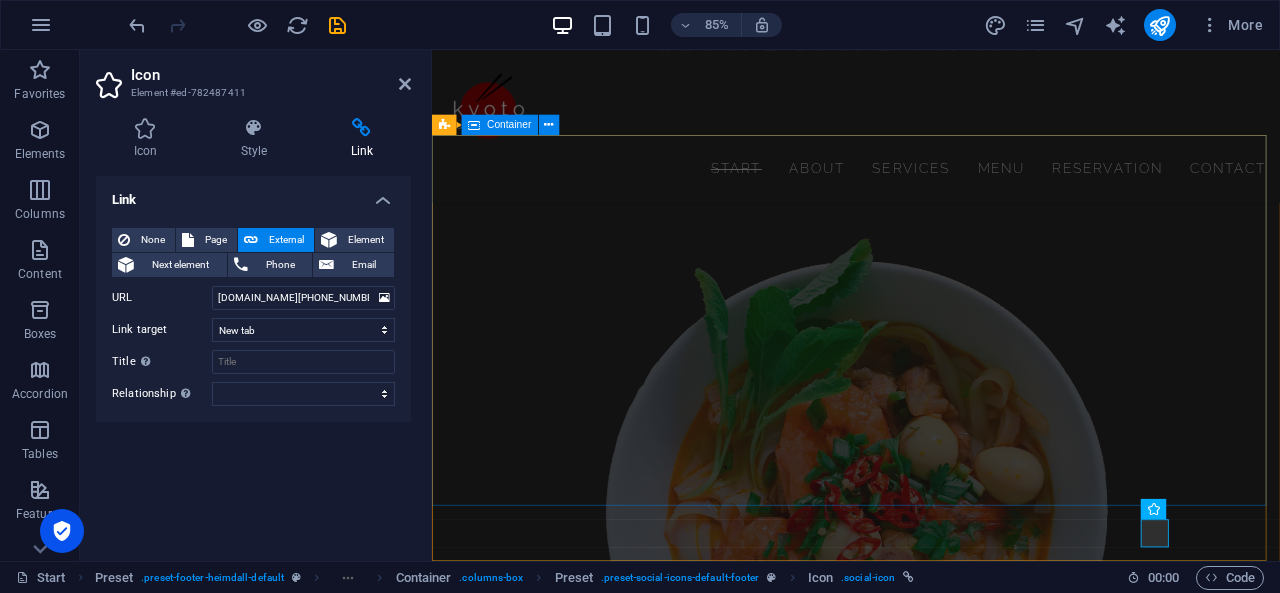 click on "Contact [STREET_ADDRESS] Phone:  + [PHONE_NUMBER] Mobile:  [EMAIL_ADDRESS] Open Hours [DATE] 11:00 - 22:00 [DATE] 11:00 - 22:00 [DATE] 11:00 - 22:00 [DATE] 11:00 - 22:00 [DATE] 11:00 - 22:00 [DATE] 11:00 - 22:00 [DATE] 11:00 - 22:00 Location ← Move left → Move right ↑ Move up ↓ Move down + Zoom in - Zoom out Home Jump left by 75% End Jump right by 75% Page Up Jump up by 75% Page Down Jump down by 75% To navigate, press the arrow keys. Map Terrain Satellite Labels Map Data Map data ©2025 Google Map data ©2025 Google 1 km  Click to toggle between metric and imperial units Terms Report a map error" at bounding box center [931, 2761] 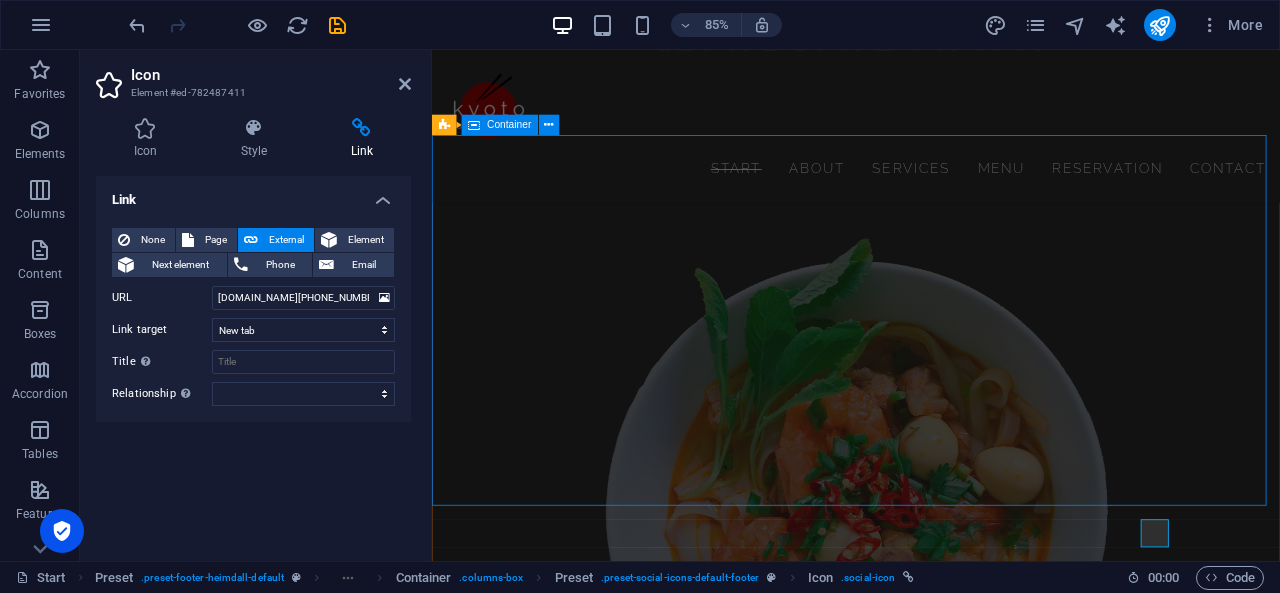 scroll, scrollTop: 0, scrollLeft: 0, axis: both 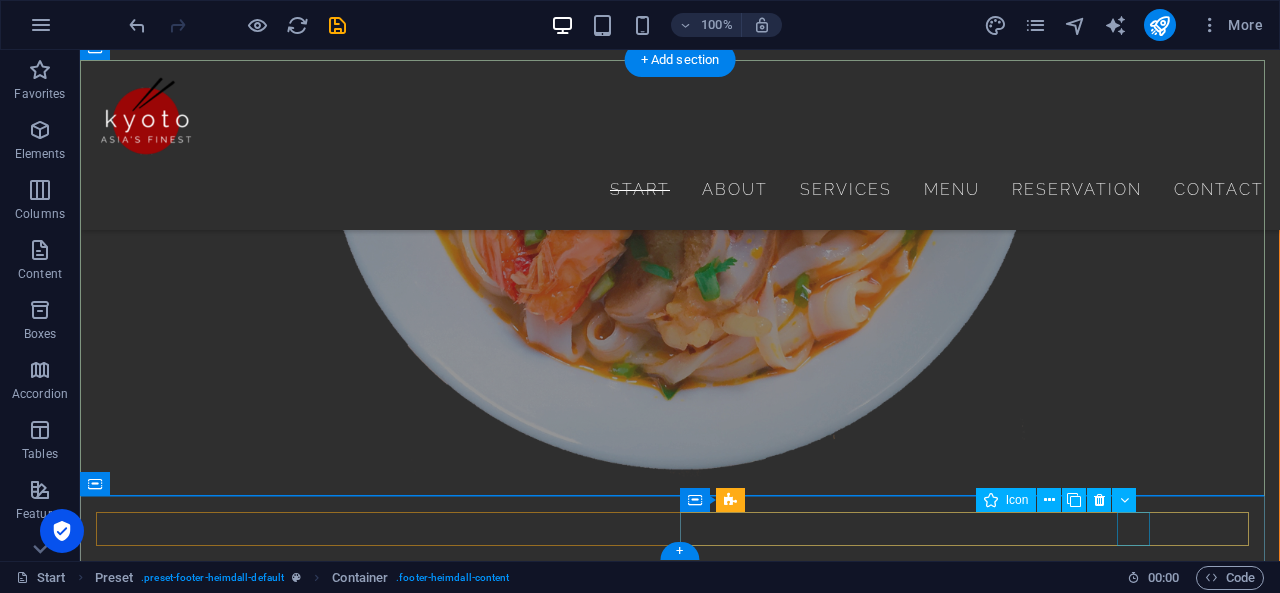 click at bounding box center (680, 3063) 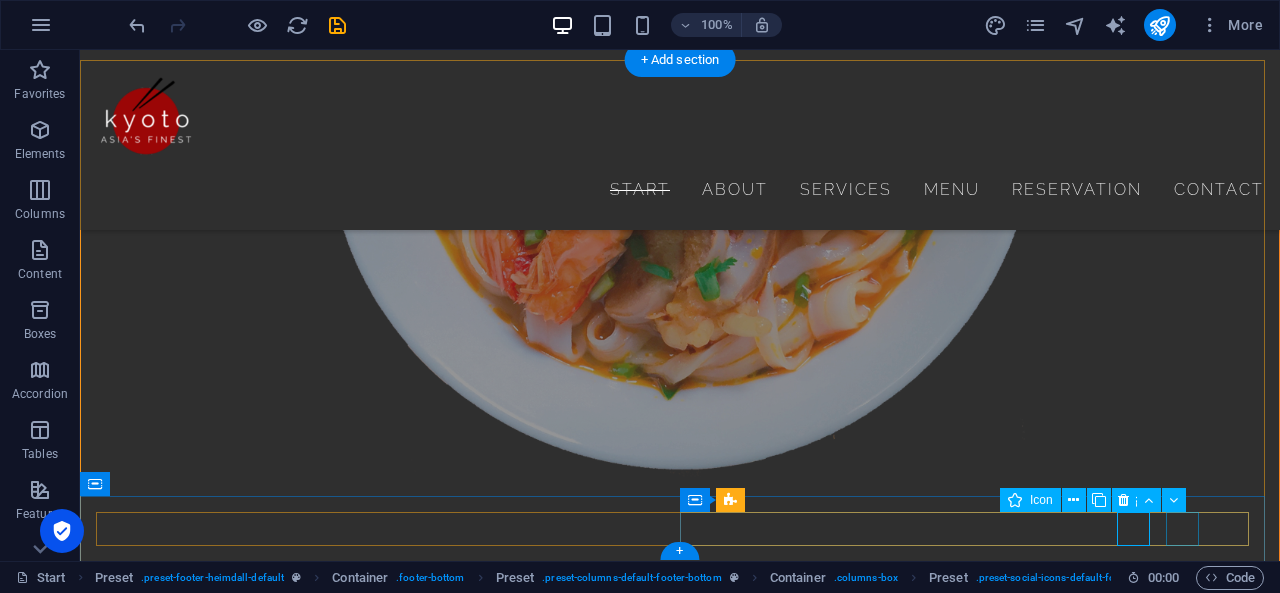 click at bounding box center (680, 3105) 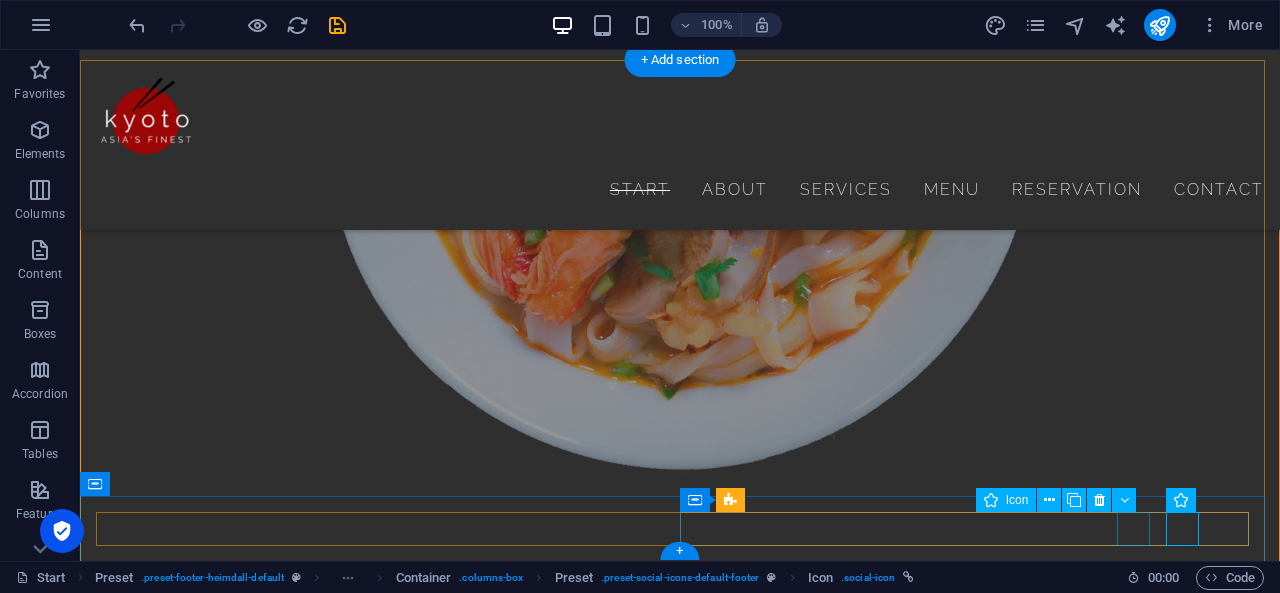 click at bounding box center (680, 3063) 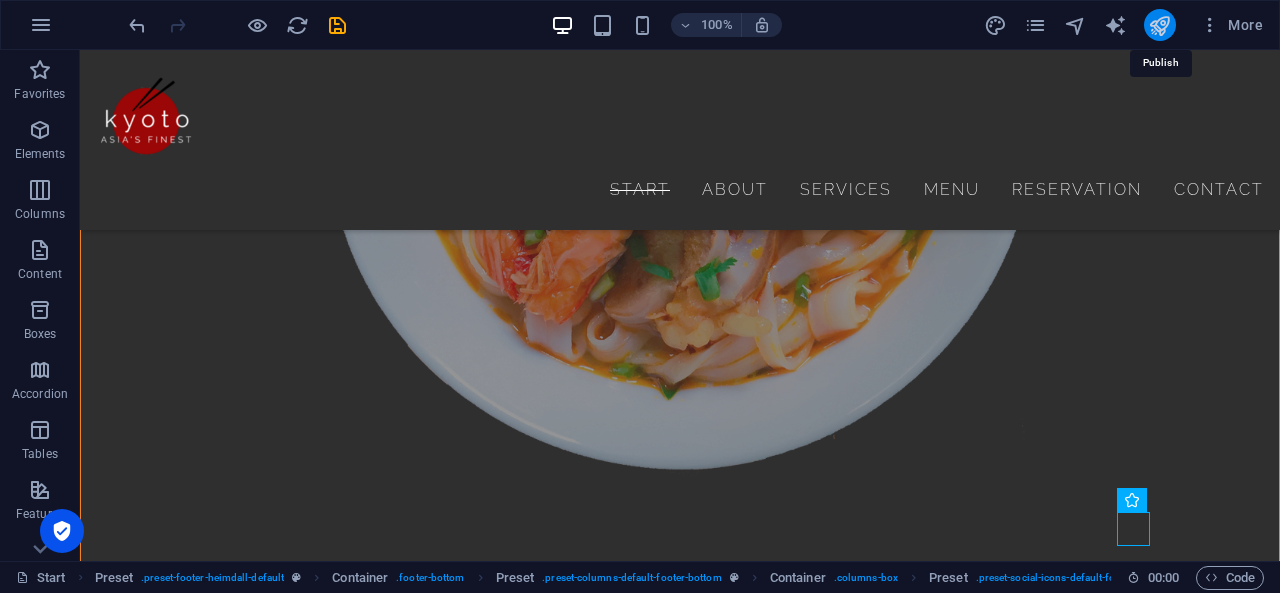 click at bounding box center [1159, 25] 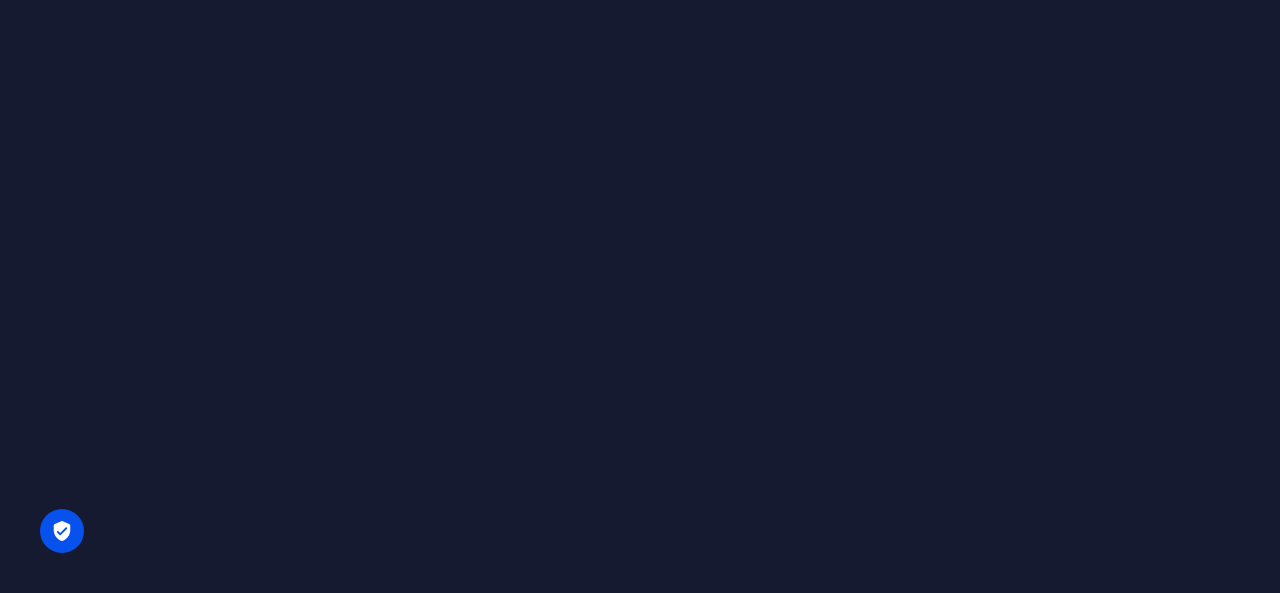 scroll, scrollTop: 0, scrollLeft: 0, axis: both 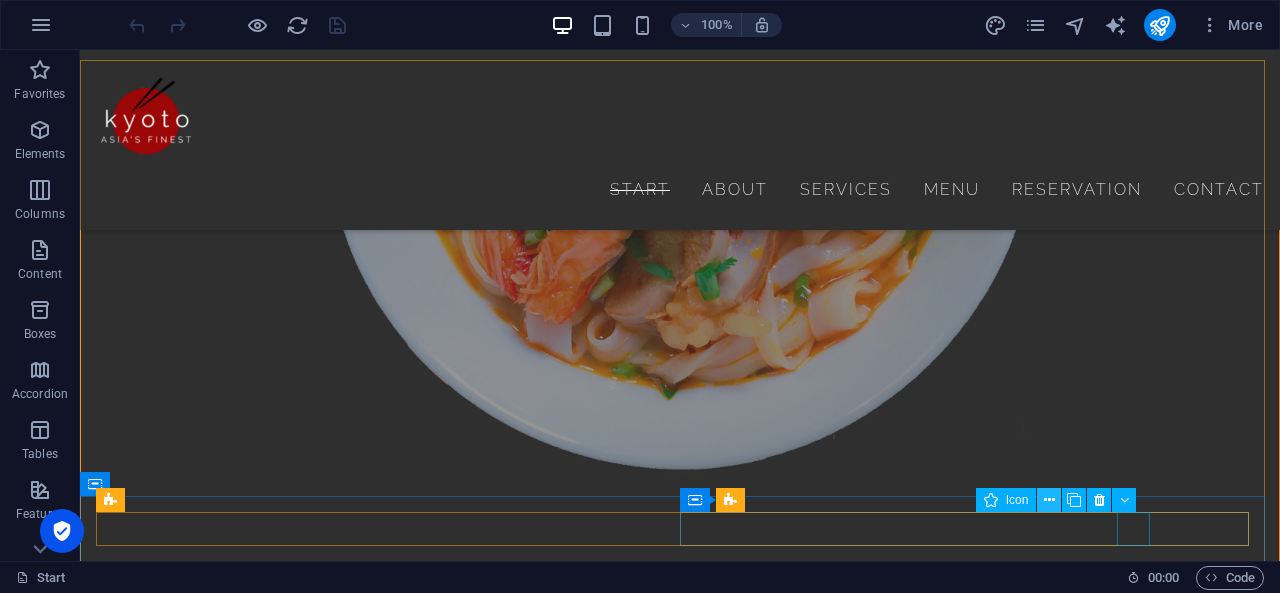 click at bounding box center (1049, 500) 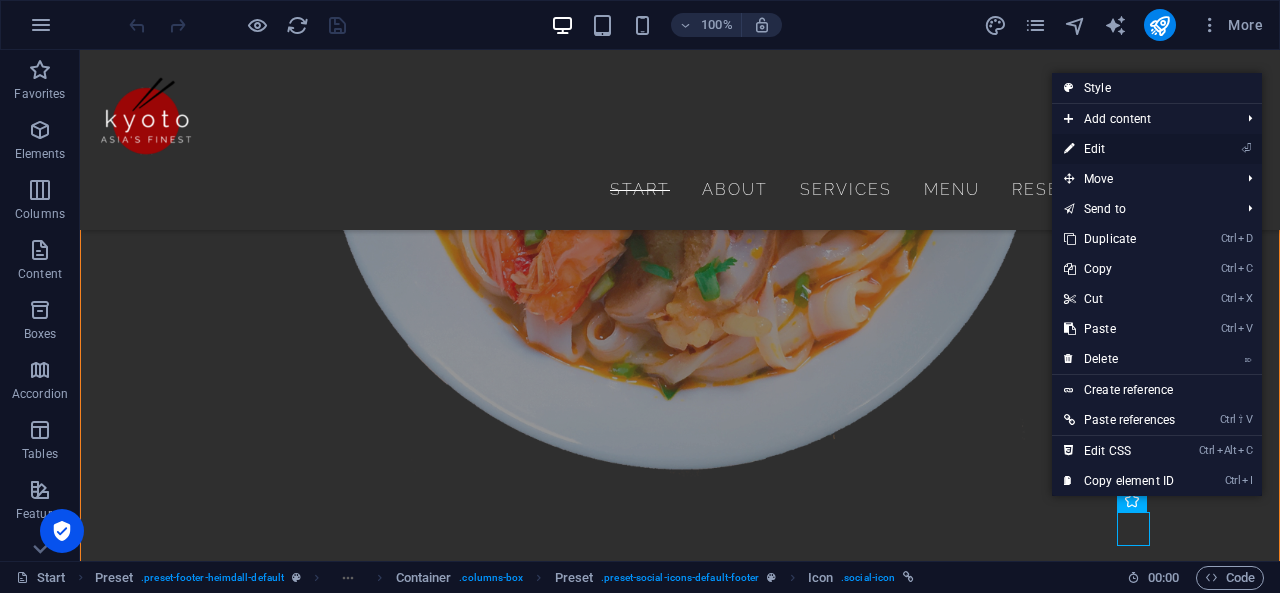drag, startPoint x: 1138, startPoint y: 149, endPoint x: 829, endPoint y: 119, distance: 310.45288 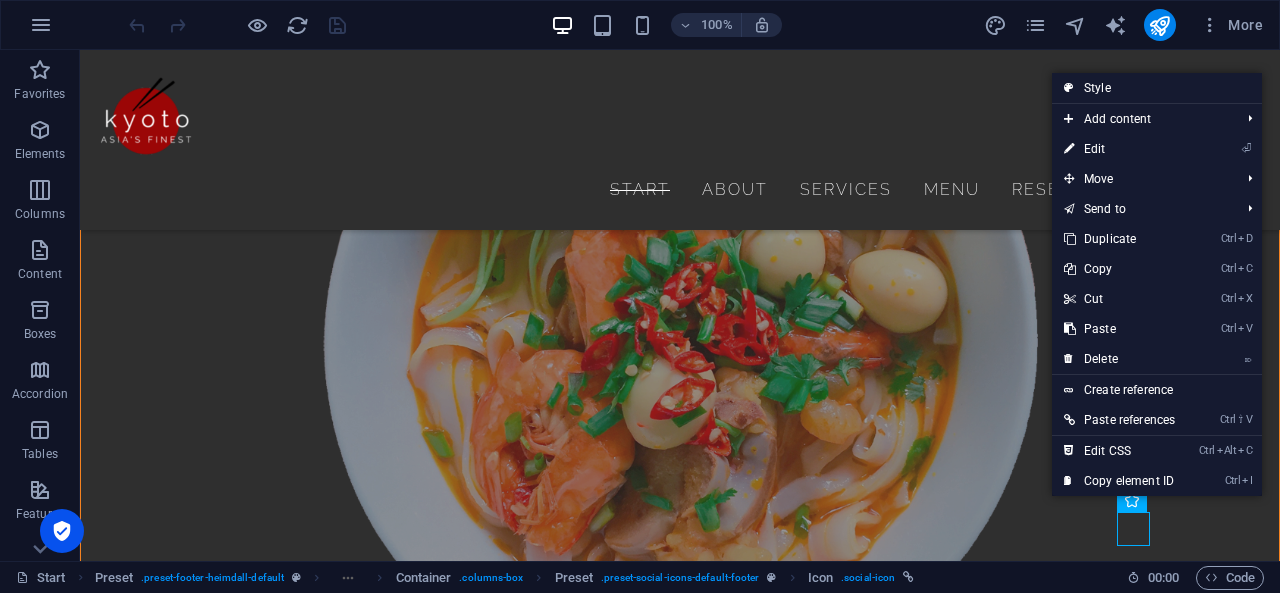 select on "xMidYMid" 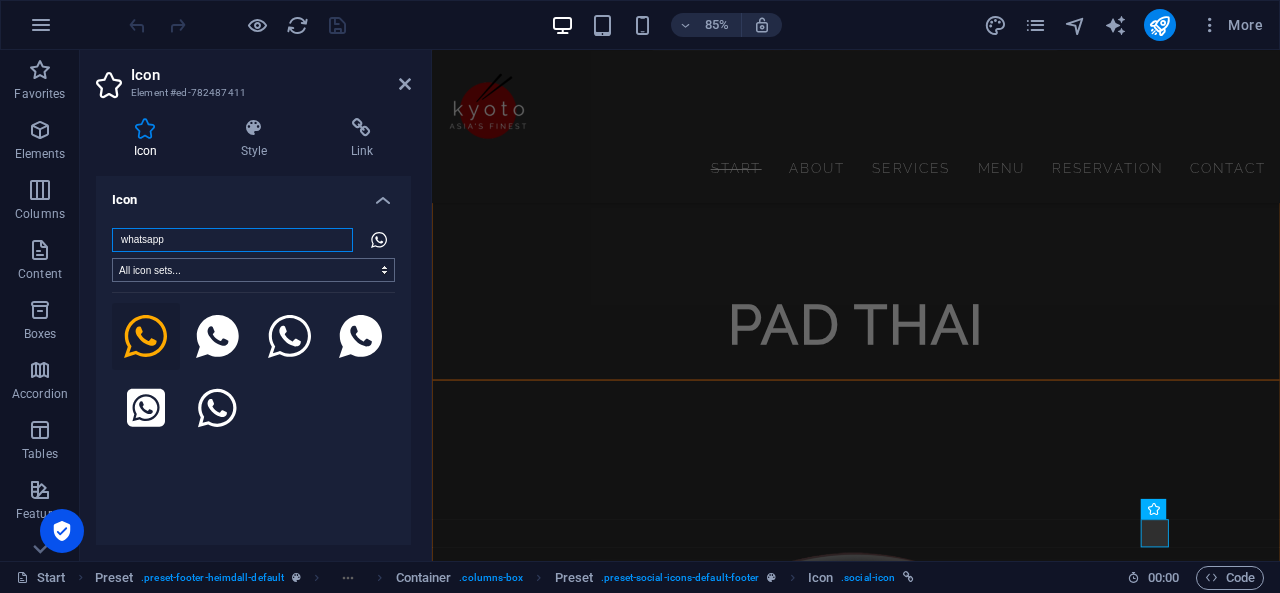 scroll, scrollTop: 6980, scrollLeft: 0, axis: vertical 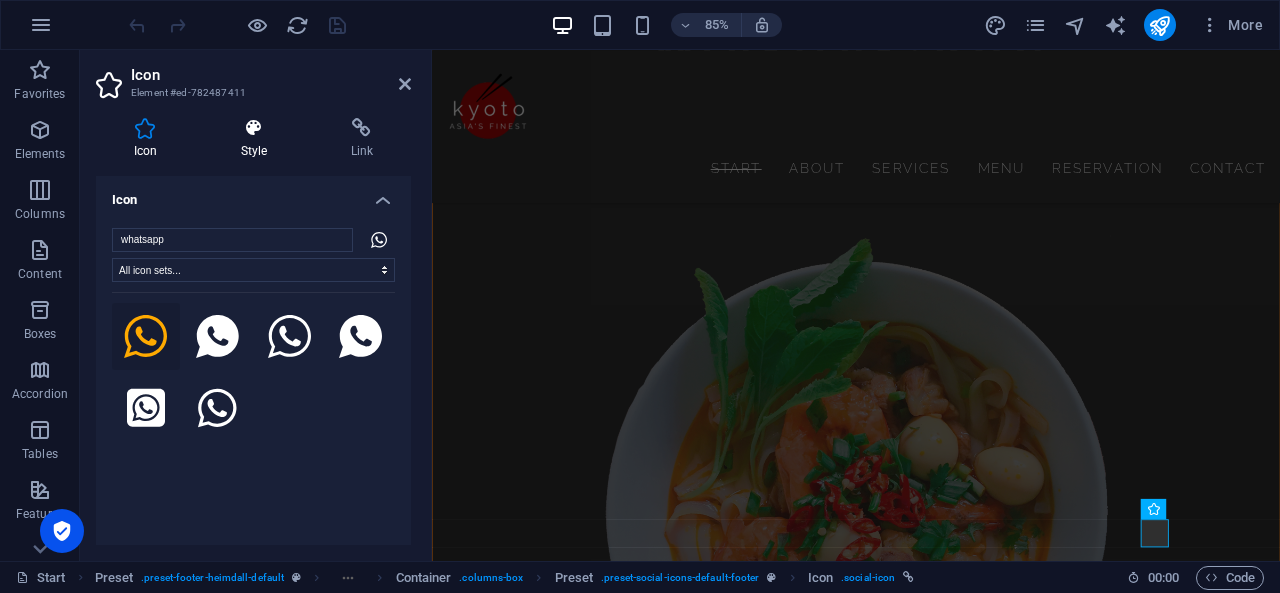 click at bounding box center [254, 128] 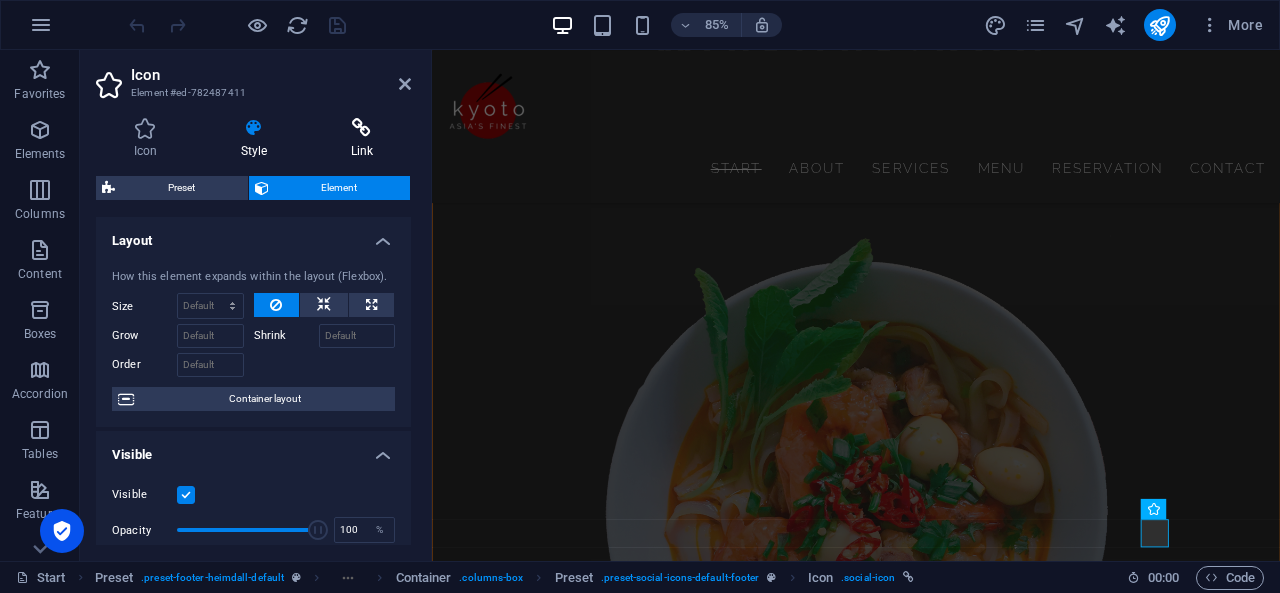 click on "Link" at bounding box center (362, 139) 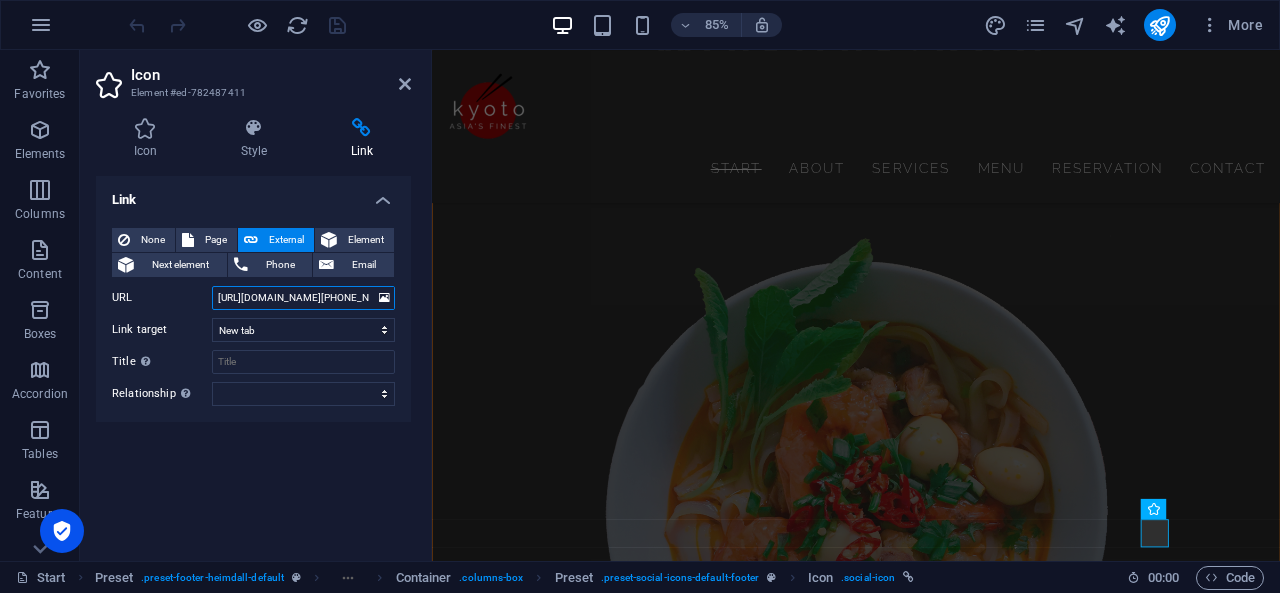 click on "[URL][DOMAIN_NAME][PHONE_NUMBER]" at bounding box center [303, 298] 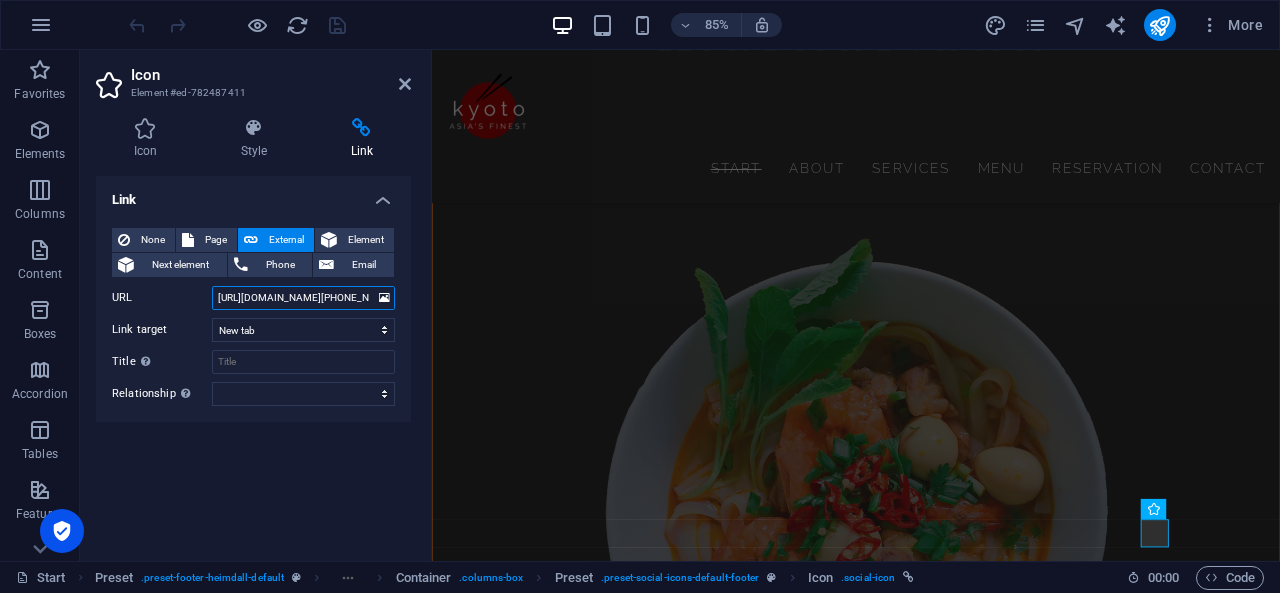 scroll, scrollTop: 0, scrollLeft: 23, axis: horizontal 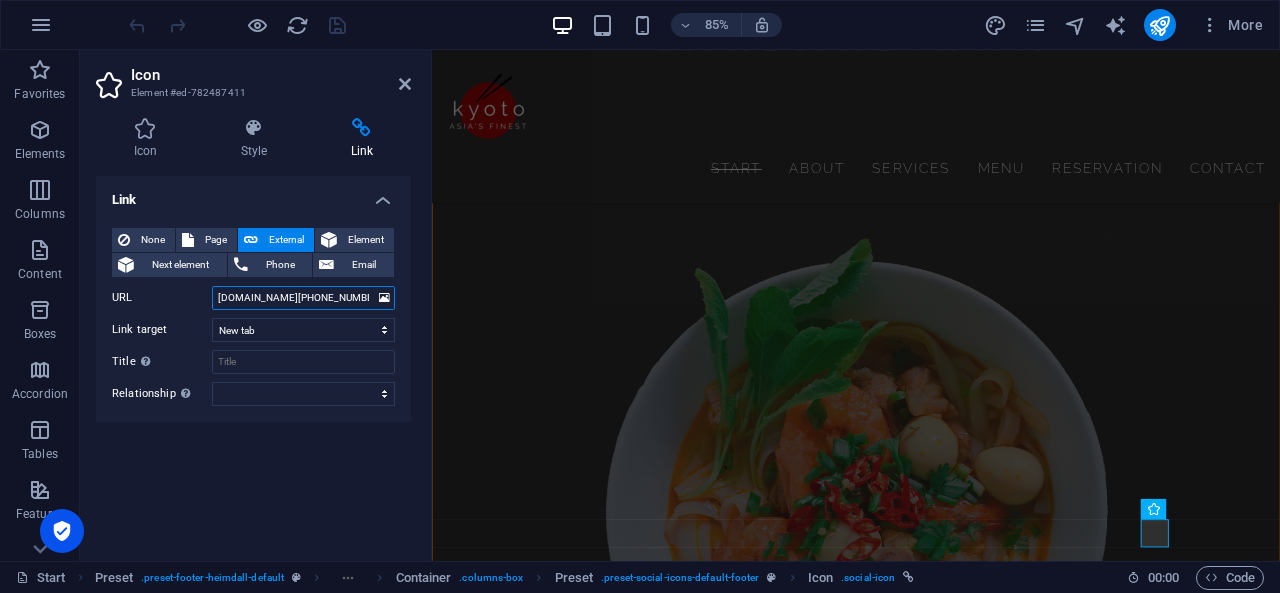 drag, startPoint x: 319, startPoint y: 295, endPoint x: 372, endPoint y: 303, distance: 53.600372 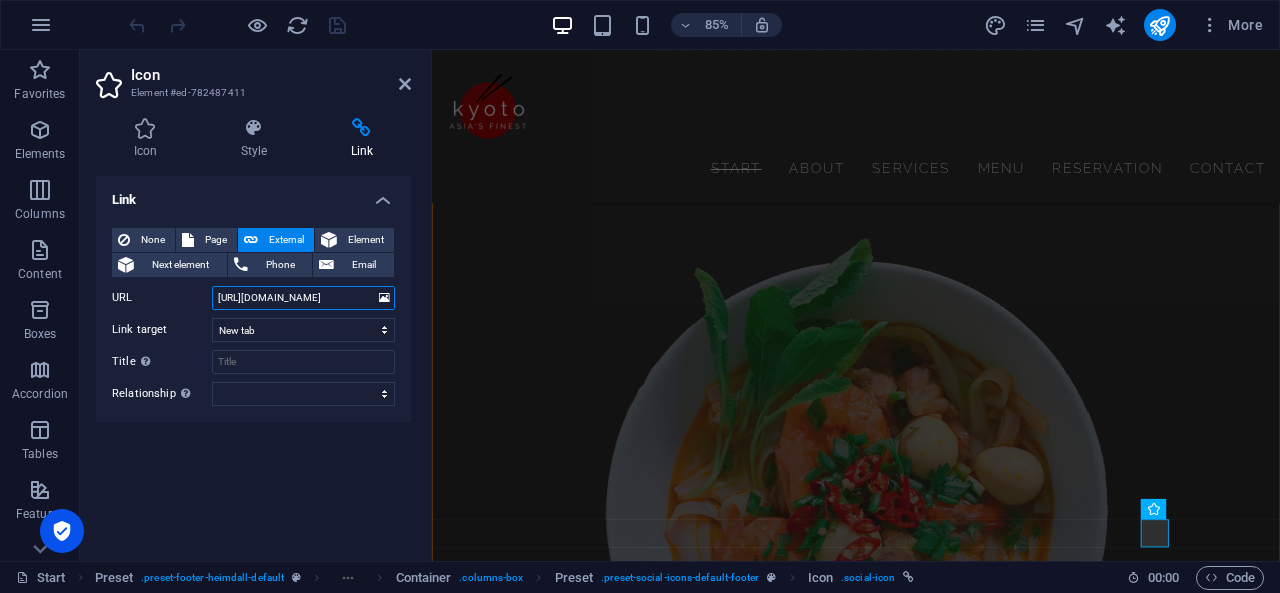 scroll, scrollTop: 0, scrollLeft: 0, axis: both 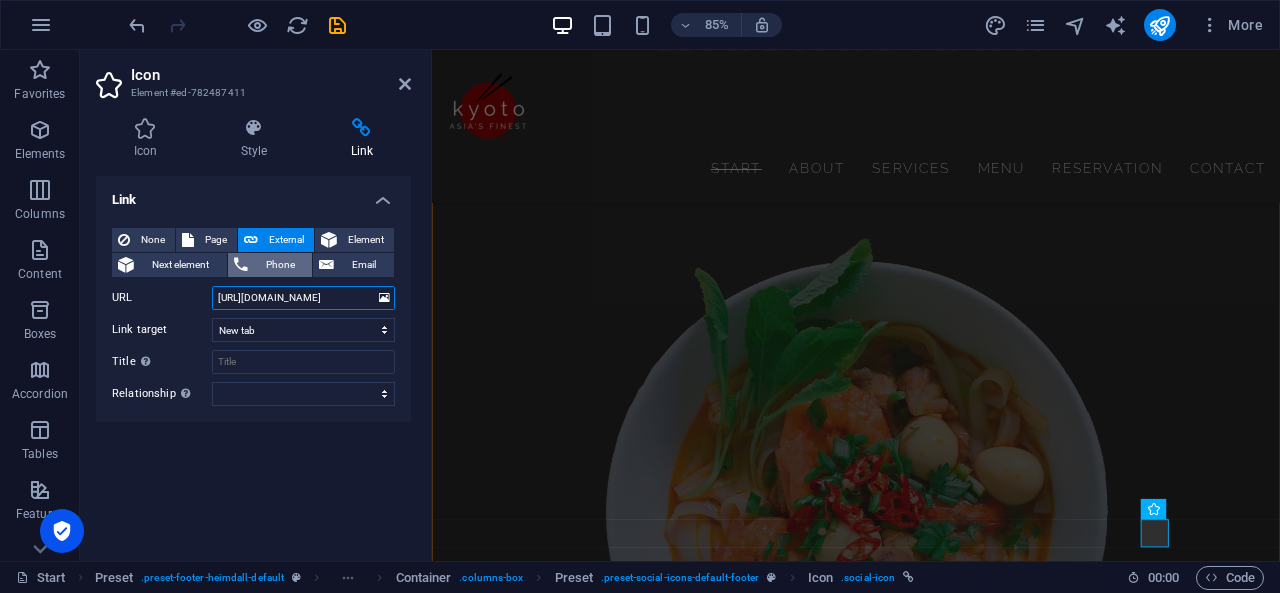 type on "[URL][DOMAIN_NAME]" 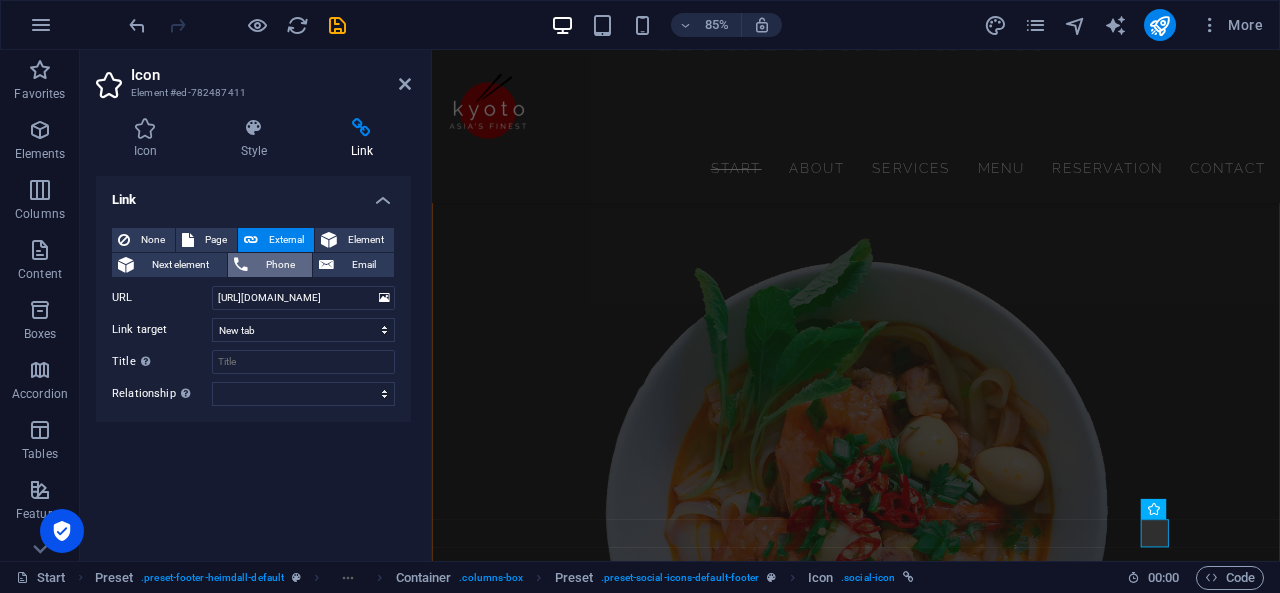 click on "Phone" at bounding box center [280, 265] 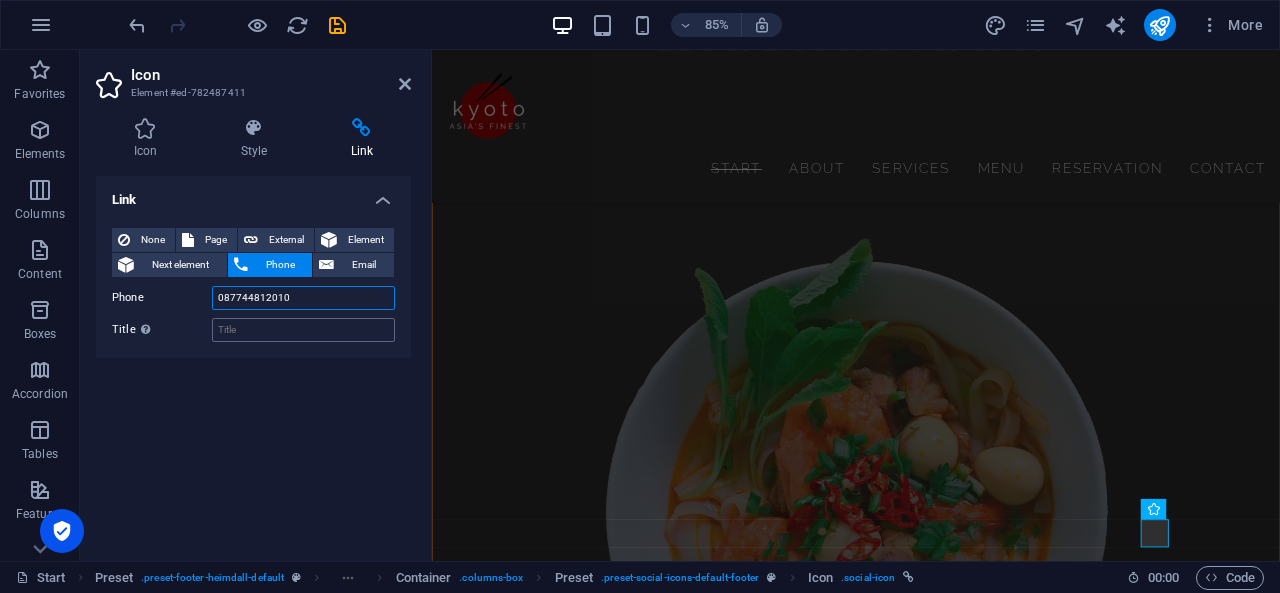 type on "087744812010" 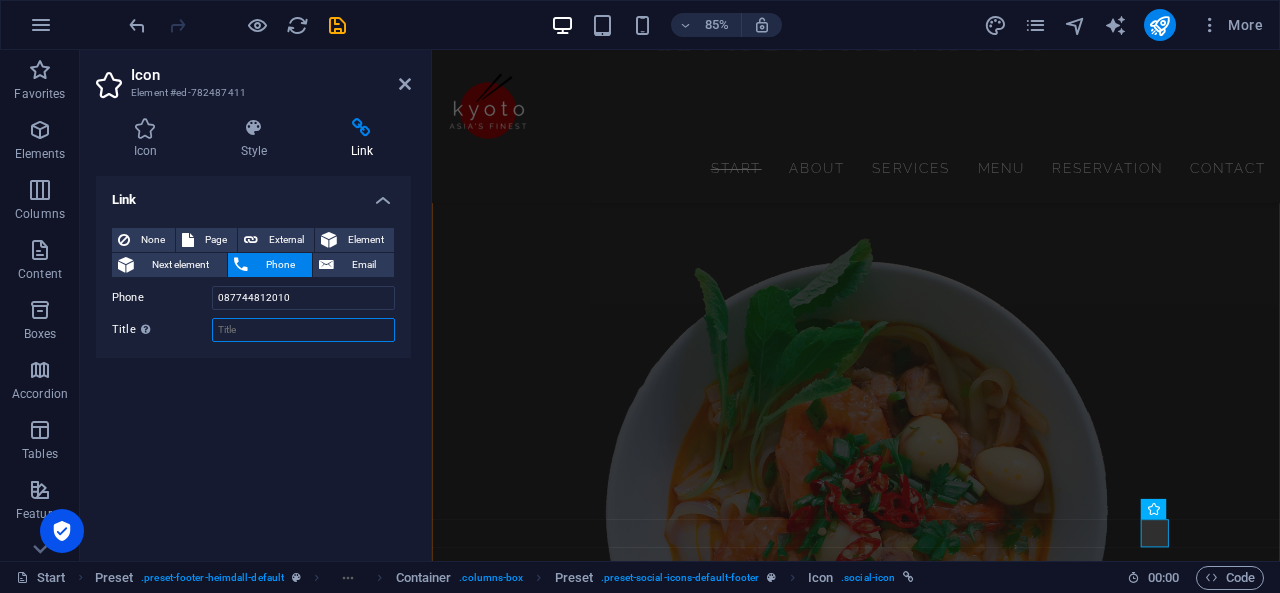 click on "Title Additional link description, should not be the same as the link text. The title is most often shown as a tooltip text when the mouse moves over the element. Leave empty if uncertain." at bounding box center [303, 330] 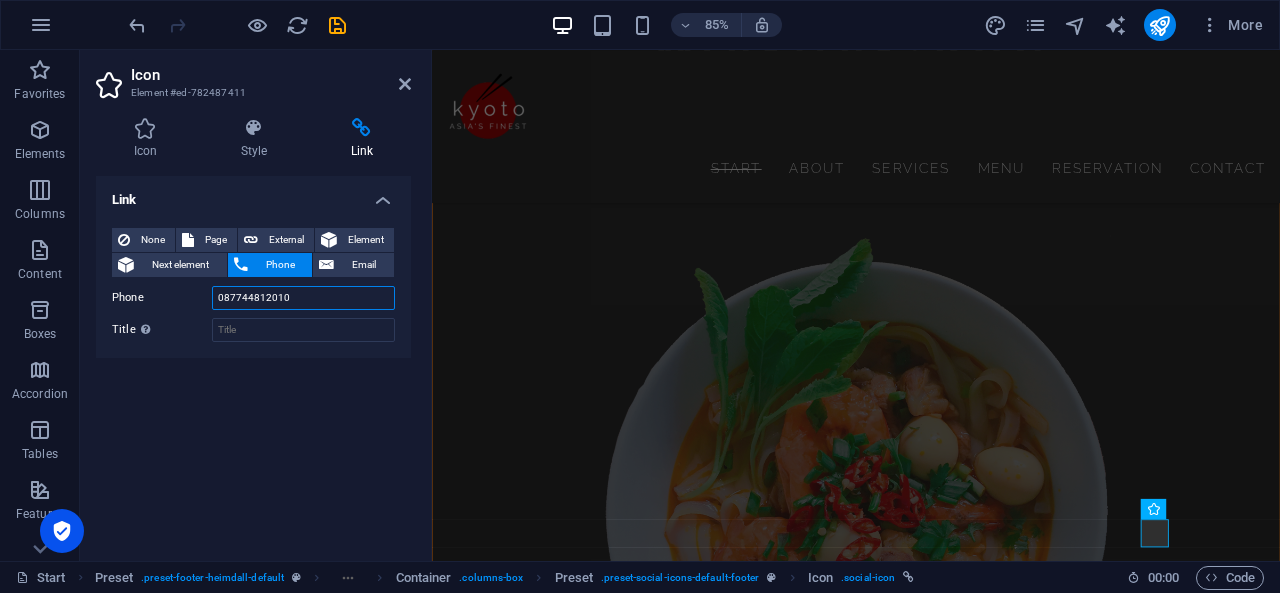 click on "087744812010" at bounding box center [303, 298] 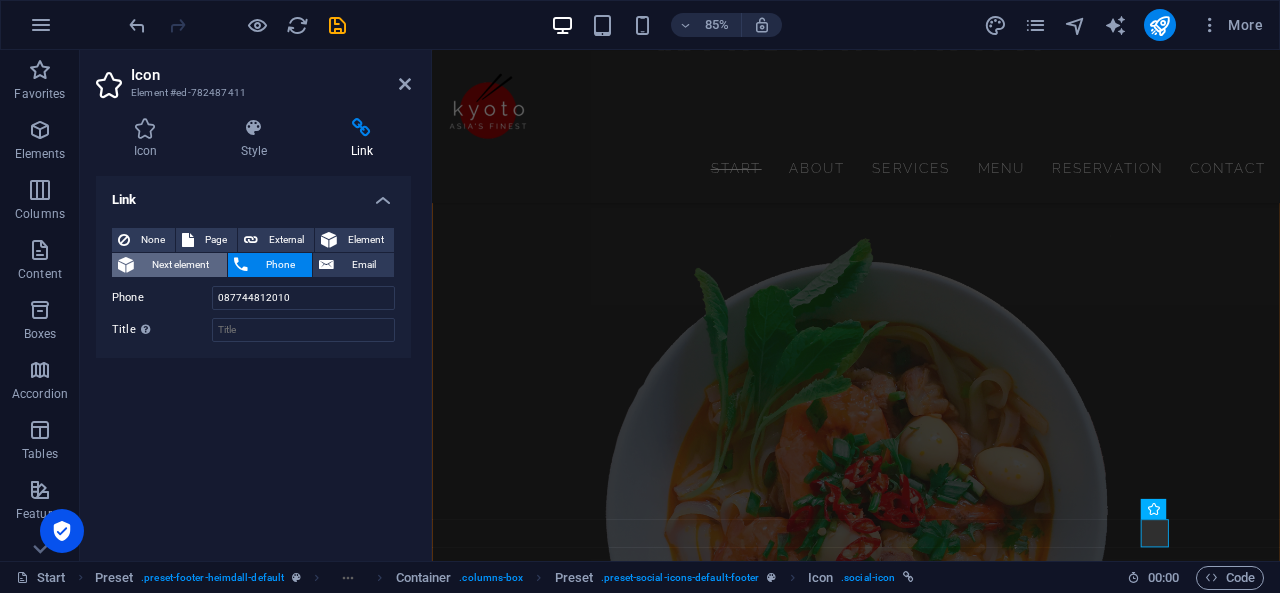 click on "Next element" at bounding box center [180, 265] 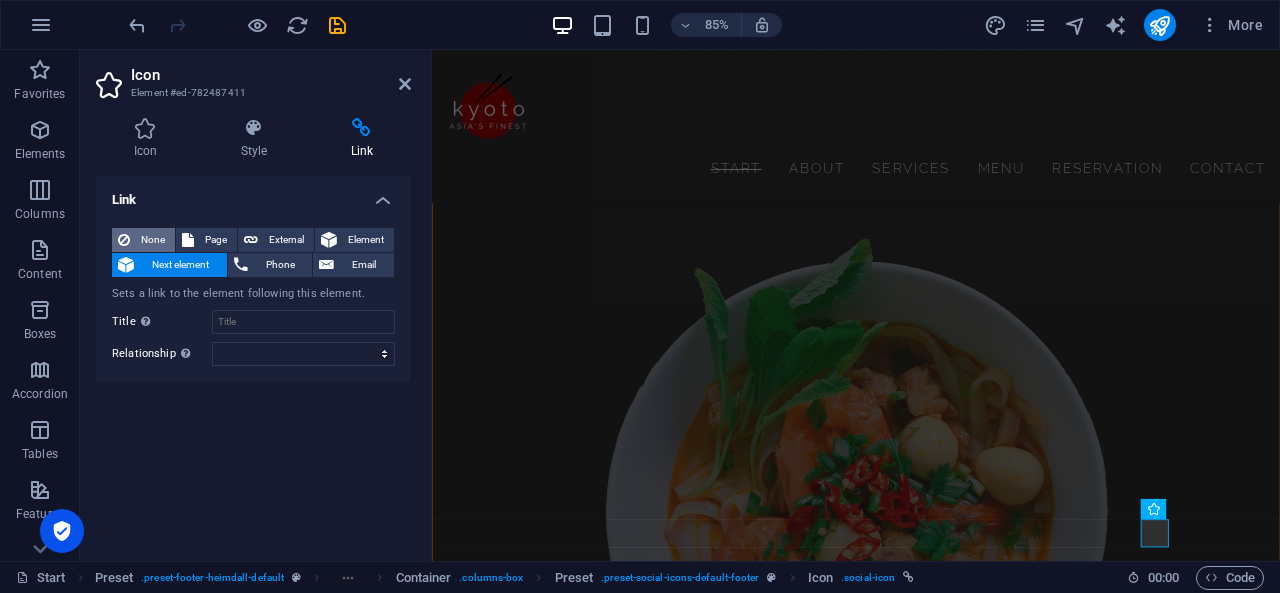 click on "None" at bounding box center (152, 240) 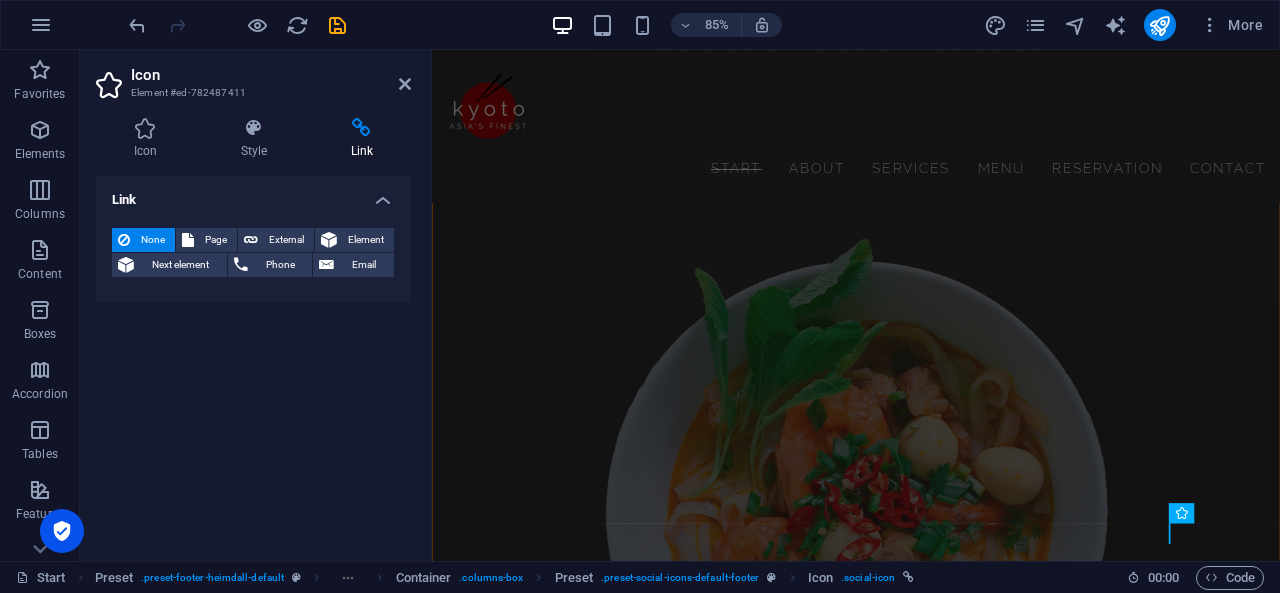 click on "None Page External Element Next element Phone Email Page Start About Services Menu Reservation Contact Legal Notice Privacy Element
URL [URL][DOMAIN_NAME] Phone 087744812010 Email Link target New tab Same tab Overlay Title Additional link description, should not be the same as the link text. The title is most often shown as a tooltip text when the mouse moves over the element. Leave empty if uncertain. Relationship Sets the  relationship of this link to the link target . For example, the value "nofollow" instructs search engines not to follow the link. Can be left empty. alternate author bookmark external help license next nofollow noreferrer noopener prev search tag" at bounding box center [253, 257] 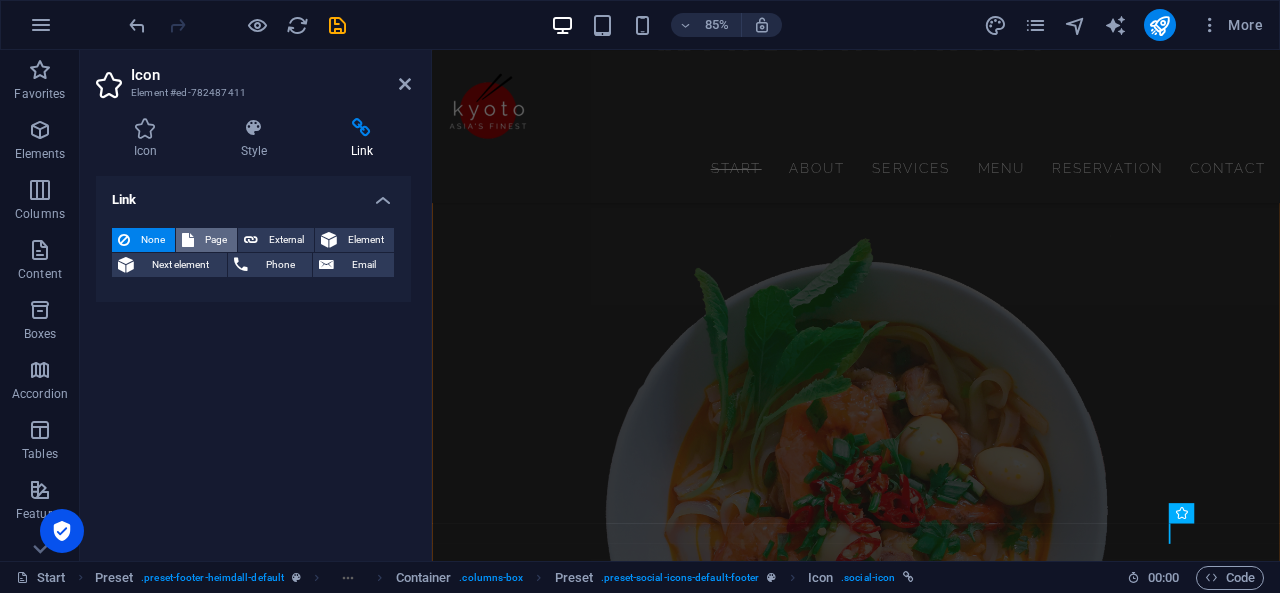 click on "Page" at bounding box center (215, 240) 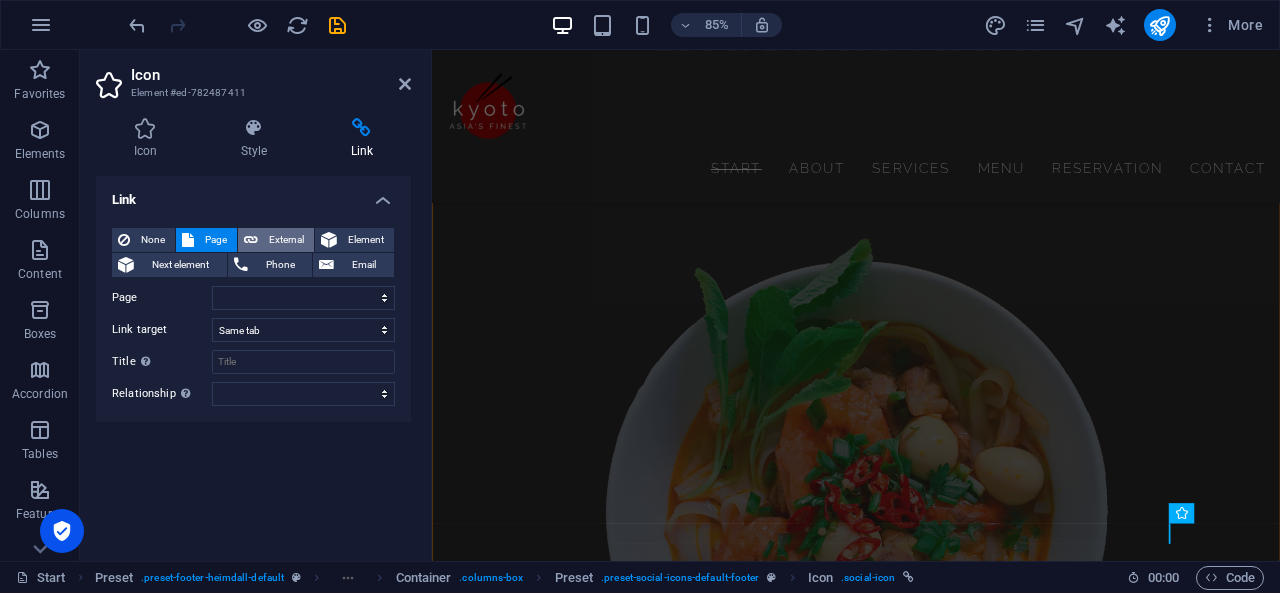 click on "External" at bounding box center [286, 240] 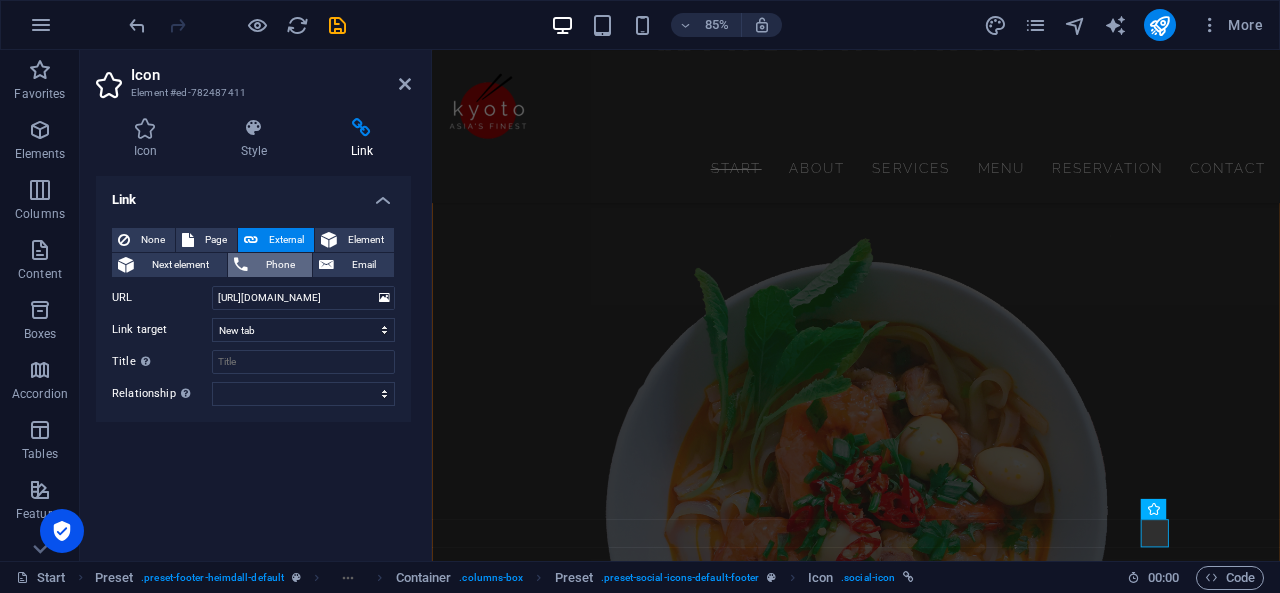click on "Phone" at bounding box center [280, 265] 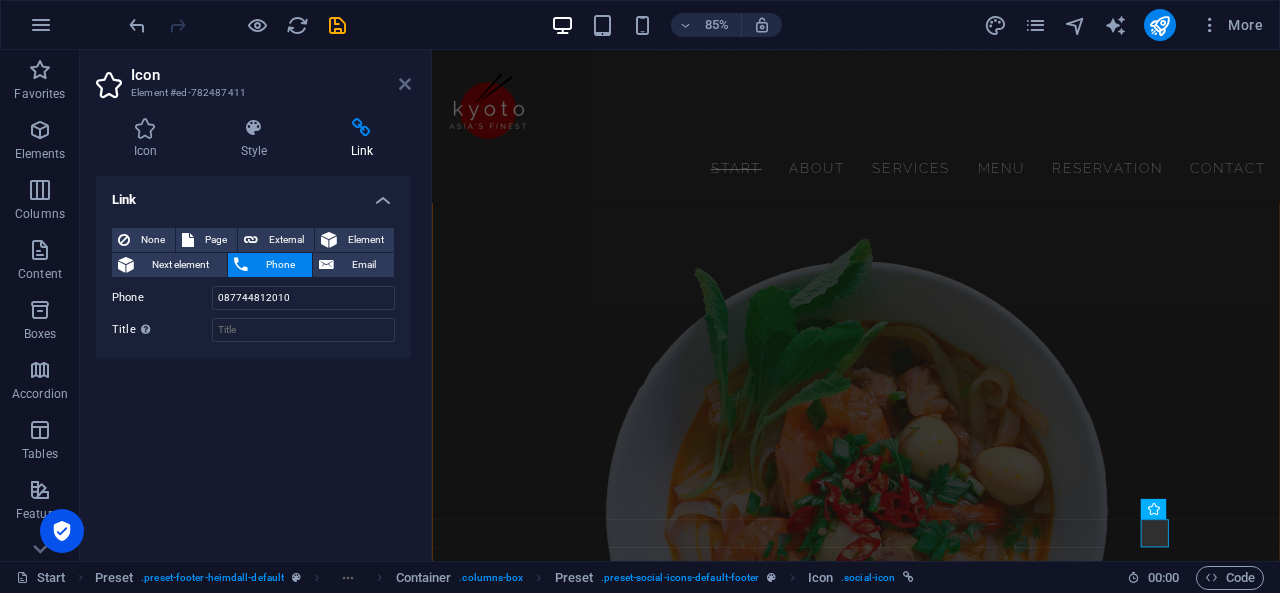 click at bounding box center [405, 84] 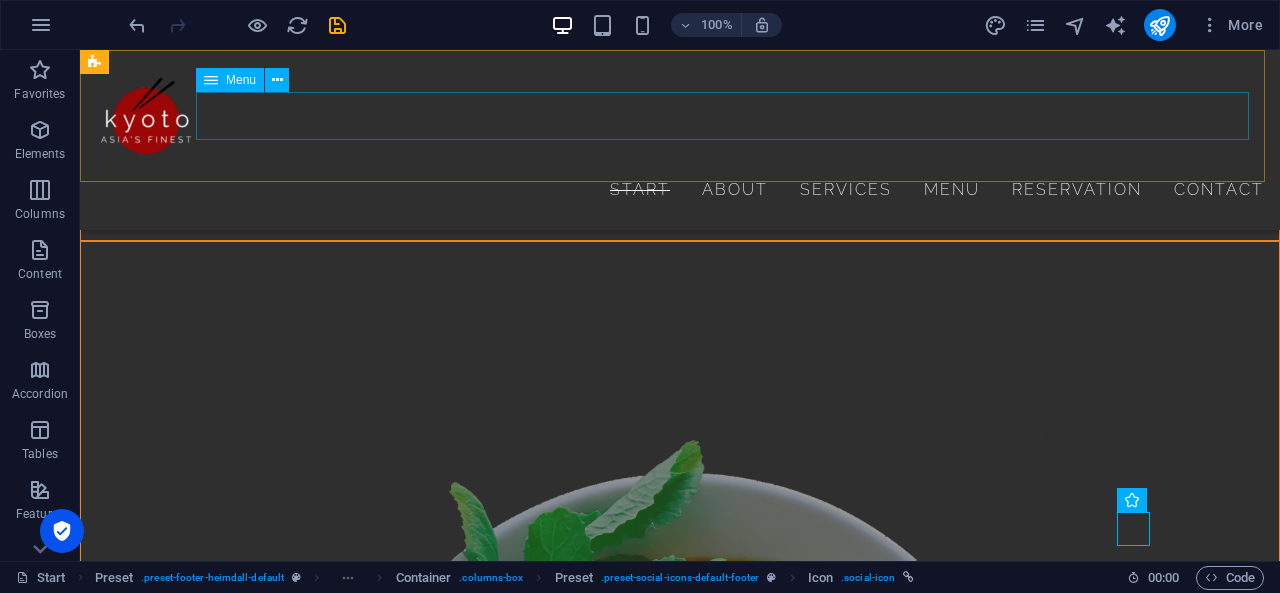 scroll, scrollTop: 7698, scrollLeft: 0, axis: vertical 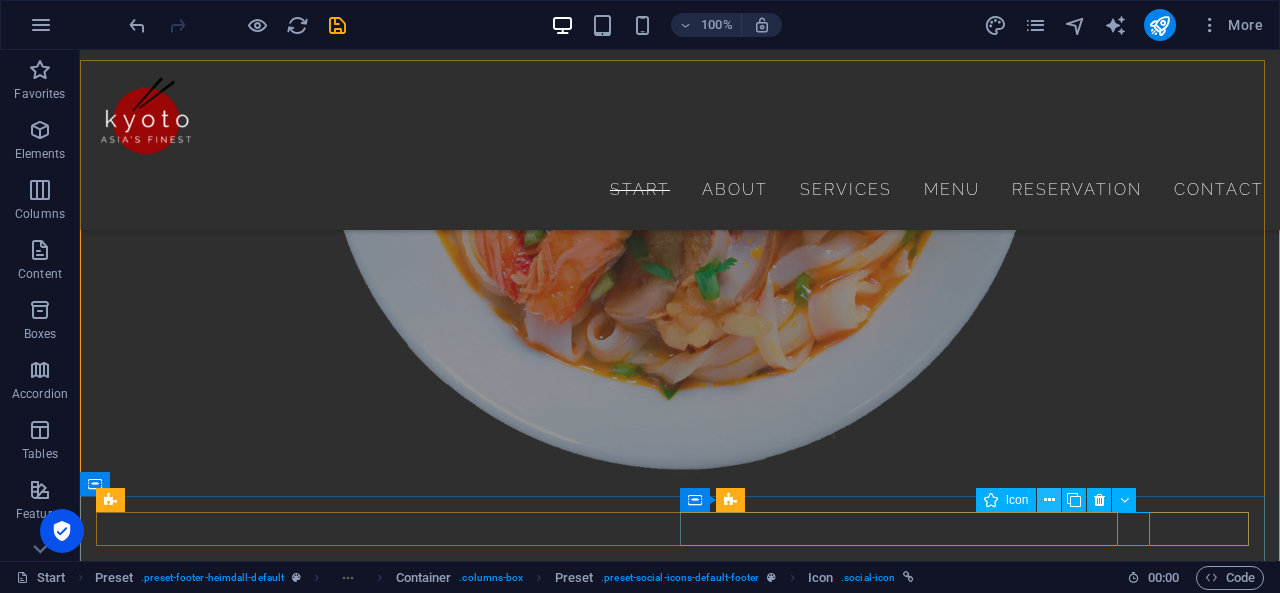 click at bounding box center [1049, 500] 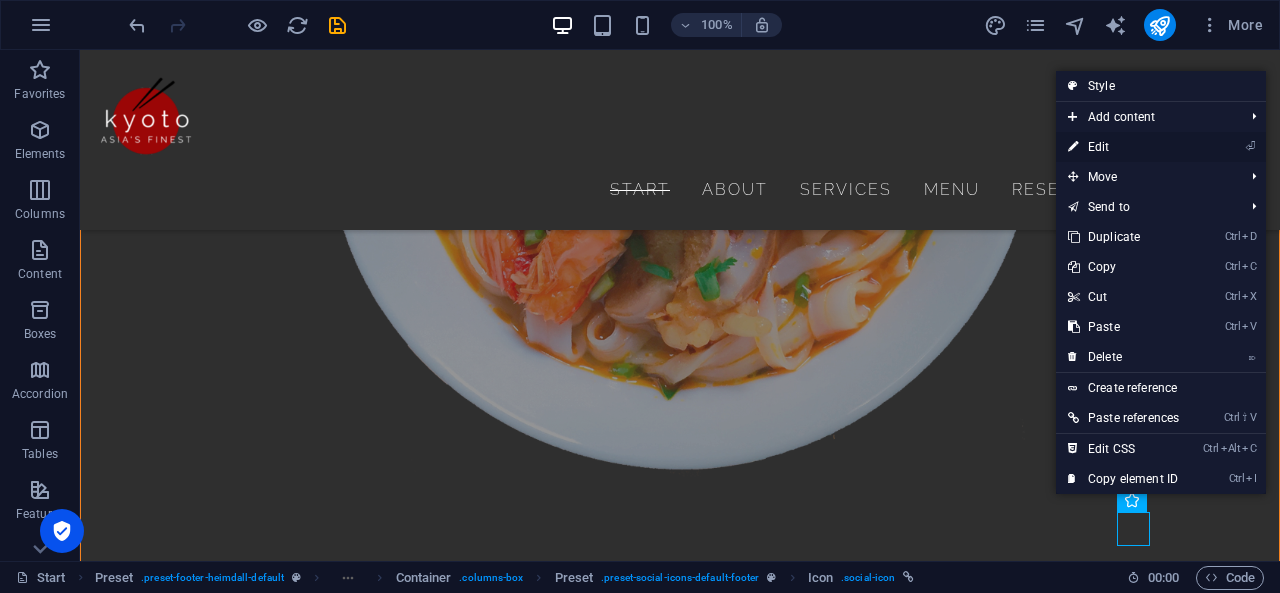 click on "⏎  Edit" at bounding box center [1123, 147] 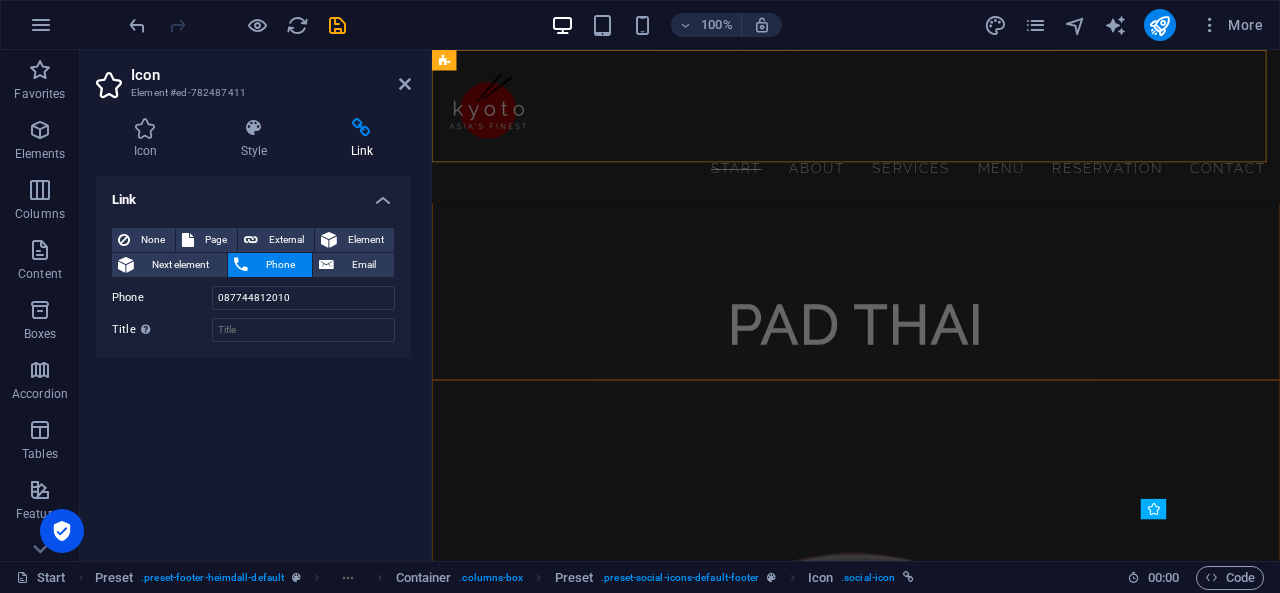 scroll, scrollTop: 6980, scrollLeft: 0, axis: vertical 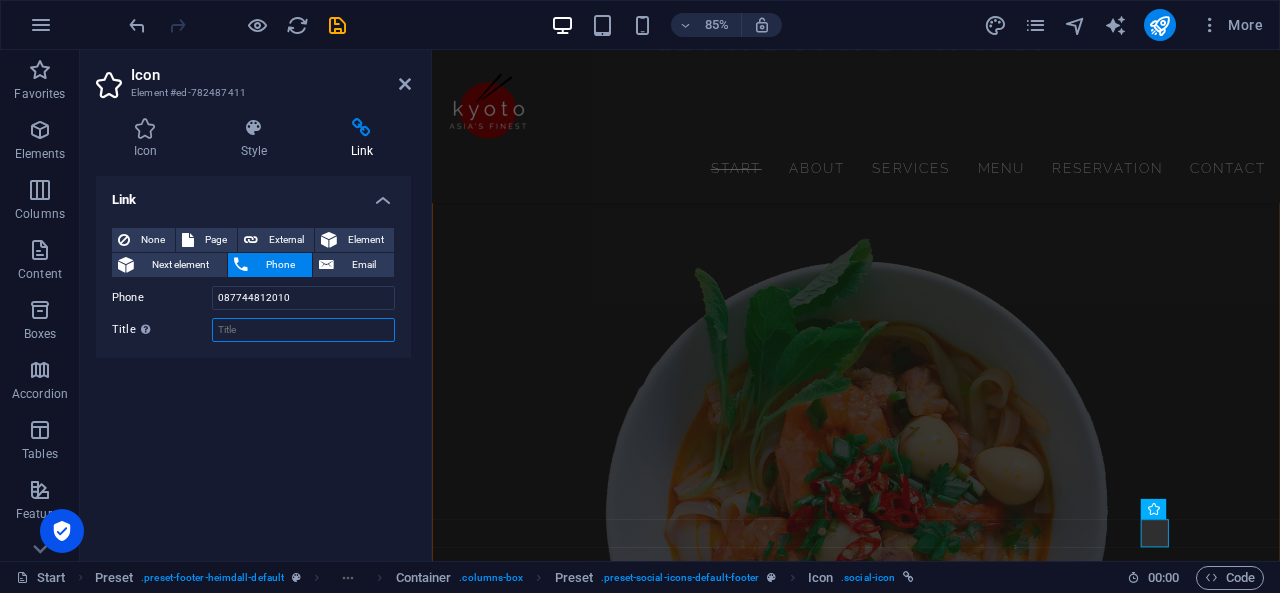 click on "Title Additional link description, should not be the same as the link text. The title is most often shown as a tooltip text when the mouse moves over the element. Leave empty if uncertain." at bounding box center (303, 330) 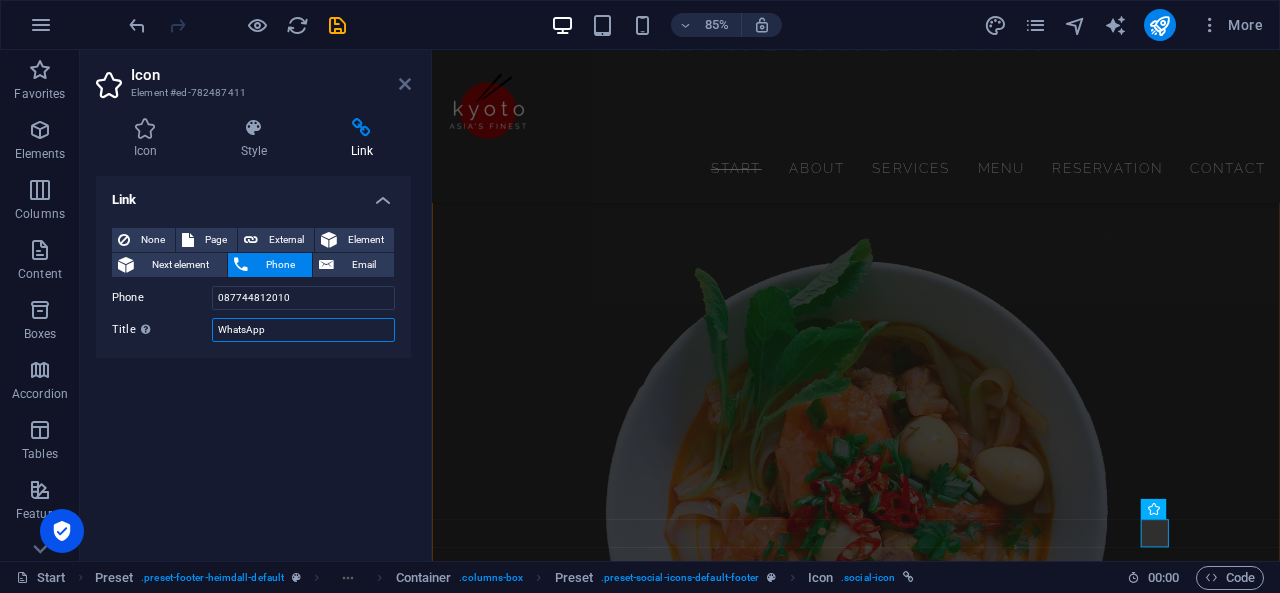 type on "WhatsApp" 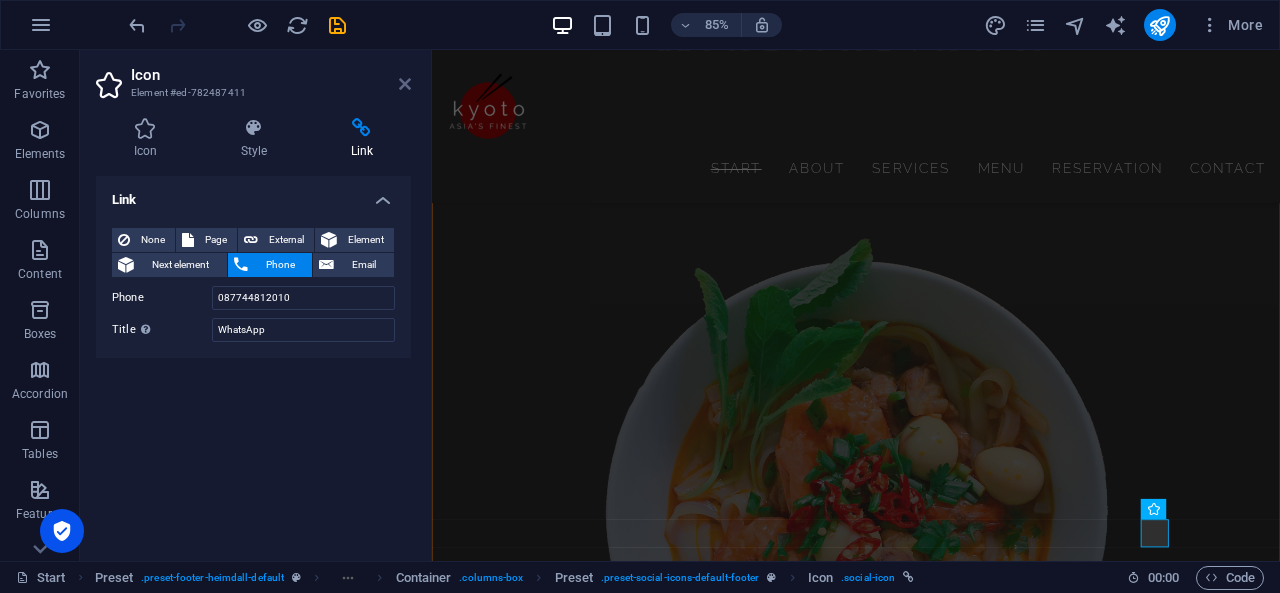 click at bounding box center (405, 84) 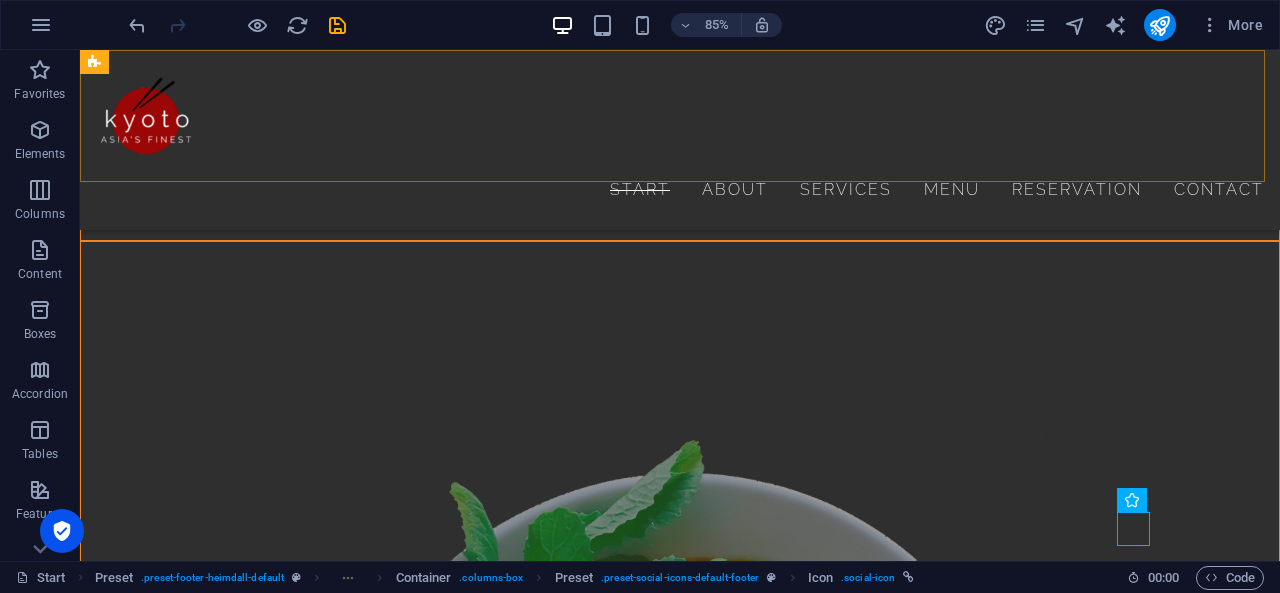 scroll, scrollTop: 7698, scrollLeft: 0, axis: vertical 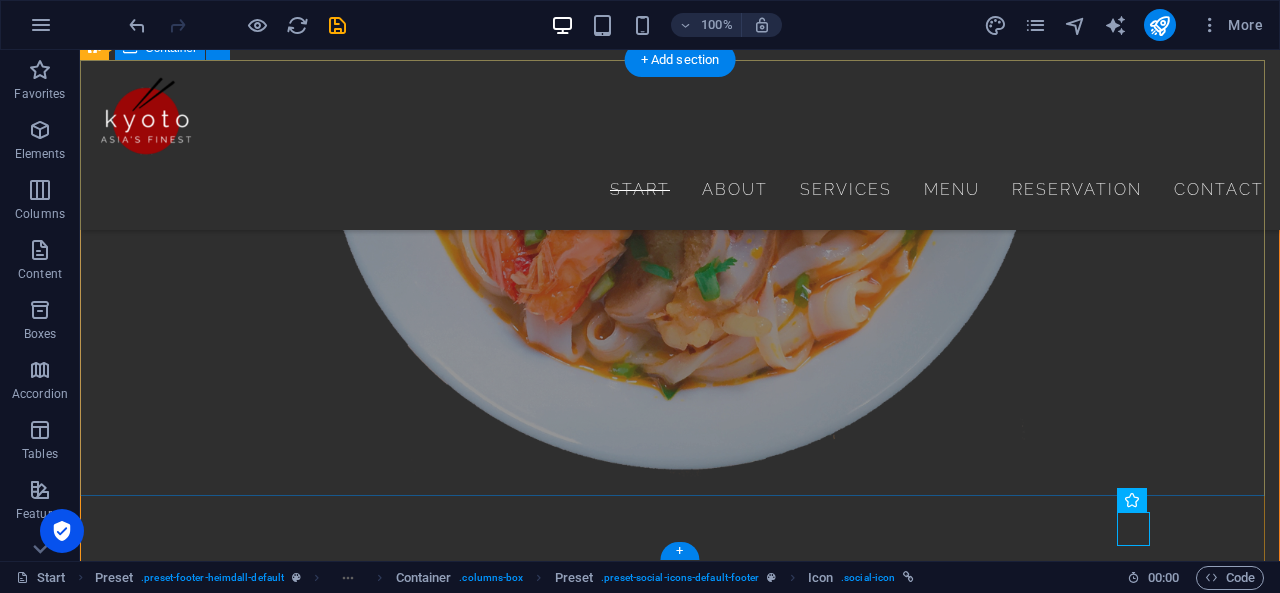 click on "Contact [STREET_ADDRESS] Phone:  + [PHONE_NUMBER] Mobile:  [EMAIL_ADDRESS] Open Hours [DATE] 11:00 - 22:00 [DATE] 11:00 - 22:00 [DATE] 11:00 - 22:00 [DATE] 11:00 - 22:00 [DATE] 11:00 - 22:00 [DATE] 11:00 - 22:00 [DATE] 11:00 - 22:00 Location ← Move left → Move right ↑ Move up ↓ Move down + Zoom in - Zoom out Home Jump left by 75% End Jump right by 75% Page Up Jump up by 75% Page Down Jump down by 75% To navigate, press the arrow keys. Map Terrain Satellite Labels Map Data Map data ©2025 Google Map data ©2025 Google 1 km  Click to toggle between metric and imperial units Terms Report a map error" at bounding box center (680, 2573) 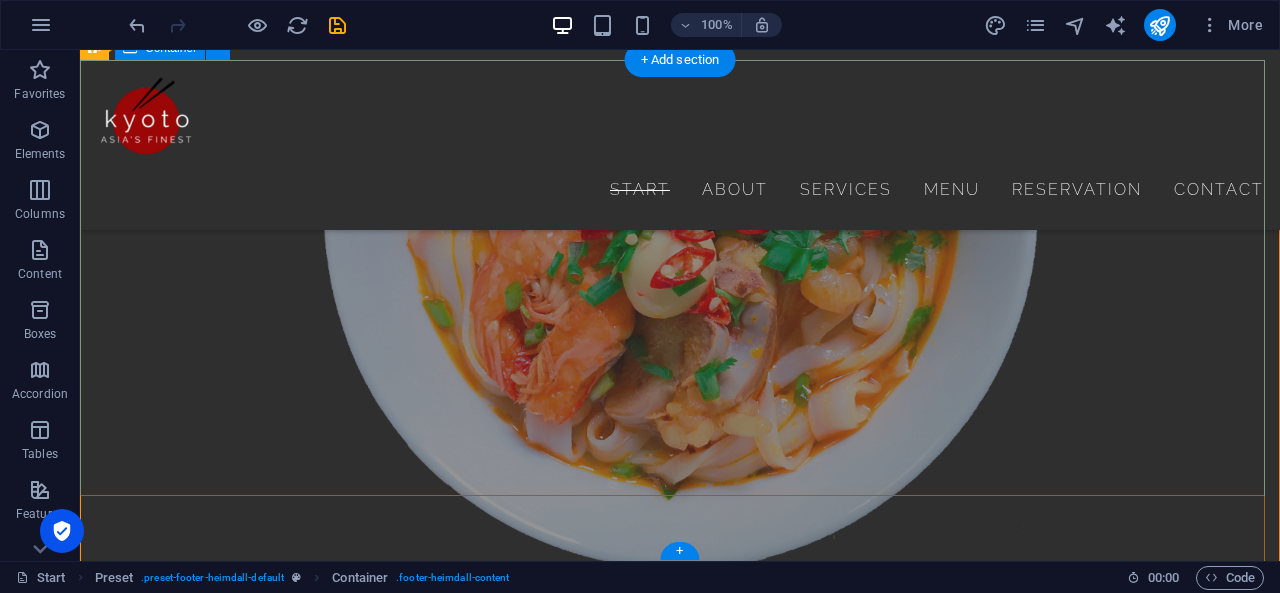 scroll, scrollTop: 7698, scrollLeft: 0, axis: vertical 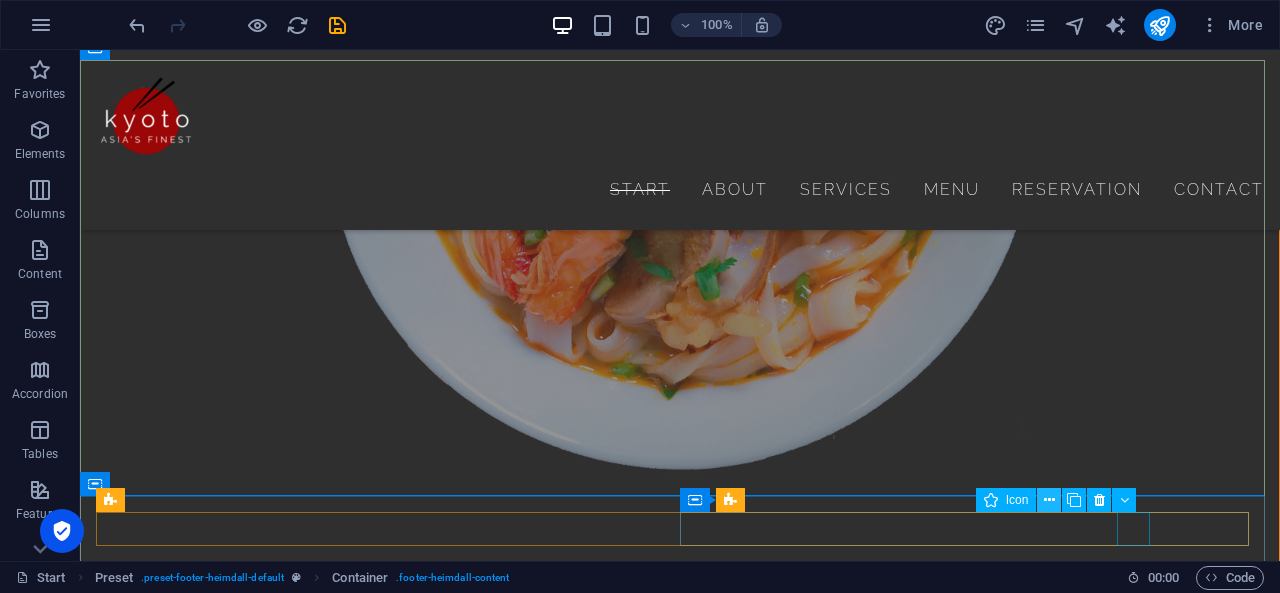 click at bounding box center (1049, 500) 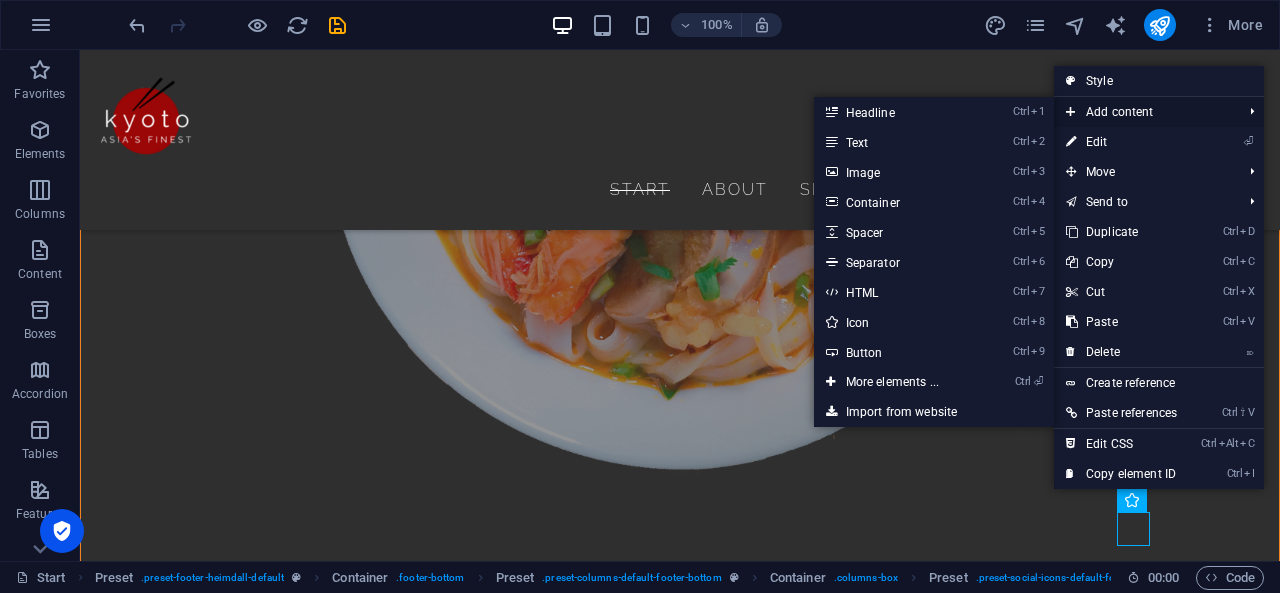 click on "Add content" at bounding box center (1144, 112) 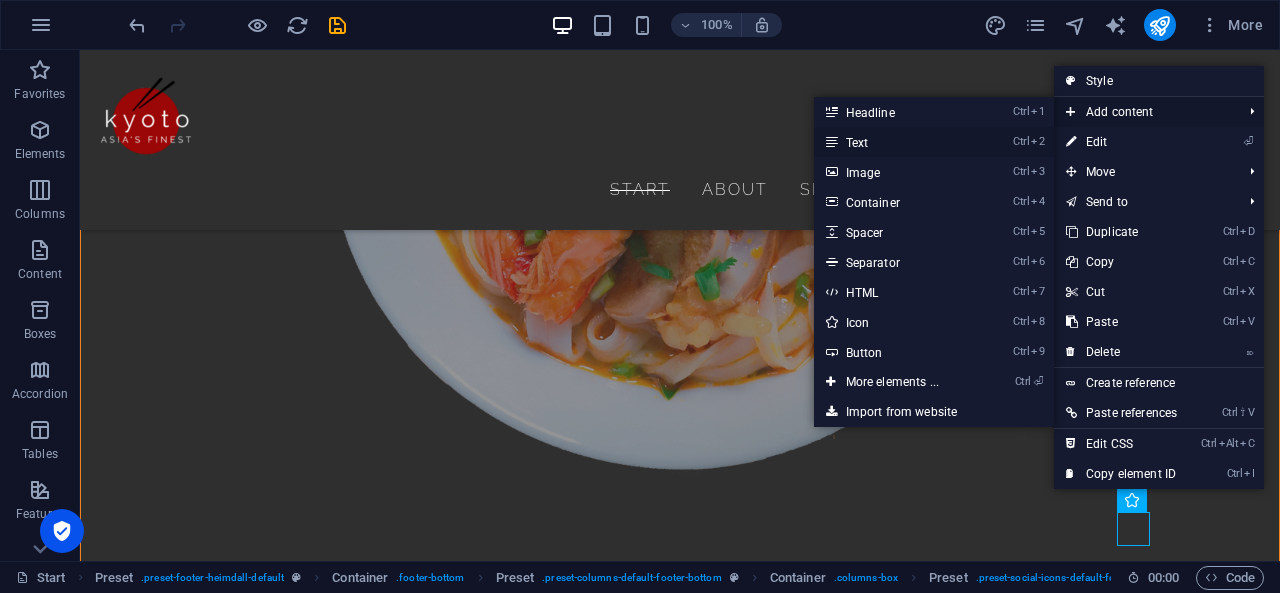 click on "Ctrl 2  Text" at bounding box center [896, 142] 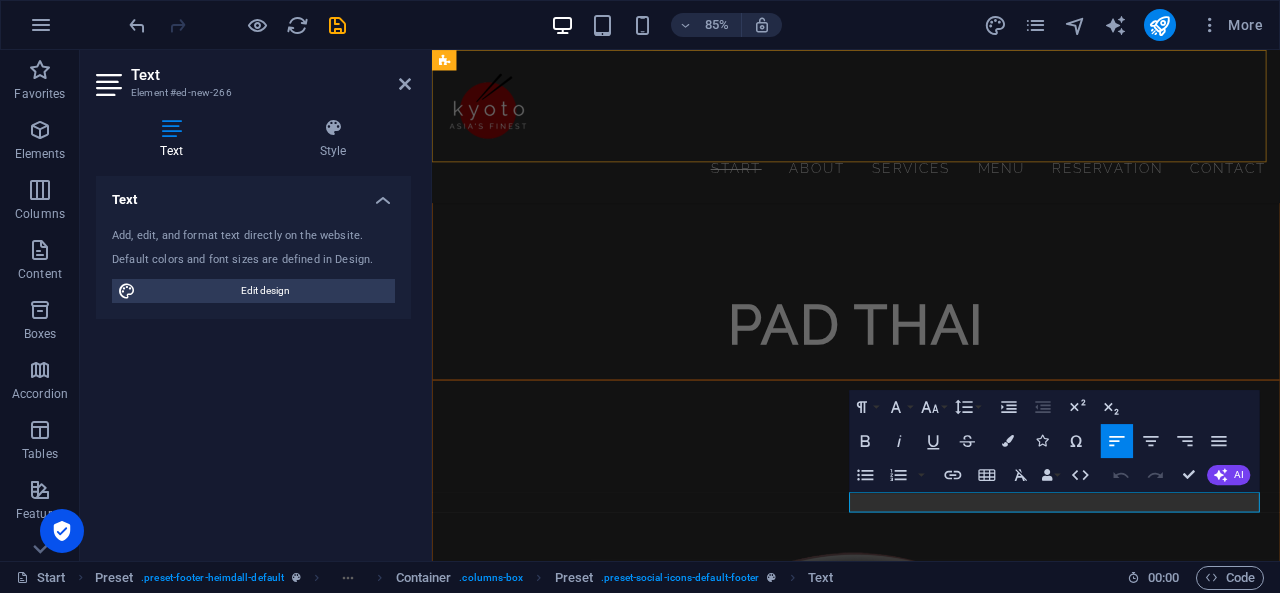 scroll, scrollTop: 7054, scrollLeft: 0, axis: vertical 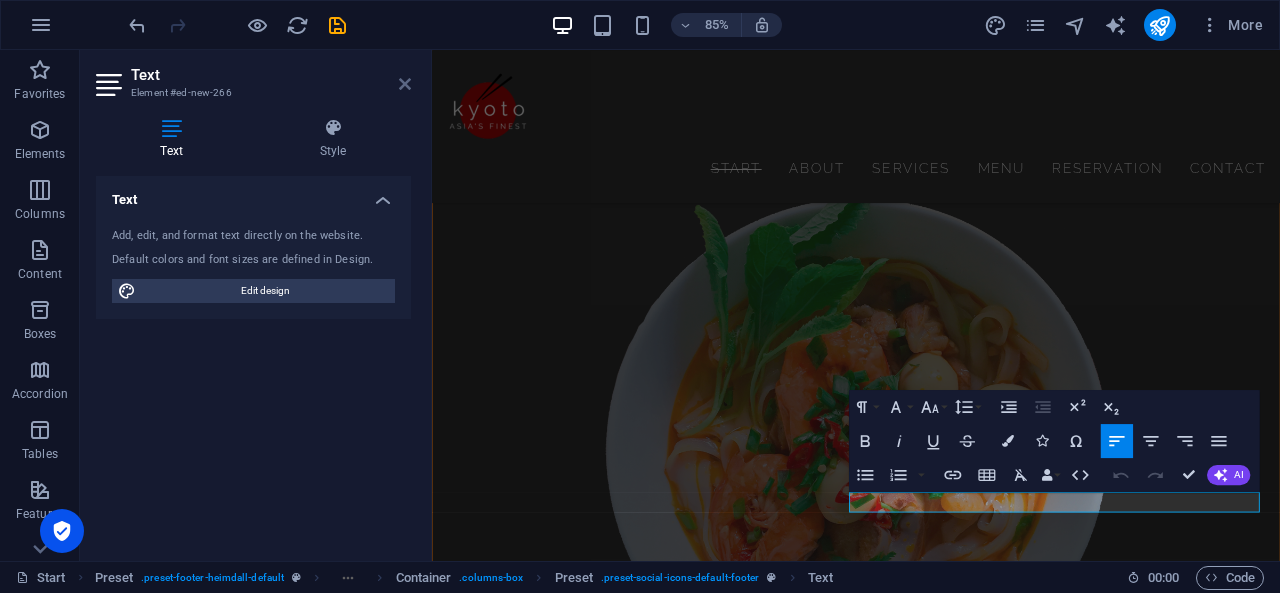 click at bounding box center [405, 84] 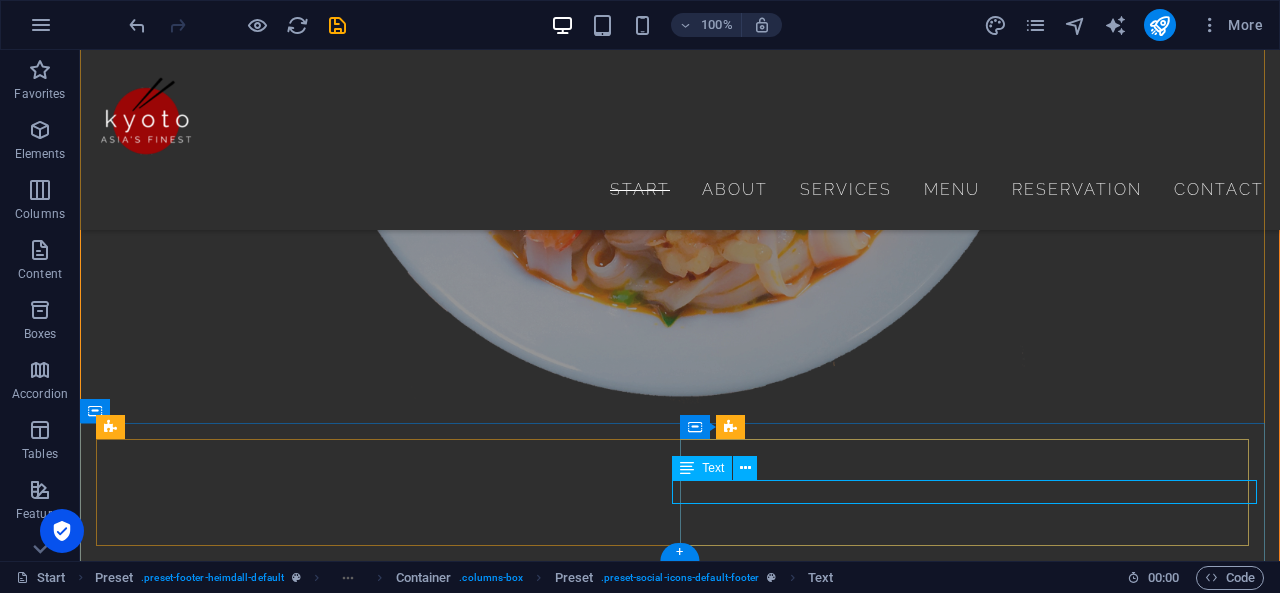 scroll, scrollTop: 7698, scrollLeft: 0, axis: vertical 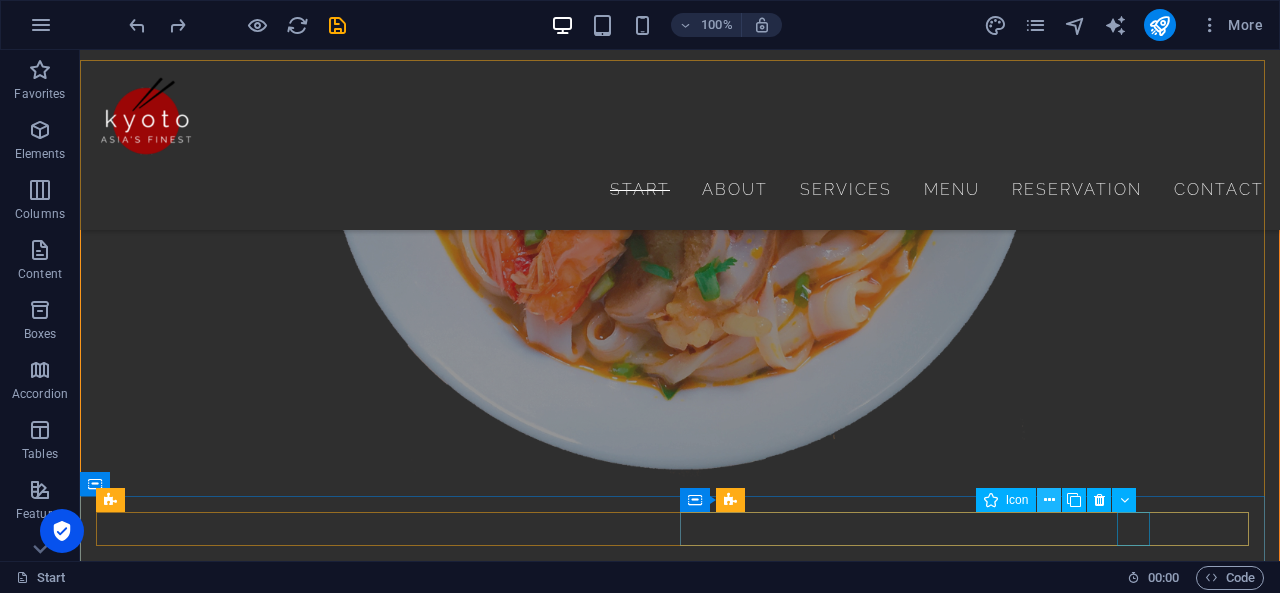 click at bounding box center [1049, 500] 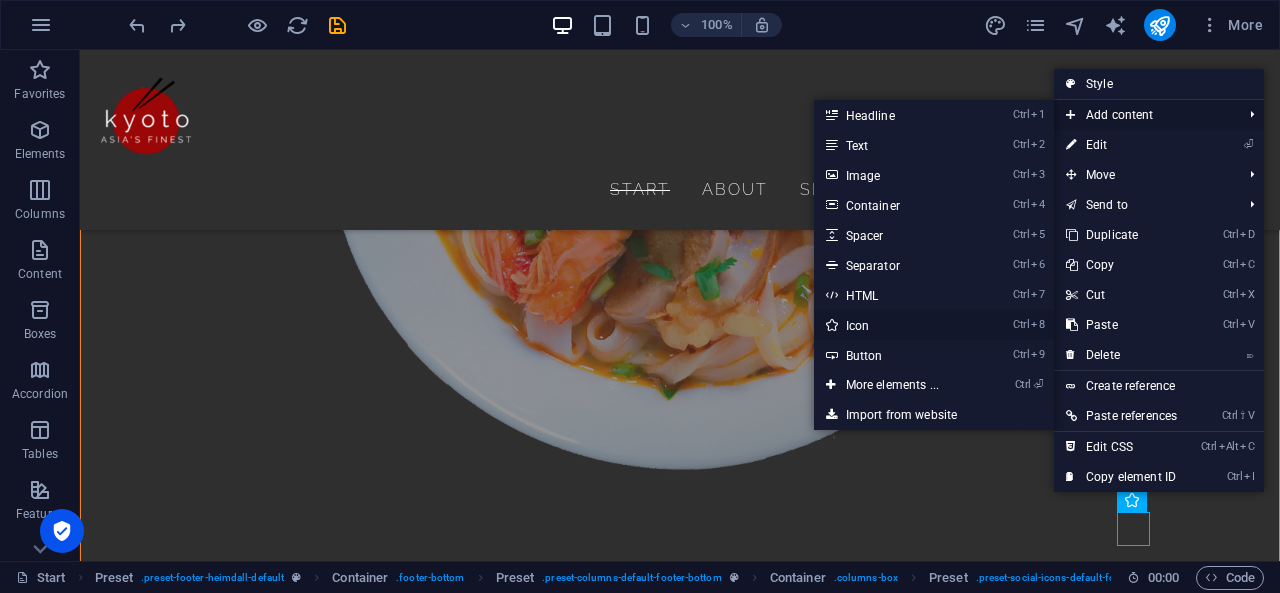 click on "Ctrl 8  Icon" at bounding box center [896, 325] 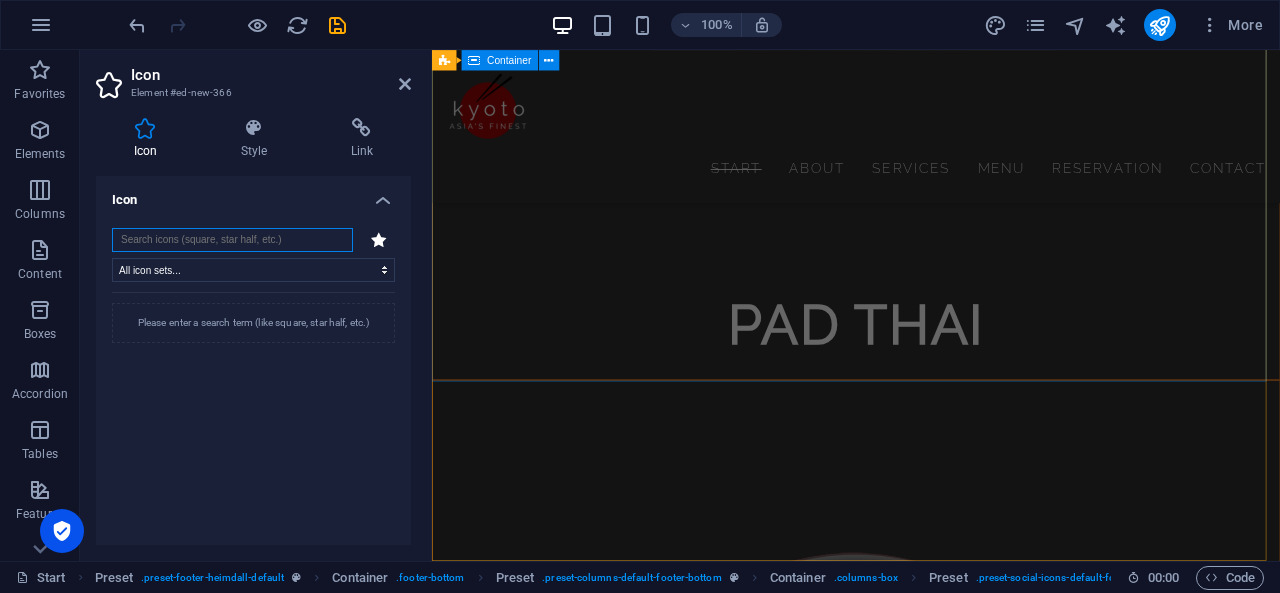 scroll, scrollTop: 7126, scrollLeft: 0, axis: vertical 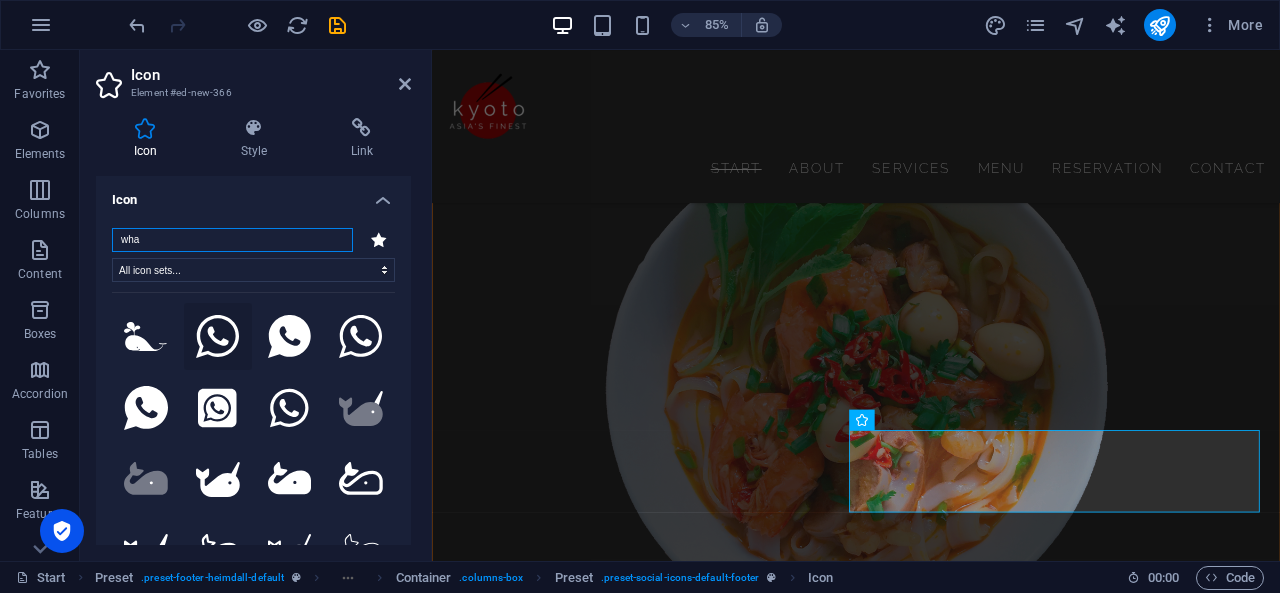 type on "wha" 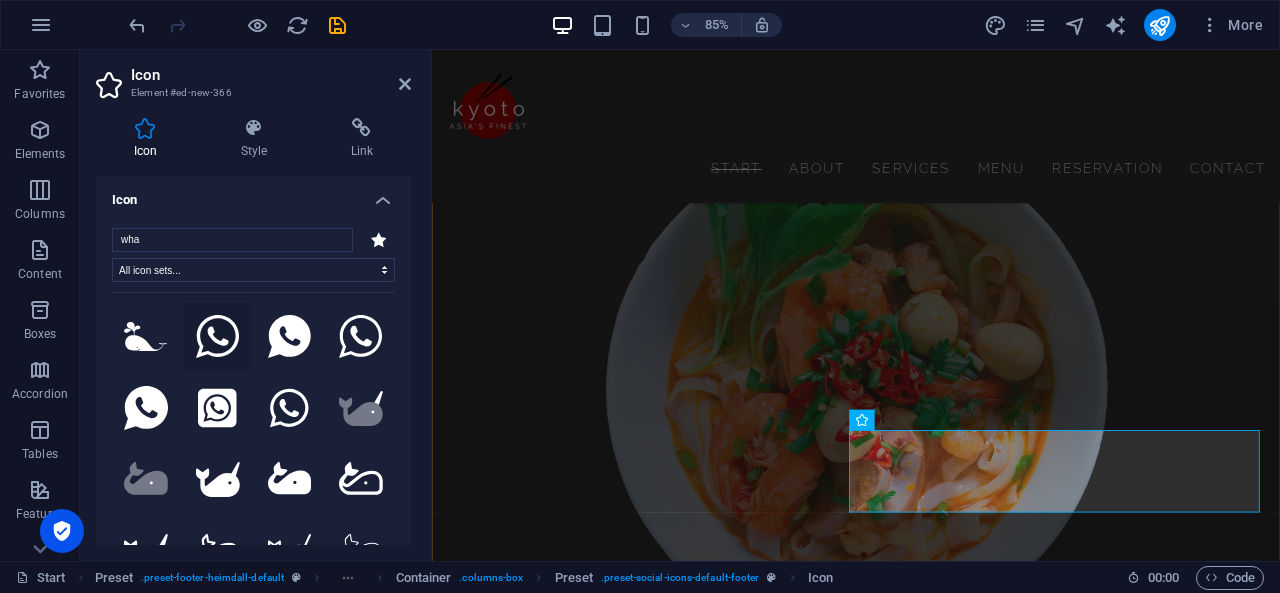 click 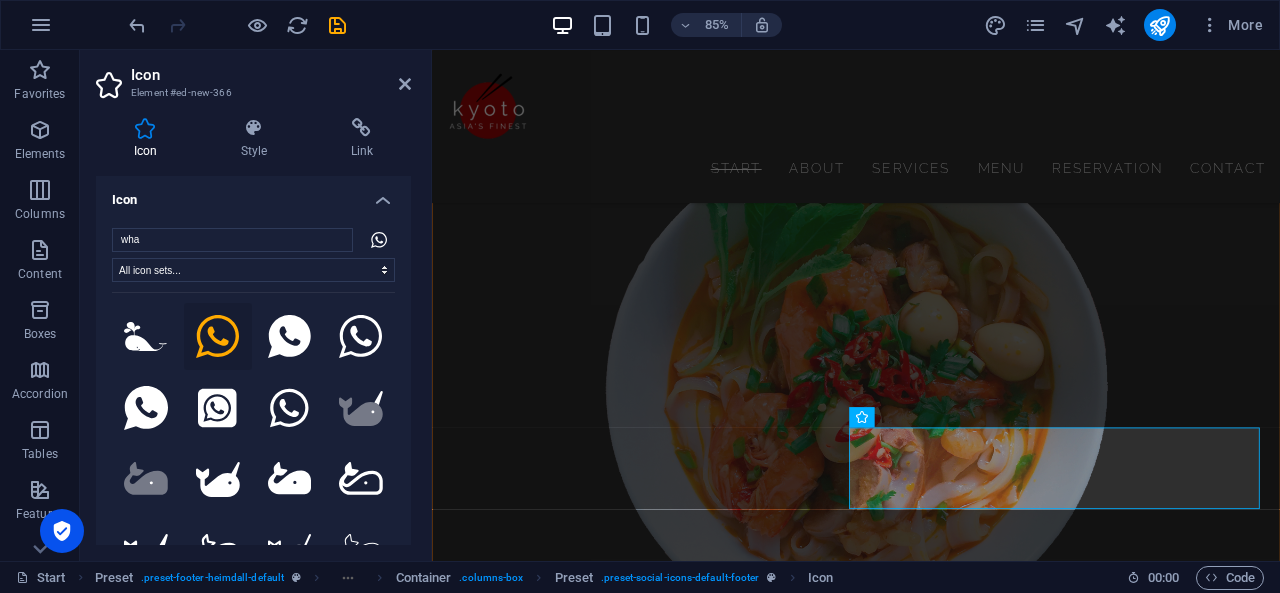scroll, scrollTop: 7130, scrollLeft: 0, axis: vertical 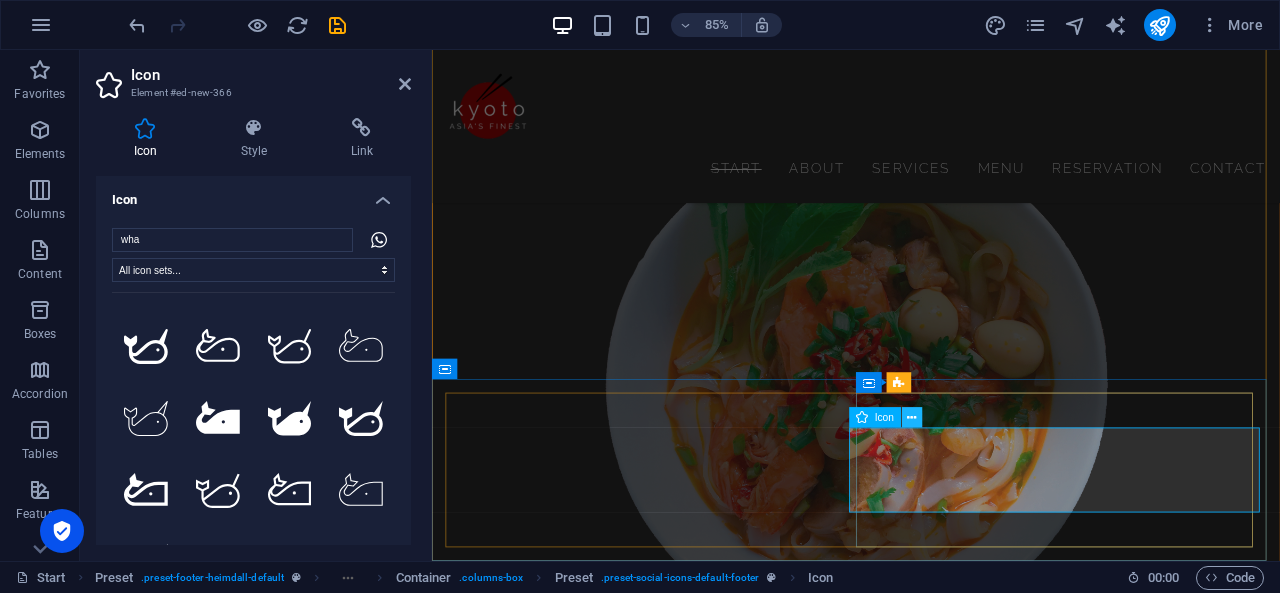 click at bounding box center [911, 417] 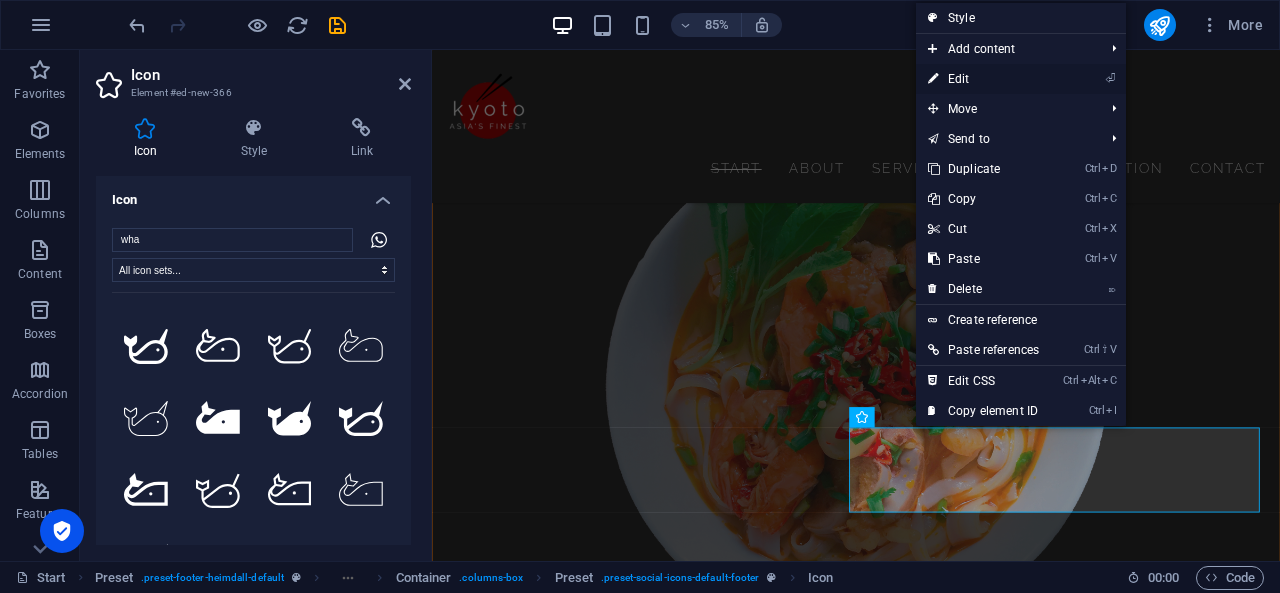 click on "⏎  Edit" at bounding box center (983, 79) 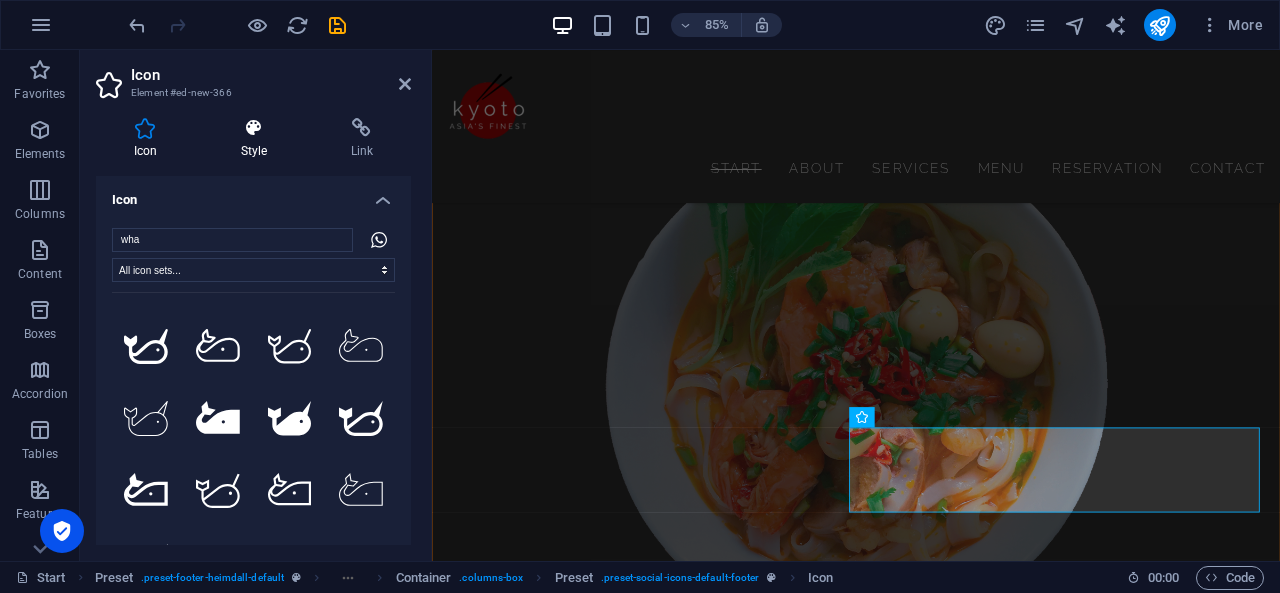 click on "Style" at bounding box center [258, 139] 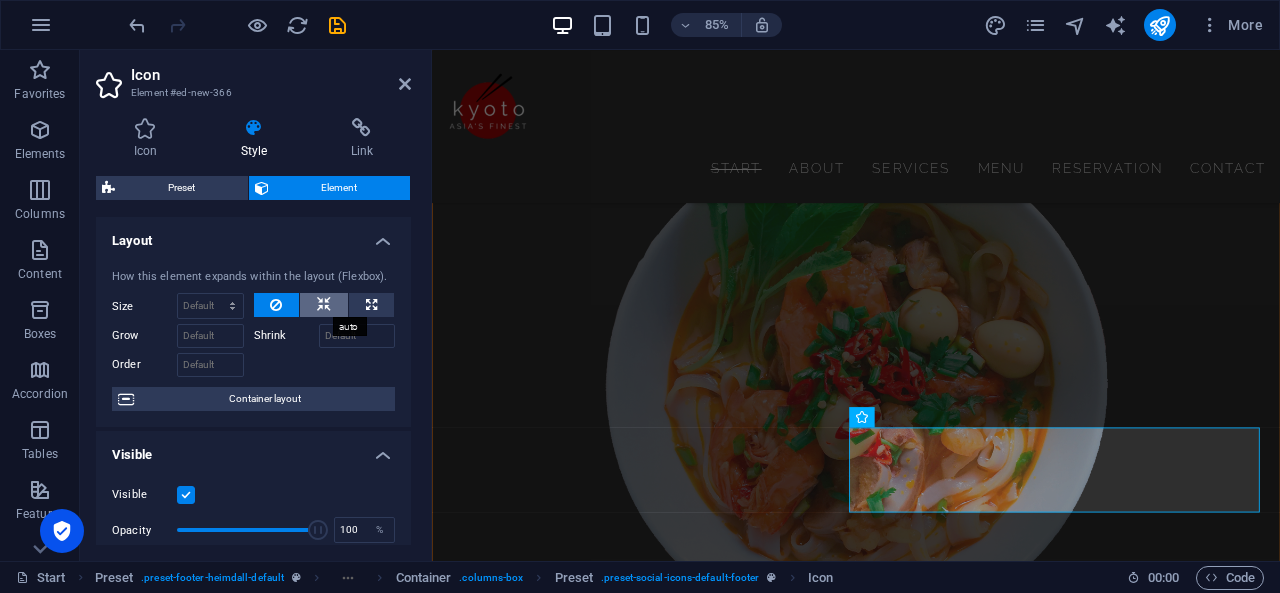 click at bounding box center (324, 305) 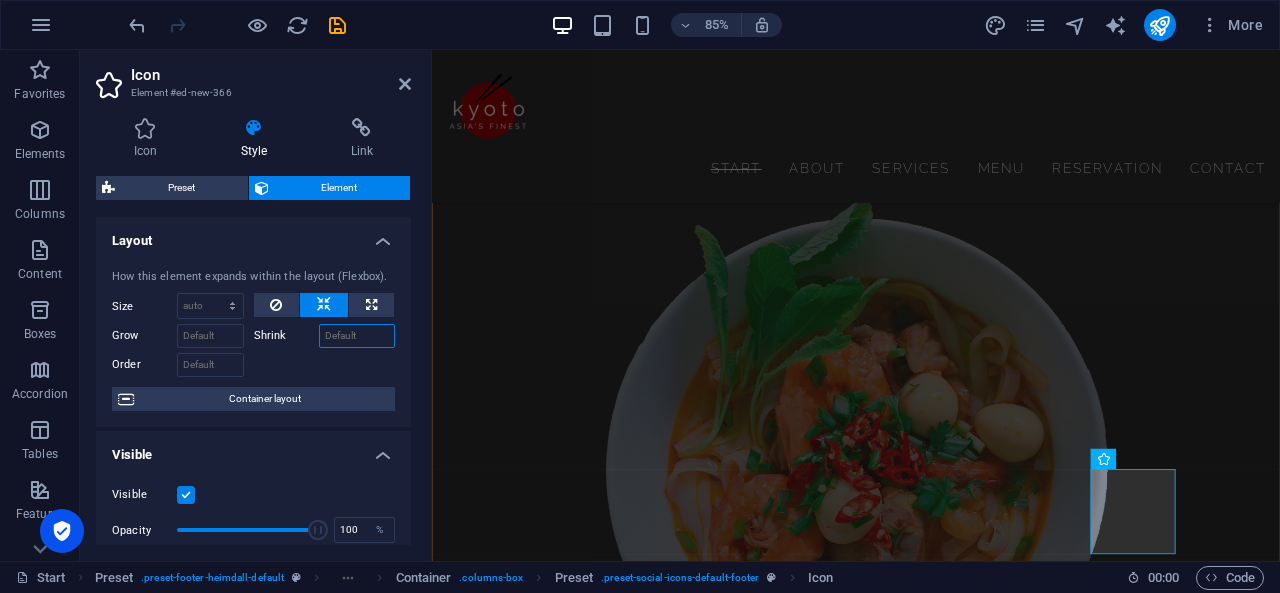 click on "Shrink" at bounding box center [357, 336] 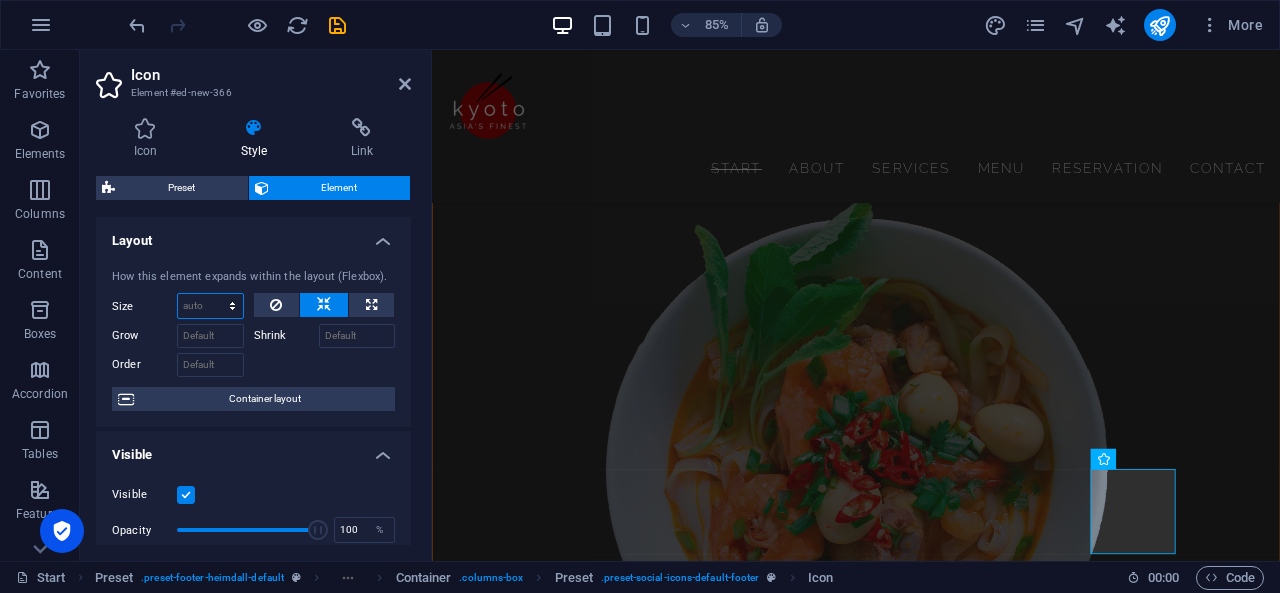 click on "Default auto px % 1/1 1/2 1/3 1/4 1/5 1/6 1/7 1/8 1/9 1/10" at bounding box center [210, 306] 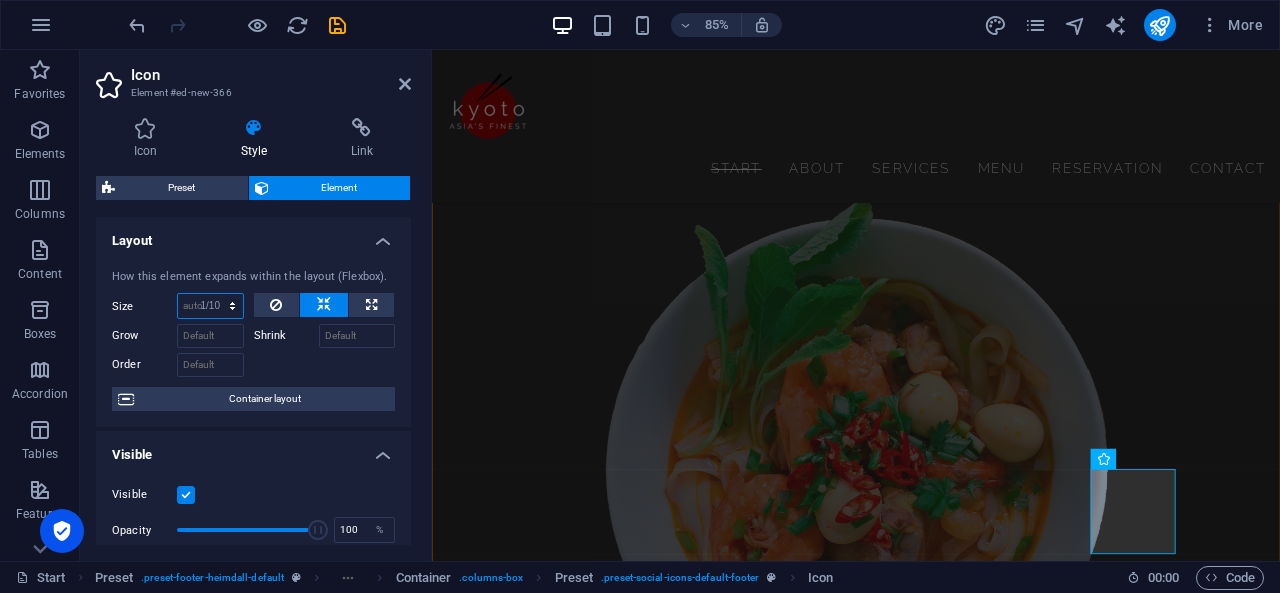 click on "Default auto px % 1/1 1/2 1/3 1/4 1/5 1/6 1/7 1/8 1/9 1/10" at bounding box center [210, 306] 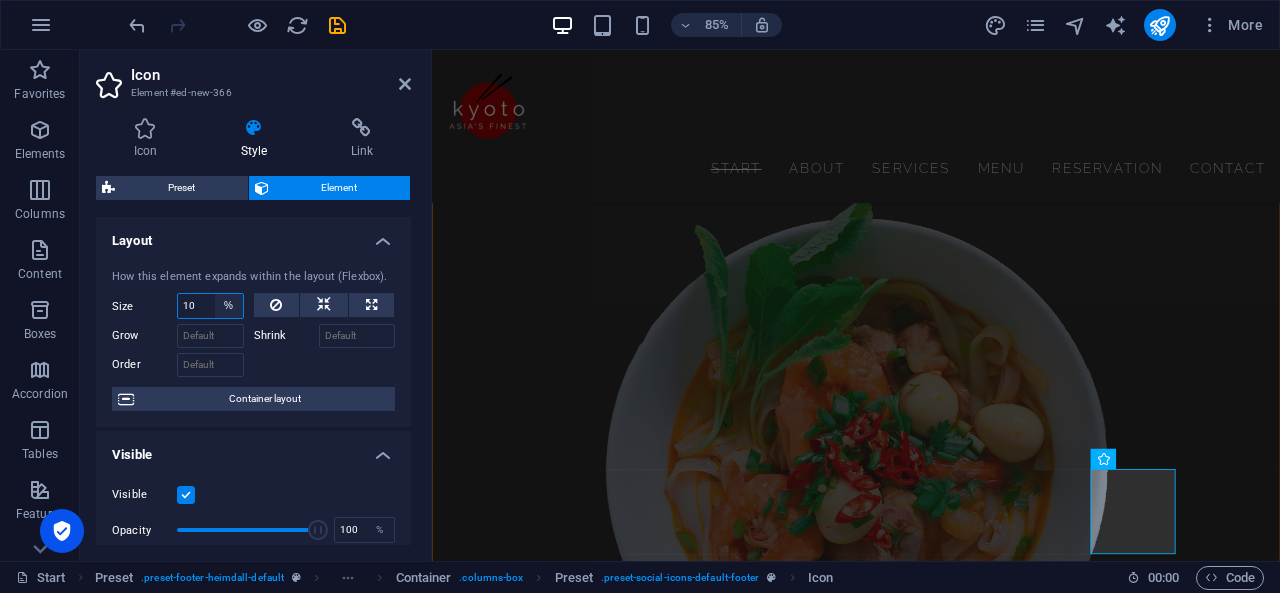 click on "Default auto px % 1/1 1/2 1/3 1/4 1/5 1/6 1/7 1/8 1/9 1/10" at bounding box center (229, 306) 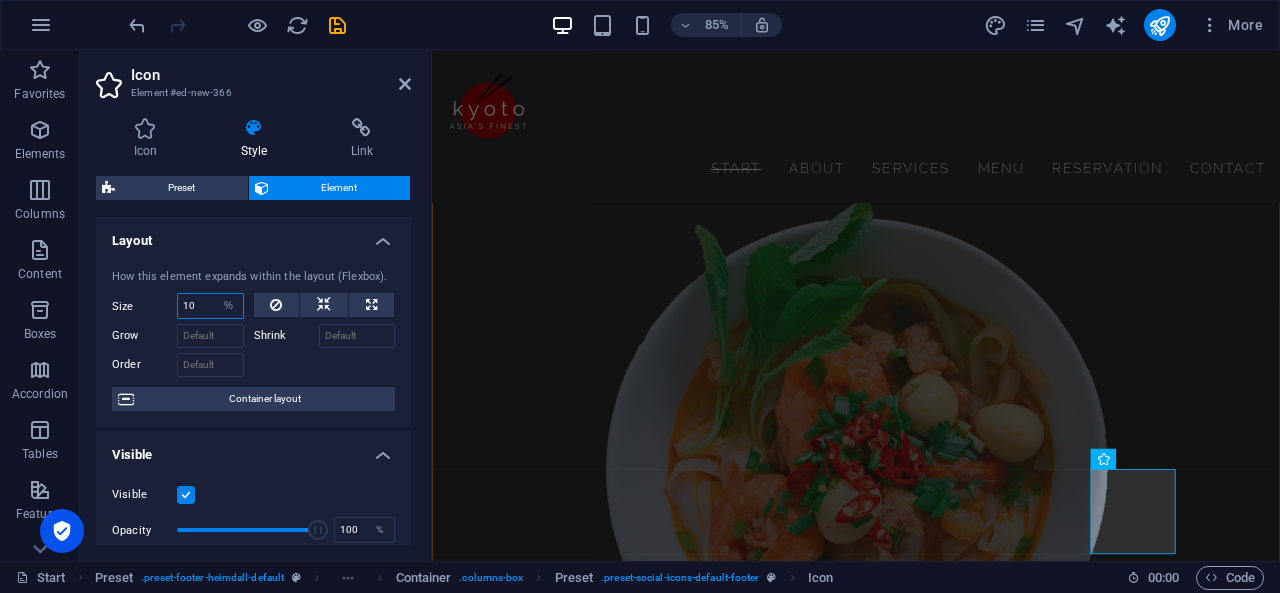 select on "1/9" 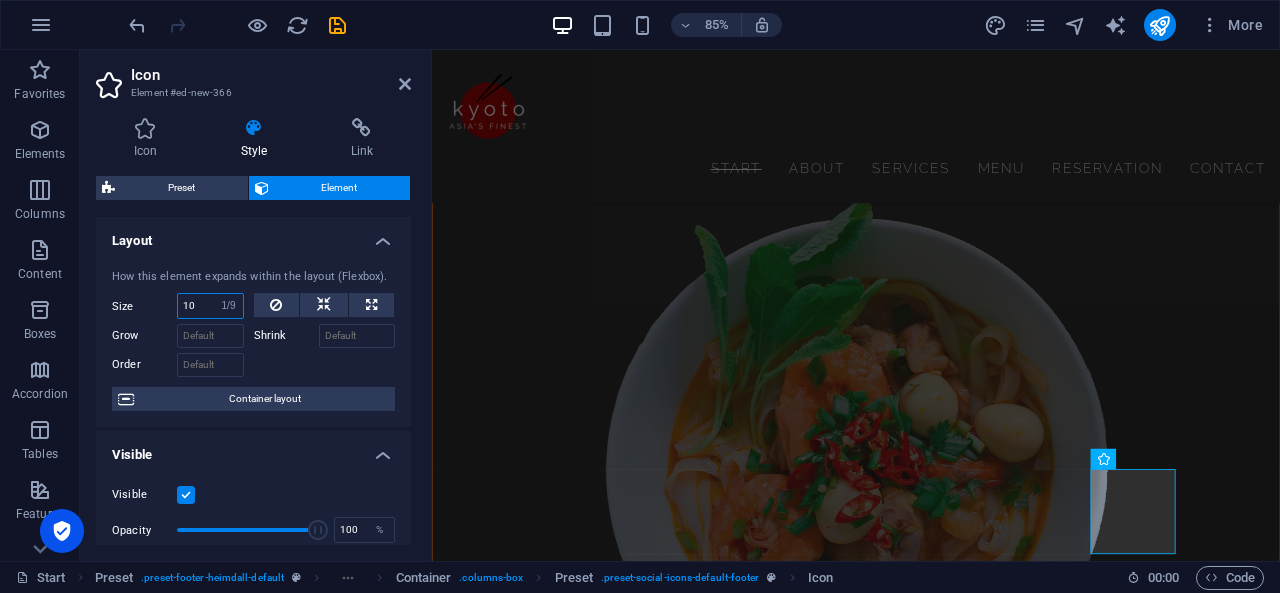click on "Default auto px % 1/1 1/2 1/3 1/4 1/5 1/6 1/7 1/8 1/9 1/10" at bounding box center (229, 306) 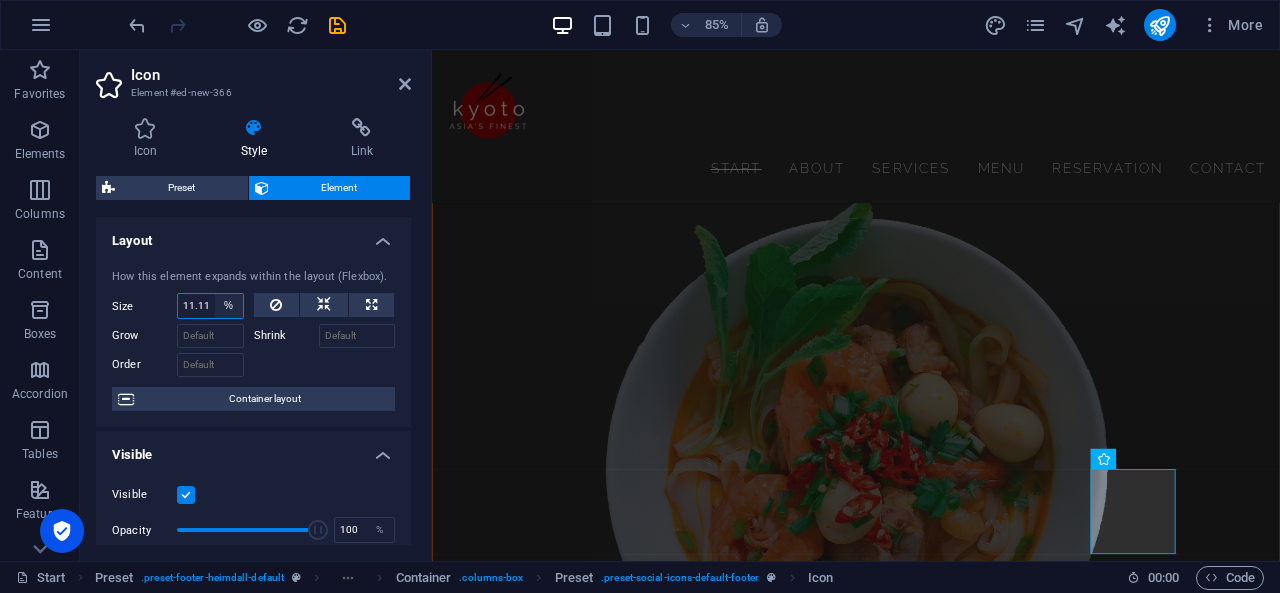click on "Default auto px % 1/1 1/2 1/3 1/4 1/5 1/6 1/7 1/8 1/9 1/10" at bounding box center (229, 306) 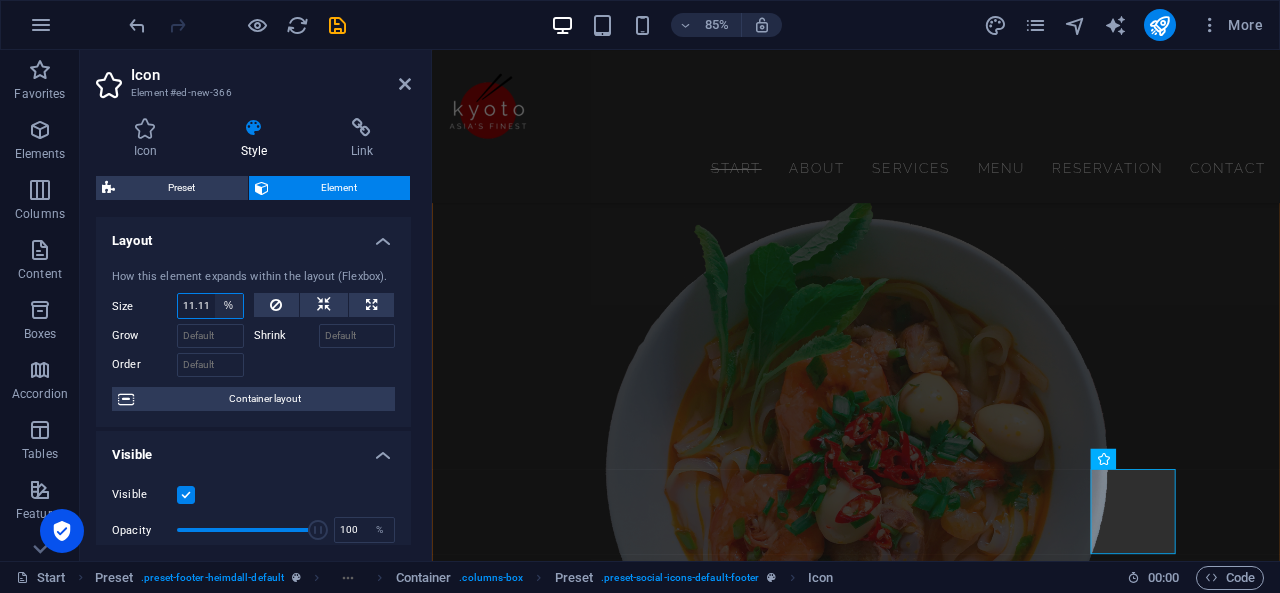select on "auto" 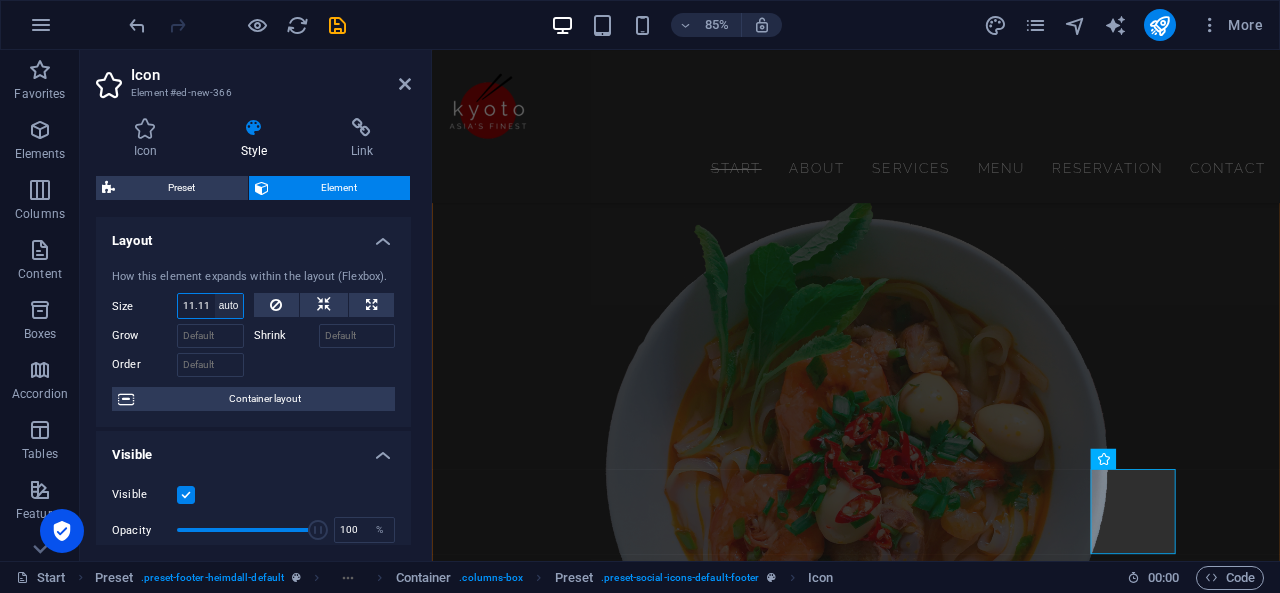 click on "Default auto px % 1/1 1/2 1/3 1/4 1/5 1/6 1/7 1/8 1/9 1/10" at bounding box center [229, 306] 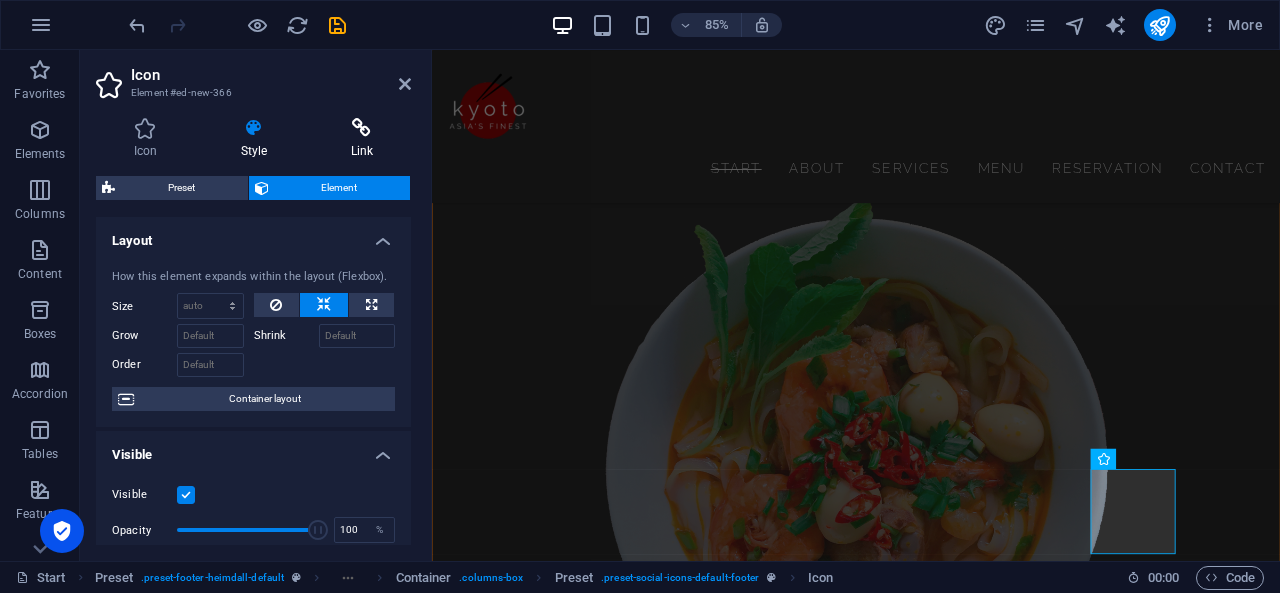 click on "Link" at bounding box center [362, 139] 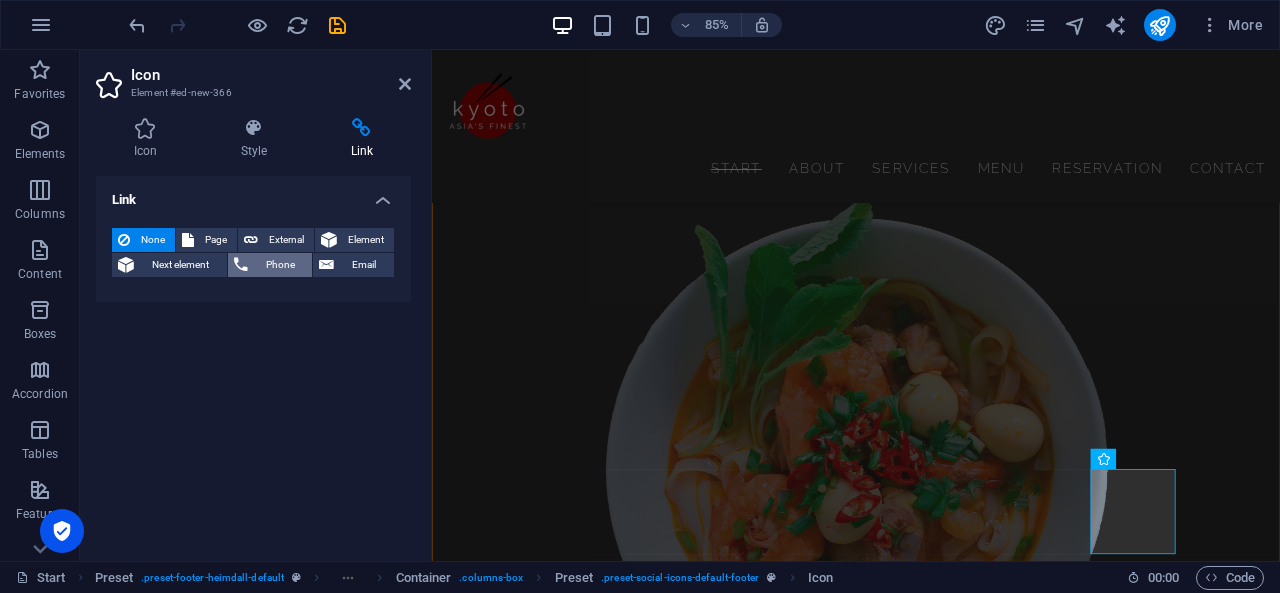 click on "Phone" at bounding box center (280, 265) 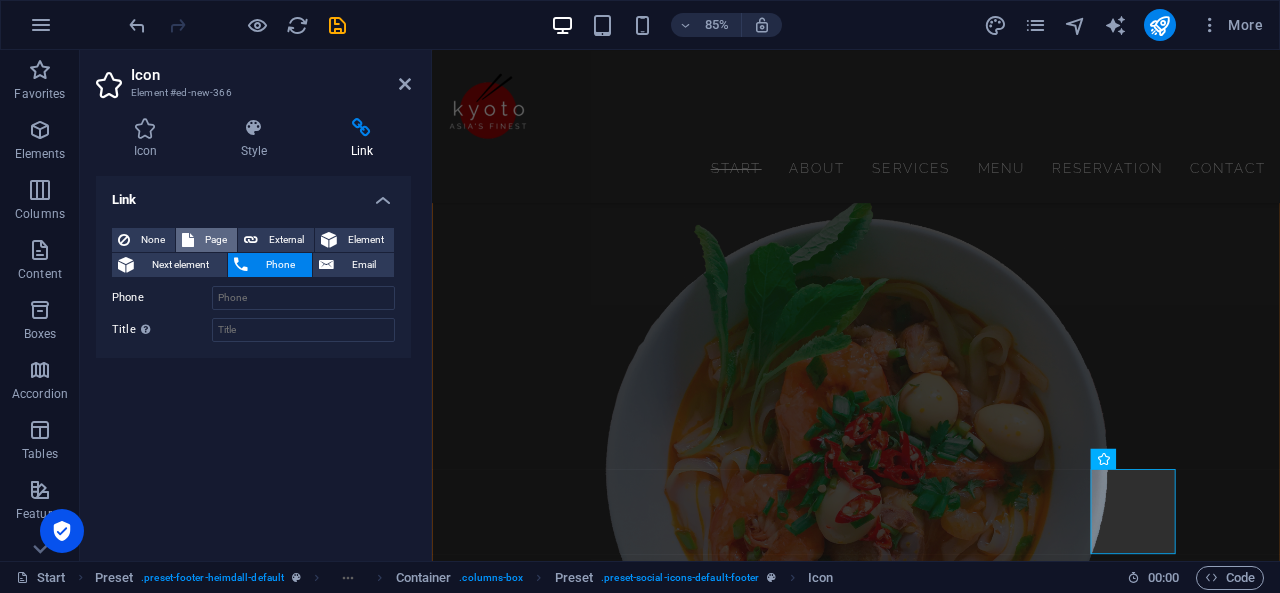 click on "Page" at bounding box center [215, 240] 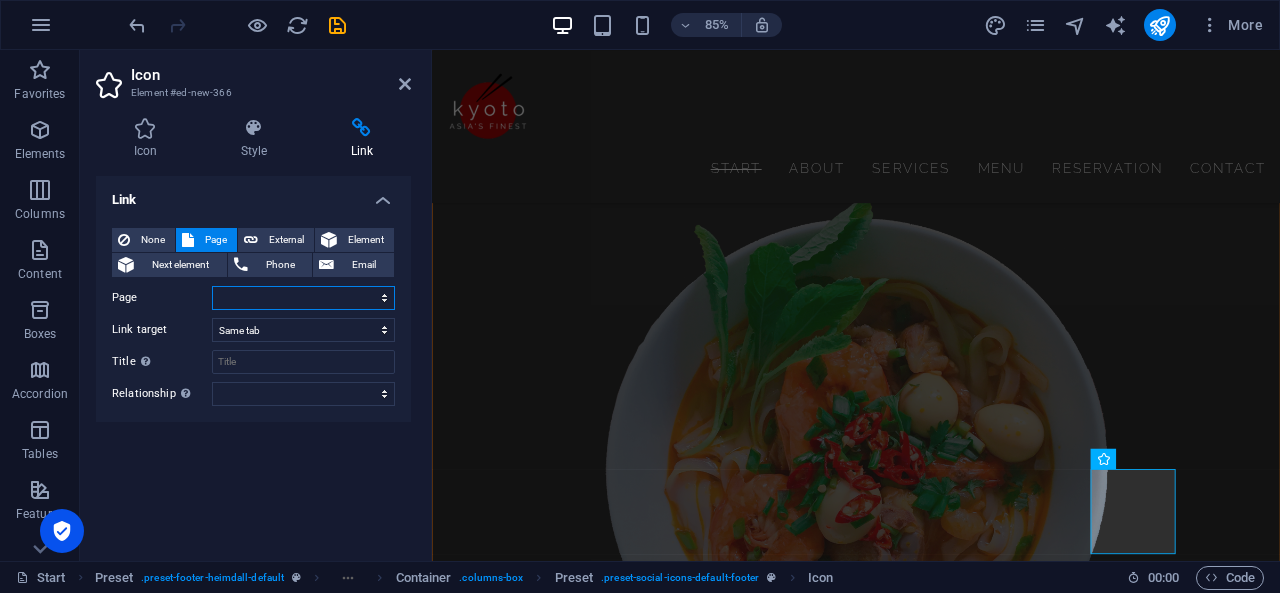 click on "Start About Services Menu Reservation Contact Legal Notice Privacy" at bounding box center (303, 298) 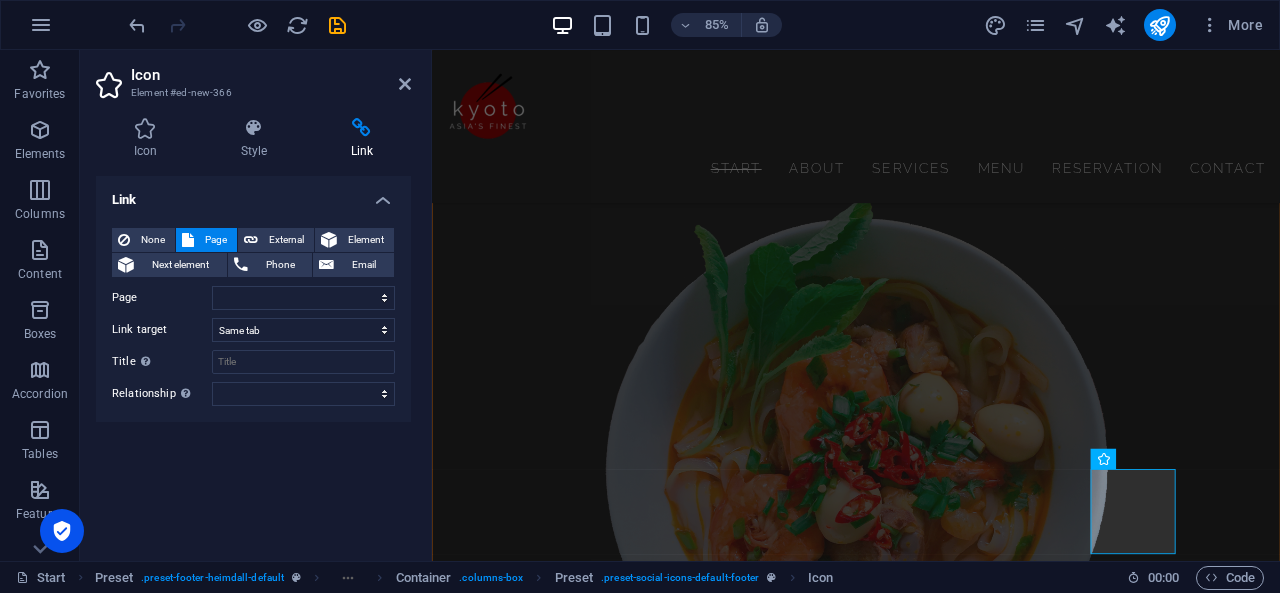 click on "Link None Page External Element Next element Phone Email Page Start About Services Menu Reservation Contact Legal Notice Privacy Element
URL Phone Email Link target New tab Same tab Overlay Title Additional link description, should not be the same as the link text. The title is most often shown as a tooltip text when the mouse moves over the element. Leave empty if uncertain. Relationship Sets the  relationship of this link to the link target . For example, the value "nofollow" instructs search engines not to follow the link. Can be left empty. alternate author bookmark external help license next nofollow noreferrer noopener prev search tag" at bounding box center (253, 360) 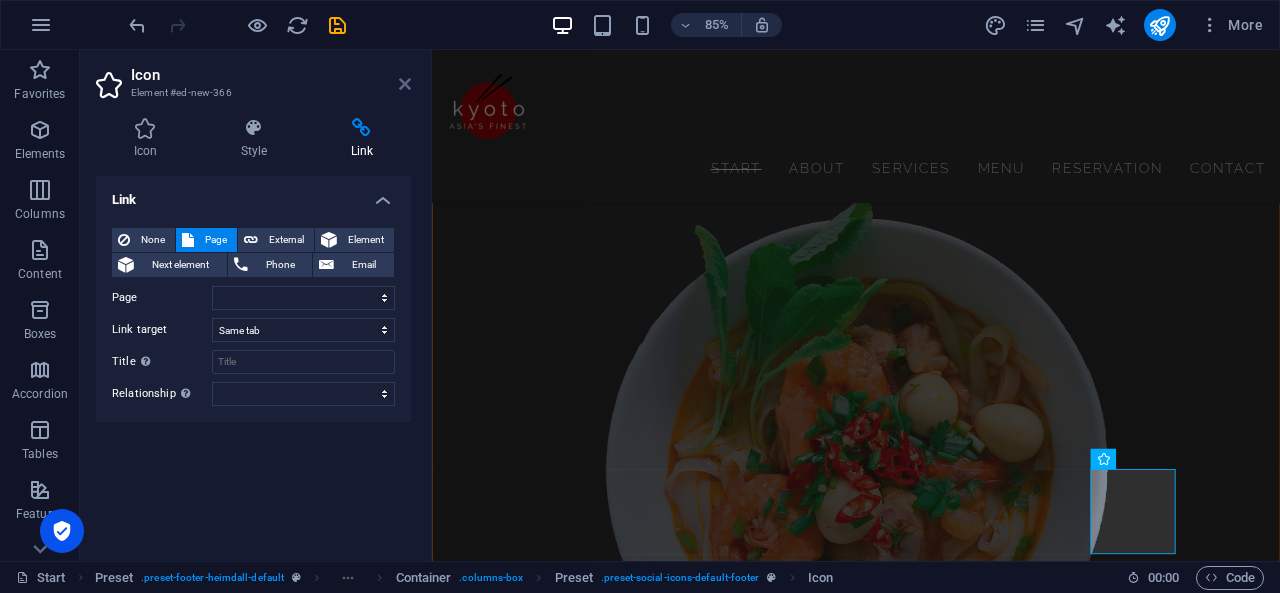 click at bounding box center (405, 84) 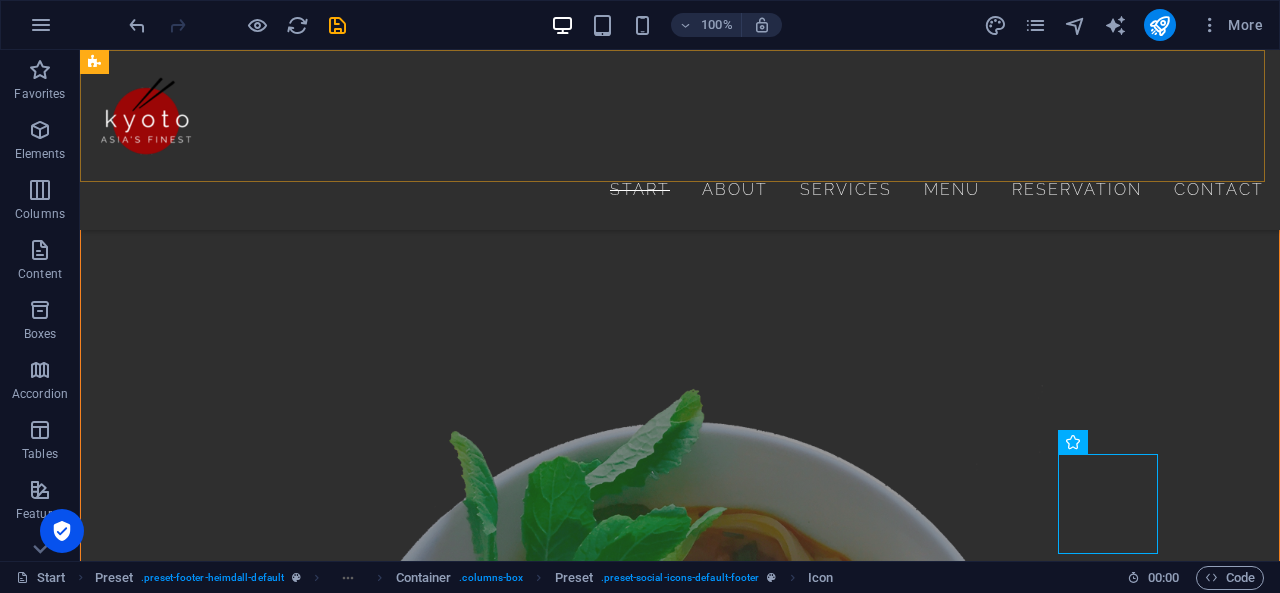 scroll, scrollTop: 7748, scrollLeft: 0, axis: vertical 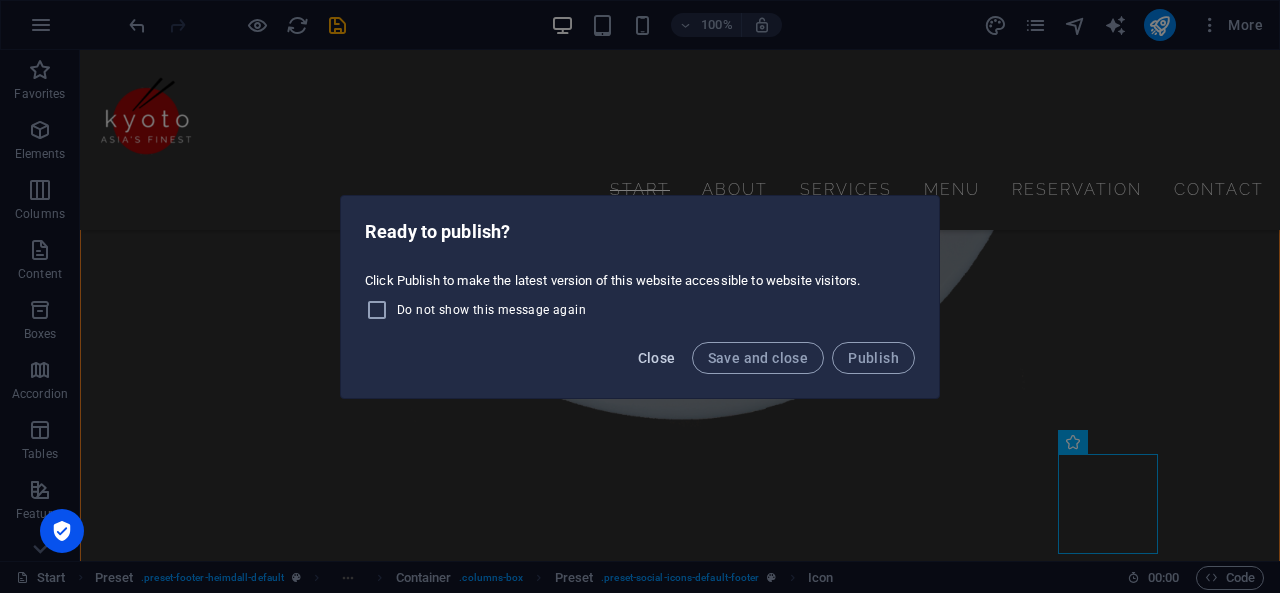 click on "Close" at bounding box center [657, 358] 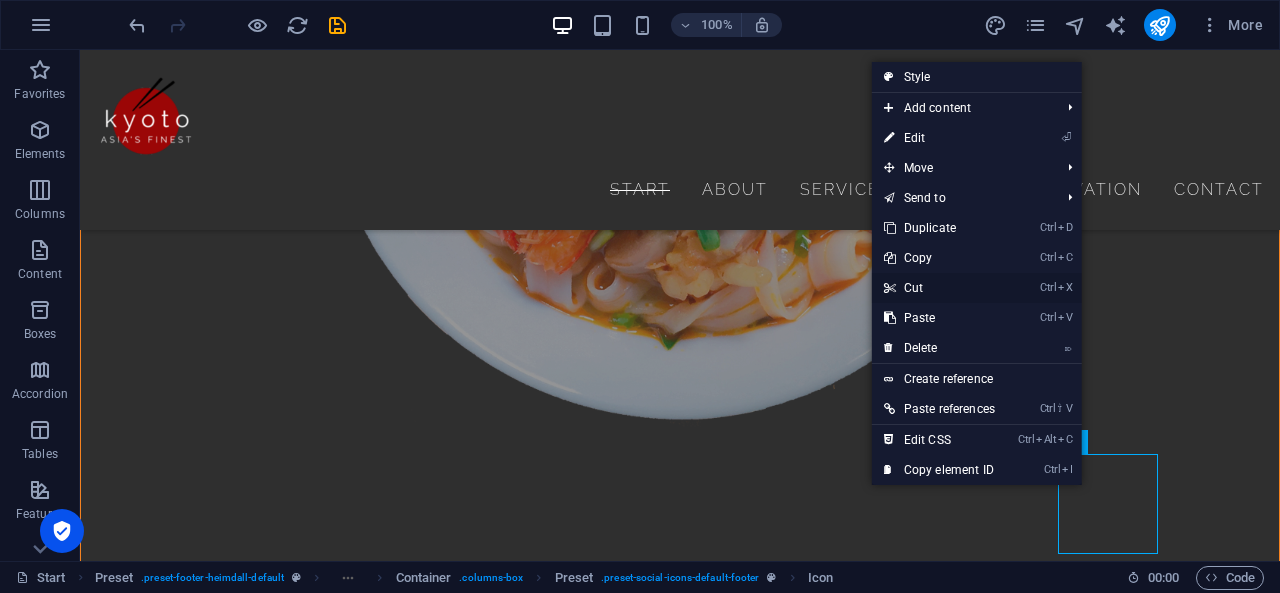 click on "Ctrl X  Cut" at bounding box center (939, 288) 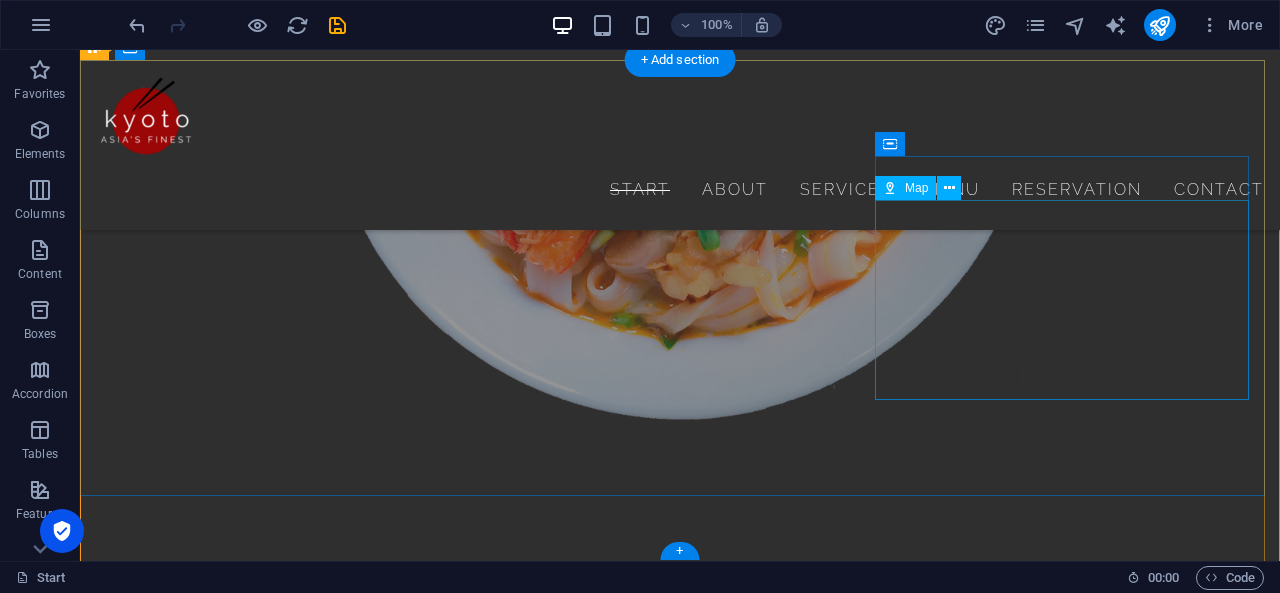 scroll, scrollTop: 7698, scrollLeft: 0, axis: vertical 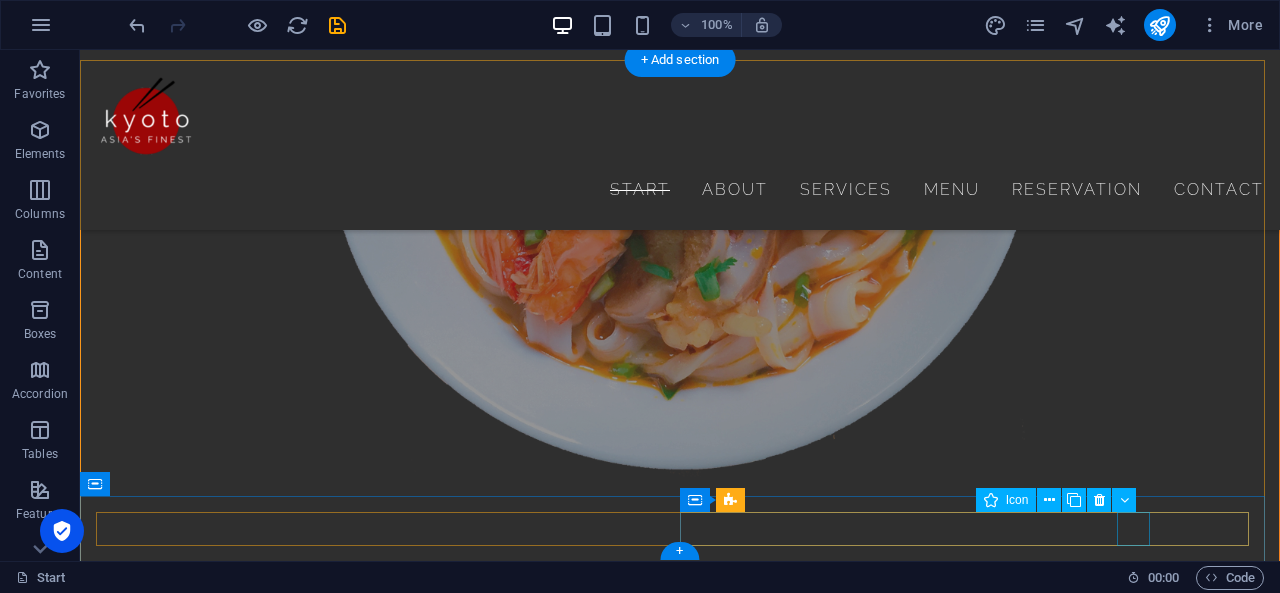 click at bounding box center [680, 3063] 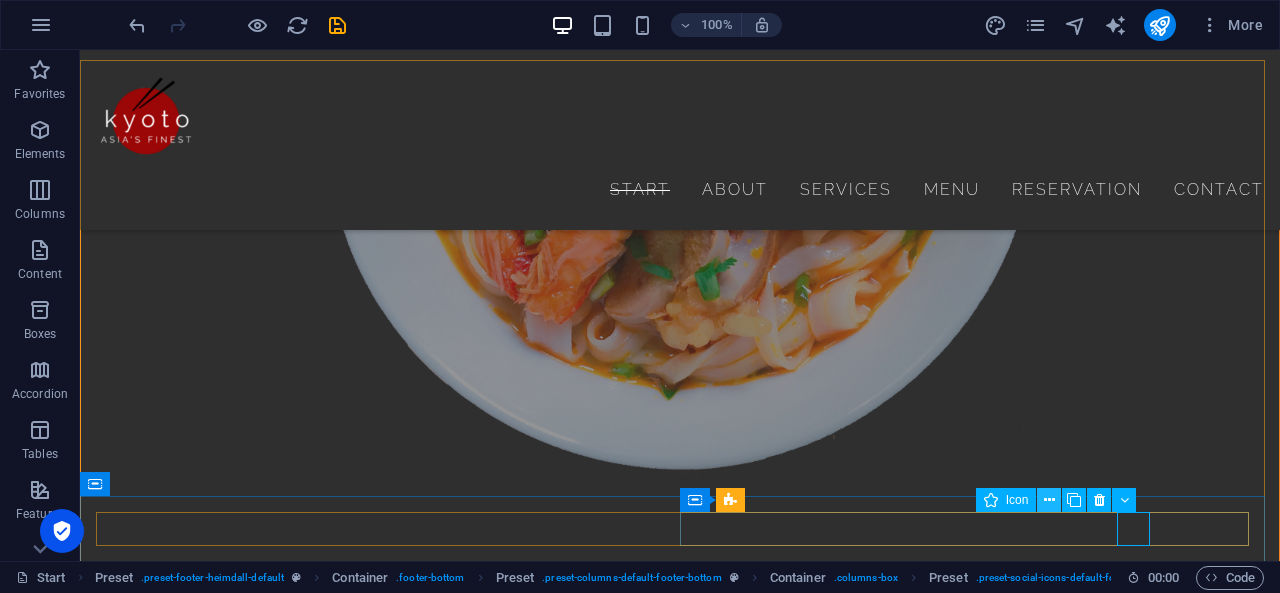 click at bounding box center [1049, 500] 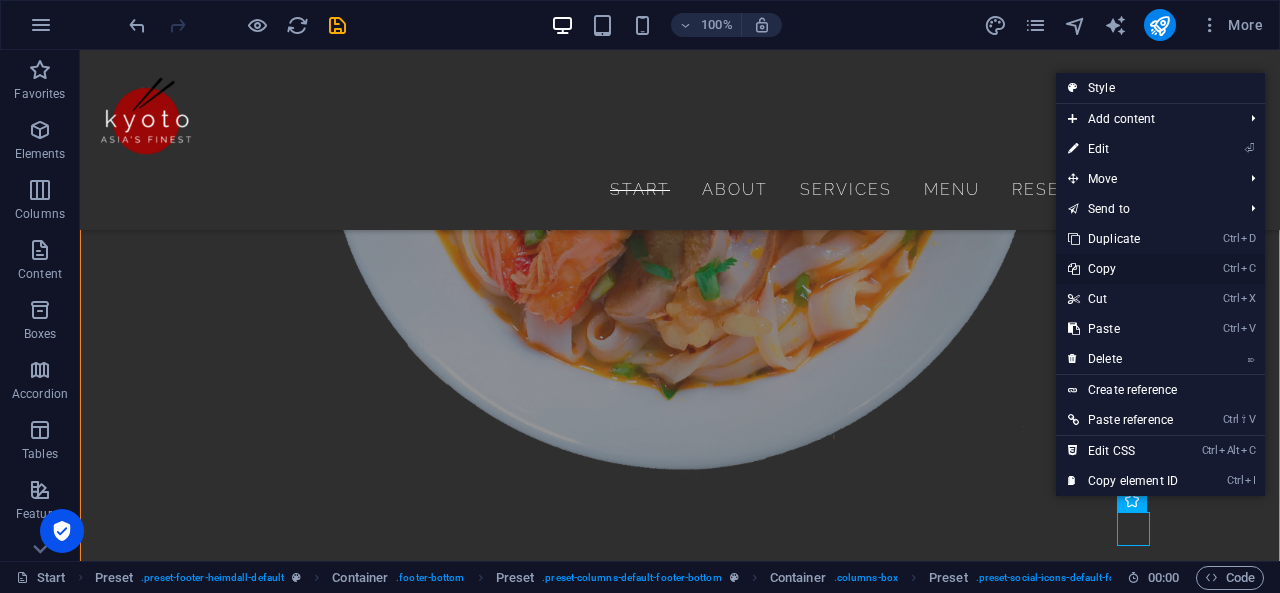 click on "Ctrl C  Copy" at bounding box center (1123, 269) 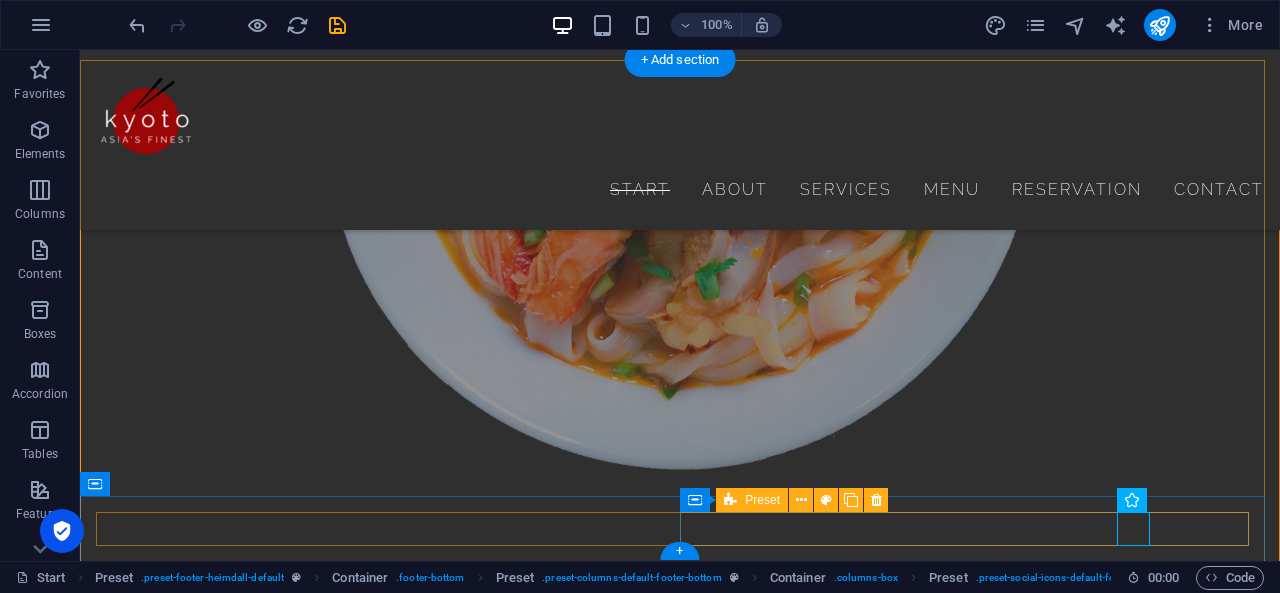 click at bounding box center (680, 3105) 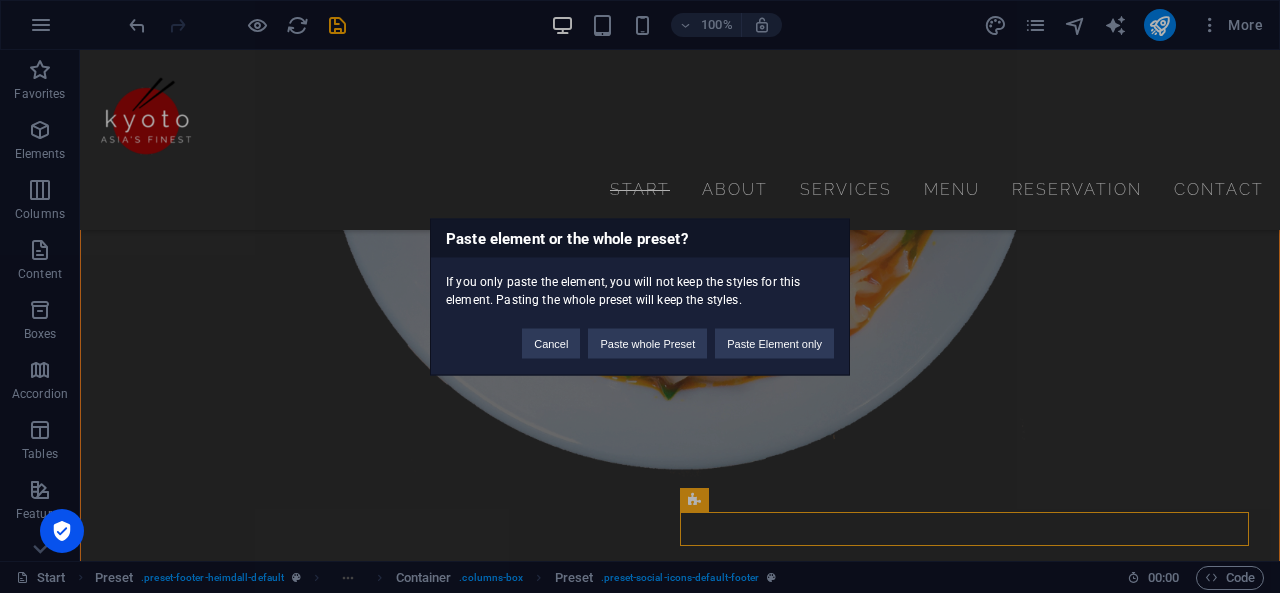 type 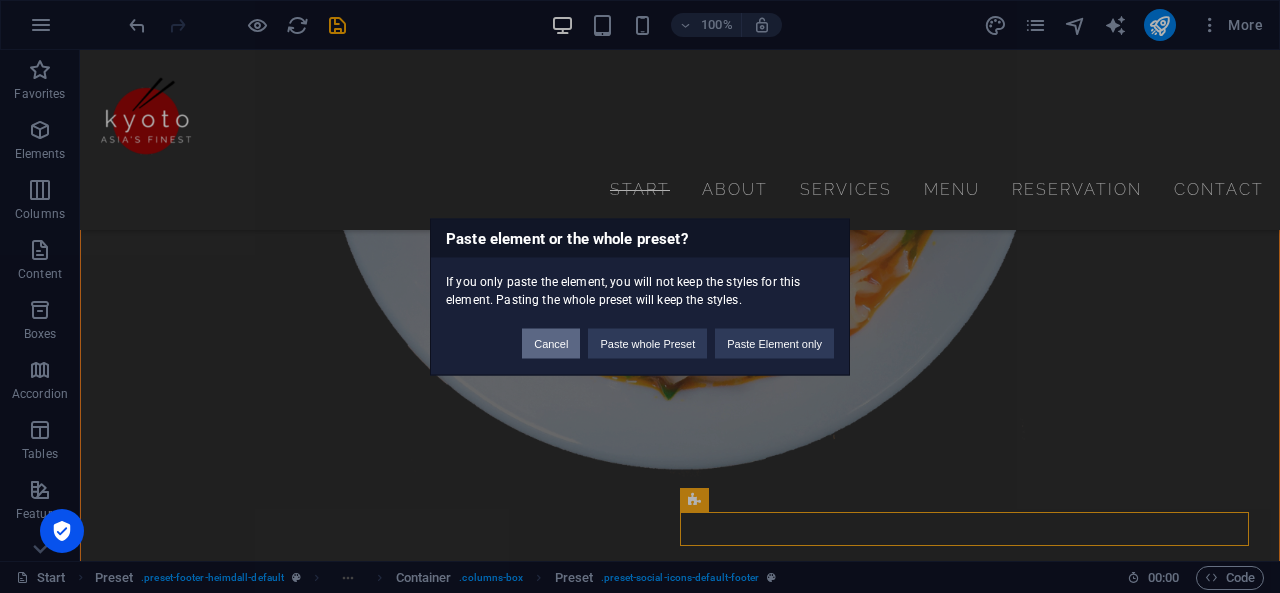 click on "Cancel" at bounding box center (551, 343) 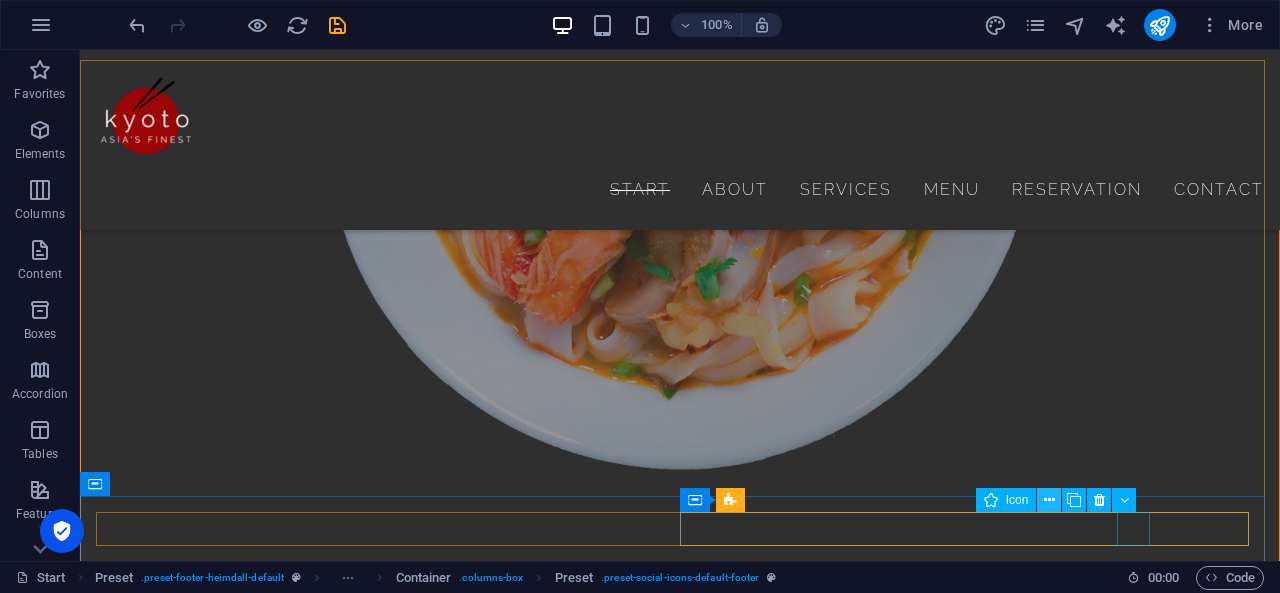 click at bounding box center [1049, 500] 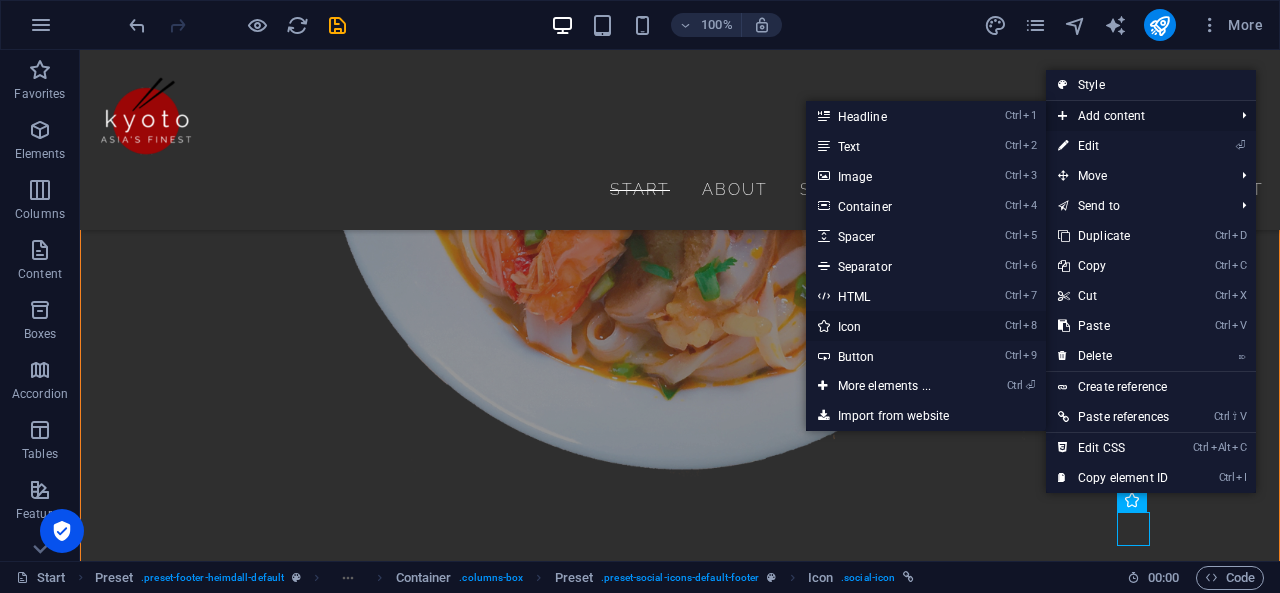 click on "Ctrl 8  Icon" at bounding box center [888, 326] 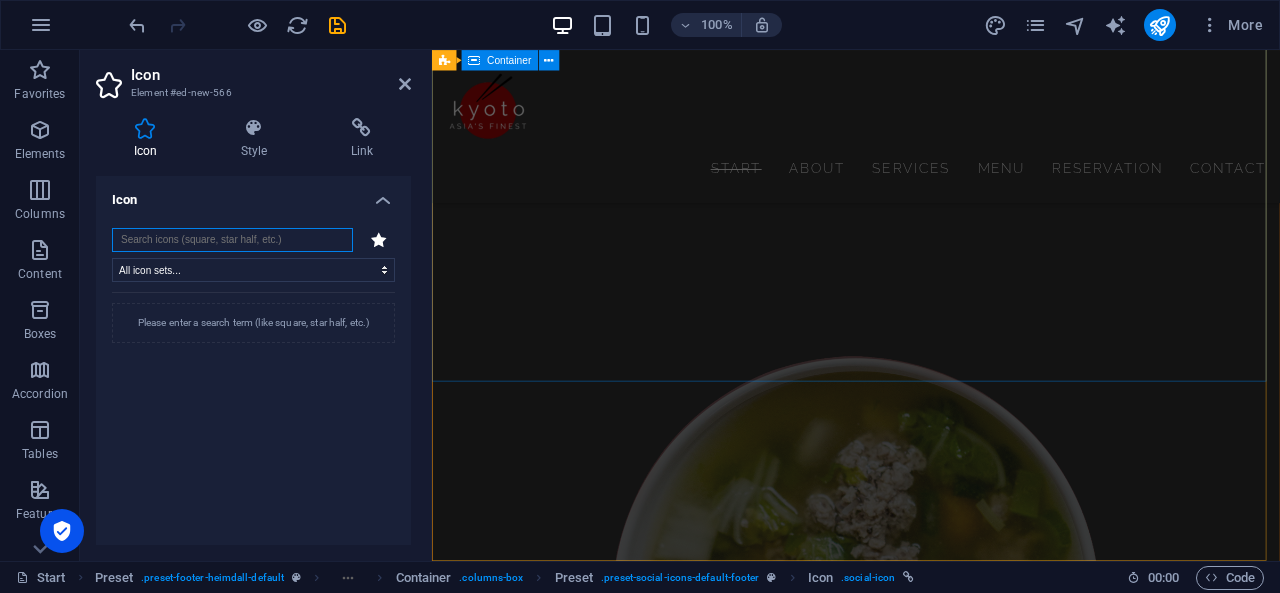 scroll, scrollTop: 7126, scrollLeft: 0, axis: vertical 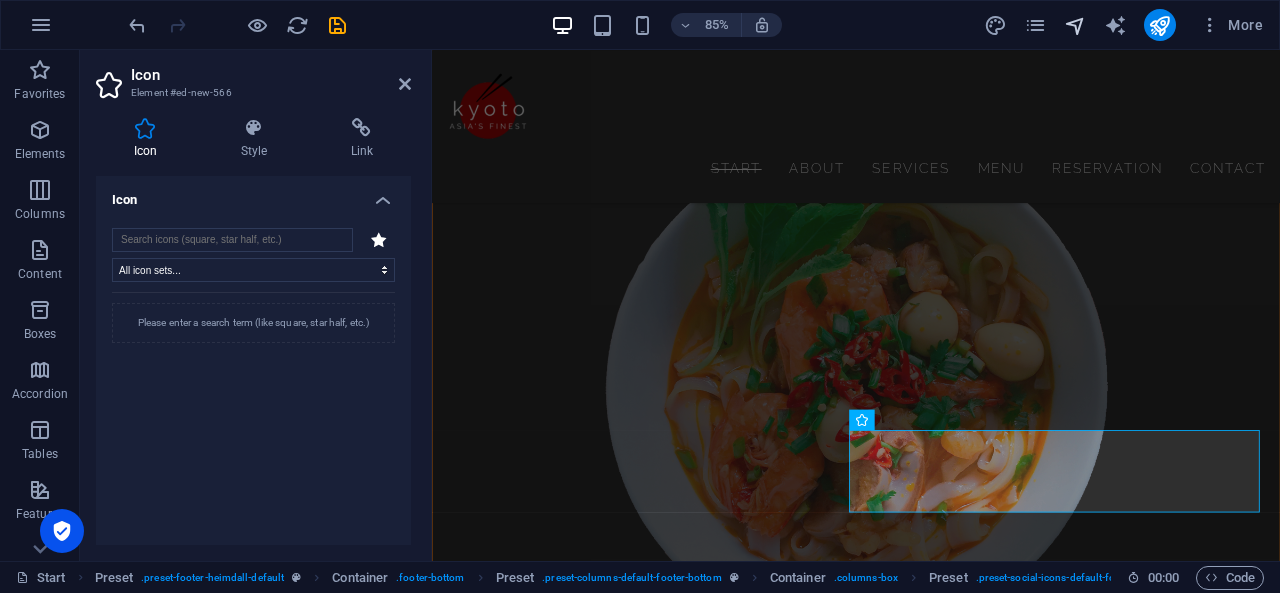 click at bounding box center [1075, 25] 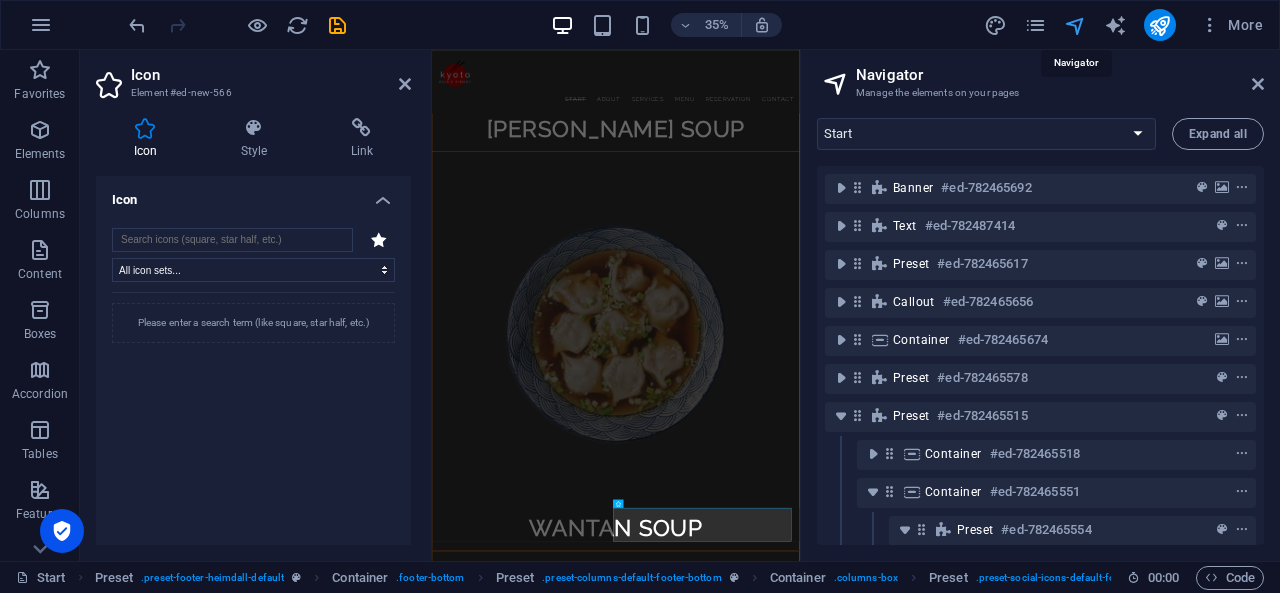 scroll, scrollTop: 7278, scrollLeft: 0, axis: vertical 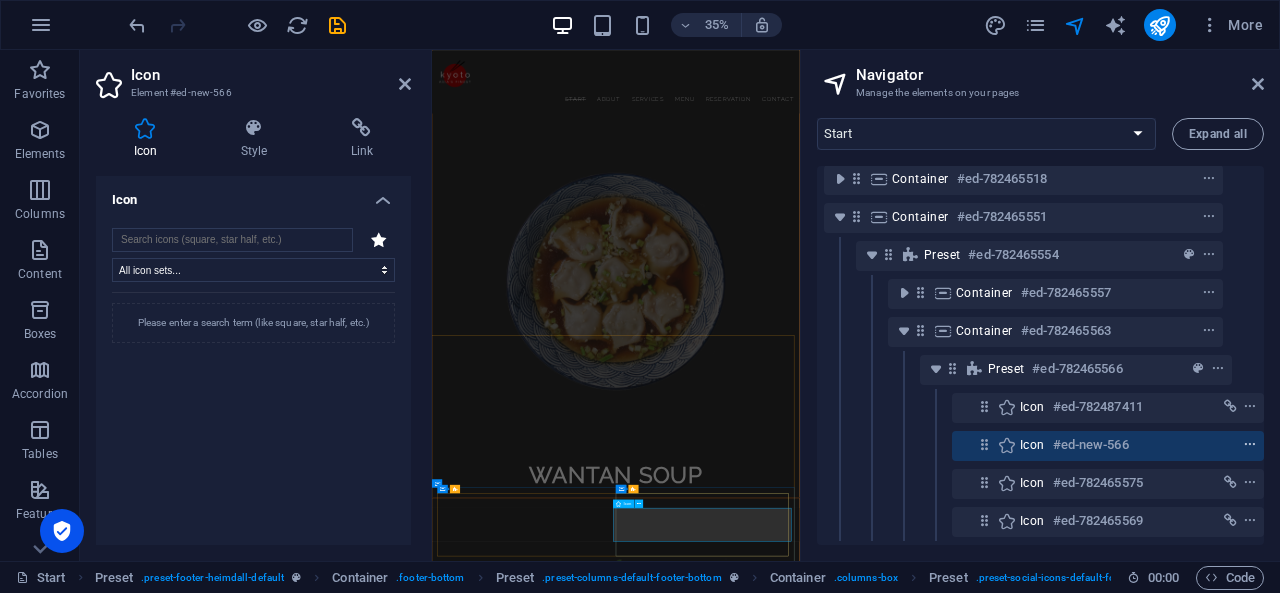 click at bounding box center (1250, 445) 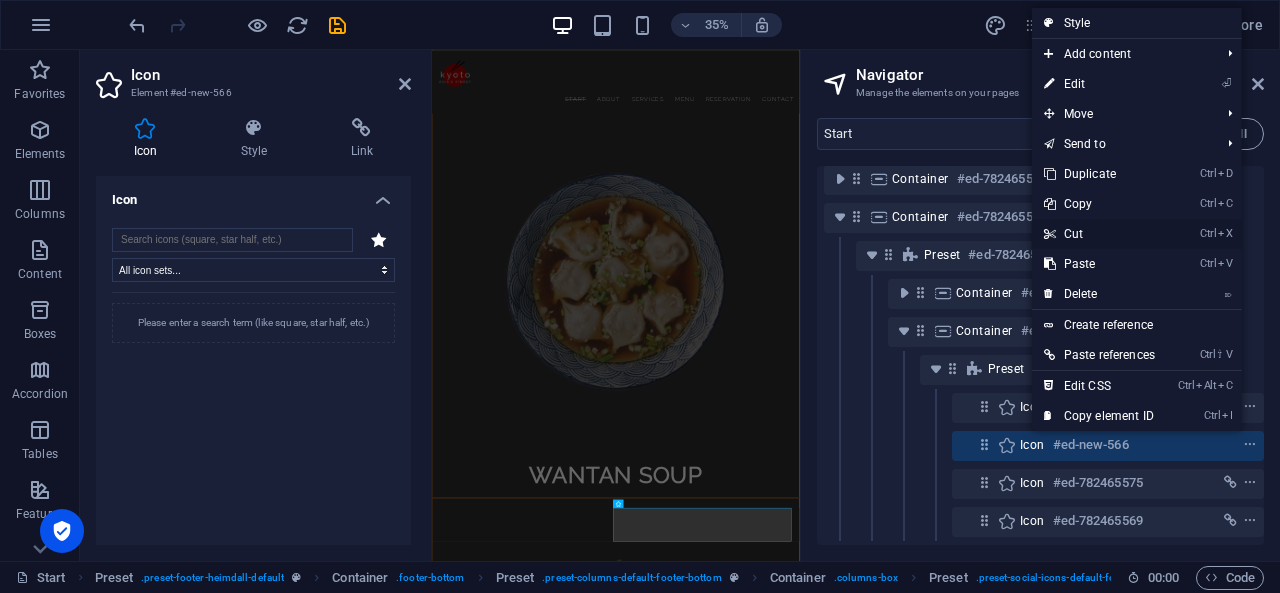 click on "Ctrl X  Cut" at bounding box center (1099, 234) 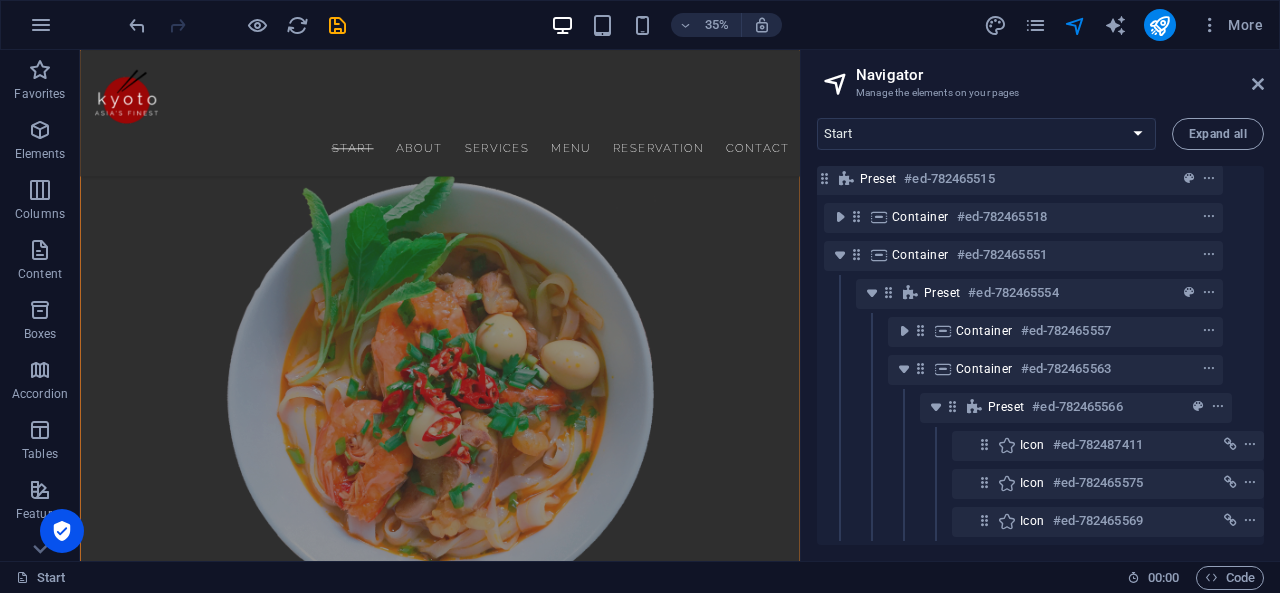 scroll, scrollTop: 7044, scrollLeft: 0, axis: vertical 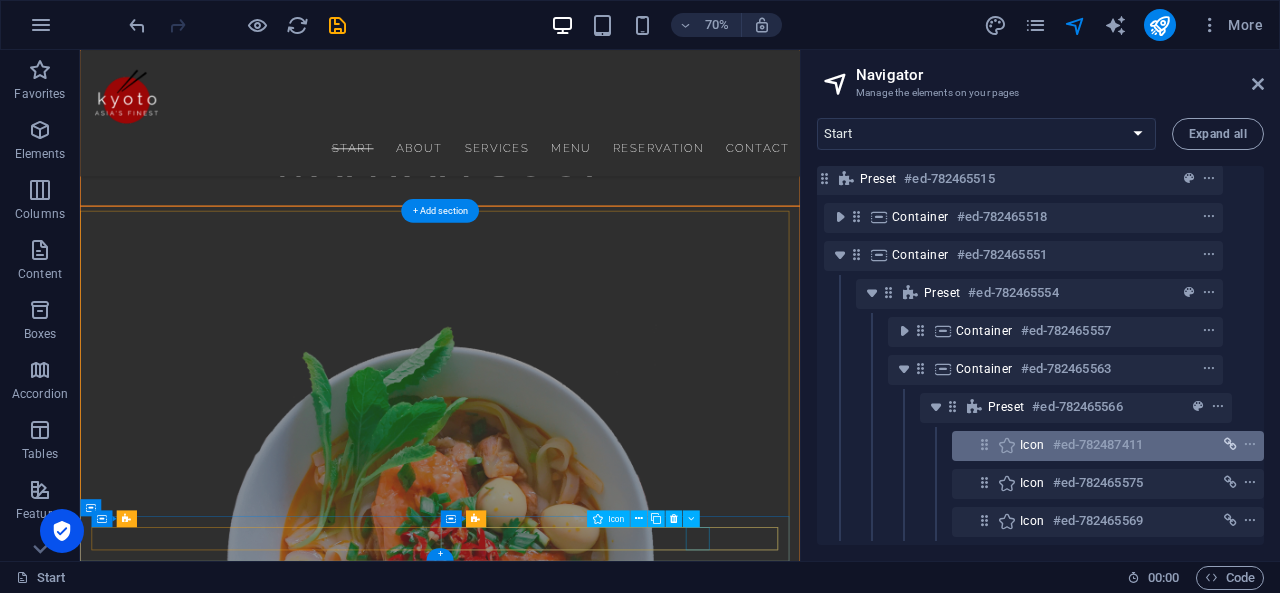 click at bounding box center [1230, 445] 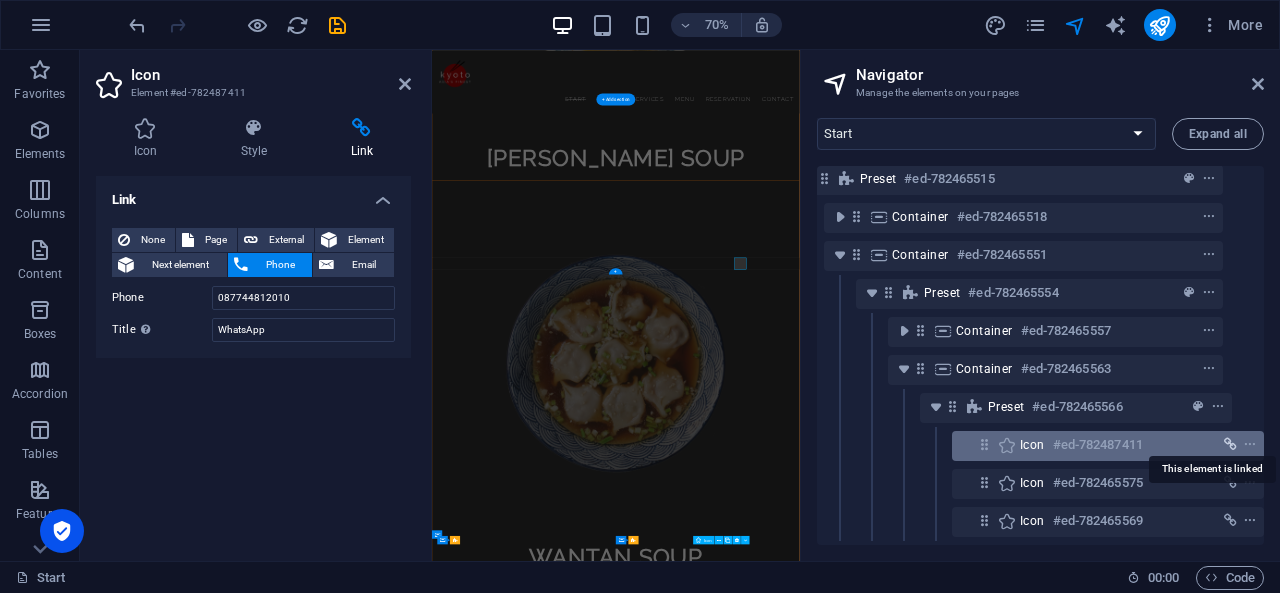 scroll, scrollTop: 7132, scrollLeft: 0, axis: vertical 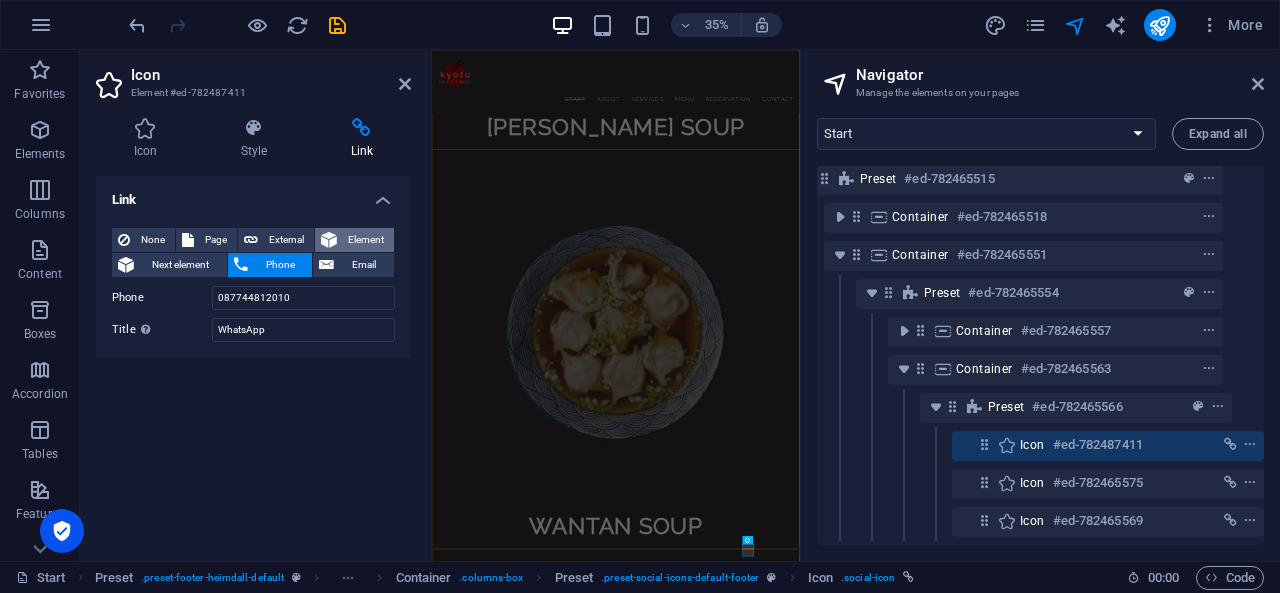 click on "Element" at bounding box center [365, 240] 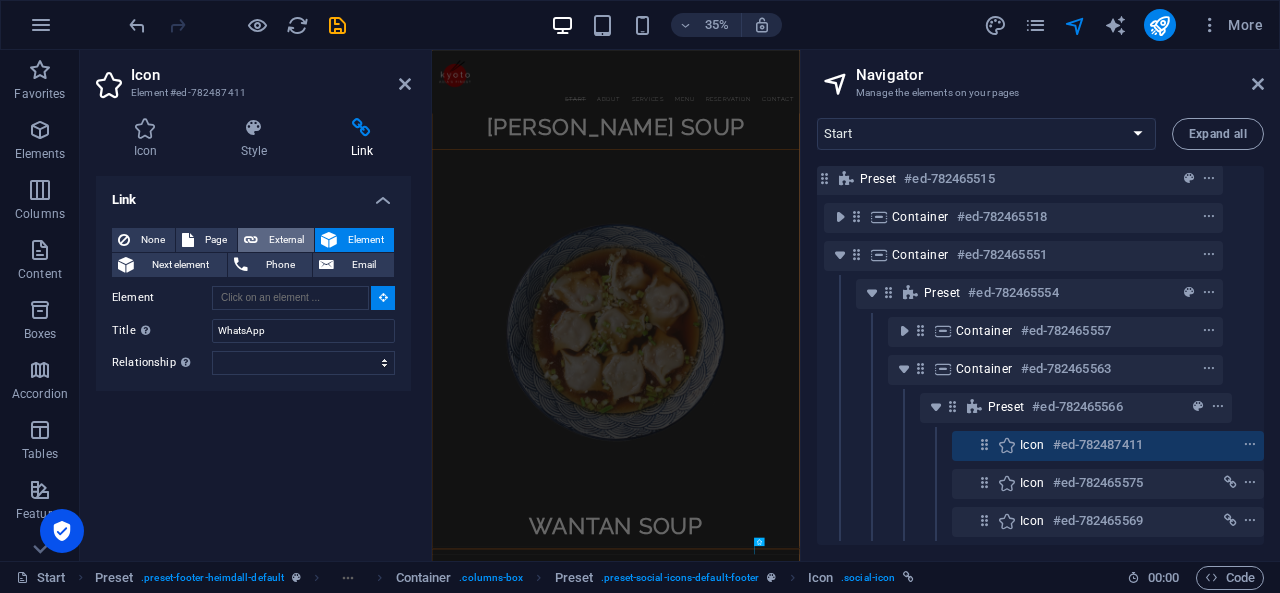 click on "External" at bounding box center [286, 240] 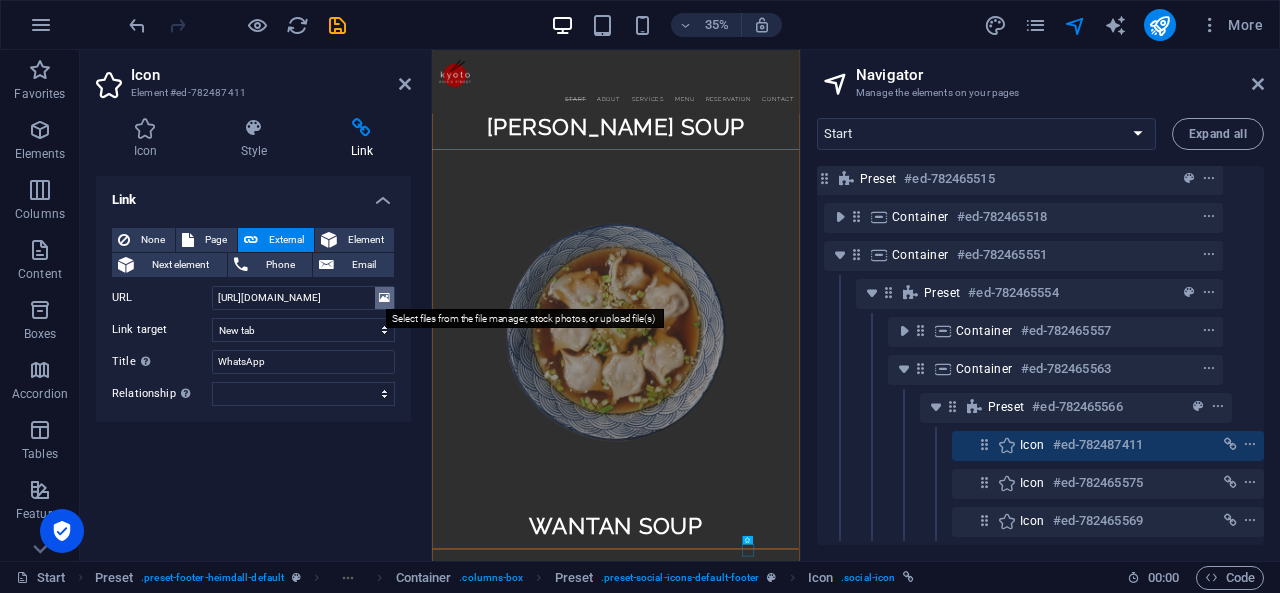 click at bounding box center [384, 298] 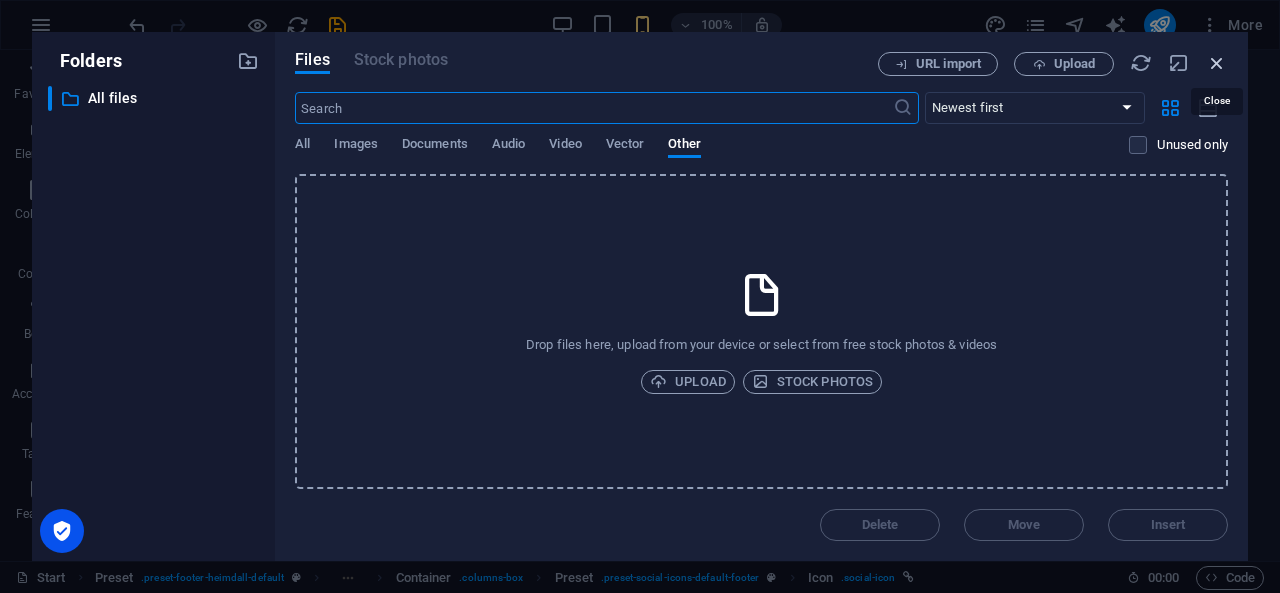 click at bounding box center [1217, 63] 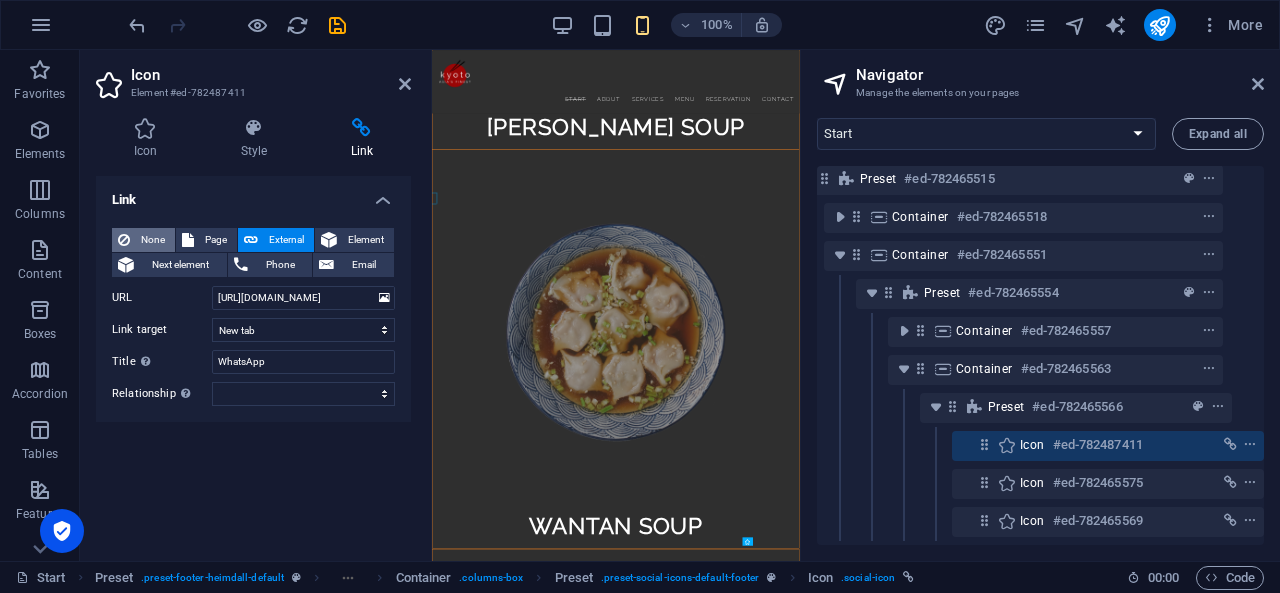 scroll, scrollTop: 7130, scrollLeft: 0, axis: vertical 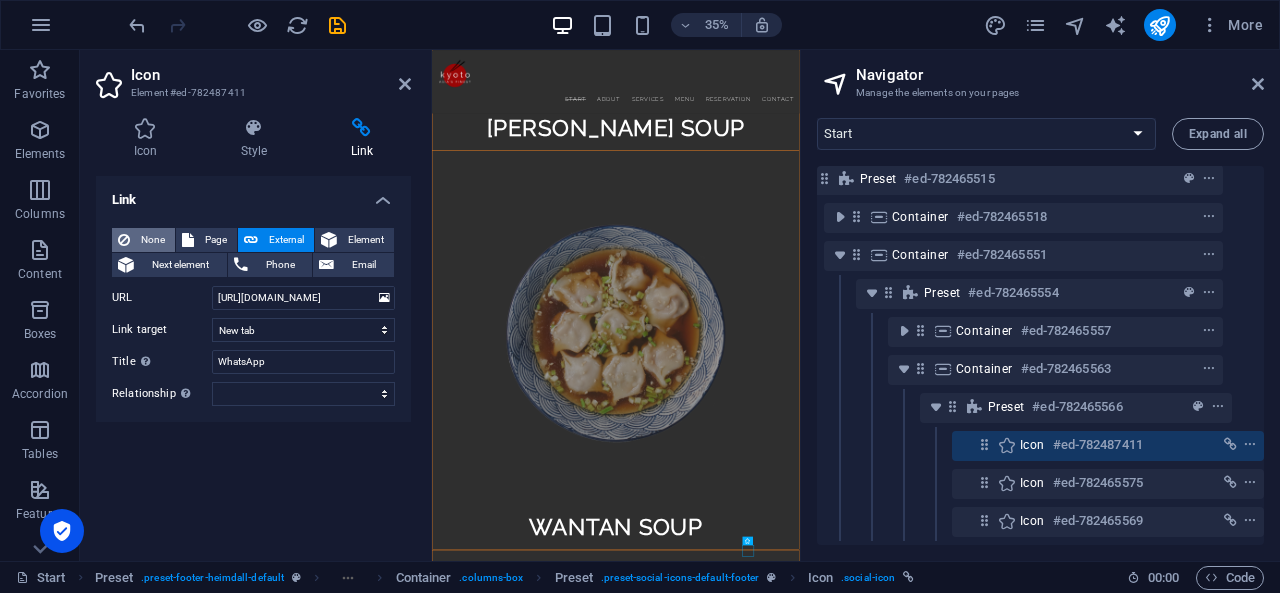 click on "None" at bounding box center [152, 240] 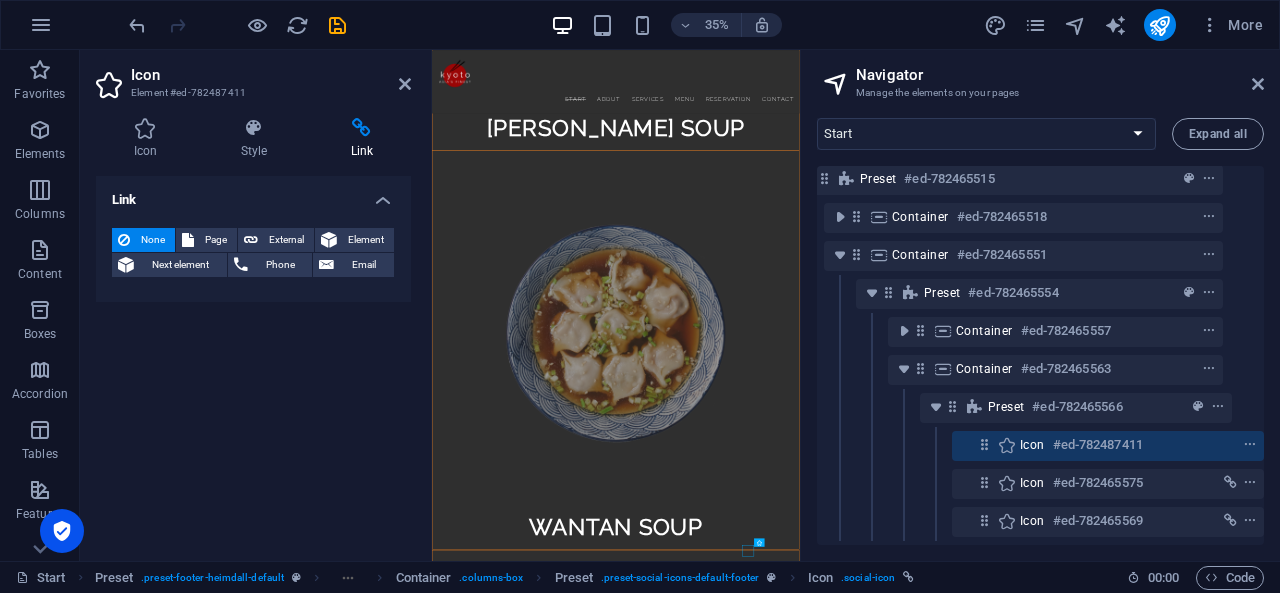 select 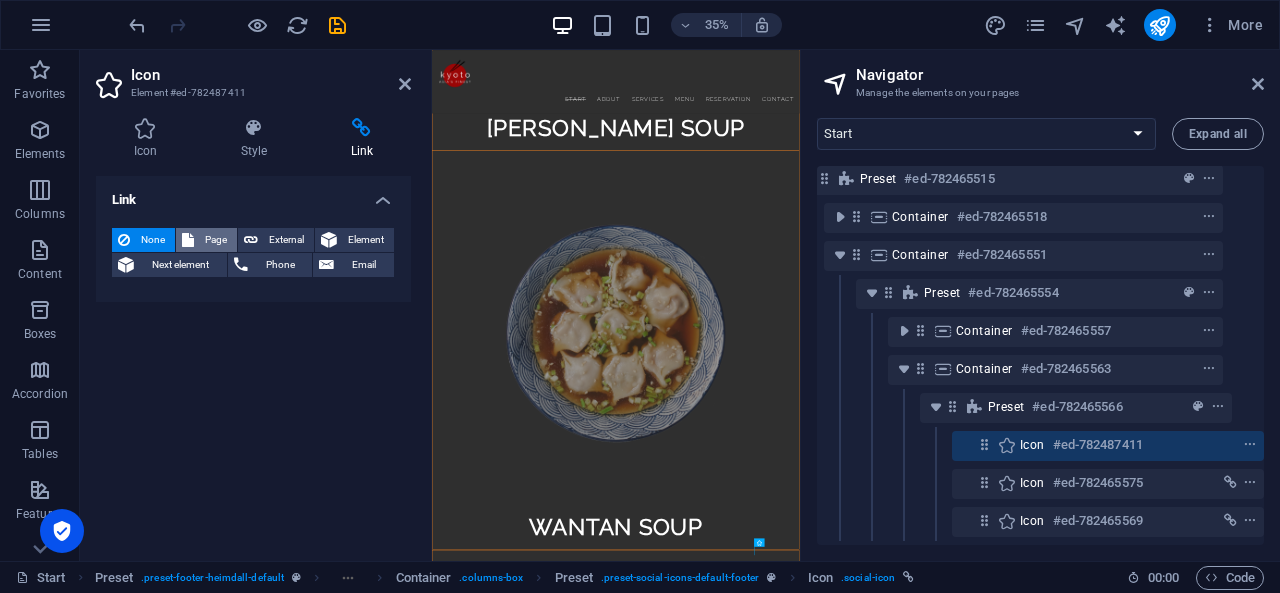 click on "Page" at bounding box center (215, 240) 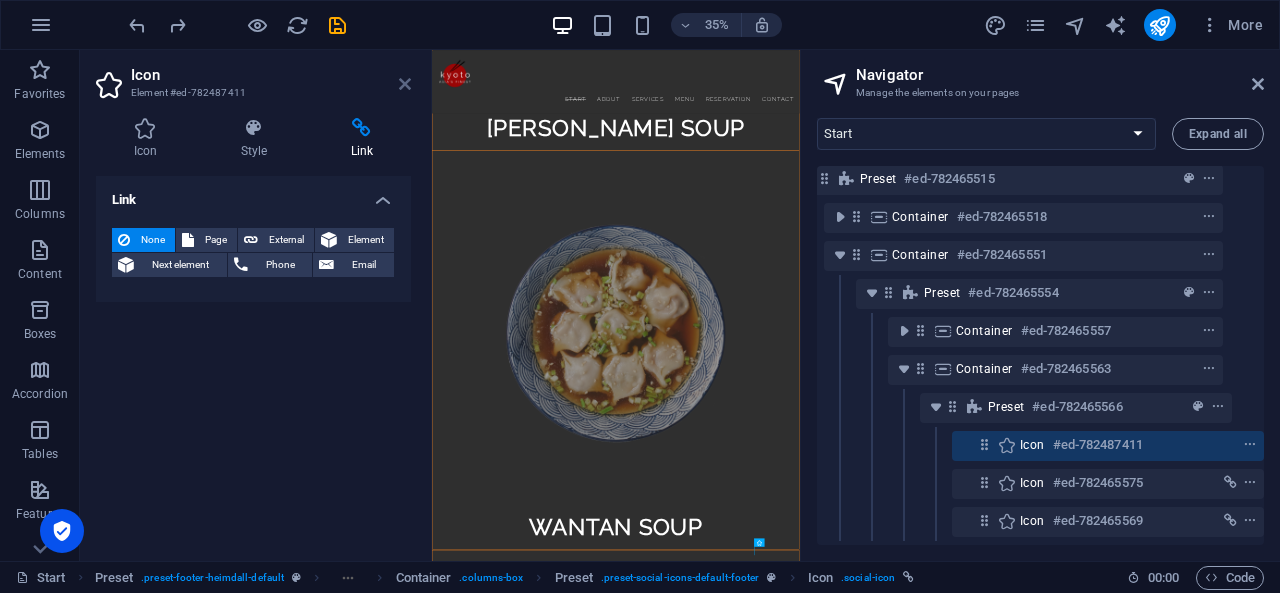 click at bounding box center (405, 84) 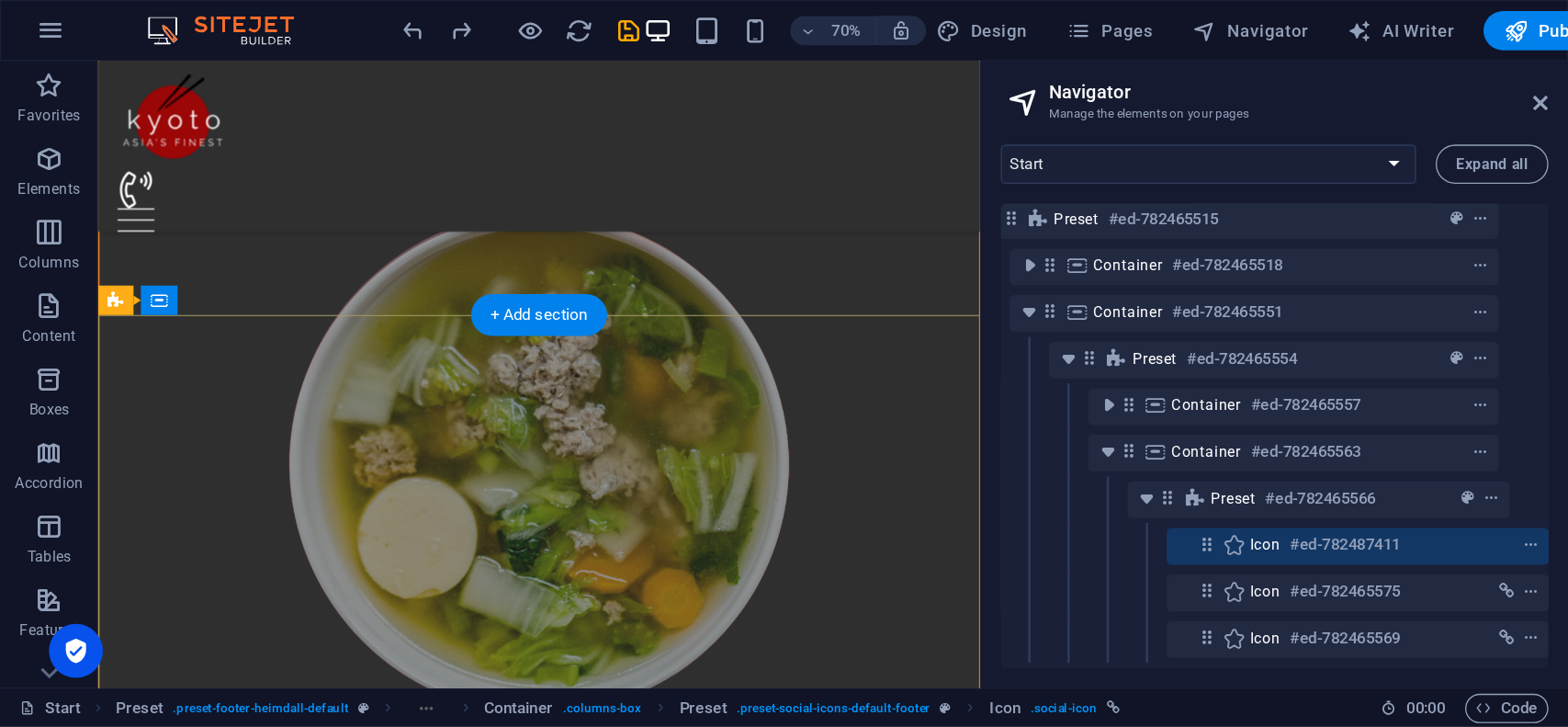 scroll, scrollTop: 6860, scrollLeft: 0, axis: vertical 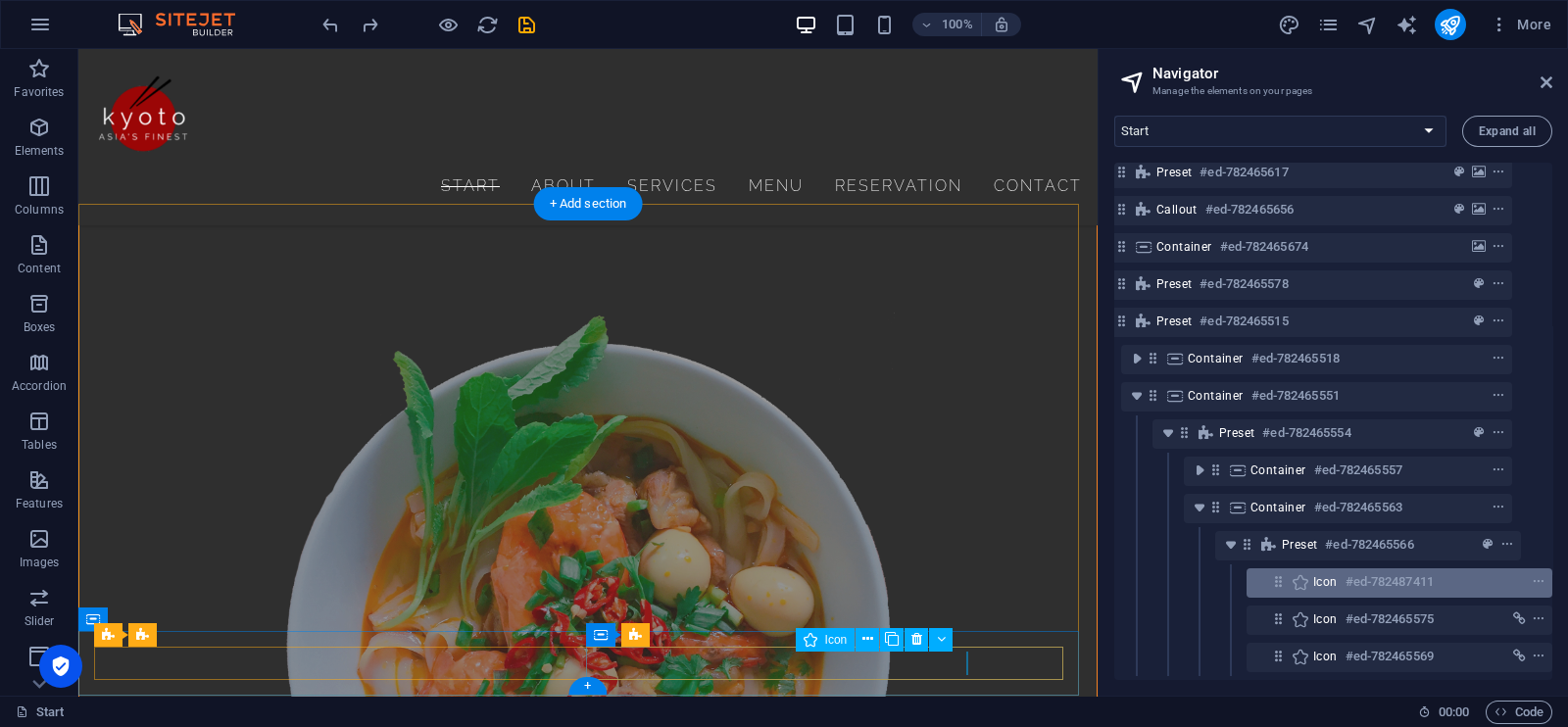 click on "#ed-782487411" at bounding box center (1390, 582) 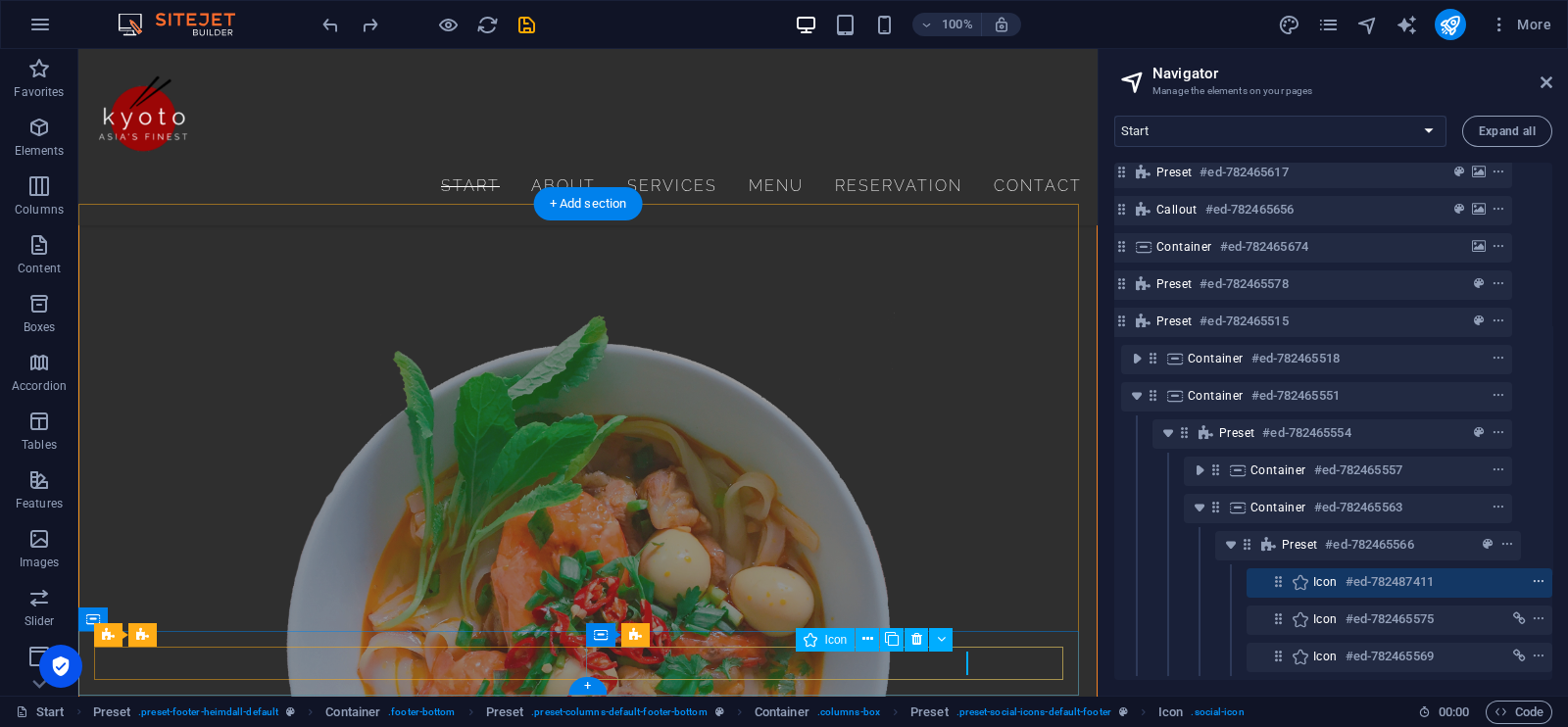 click at bounding box center [1539, 582] 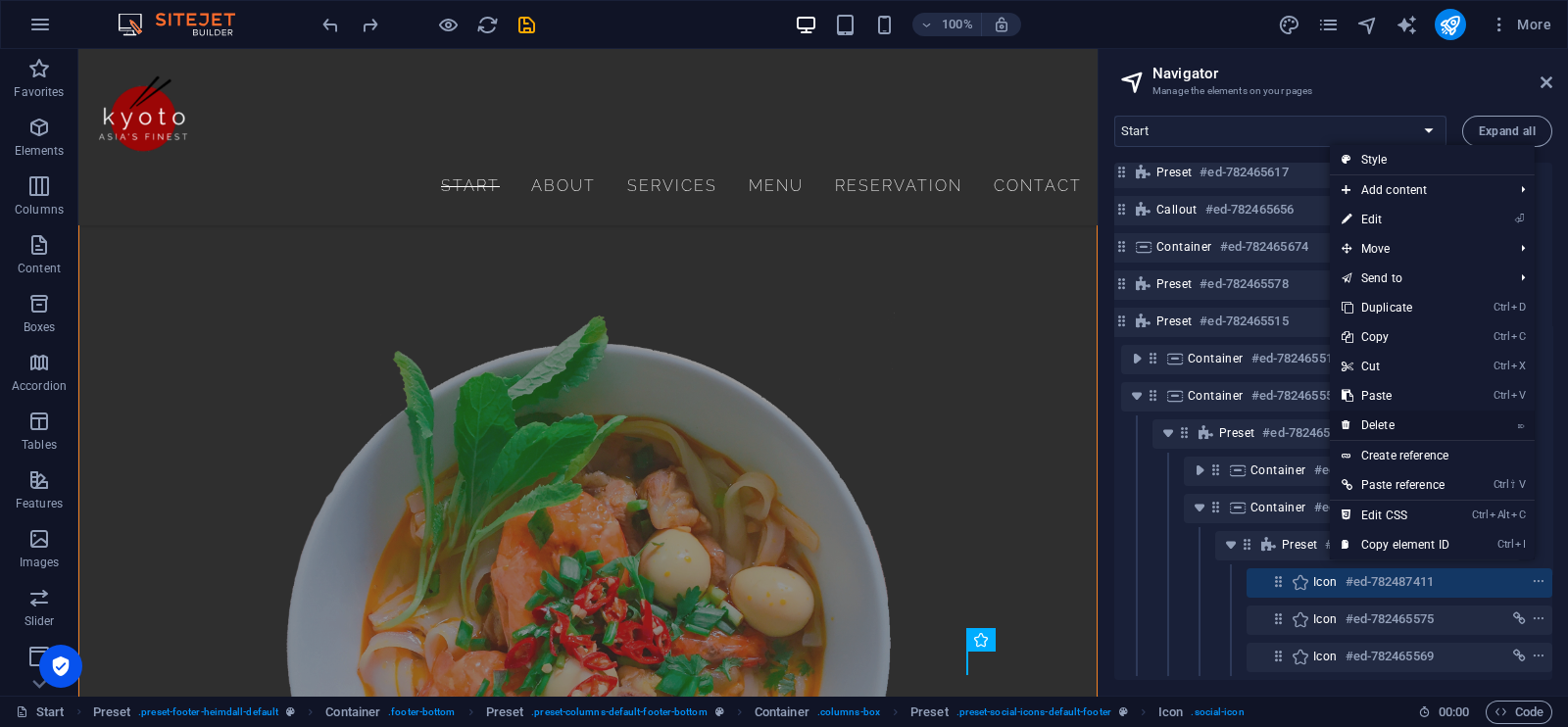 click on "⌦  Delete" at bounding box center (1396, 425) 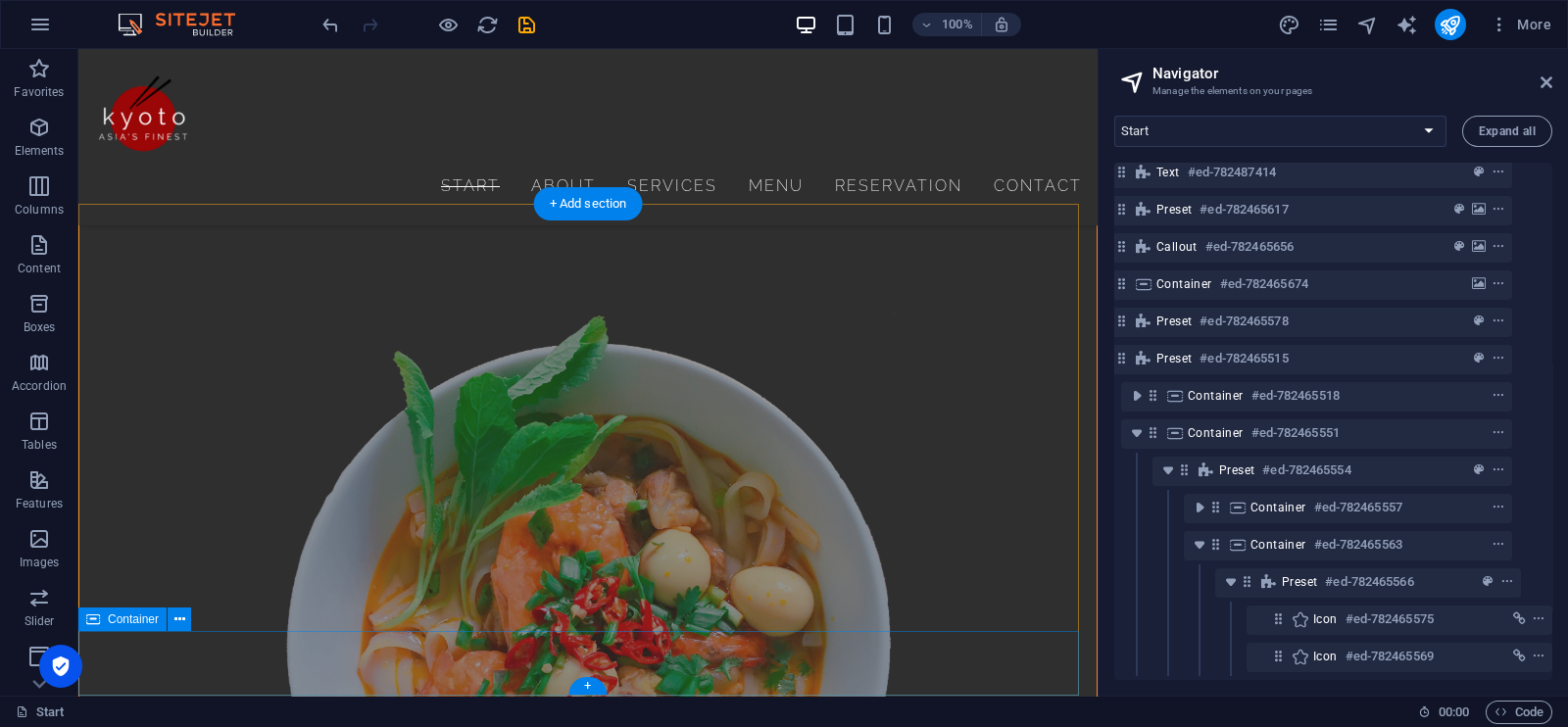 scroll, scrollTop: 68, scrollLeft: 34, axis: both 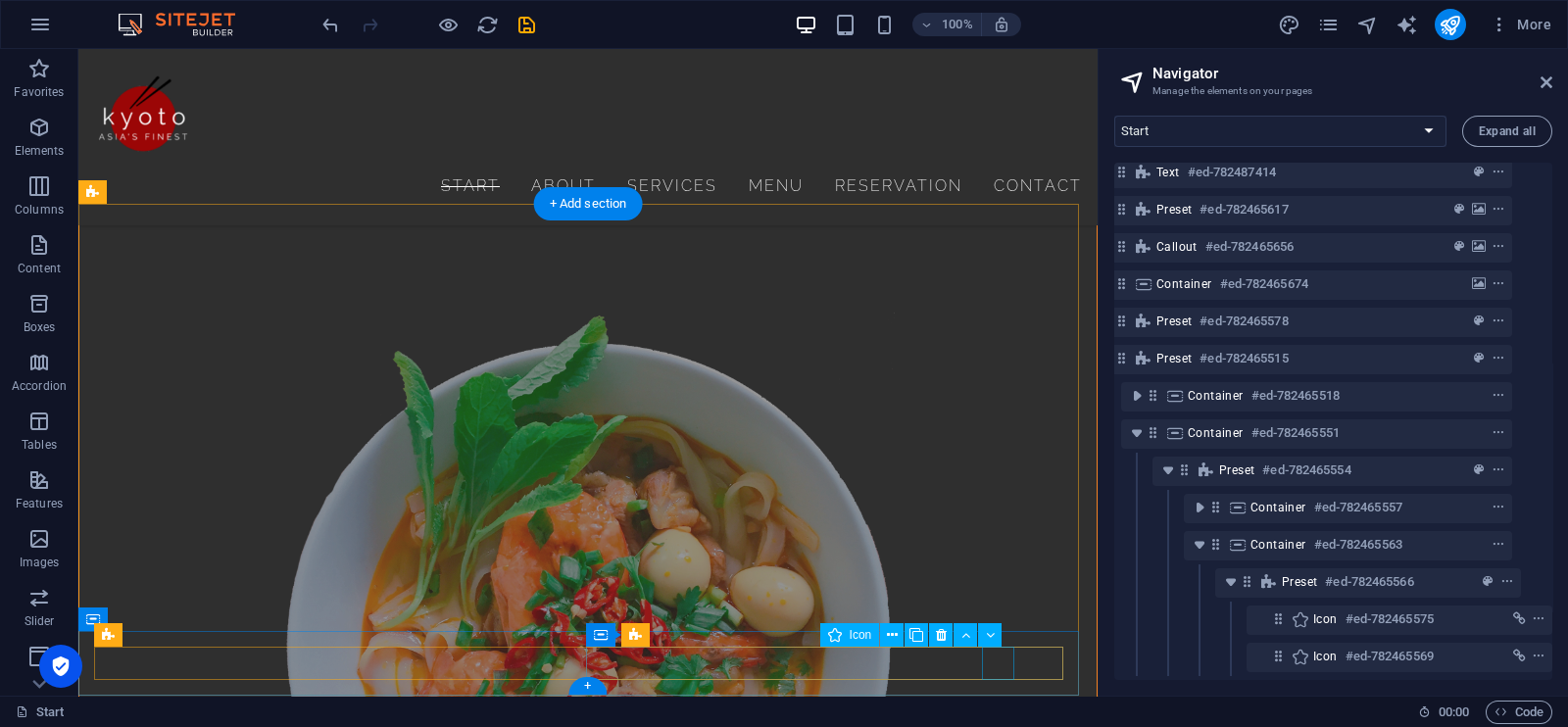 click at bounding box center [588, 3308] 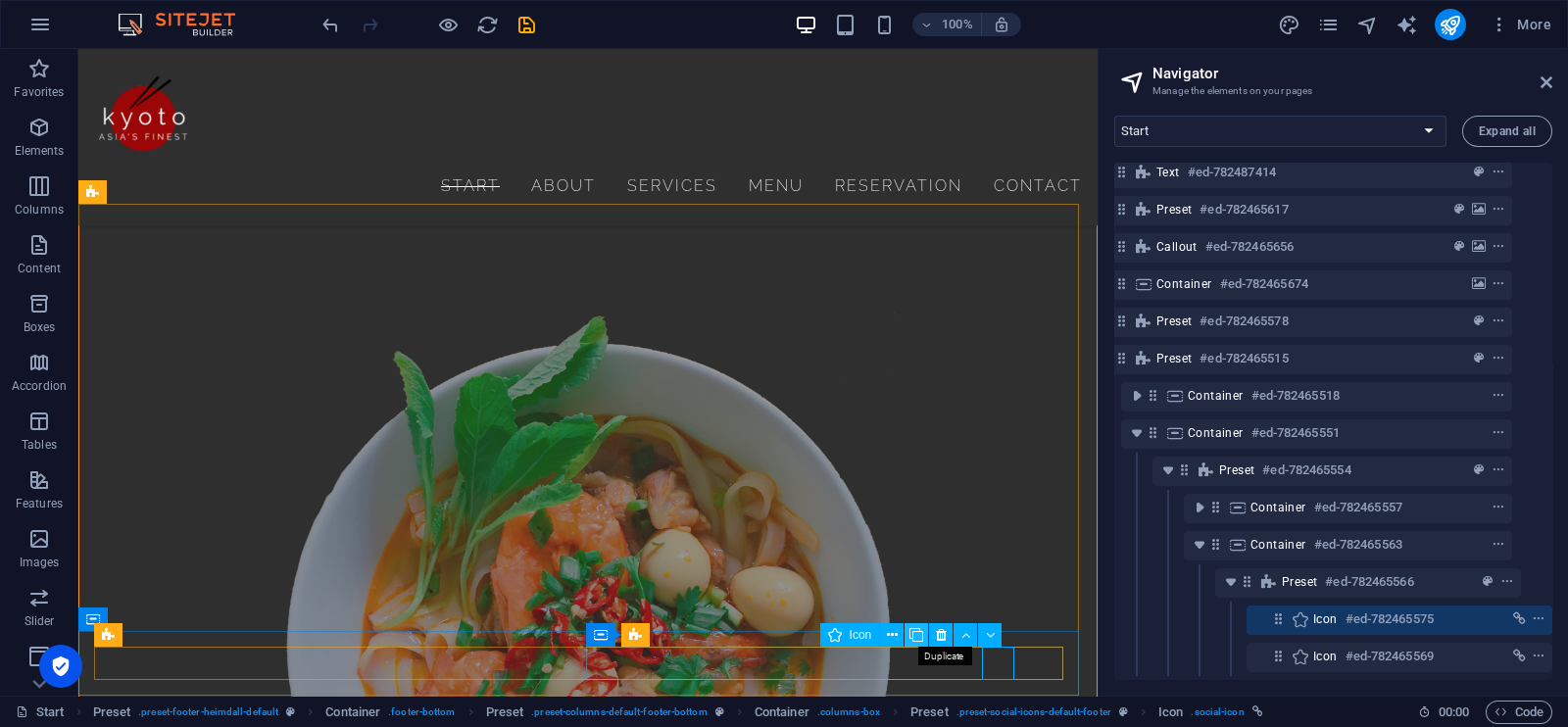 click at bounding box center [916, 635] 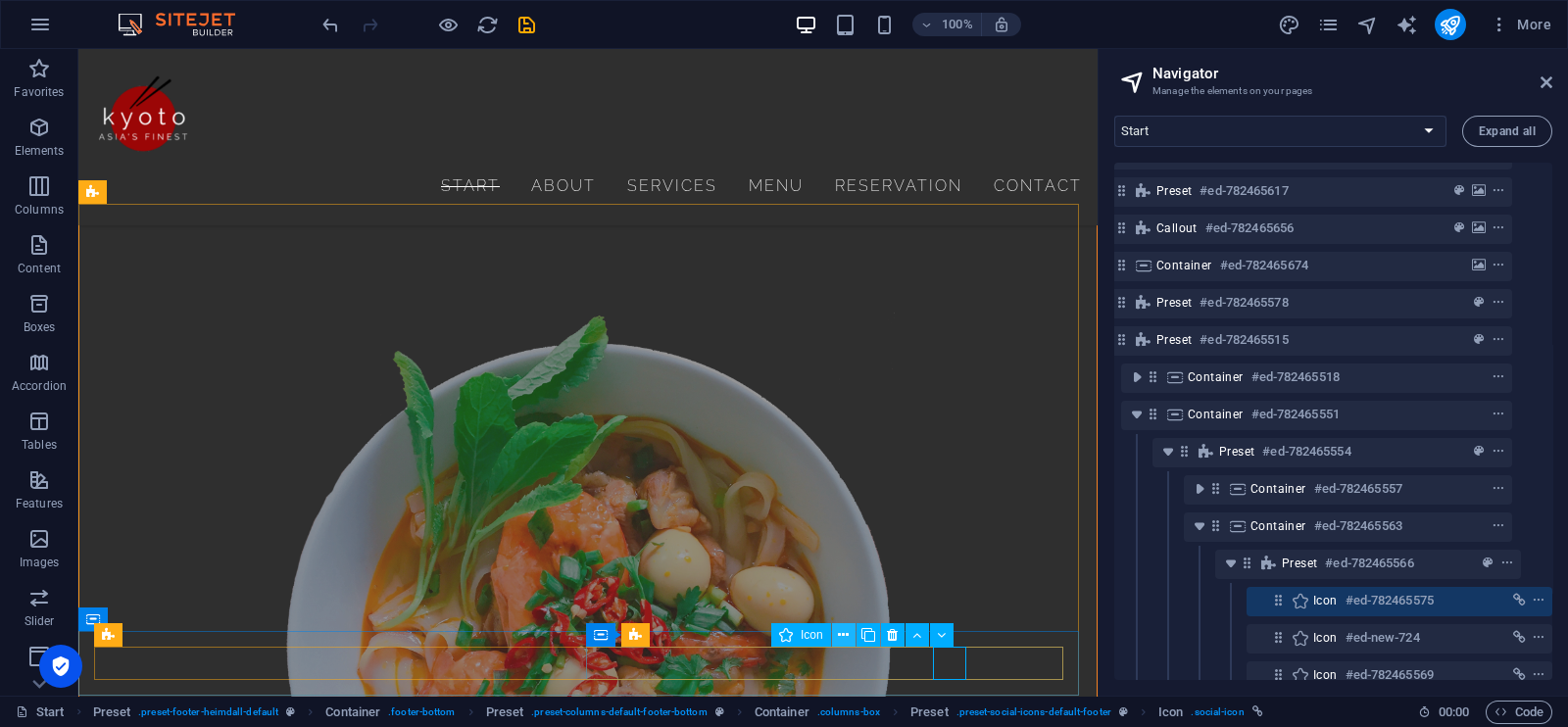 click at bounding box center [844, 635] 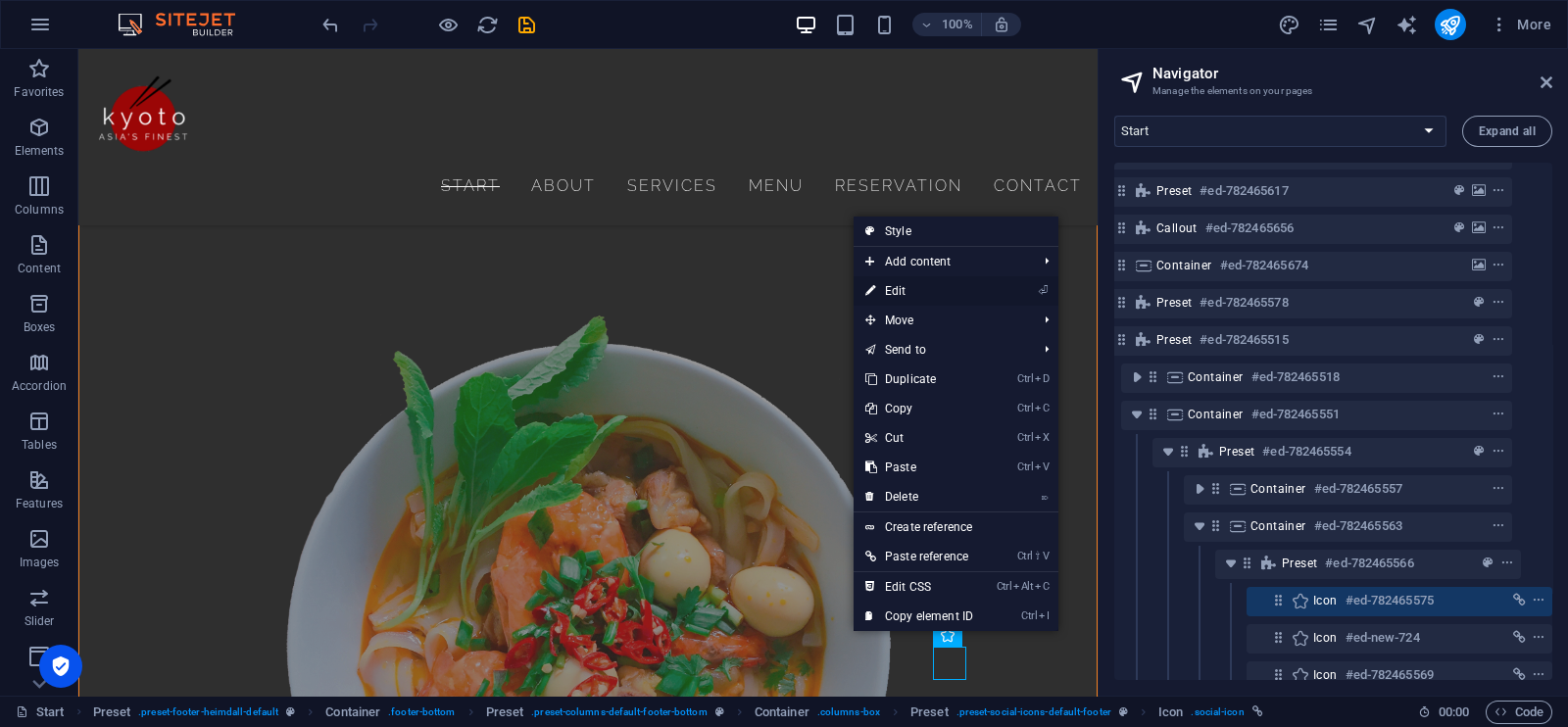 click on "⏎  Edit" at bounding box center (919, 291) 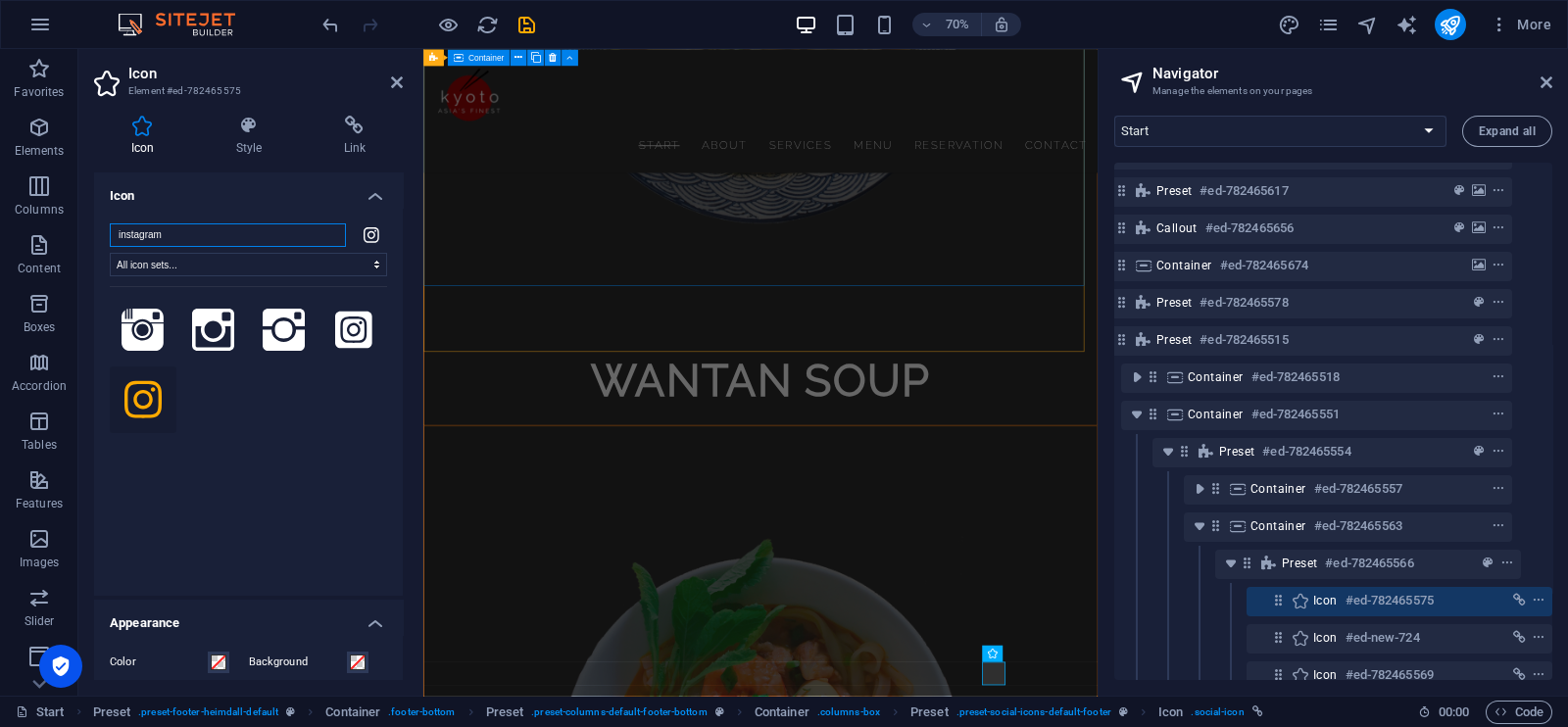 scroll, scrollTop: 6809, scrollLeft: 0, axis: vertical 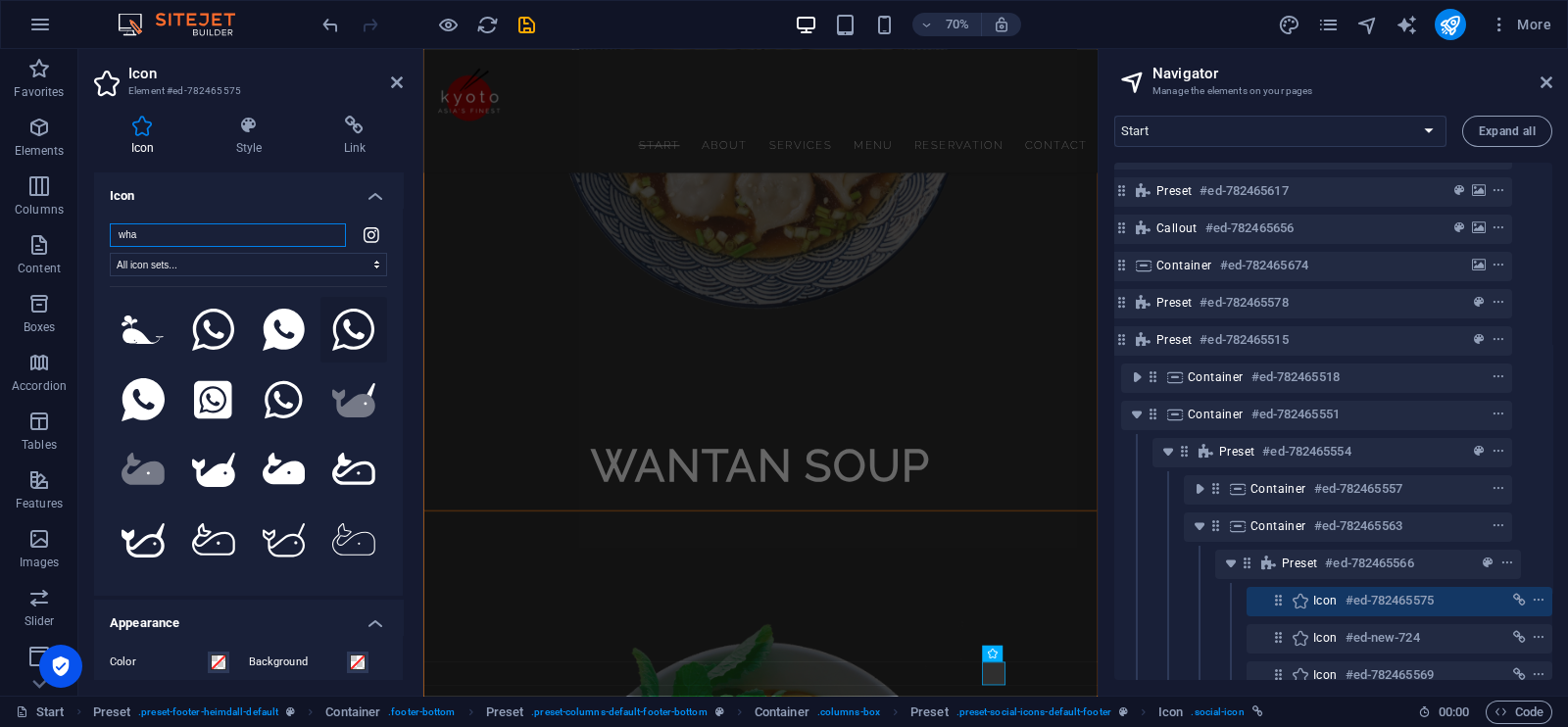type on "wha" 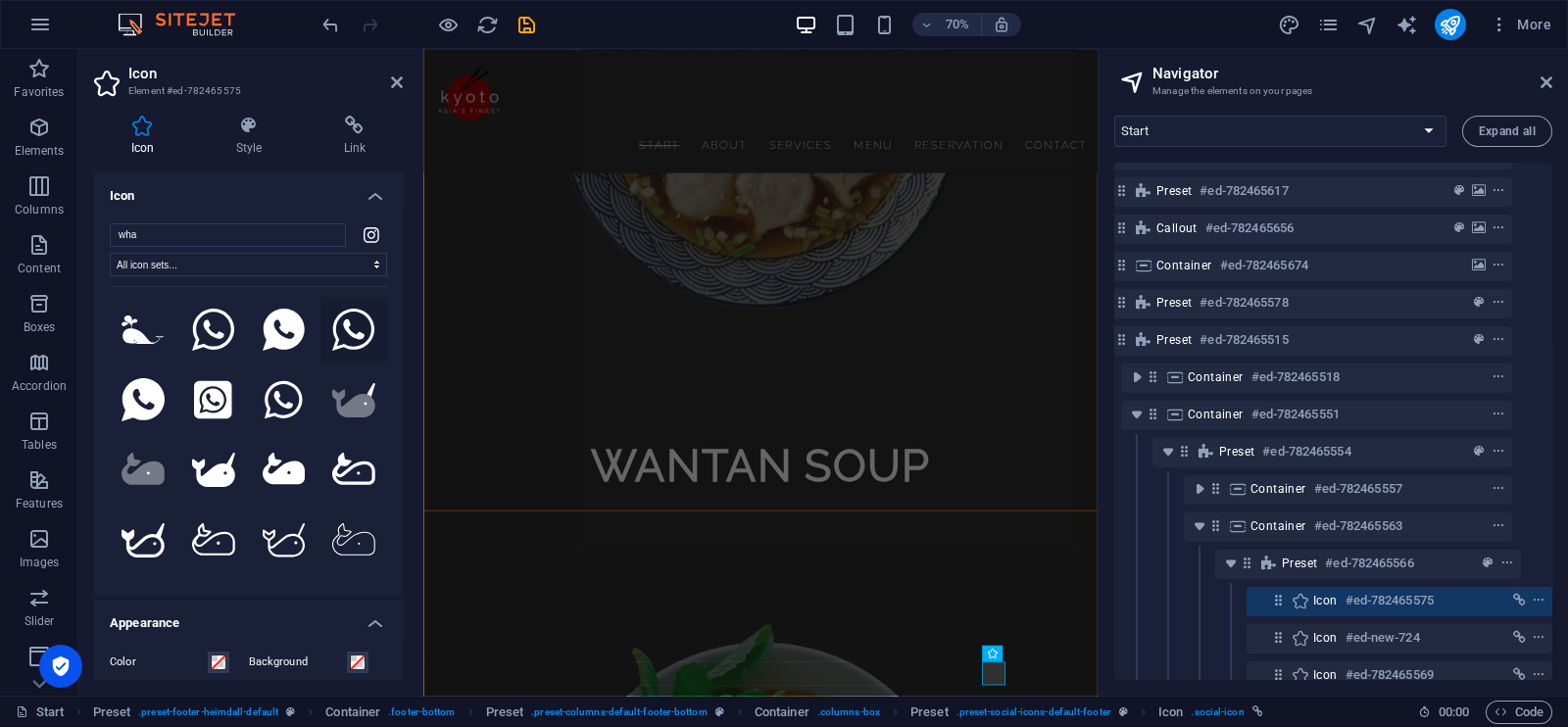 click 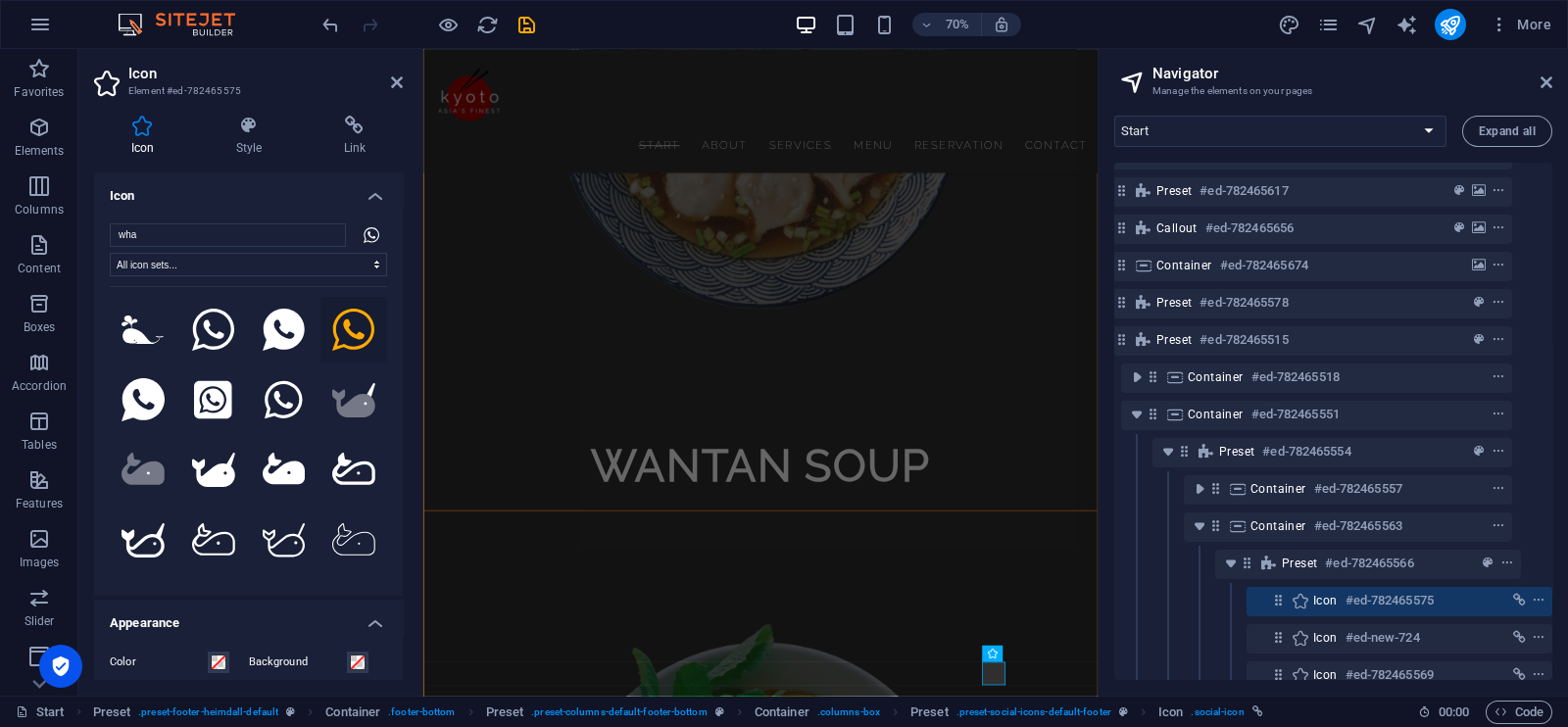 click 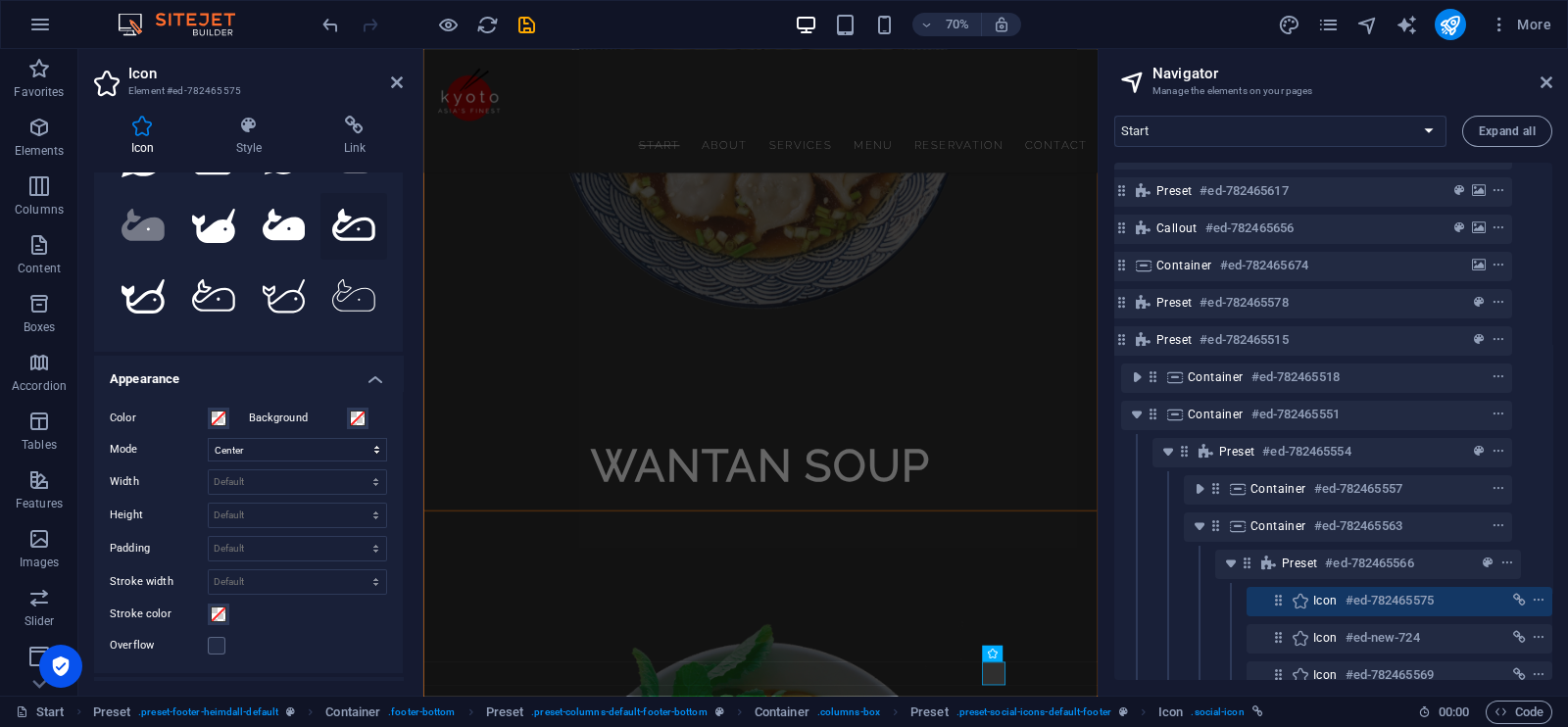 scroll, scrollTop: 0, scrollLeft: 0, axis: both 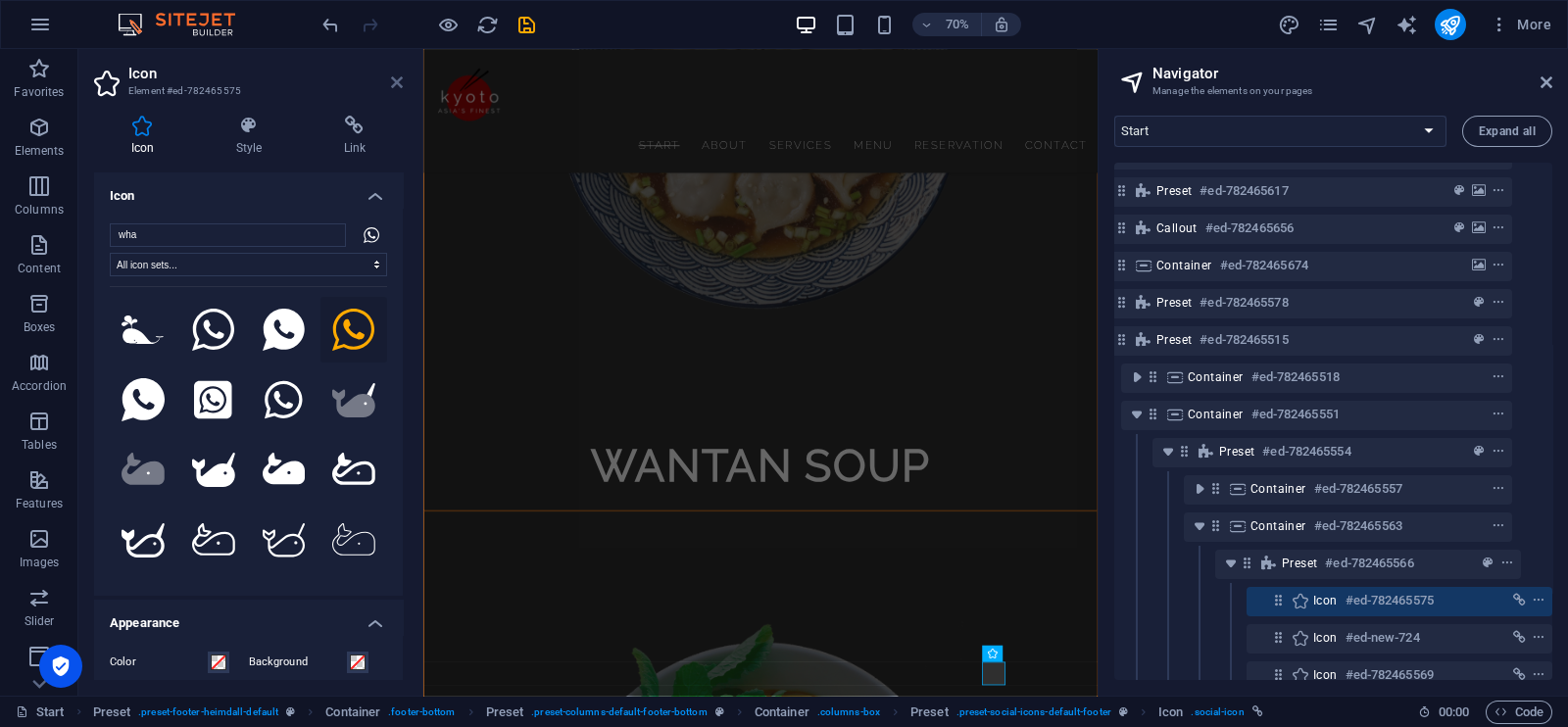 click at bounding box center (397, 82) 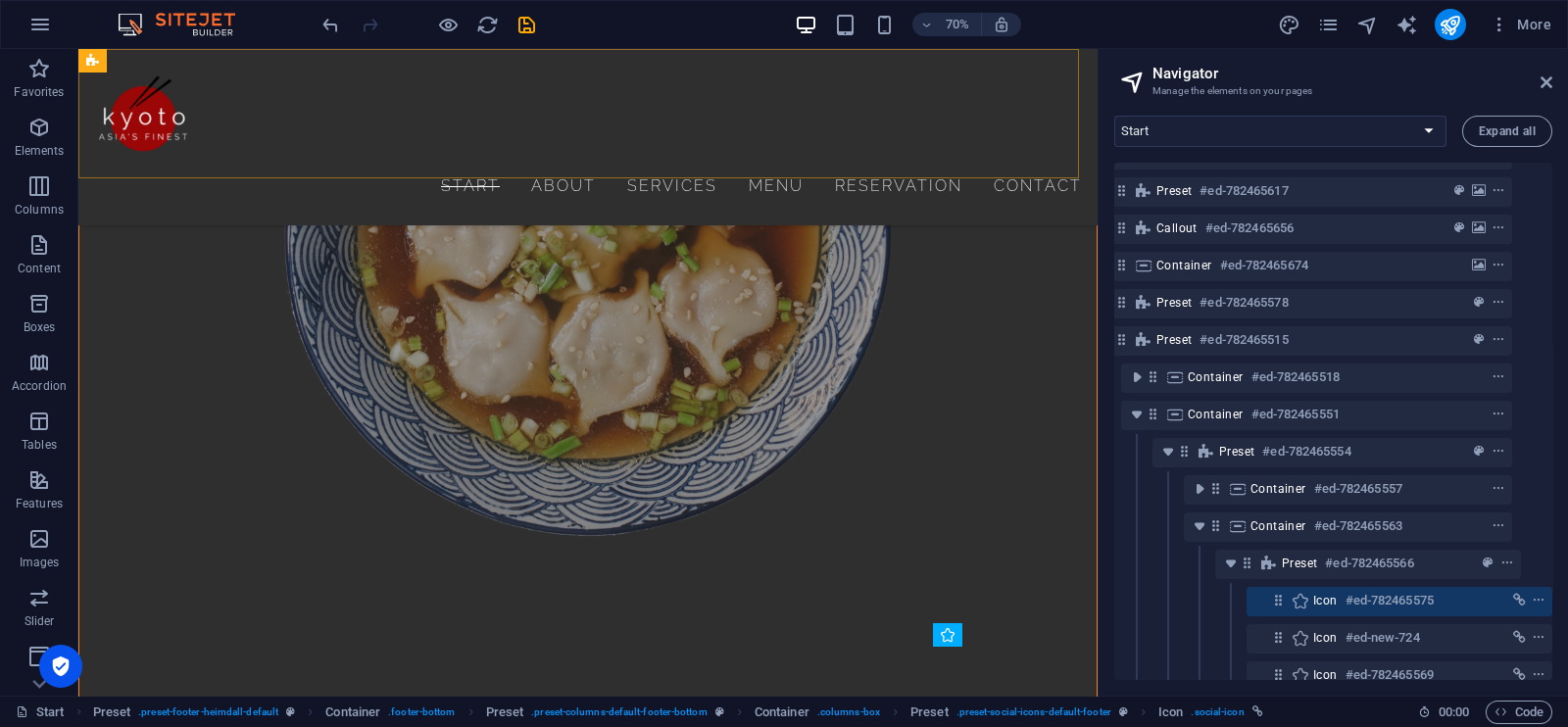 scroll, scrollTop: 6931, scrollLeft: 0, axis: vertical 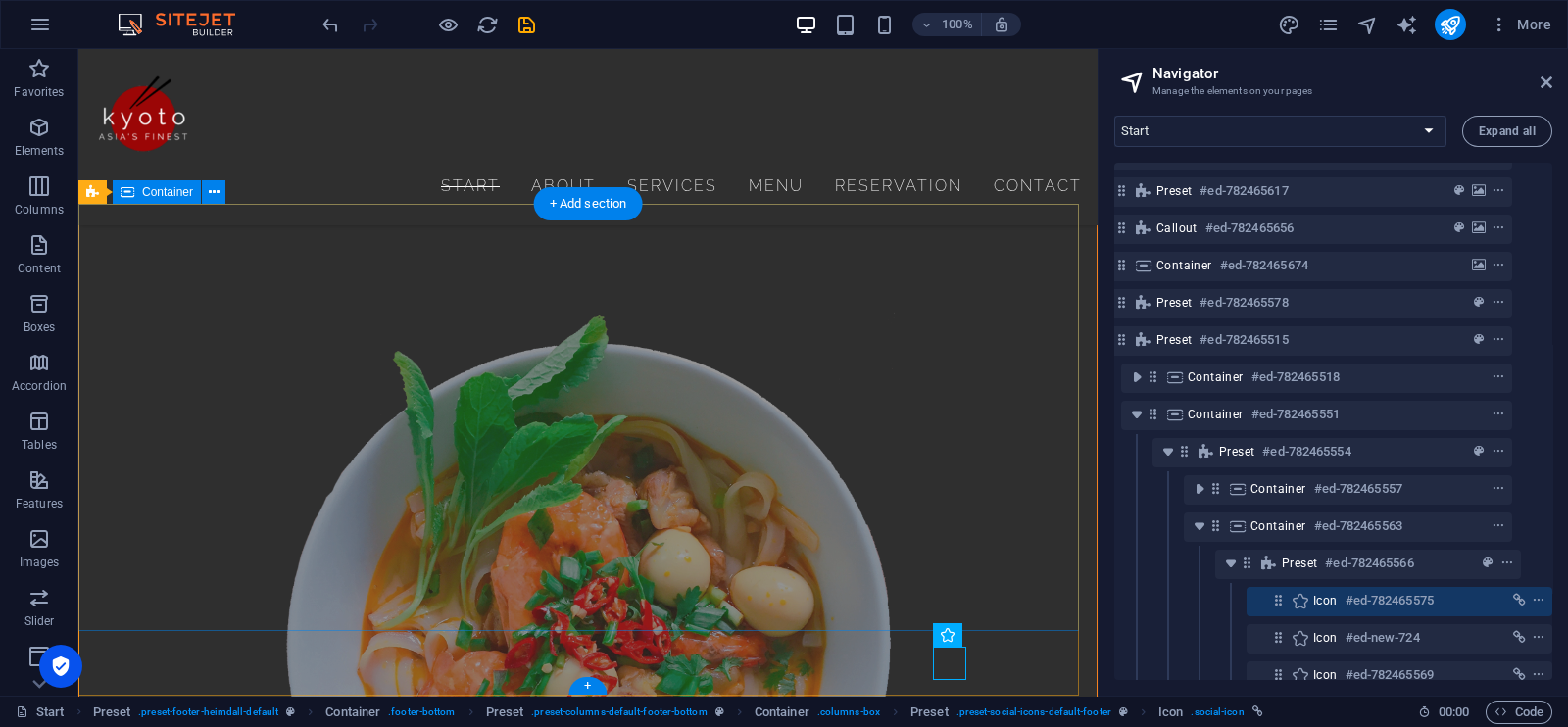 click on "Contact [STREET_ADDRESS] Phone:  + [PHONE_NUMBER] Mobile:  [EMAIL_ADDRESS] Open Hours [DATE] 11:00 - 22:00 [DATE] 11:00 - 22:00 [DATE] 11:00 - 22:00 [DATE] 11:00 - 22:00 [DATE] 11:00 - 22:00 [DATE] 11:00 - 22:00 [DATE] 11:00 - 22:00 Location ← Move left → Move right ↑ Move up ↓ Move down + Zoom in - Zoom out Home Jump left by 75% End Jump right by 75% Page Up Jump up by 75% Page Down Jump down by 75% To navigate, press the arrow keys. Map Terrain Satellite Labels Map Data Map data ©2025 Google Map data ©2025 Google 1 km  Click to toggle between metric and imperial units Terms Report a map error" at bounding box center (588, 2828) 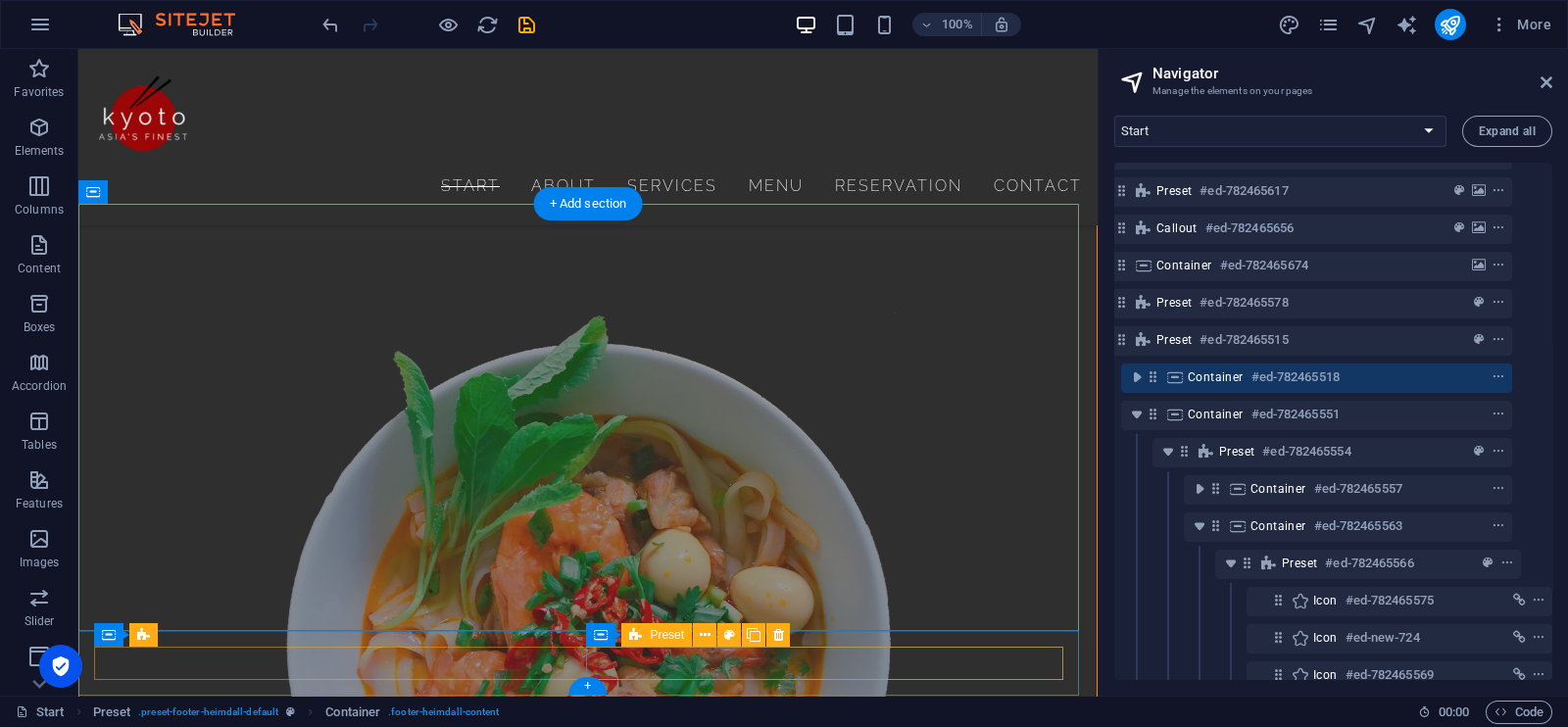 click at bounding box center (588, 3349) 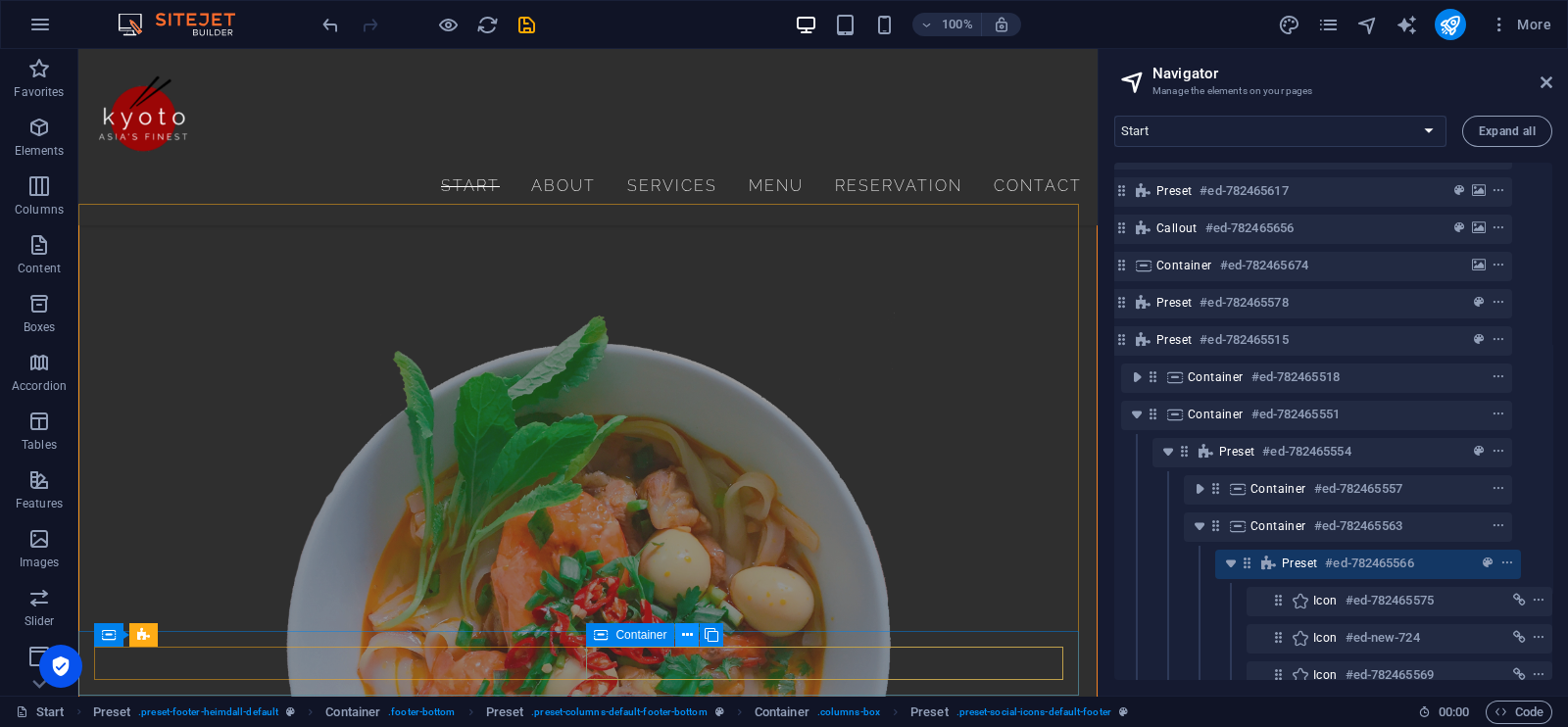click at bounding box center (687, 635) 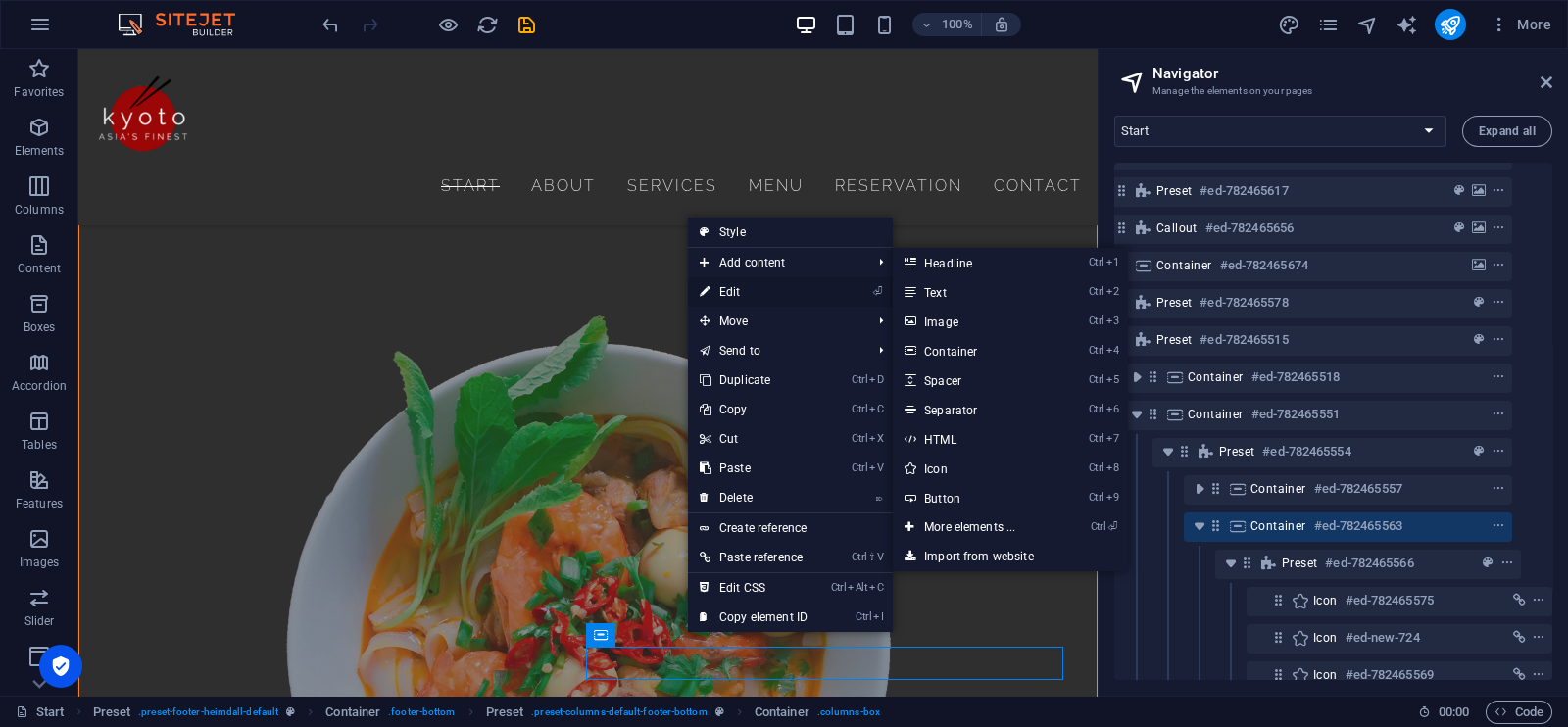 click on "⏎  Edit" at bounding box center [754, 292] 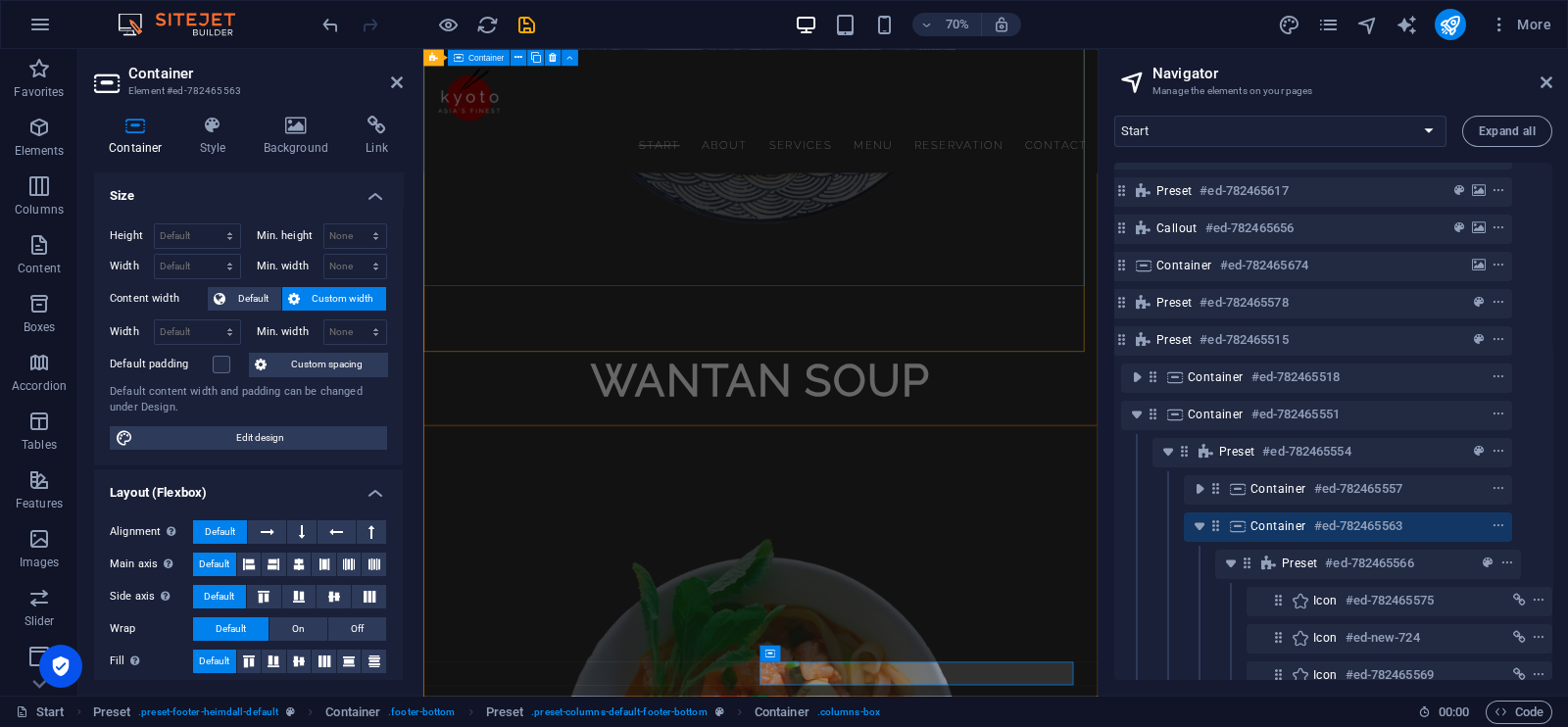 scroll, scrollTop: 6809, scrollLeft: 0, axis: vertical 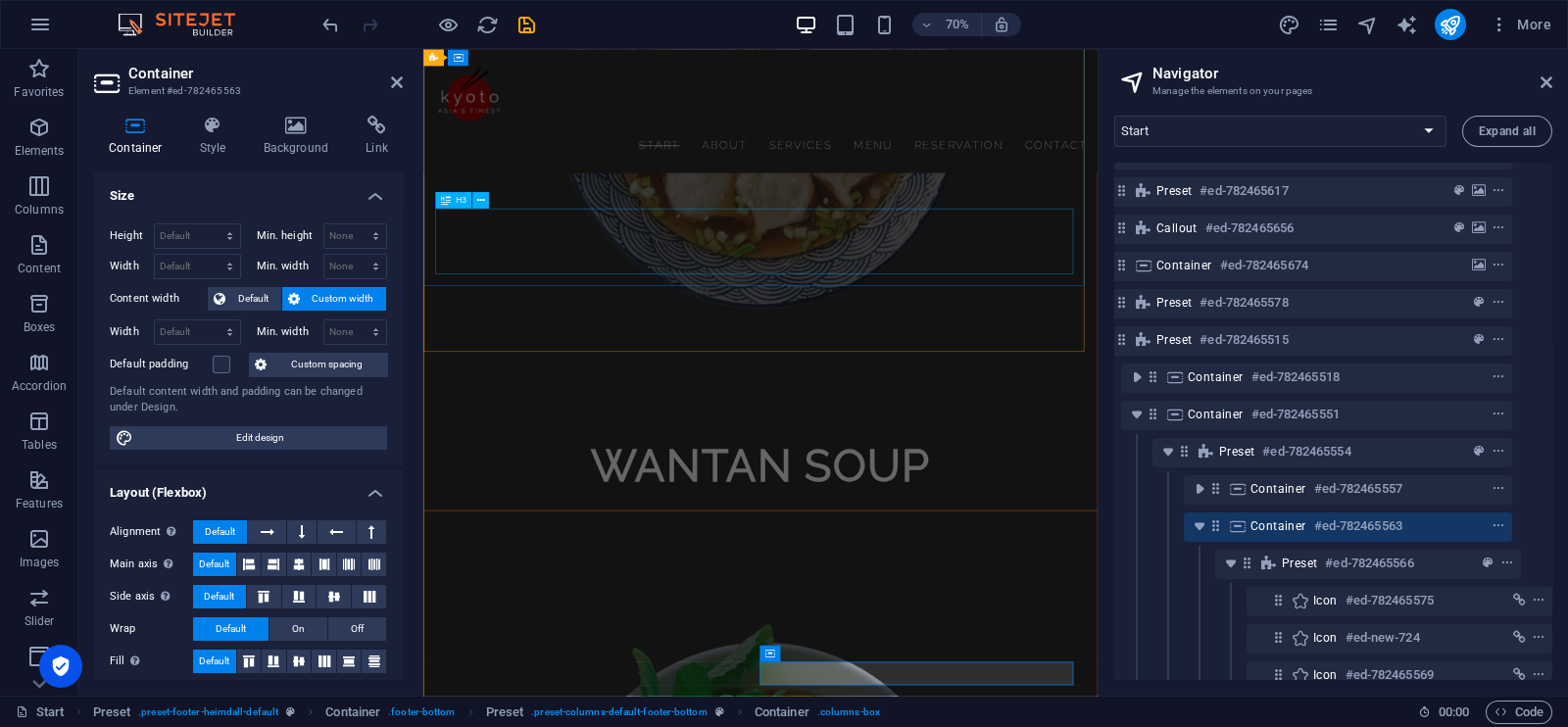 click on "[PERSON_NAME]" at bounding box center (905, 2709) 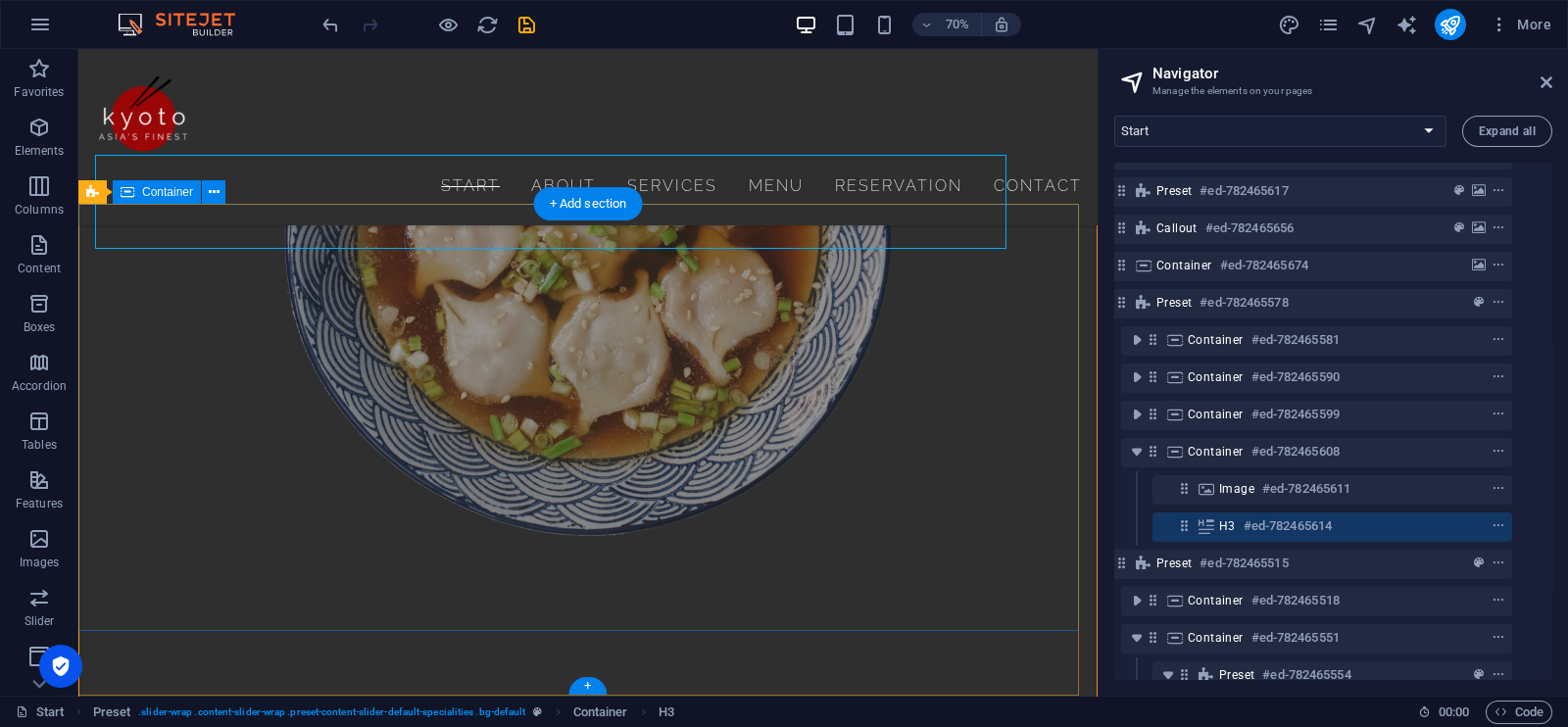 scroll, scrollTop: 6931, scrollLeft: 0, axis: vertical 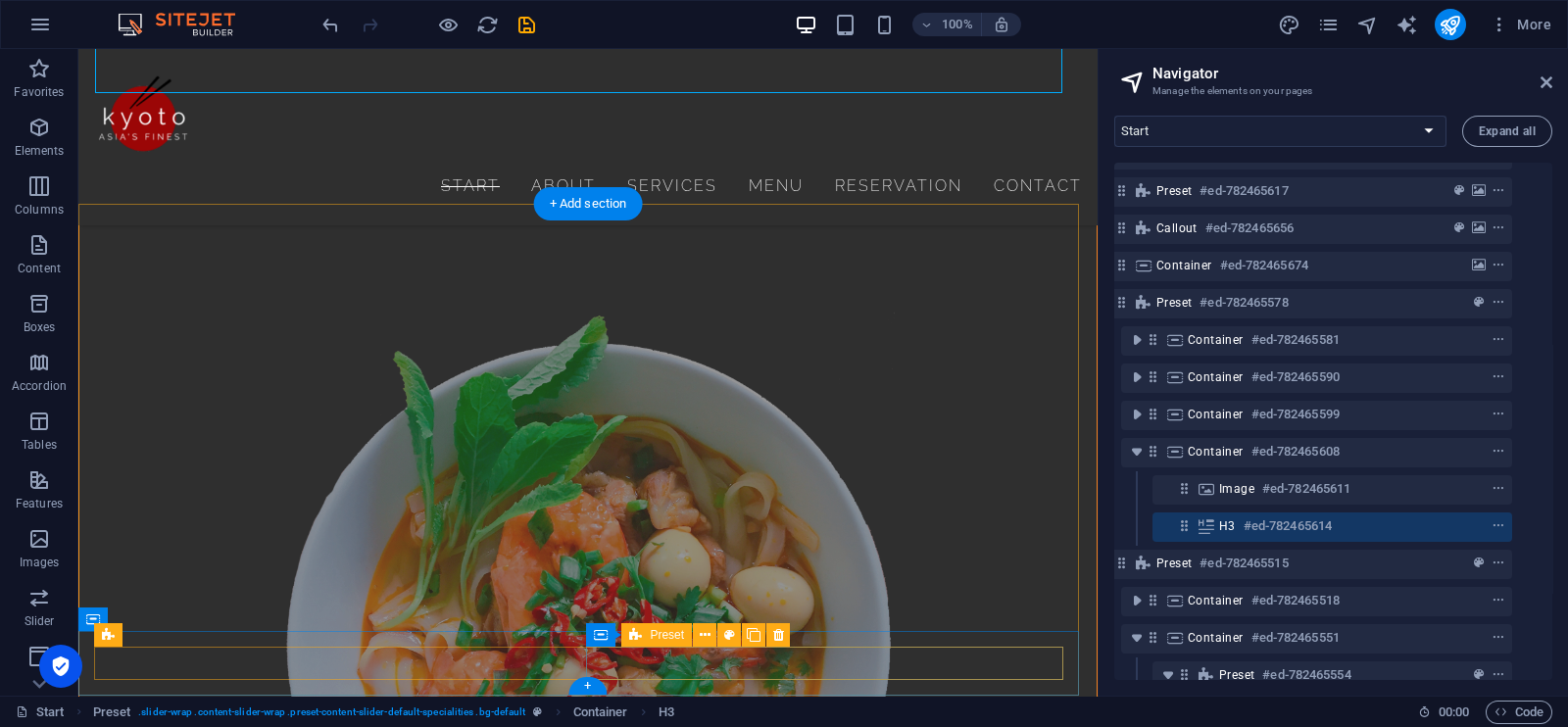 click at bounding box center [588, 3349] 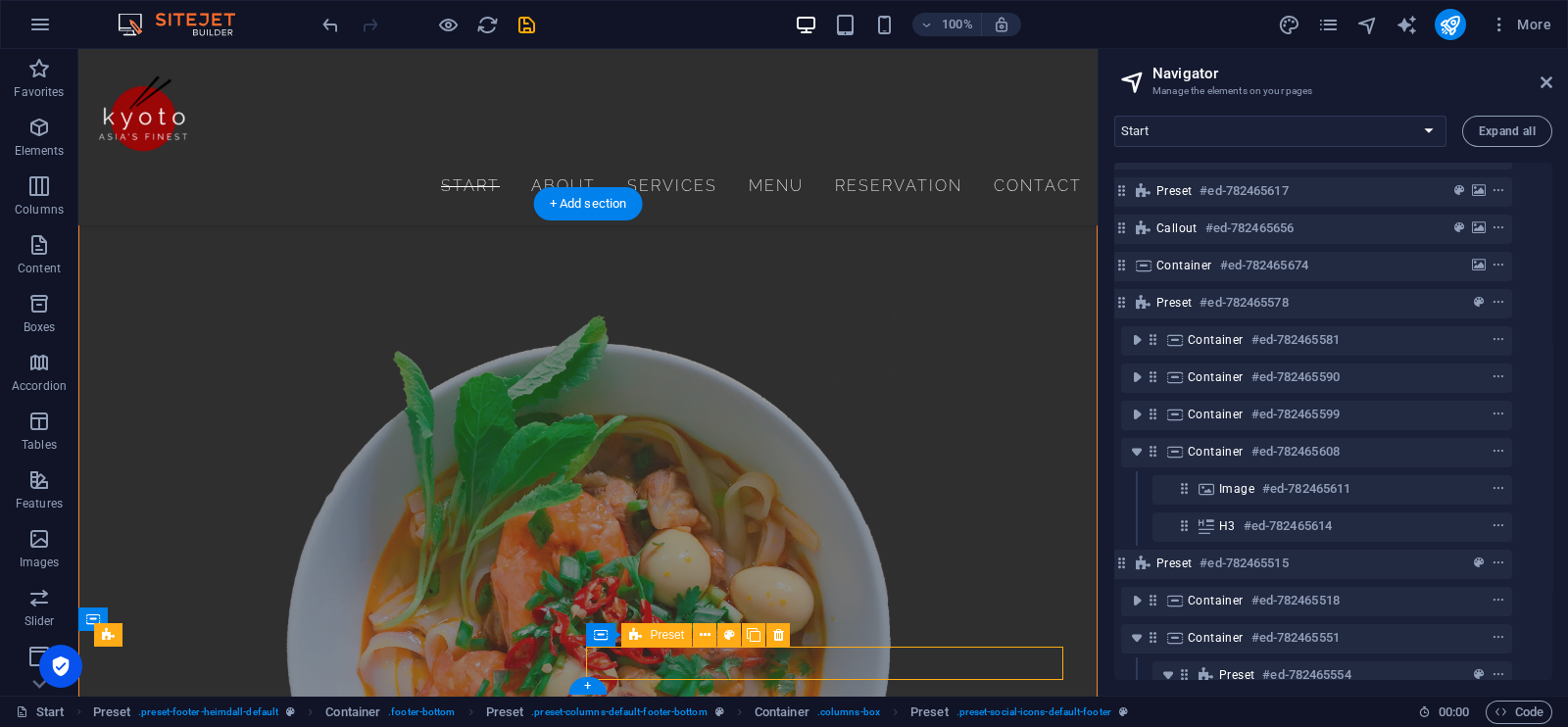scroll, scrollTop: 328, scrollLeft: 34, axis: both 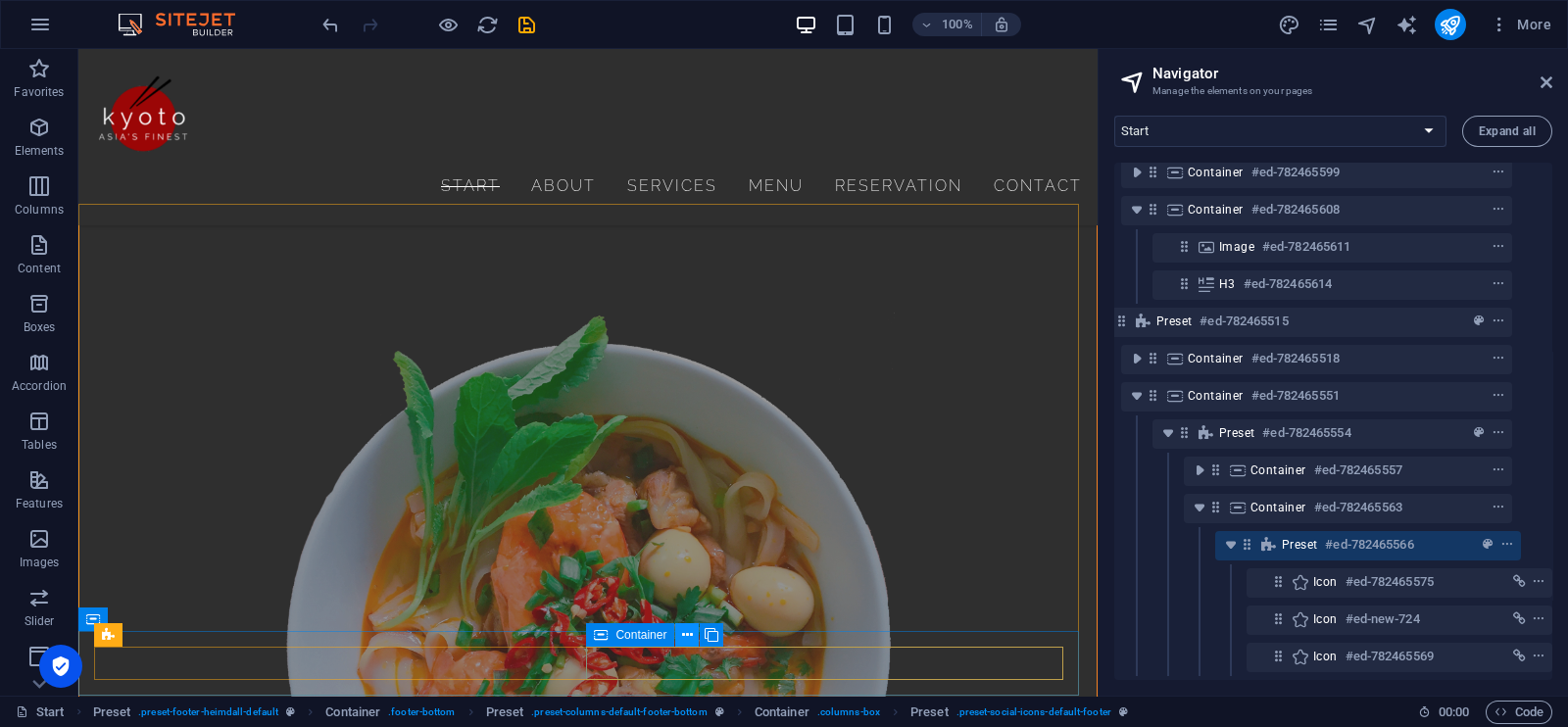 click at bounding box center [687, 635] 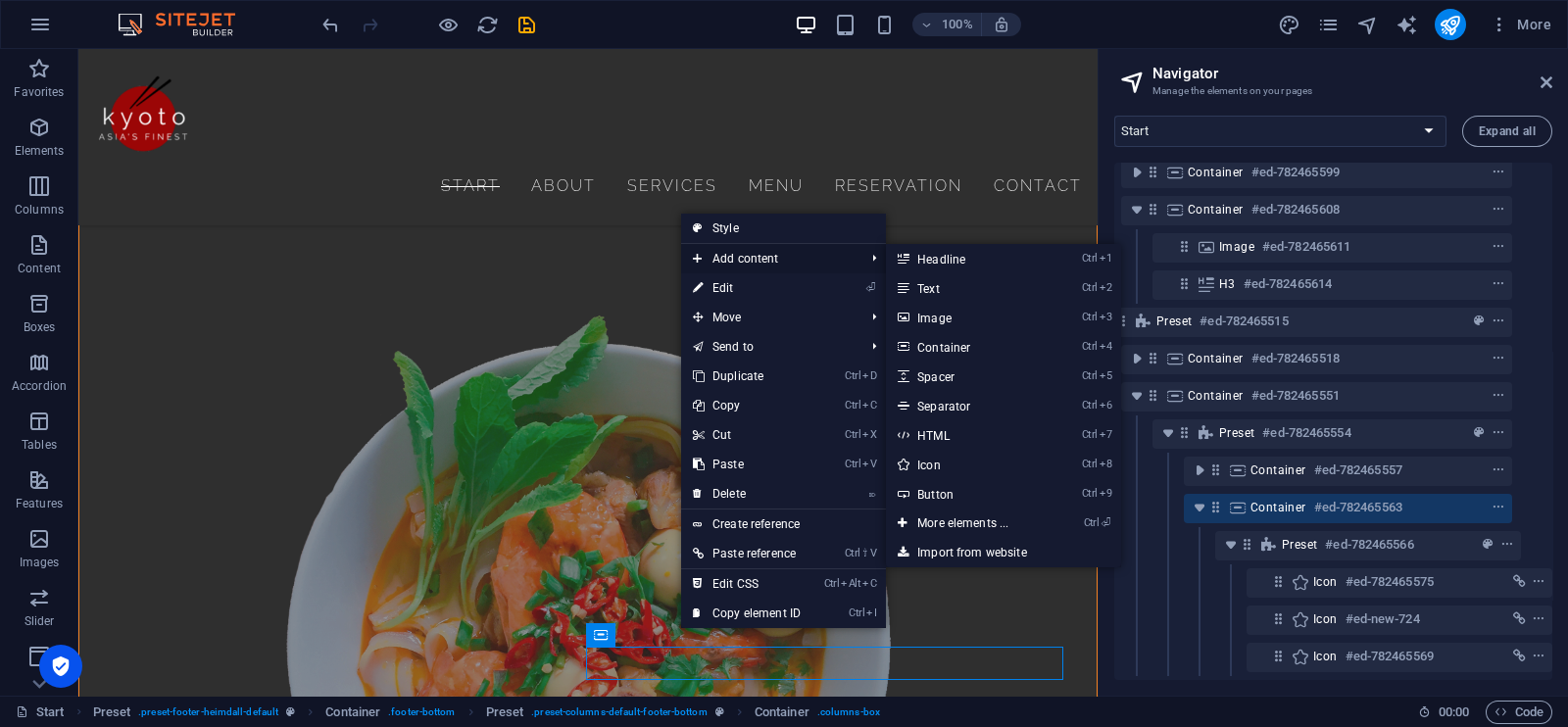 click on "Add content" at bounding box center (768, 259) 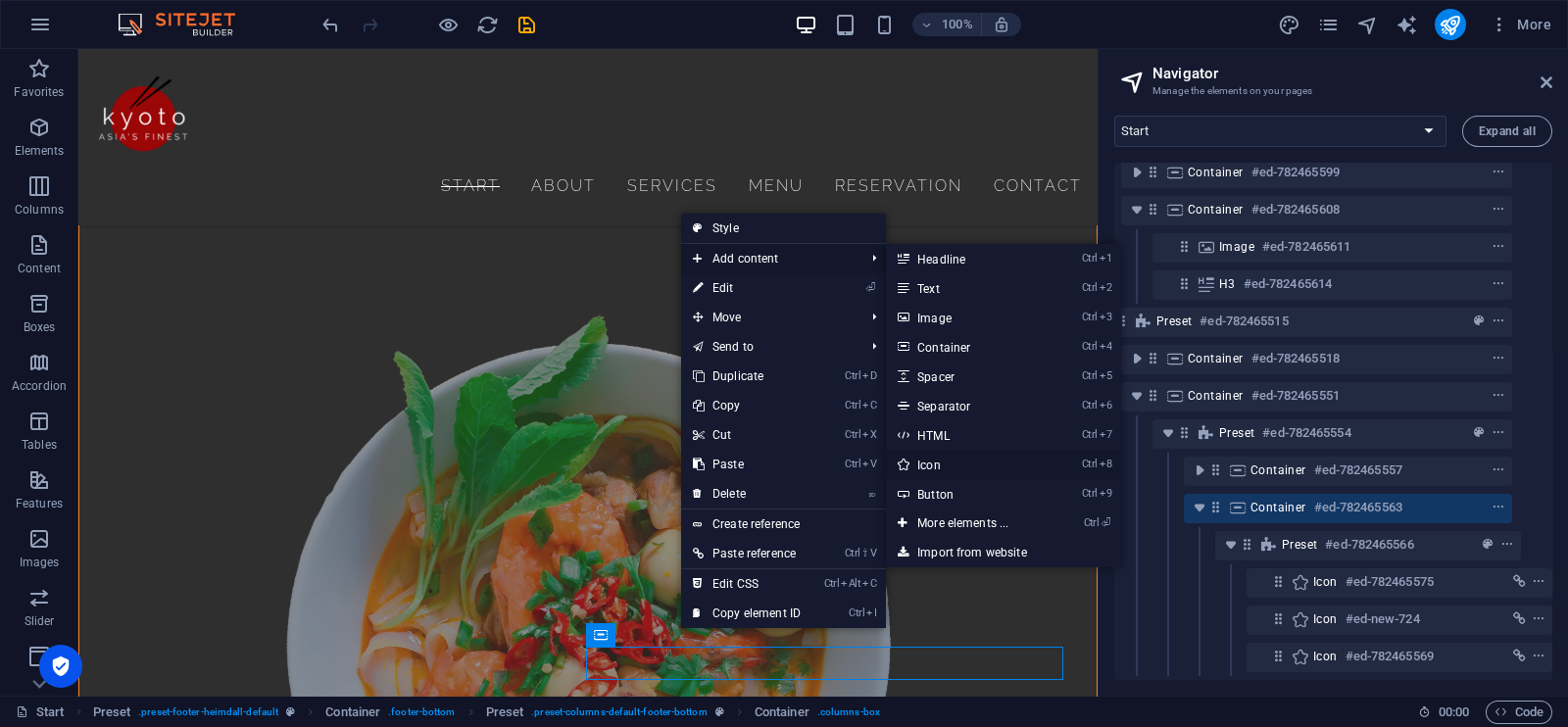 click on "Ctrl 8  Icon" at bounding box center [966, 464] 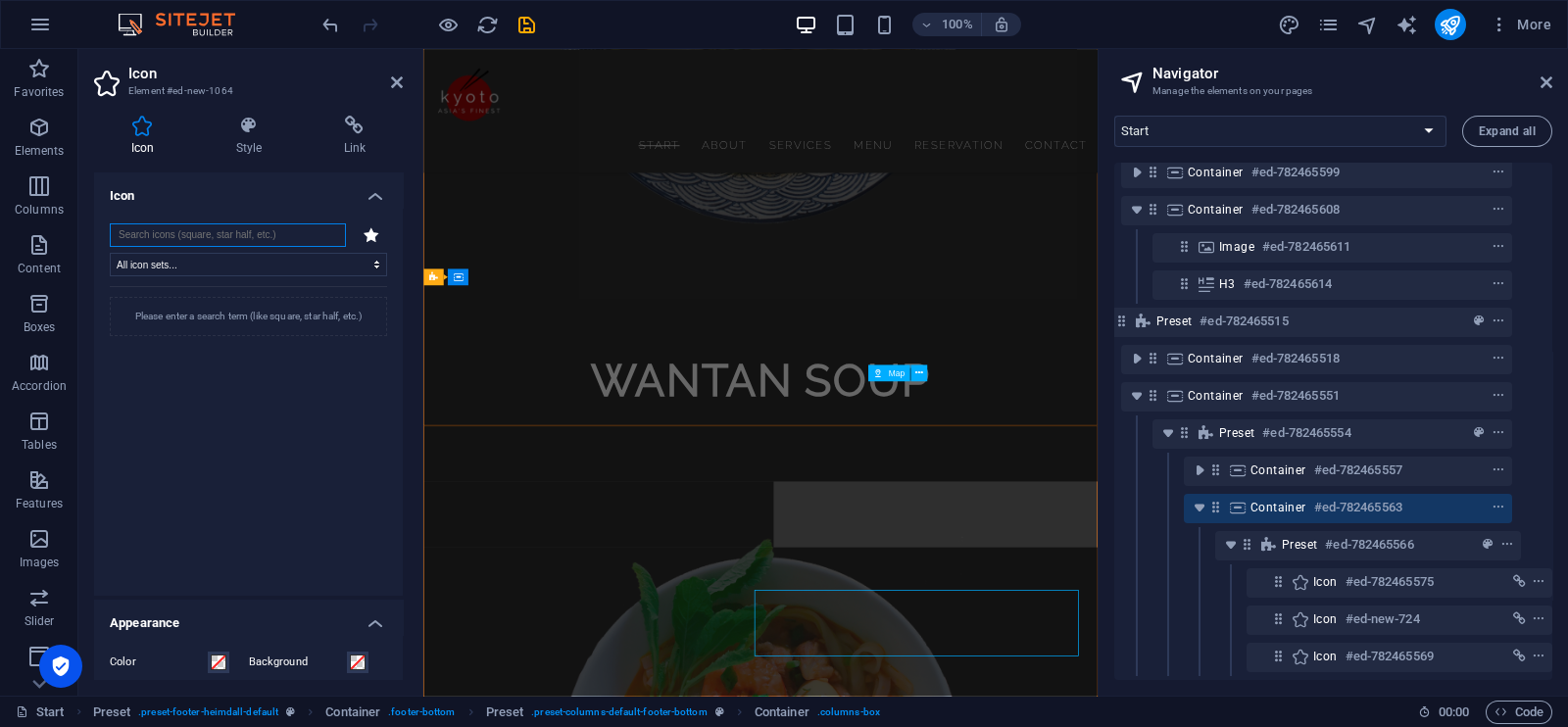 scroll, scrollTop: 6904, scrollLeft: 0, axis: vertical 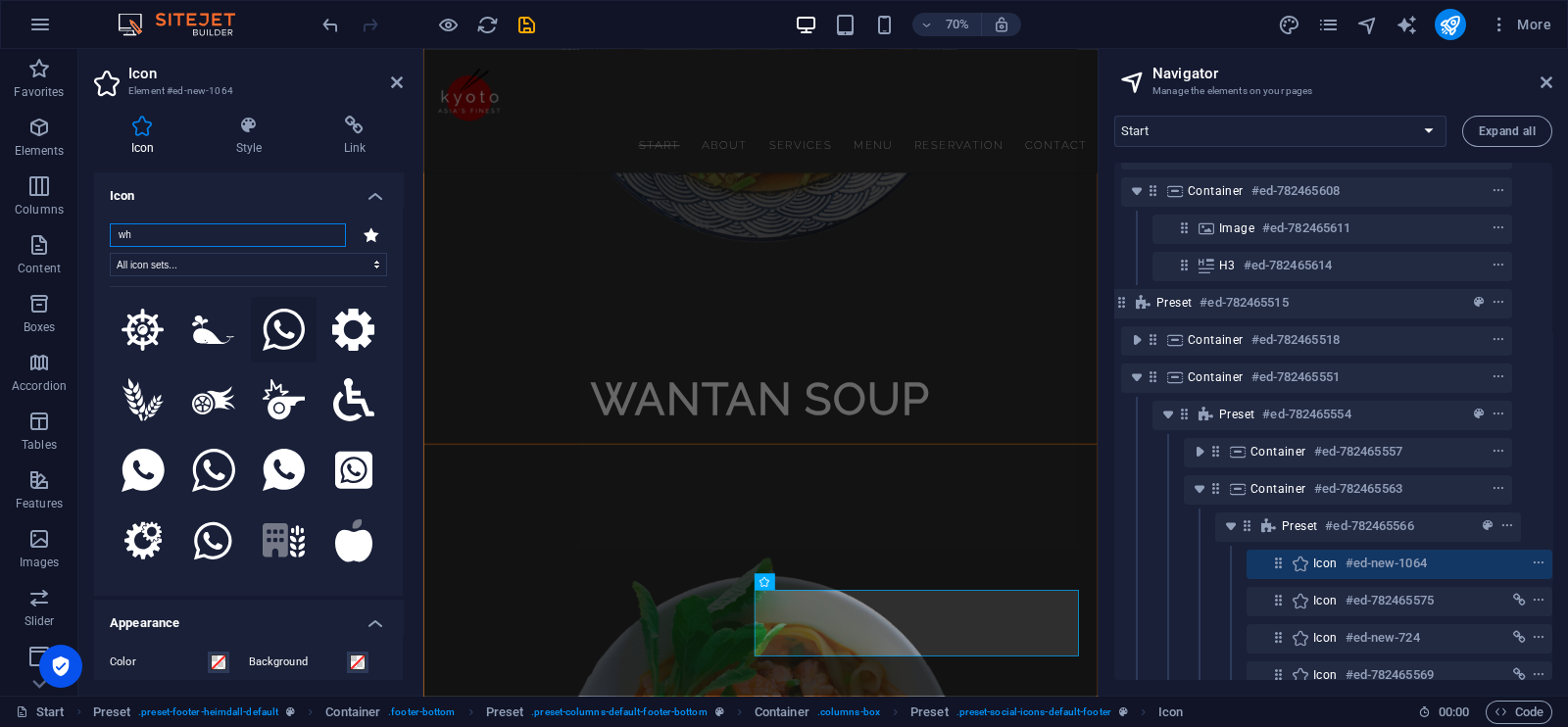 type on "wh" 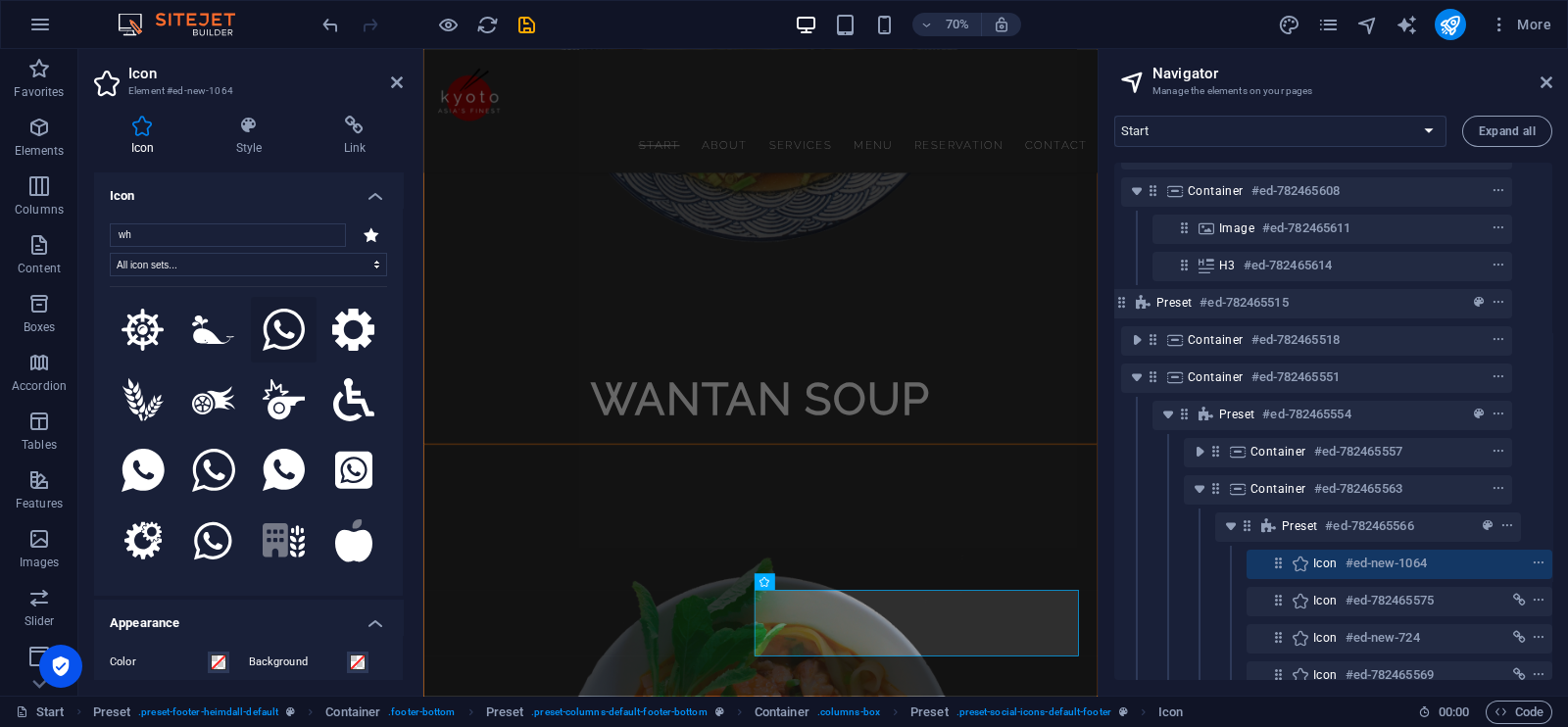 click 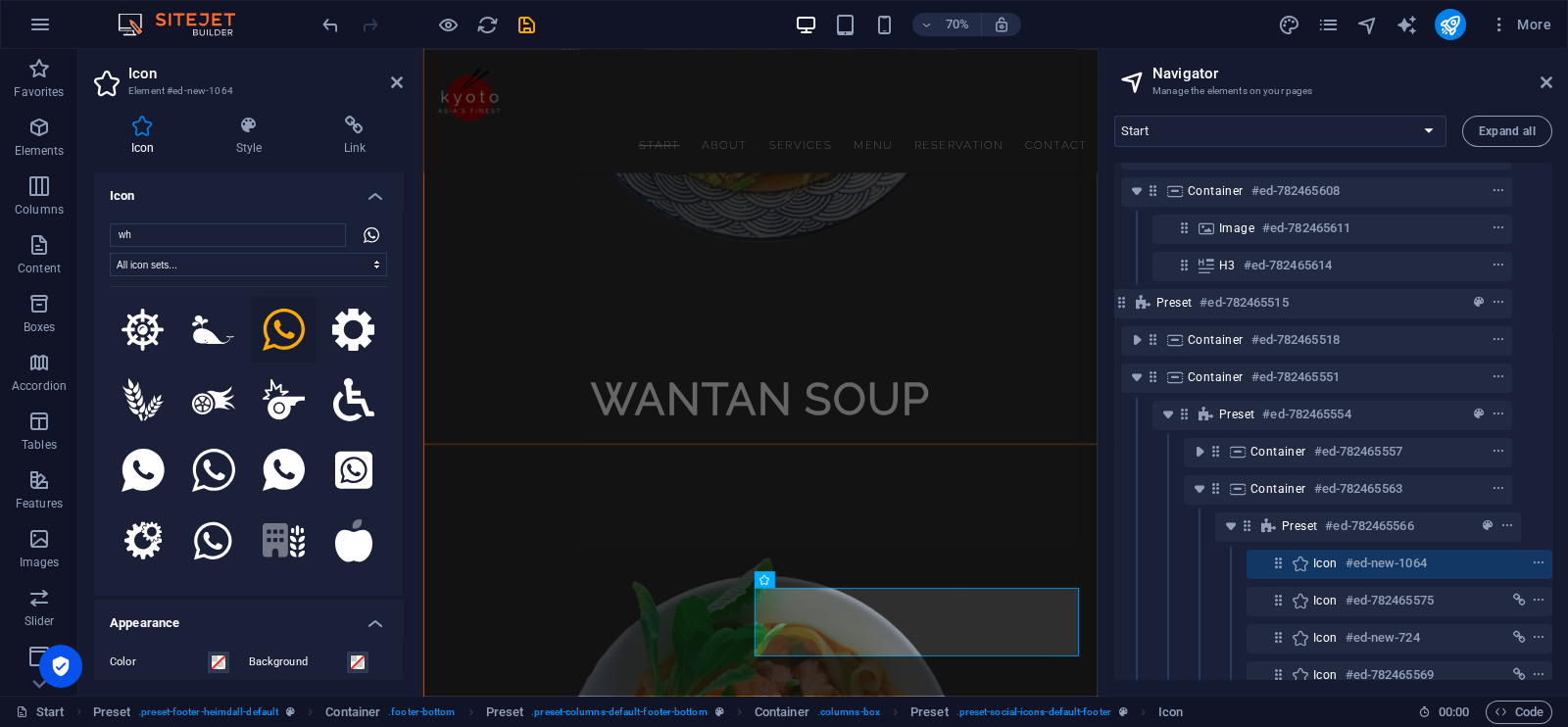 scroll, scrollTop: 6906, scrollLeft: 0, axis: vertical 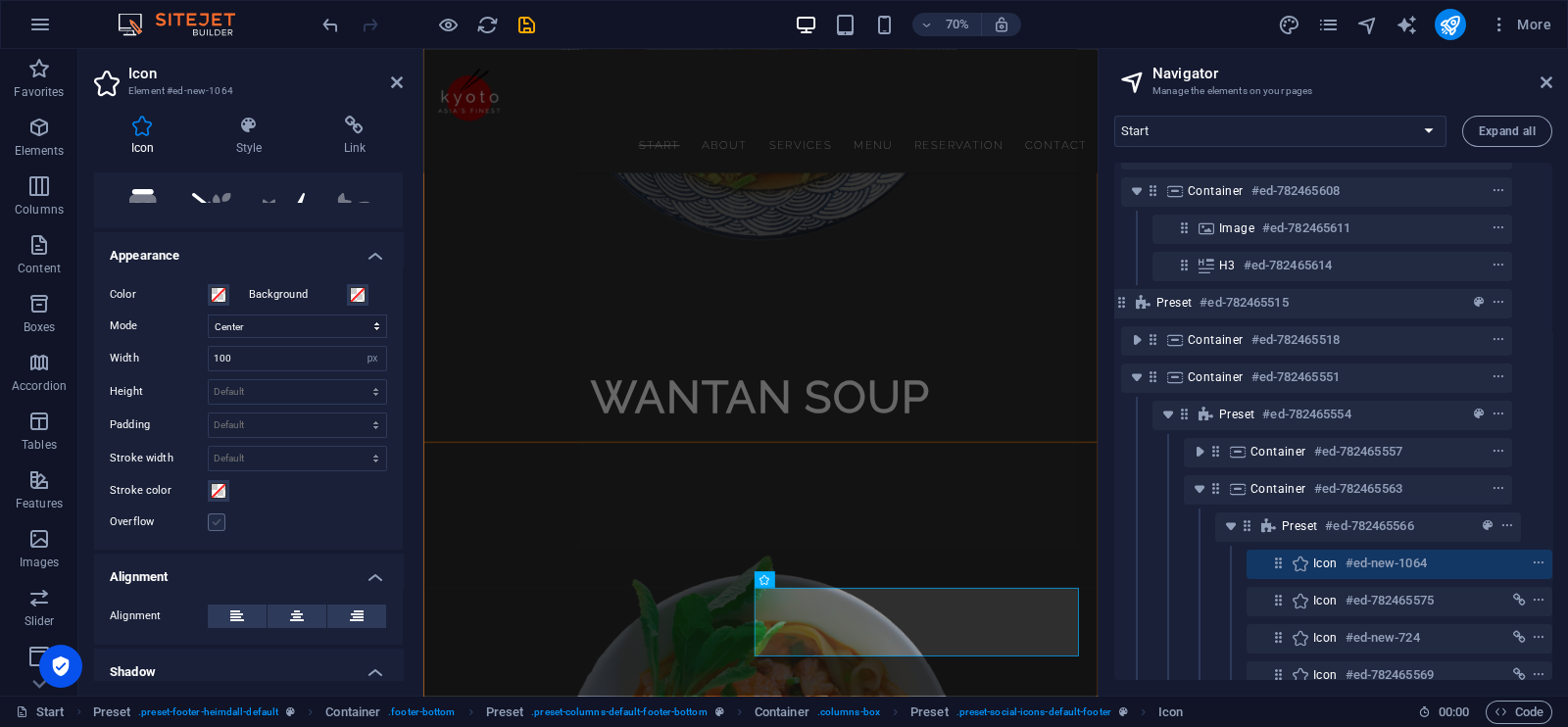 click at bounding box center (217, 522) 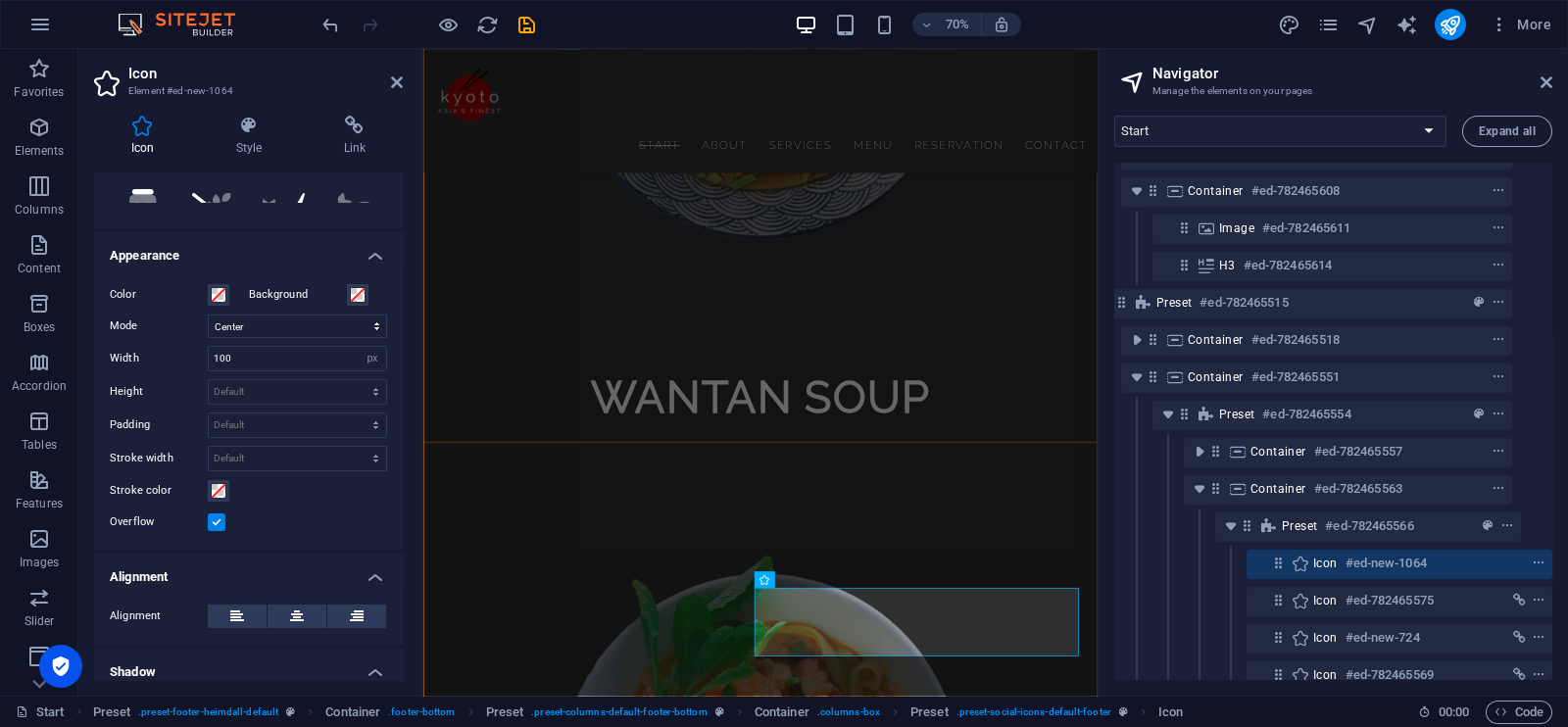 click at bounding box center [217, 522] 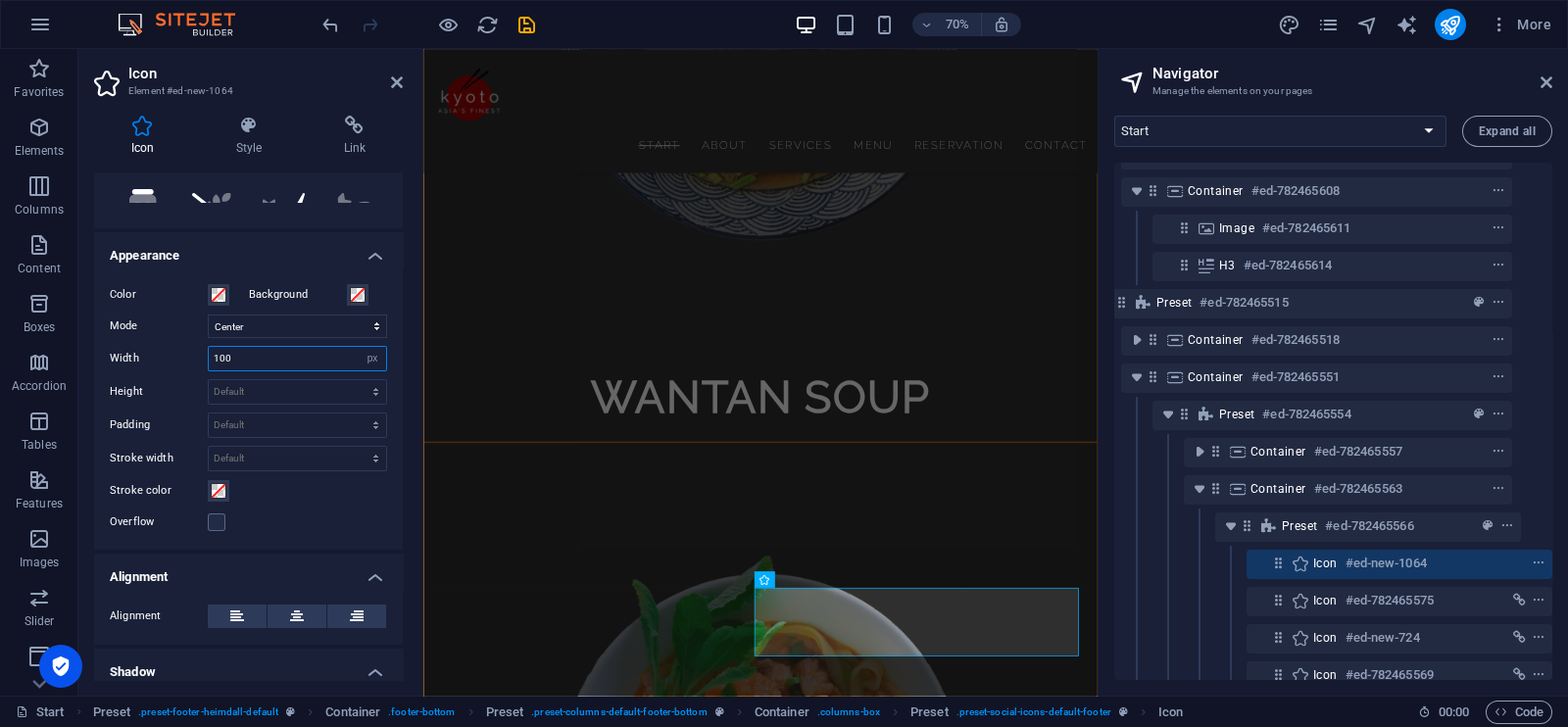 click on "100" at bounding box center (297, 359) 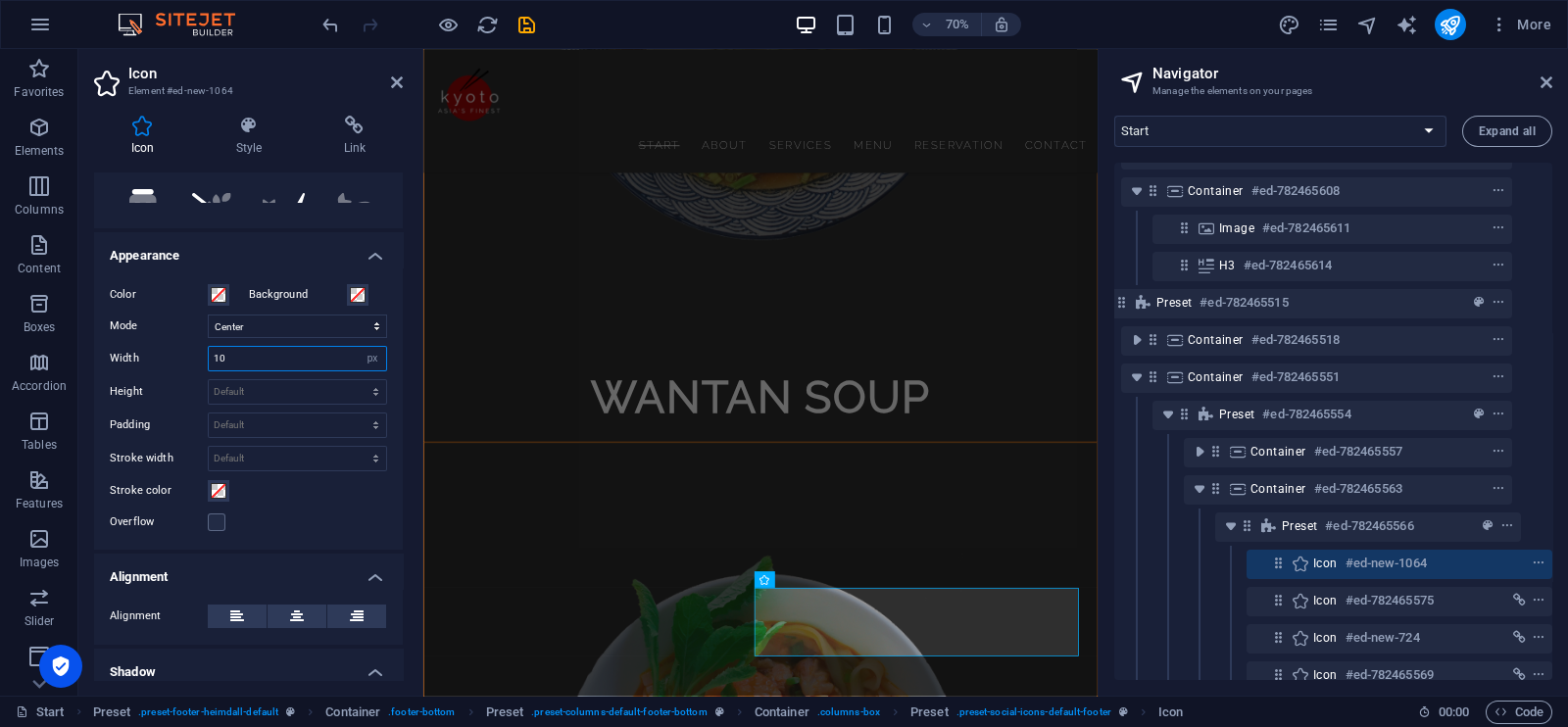 type on "1" 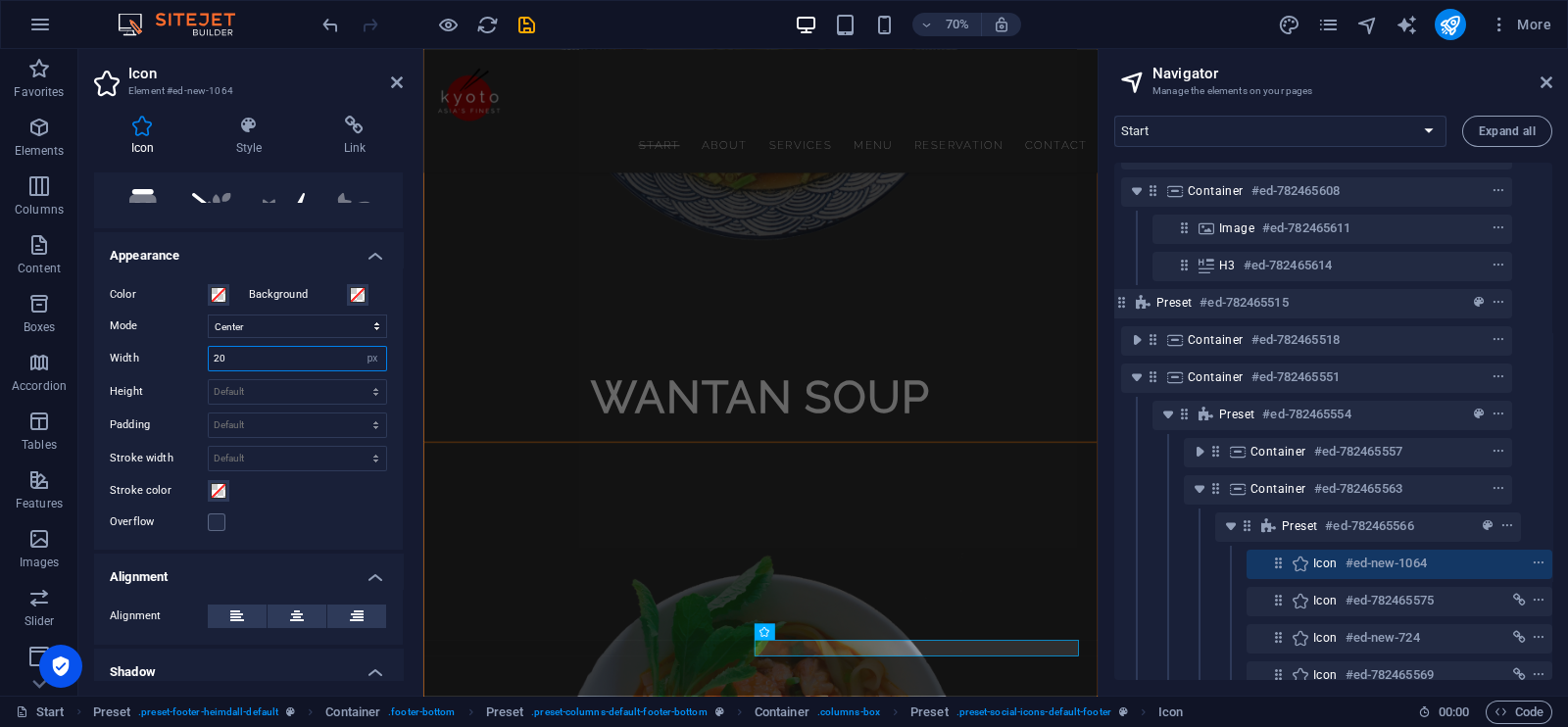 scroll, scrollTop: 6833, scrollLeft: 0, axis: vertical 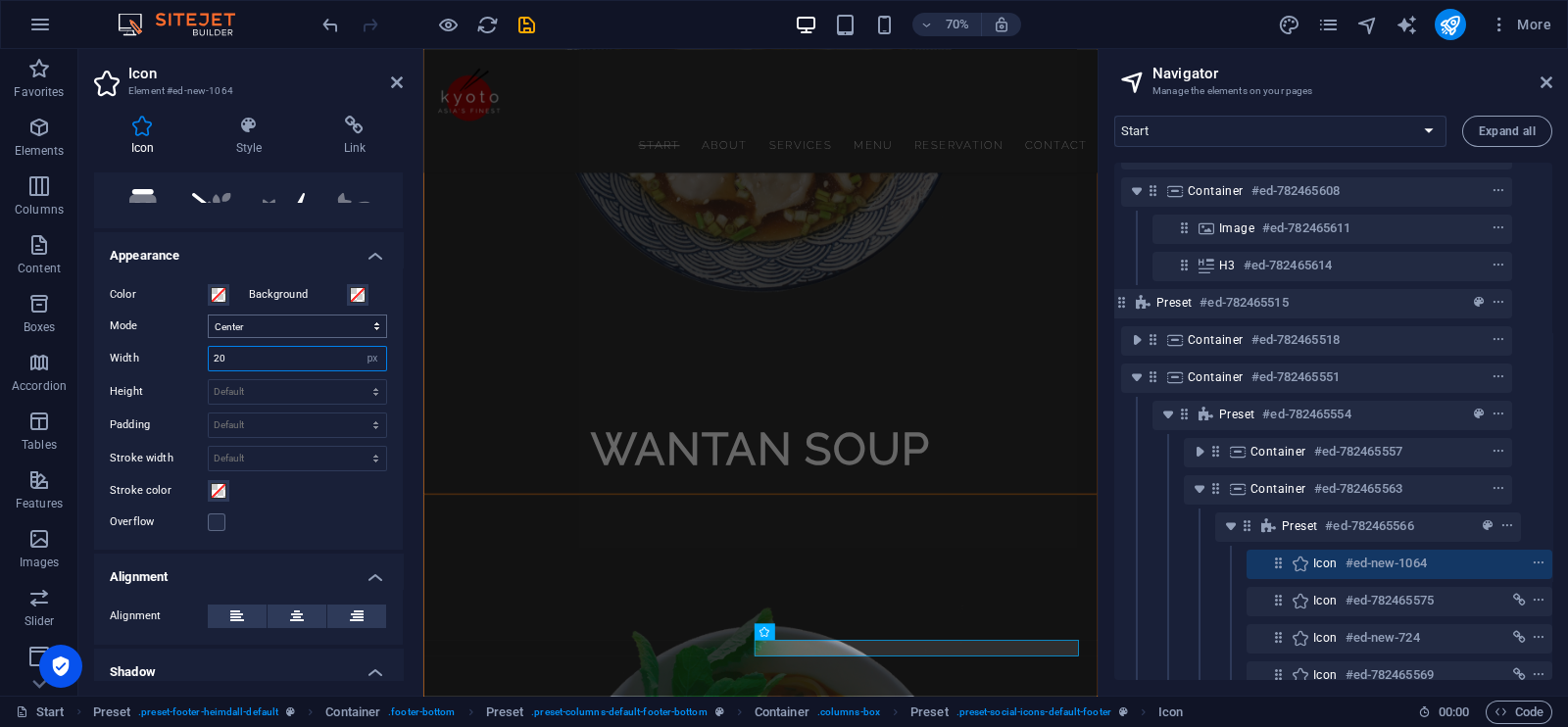 type on "20" 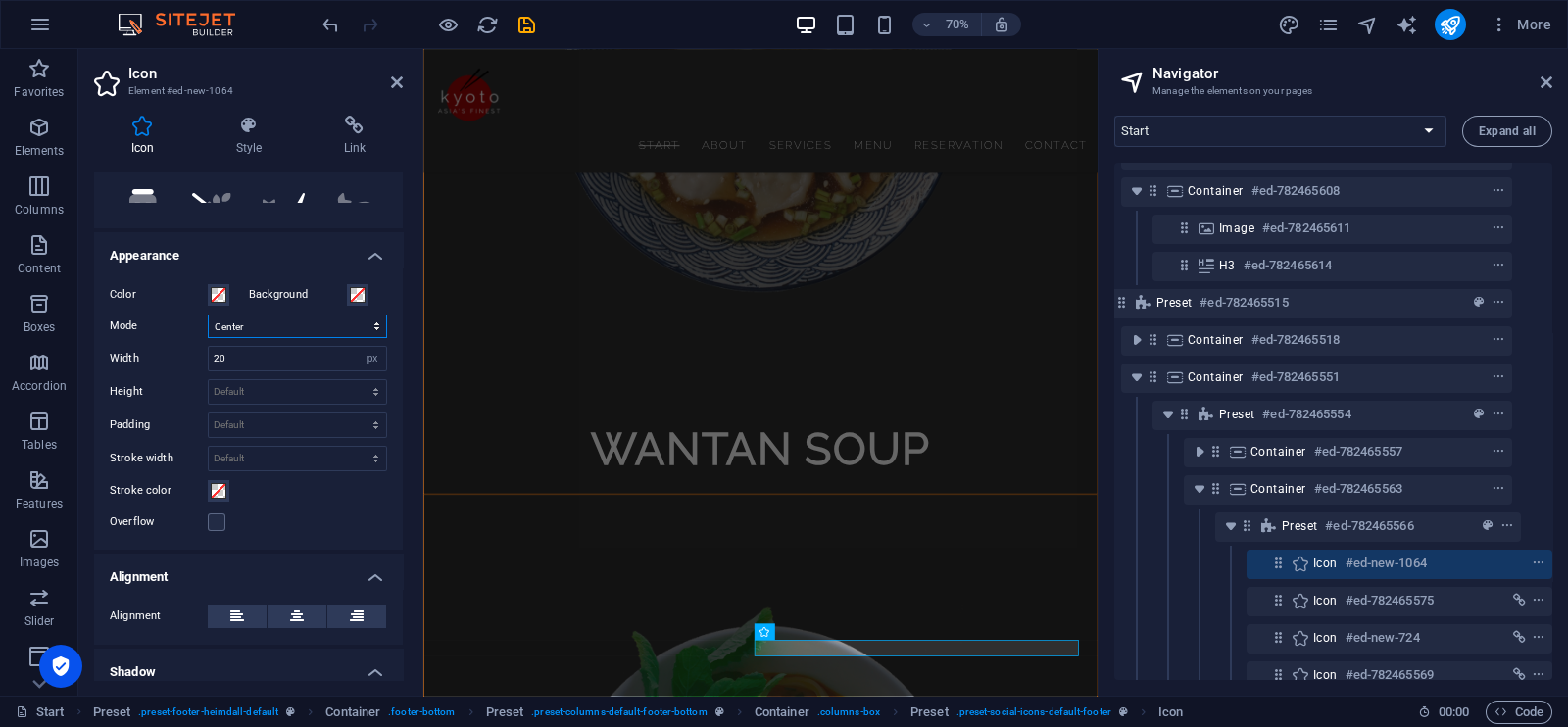 click on "Scale Left Center Right" at bounding box center [297, 326] 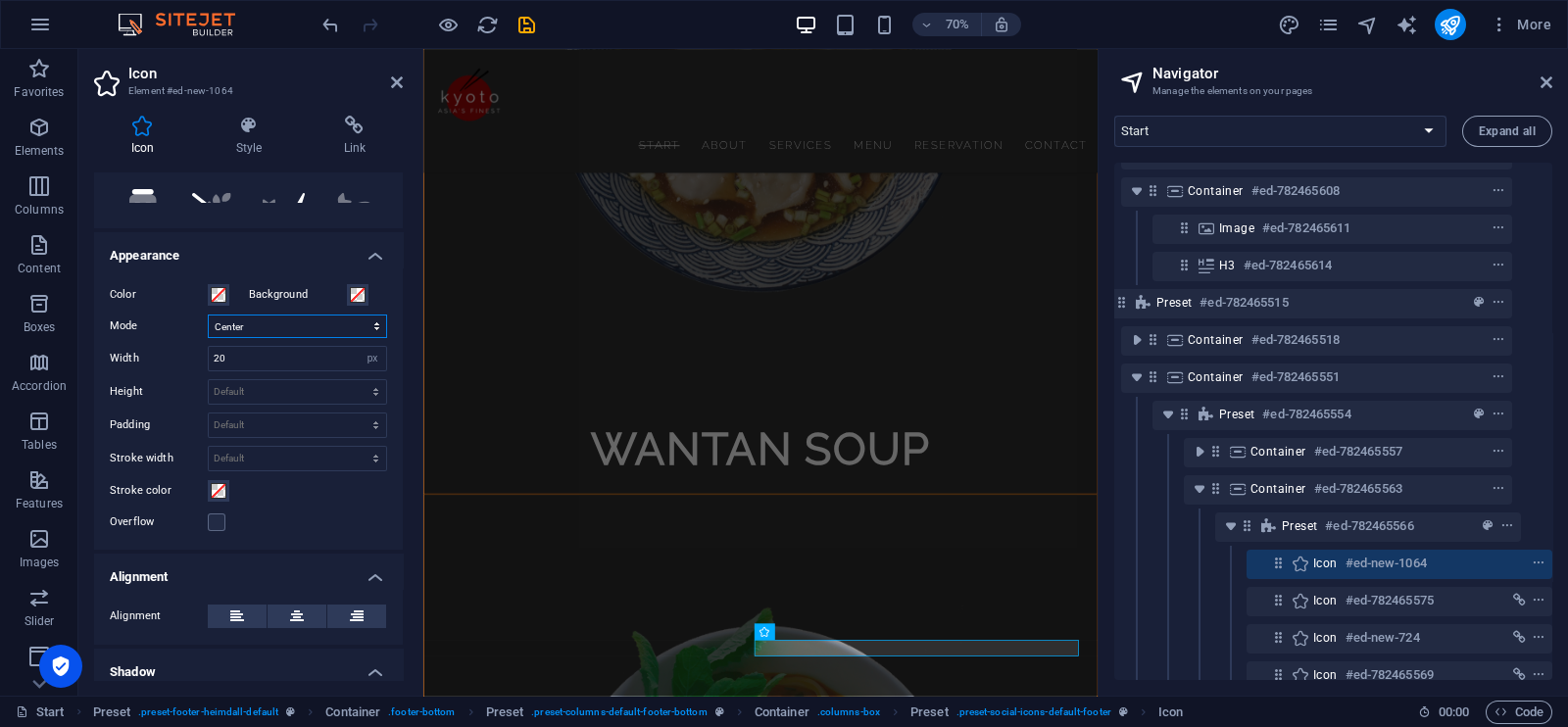 click on "Scale Left Center Right" at bounding box center (297, 326) 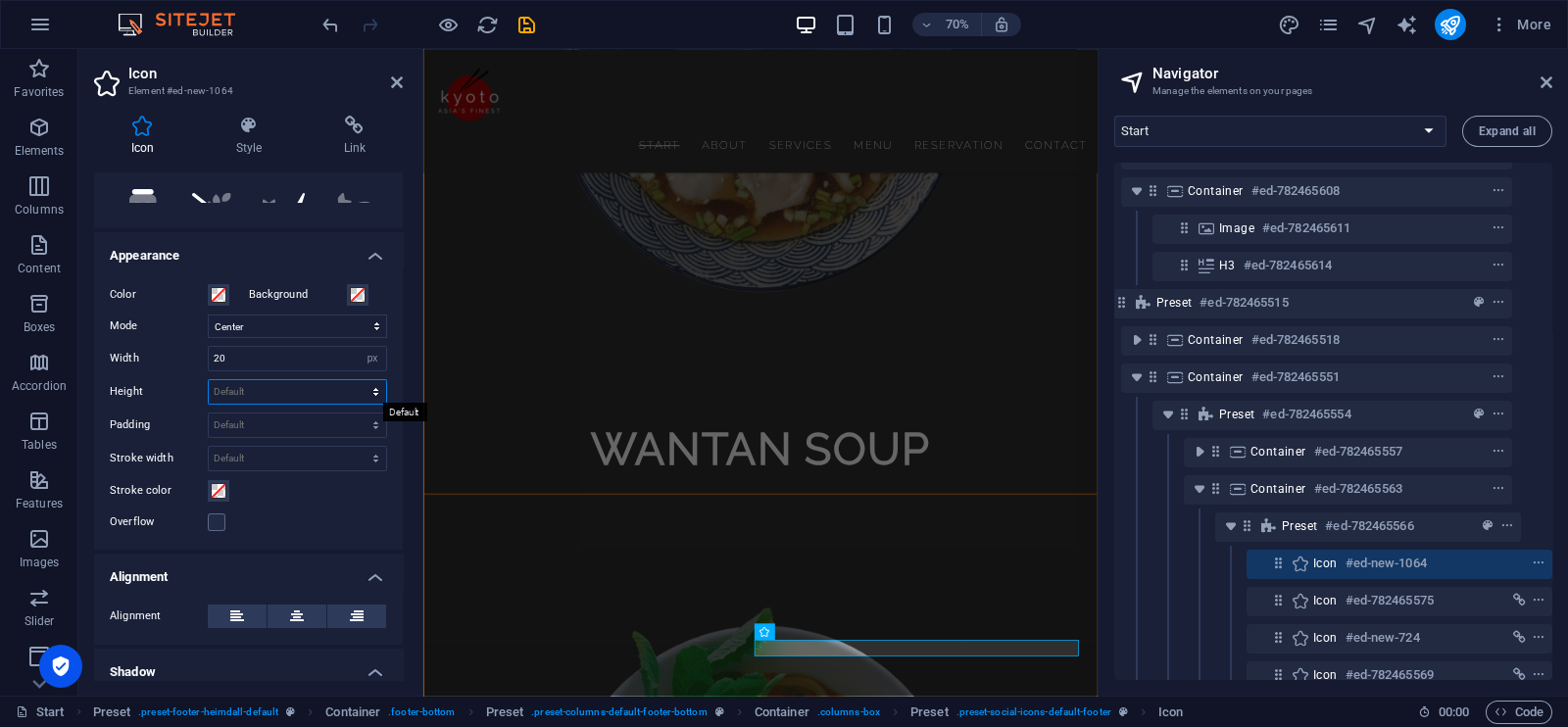 click on "Default auto px rem em vh vw" at bounding box center (297, 392) 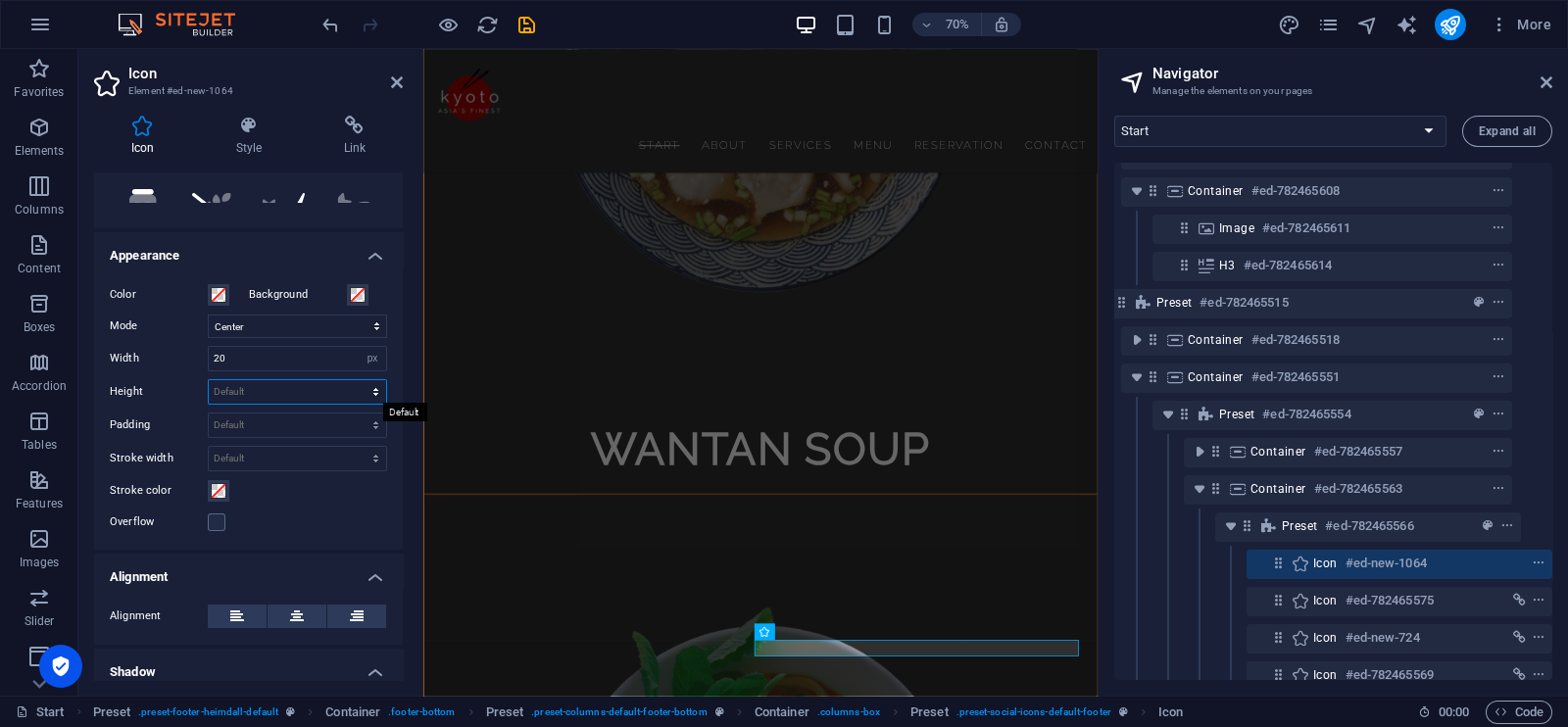 click on "Default auto px rem em vh vw" at bounding box center [297, 392] 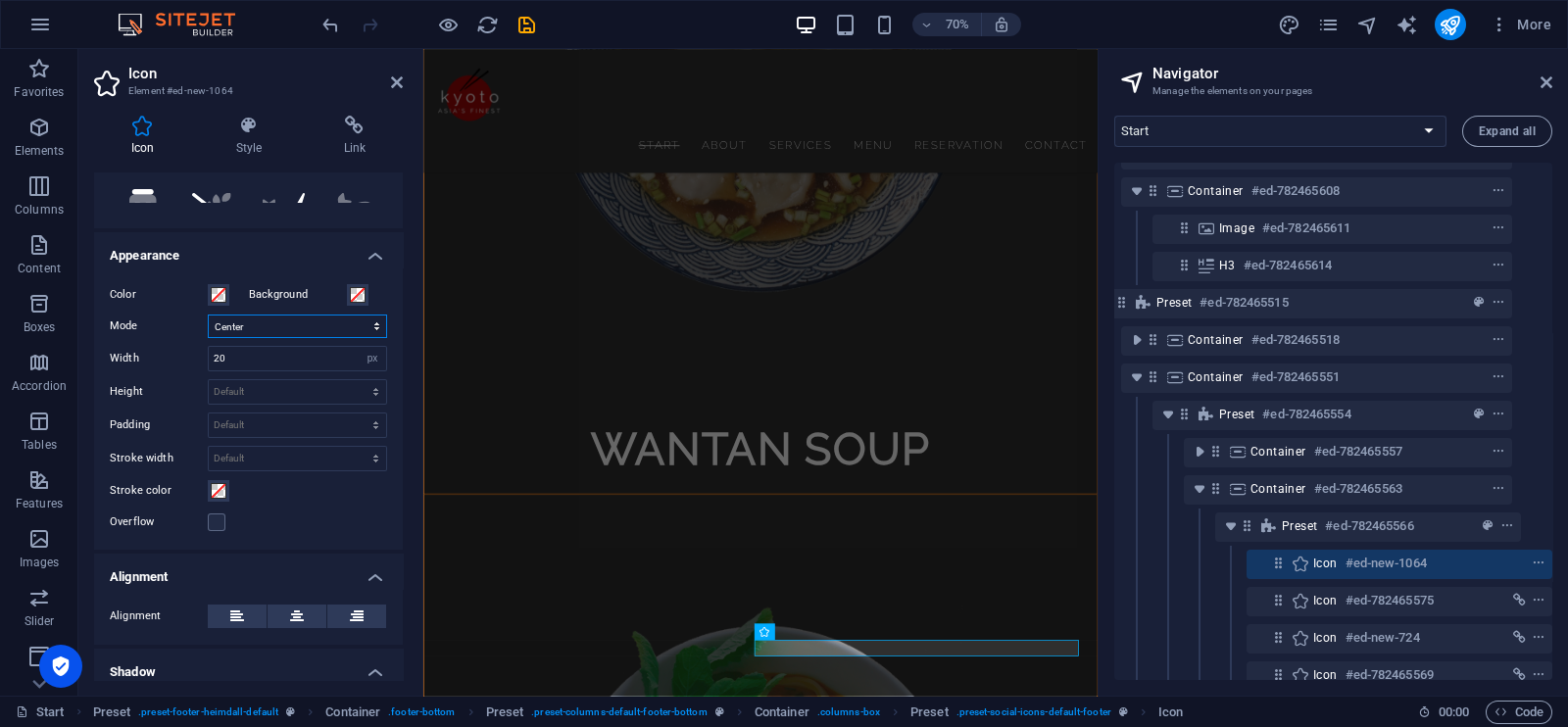 click on "Scale Left Center Right" at bounding box center (297, 326) 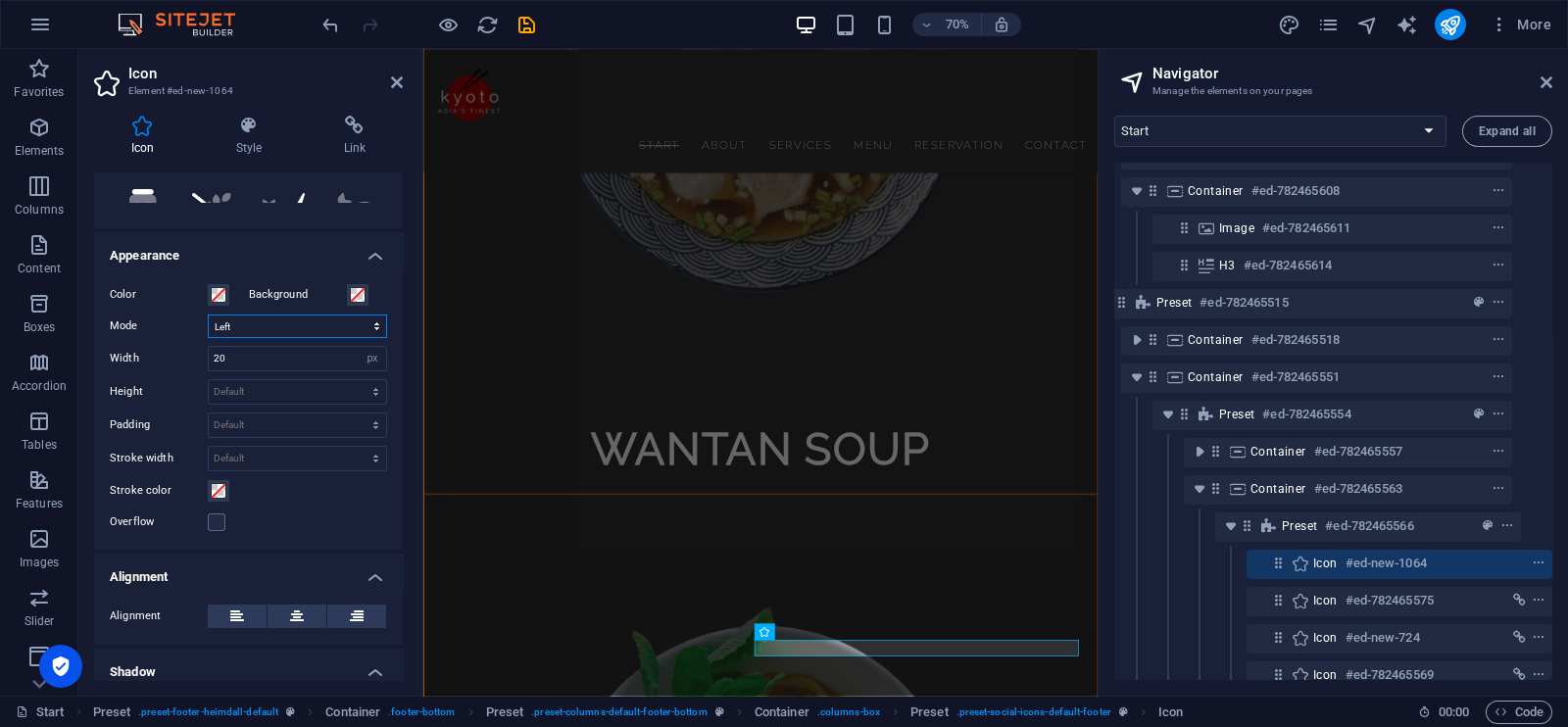 click on "Scale Left Center Right" at bounding box center [297, 326] 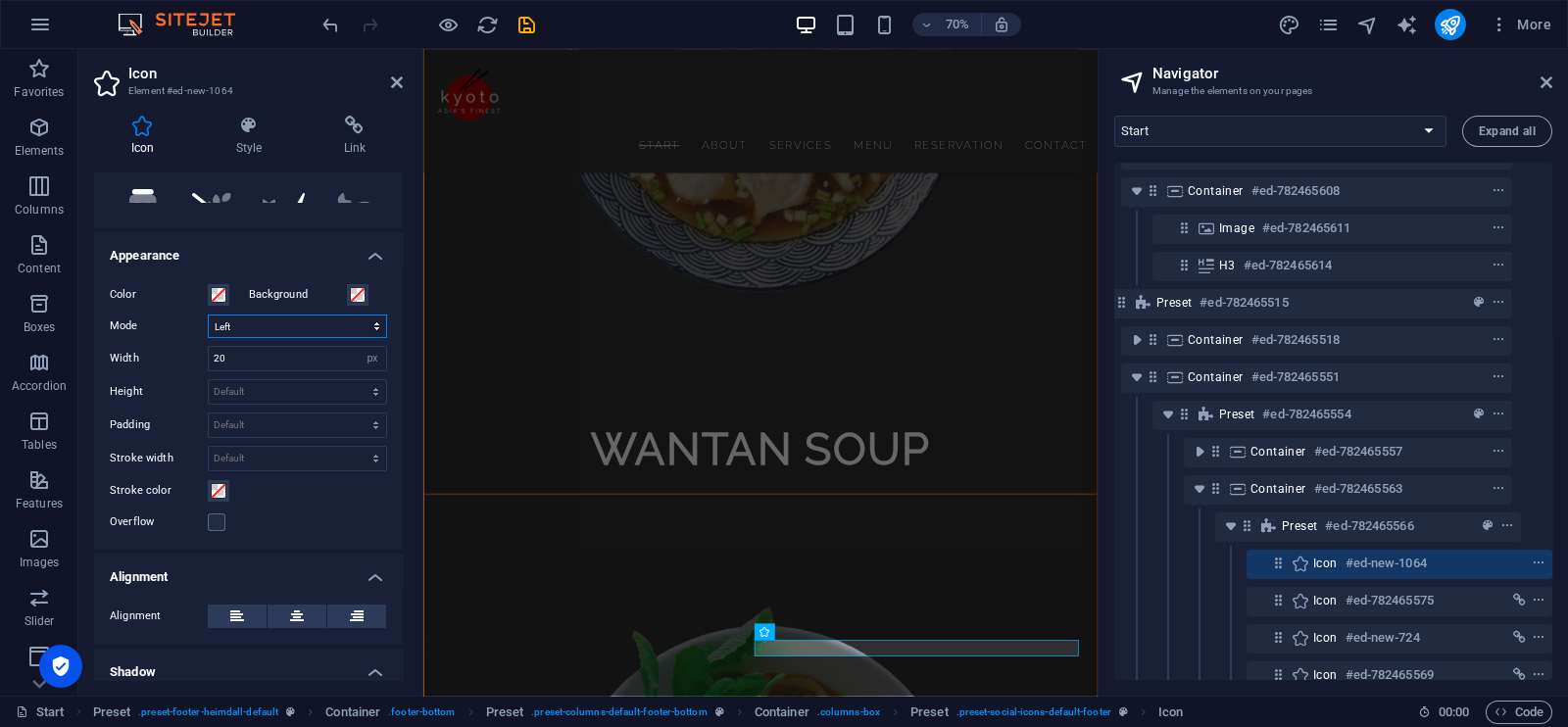 click on "Scale Left Center Right" at bounding box center (297, 326) 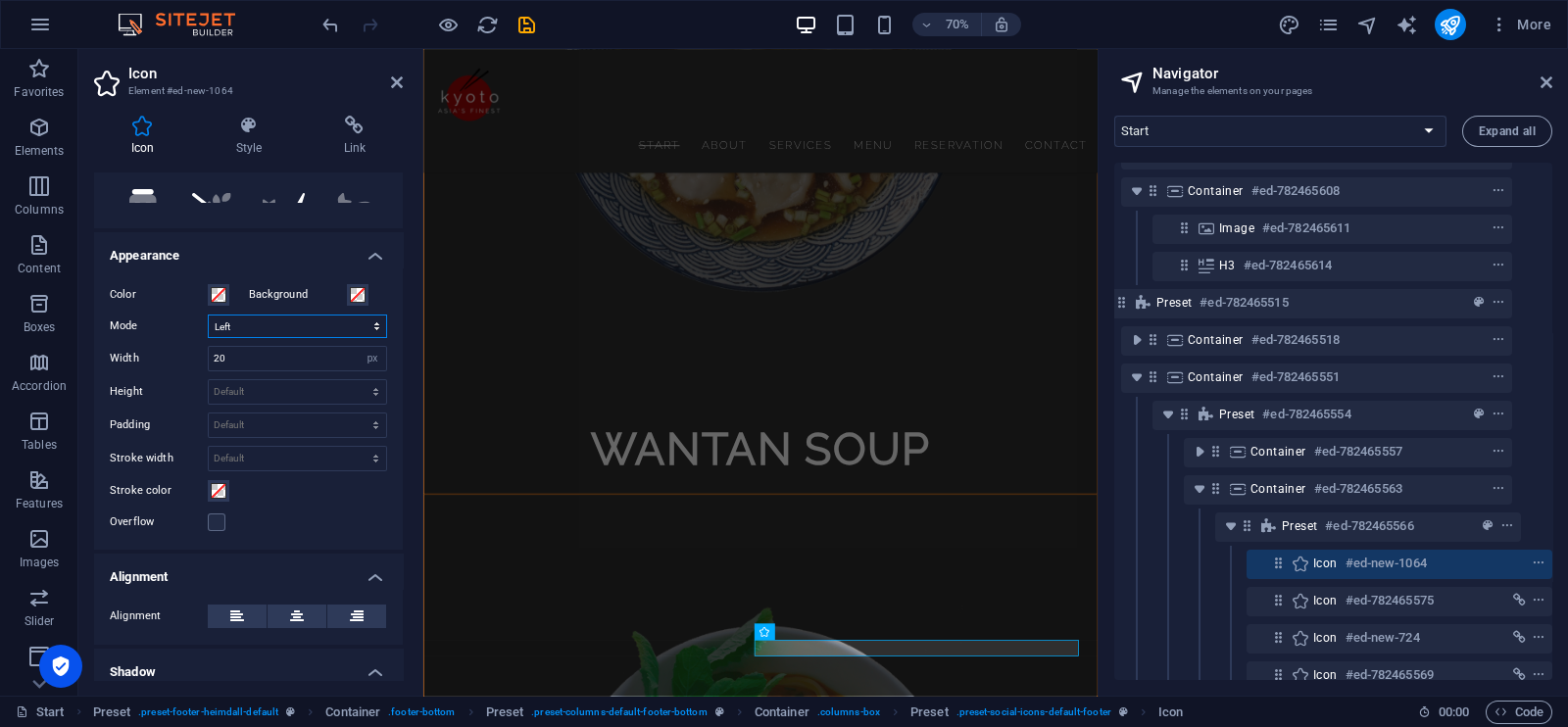 select on "none" 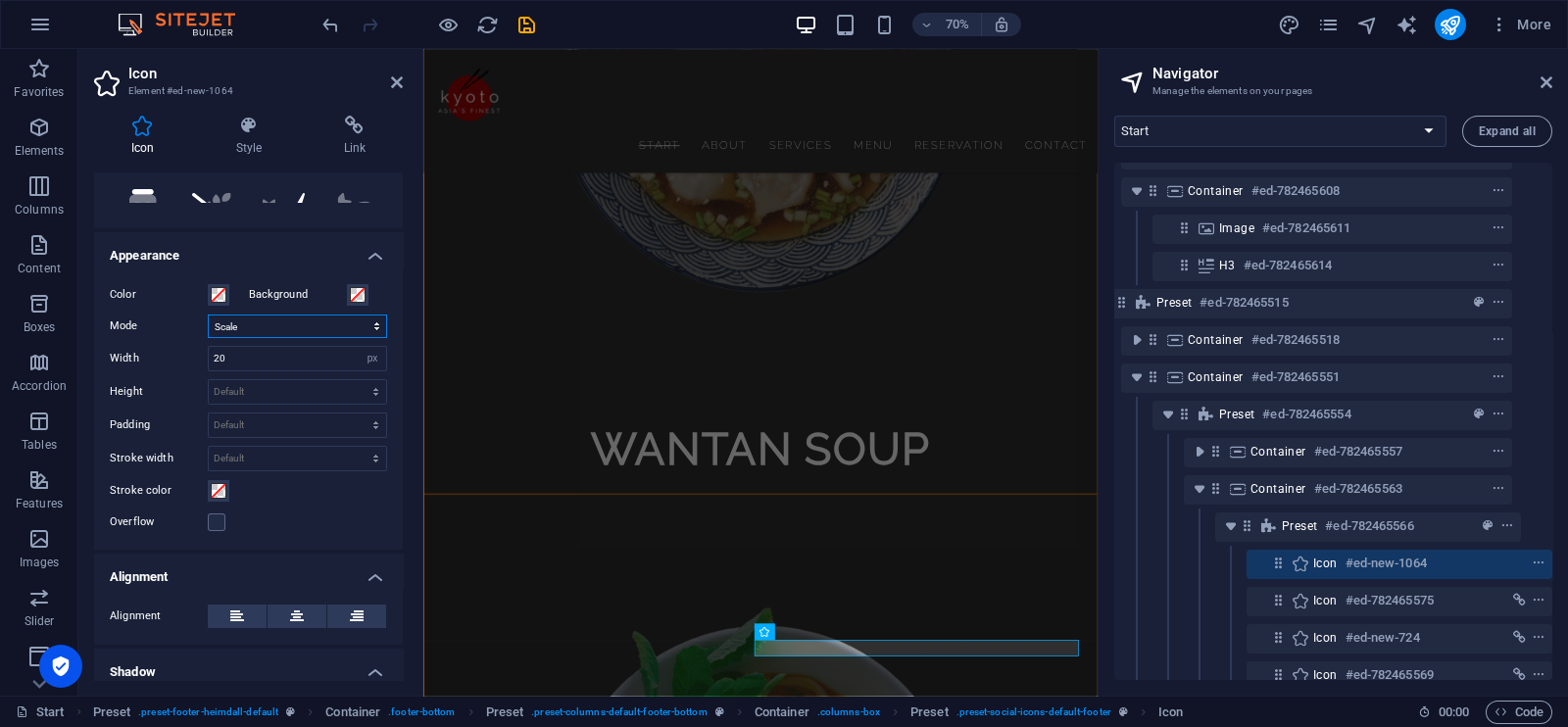 click on "Scale Left Center Right" at bounding box center (297, 326) 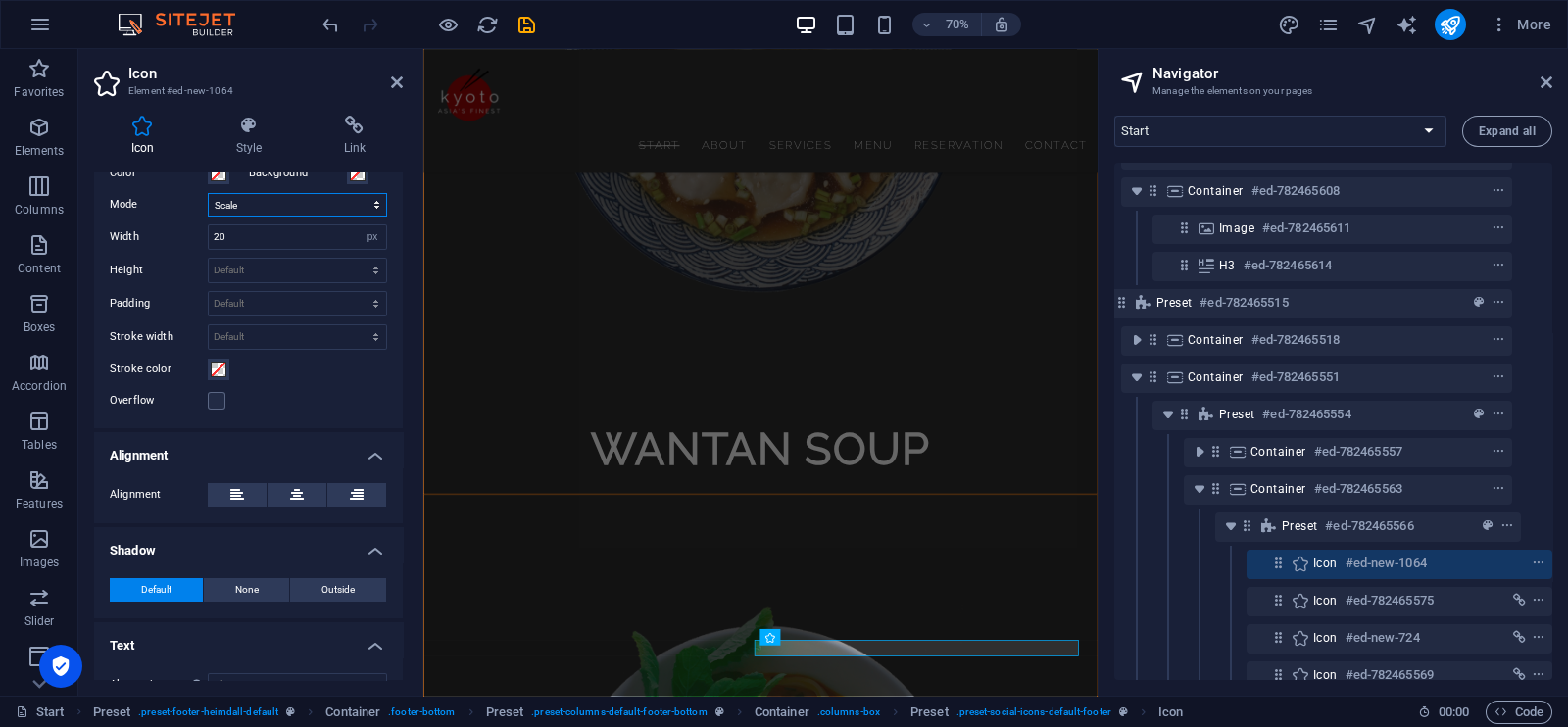 scroll, scrollTop: 519, scrollLeft: 0, axis: vertical 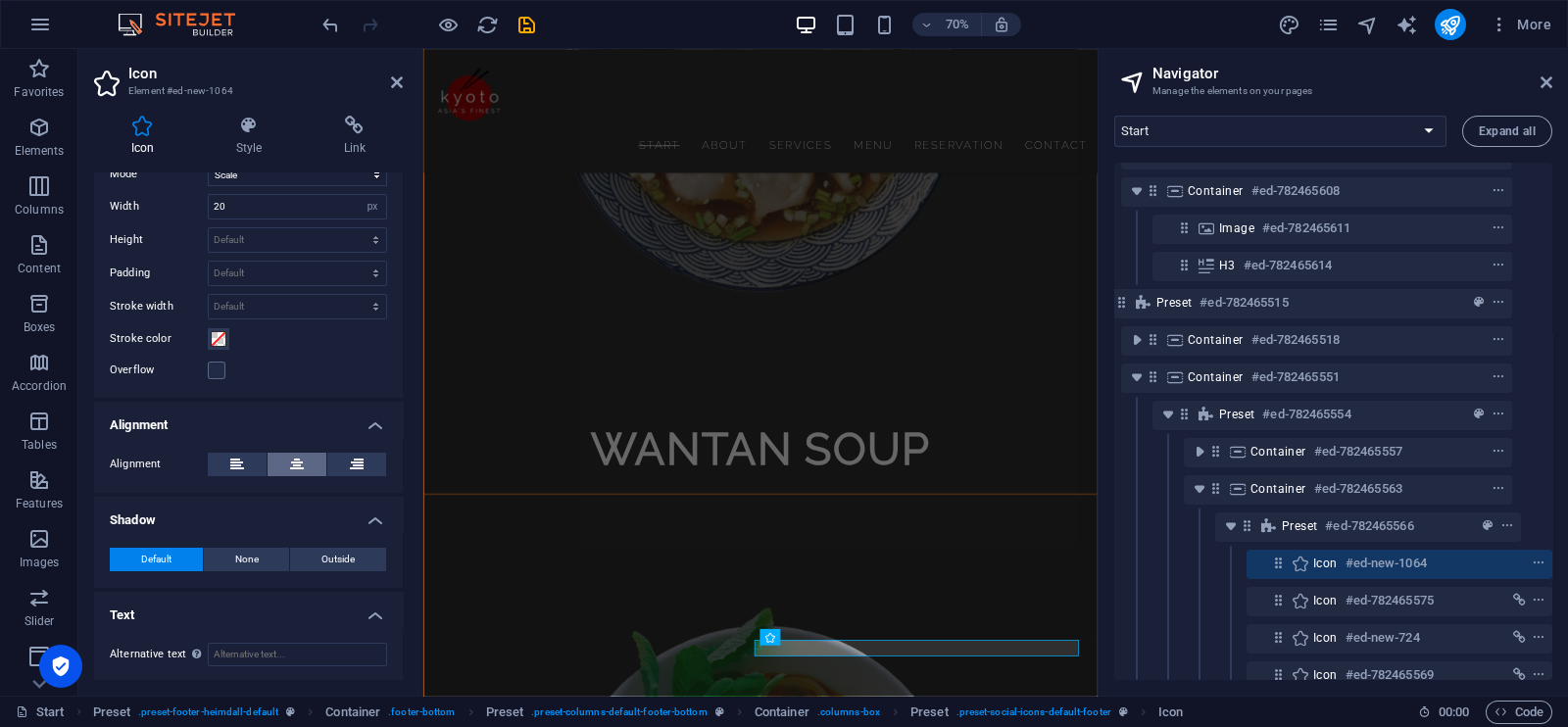 click at bounding box center [297, 464] 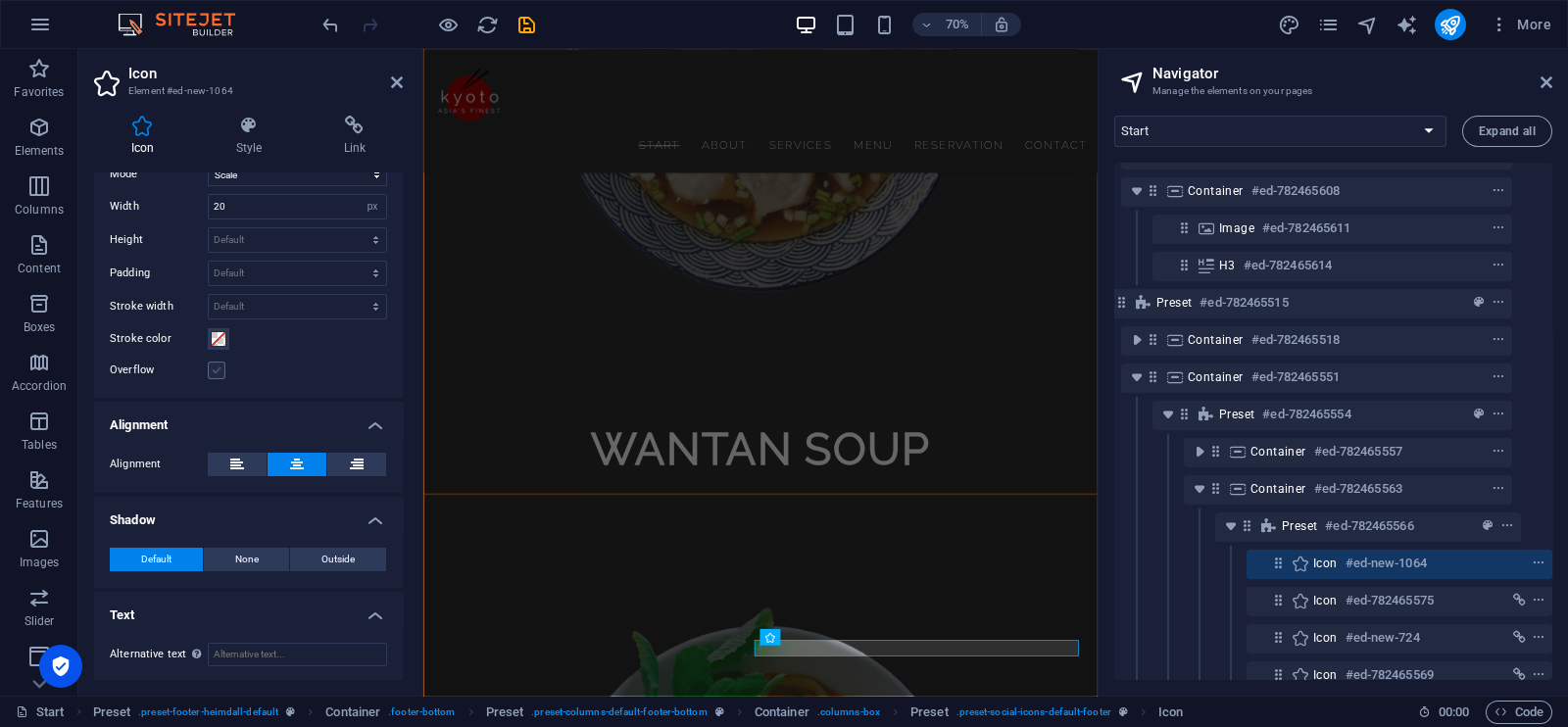 click at bounding box center (217, 370) 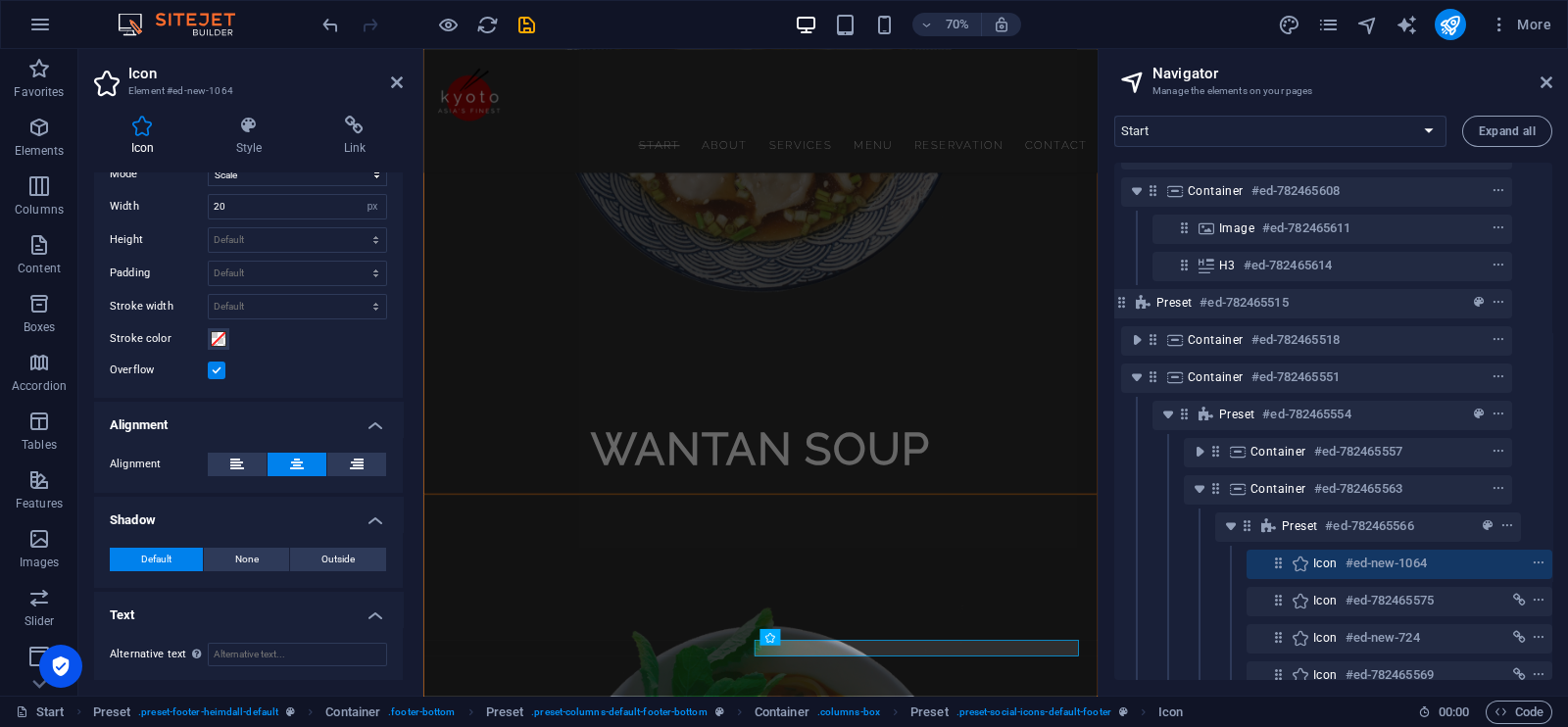 click at bounding box center [217, 370] 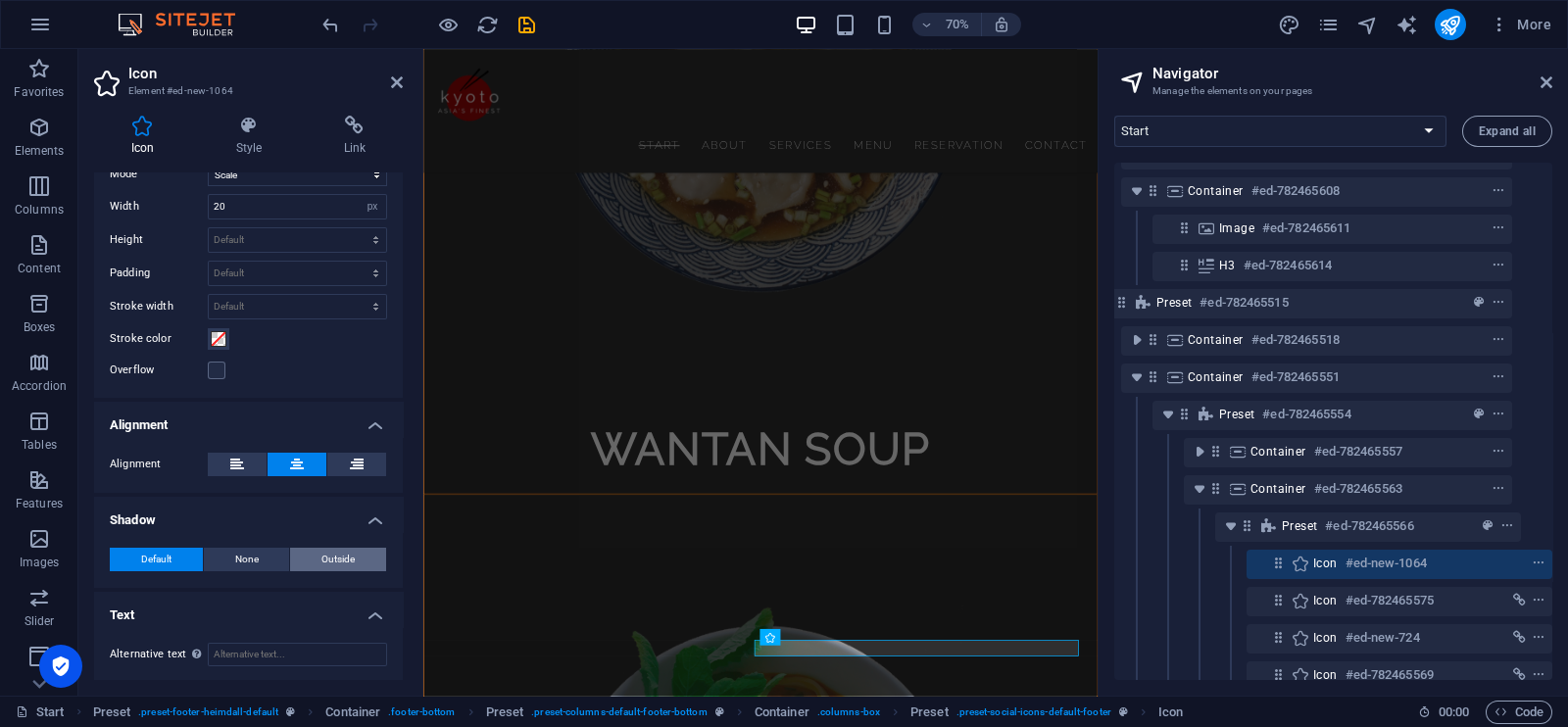 click on "Outside" at bounding box center (338, 559) 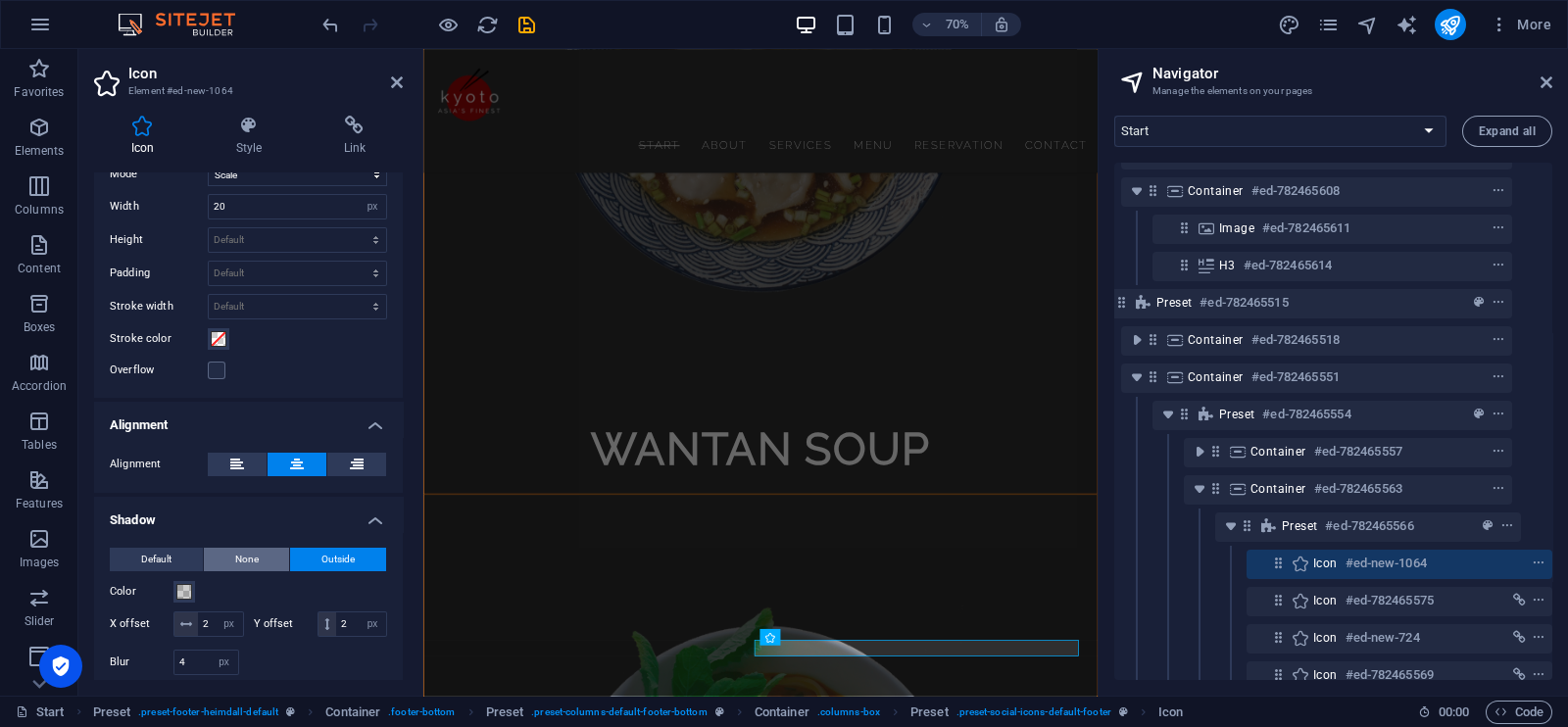 click on "None" at bounding box center [247, 559] 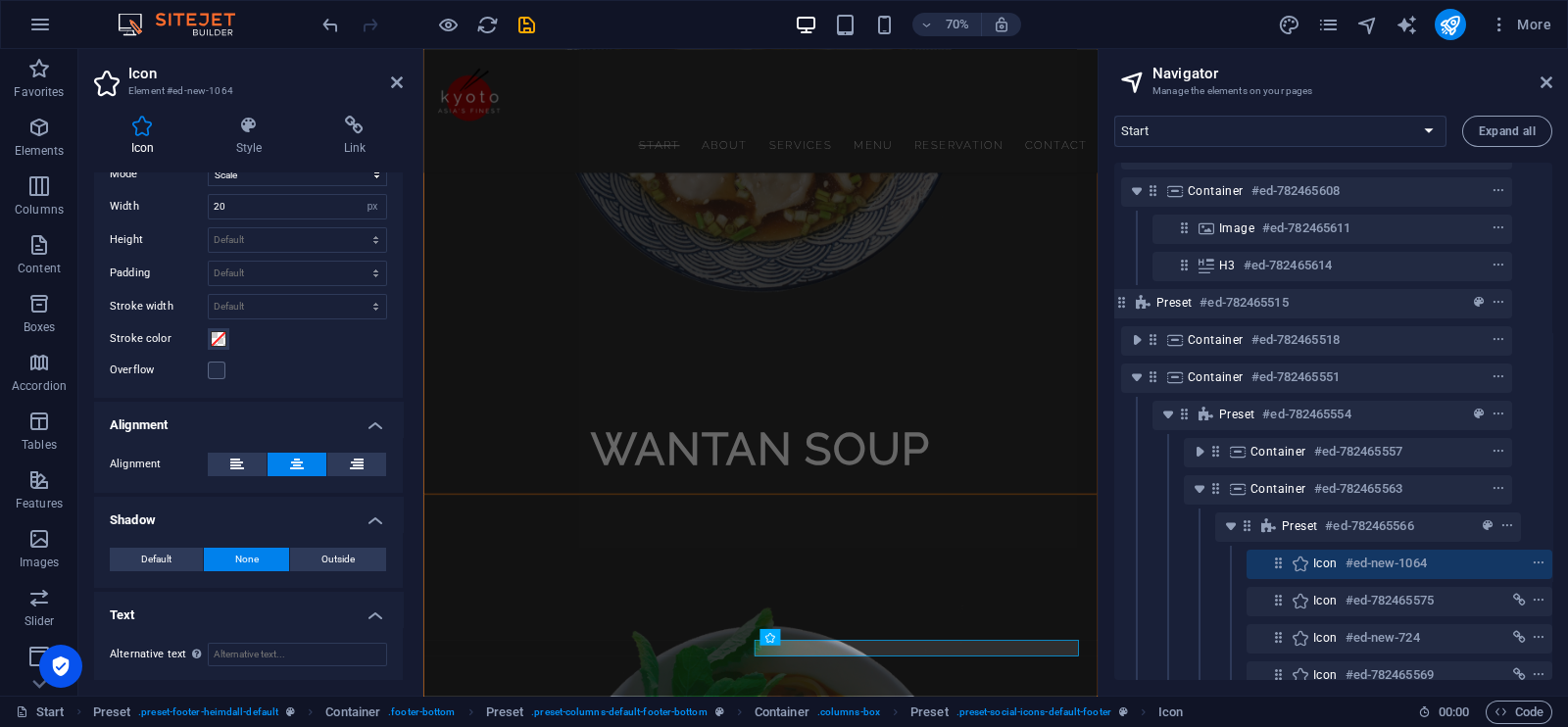 drag, startPoint x: 207, startPoint y: 546, endPoint x: 180, endPoint y: 542, distance: 27.294688 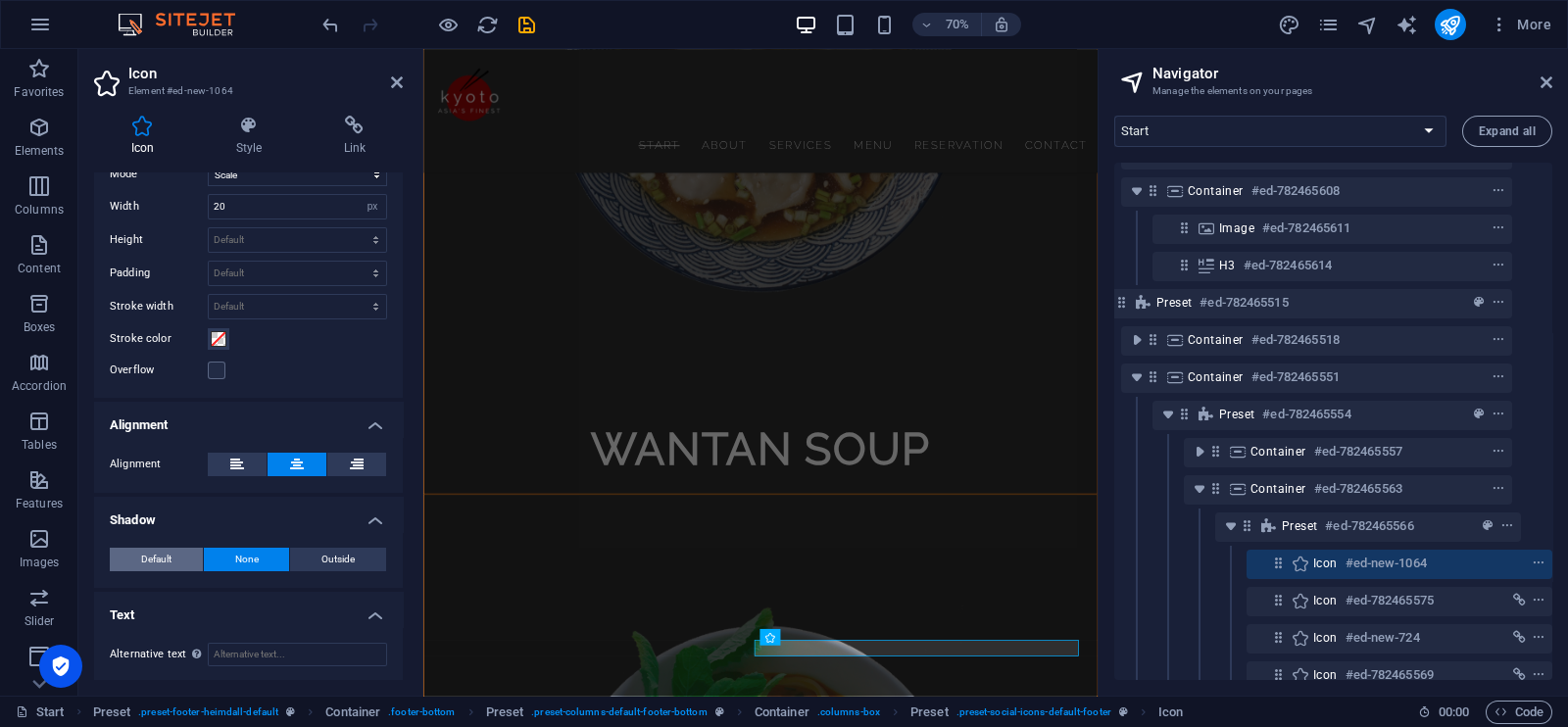 click on "Default" at bounding box center [156, 559] 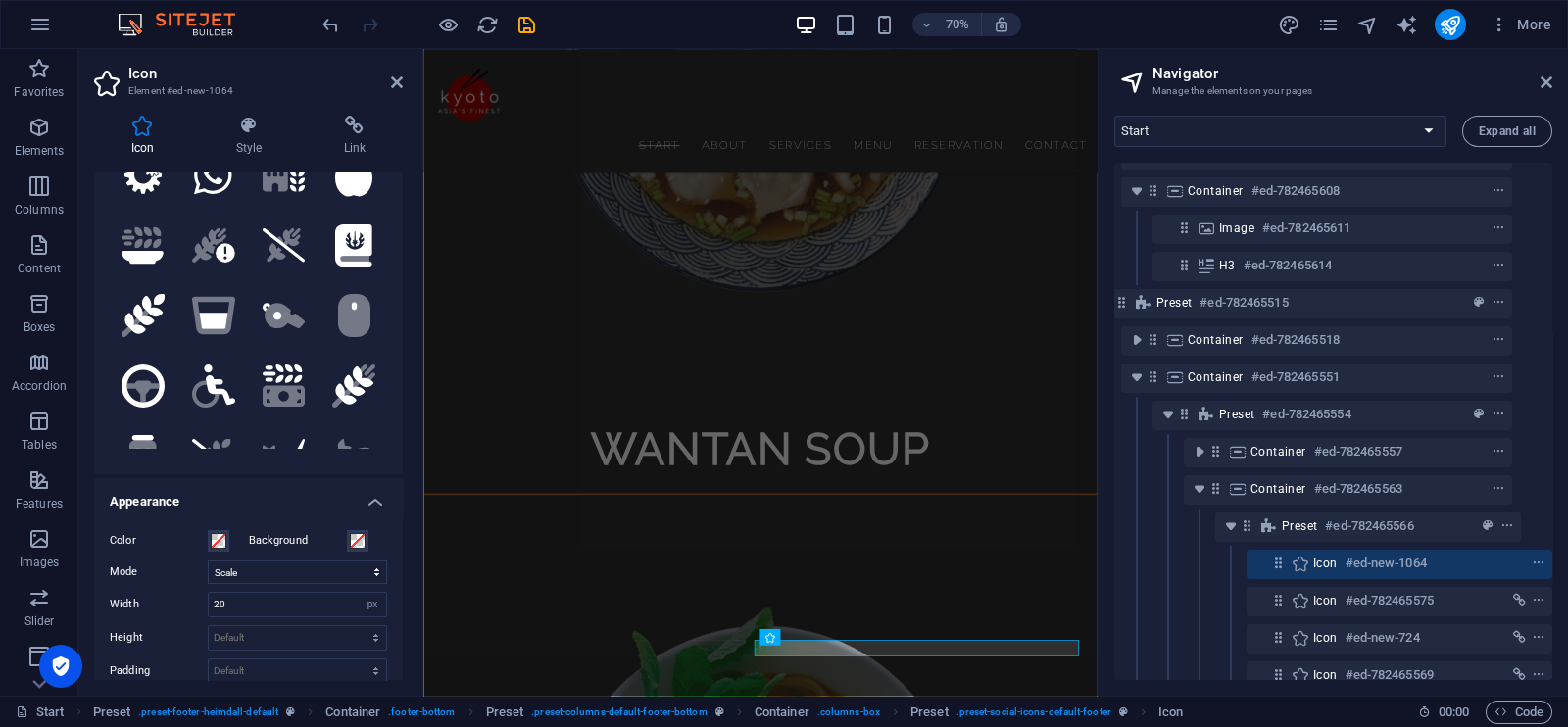 scroll, scrollTop: 0, scrollLeft: 0, axis: both 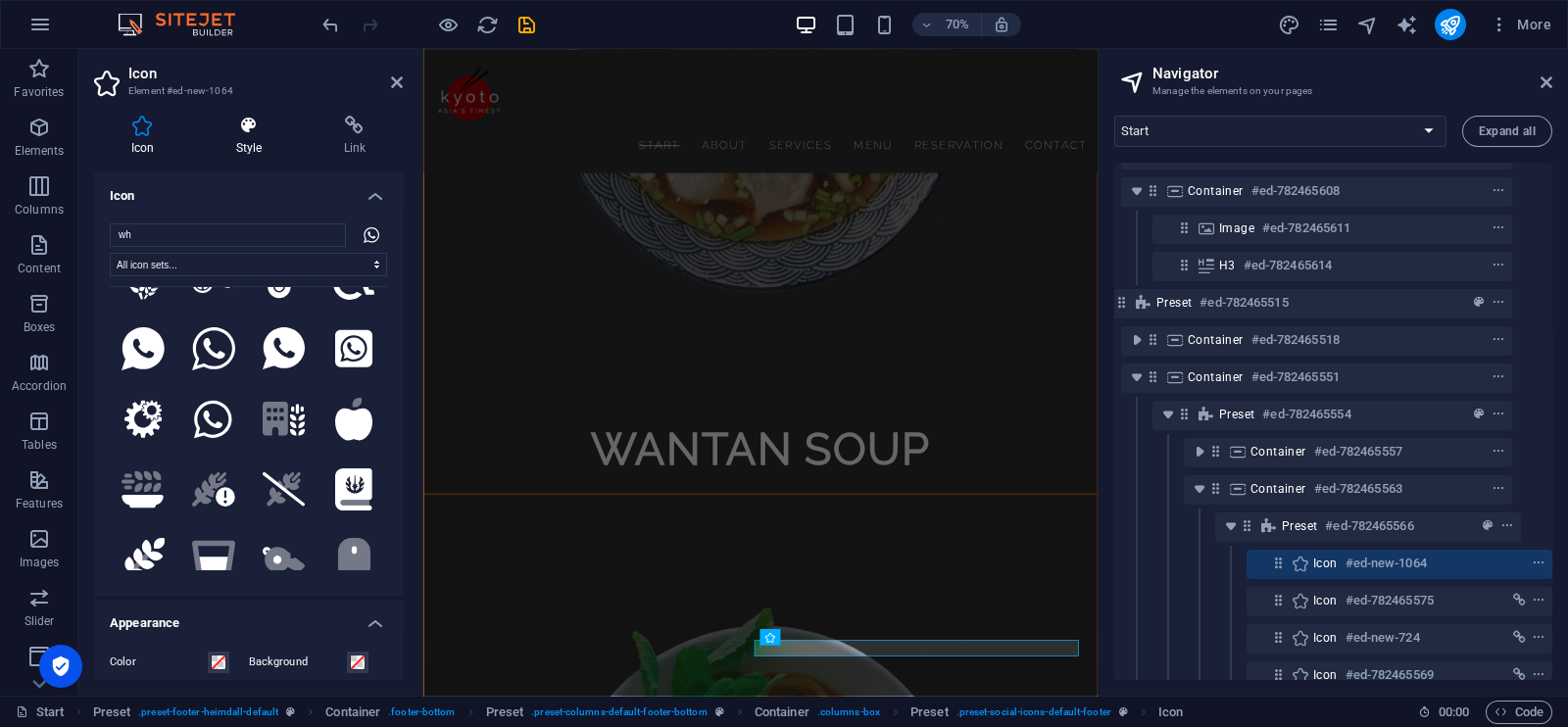 click at bounding box center (249, 125) 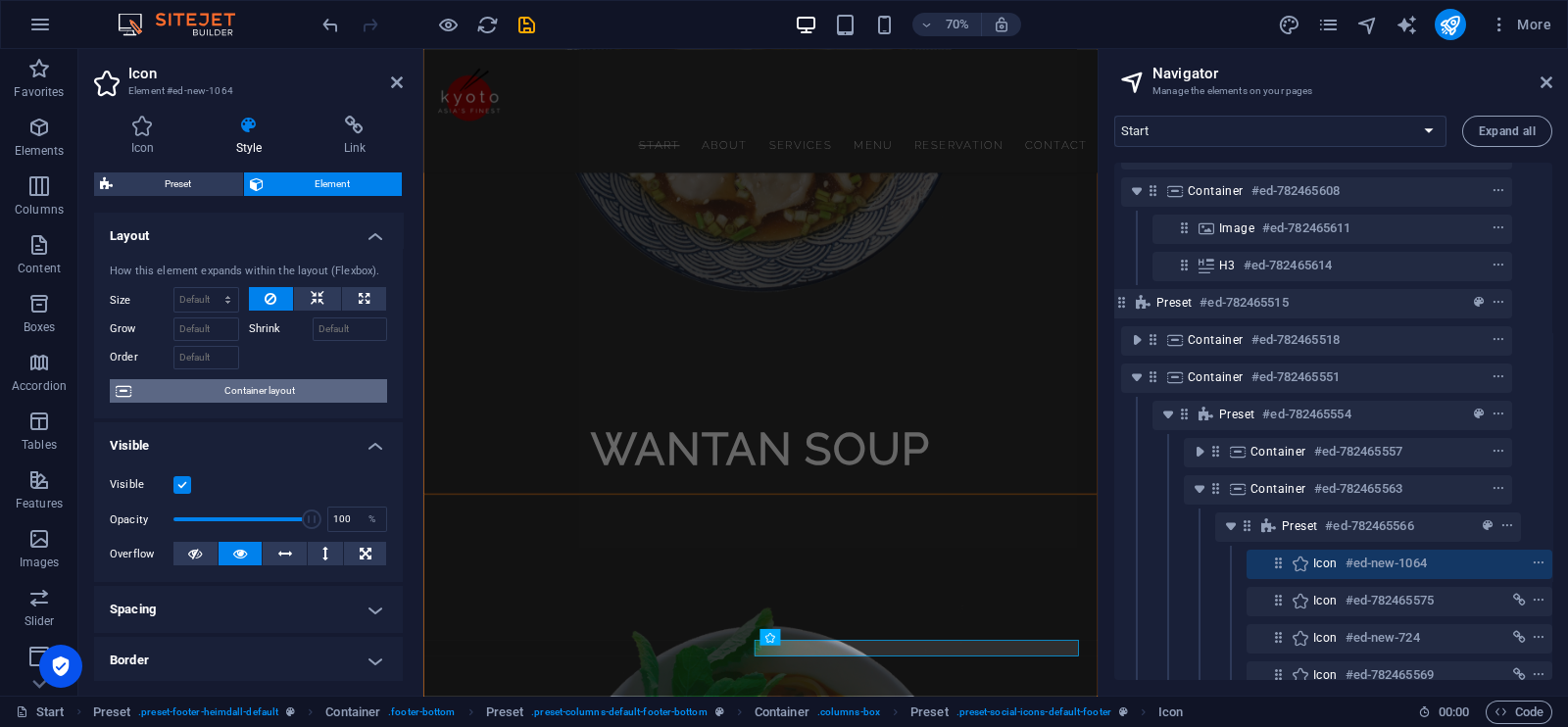 click on "Container layout" at bounding box center (259, 391) 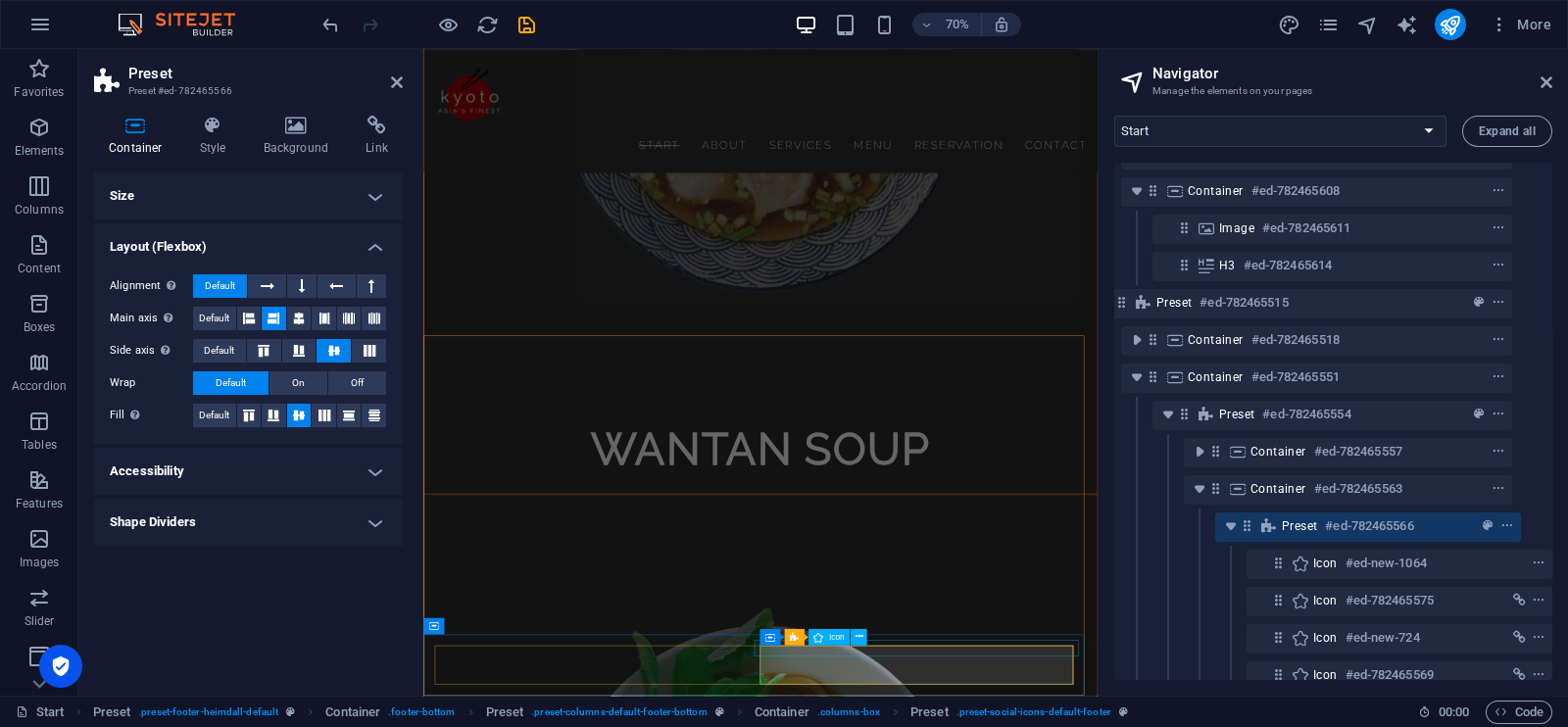 click at bounding box center [905, 3727] 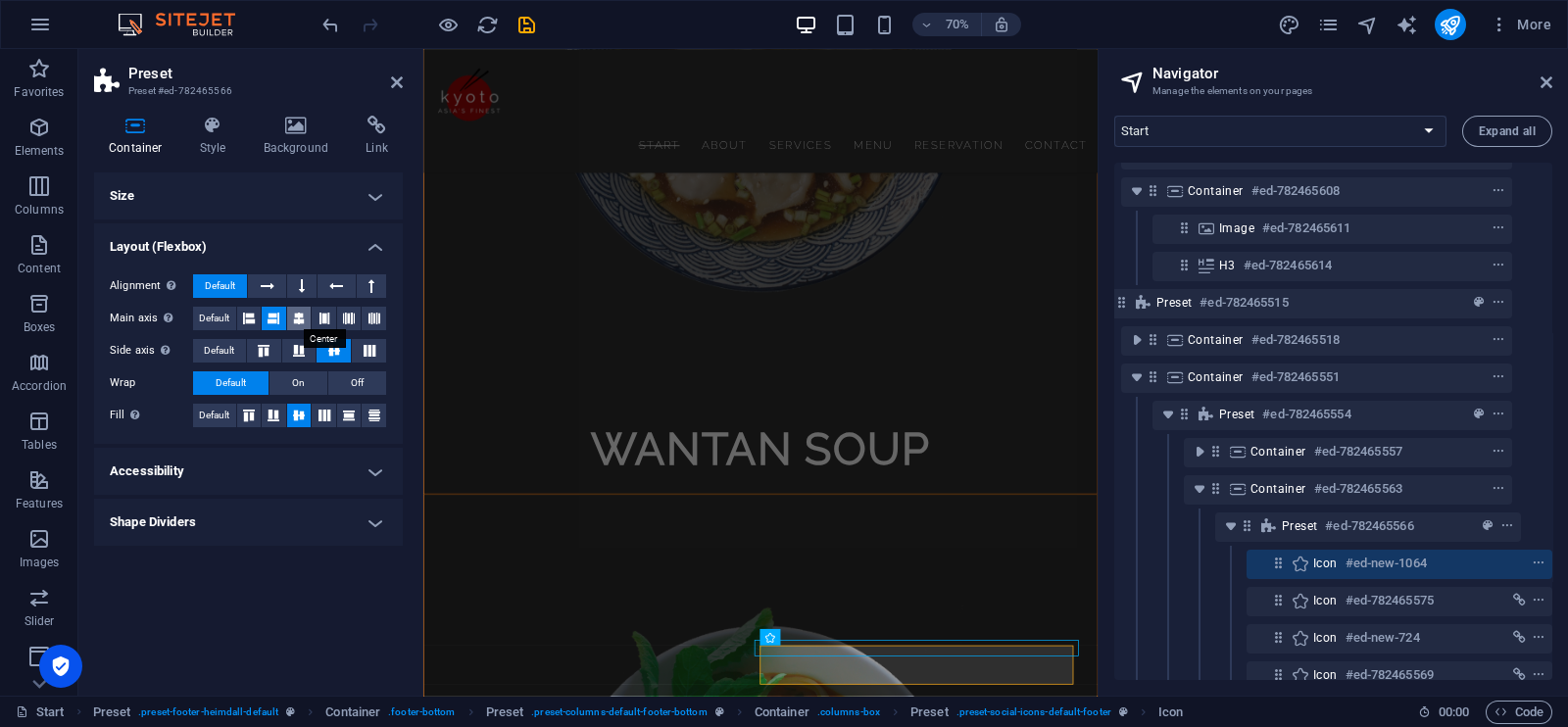 click at bounding box center [299, 318] 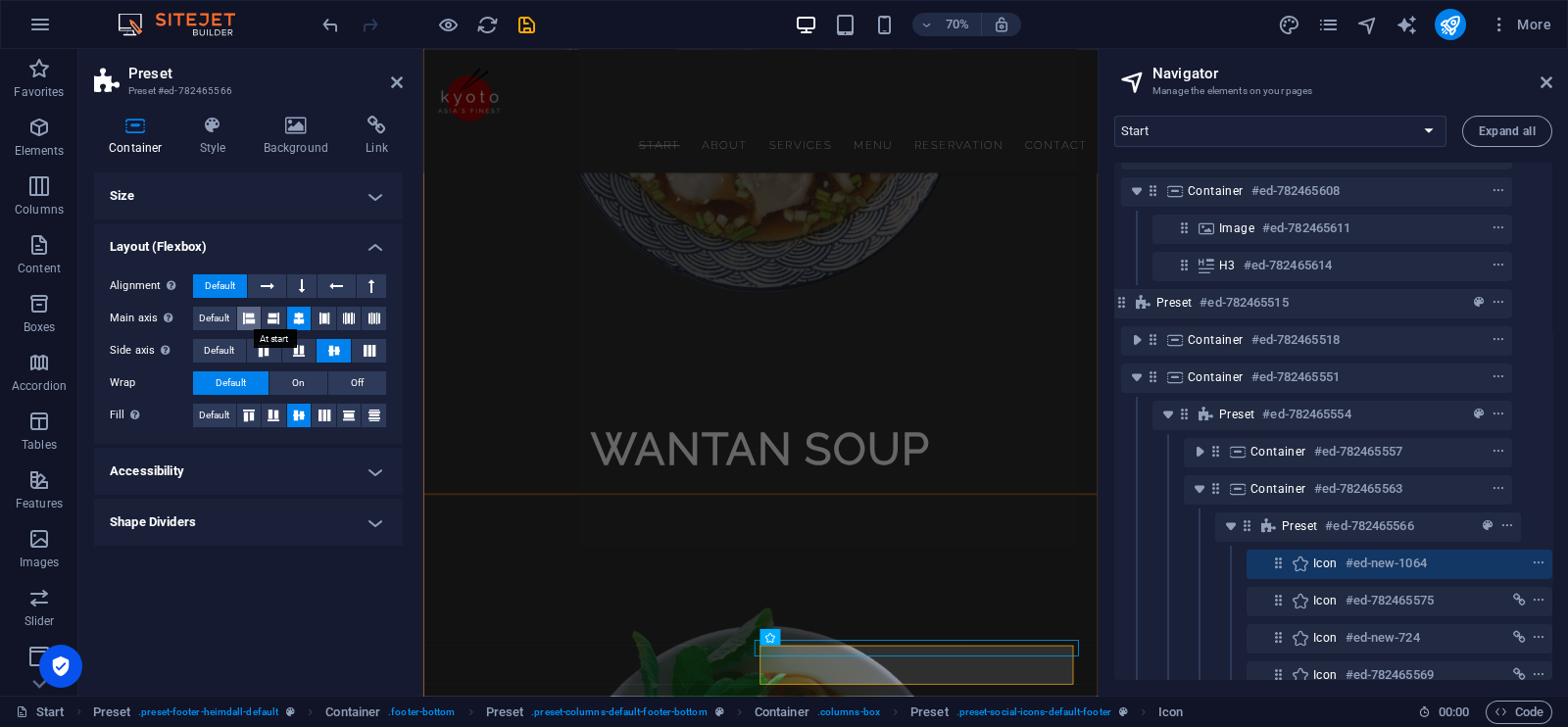 click at bounding box center [249, 318] 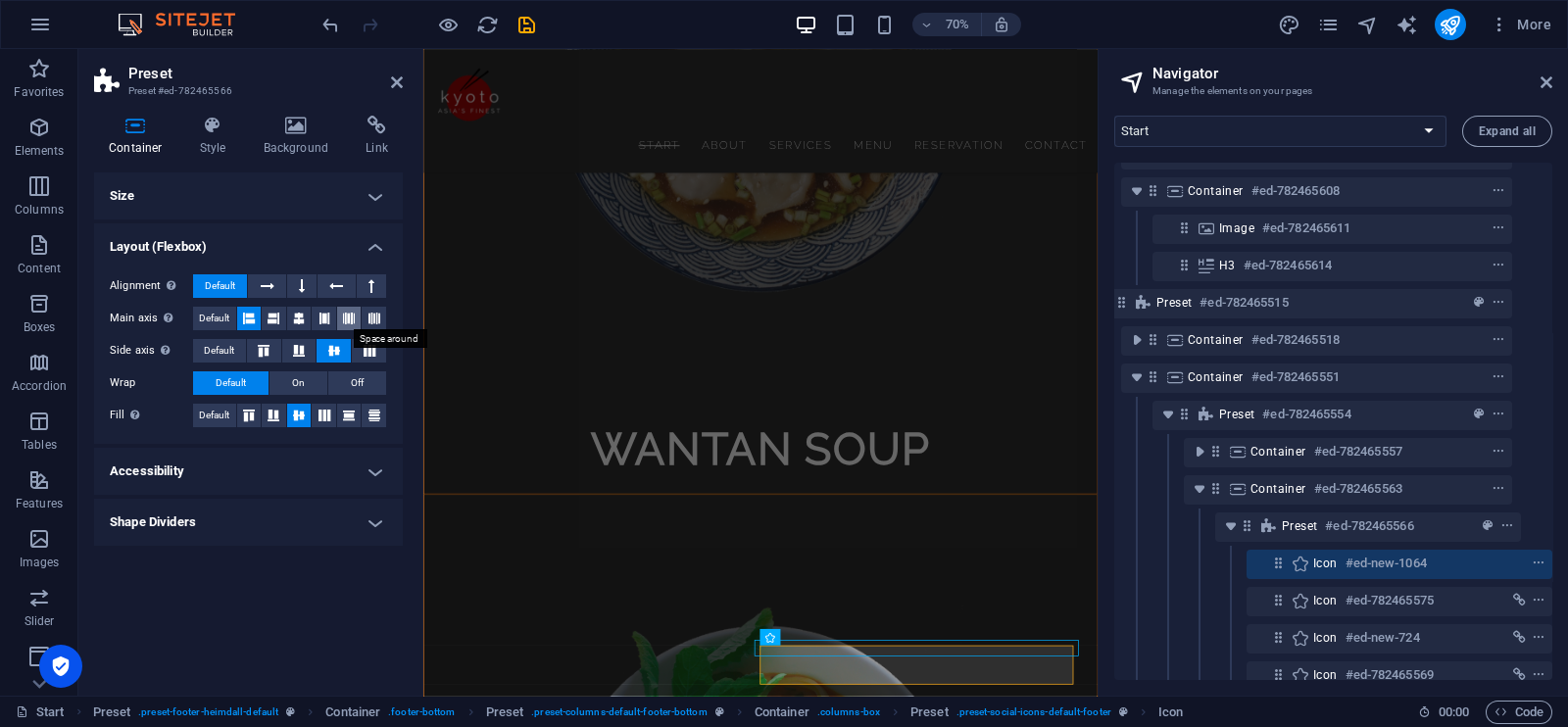 click at bounding box center (349, 318) 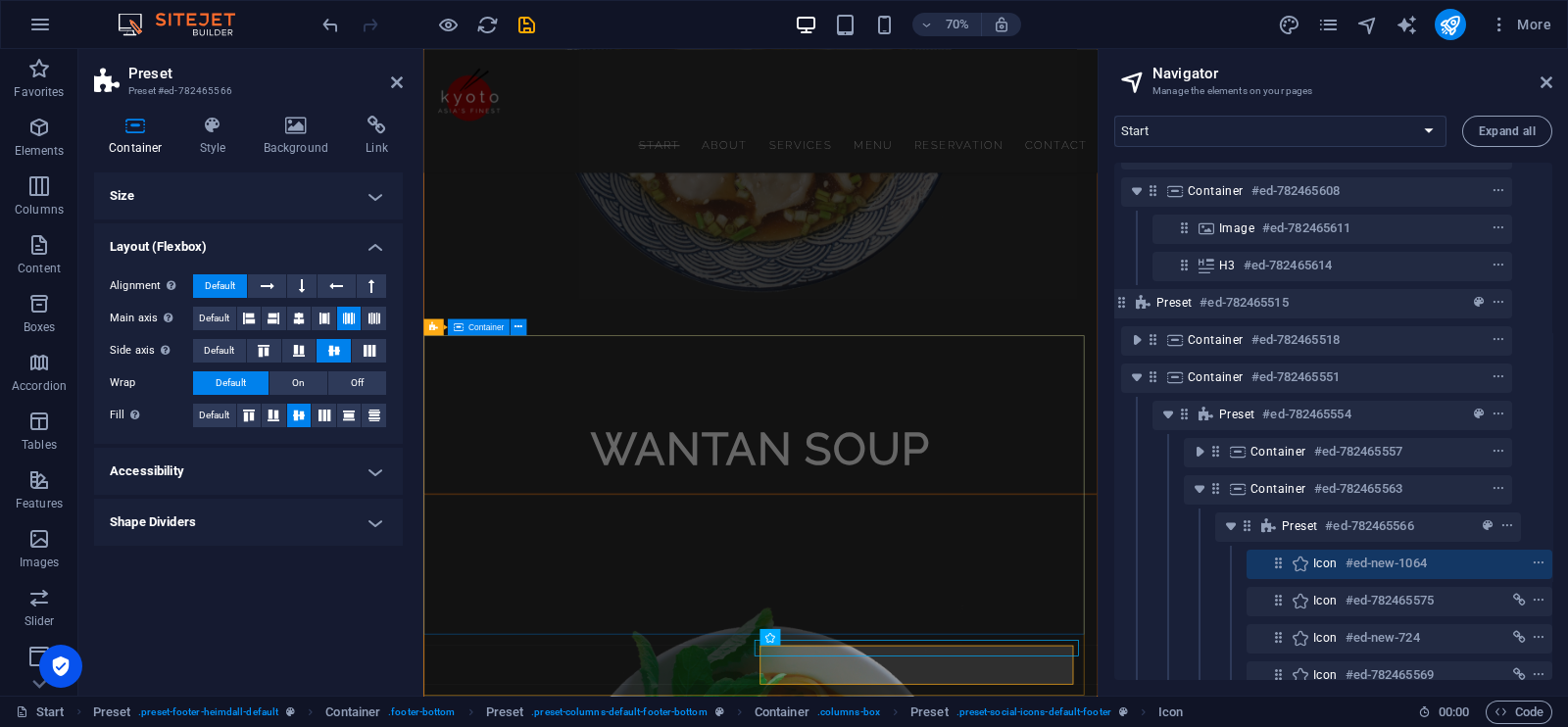 type 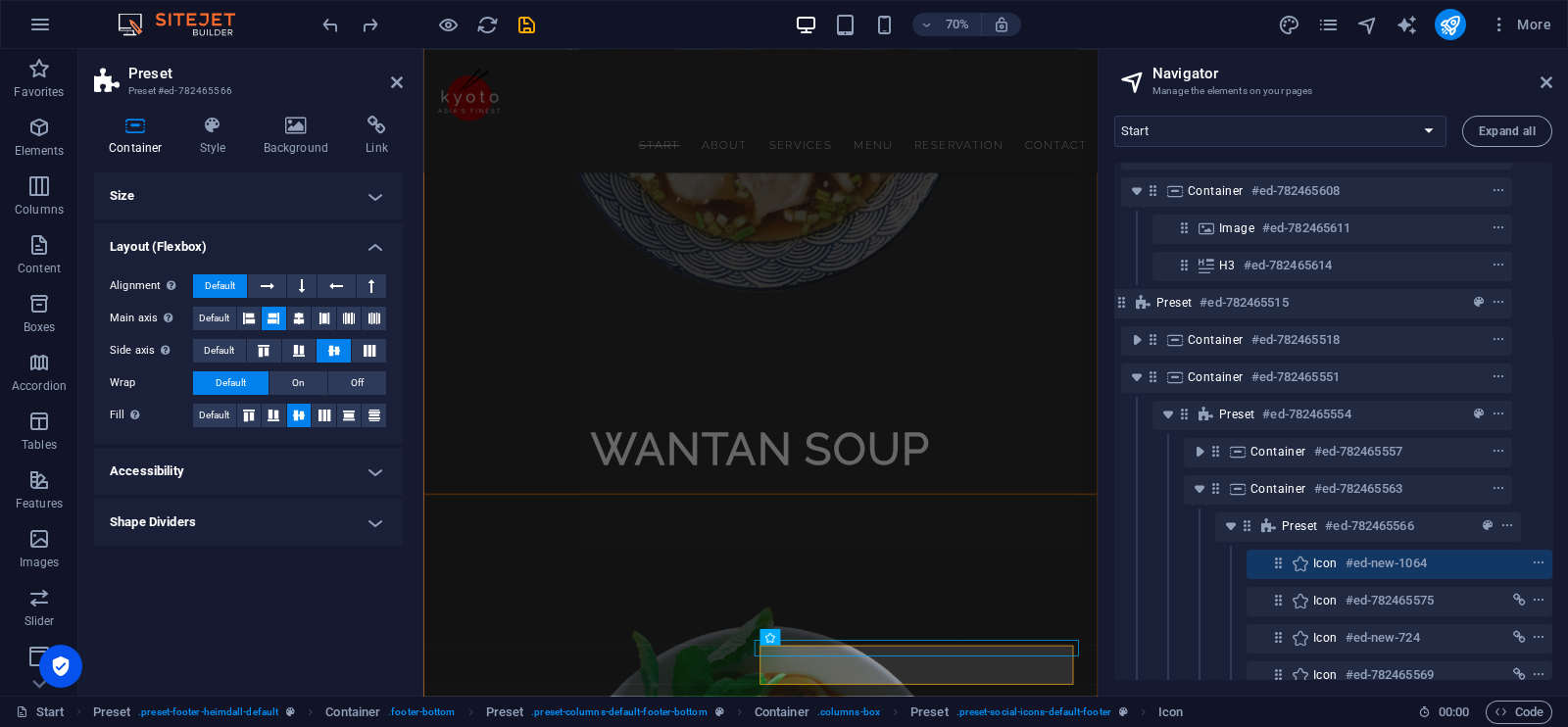click on "Size" at bounding box center (248, 196) 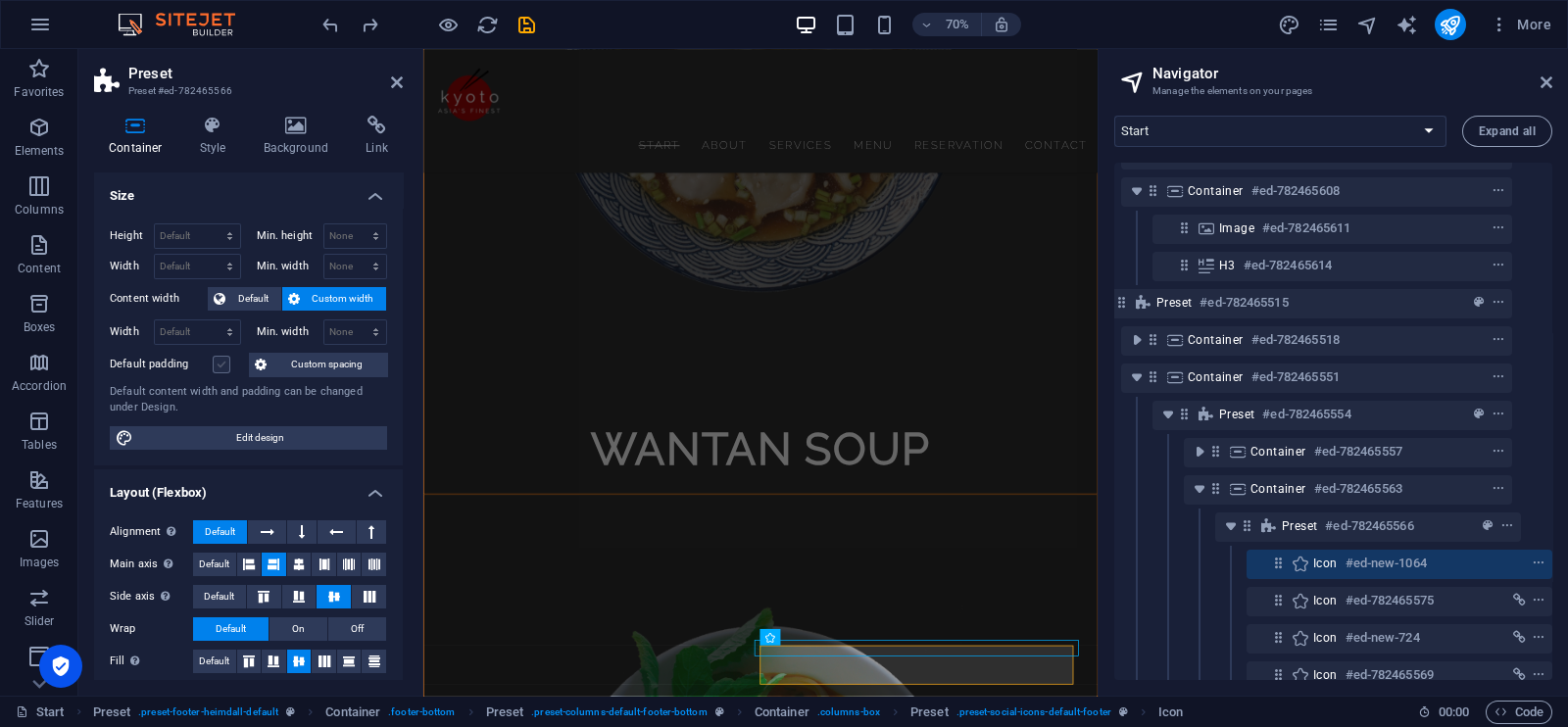 click at bounding box center (221, 364) 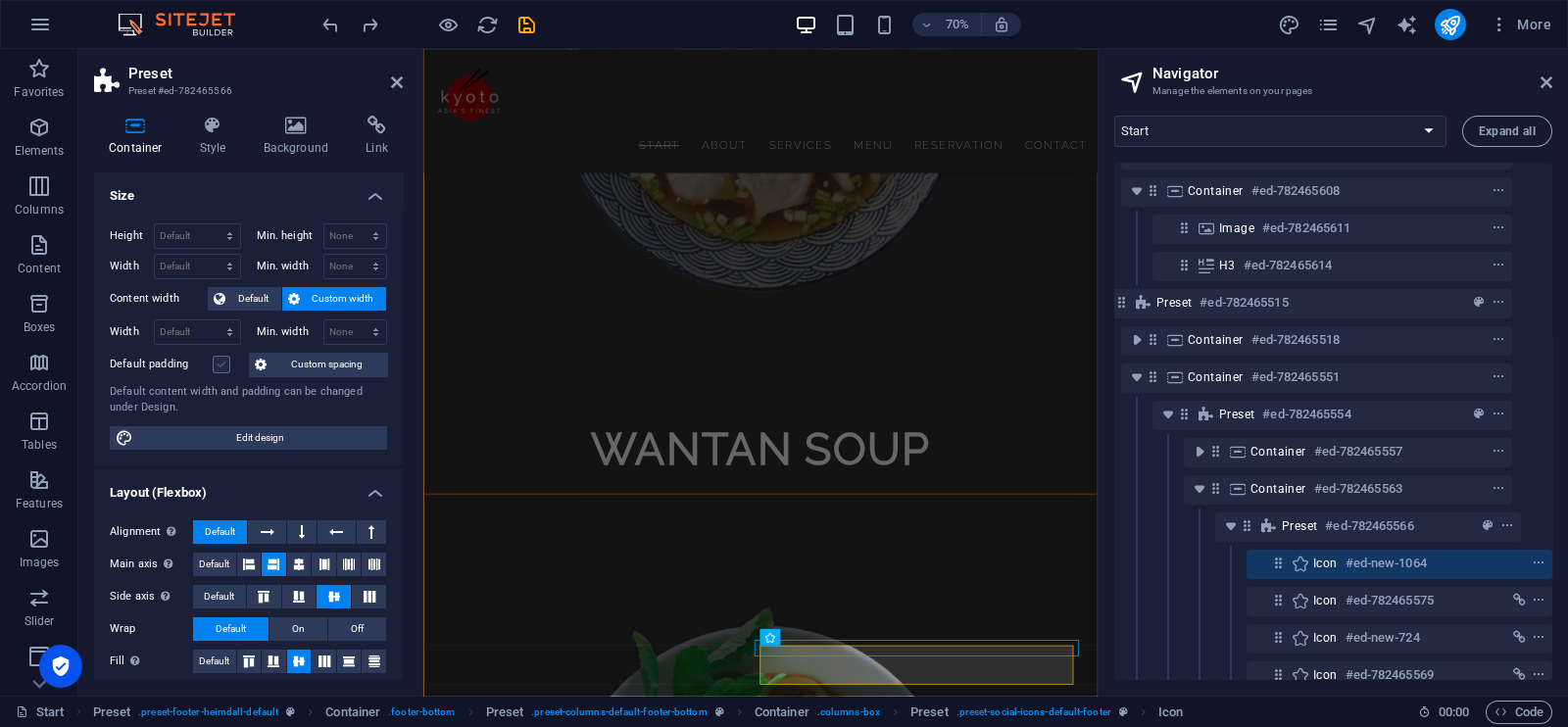 click on "Default padding" at bounding box center [0, 0] 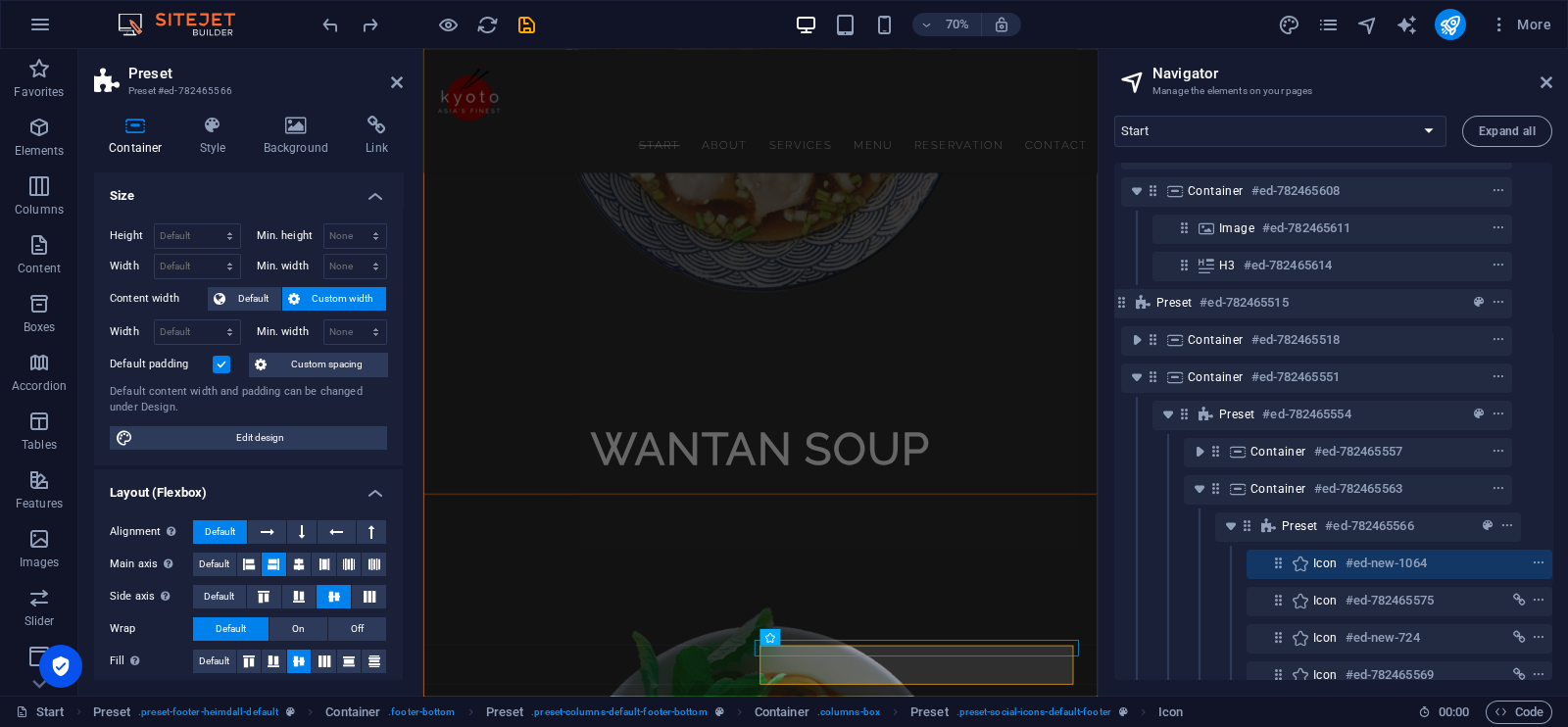 scroll, scrollTop: 7020, scrollLeft: 0, axis: vertical 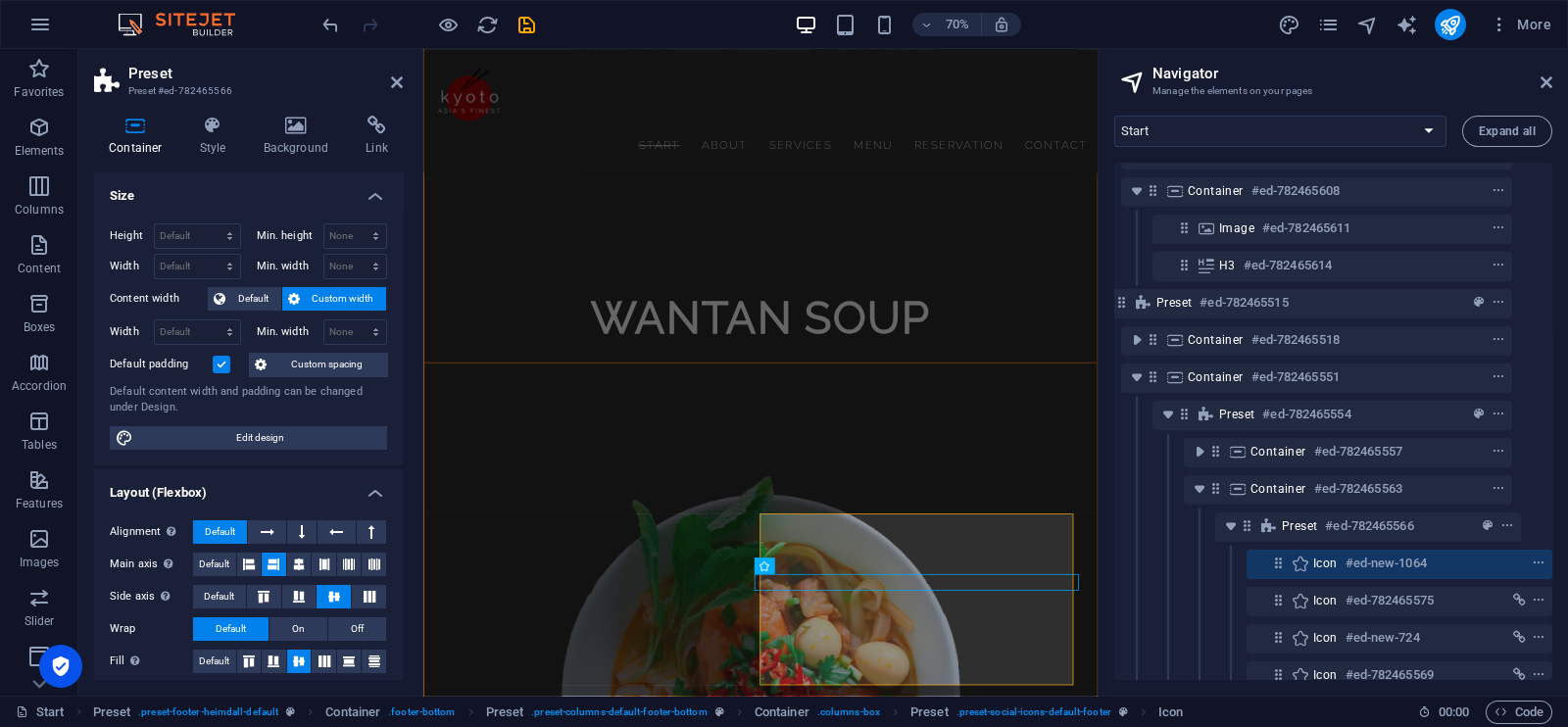 click at bounding box center [221, 364] 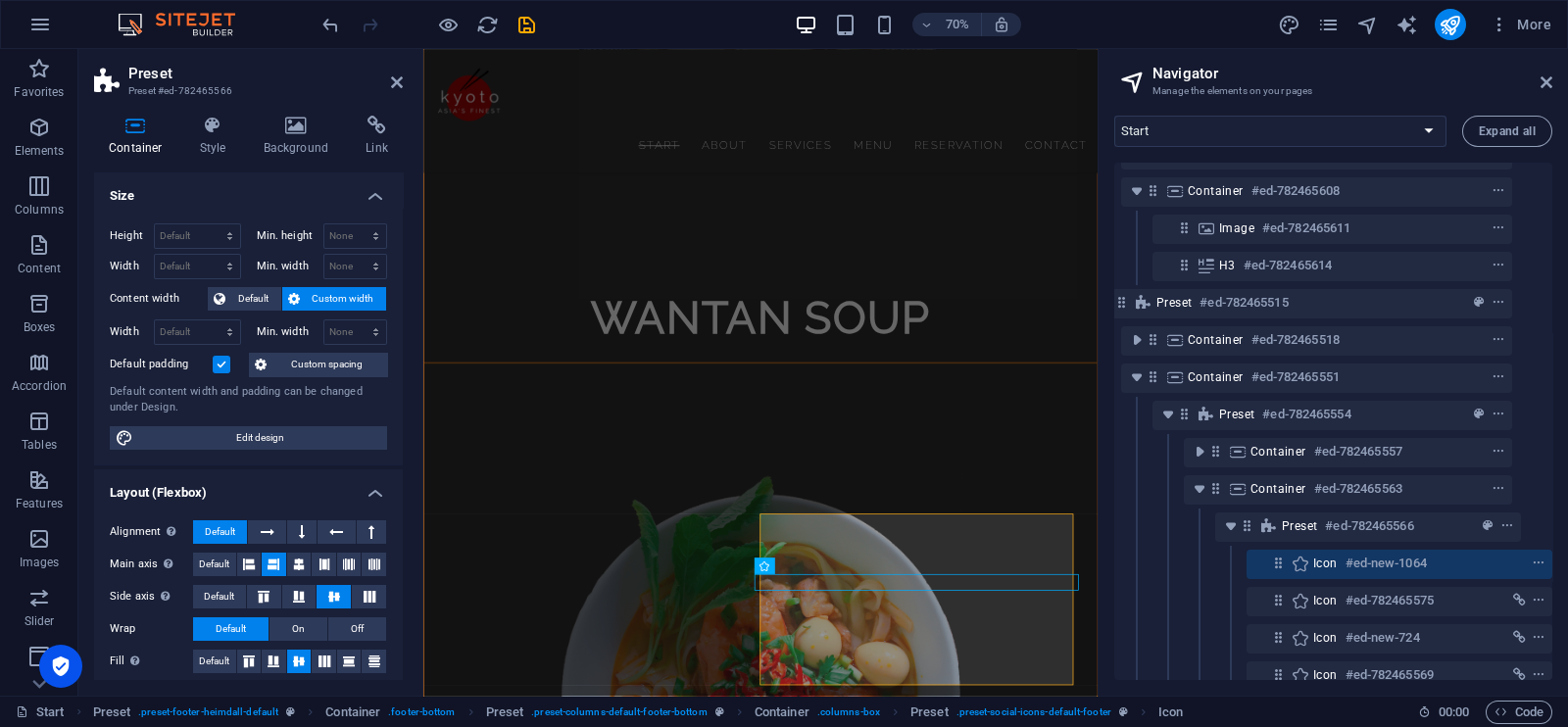 click on "Default padding" at bounding box center (0, 0) 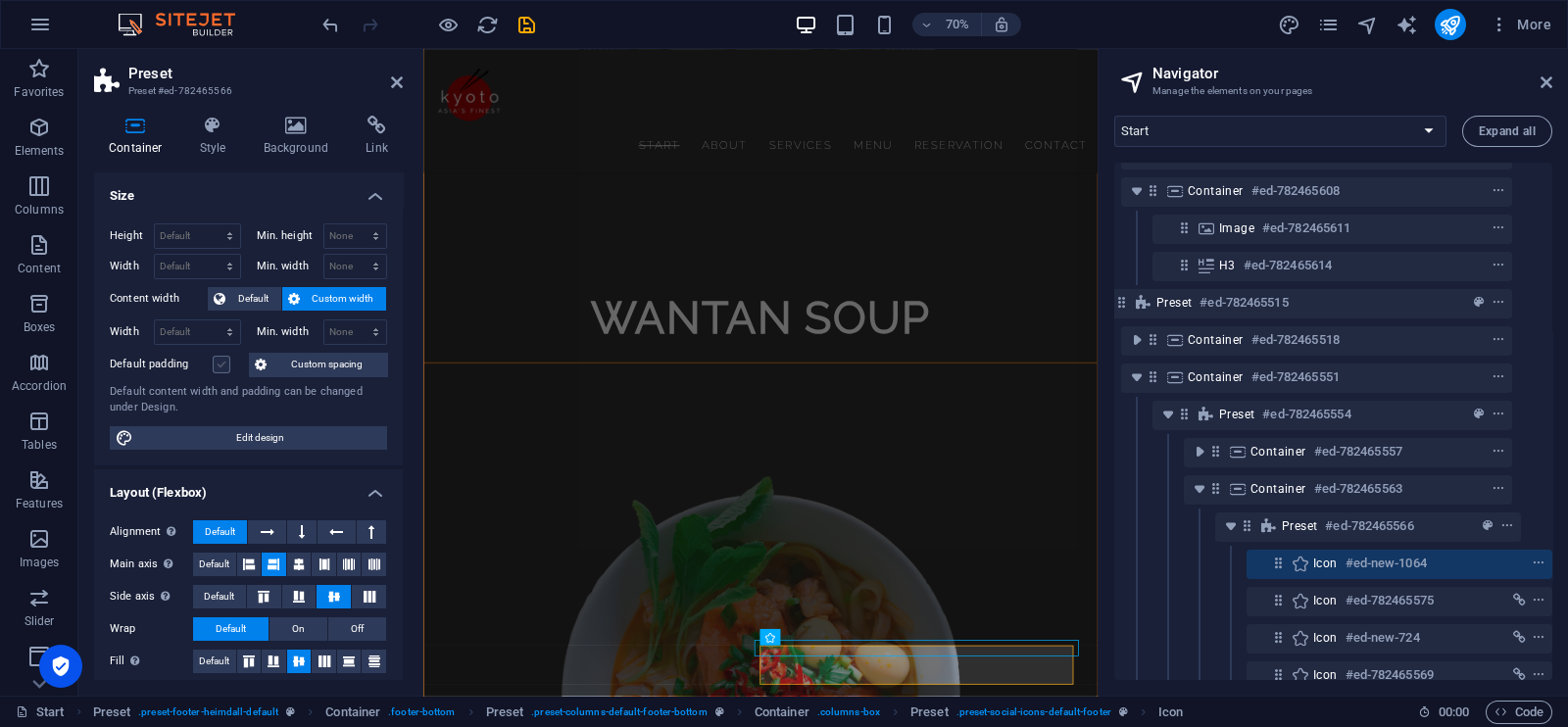 scroll, scrollTop: 6833, scrollLeft: 0, axis: vertical 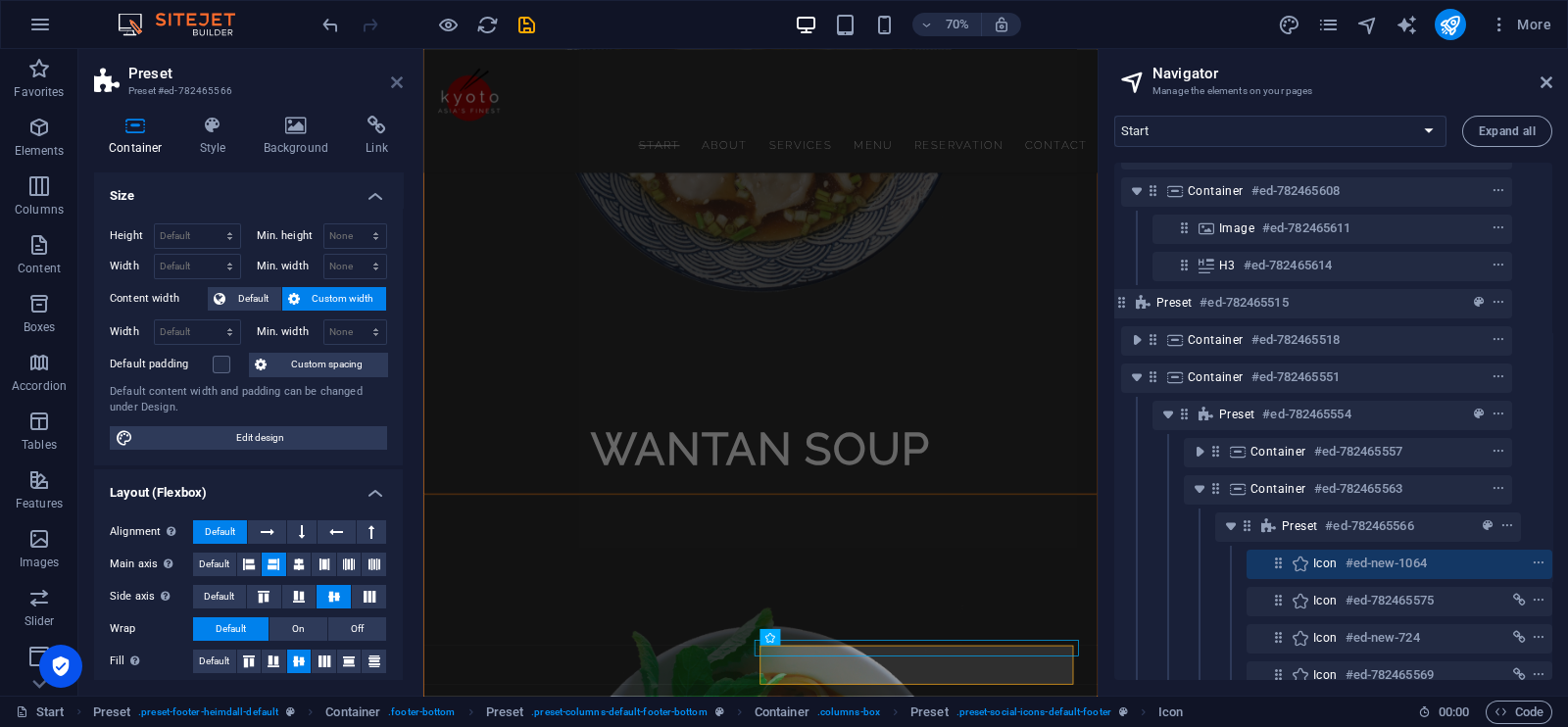 drag, startPoint x: 394, startPoint y: 80, endPoint x: 368, endPoint y: 155, distance: 79.37884 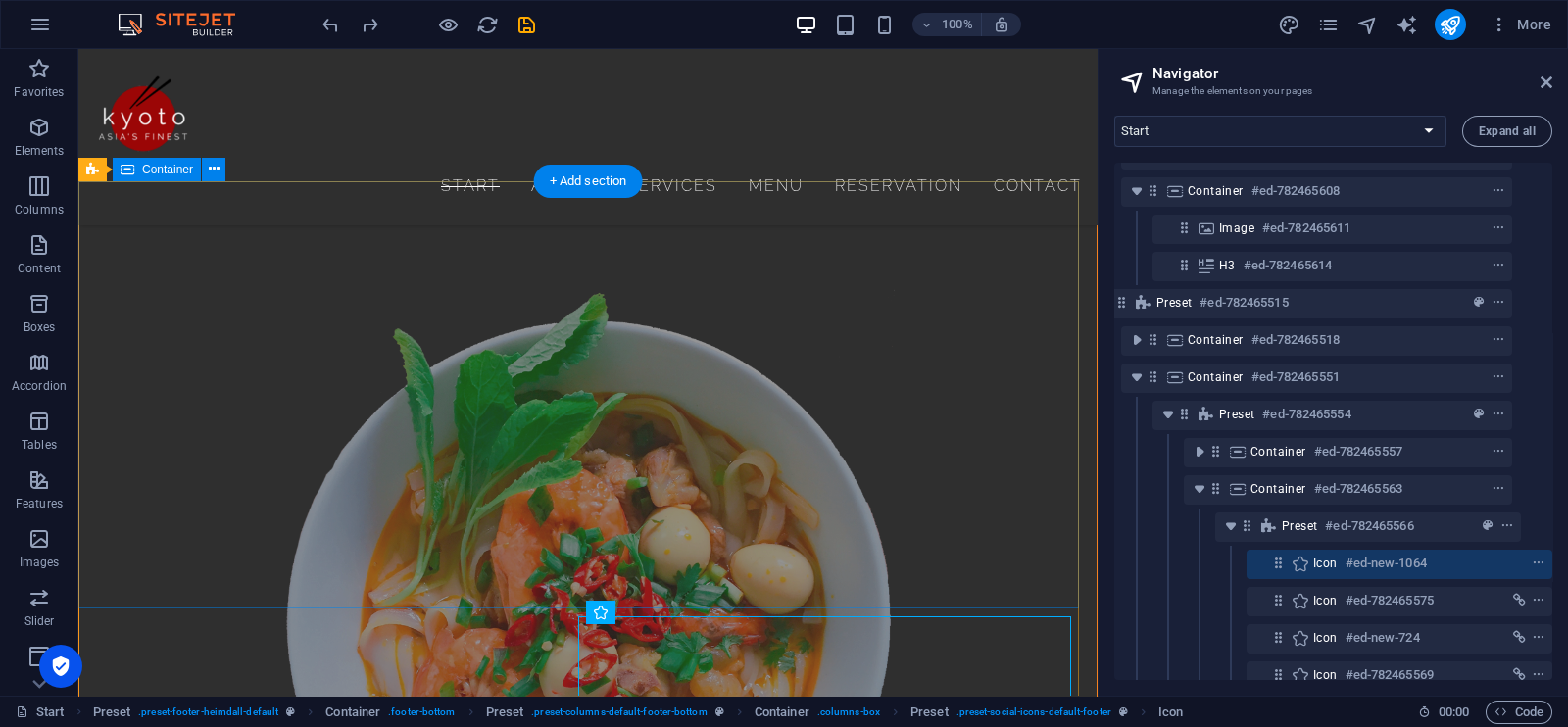 scroll, scrollTop: 6931, scrollLeft: 0, axis: vertical 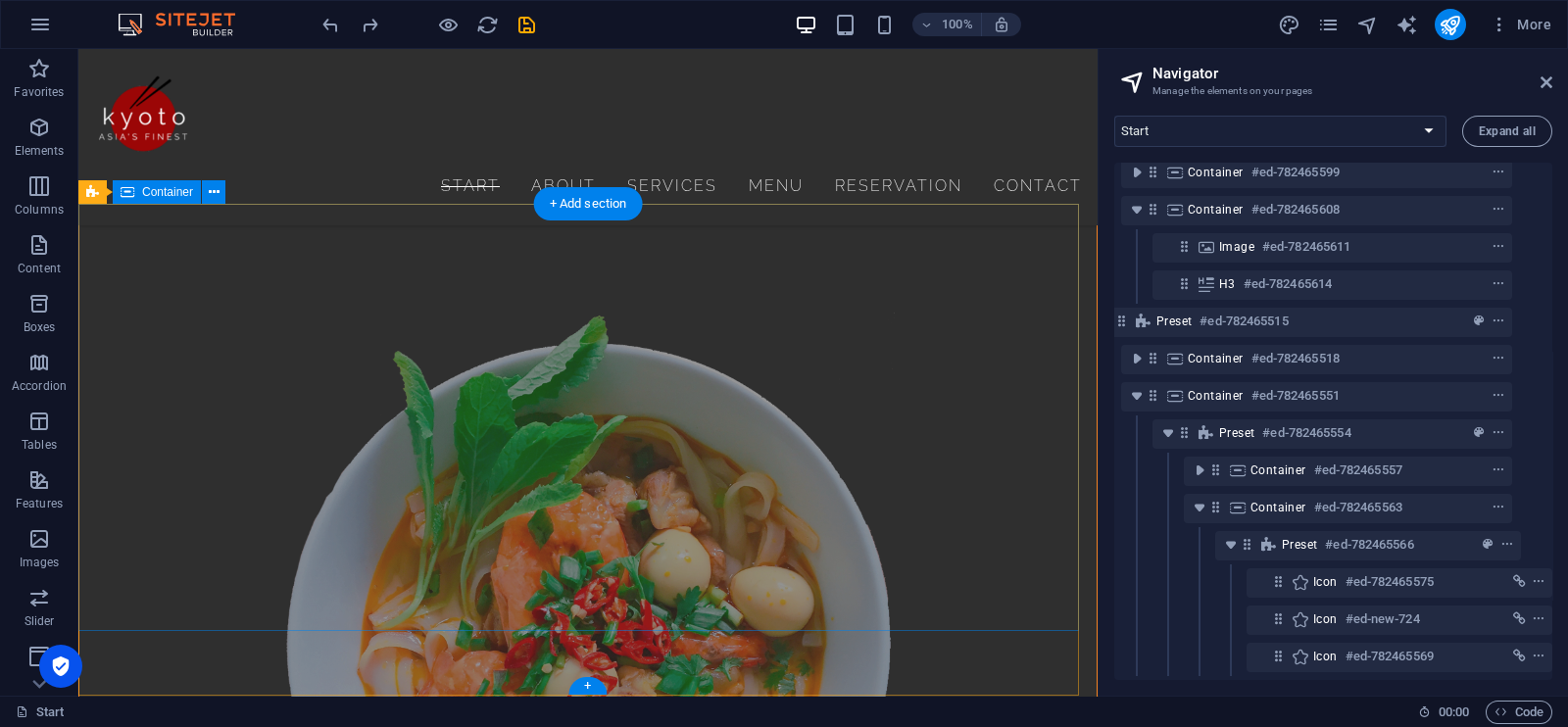 click at bounding box center (588, 3349) 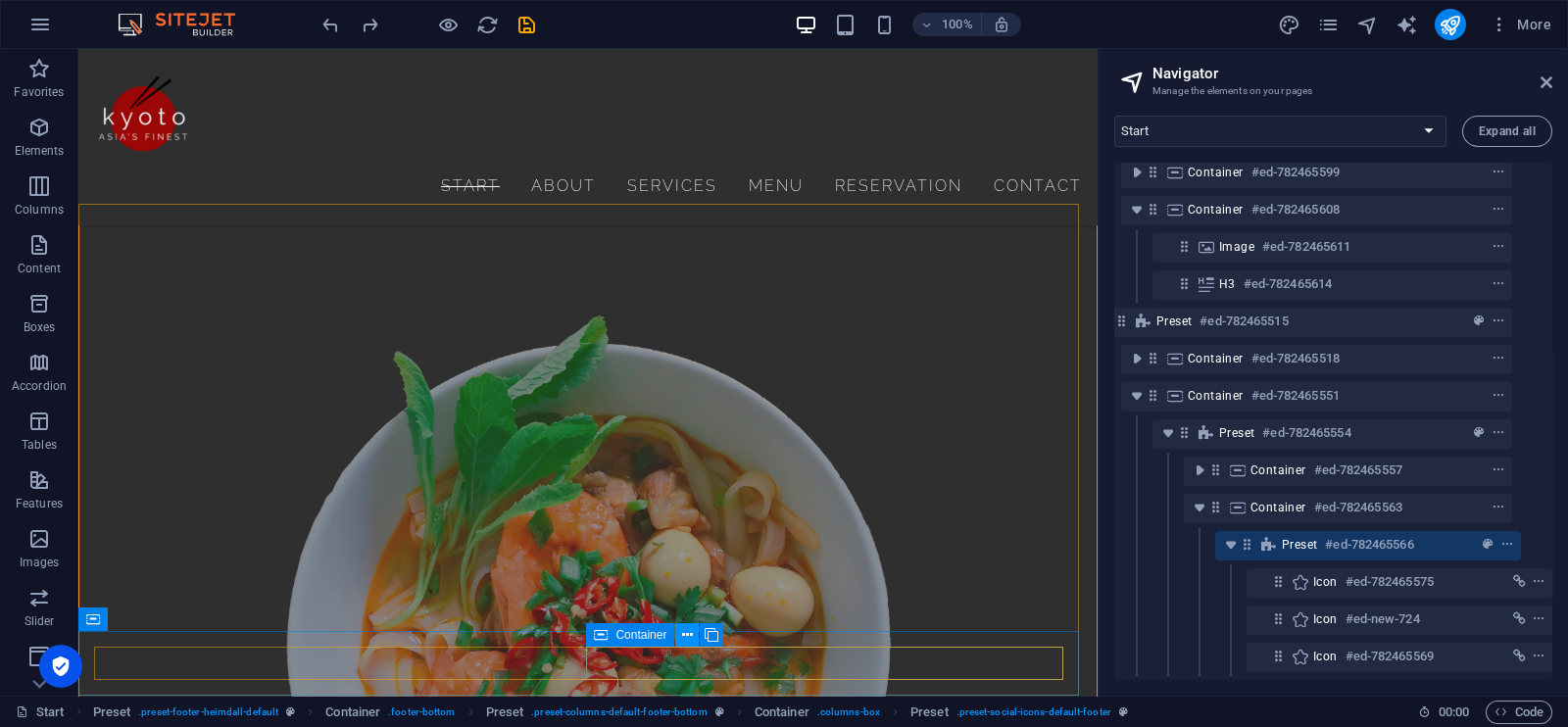 click at bounding box center [687, 635] 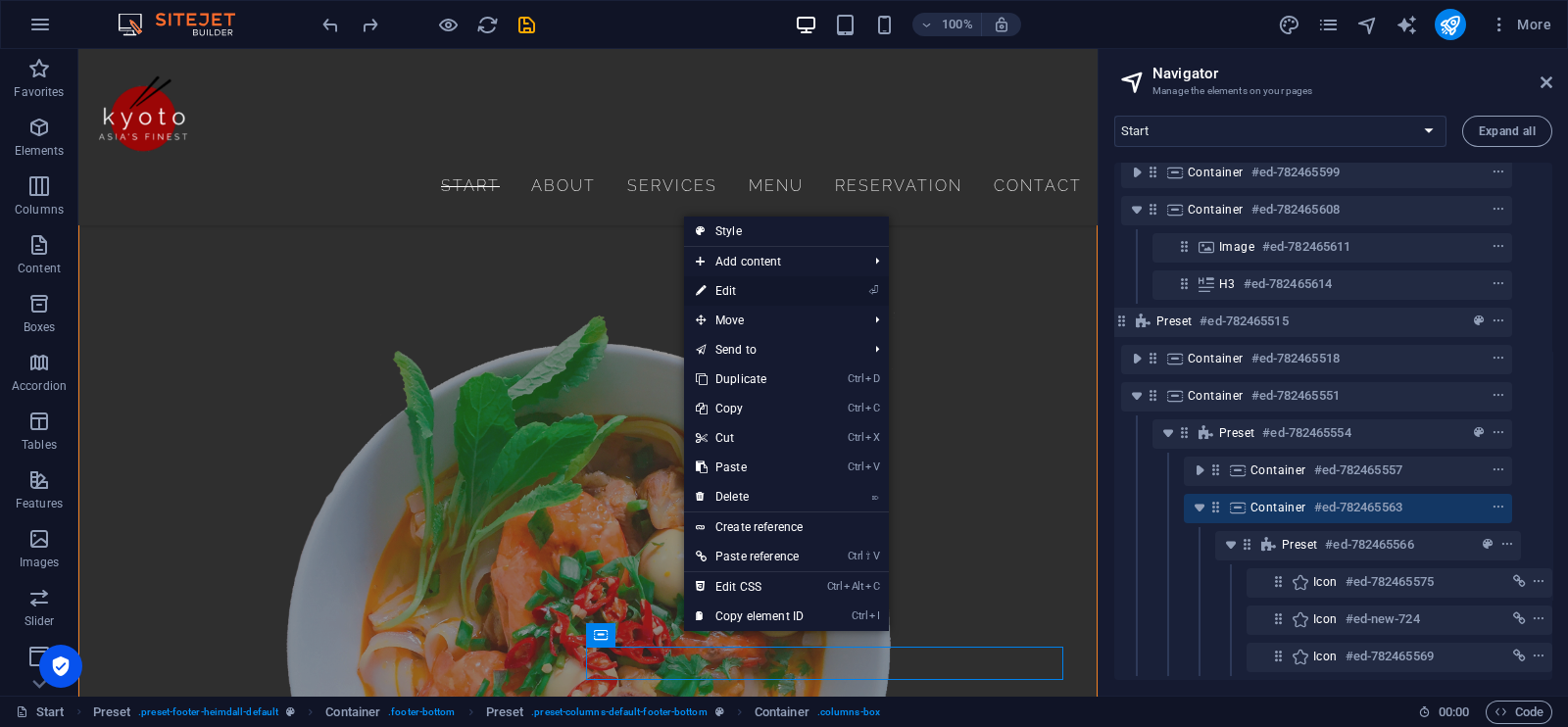 click on "⏎  Edit" at bounding box center [750, 291] 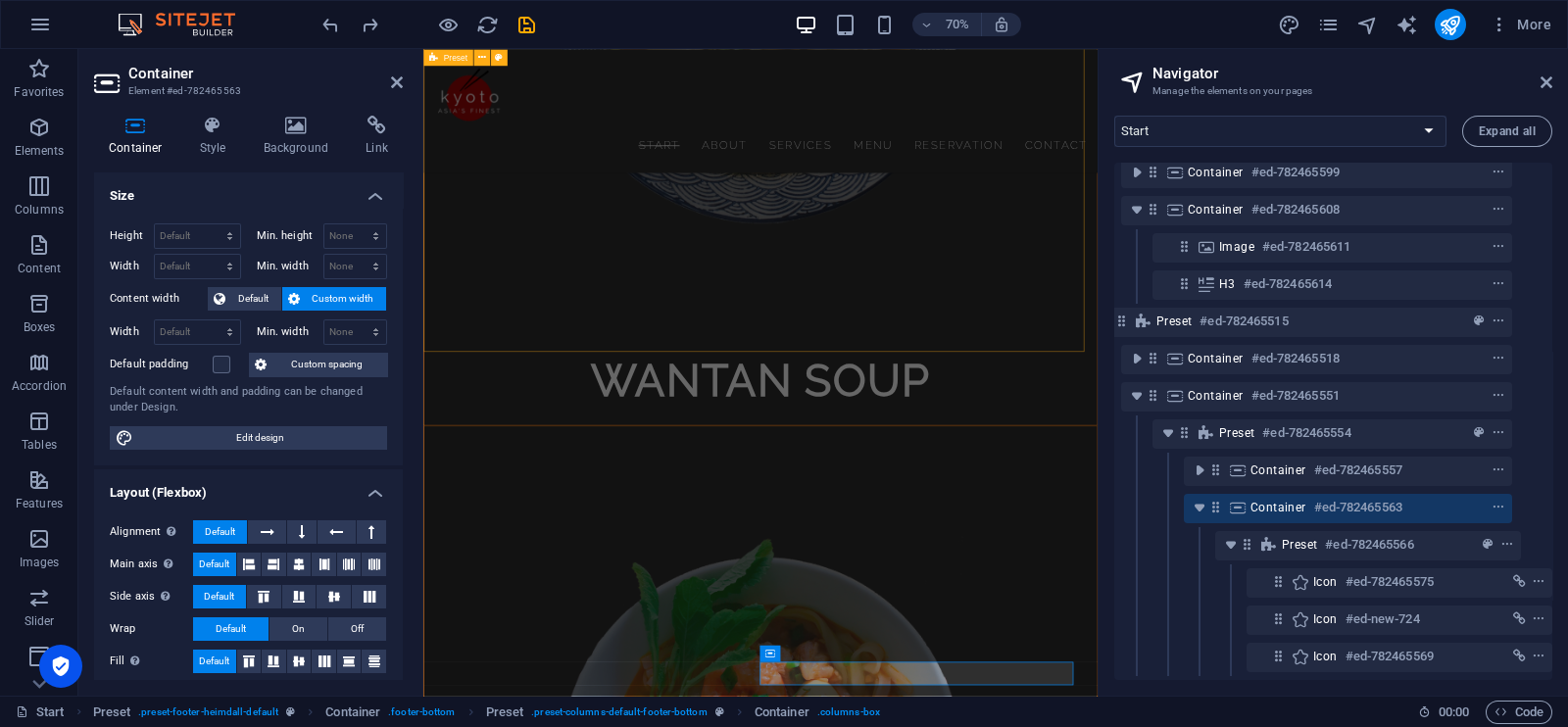 scroll, scrollTop: 6809, scrollLeft: 0, axis: vertical 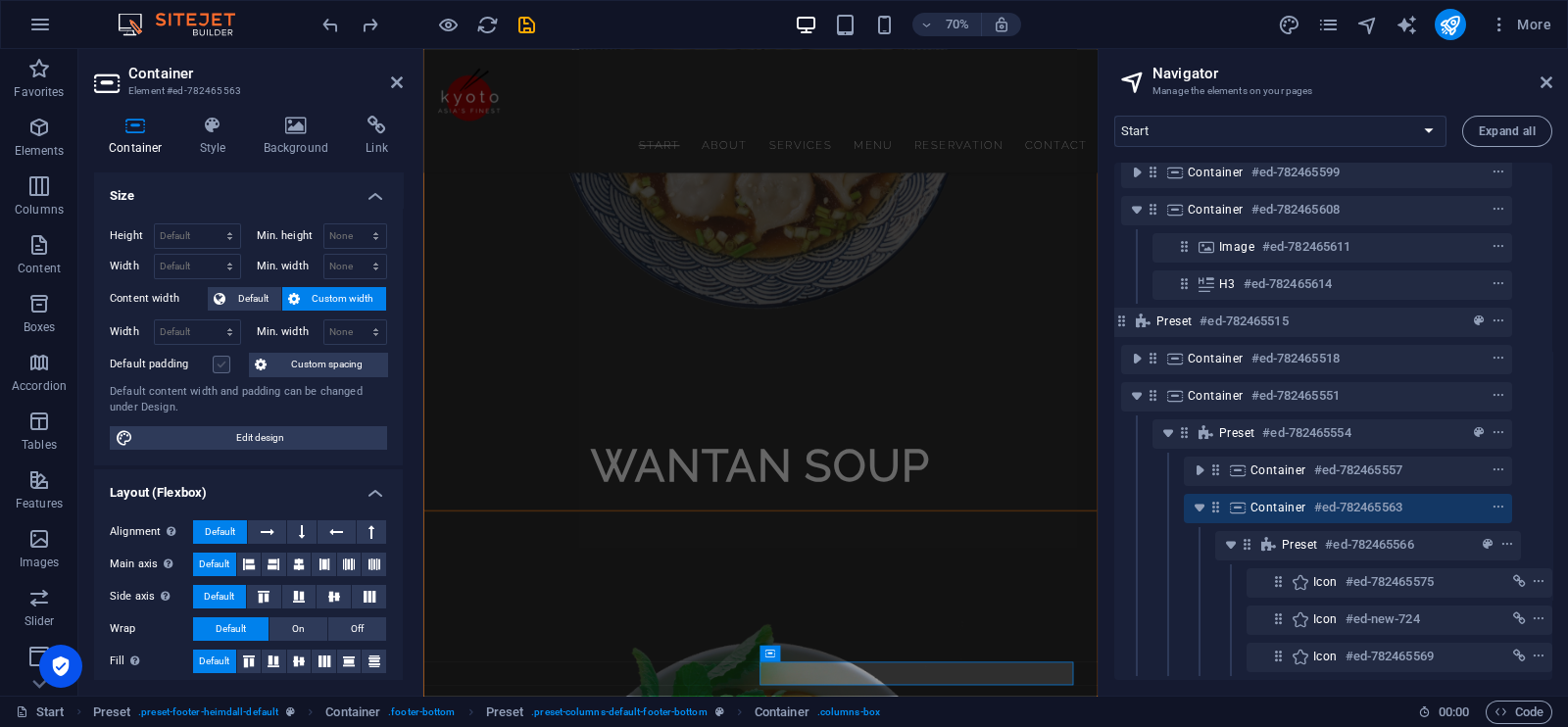 click at bounding box center [221, 364] 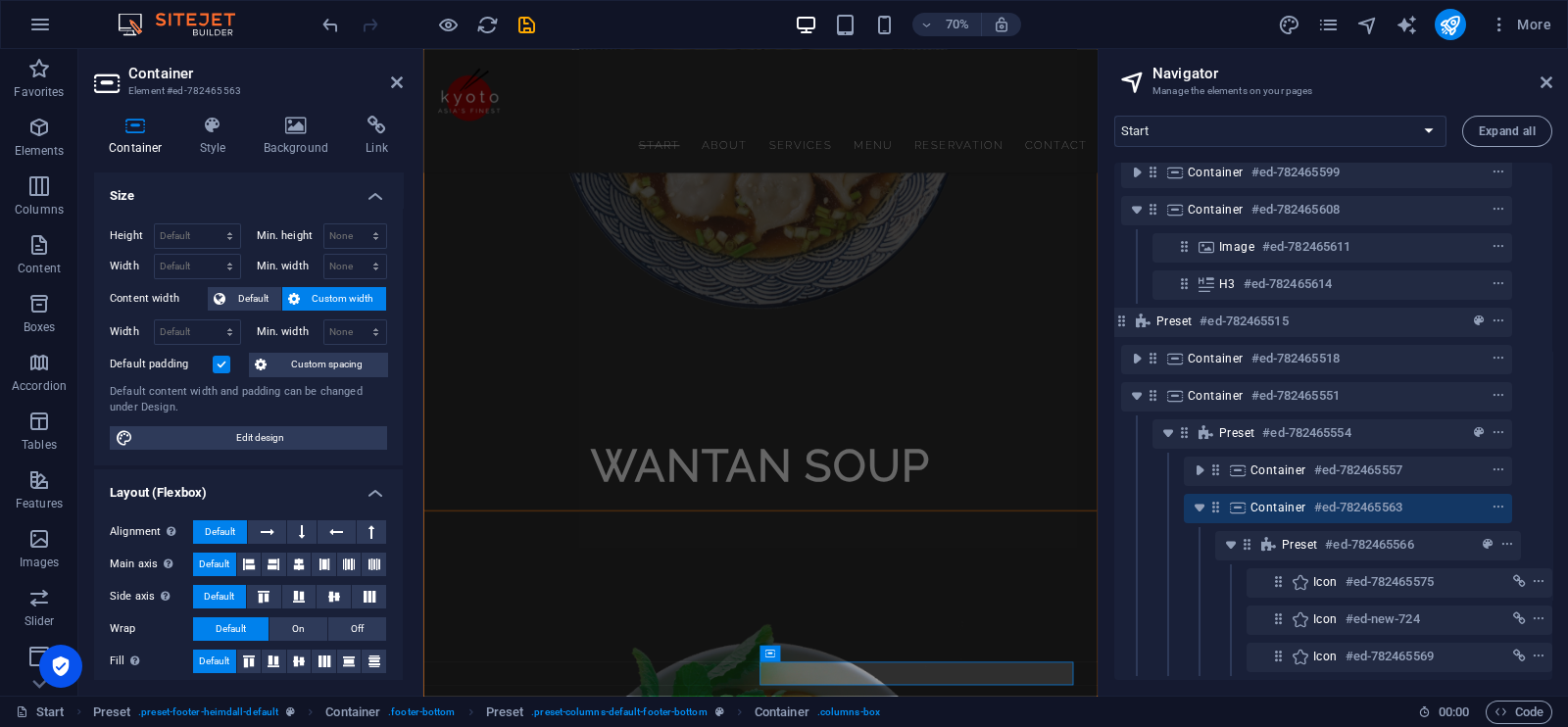 click at bounding box center [221, 364] 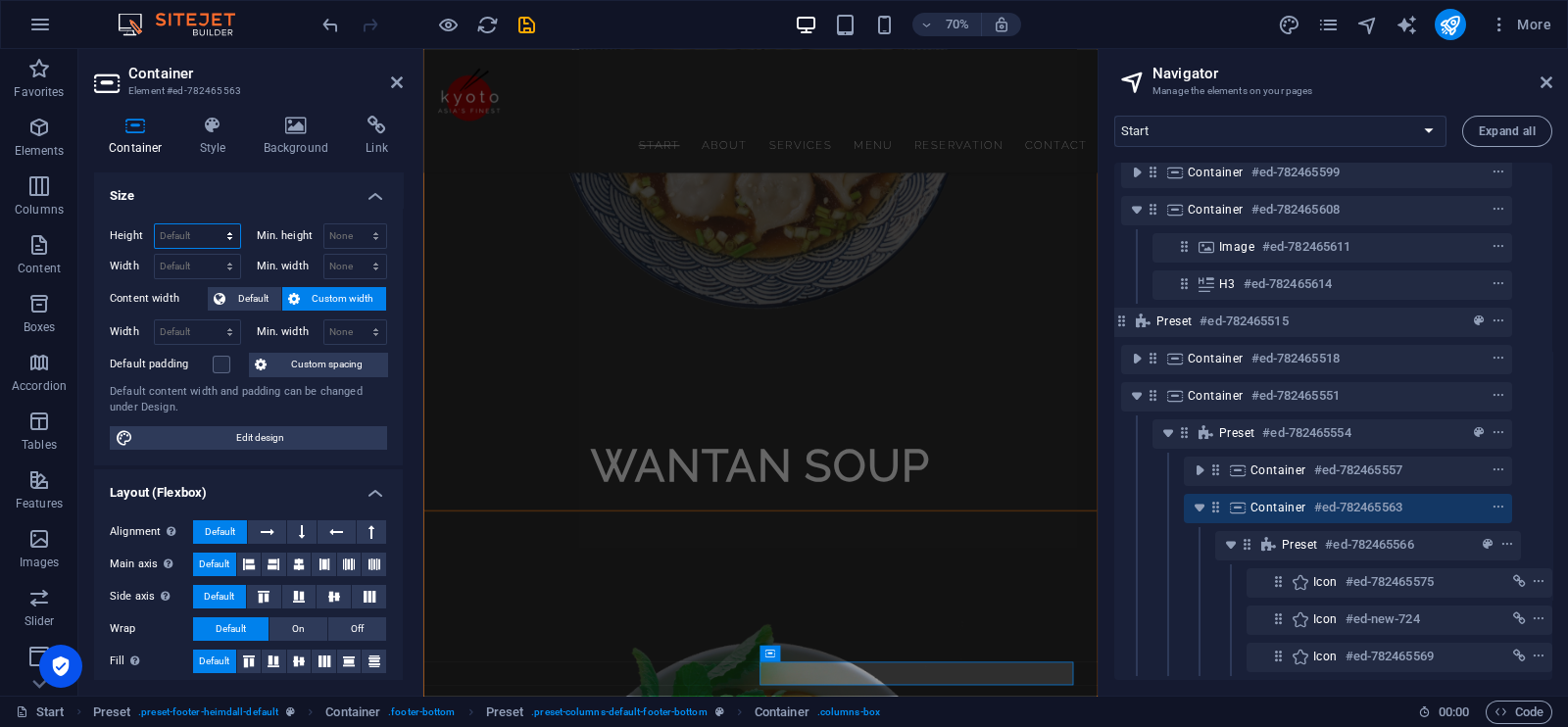click on "Default px rem % vh vw" at bounding box center [197, 236] 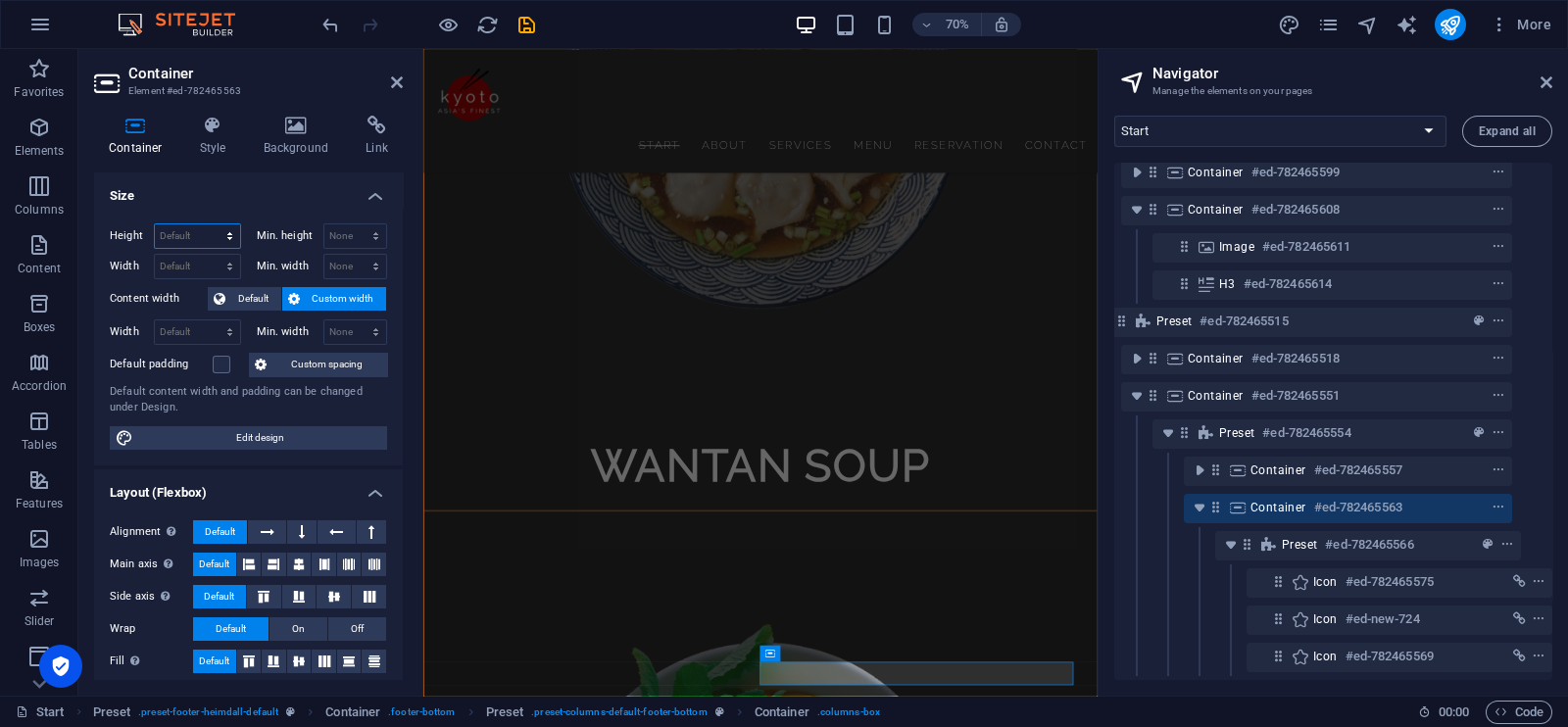 select on "px" 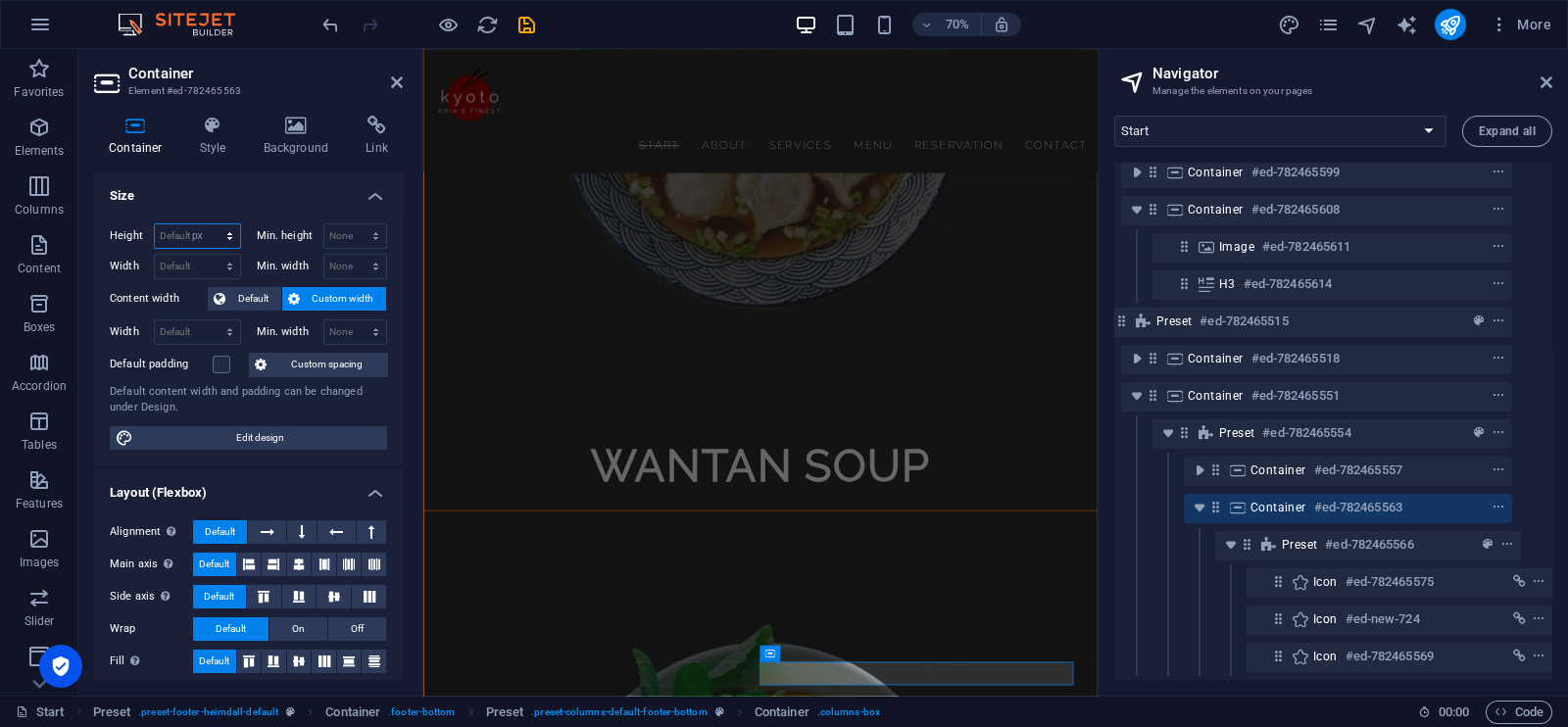 click on "Default px rem % vh vw" at bounding box center (197, 236) 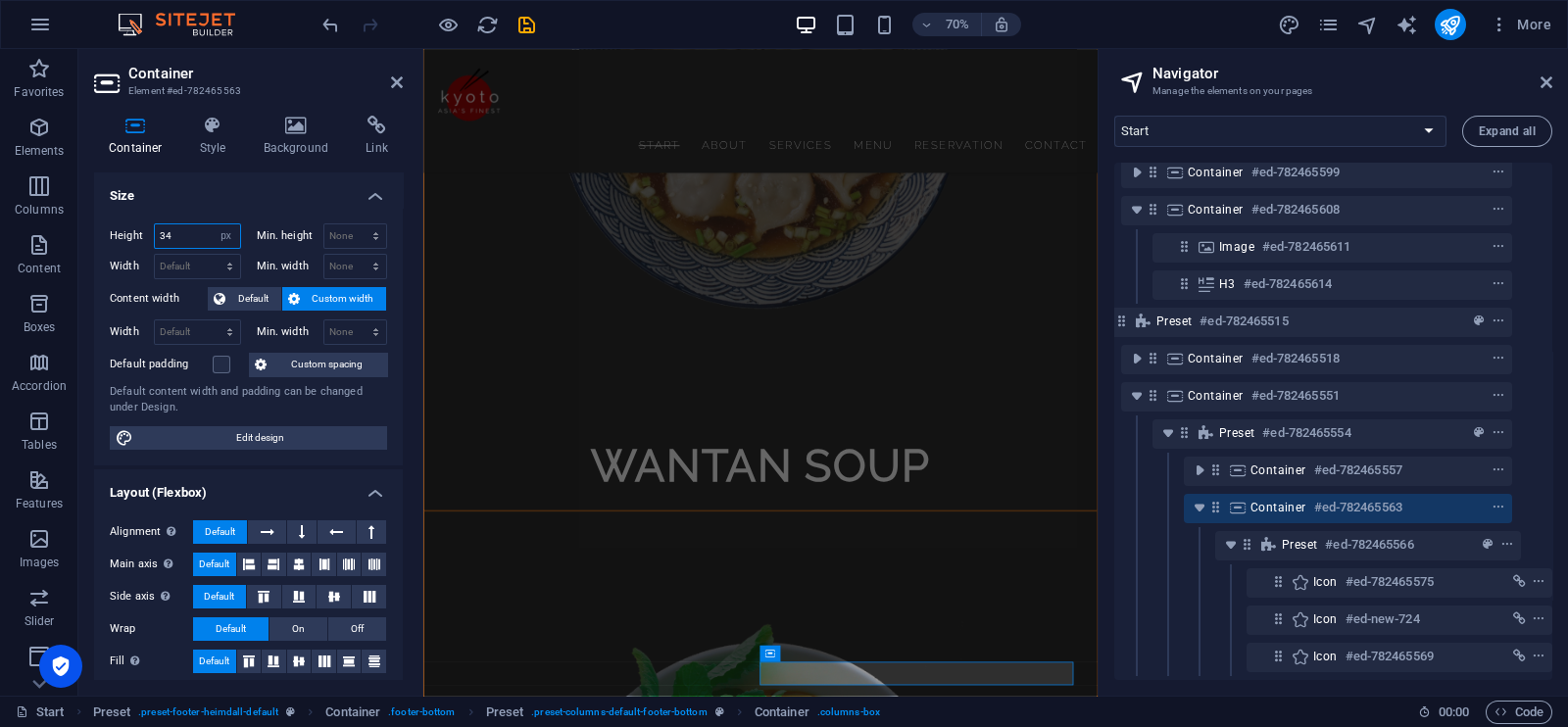 click on "34" at bounding box center (197, 236) 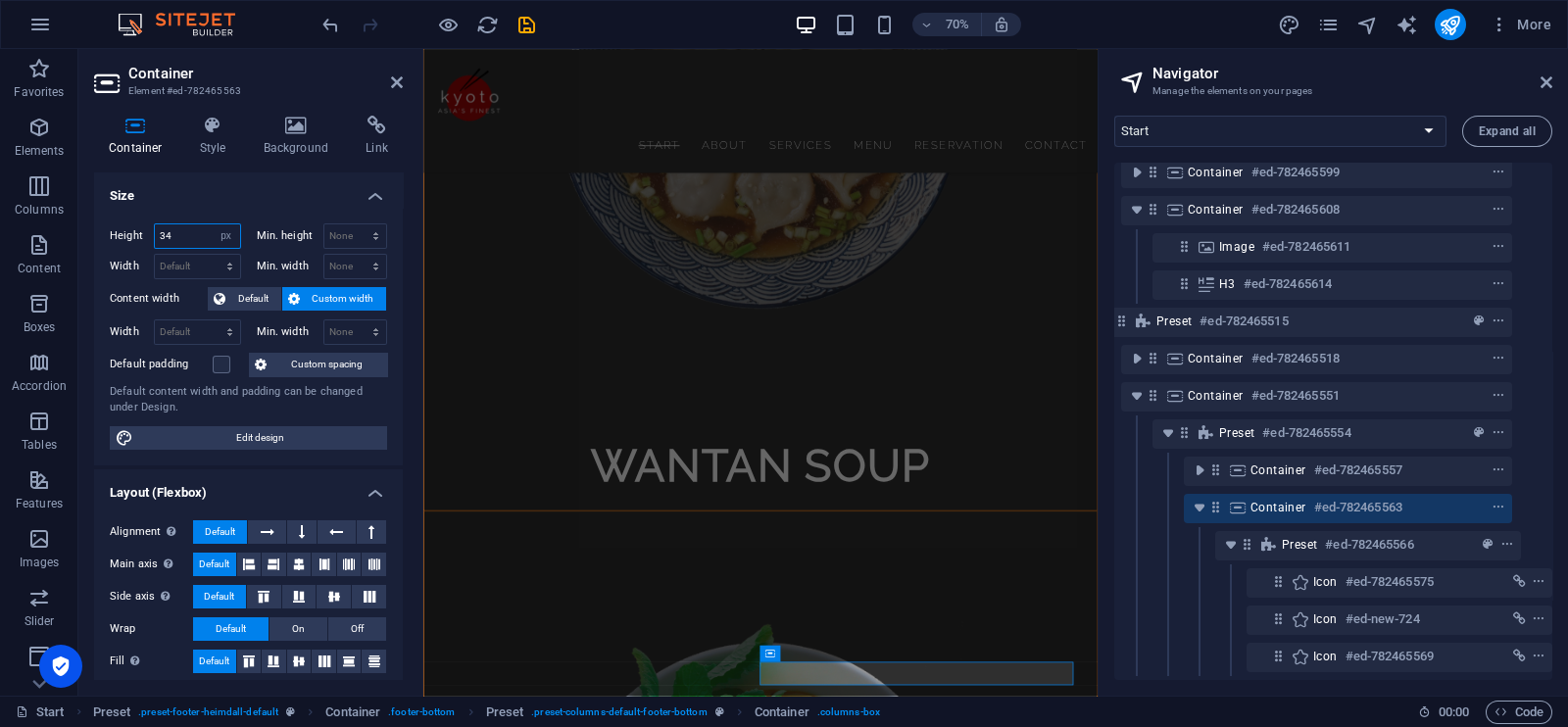 type on "3" 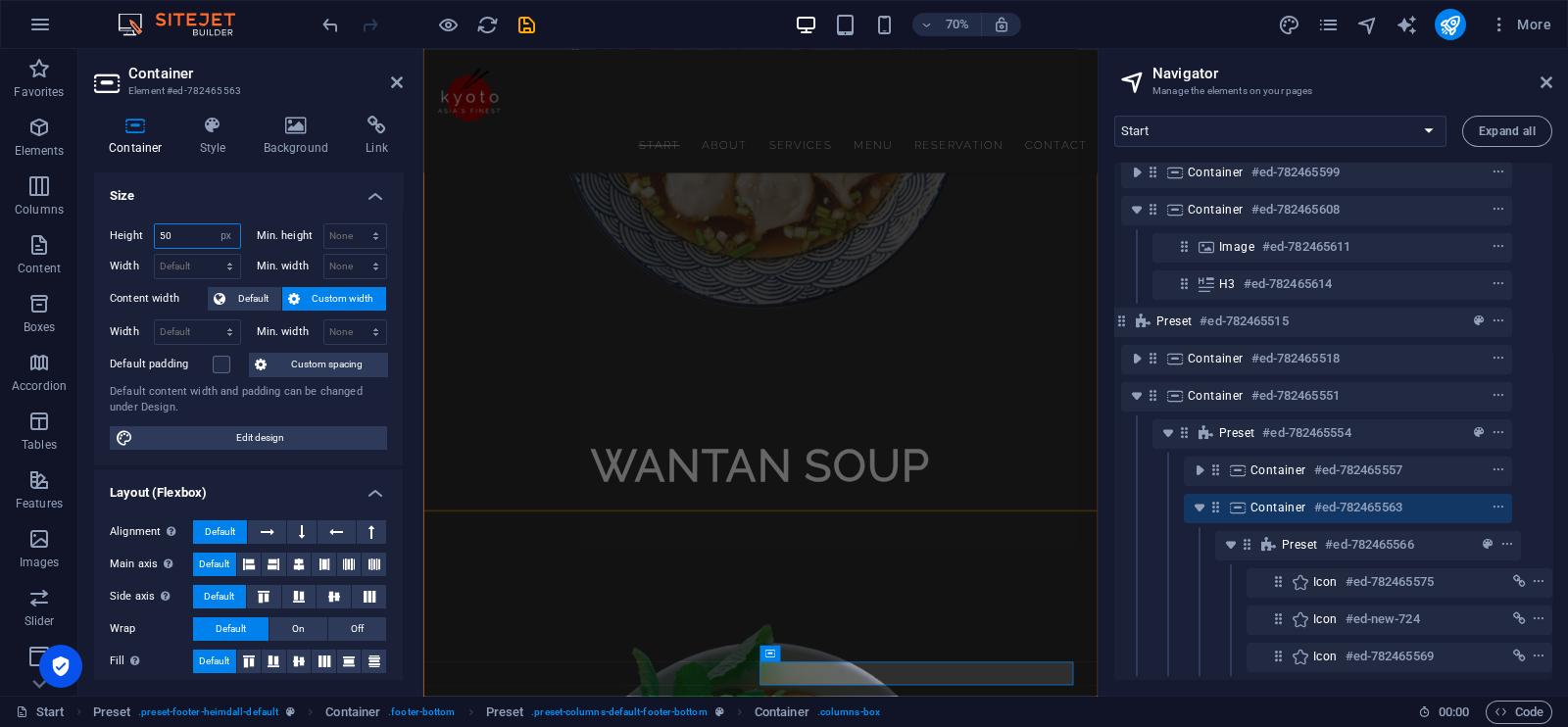 scroll, scrollTop: 6825, scrollLeft: 0, axis: vertical 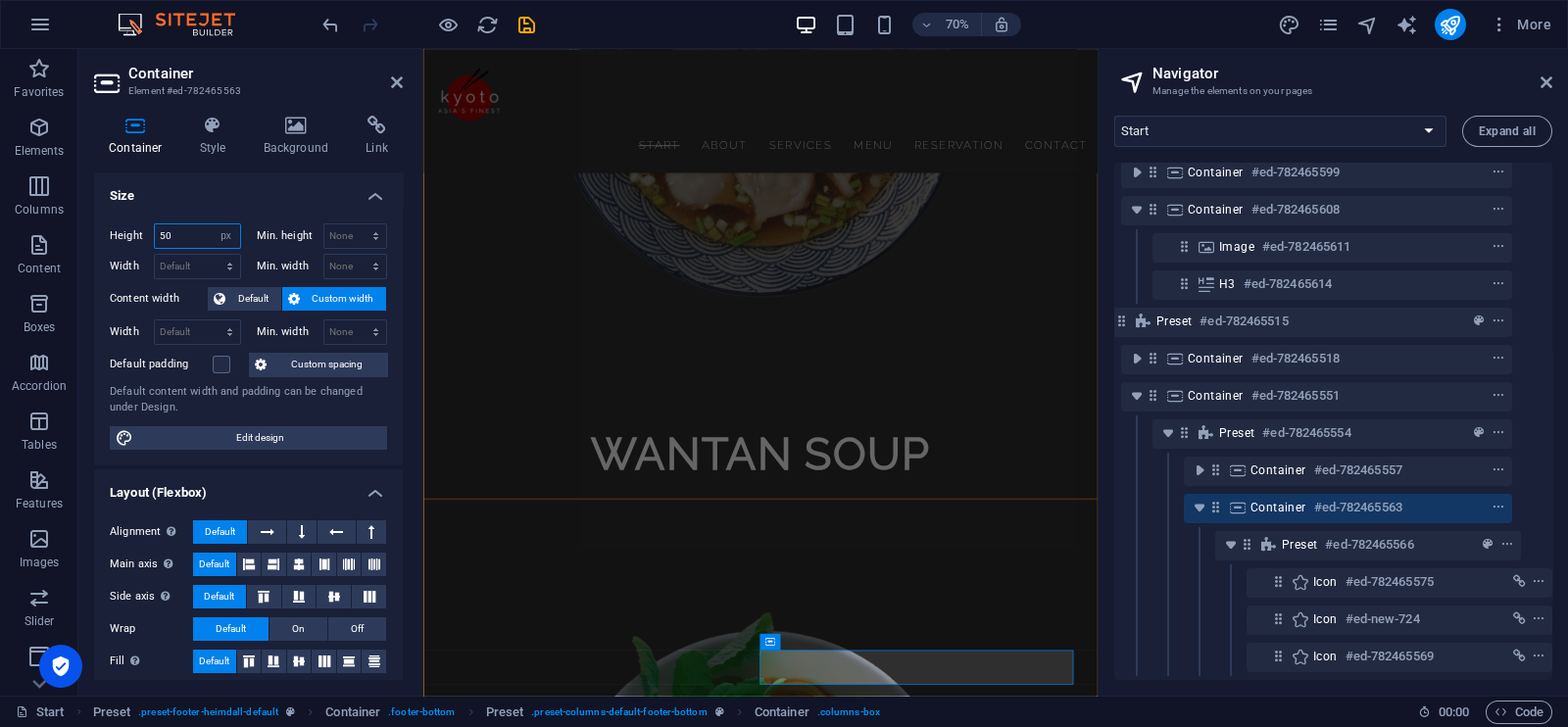 type on "5" 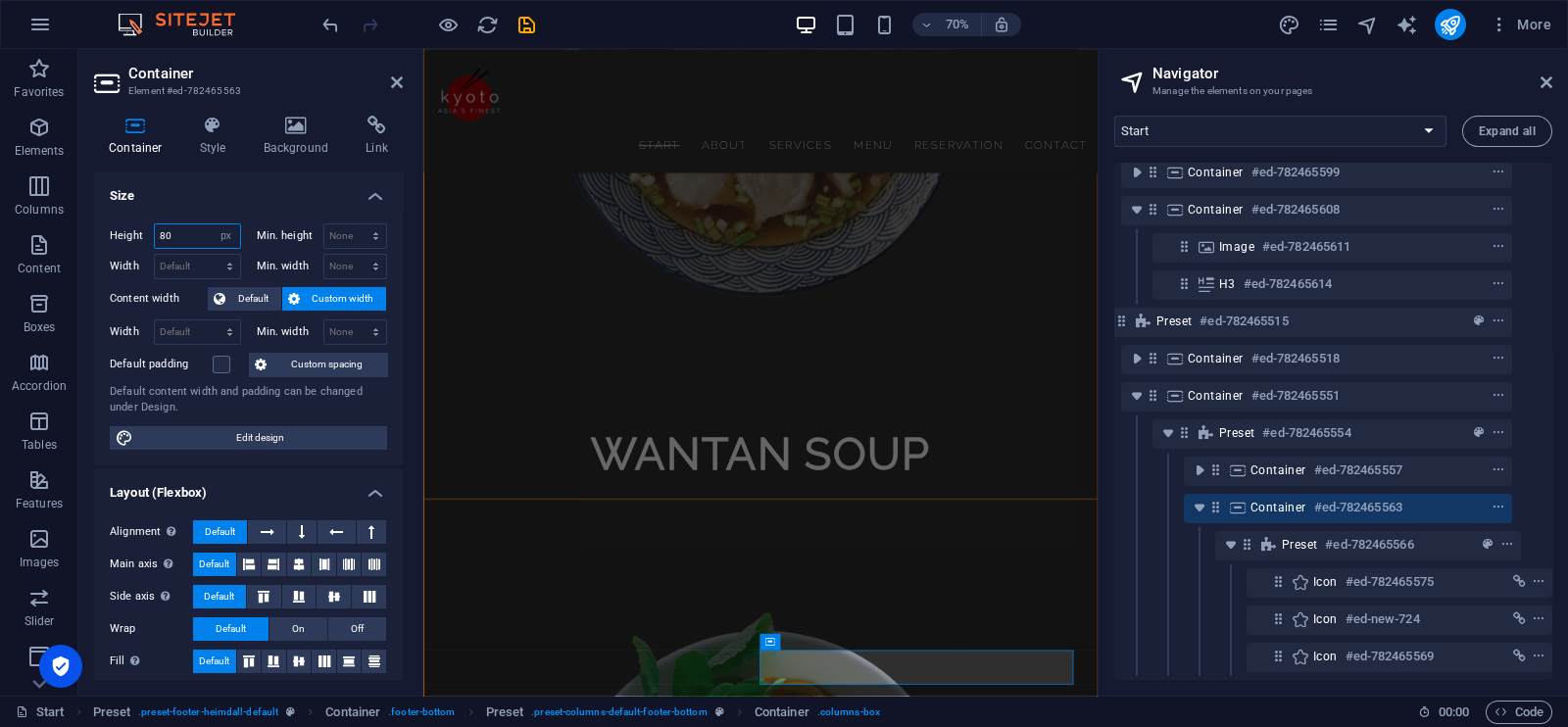 scroll, scrollTop: 6855, scrollLeft: 0, axis: vertical 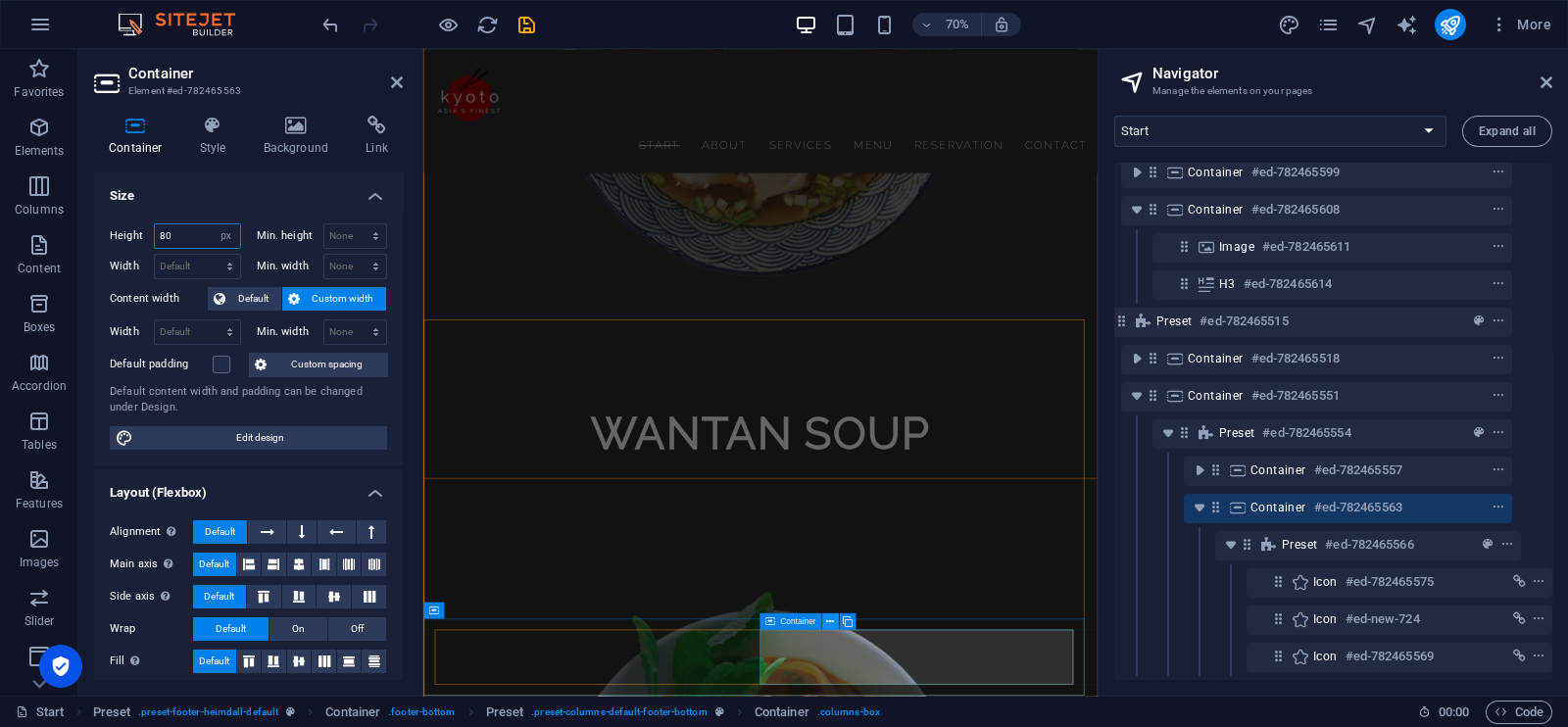 type on "80" 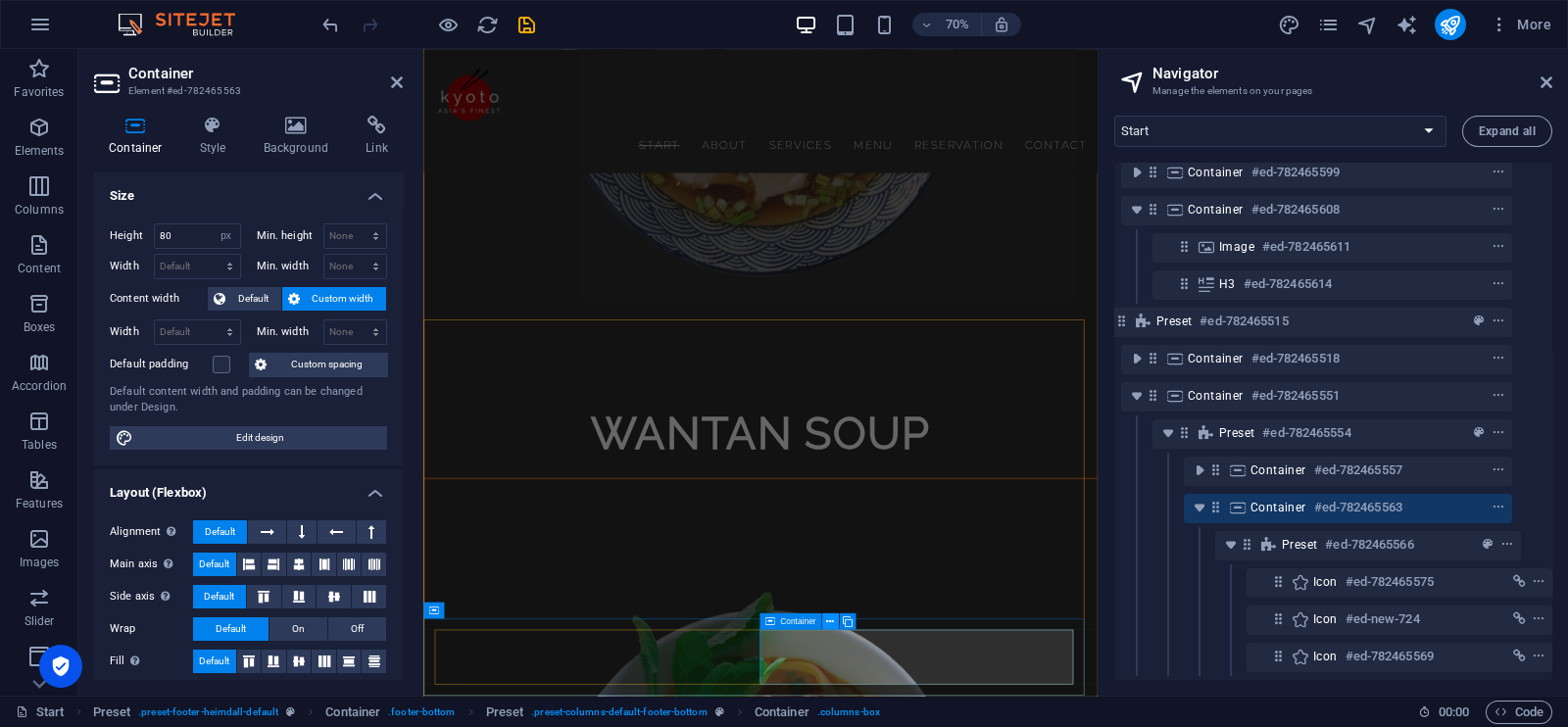 click at bounding box center [830, 621] 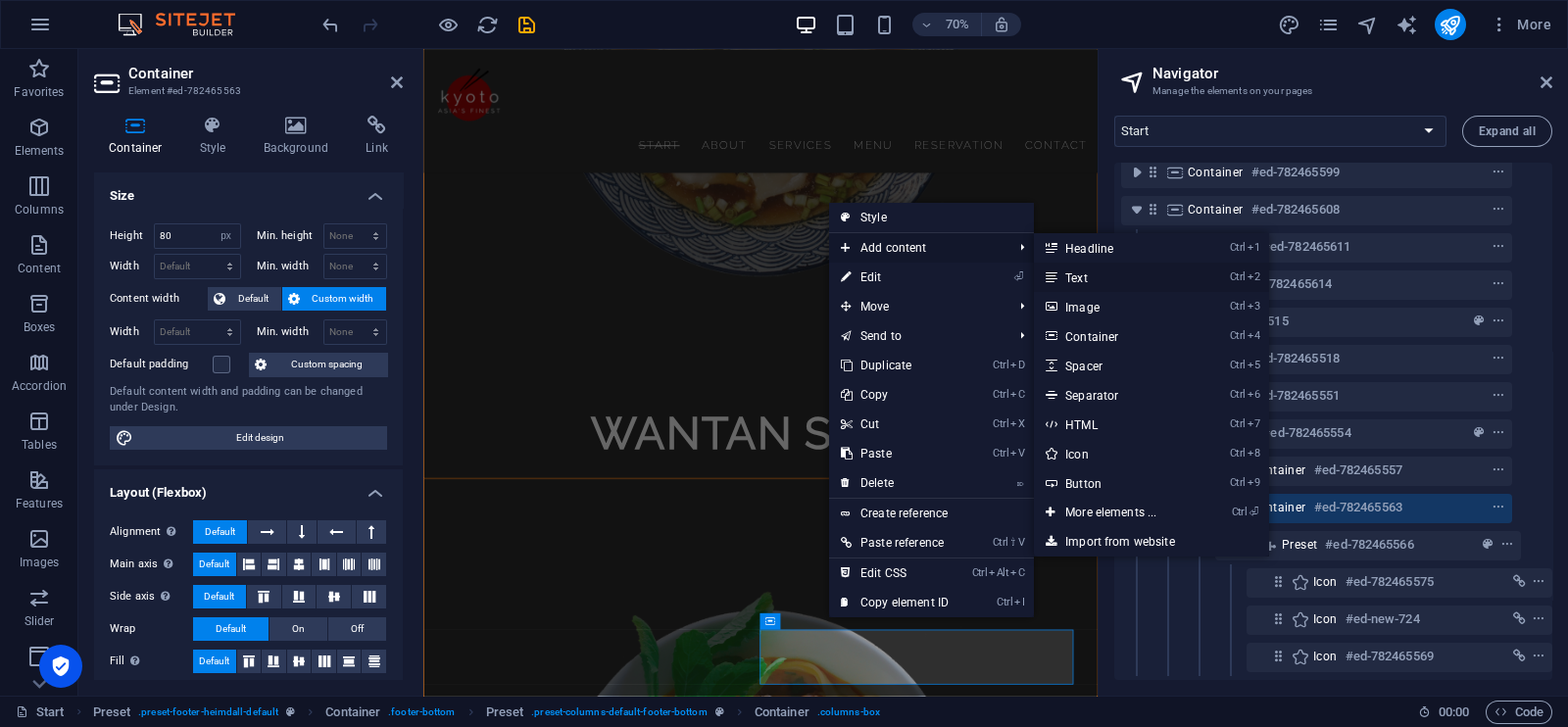 click on "Ctrl 2  Text" at bounding box center [1114, 277] 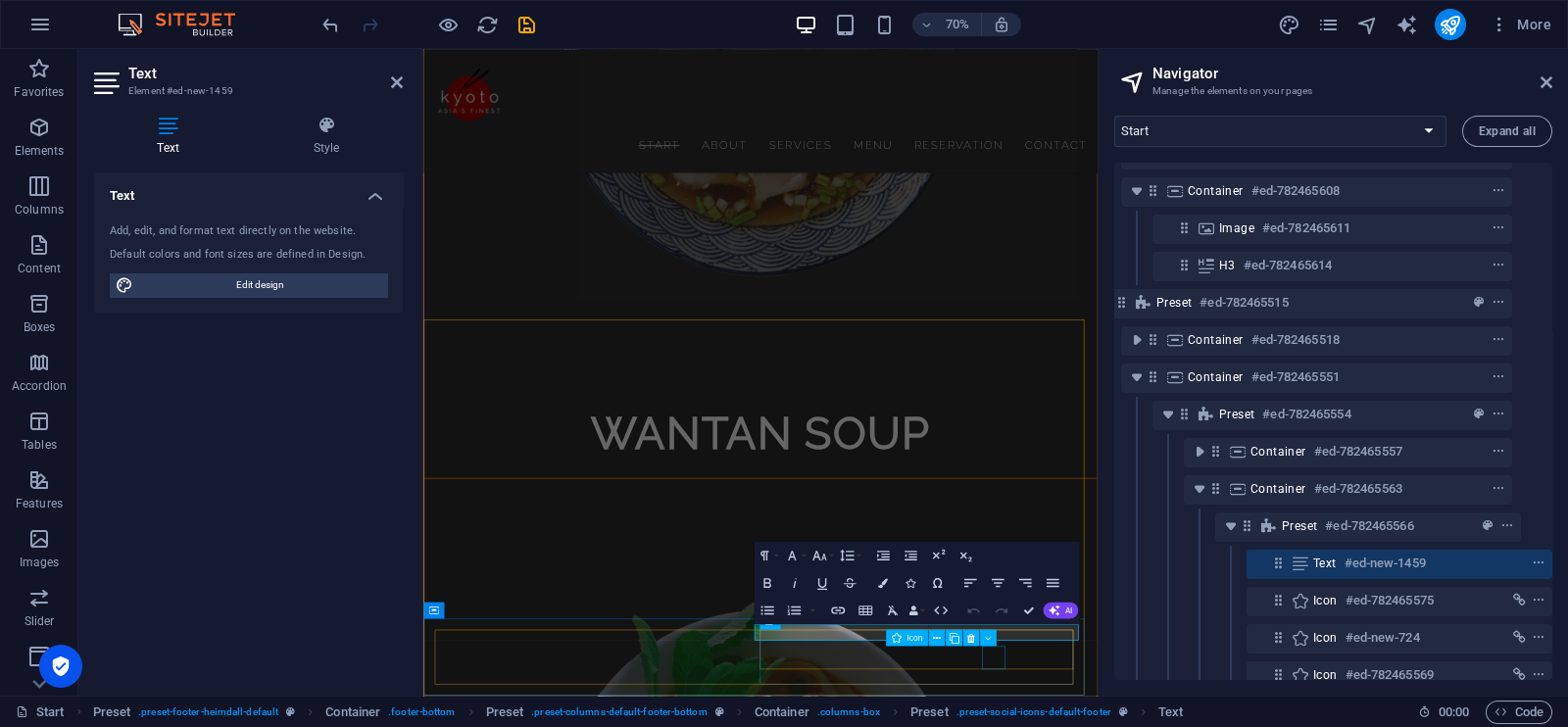 drag, startPoint x: 1382, startPoint y: 560, endPoint x: 1370, endPoint y: 581, distance: 24.186773 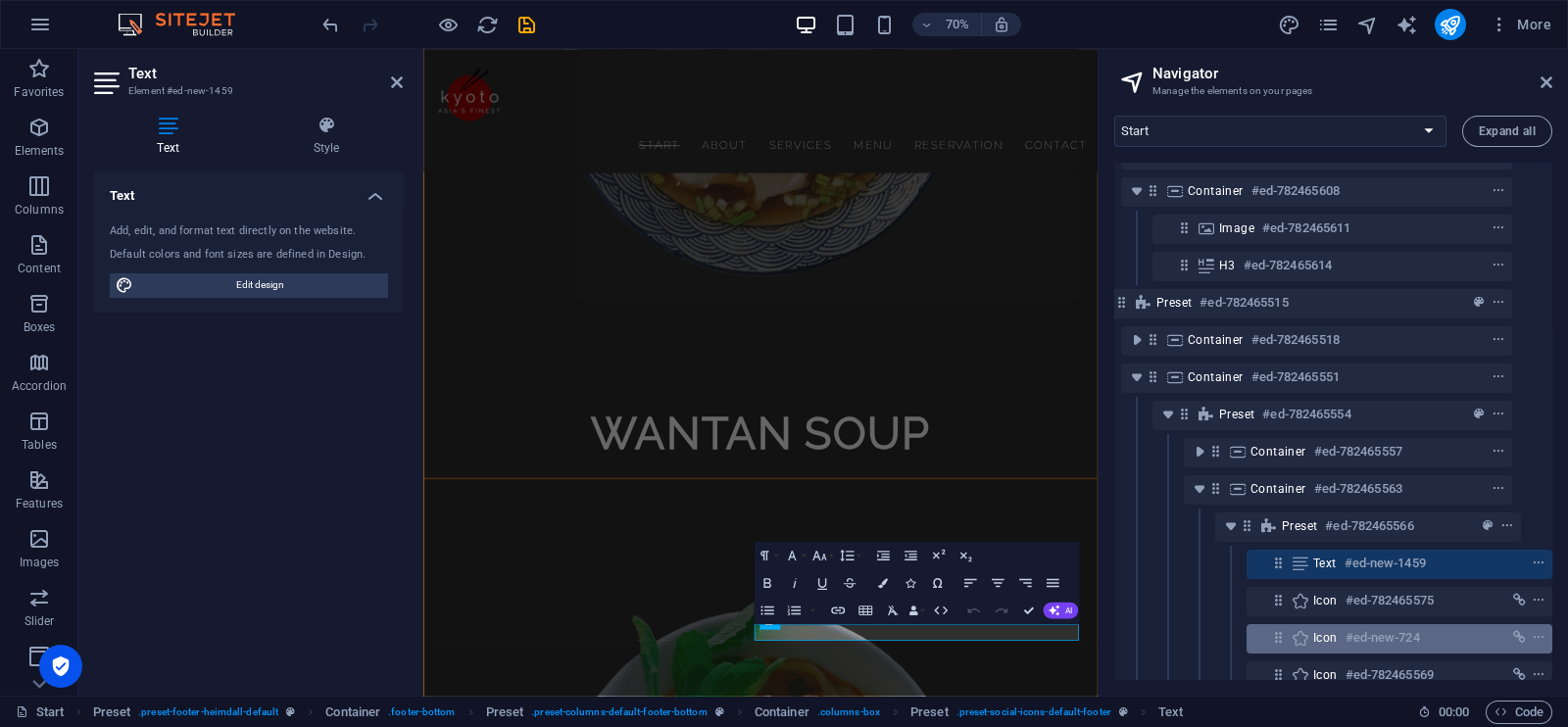 drag, startPoint x: 1454, startPoint y: 560, endPoint x: 1389, endPoint y: 623, distance: 90.52072 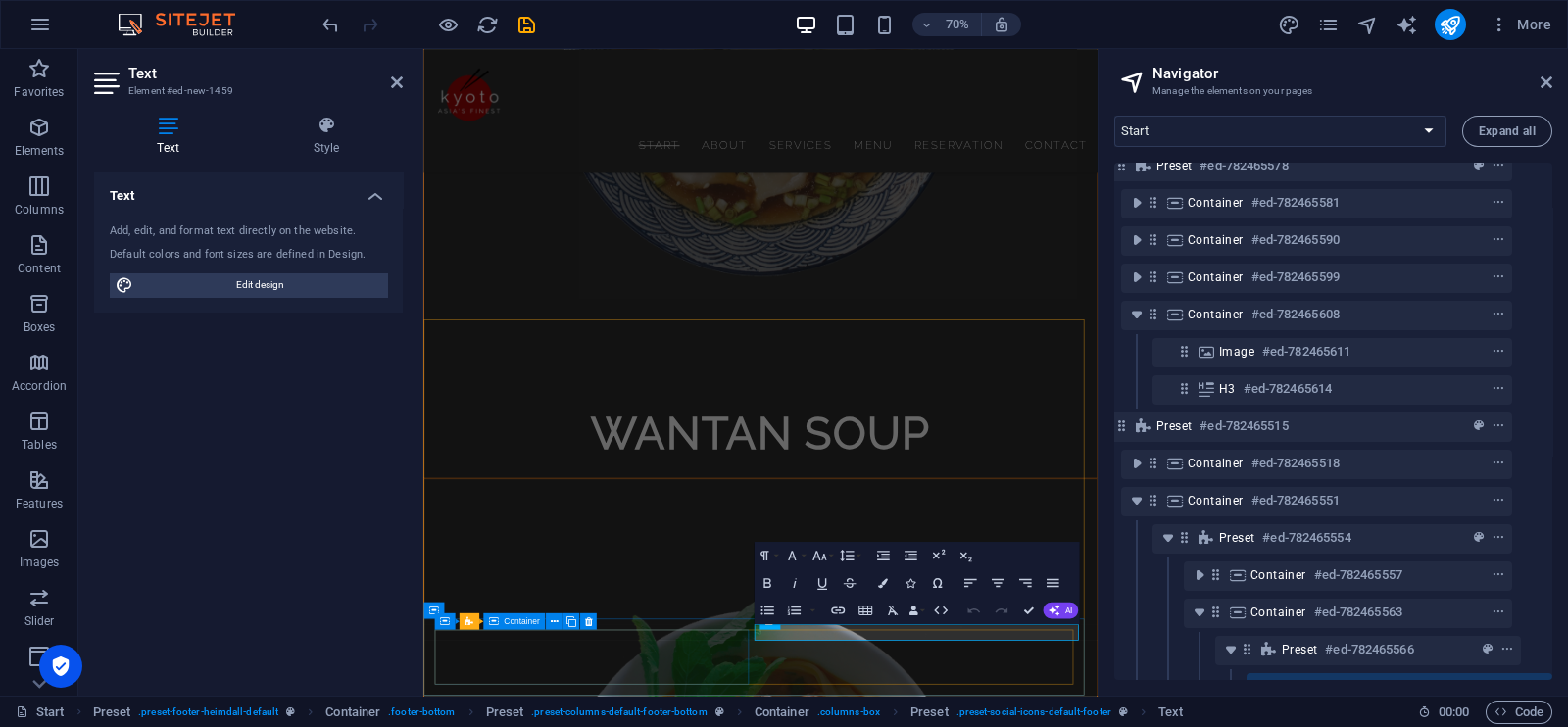 scroll, scrollTop: 365, scrollLeft: 34, axis: both 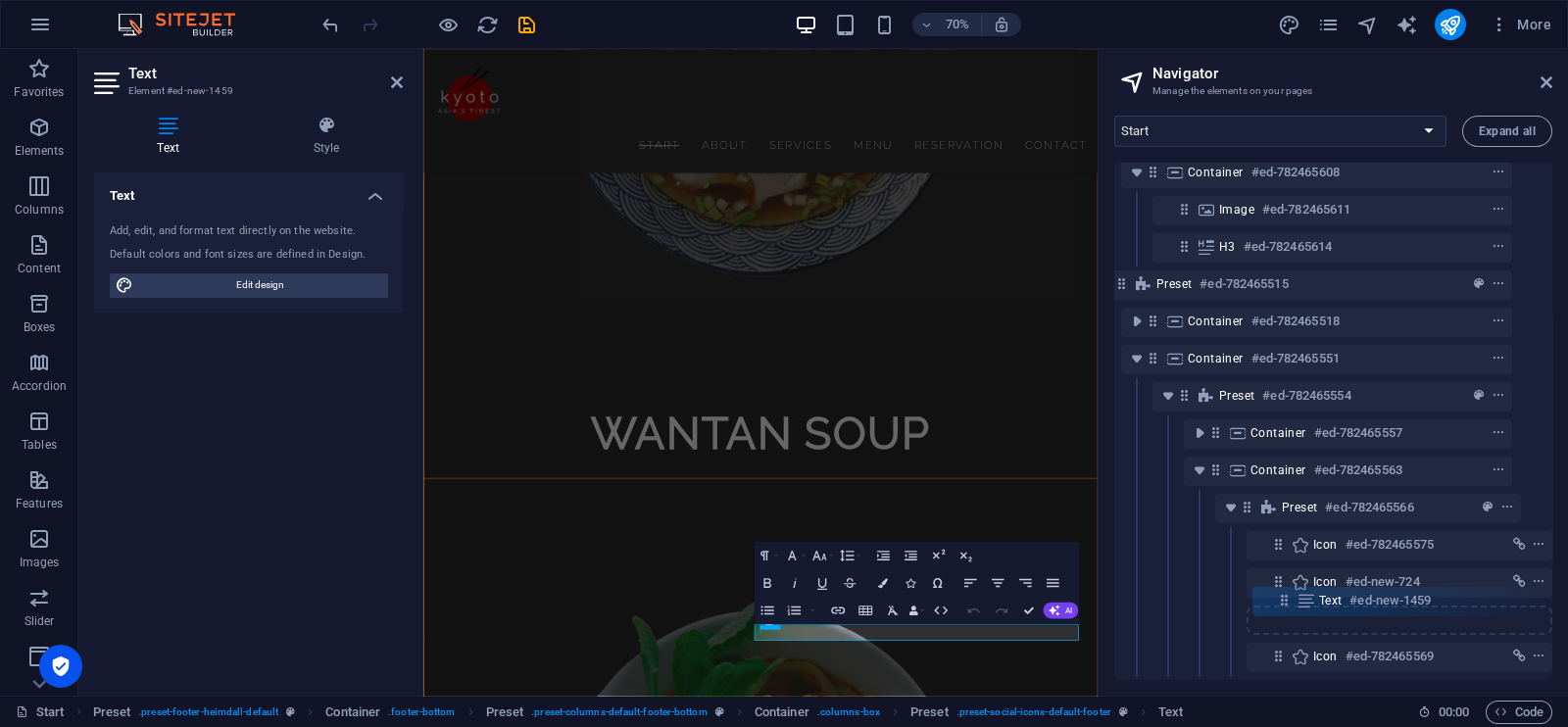 drag, startPoint x: 1276, startPoint y: 526, endPoint x: 1284, endPoint y: 607, distance: 81.3941 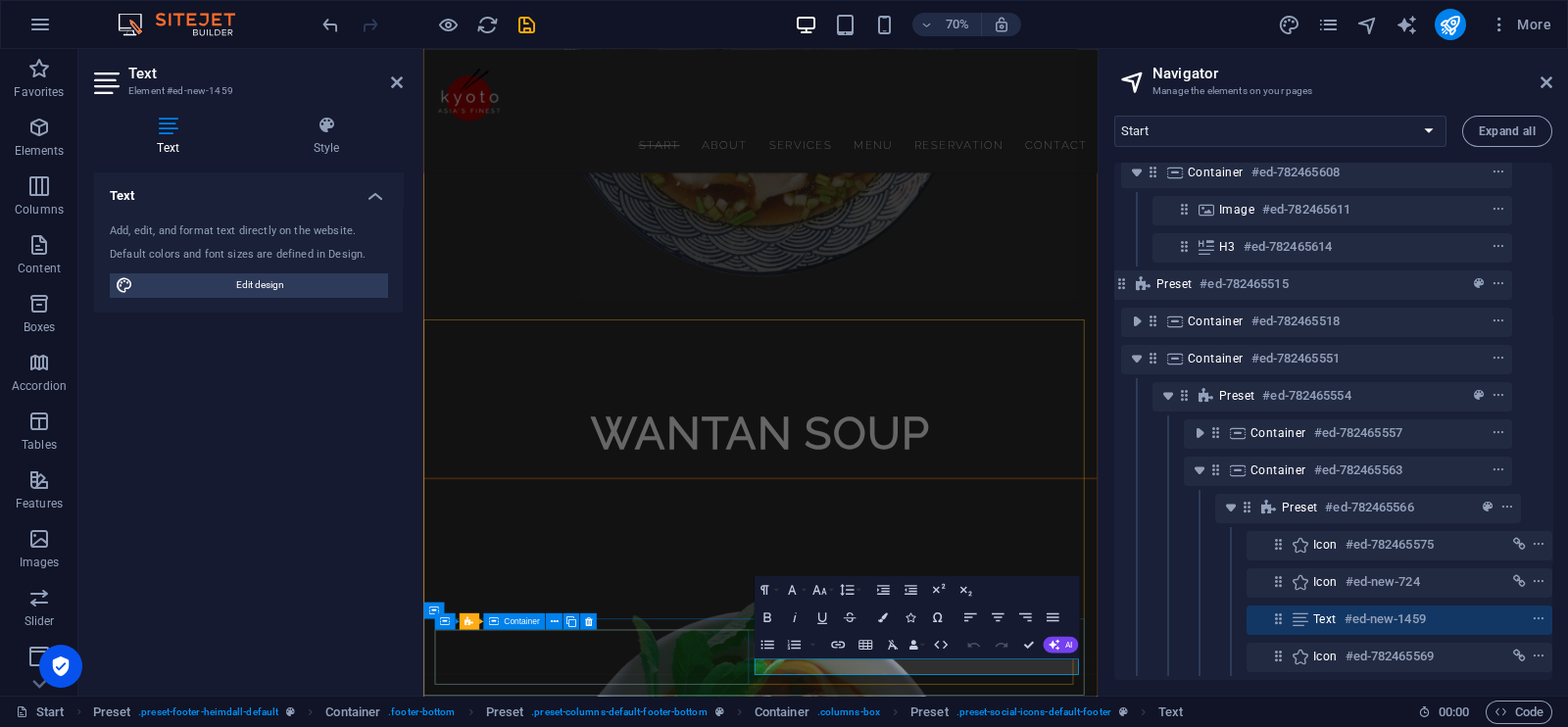 click on "Legal Notice  |  Privacy" at bounding box center [905, 3681] 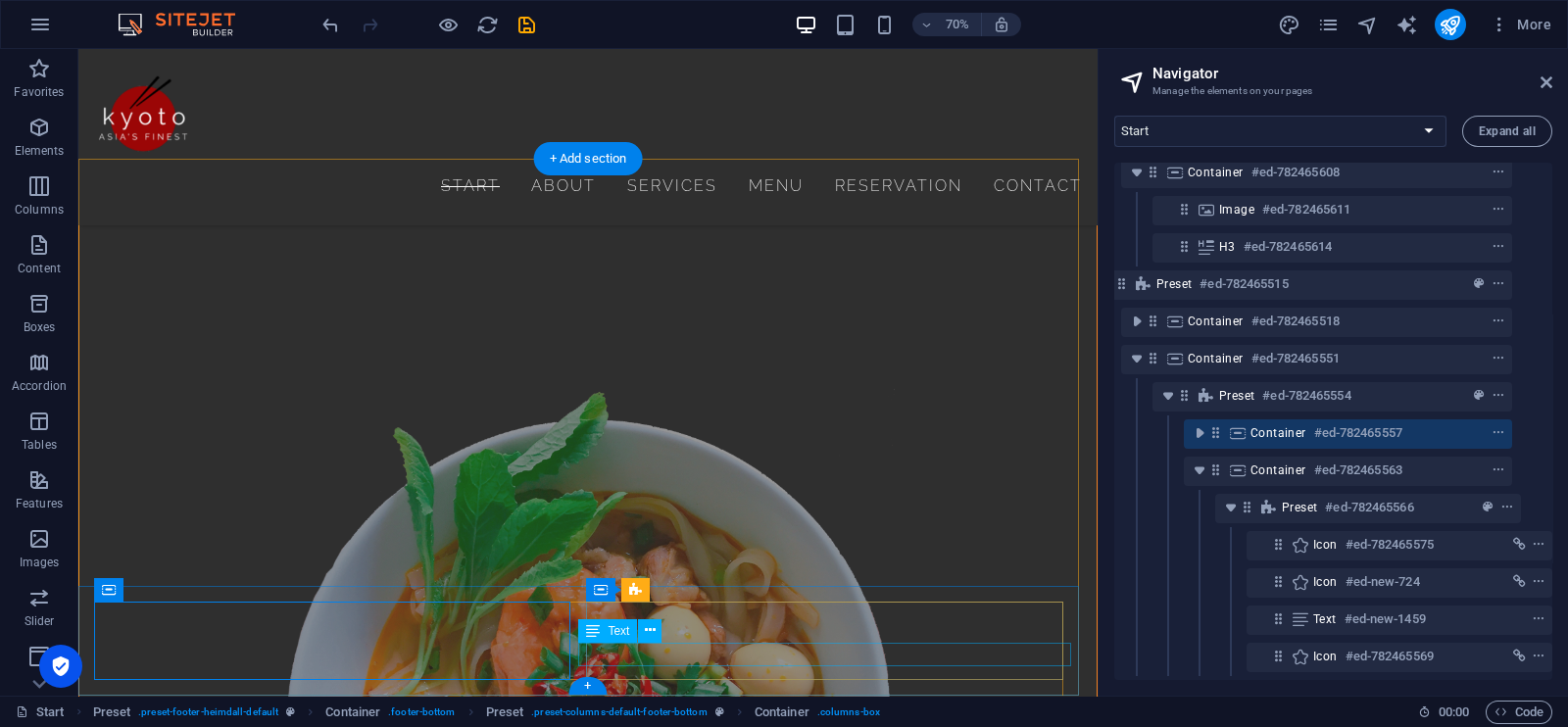 scroll, scrollTop: 6975, scrollLeft: 0, axis: vertical 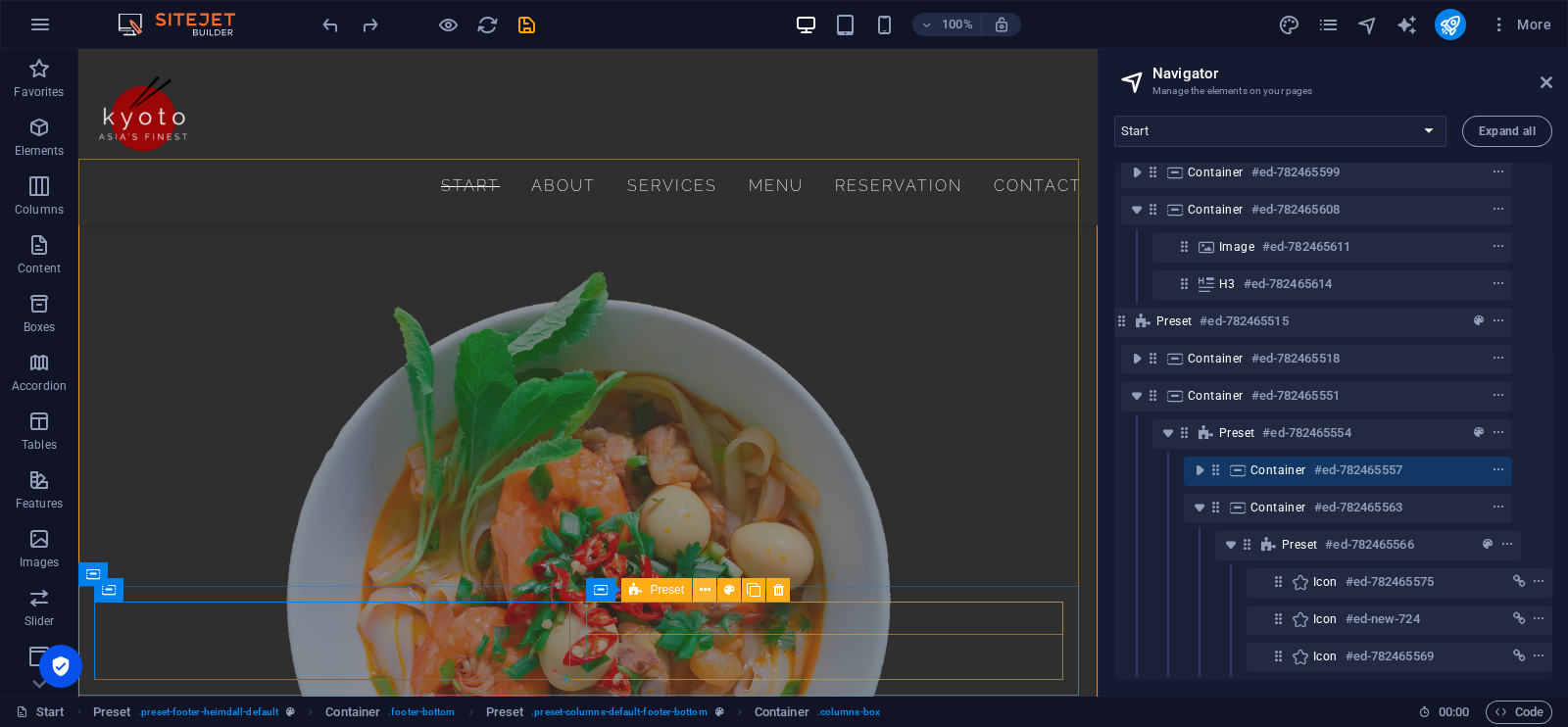 click at bounding box center [705, 590] 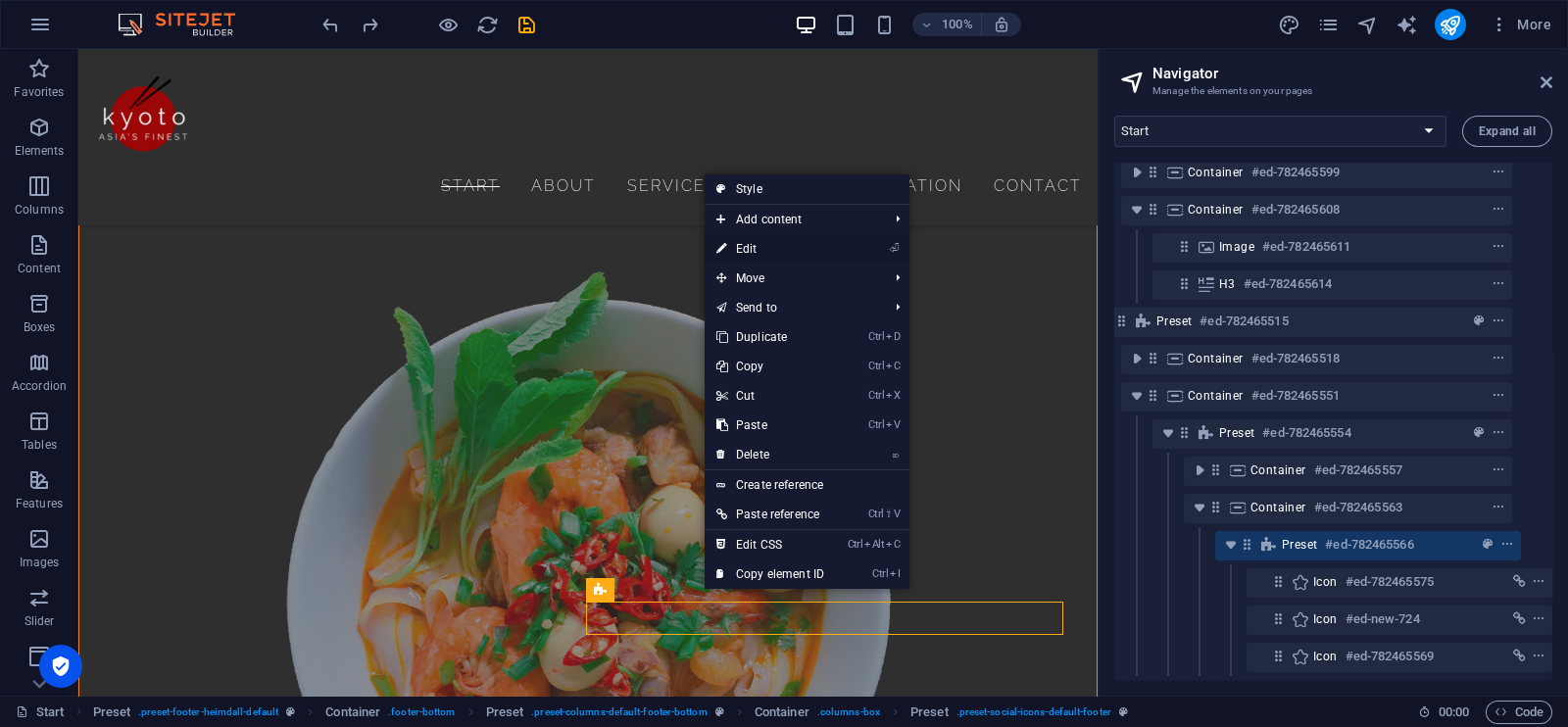 click on "⏎  Edit" at bounding box center [770, 249] 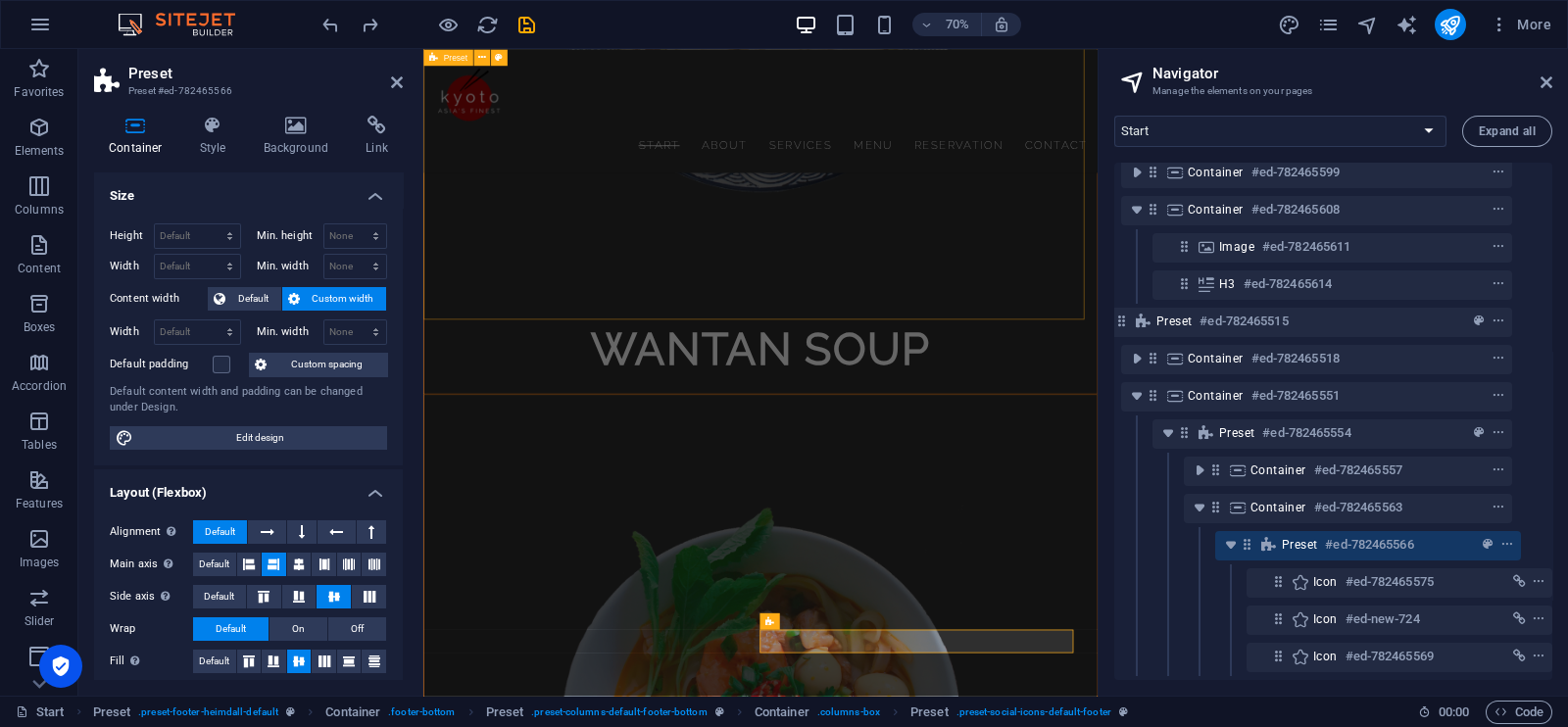 scroll, scrollTop: 6855, scrollLeft: 0, axis: vertical 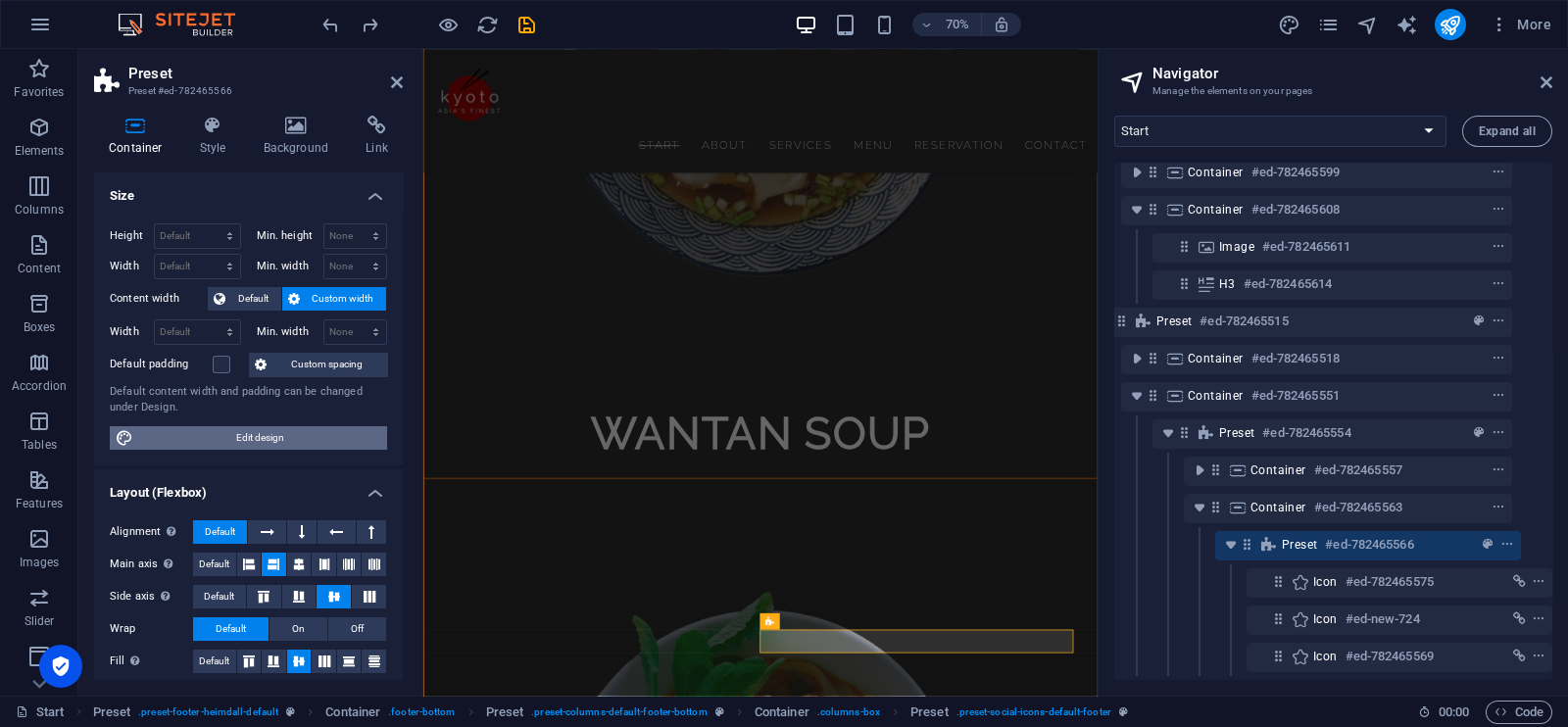 click on "Edit design" at bounding box center [260, 438] 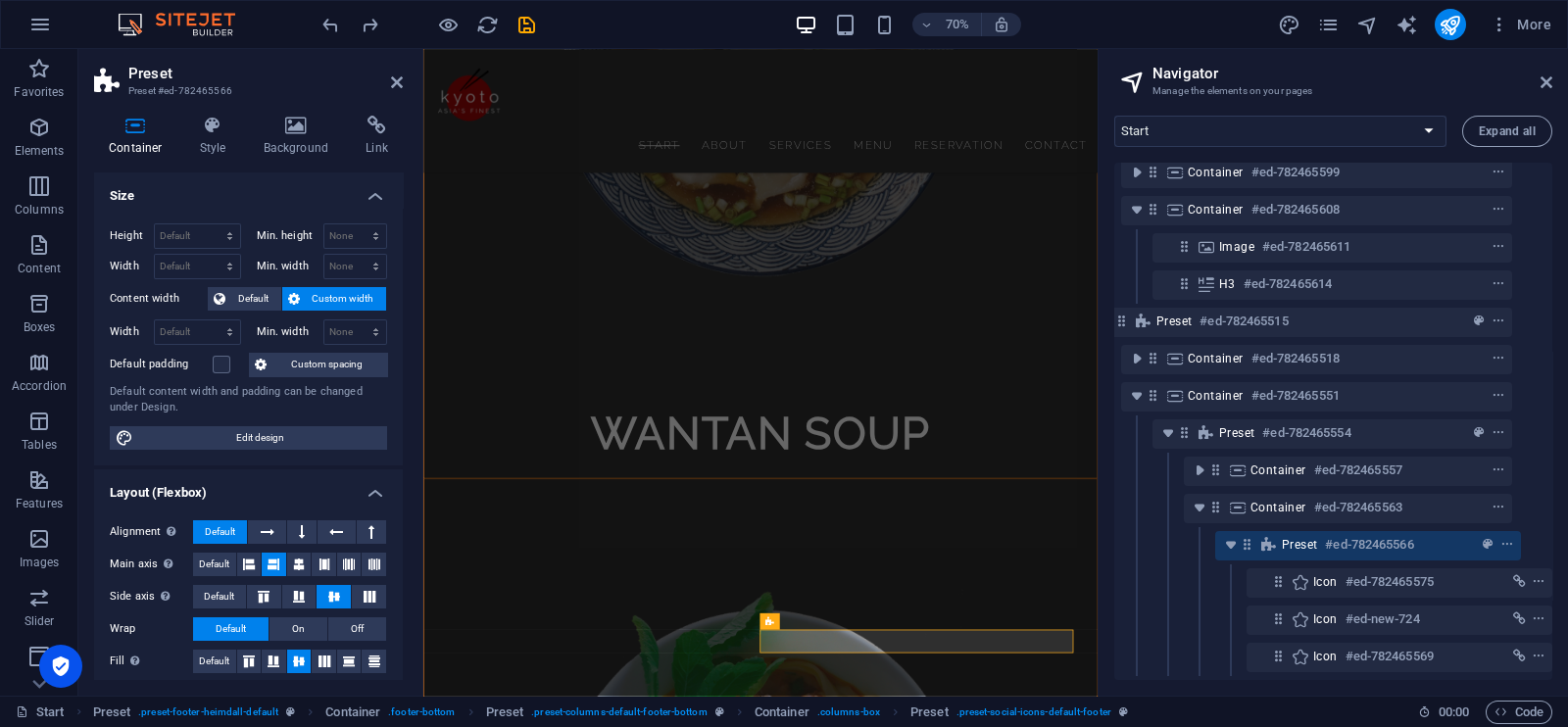 click on "Legal Notice  |  Privacy" at bounding box center (905, 3720) 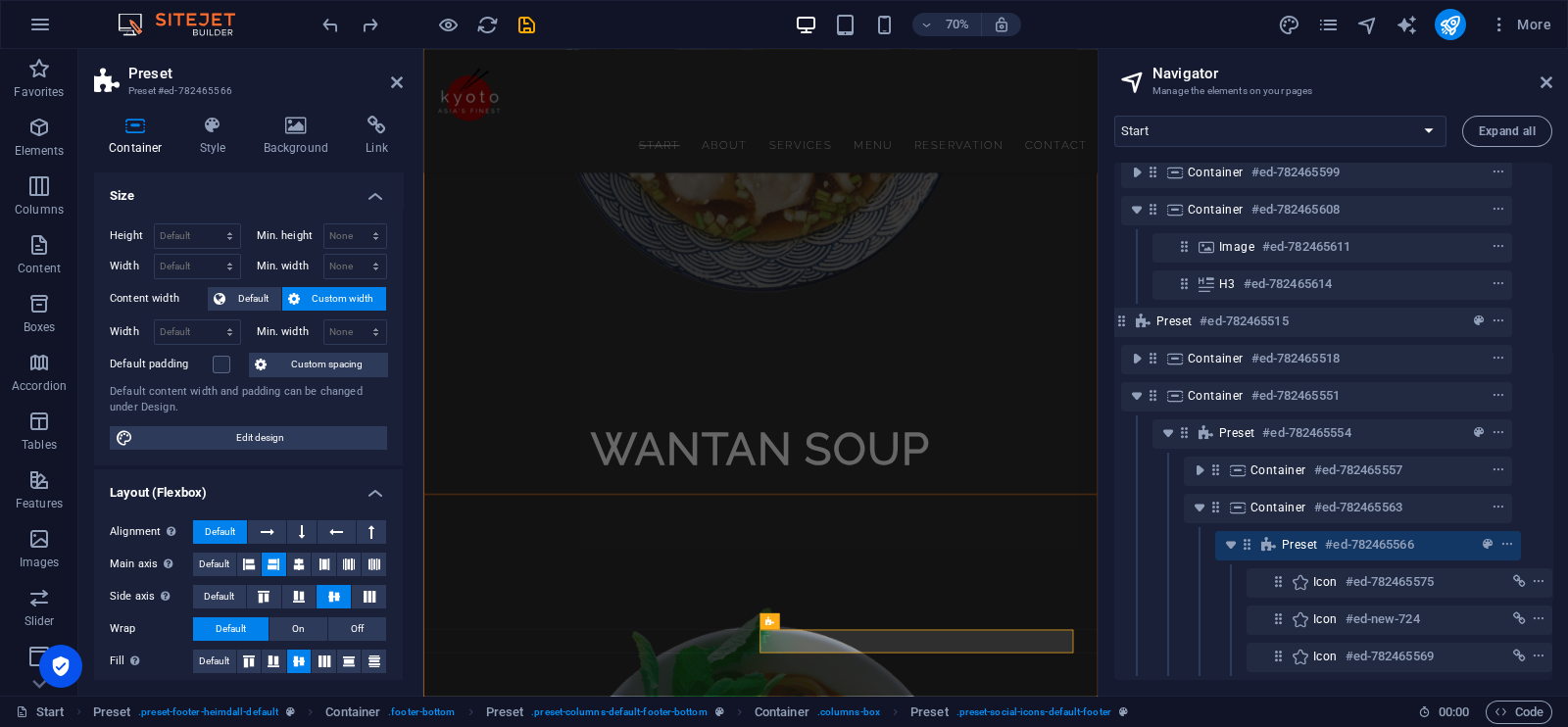 select on "px" 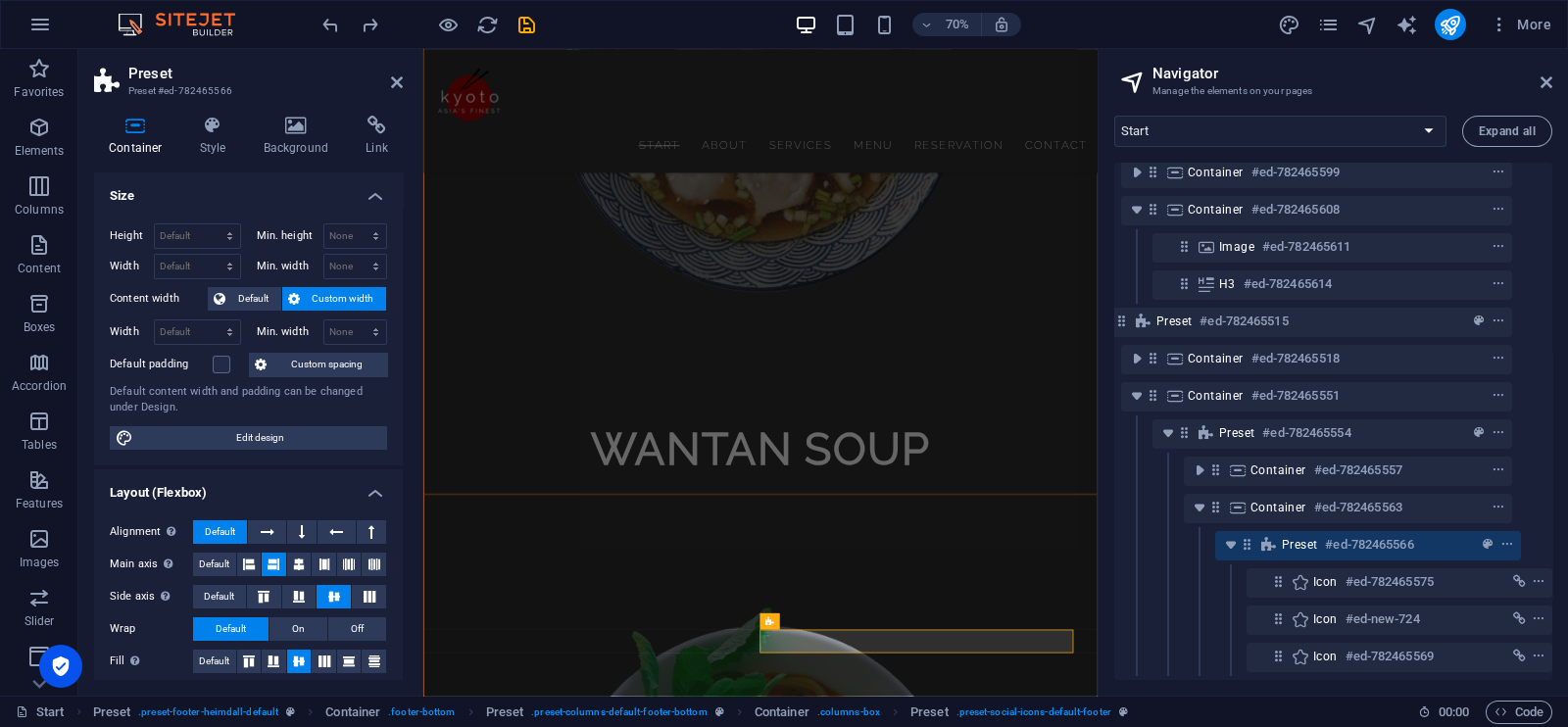 select on "300" 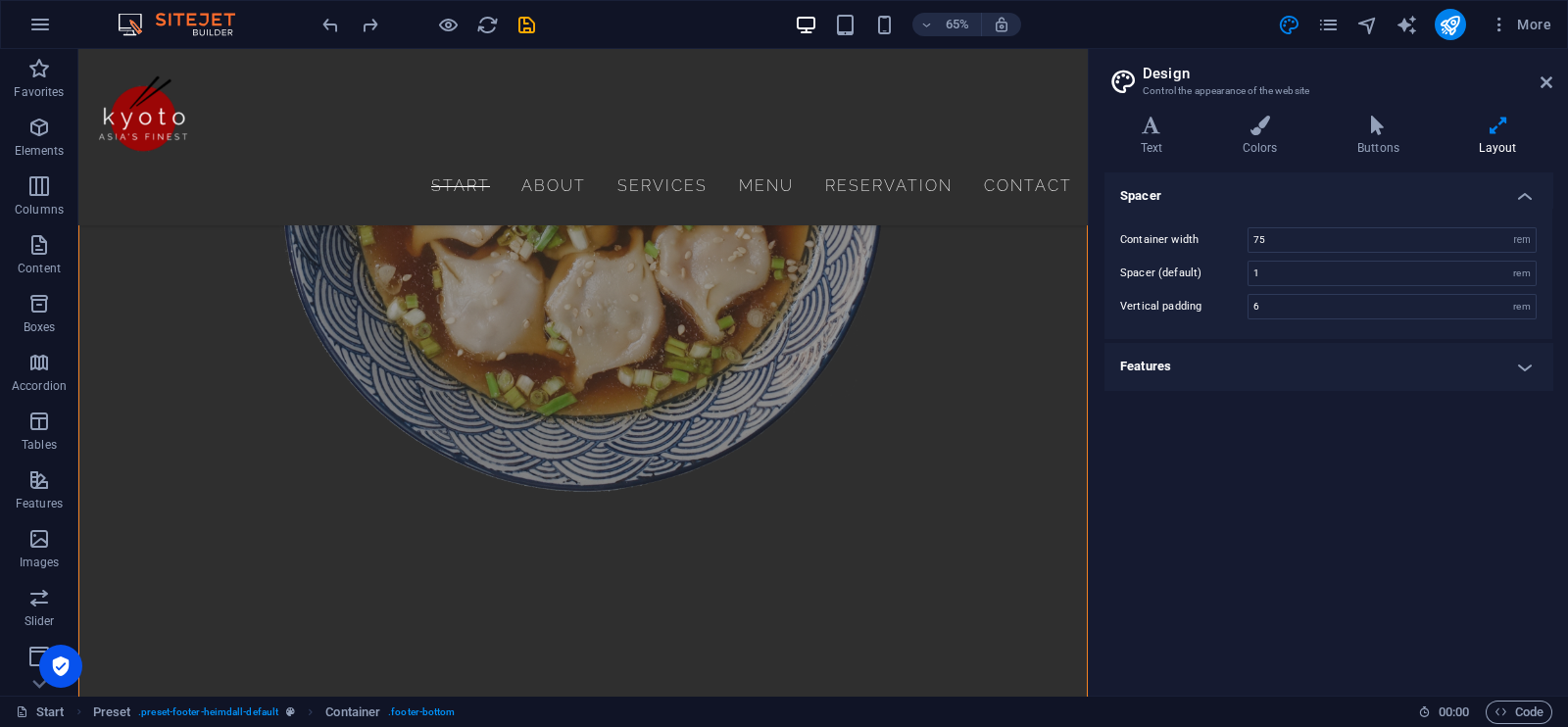 scroll, scrollTop: 6937, scrollLeft: 0, axis: vertical 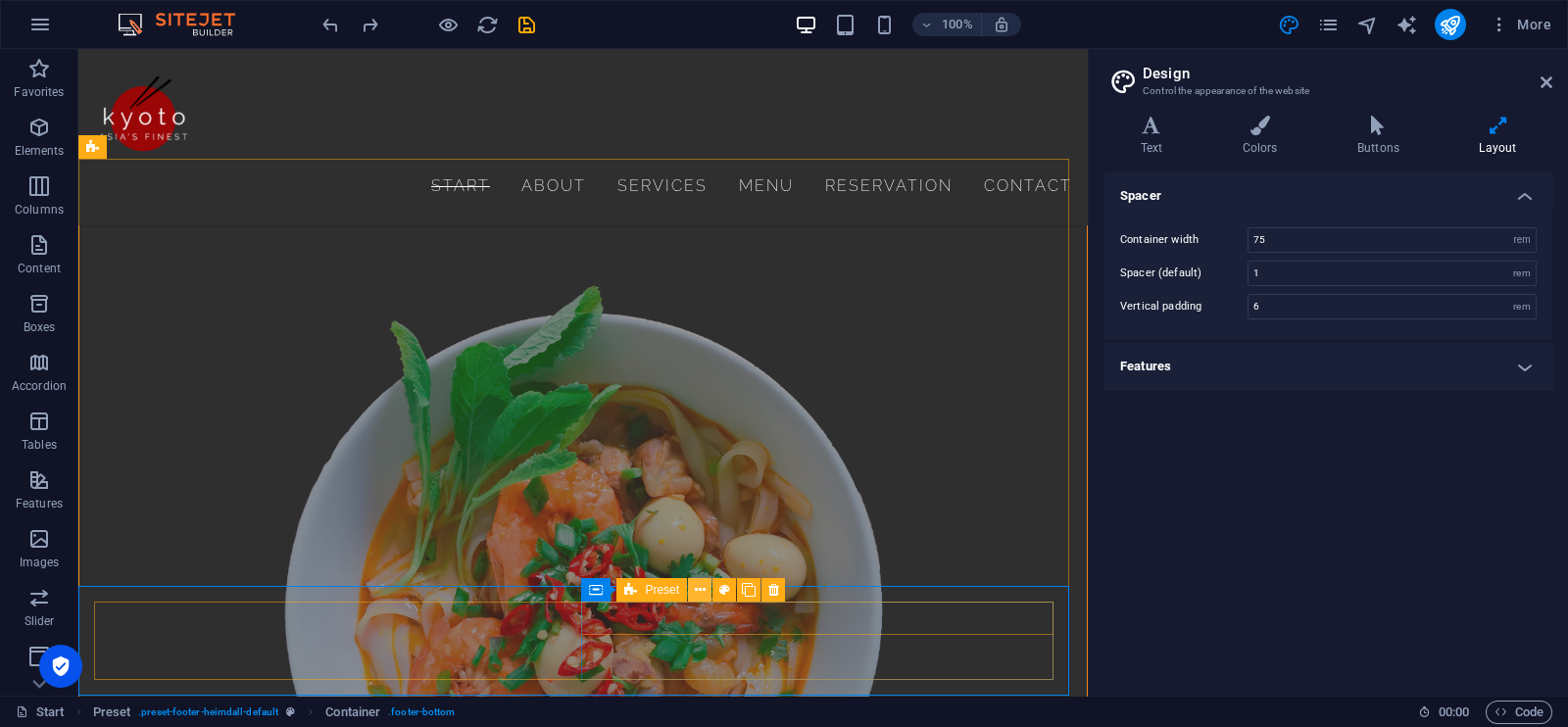 click at bounding box center [700, 590] 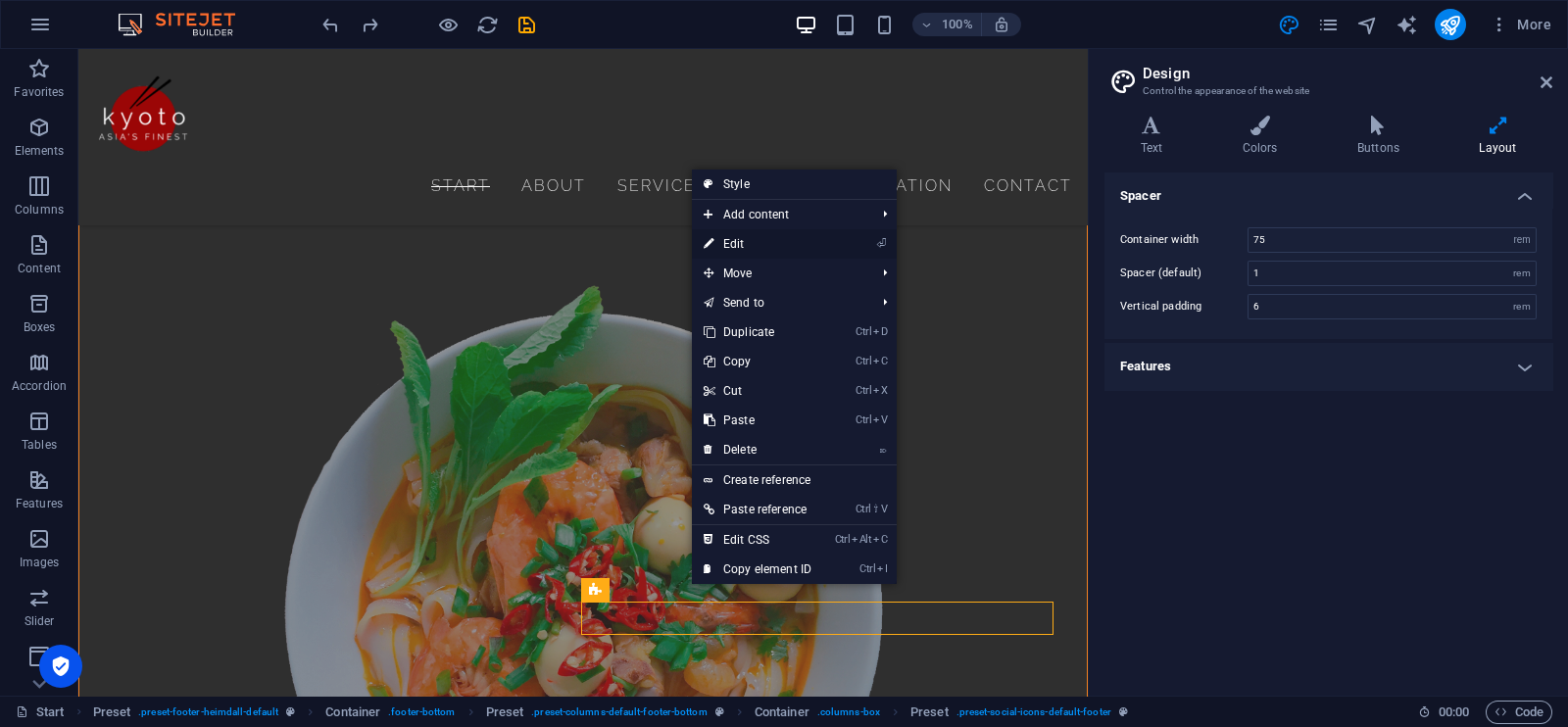 click on "⏎  Edit" at bounding box center (758, 244) 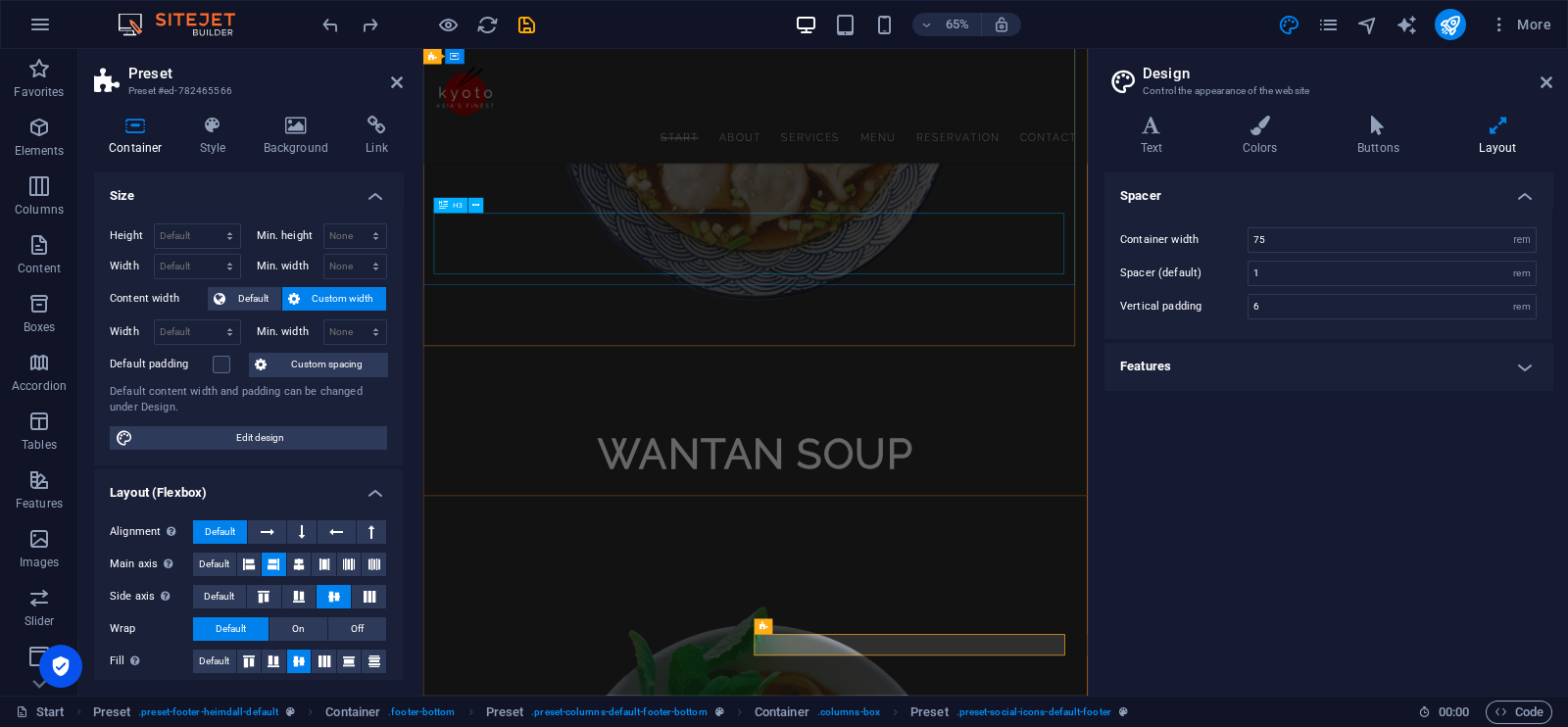 scroll, scrollTop: 6989, scrollLeft: 0, axis: vertical 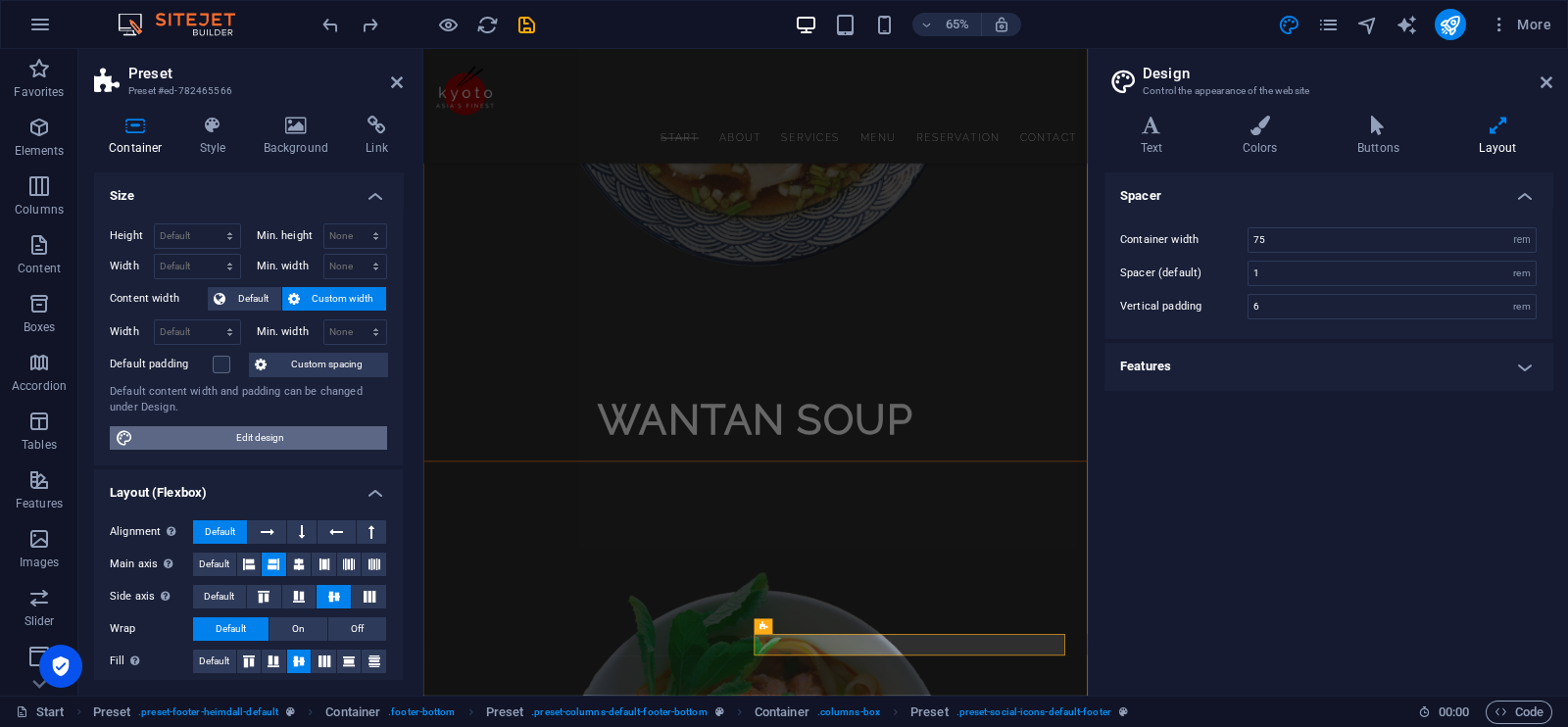 click on "Edit design" at bounding box center (260, 438) 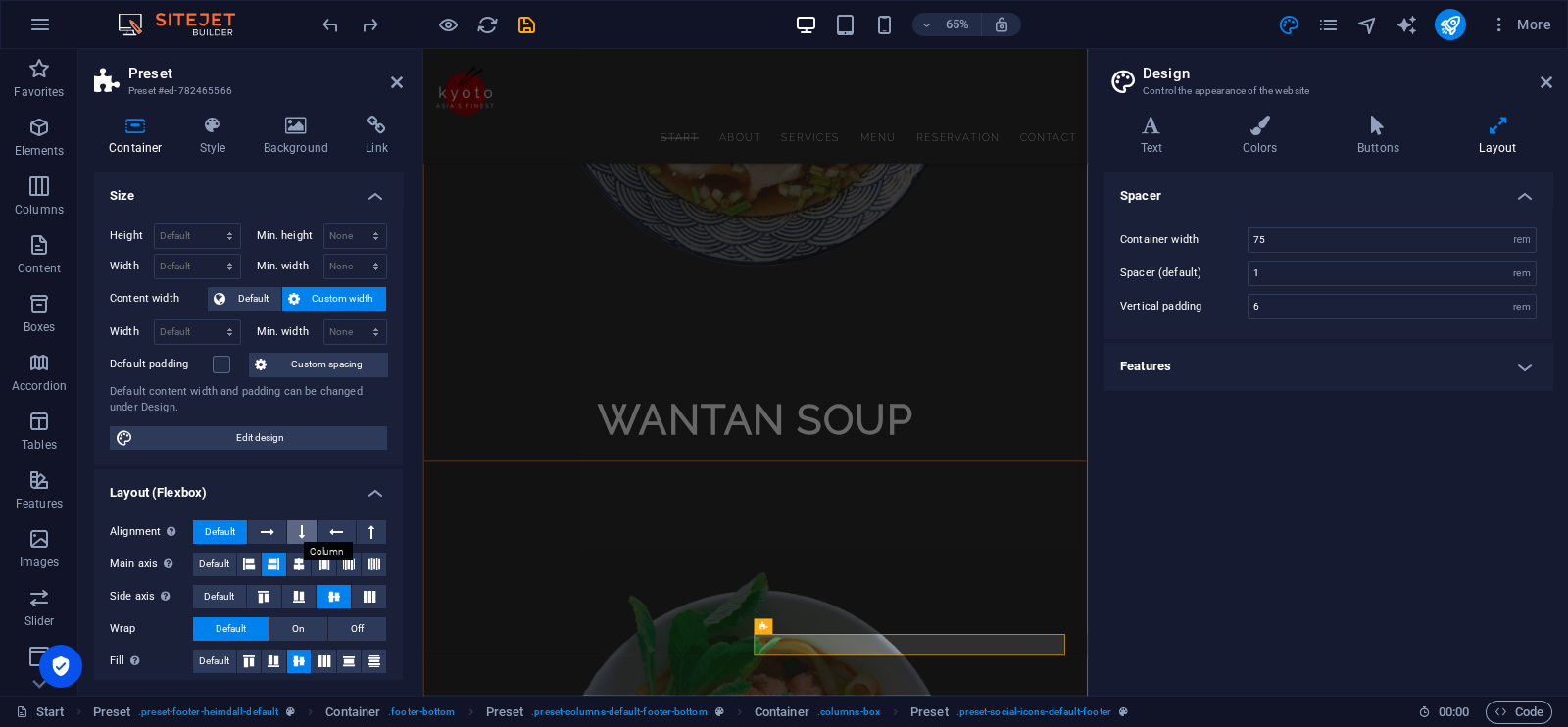 click at bounding box center (302, 532) 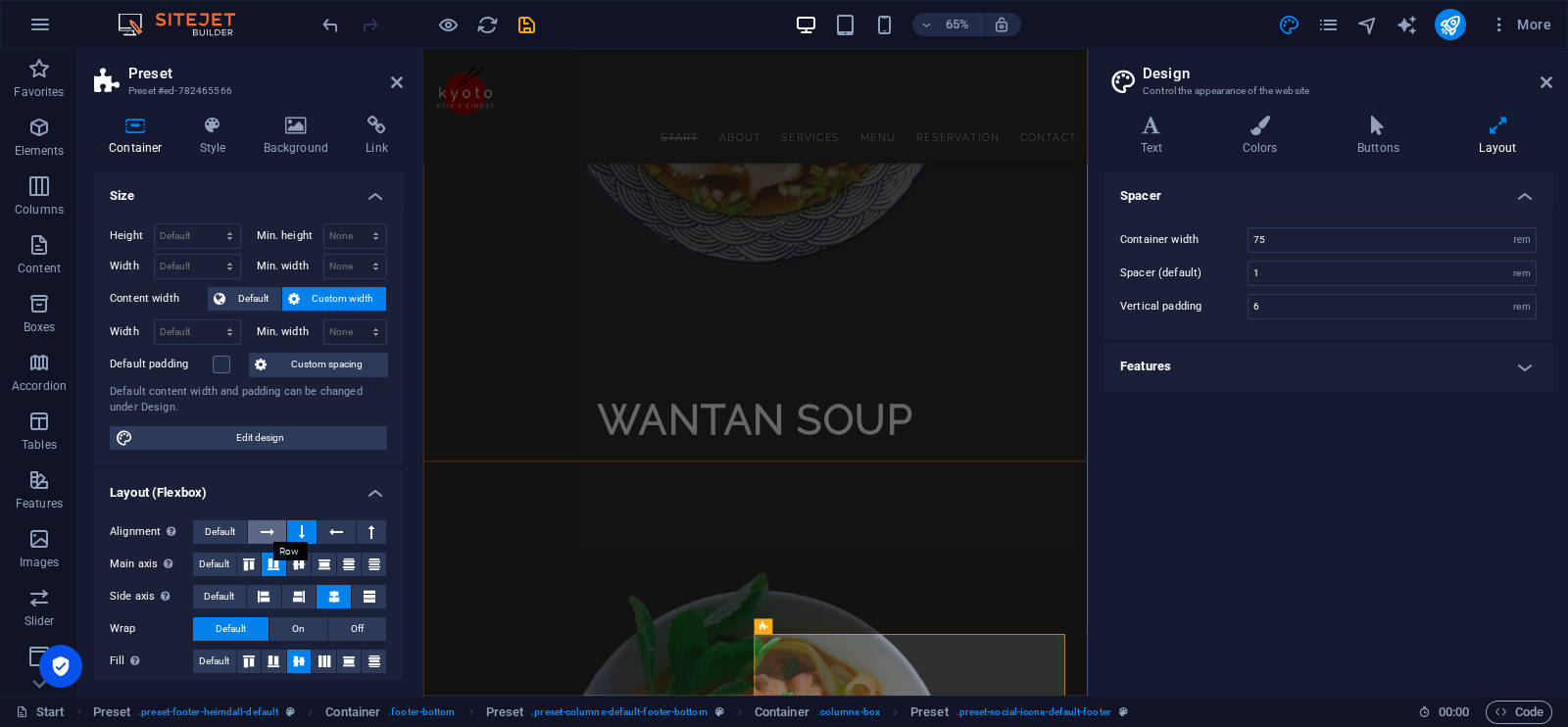 click at bounding box center [267, 532] 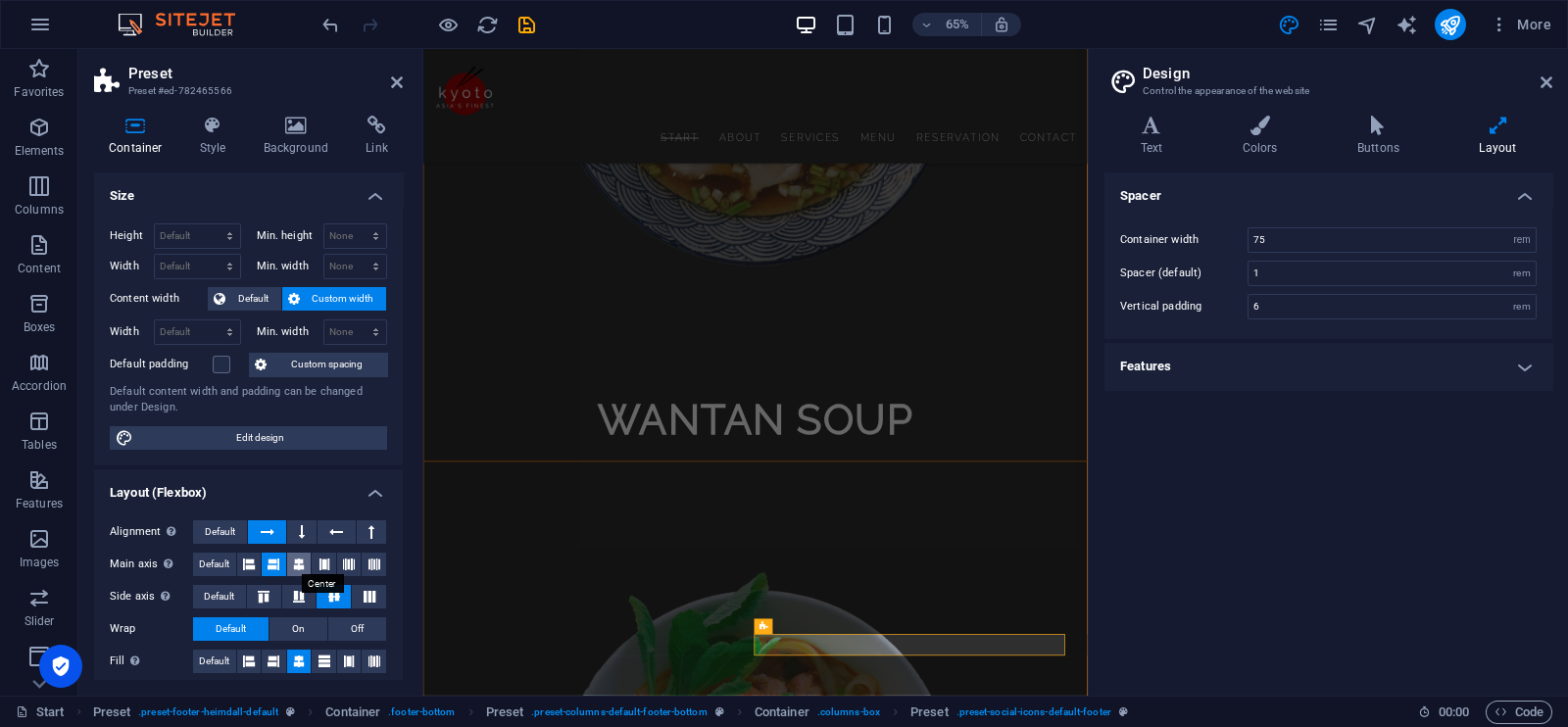 scroll, scrollTop: 110, scrollLeft: 0, axis: vertical 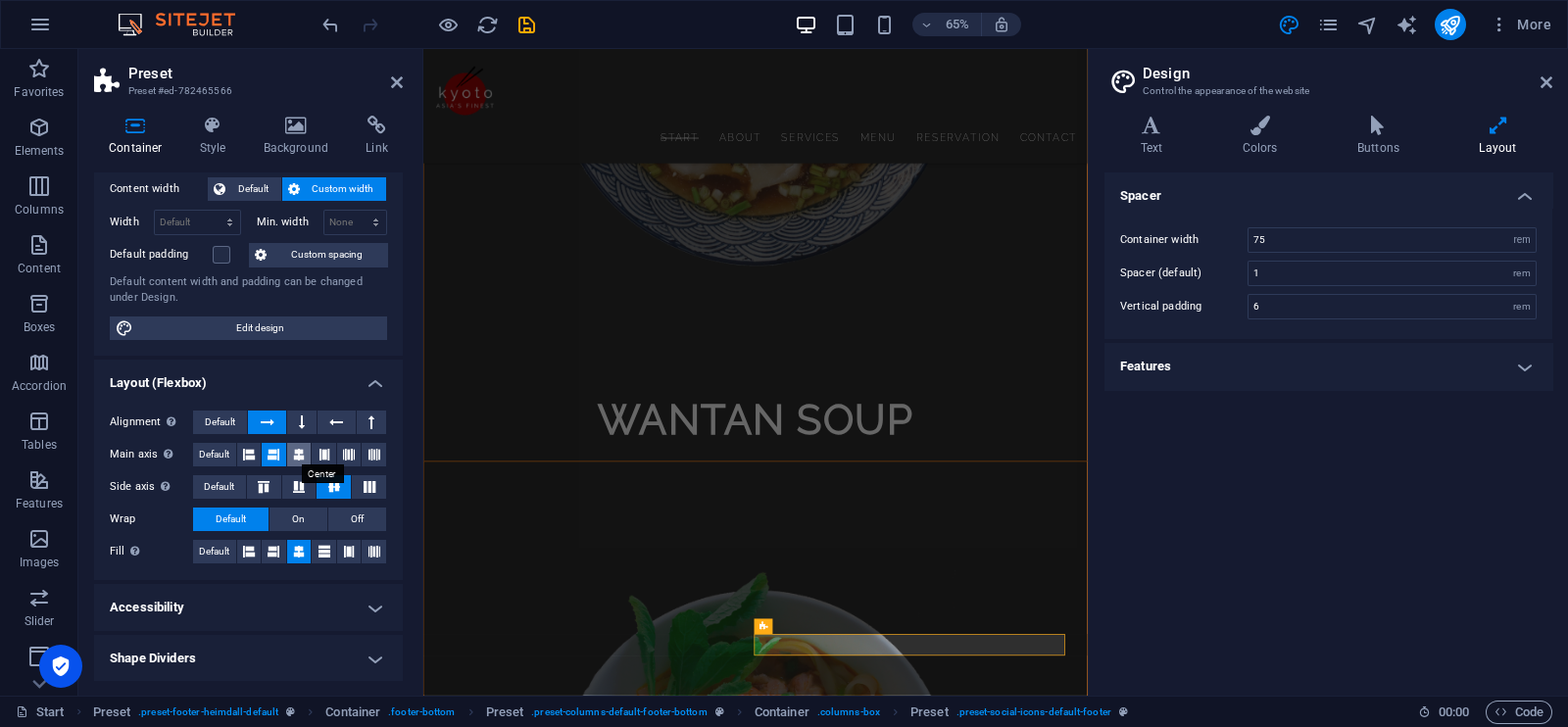 click at bounding box center (299, 455) 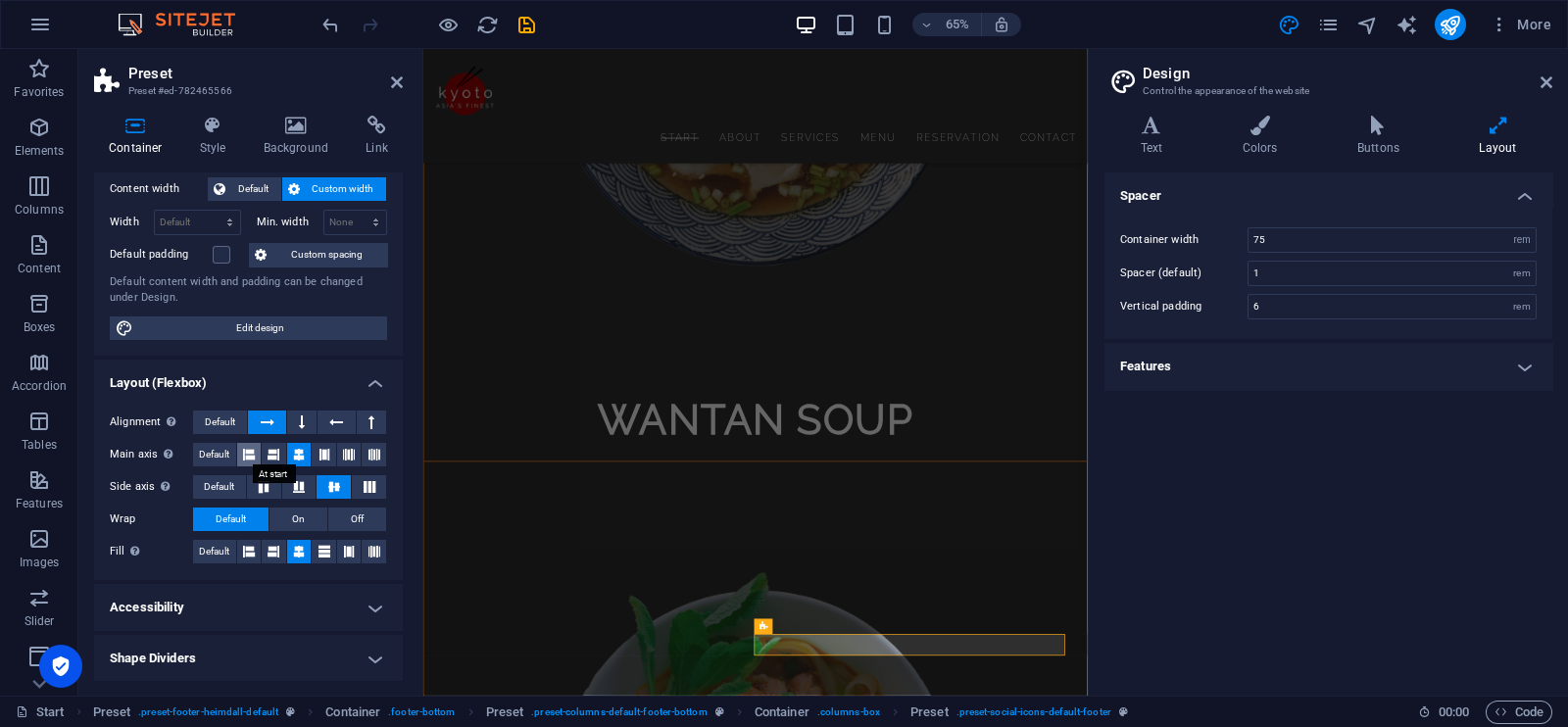 click at bounding box center [249, 455] 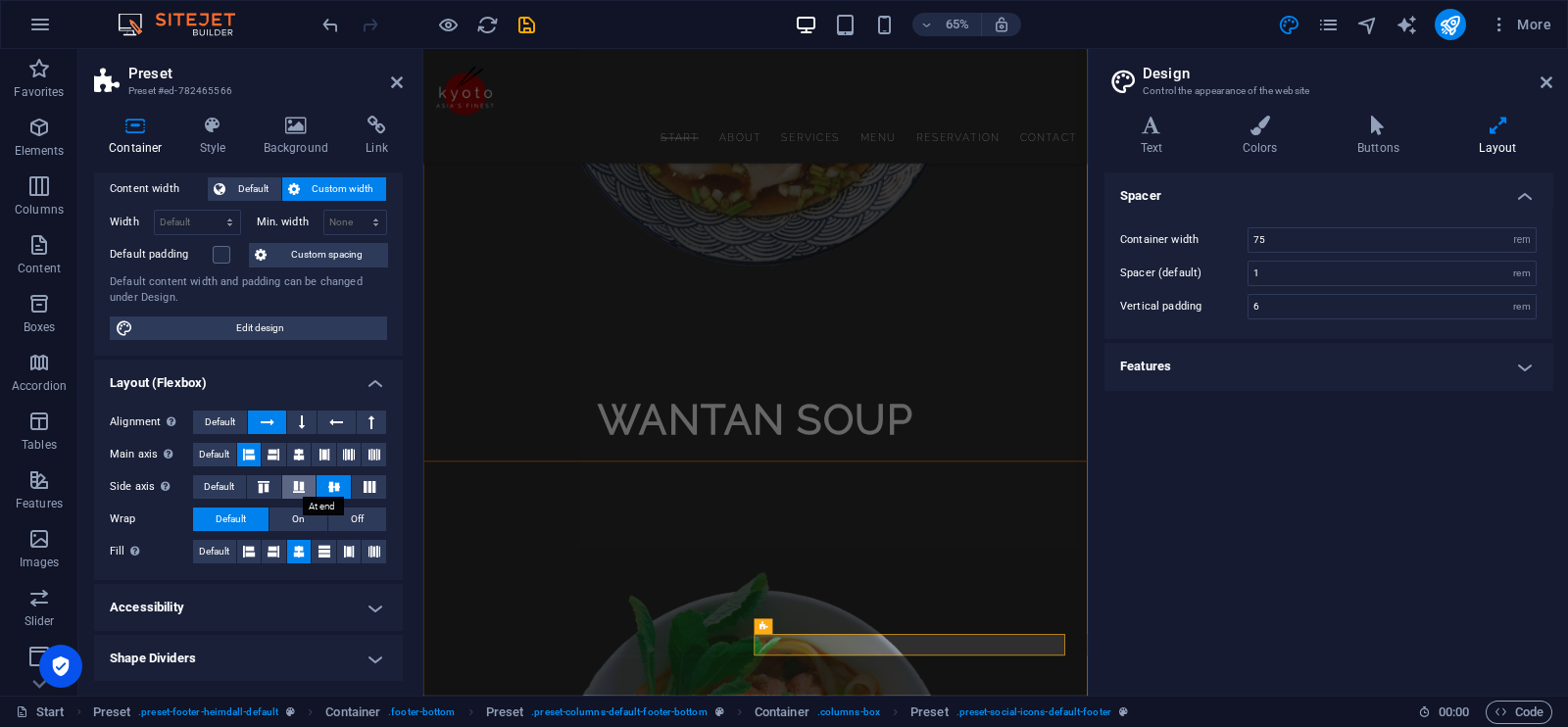 click at bounding box center (299, 487) 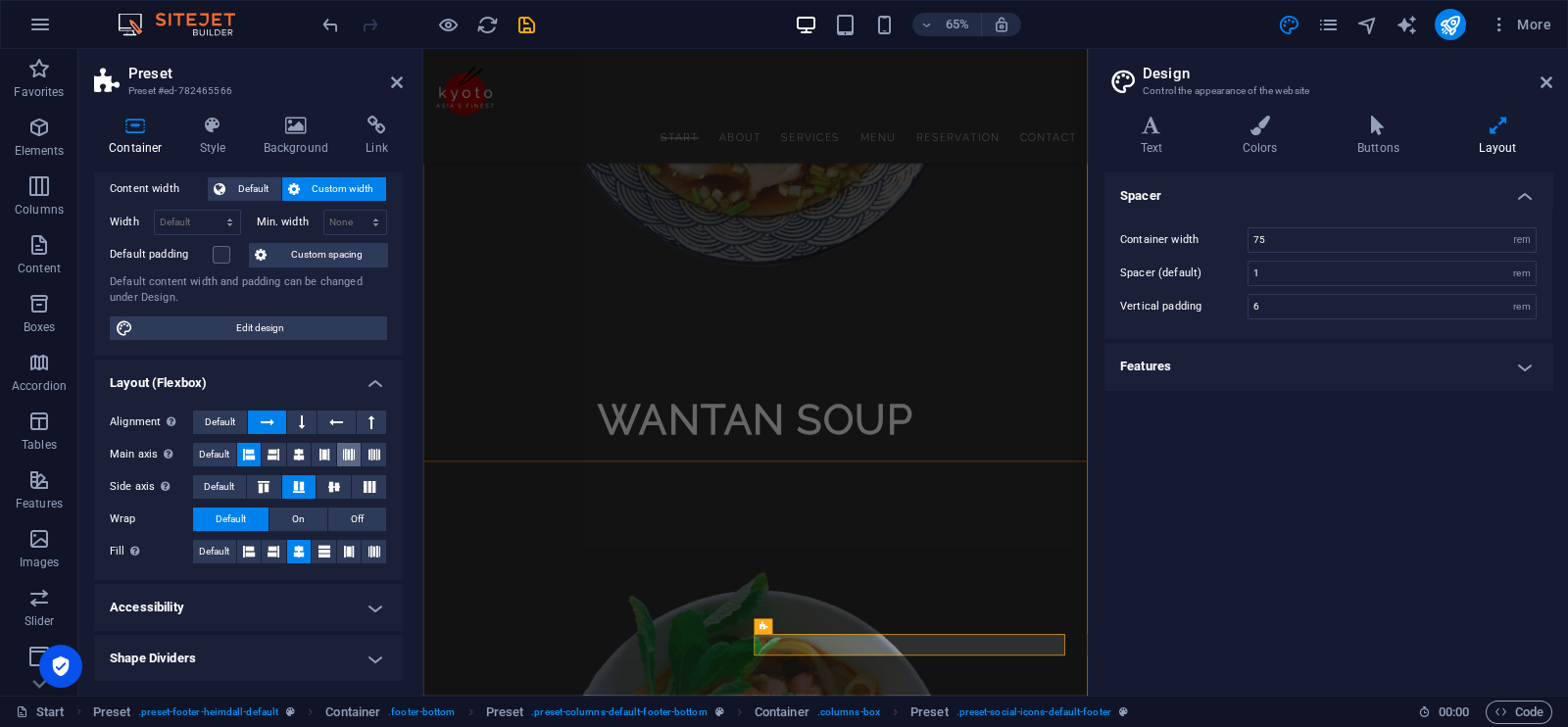 click at bounding box center [349, 455] 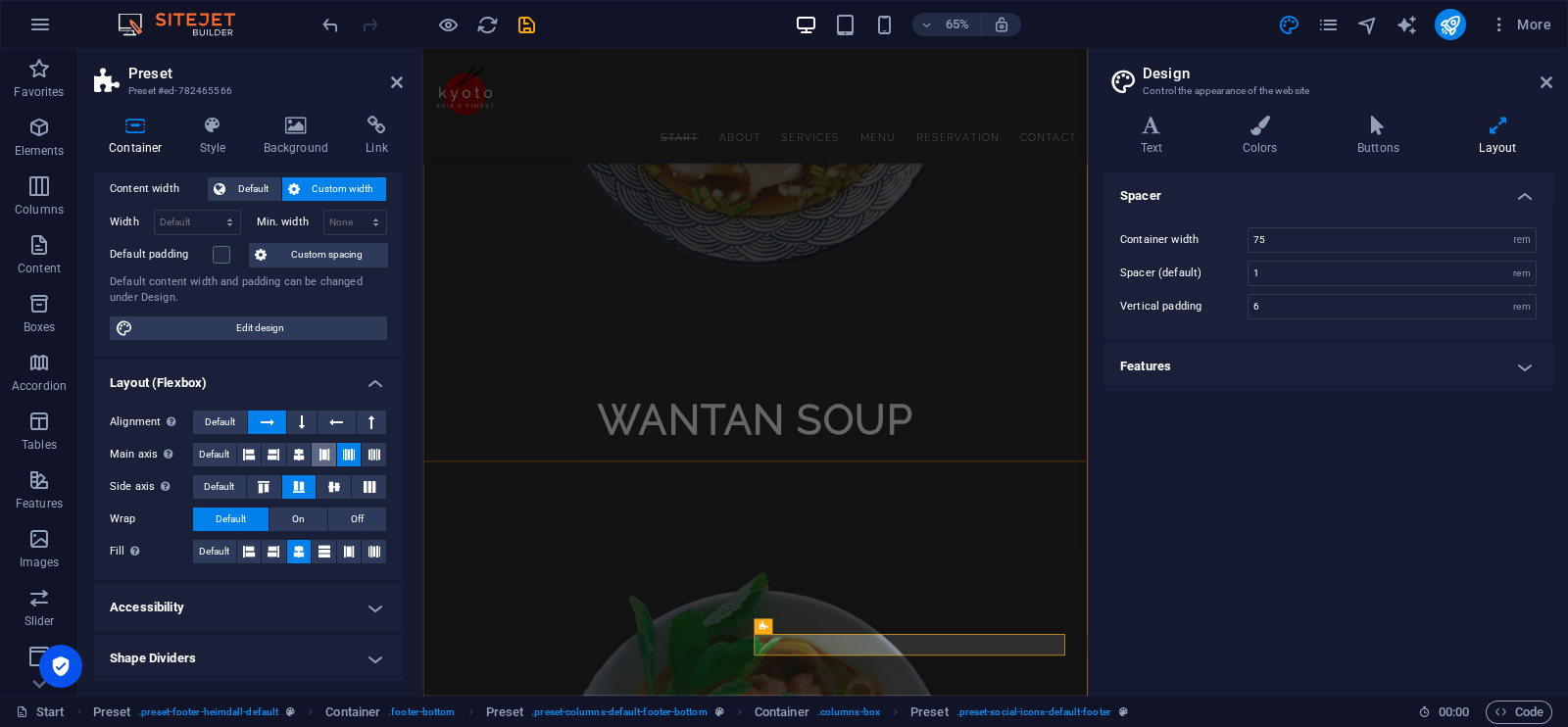 click at bounding box center (323, 455) 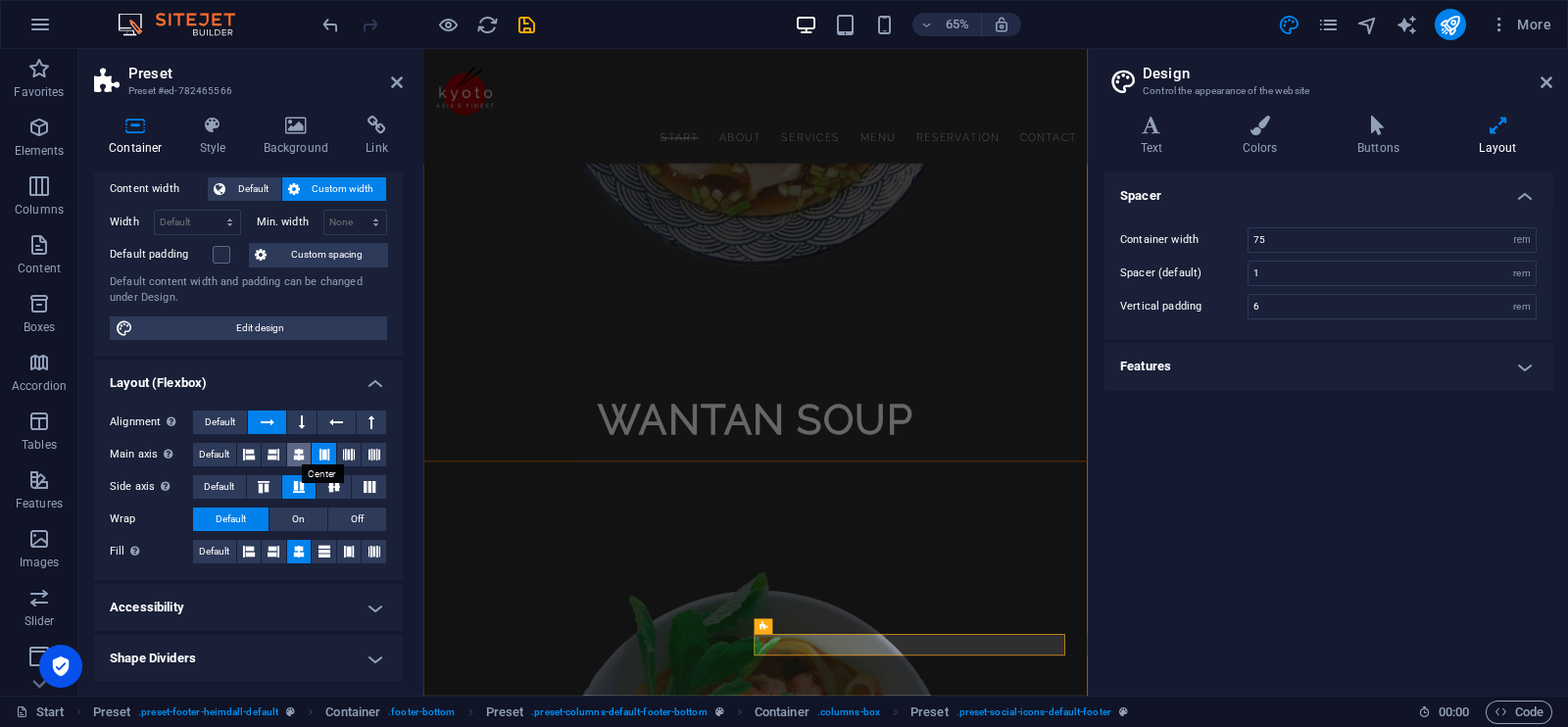 click at bounding box center [299, 455] 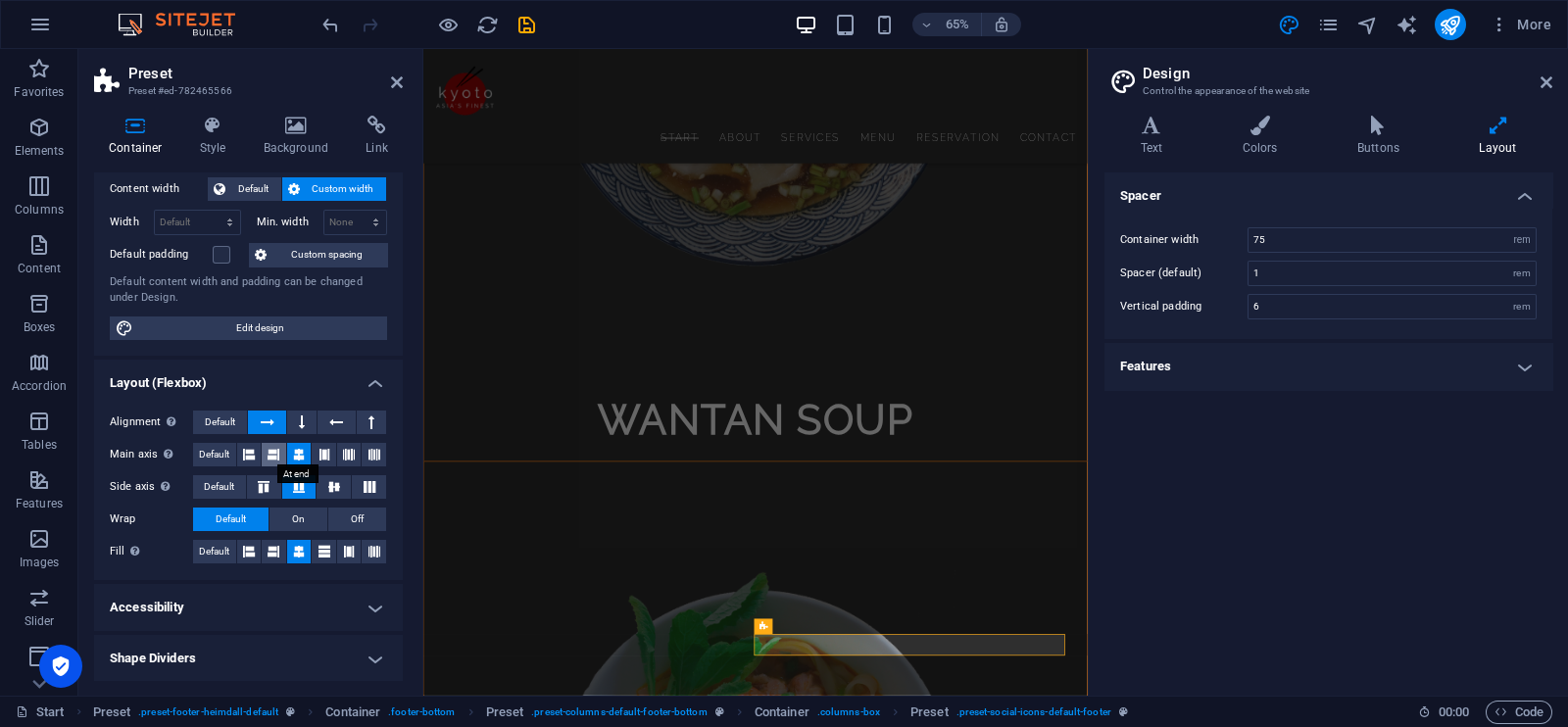 click at bounding box center [273, 455] 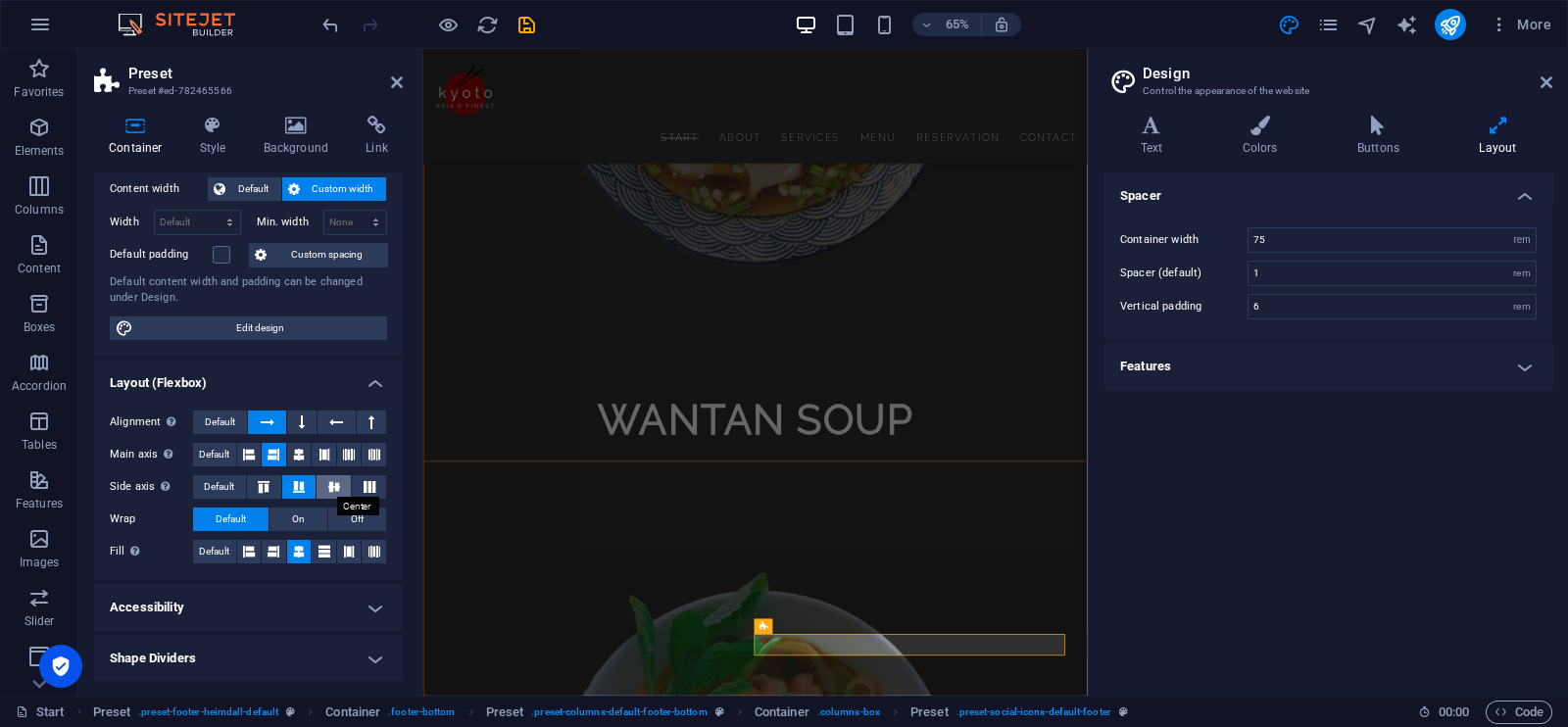 click at bounding box center (334, 487) 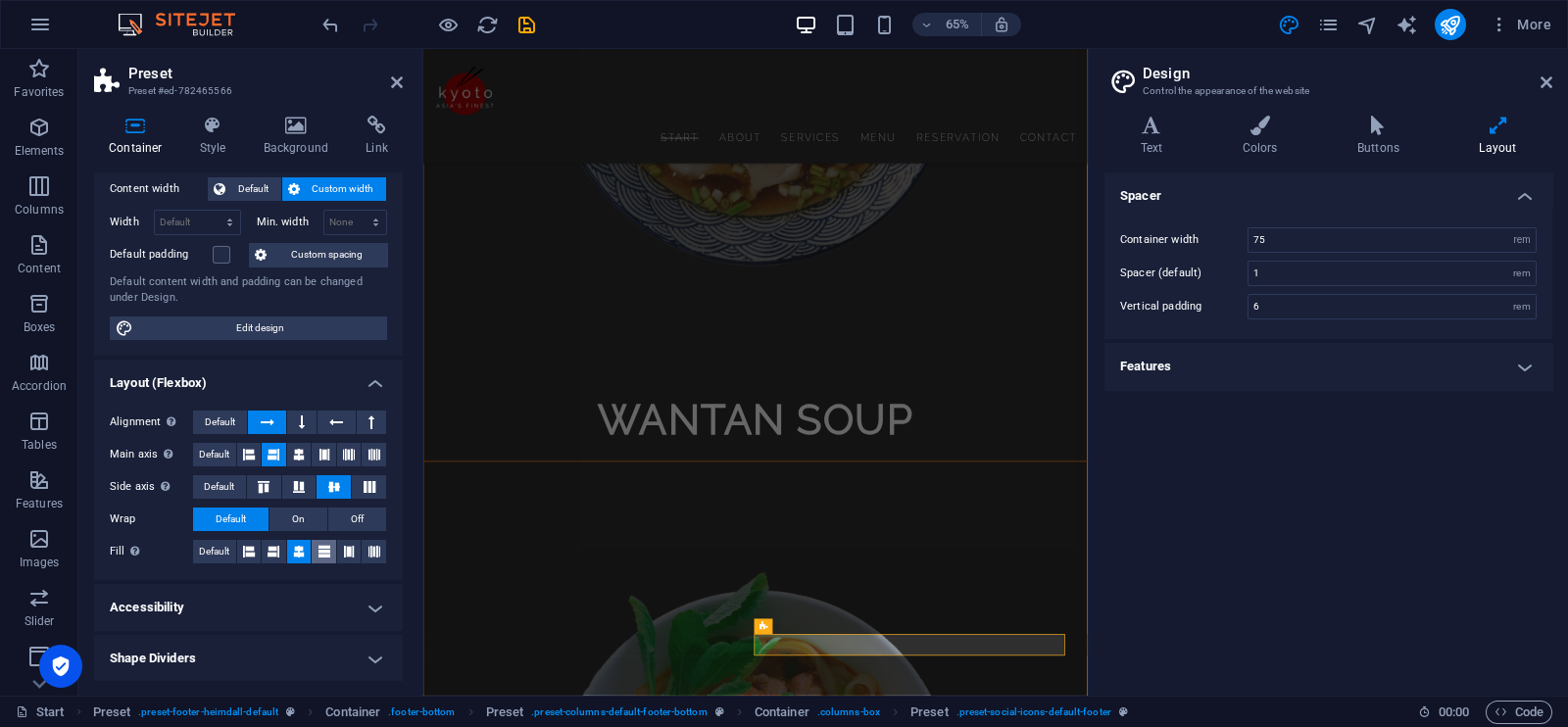 click at bounding box center [324, 552] 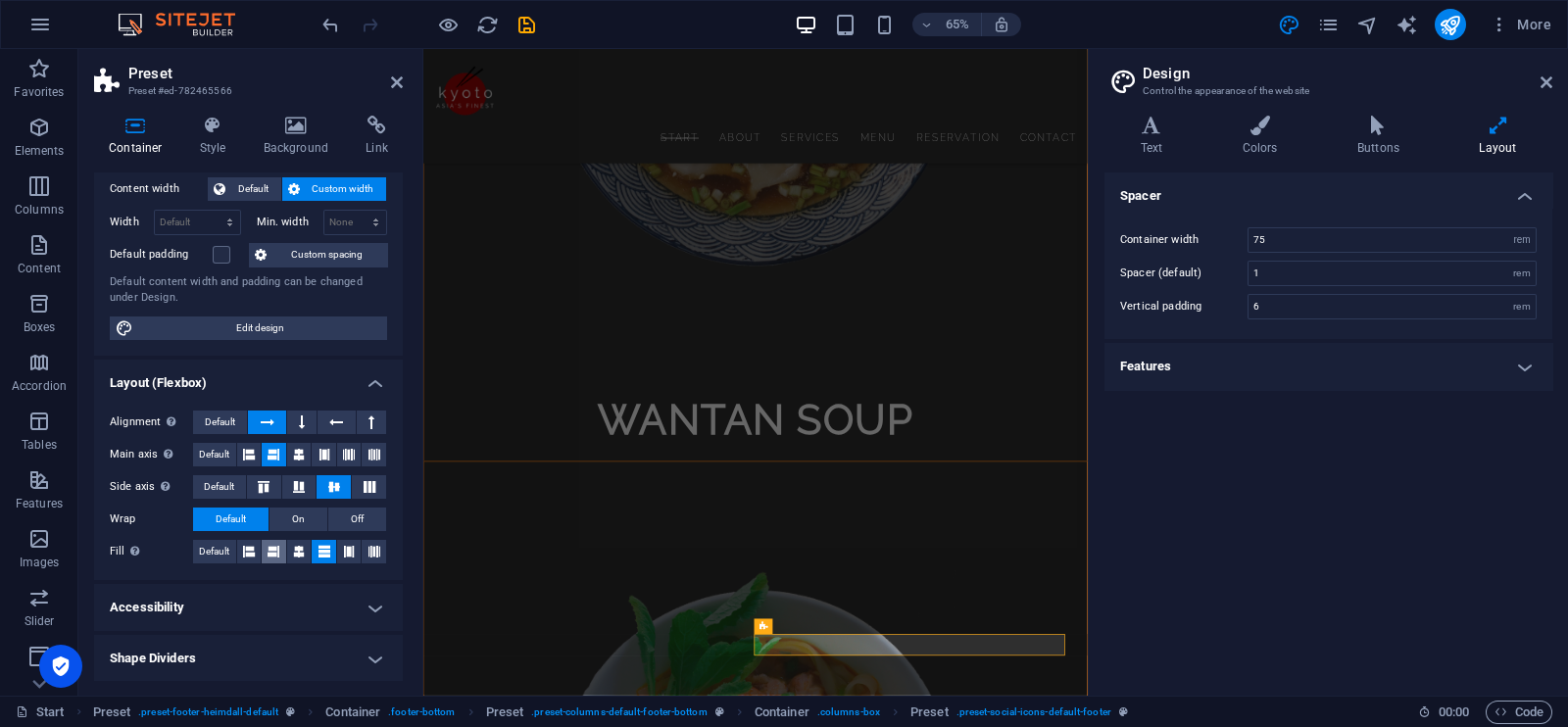 click at bounding box center [273, 552] 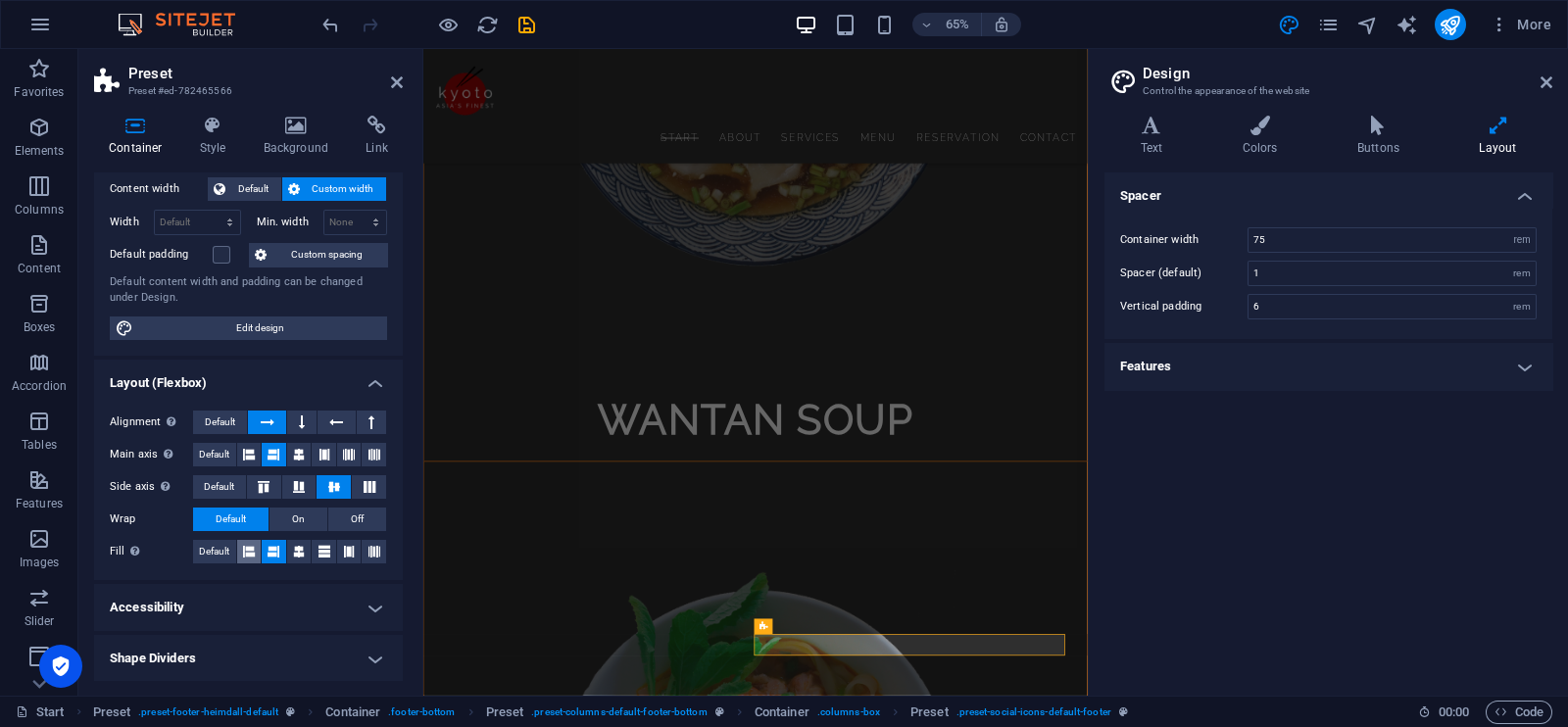 click at bounding box center [249, 552] 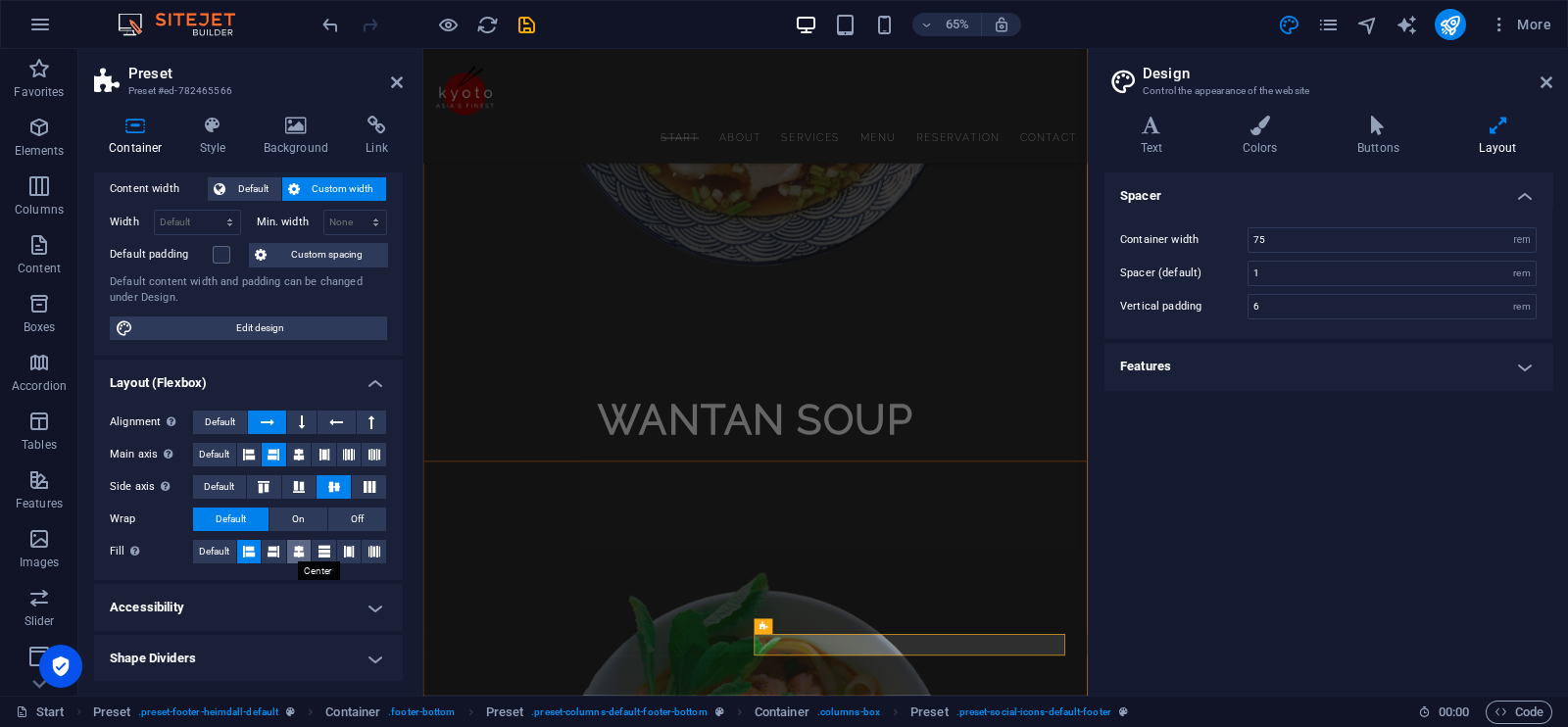 click at bounding box center (299, 552) 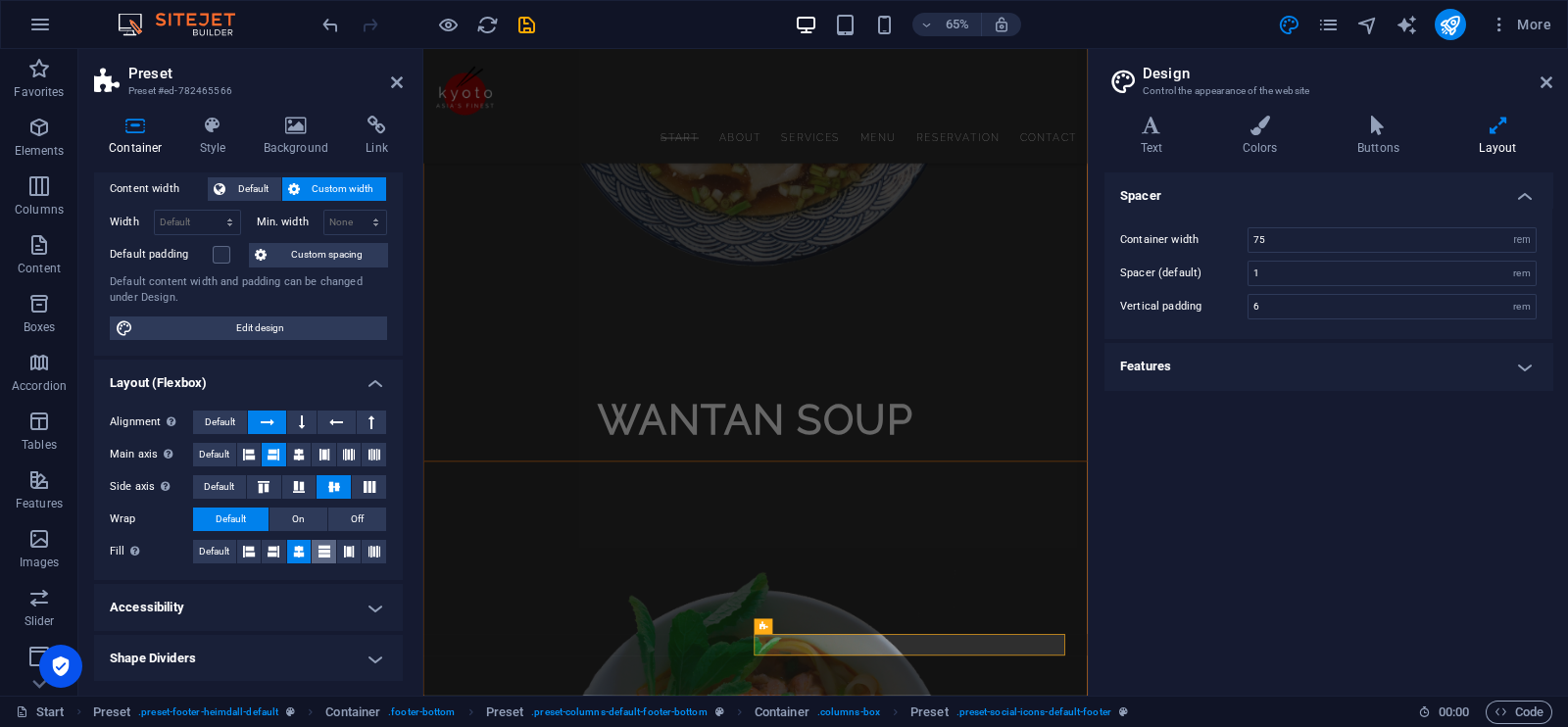 click at bounding box center [324, 552] 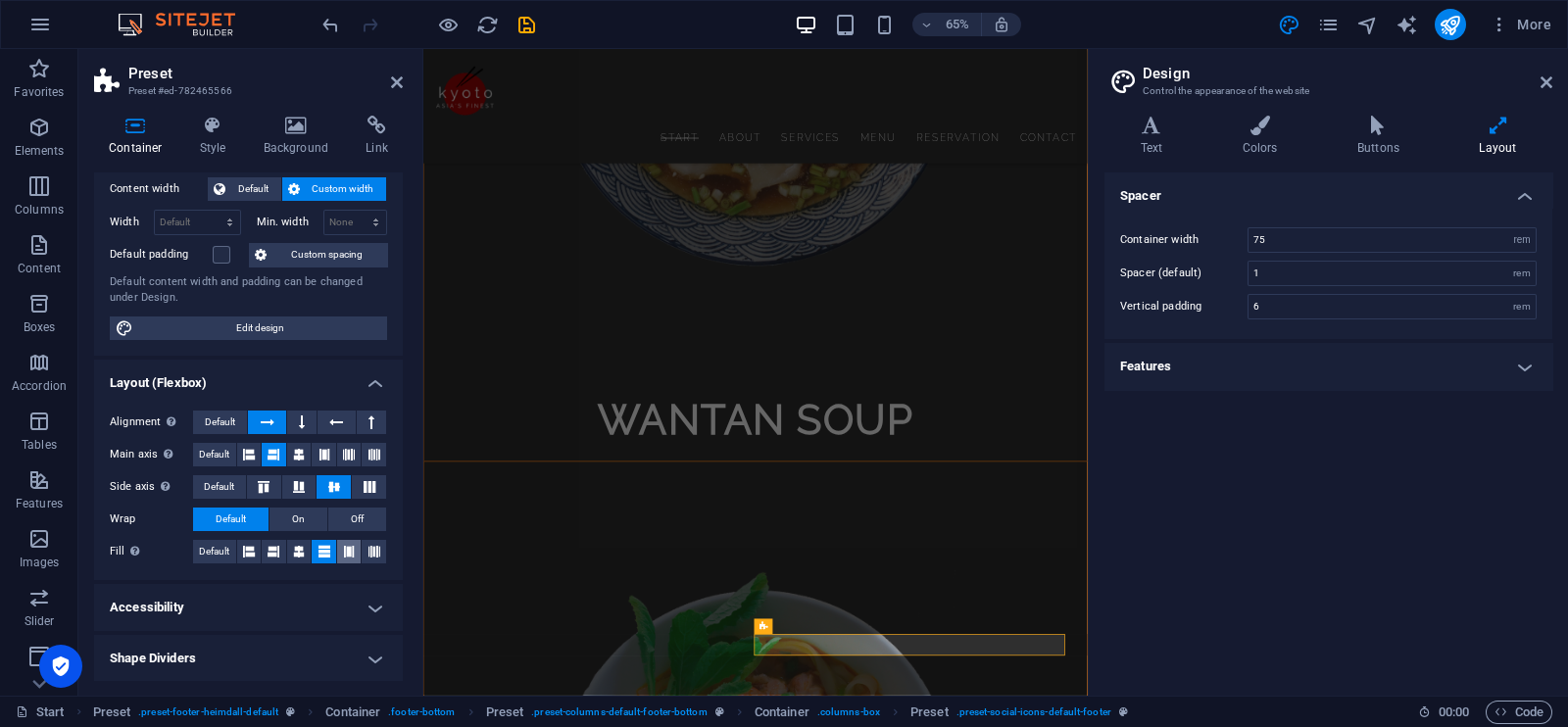 click at bounding box center [349, 552] 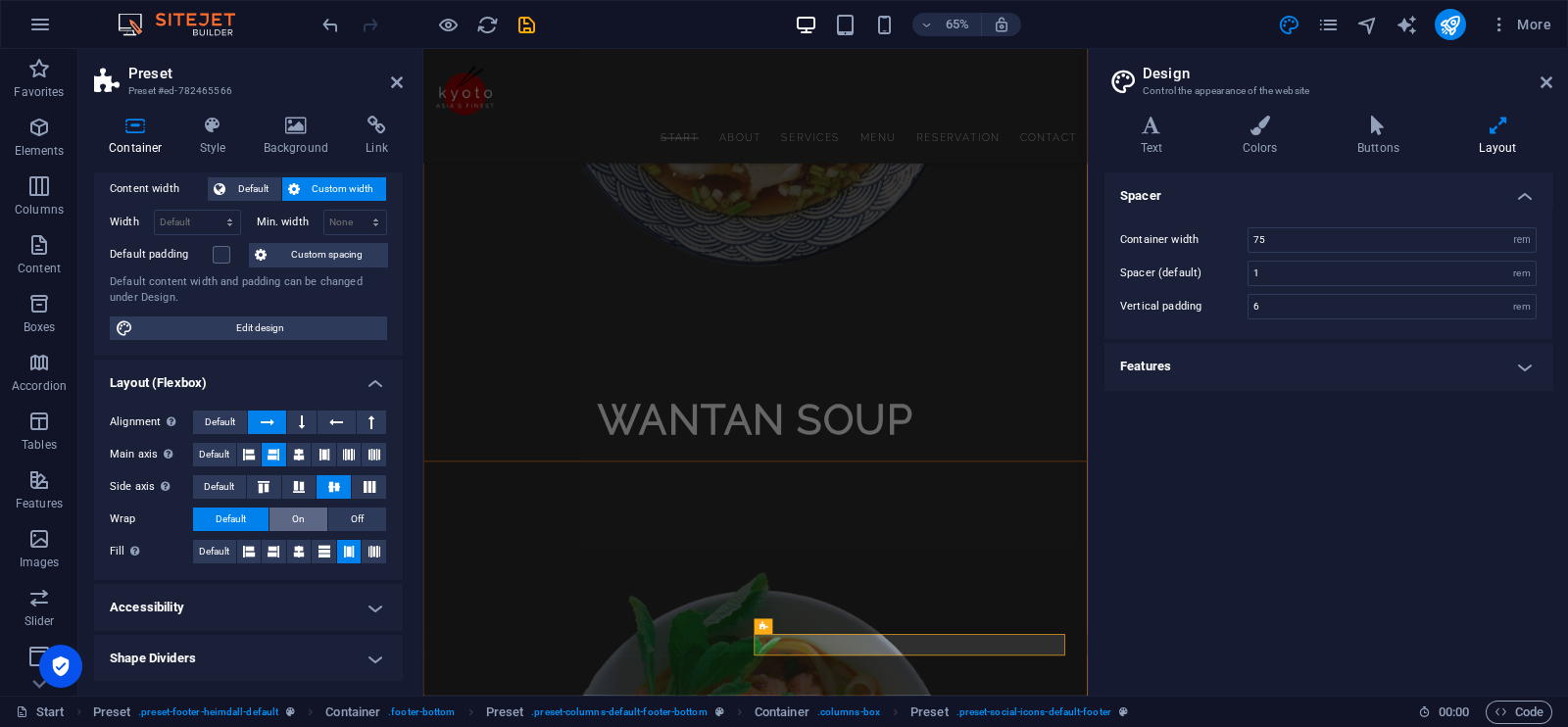click on "On" at bounding box center (298, 519) 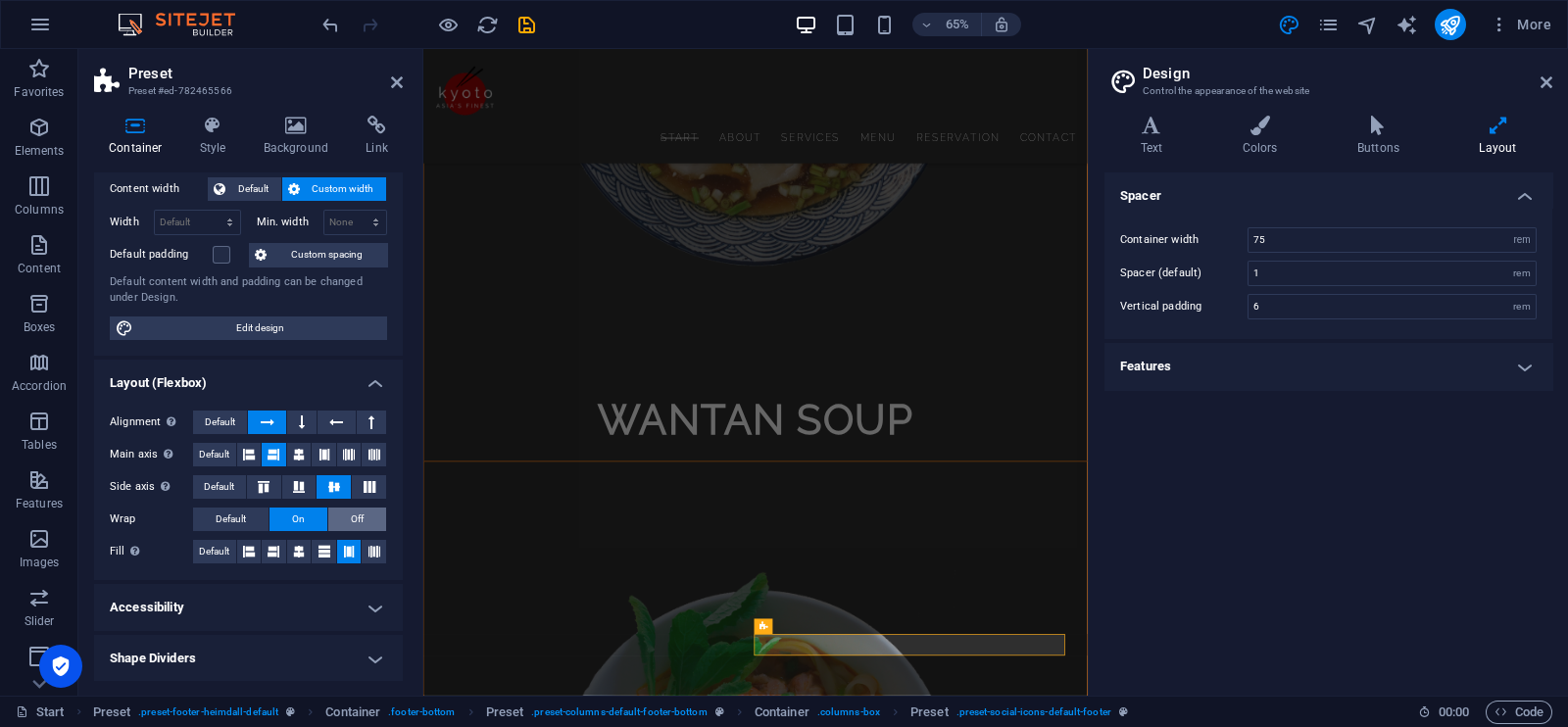 click on "Off" at bounding box center [357, 519] 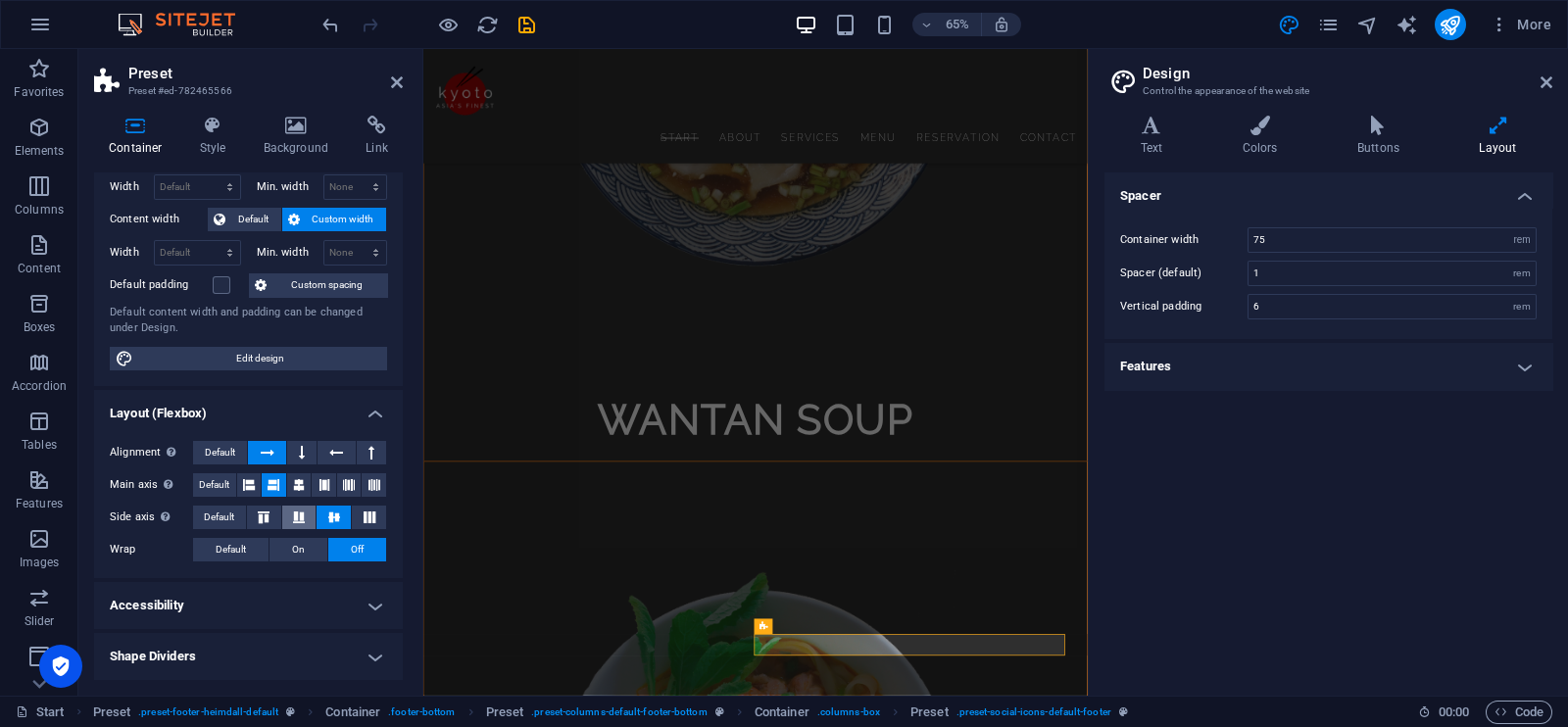 scroll, scrollTop: 77, scrollLeft: 0, axis: vertical 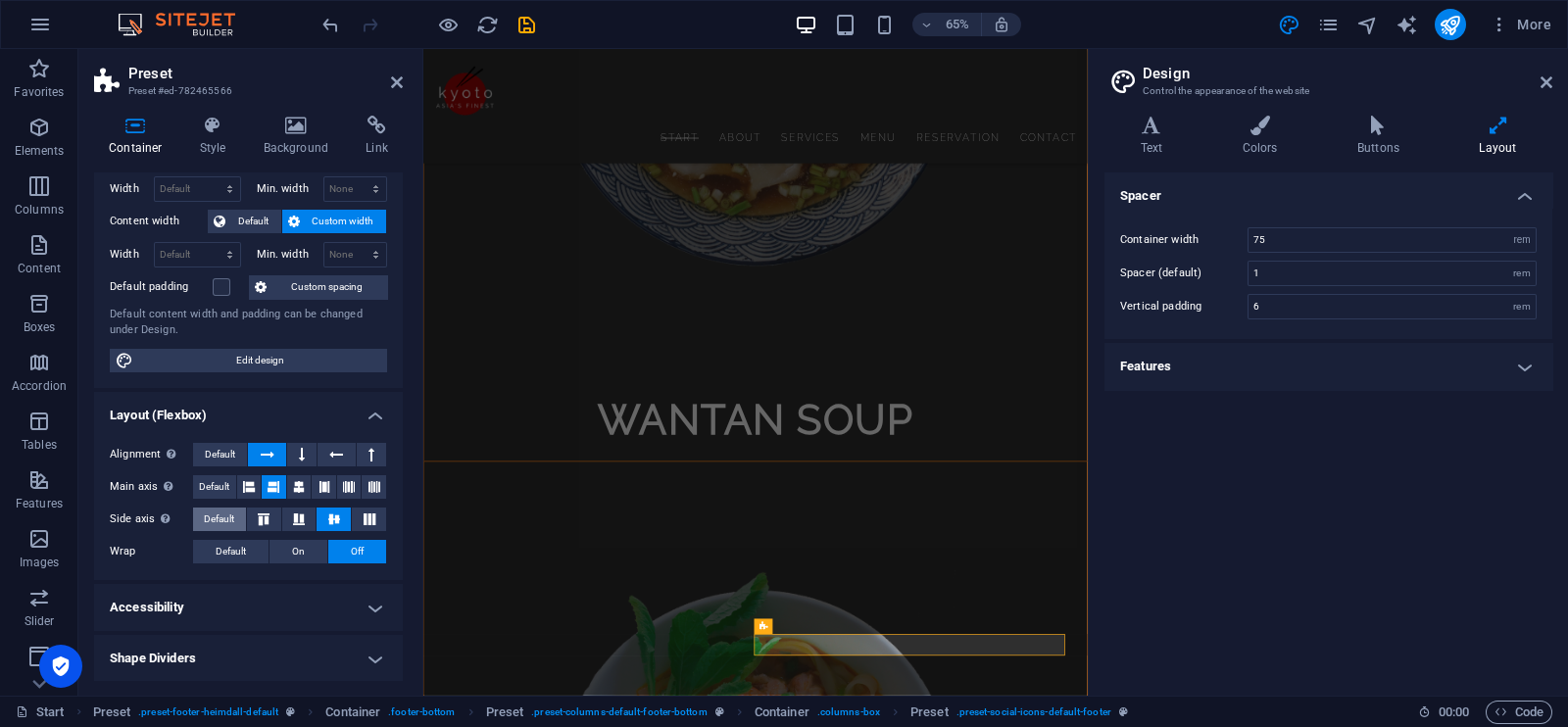 click on "Default" at bounding box center (220, 519) 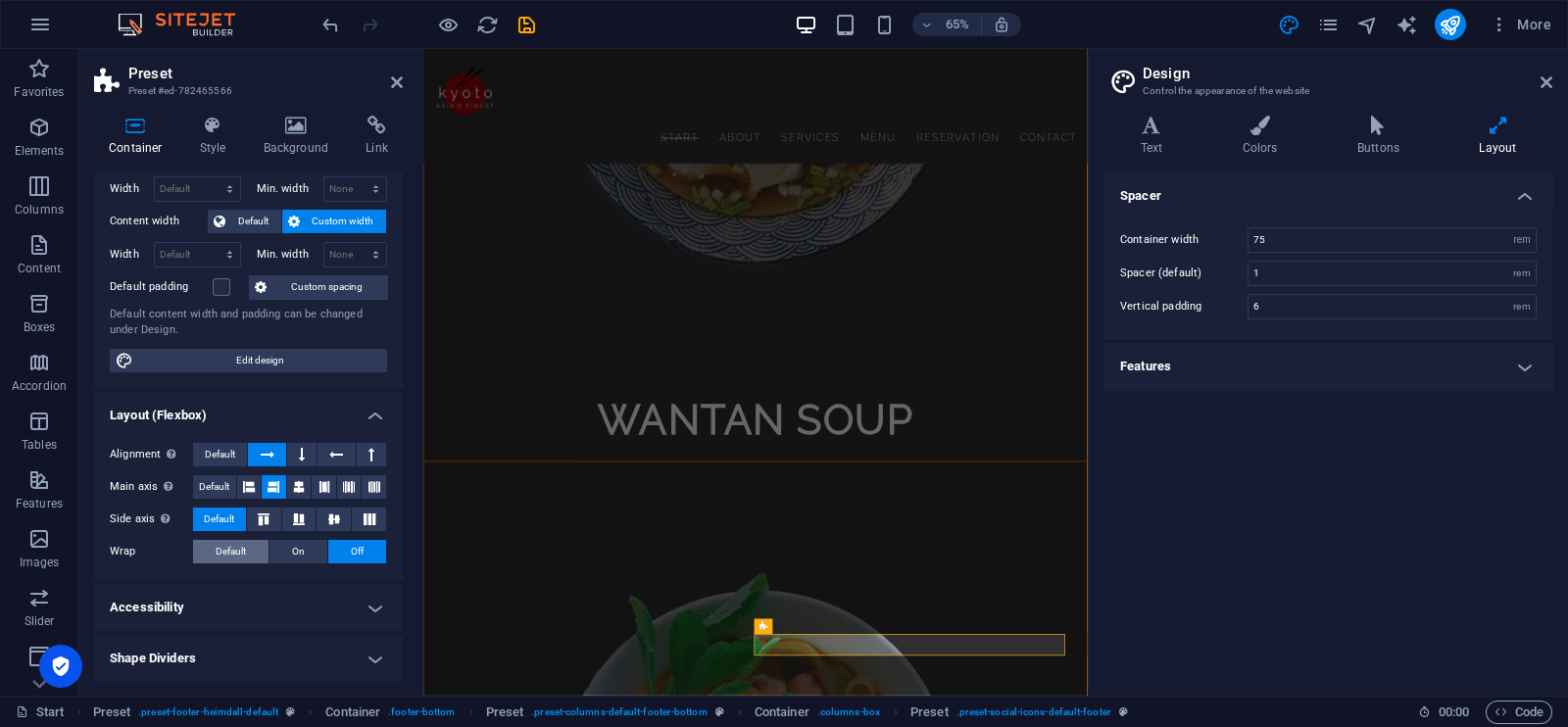 click on "Default" at bounding box center (230, 552) 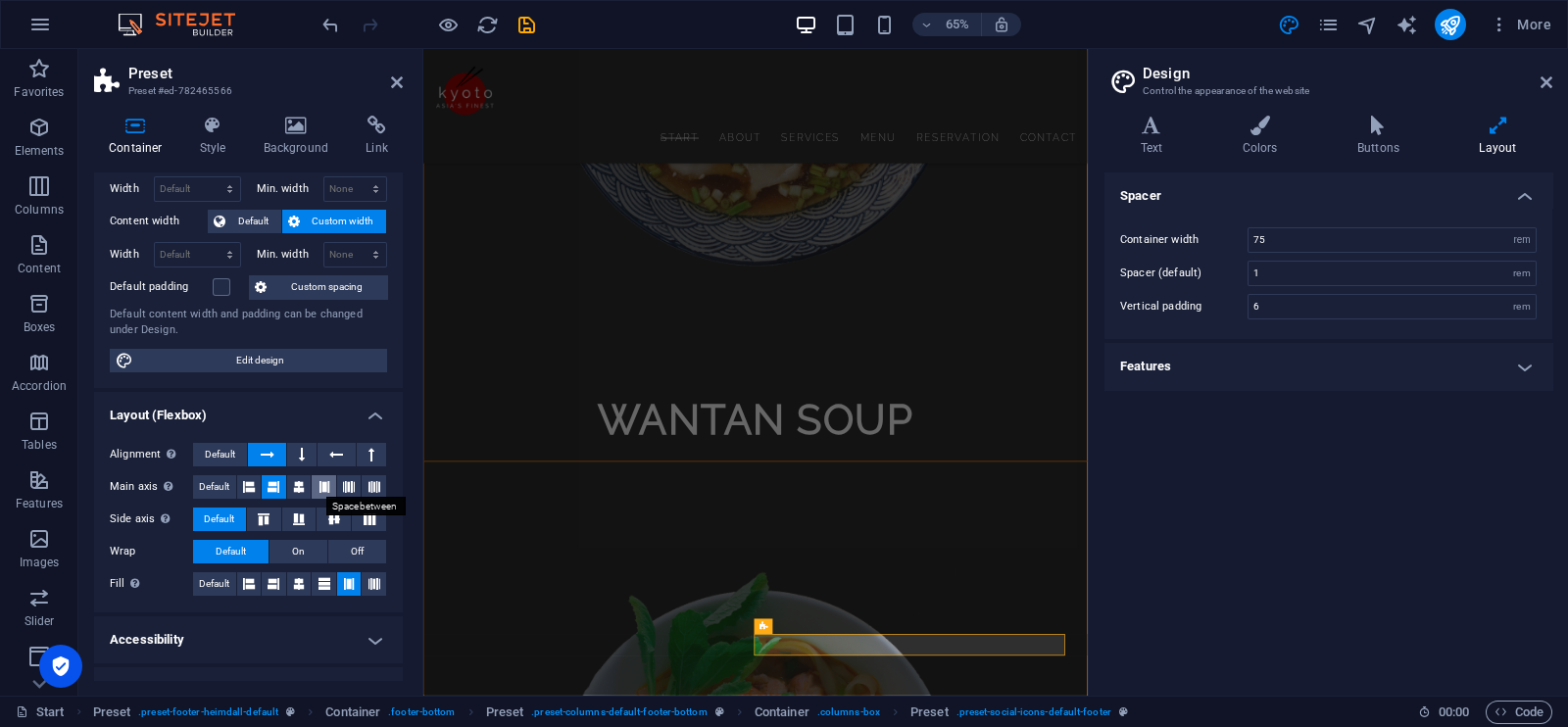 click at bounding box center [324, 487] 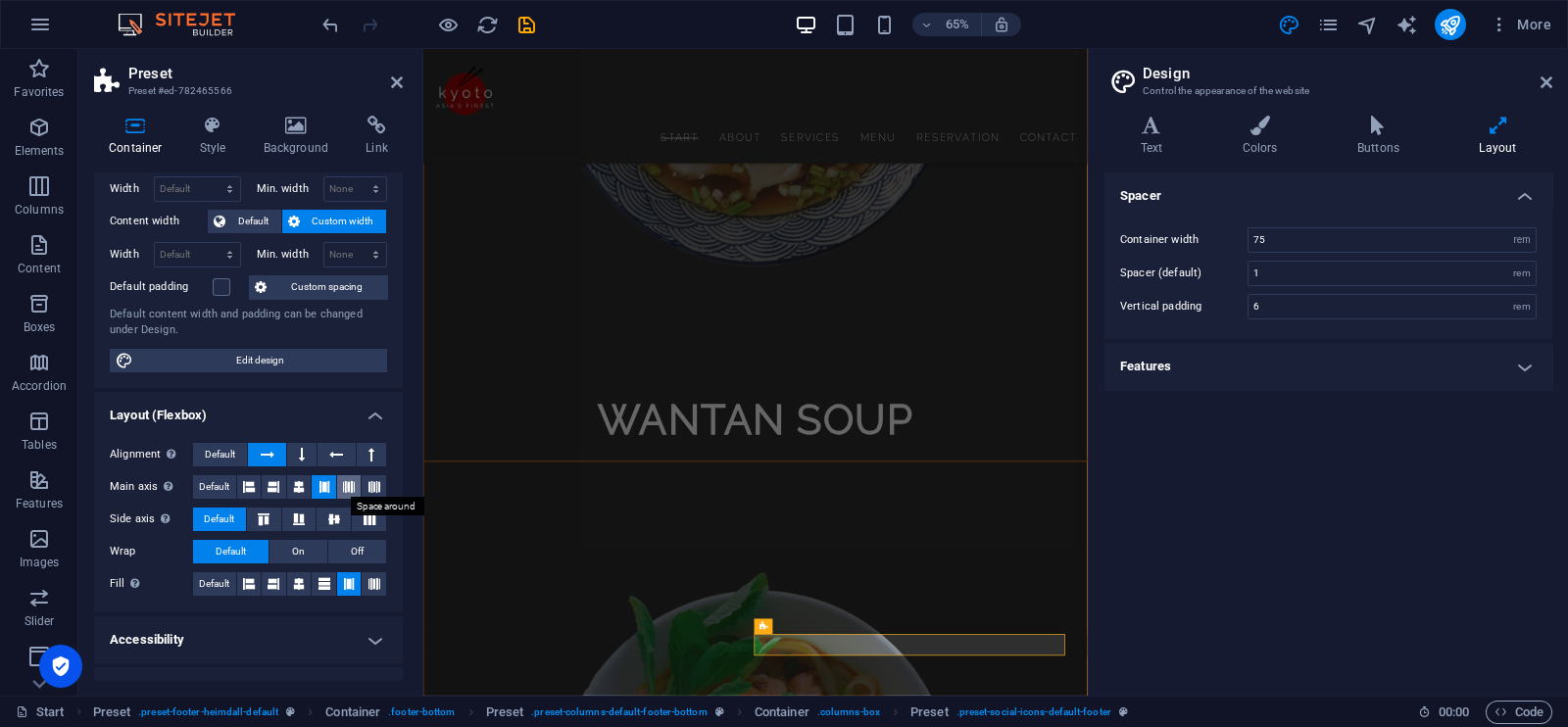 click at bounding box center [349, 487] 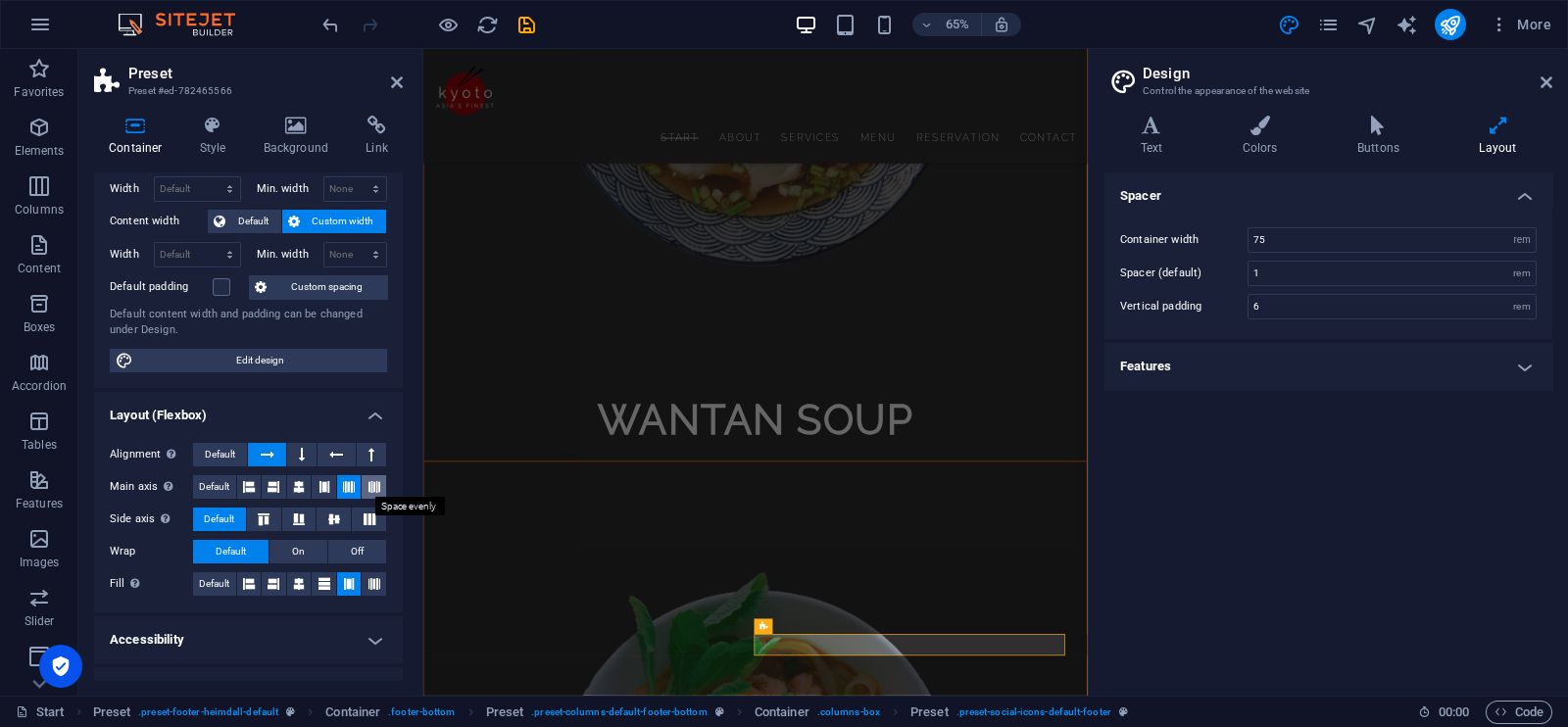 click at bounding box center [374, 487] 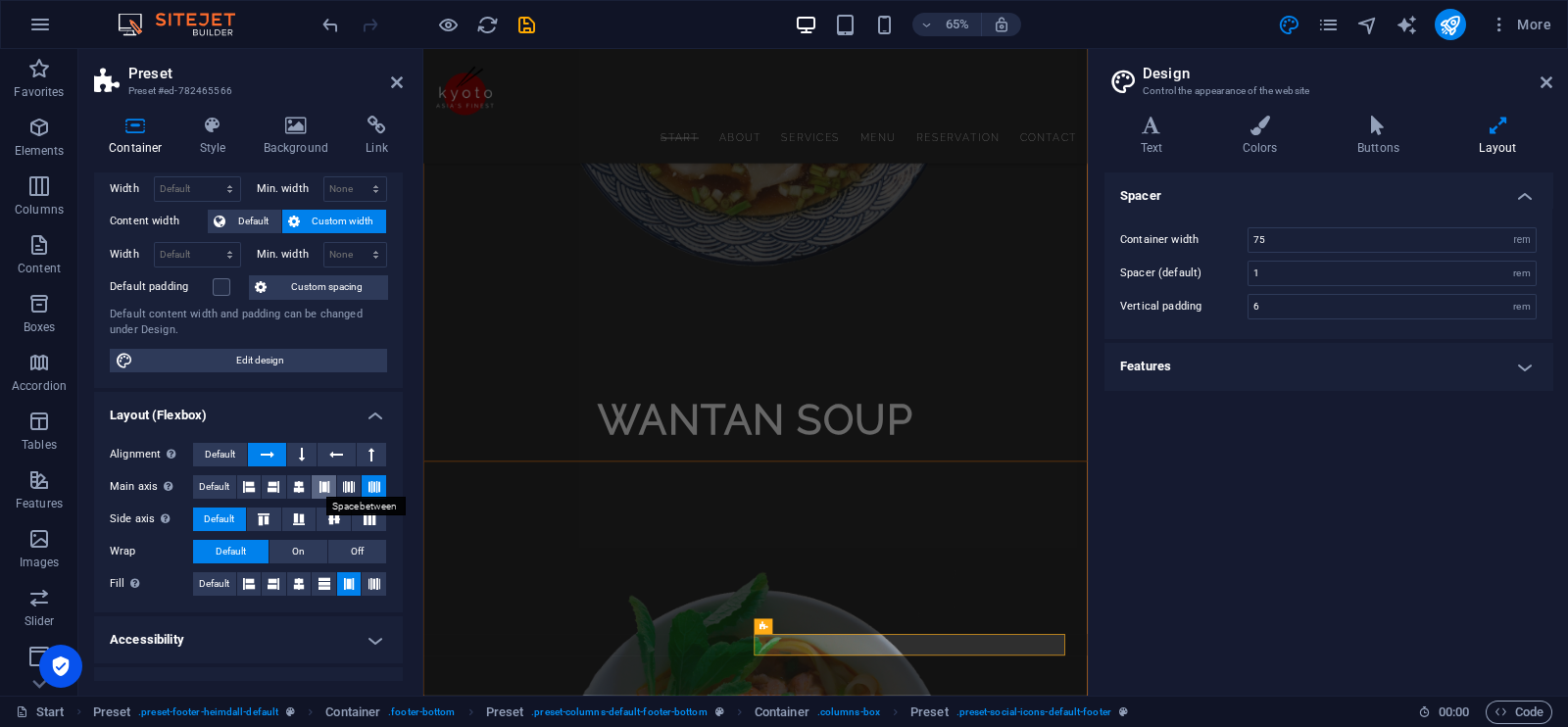 click at bounding box center [324, 487] 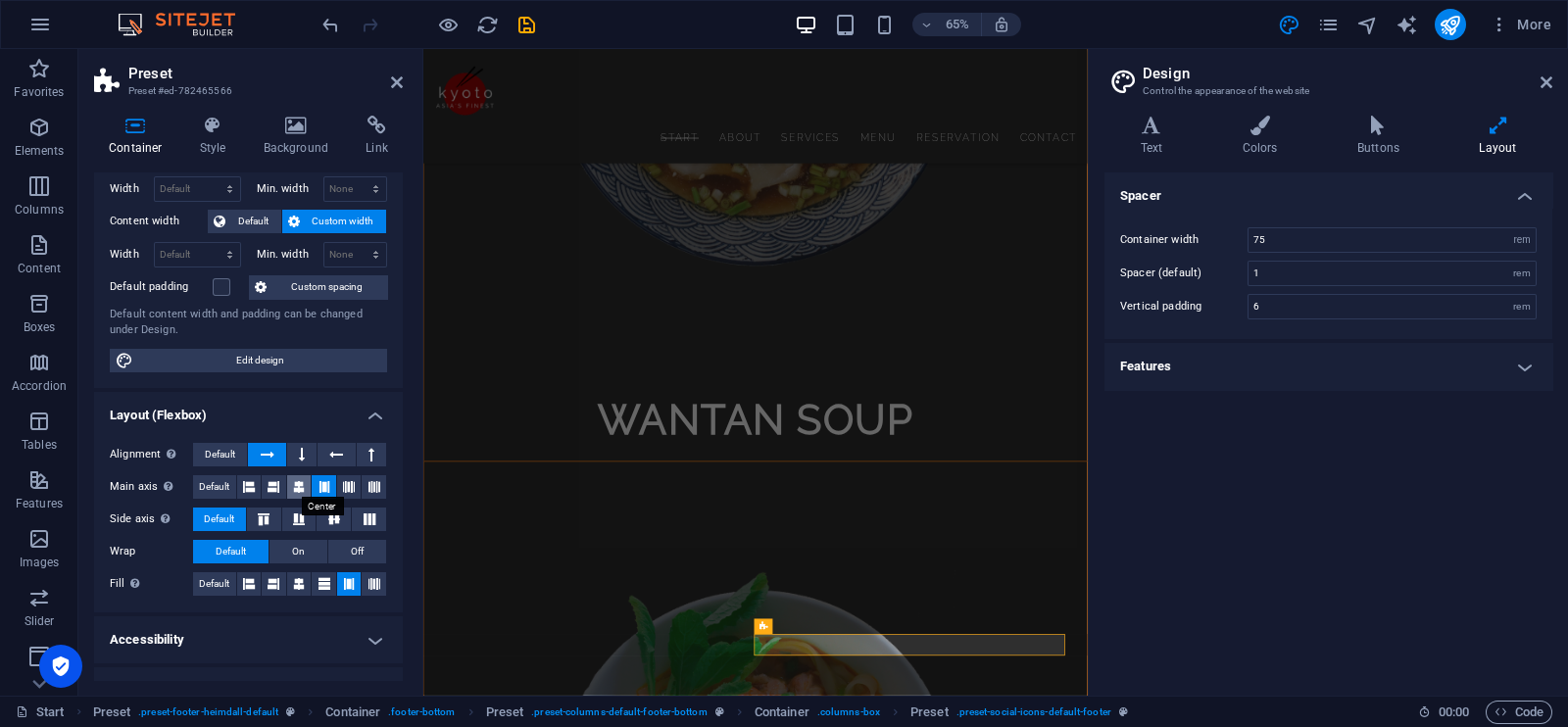 click at bounding box center (299, 487) 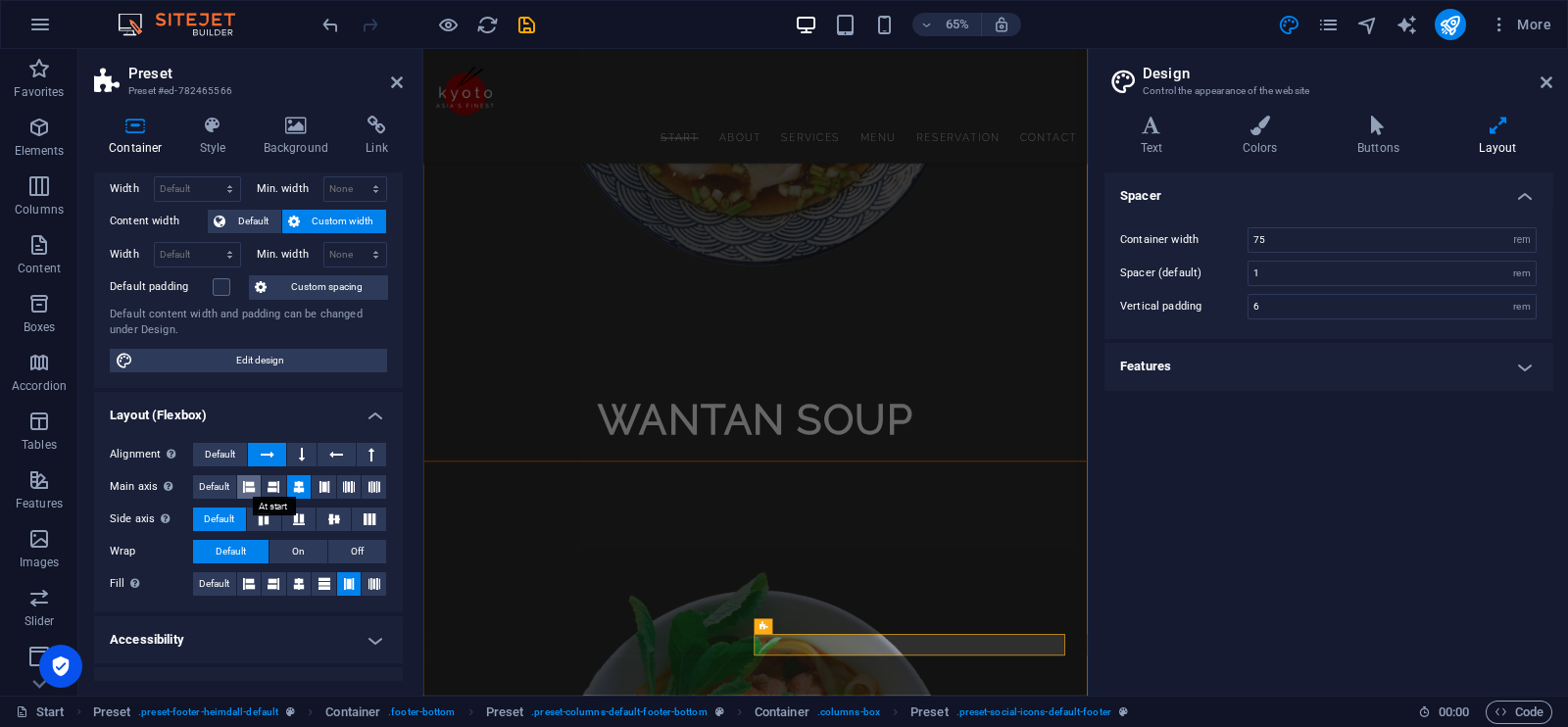 click at bounding box center [249, 487] 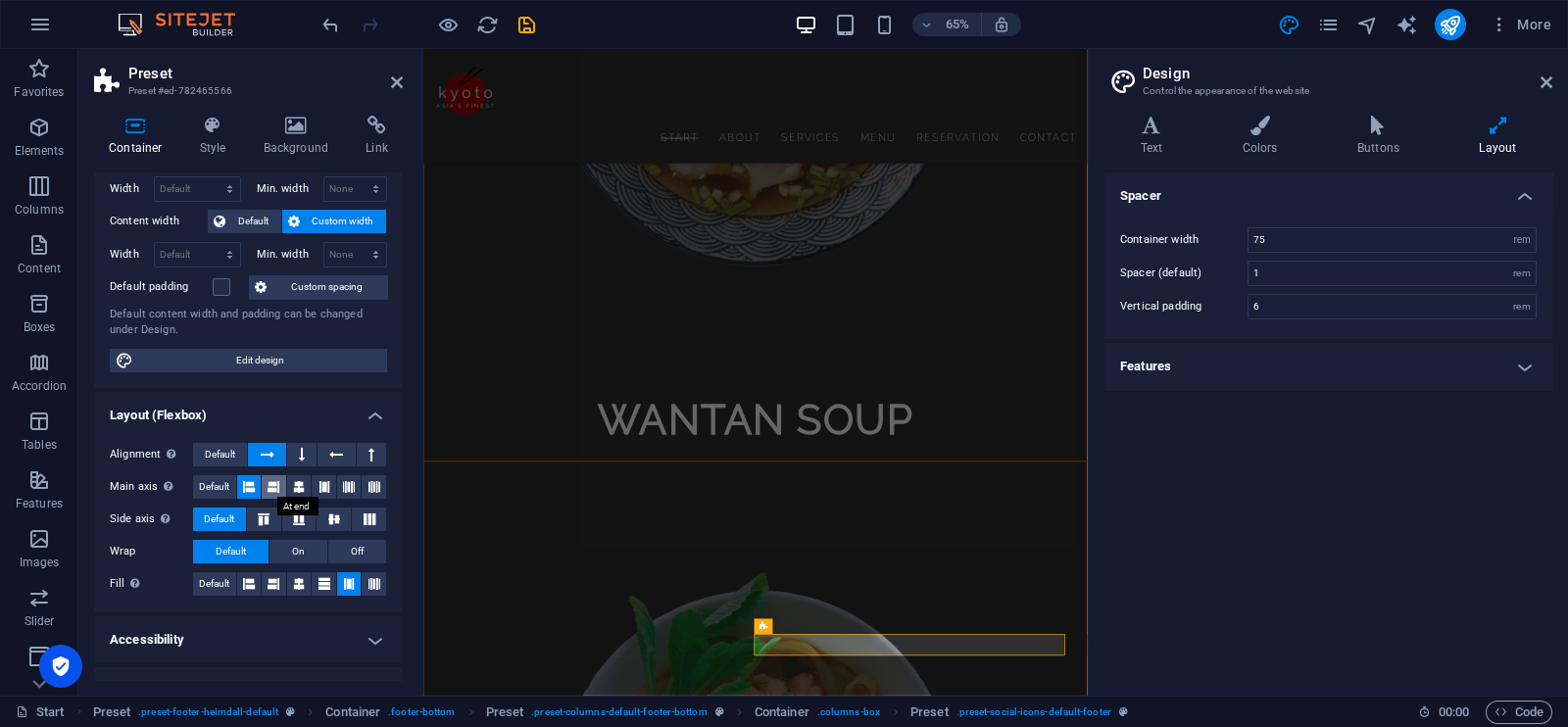 click at bounding box center [273, 487] 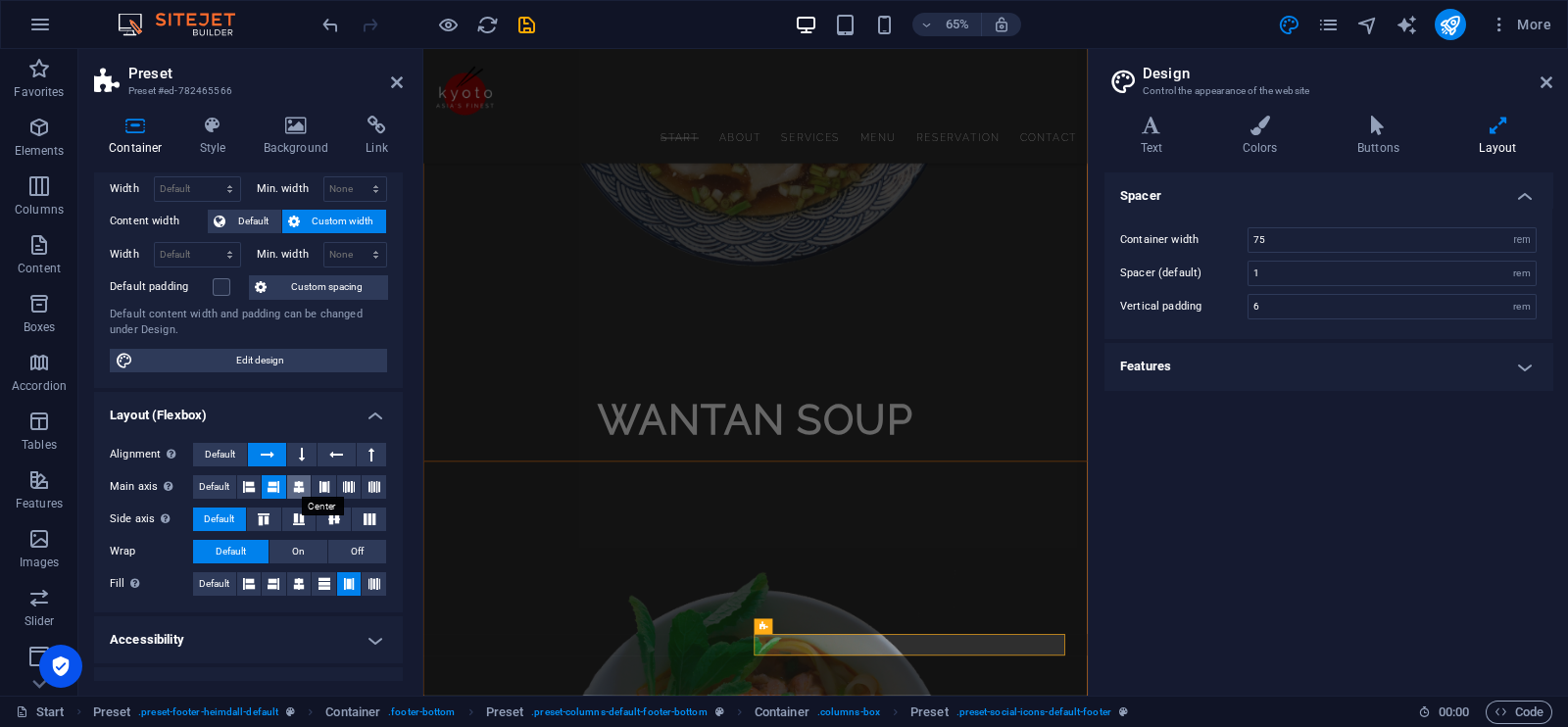 click at bounding box center (299, 487) 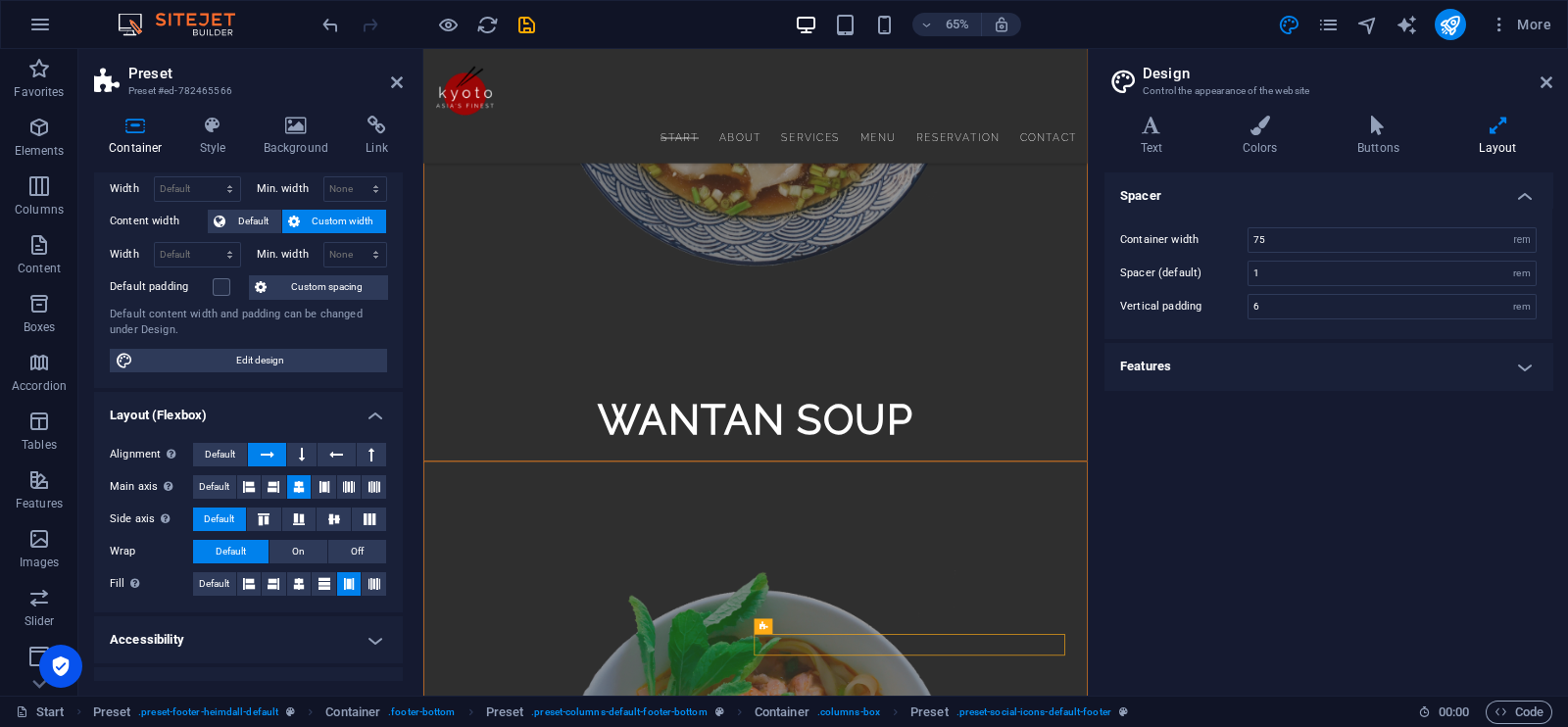 drag, startPoint x: 1279, startPoint y: 960, endPoint x: 1284, endPoint y: 1018, distance: 58.215118 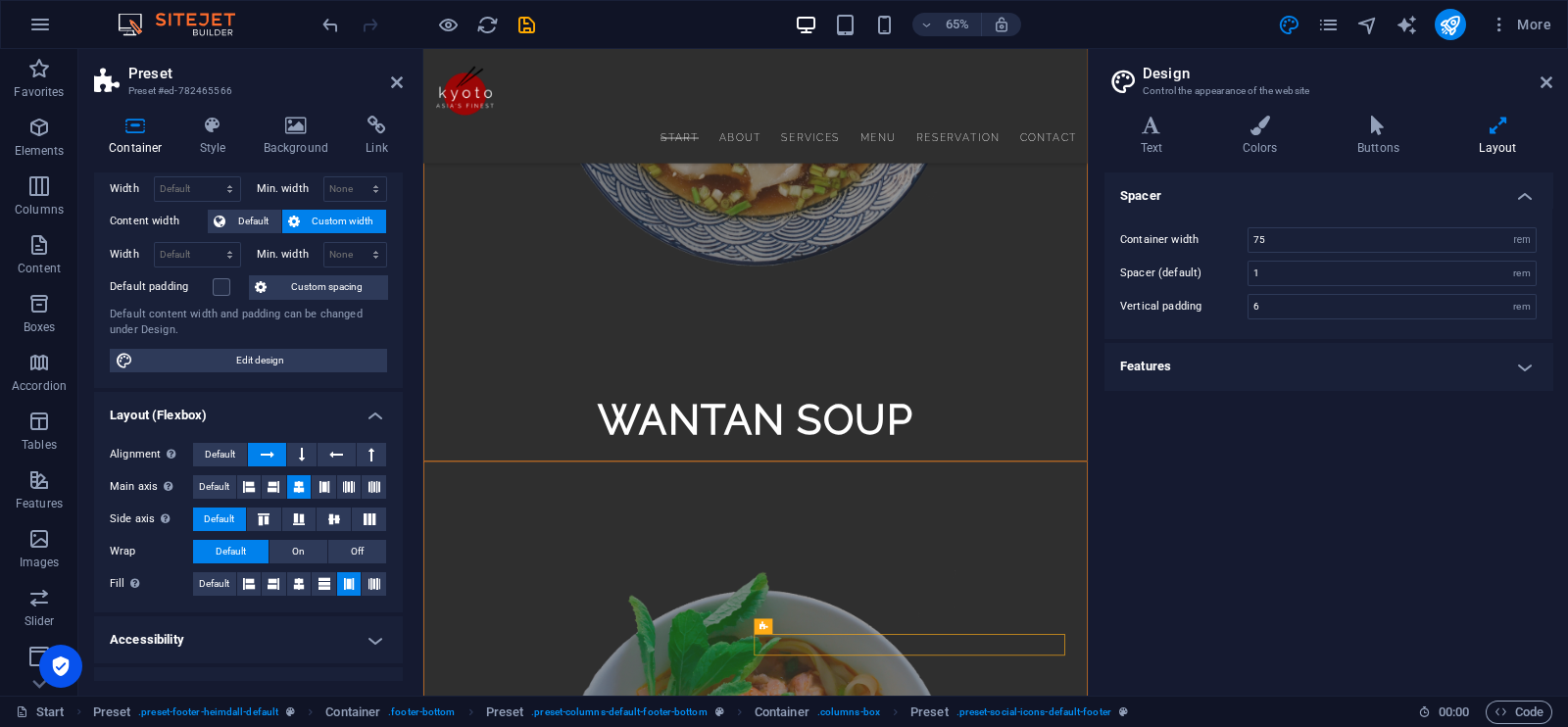 click at bounding box center (934, 3868) 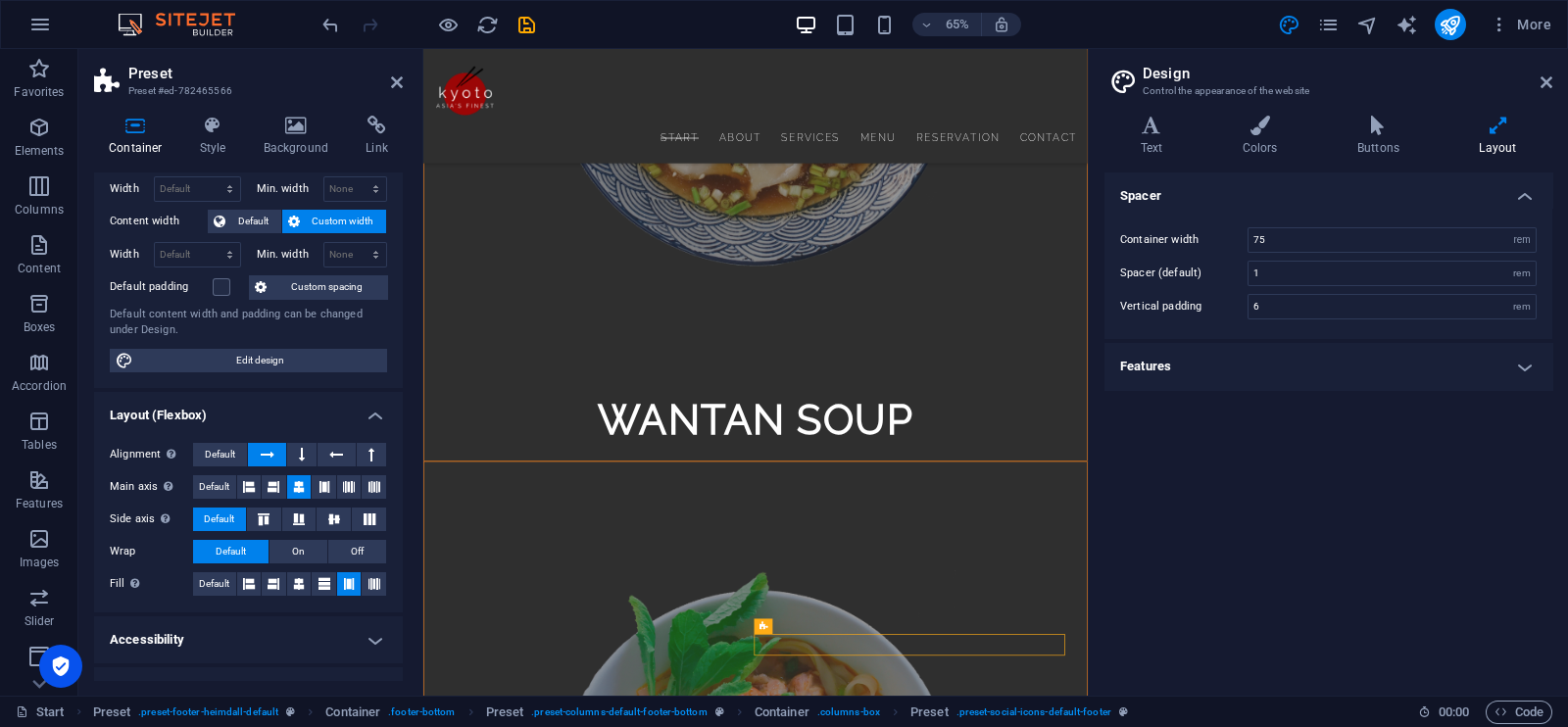 click on "Spacer Container width 75 rem px Spacer (default) 1 rem Vertical padding 6 rem Features Transition duration 0.3 s Transition function Ease Ease In Ease Out Ease In/Ease Out Linear" at bounding box center [1328, 426] 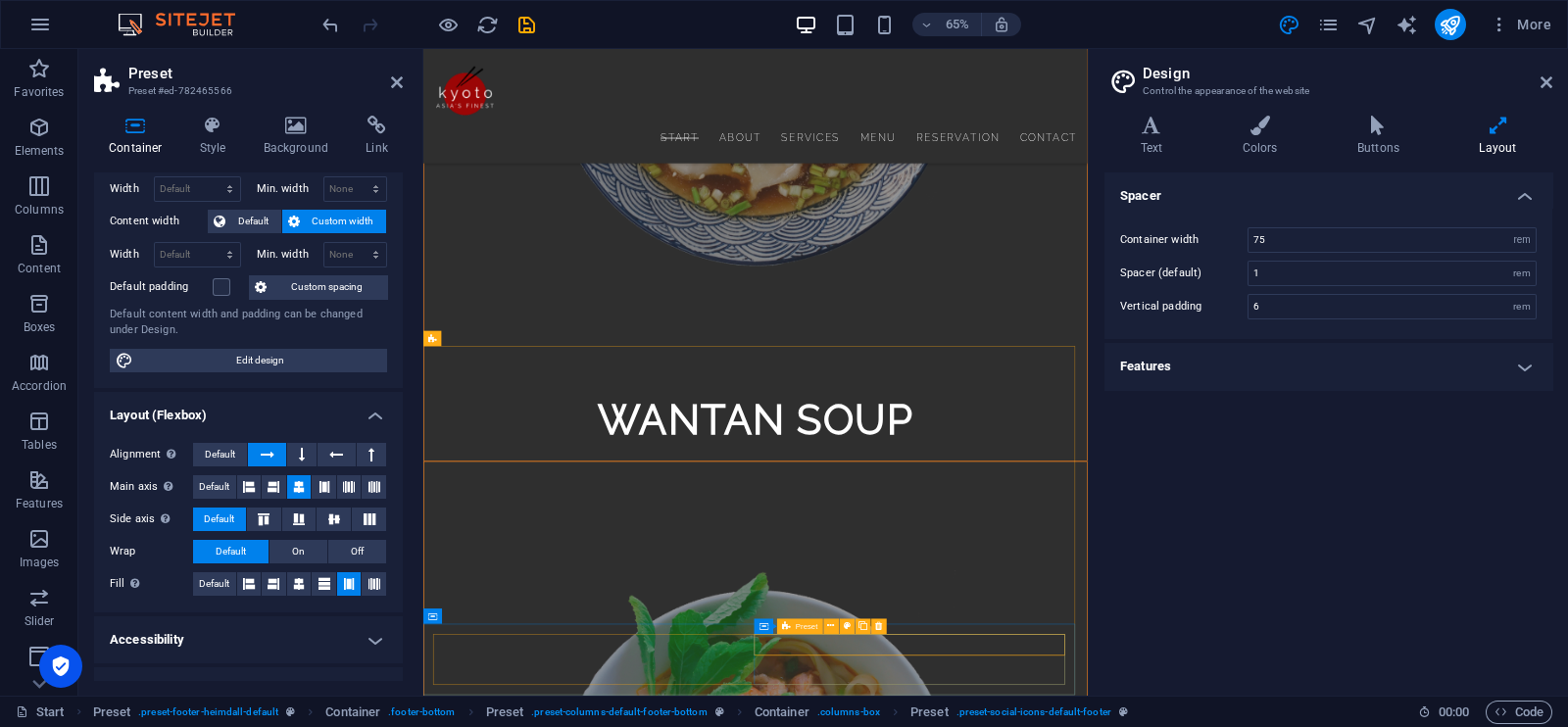 click at bounding box center (934, 3895) 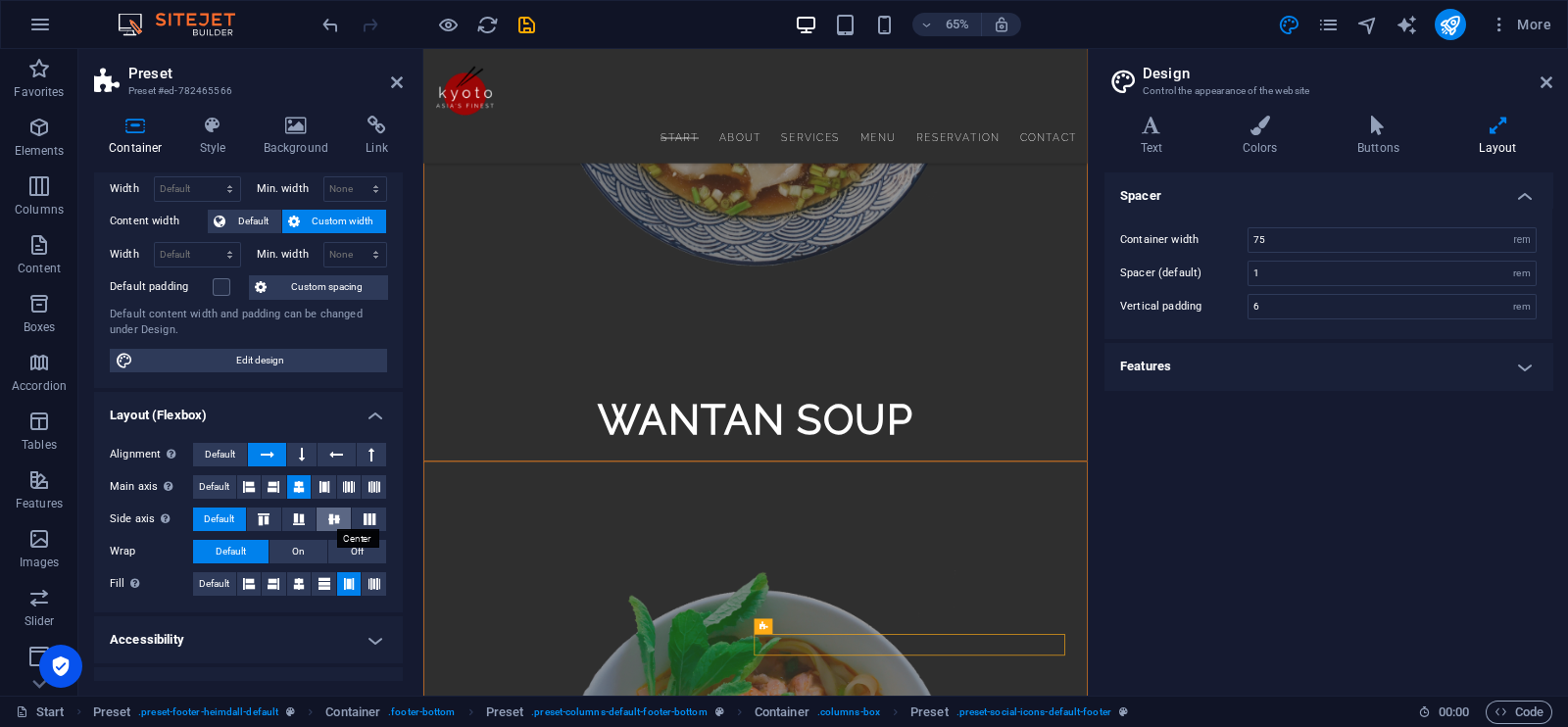 click at bounding box center [333, 519] 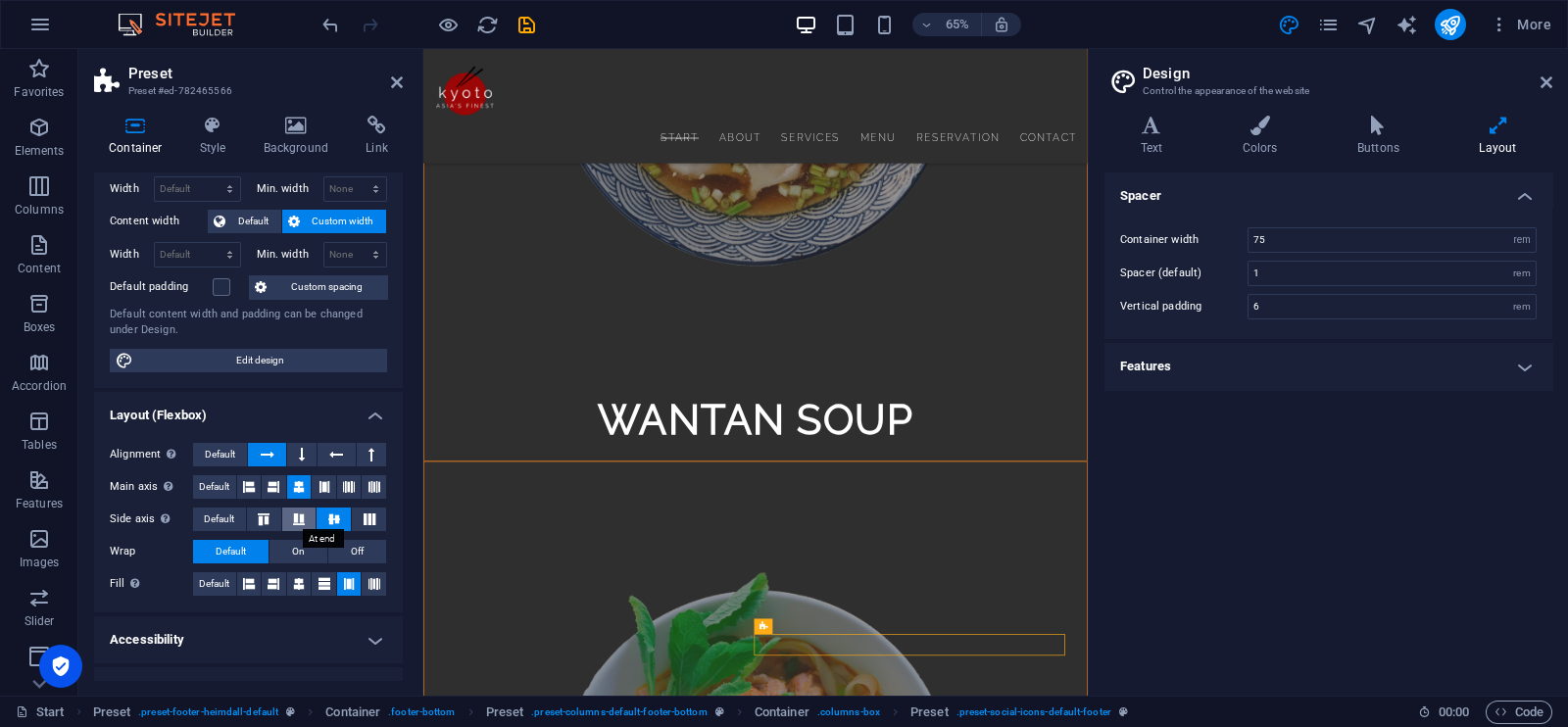click at bounding box center [299, 519] 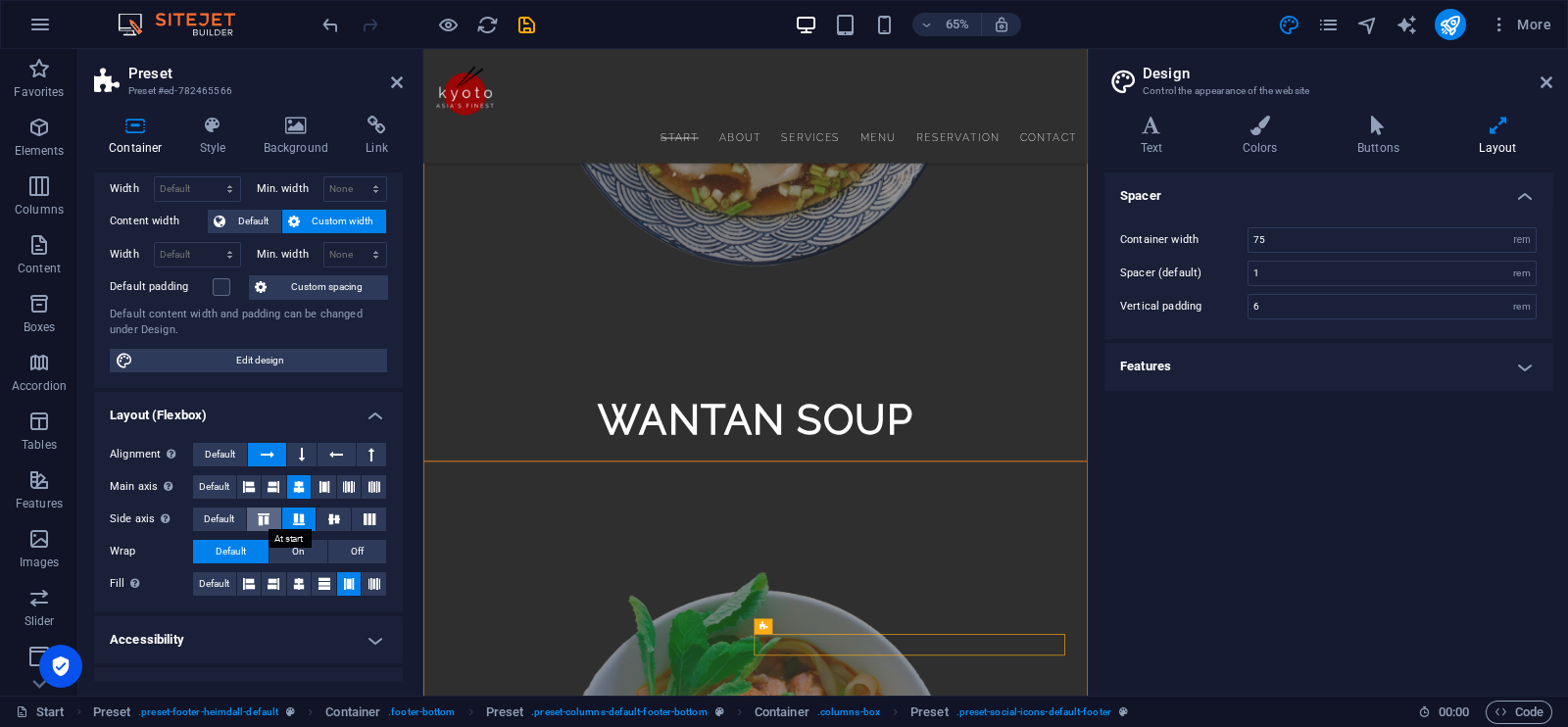 click at bounding box center [264, 519] 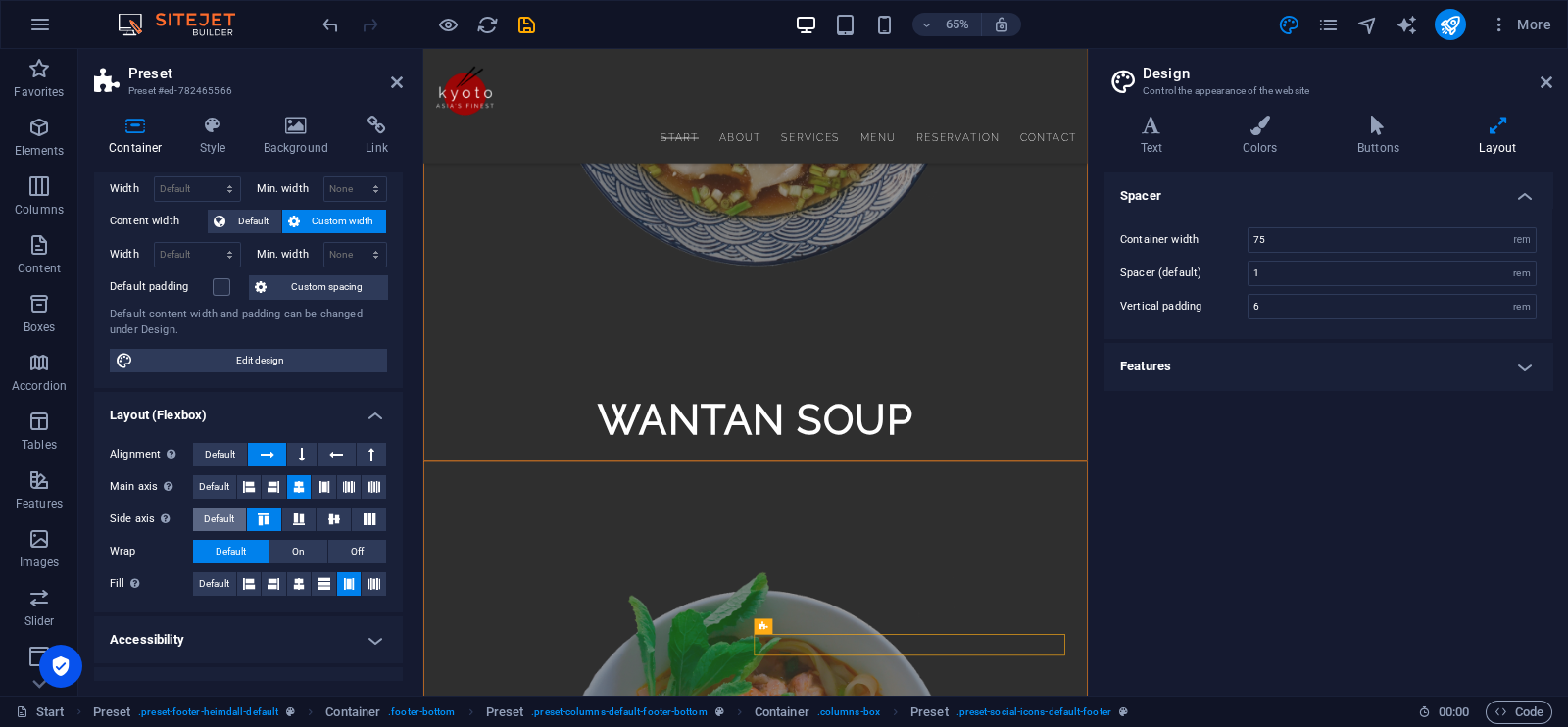click on "Default" at bounding box center [220, 519] 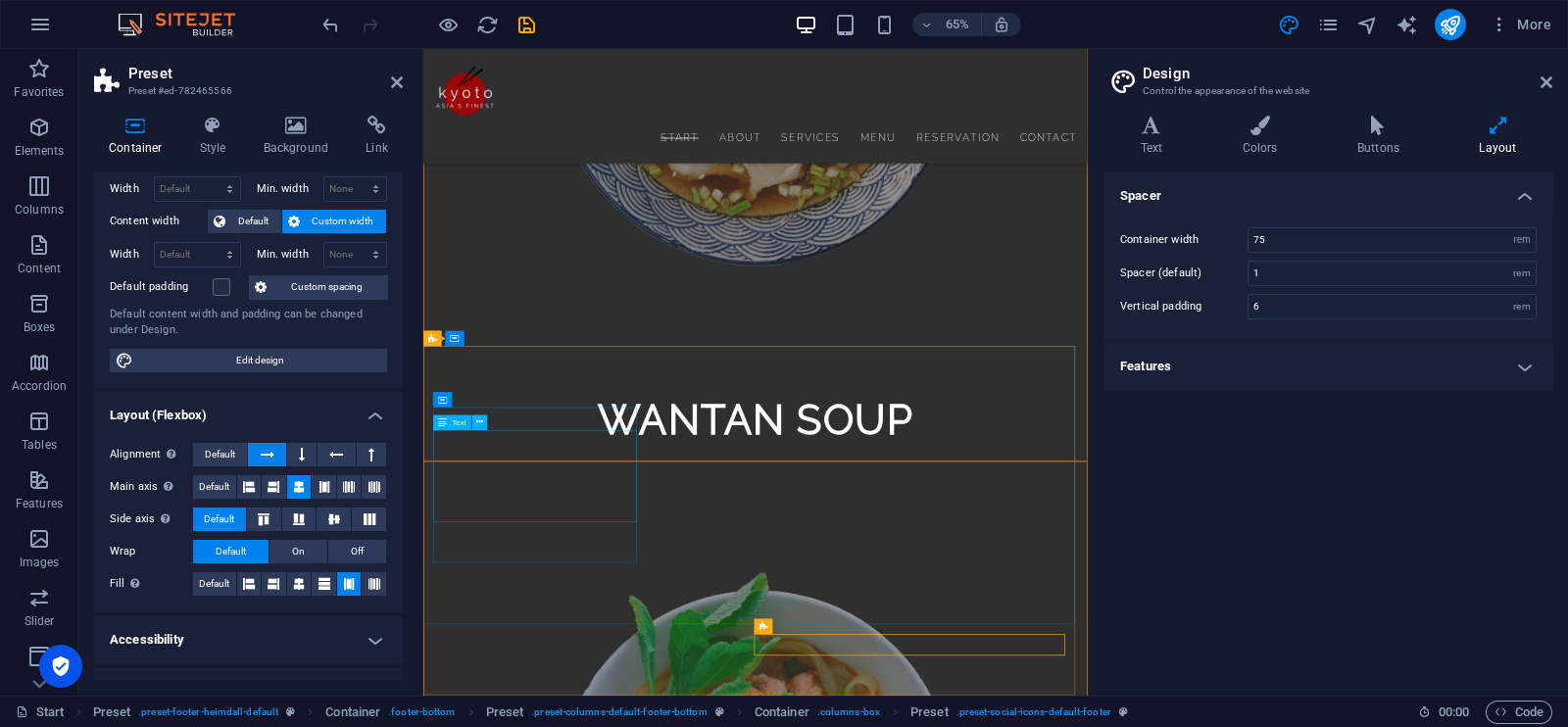 click on "[STREET_ADDRESS] Phone:  + [PHONE_NUMBER] Mobile:  [EMAIL_ADDRESS]" at bounding box center [934, 3157] 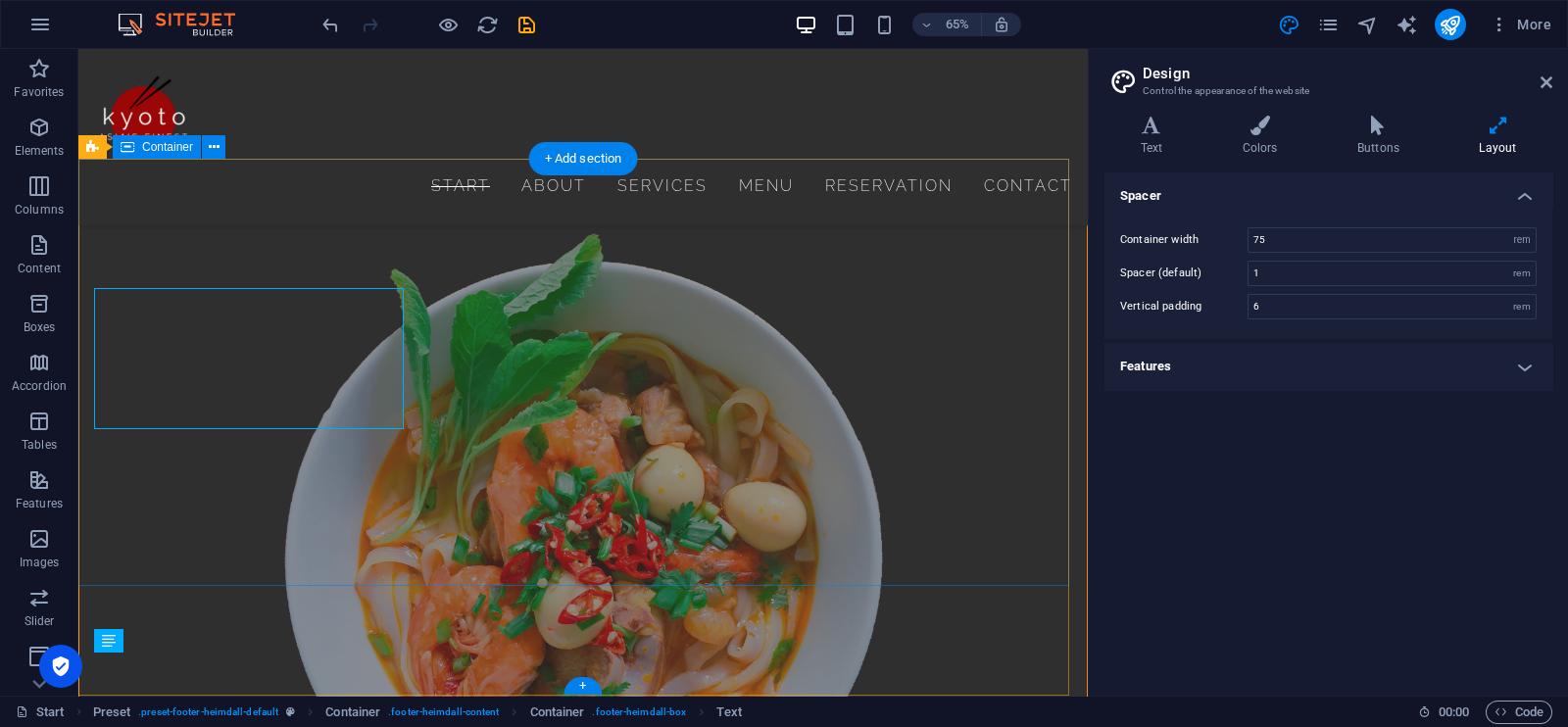 scroll, scrollTop: 6937, scrollLeft: 0, axis: vertical 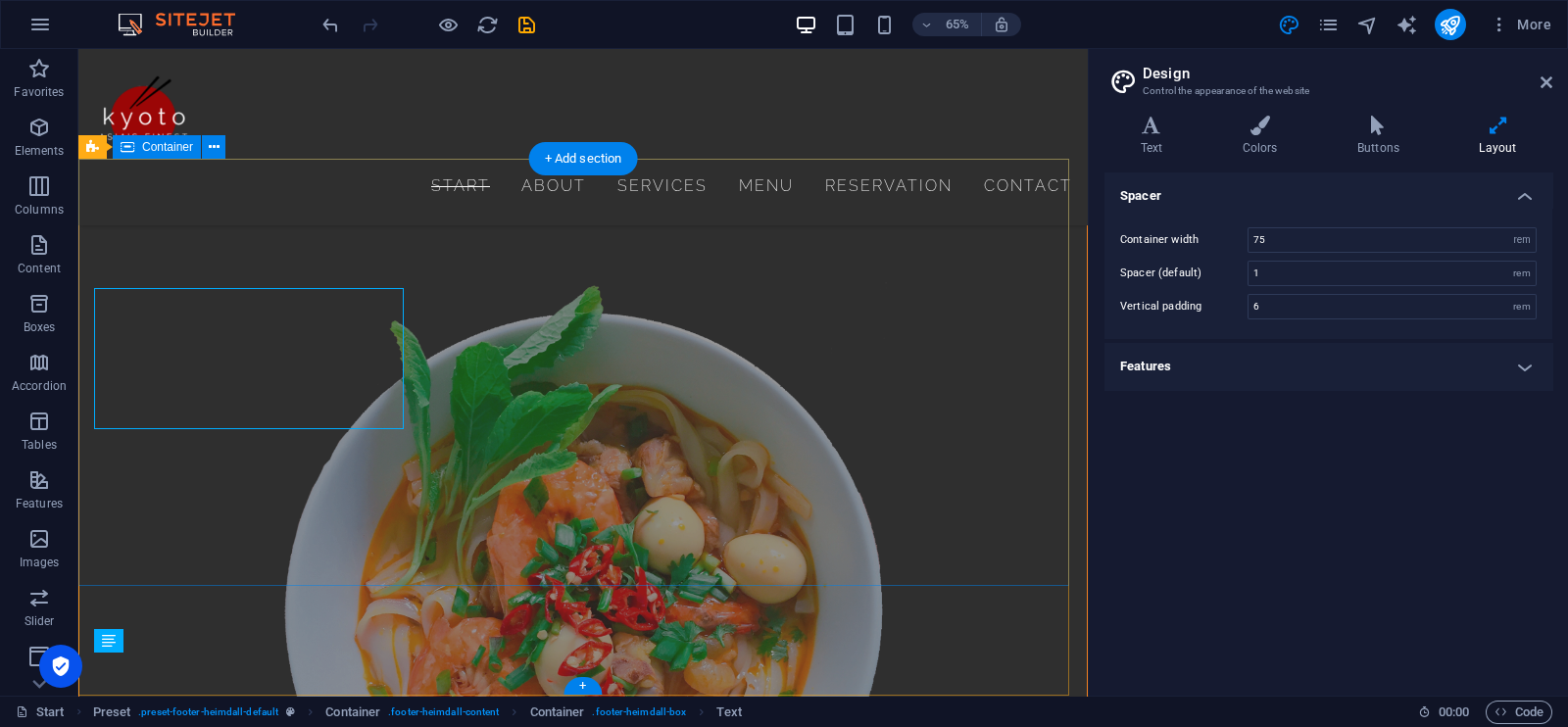 click on "Contact [STREET_ADDRESS] Phone:  + [PHONE_NUMBER] Mobile:  [EMAIL_ADDRESS] Open Hours [DATE] 11:00 - 22:00 [DATE] 11:00 - 22:00 [DATE] 11:00 - 22:00 [DATE] 11:00 - 22:00 [DATE] 11:00 - 22:00 [DATE] 11:00 - 22:00 [DATE] 11:00 - 22:00 Location ← Move left → Move right ↑ Move up ↓ Move down + Zoom in - Zoom out Home Jump left by 75% End Jump right by 75% Page Up Jump up by 75% Page Down Jump down by 75% To navigate, press the arrow keys. Map Terrain Satellite Labels Map Data Map data ©2025 Google Map data ©2025 Google 1 km  Click to toggle between metric and imperial units Terms Report a map error" at bounding box center (583, 2781) 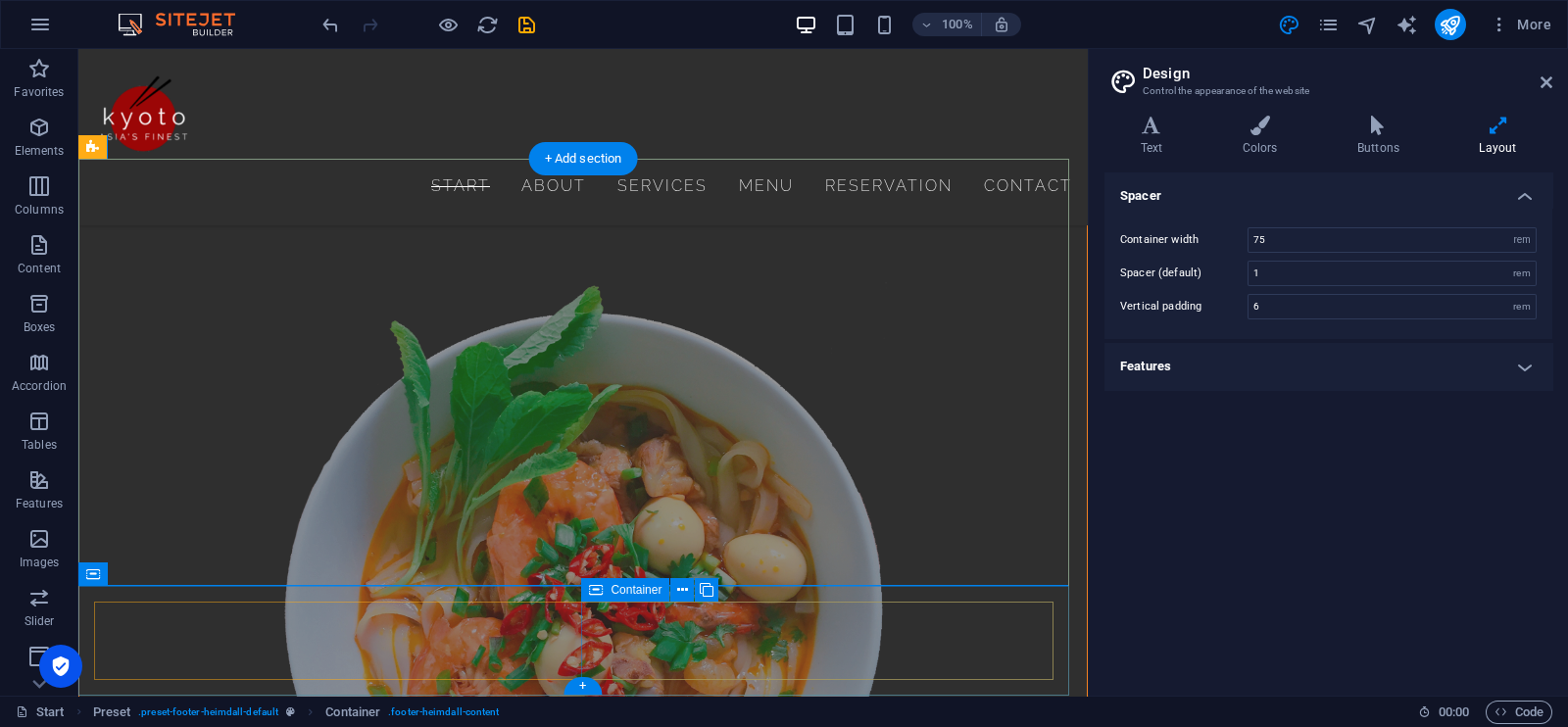 click at bounding box center (583, 3275) 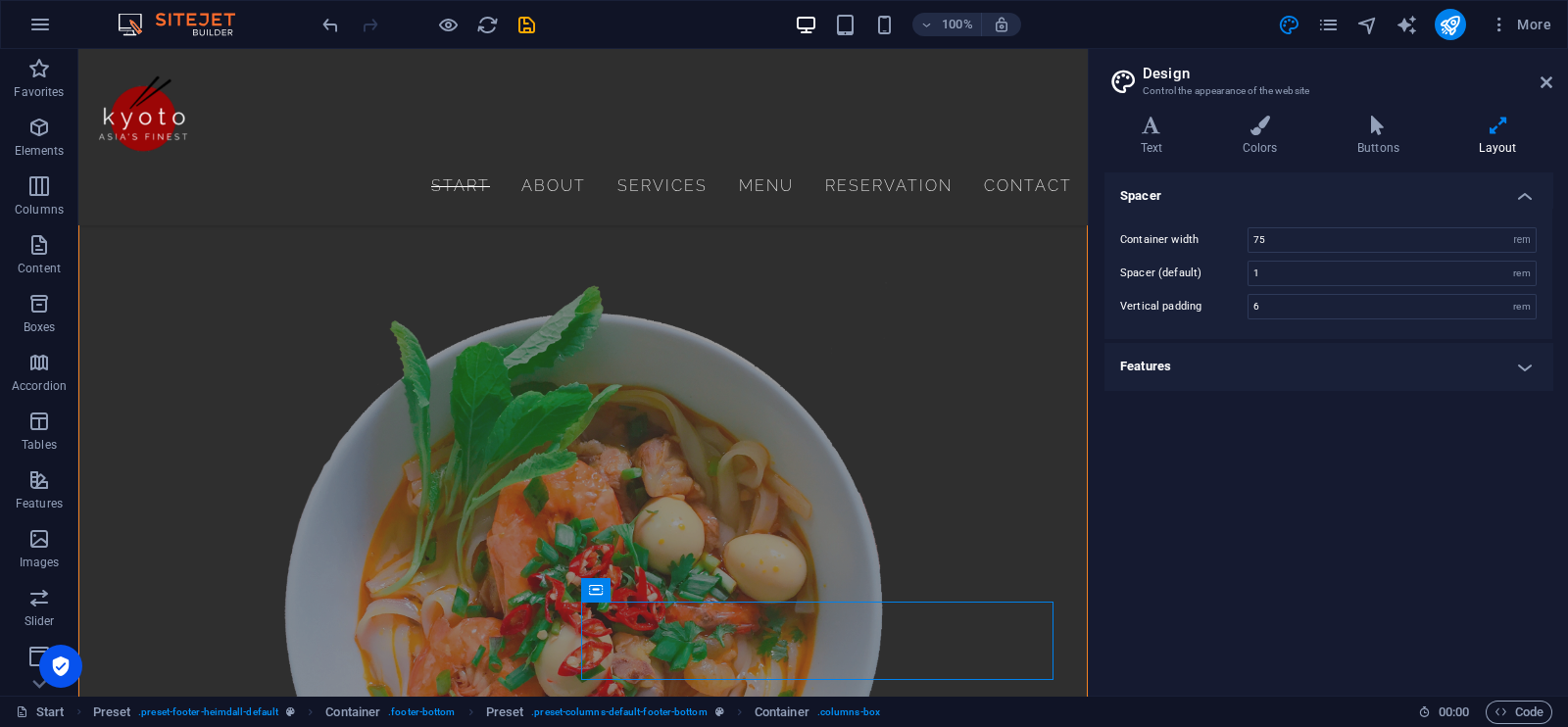 click on "Spacer Container width 75 rem px Spacer (default) 1 rem Vertical padding 6 rem Features Transition duration 0.3 s Transition function Ease Ease In Ease Out Ease In/Ease Out Linear" at bounding box center (1328, 426) 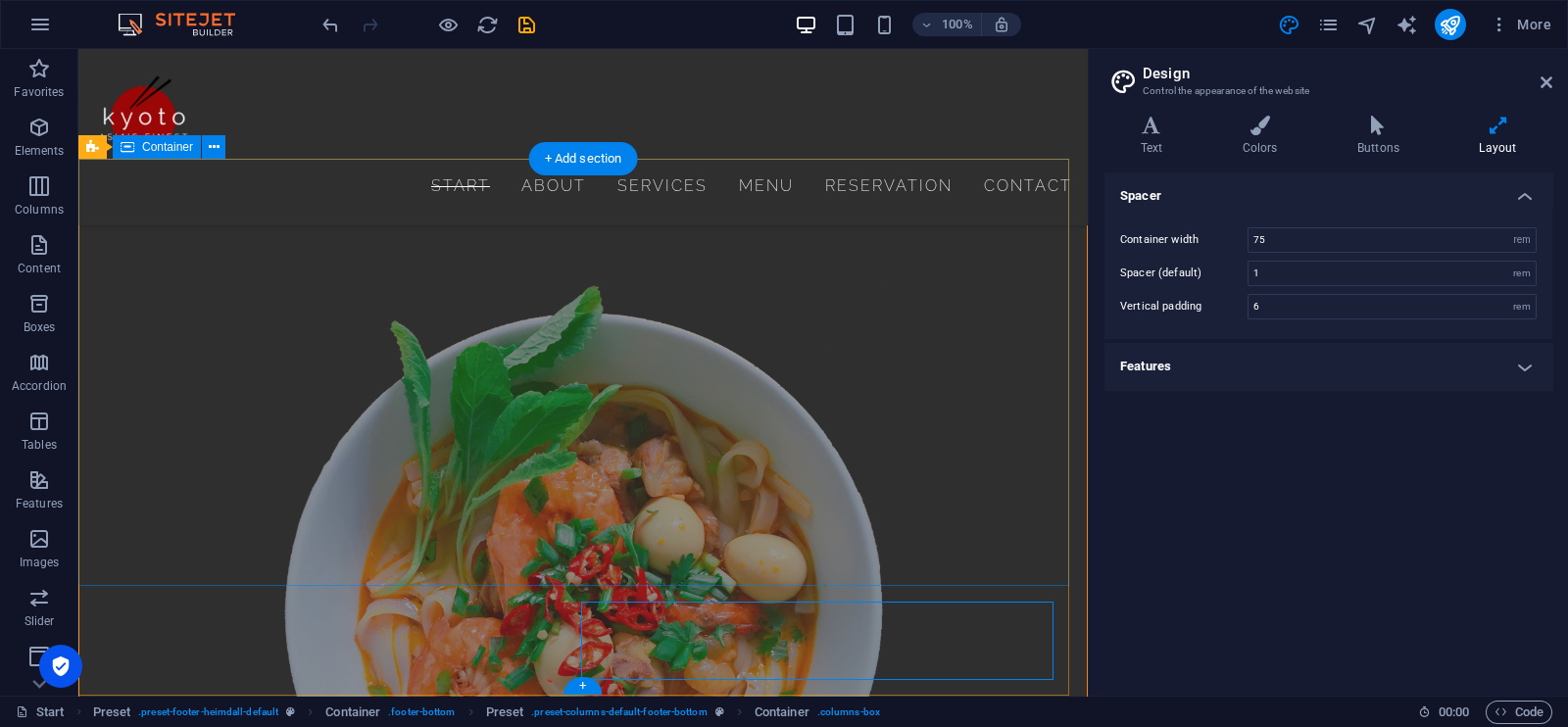 click on "Contact [STREET_ADDRESS] Phone:  + [PHONE_NUMBER] Mobile:  [EMAIL_ADDRESS] Open Hours [DATE] 11:00 - 22:00 [DATE] 11:00 - 22:00 [DATE] 11:00 - 22:00 [DATE] 11:00 - 22:00 [DATE] 11:00 - 22:00 [DATE] 11:00 - 22:00 [DATE] 11:00 - 22:00 Location ← Move left → Move right ↑ Move up ↓ Move down + Zoom in - Zoom out Home Jump left by 75% End Jump right by 75% Page Up Jump up by 75% Page Down Jump down by 75% To navigate, press the arrow keys. Map Terrain Satellite Labels Map Data Map data ©2025 Google Map data ©2025 Google 1 km  Click to toggle between metric and imperial units Terms Report a map error" at bounding box center (583, 2781) 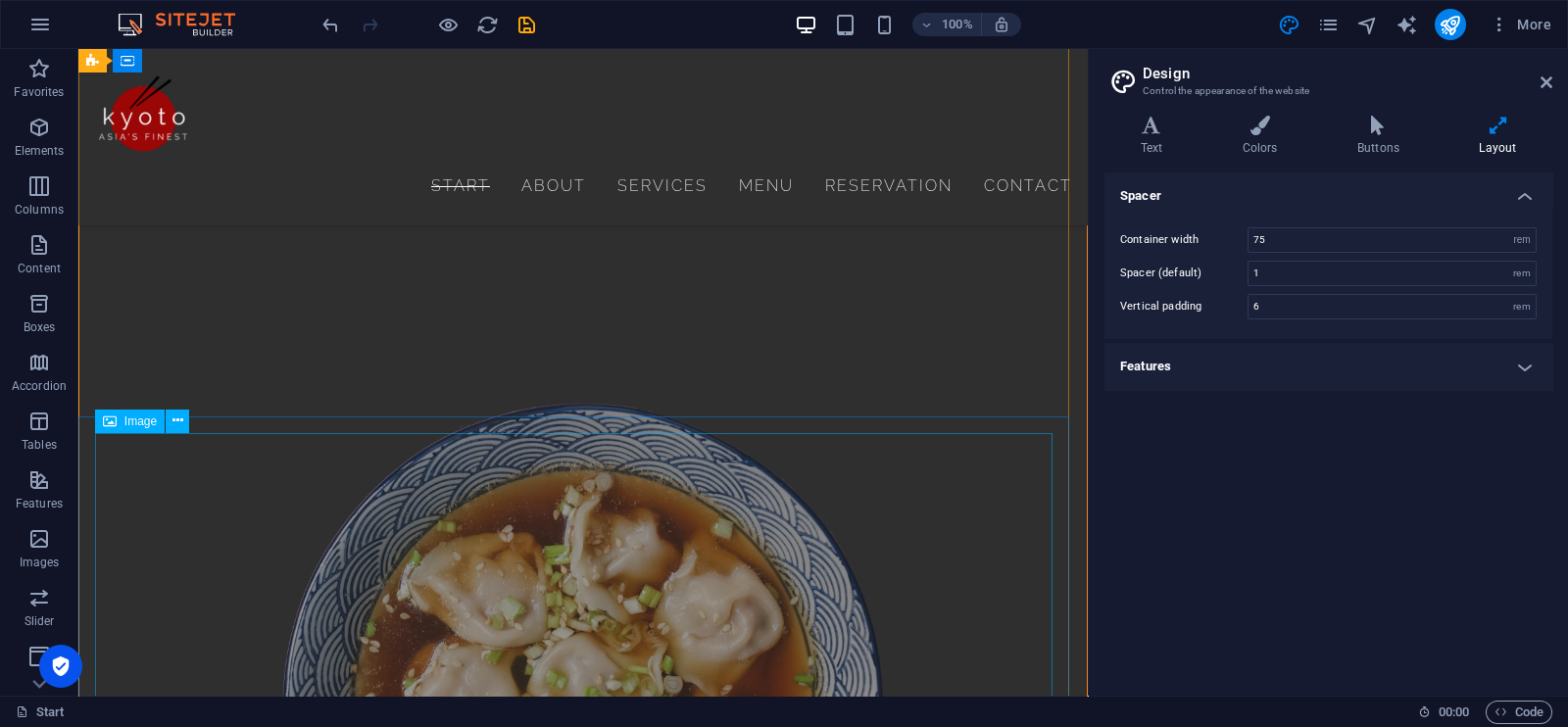 scroll, scrollTop: 5511, scrollLeft: 0, axis: vertical 